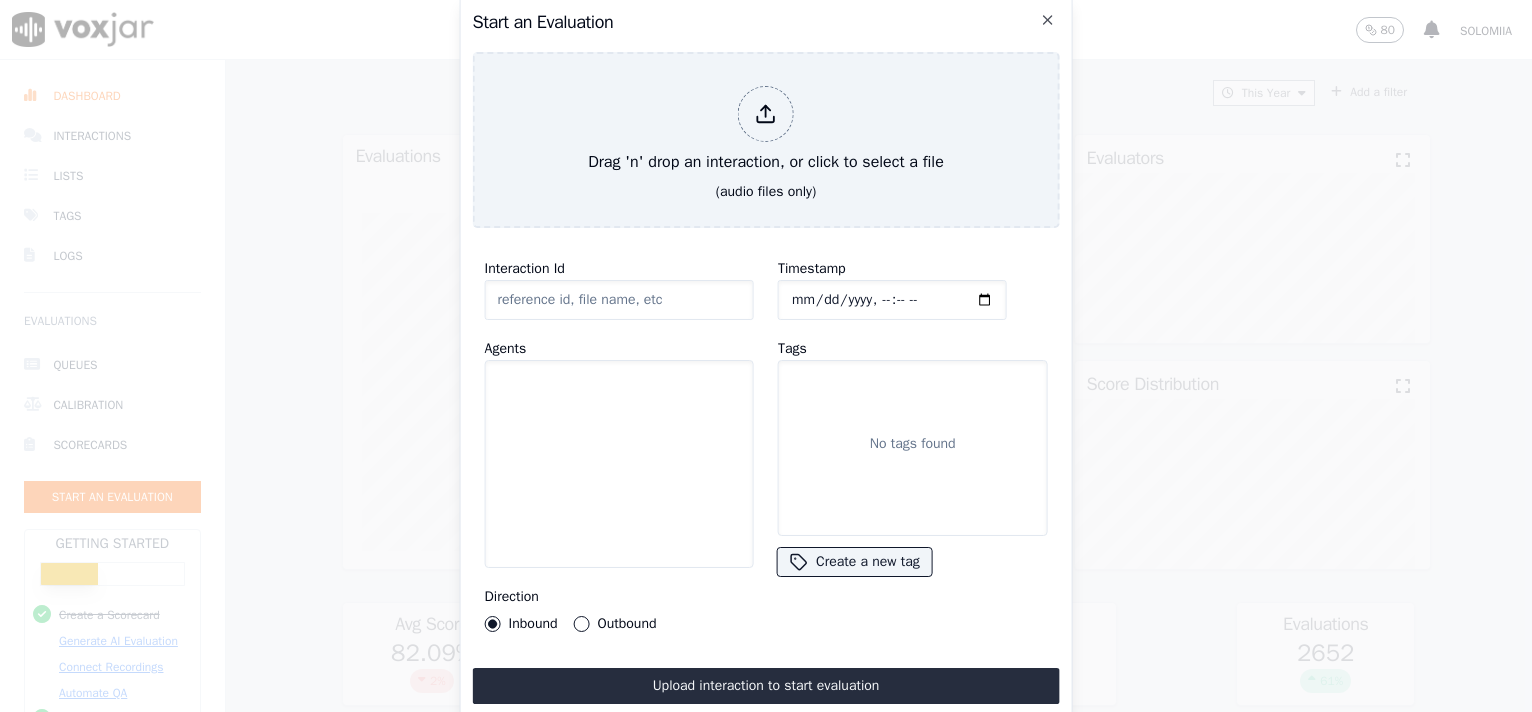 scroll, scrollTop: 0, scrollLeft: 0, axis: both 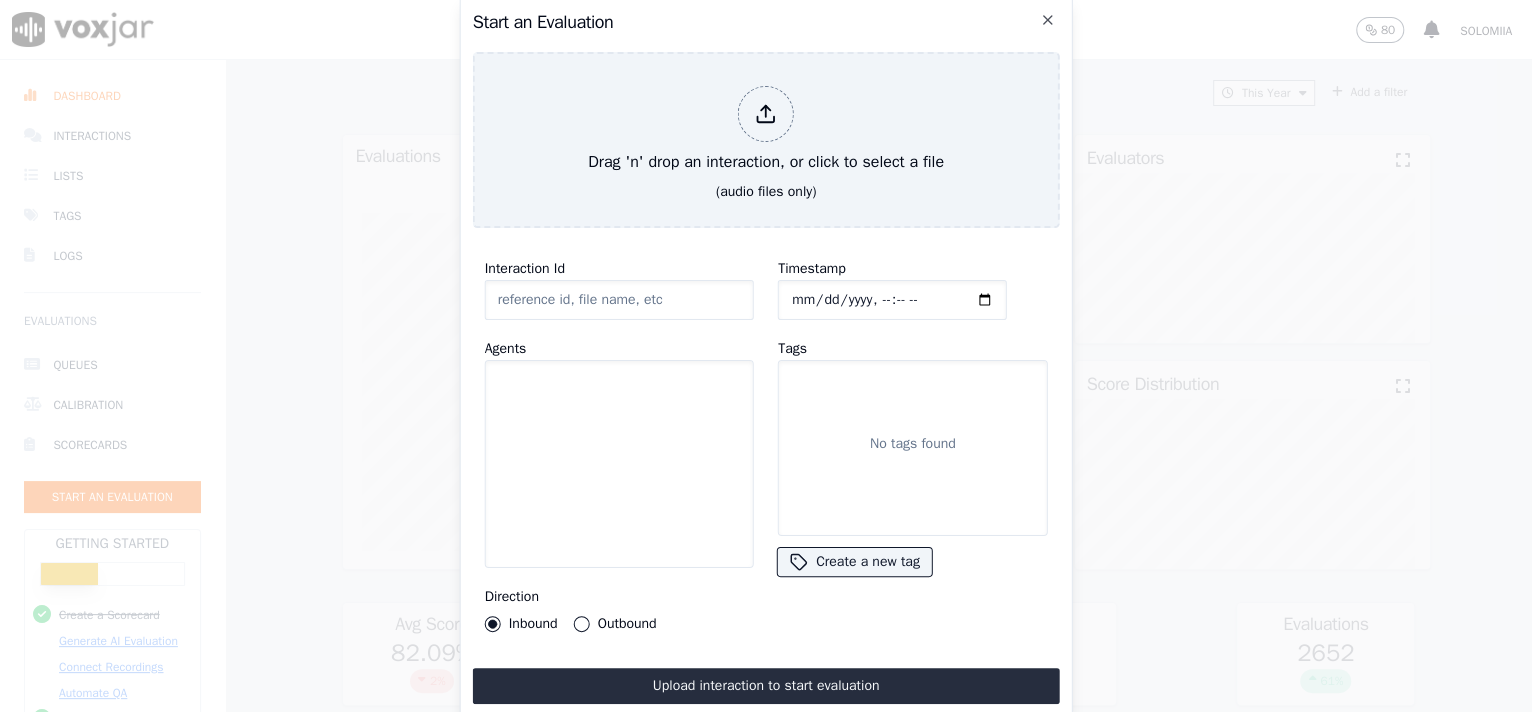 click on "Interaction Id" 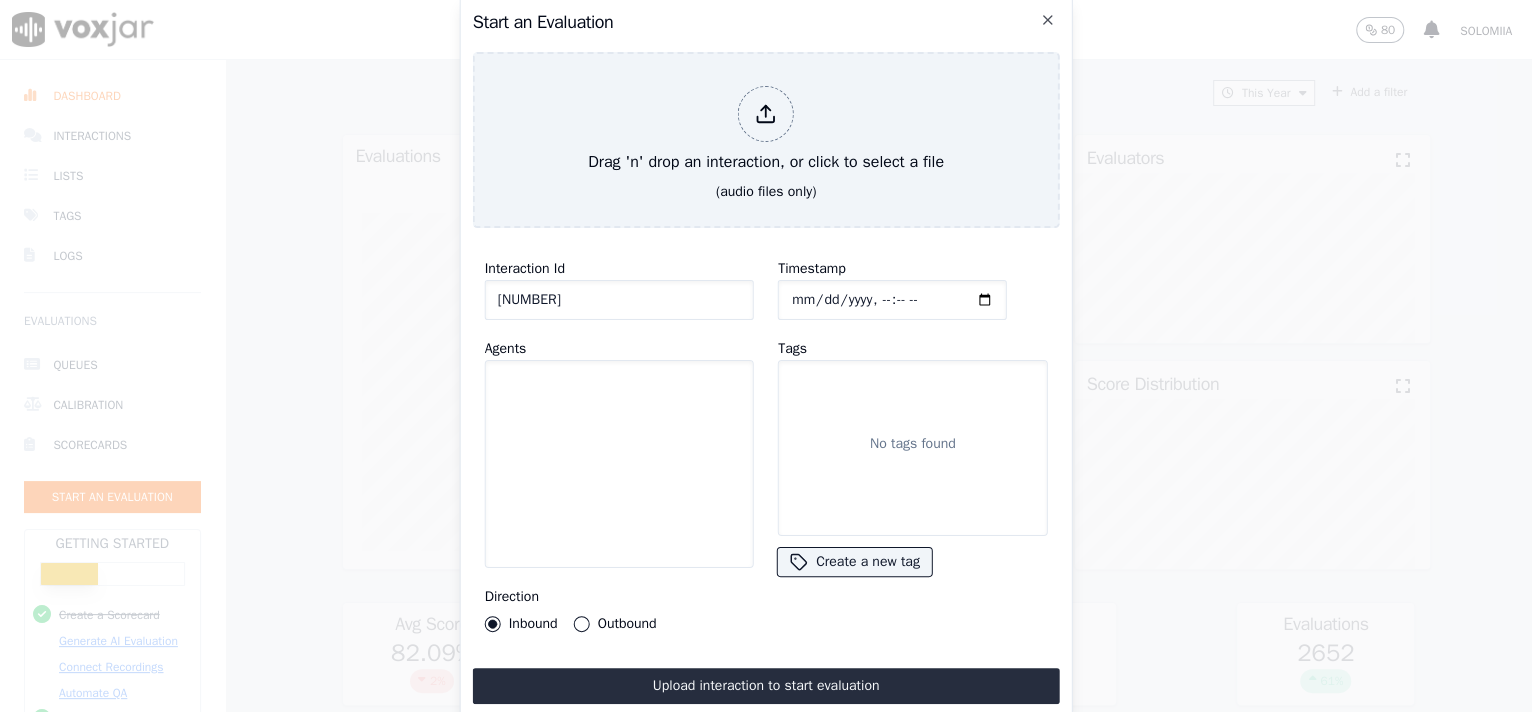 type on "[NUMBER]" 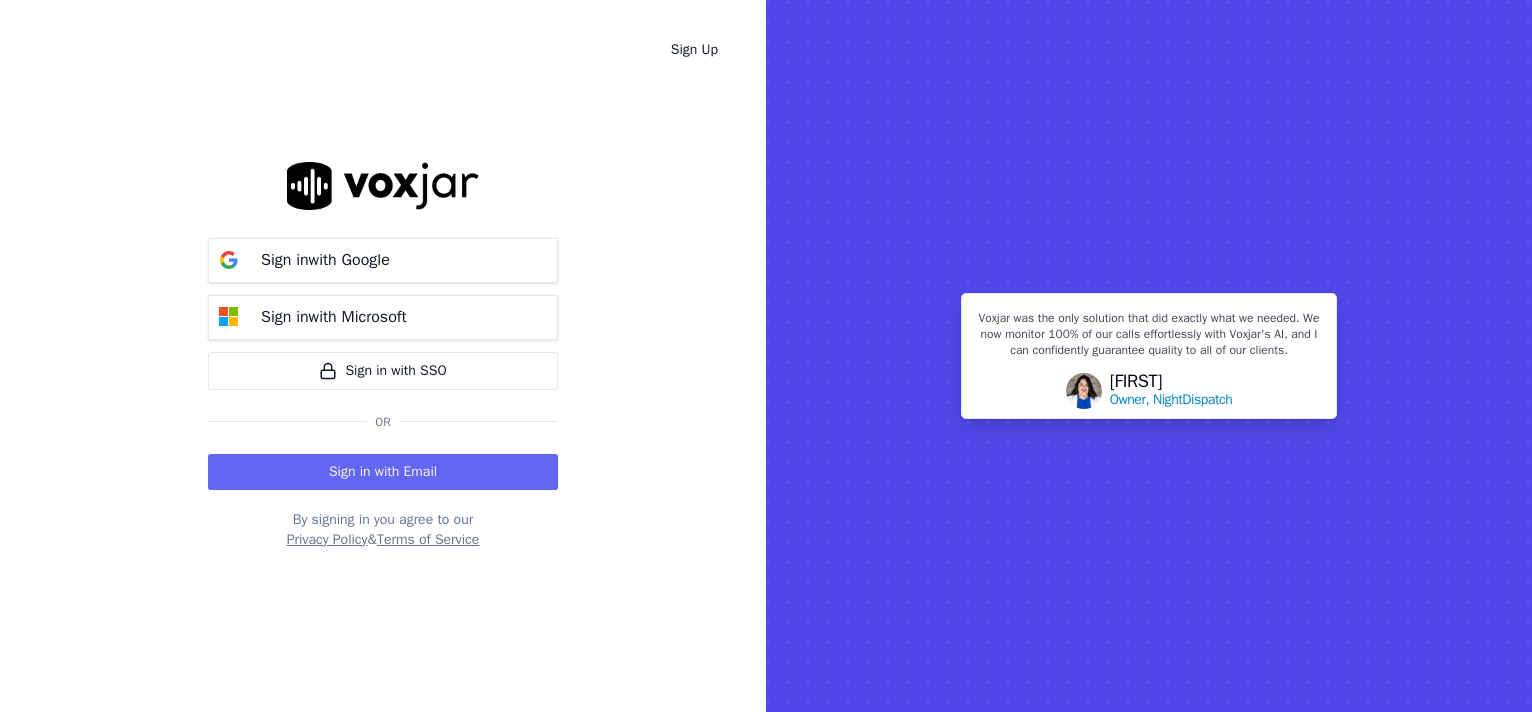 scroll, scrollTop: 0, scrollLeft: 0, axis: both 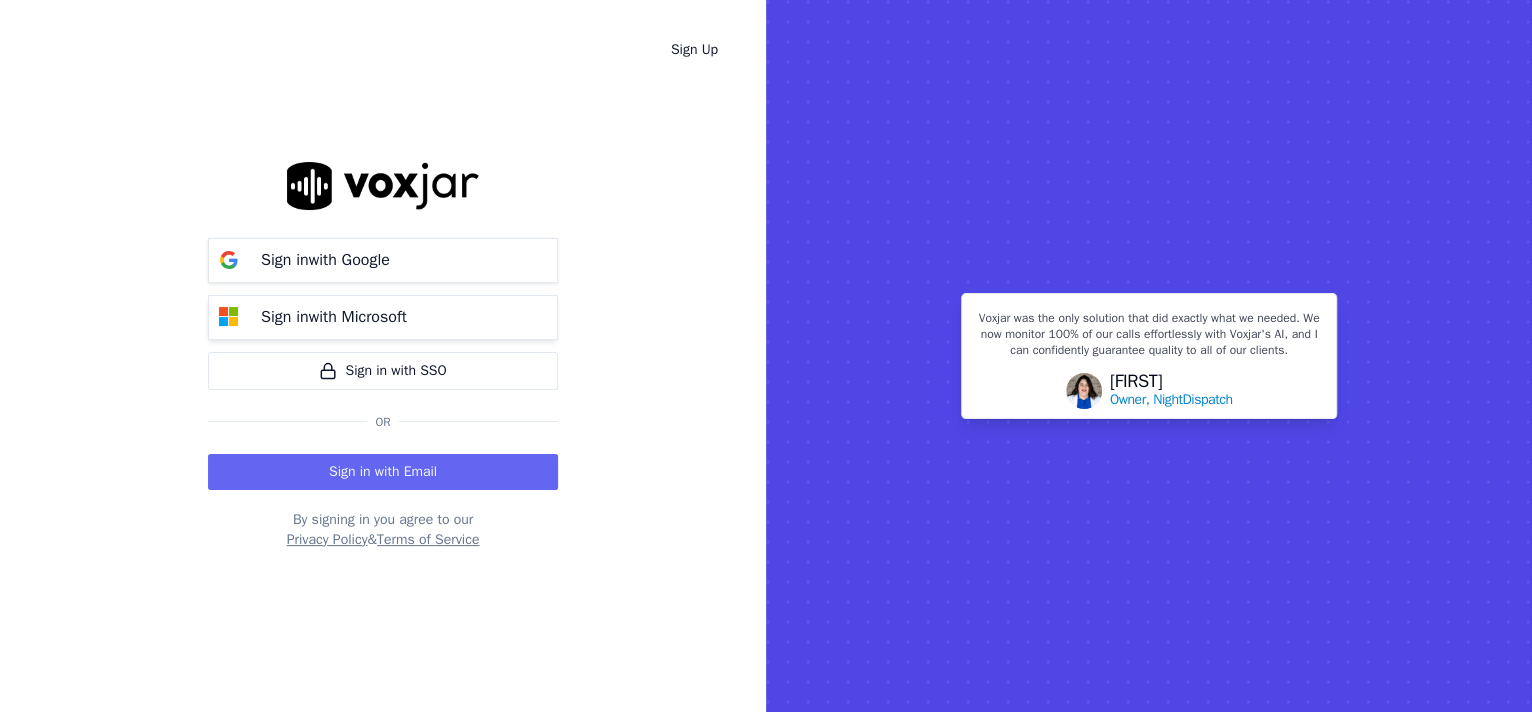 click on "Sign in  with Microsoft" at bounding box center [334, 317] 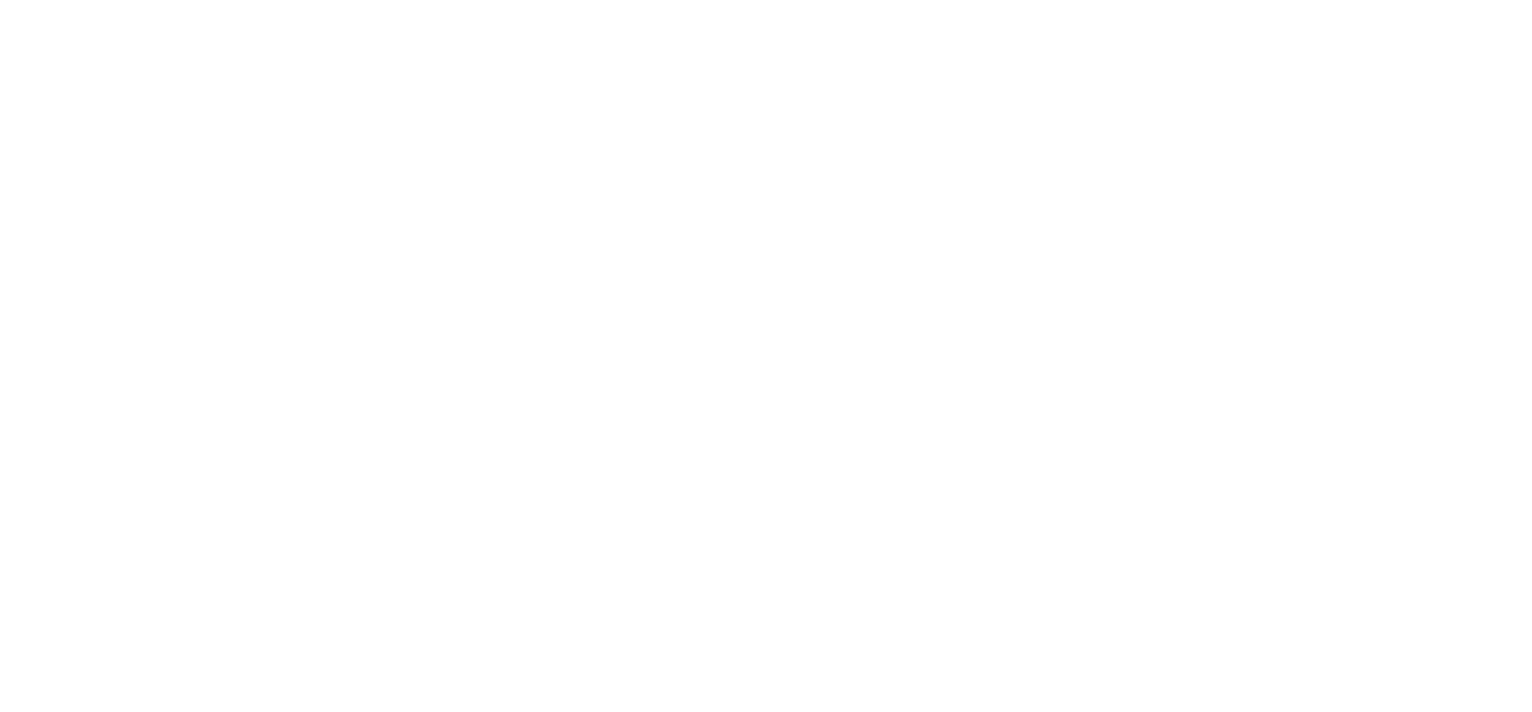 scroll, scrollTop: 0, scrollLeft: 0, axis: both 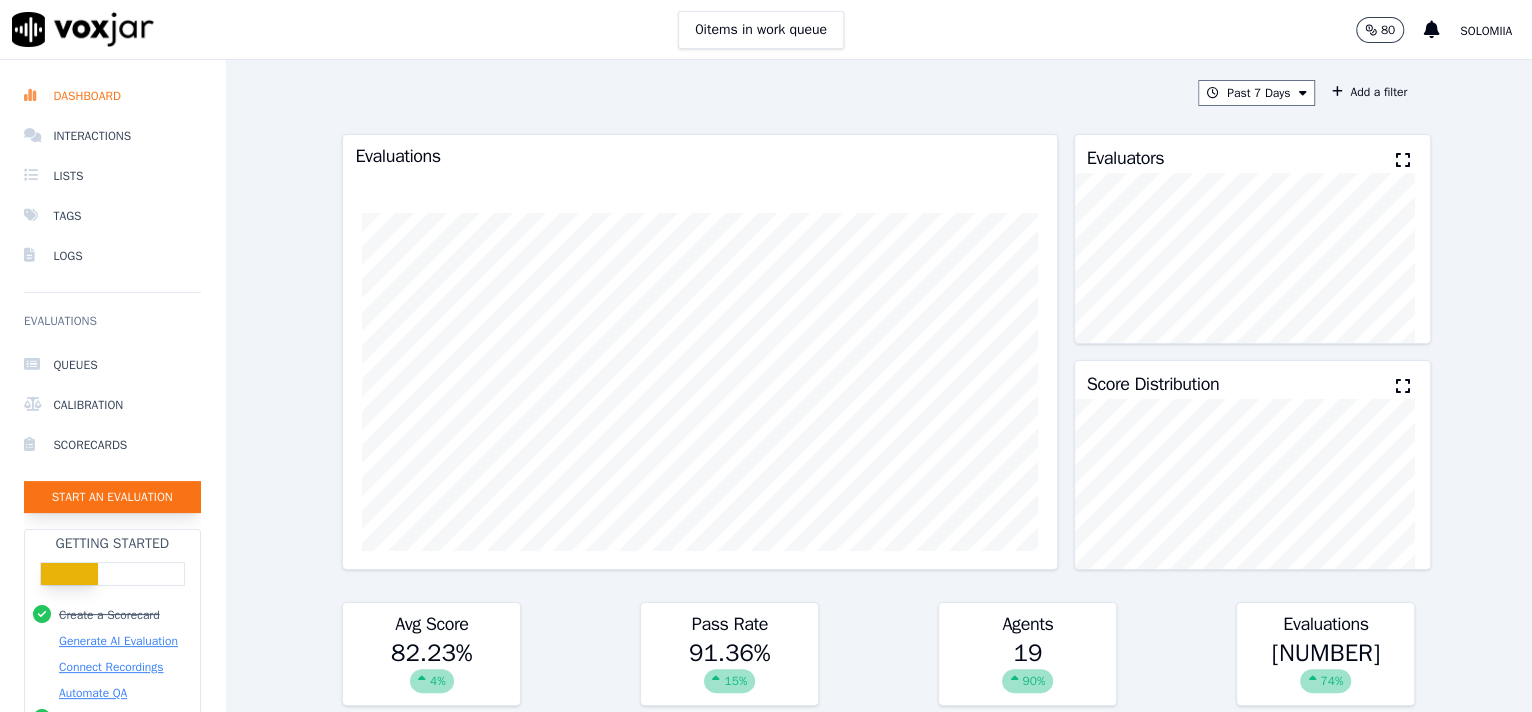 click on "Start an Evaluation" 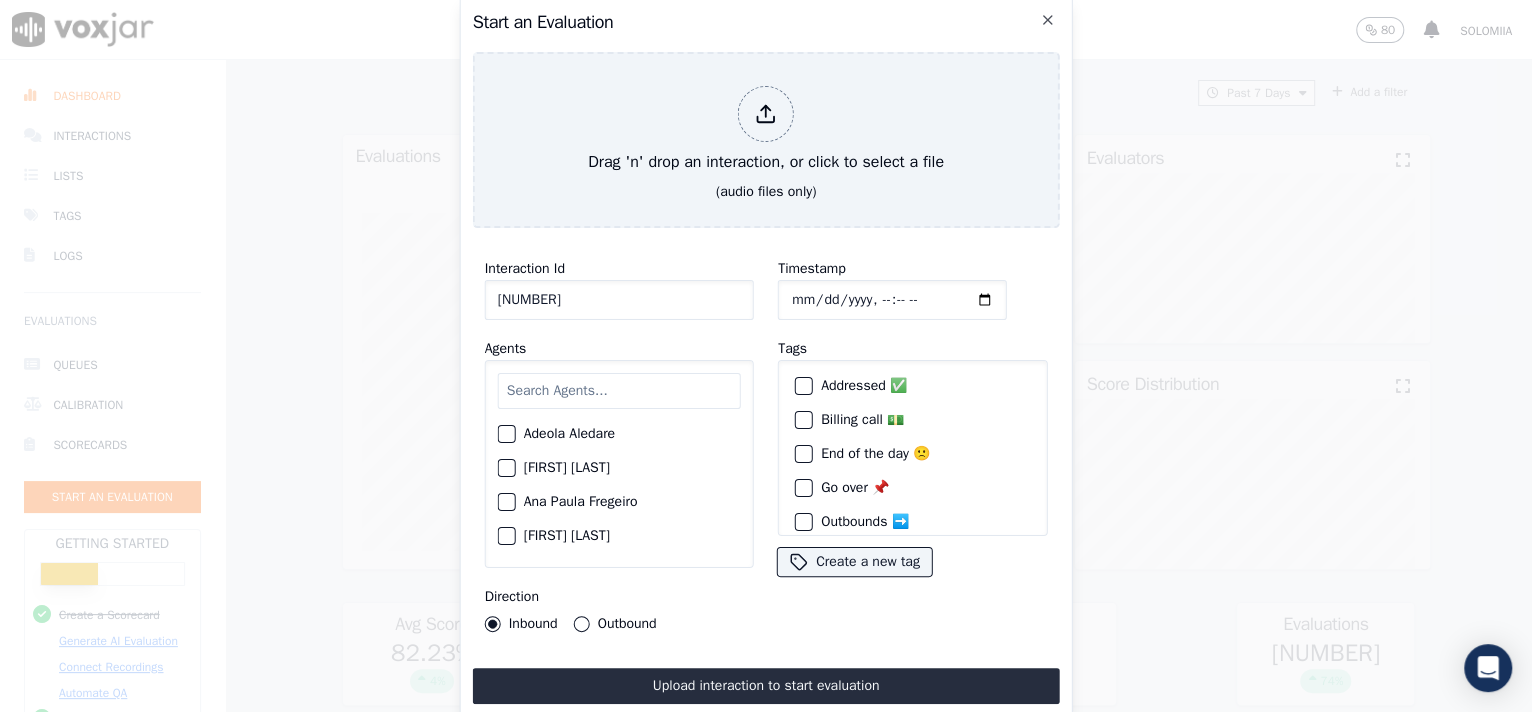 type on "[NUMBER]" 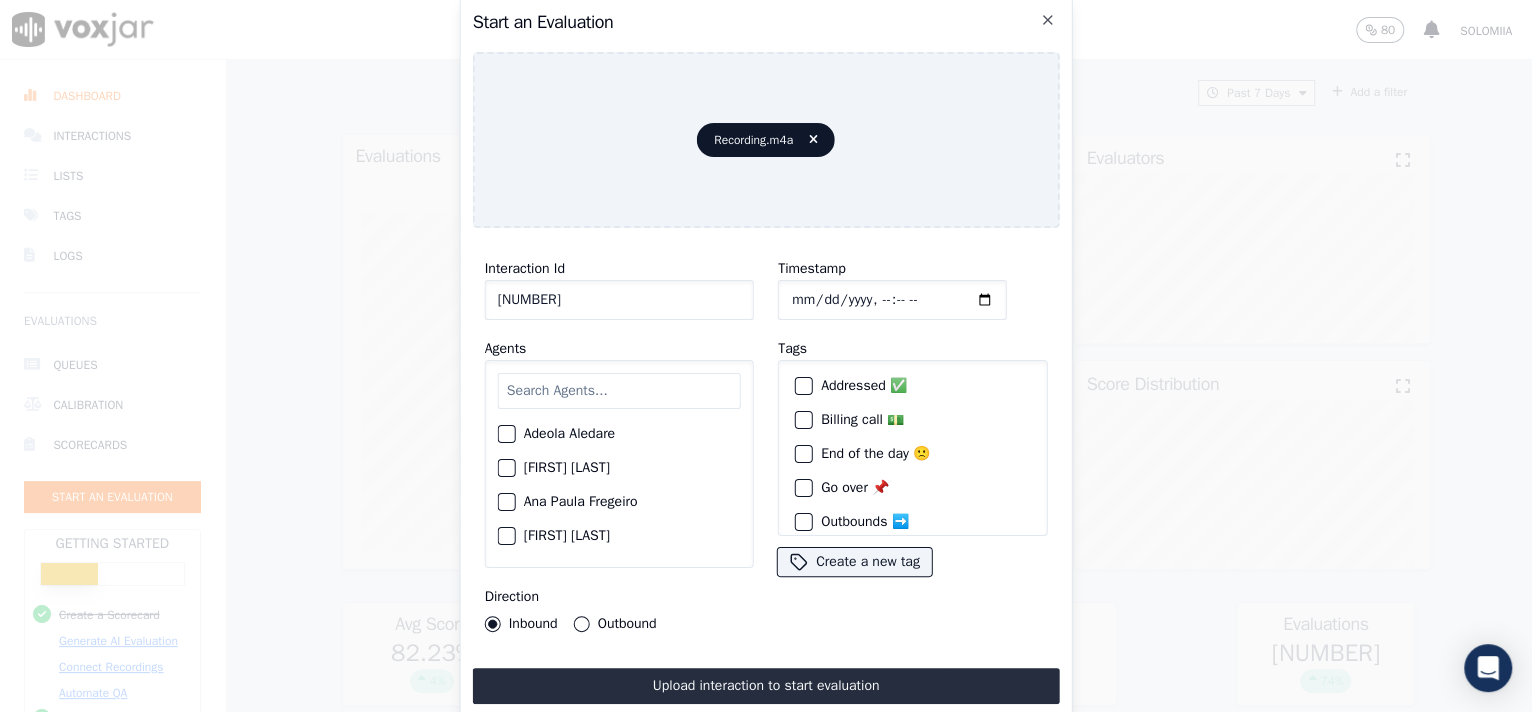 click on "Timestamp" 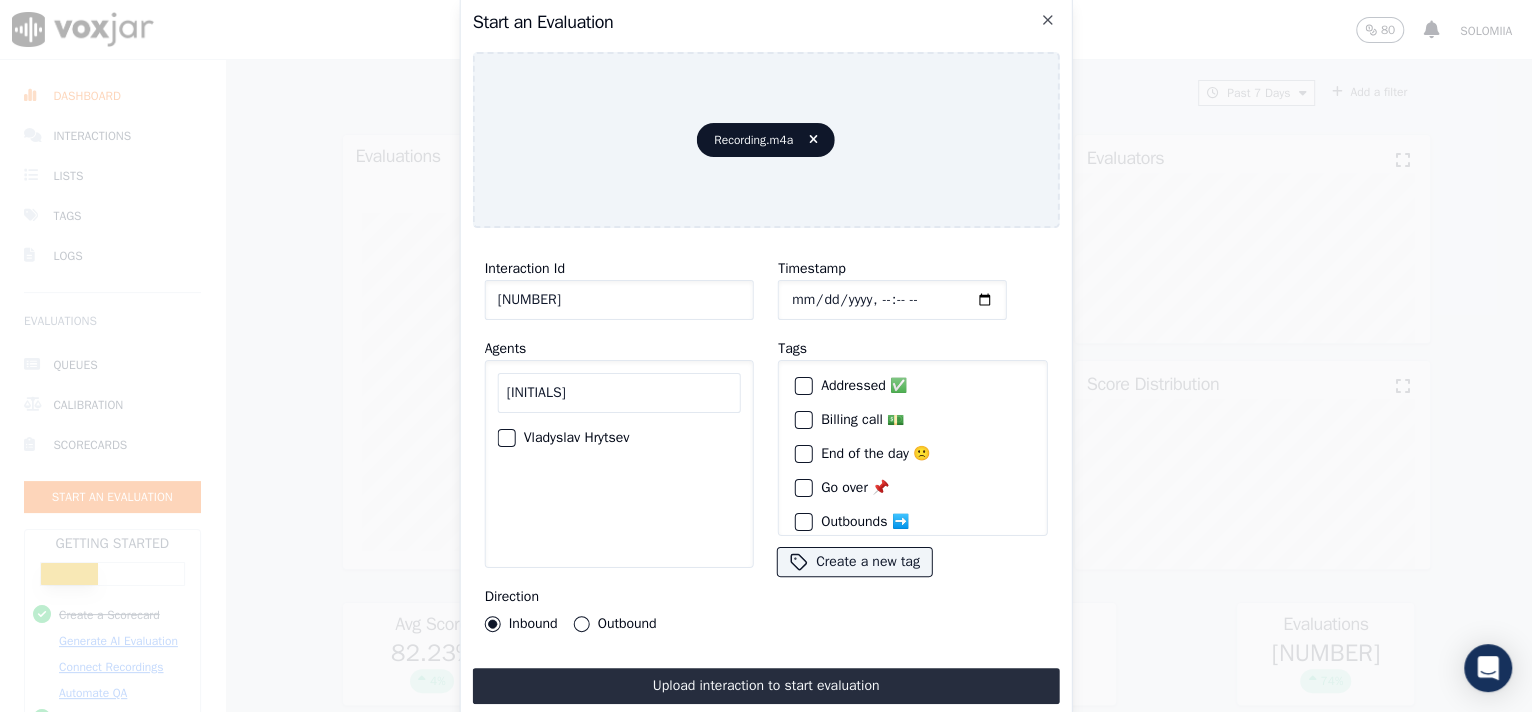 type on "[INITIALS]" 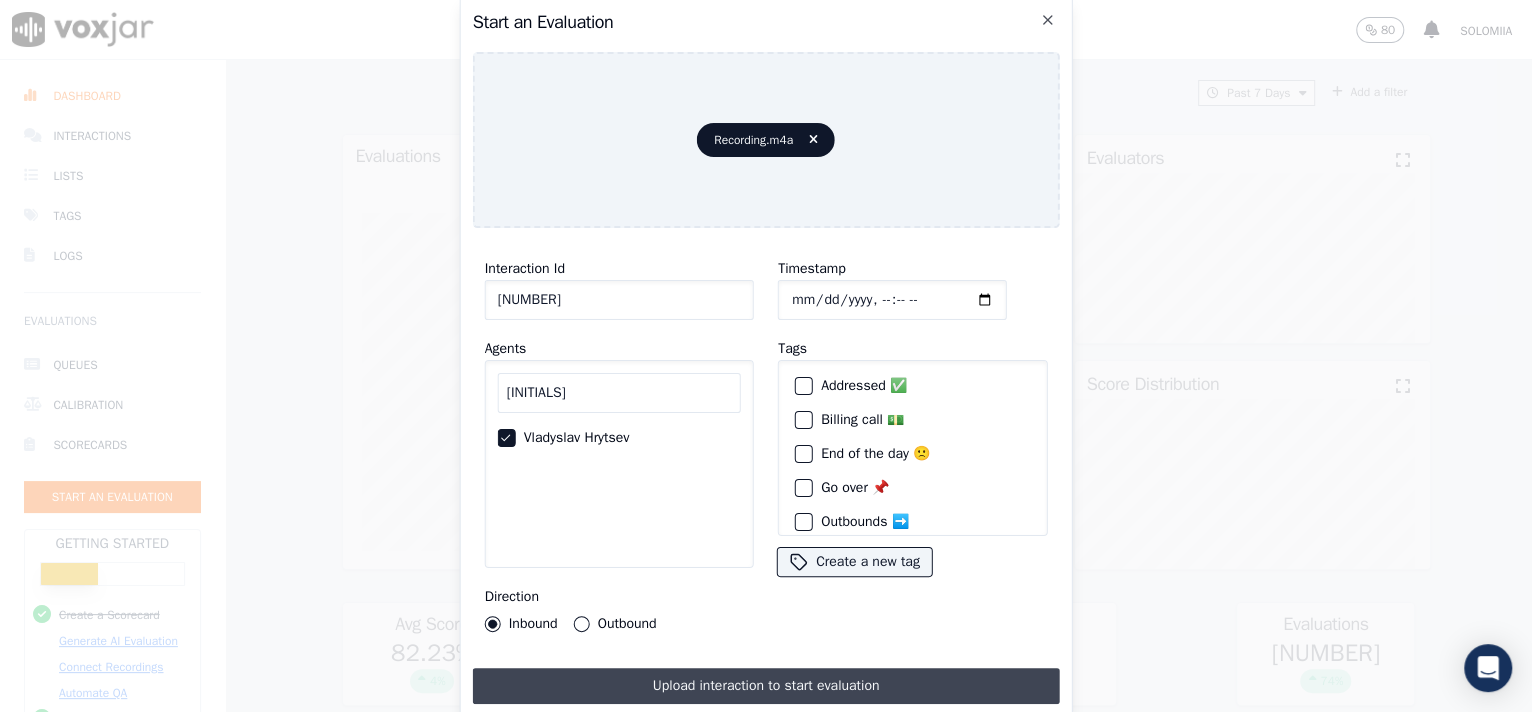 click on "Upload interaction to start evaluation" at bounding box center (766, 686) 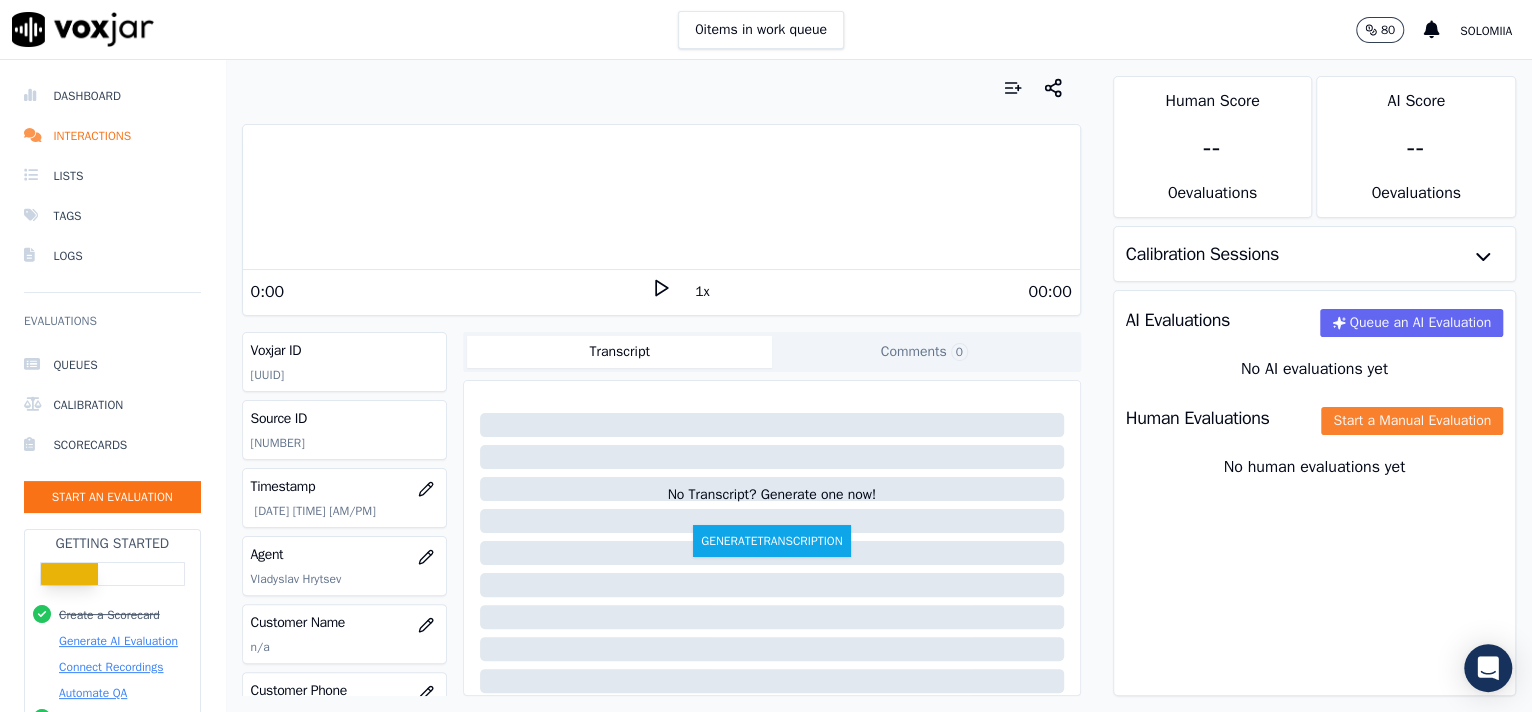 click on "Start a Manual Evaluation" 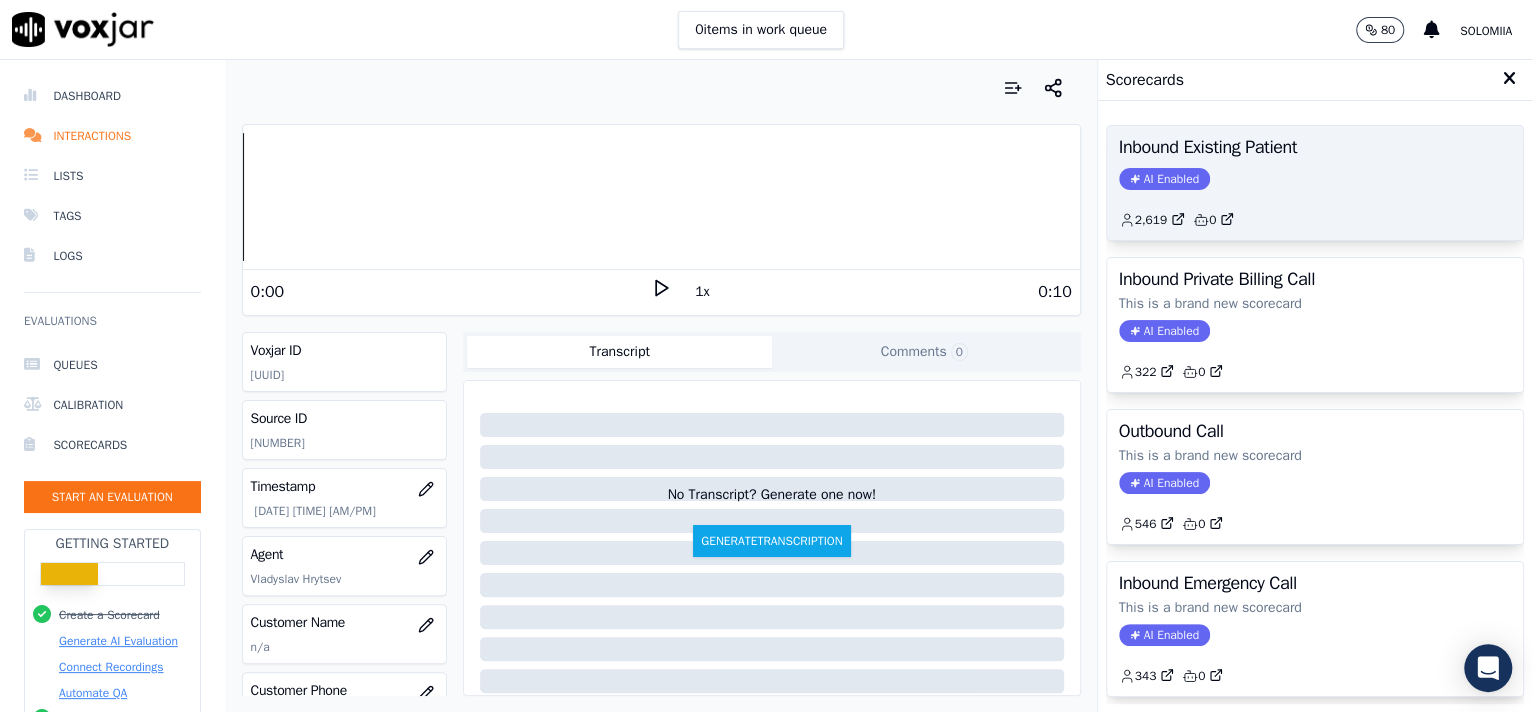click on "AI Enabled" 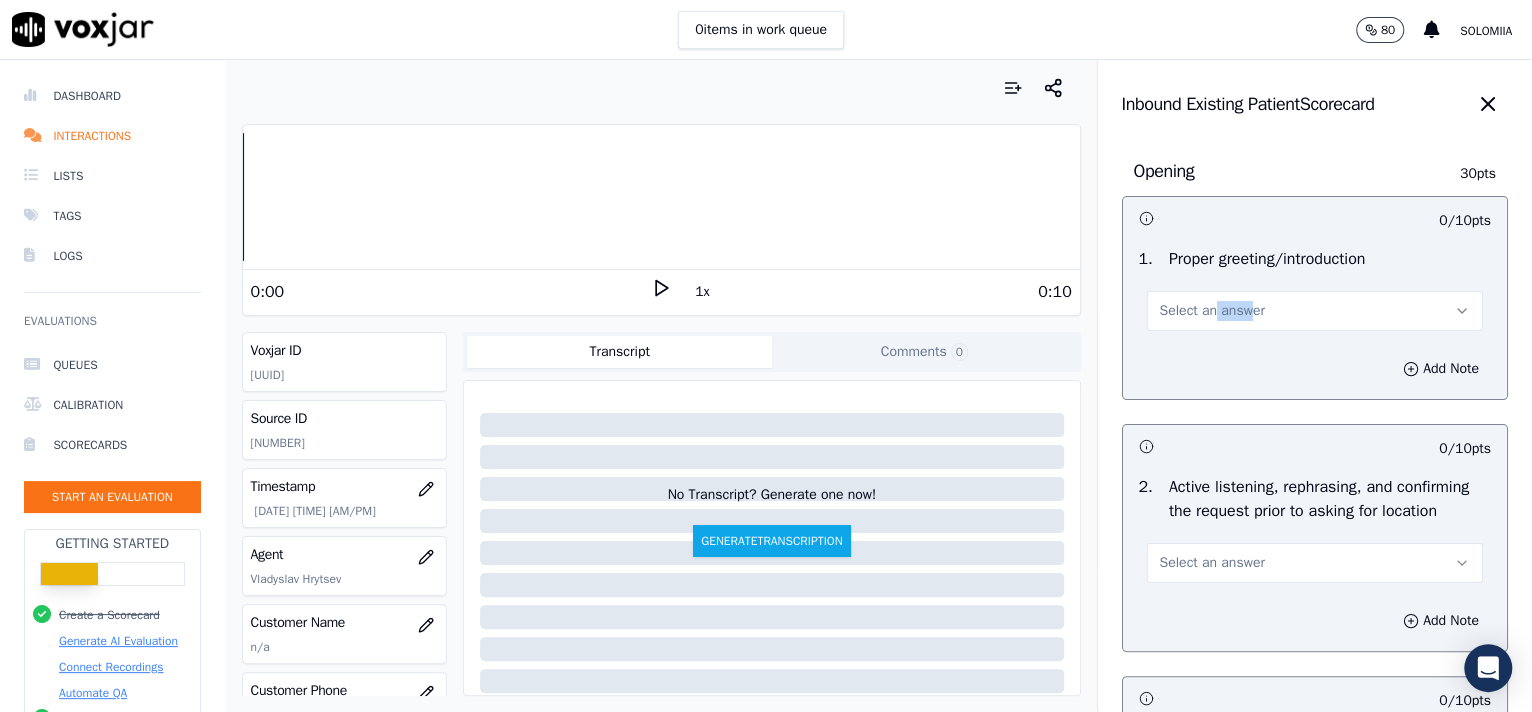 drag, startPoint x: 1219, startPoint y: 287, endPoint x: 1177, endPoint y: 315, distance: 50.47772 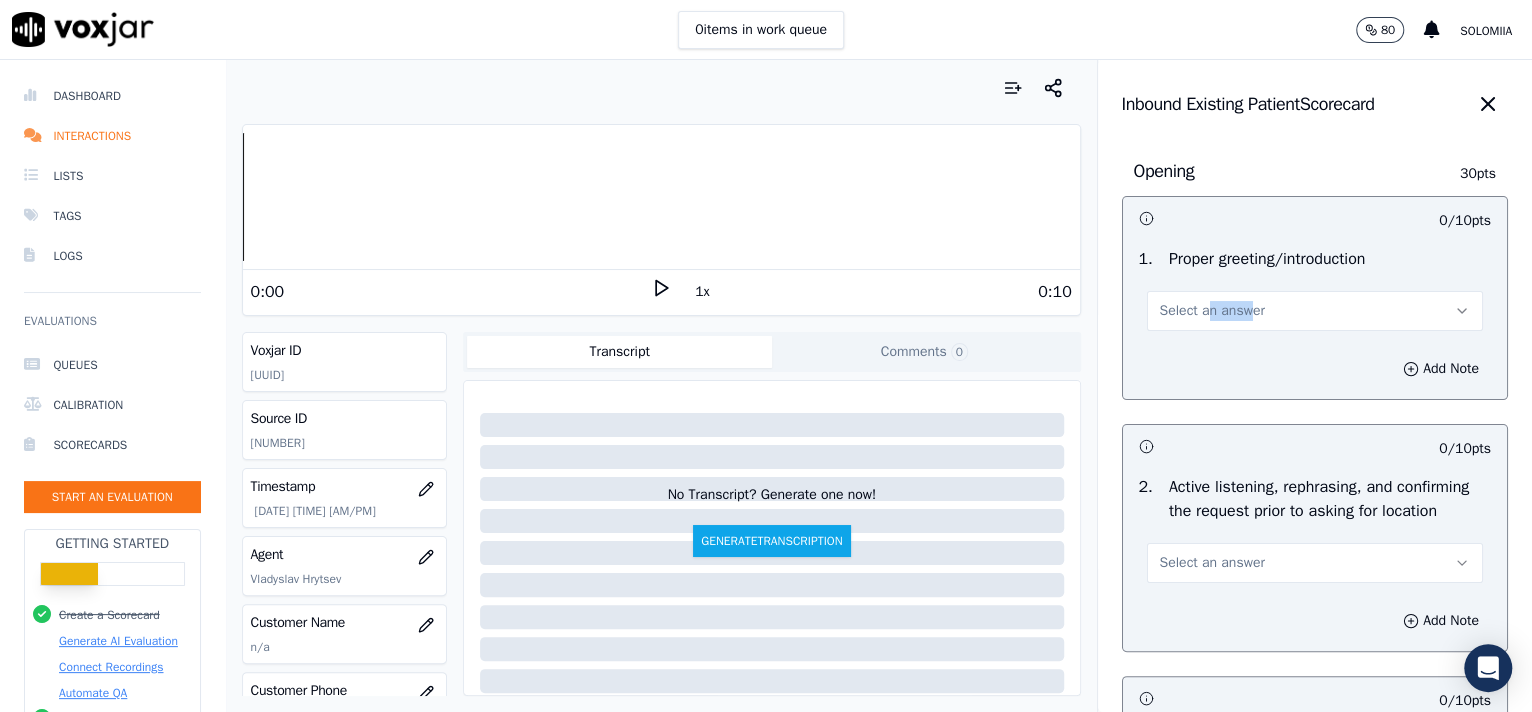 click on "Select an answer" at bounding box center (1212, 311) 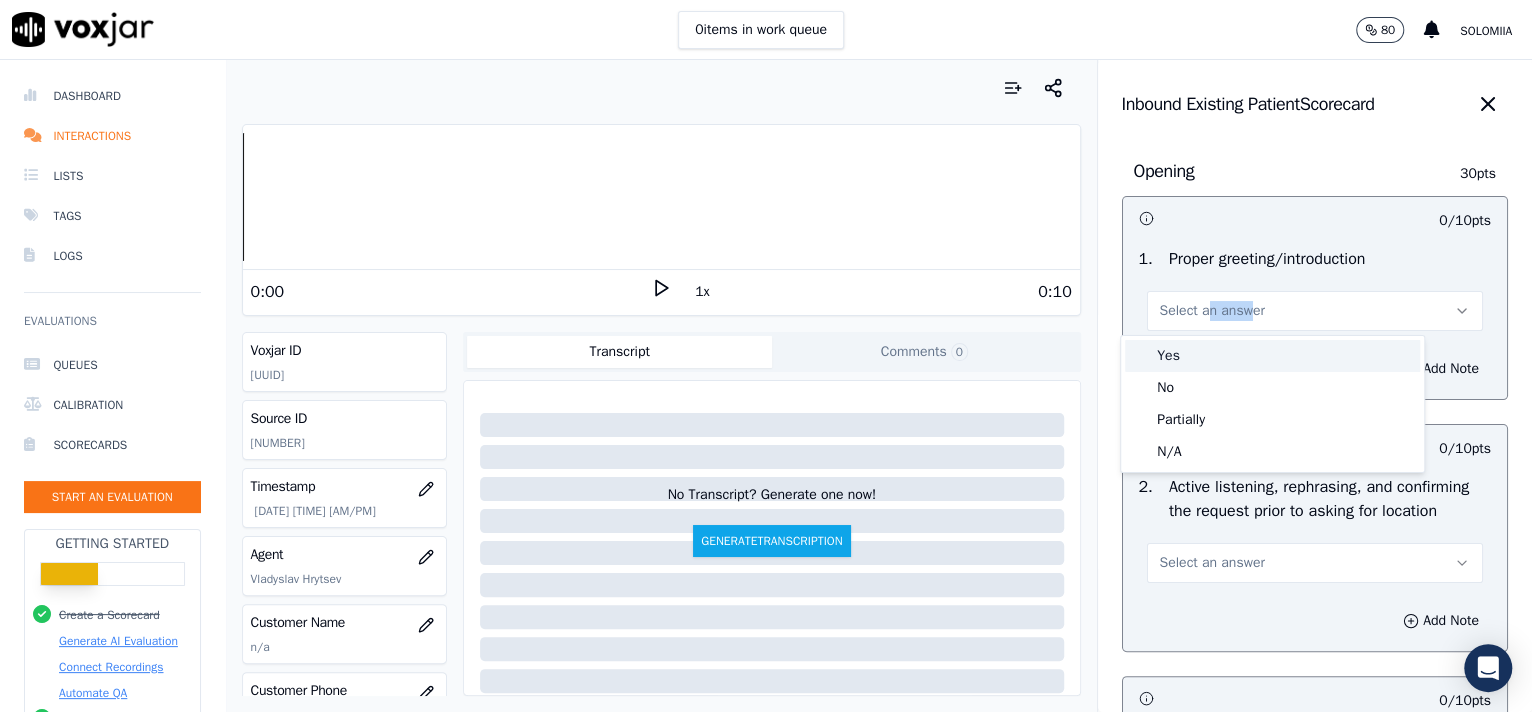click on "Yes" at bounding box center (1272, 356) 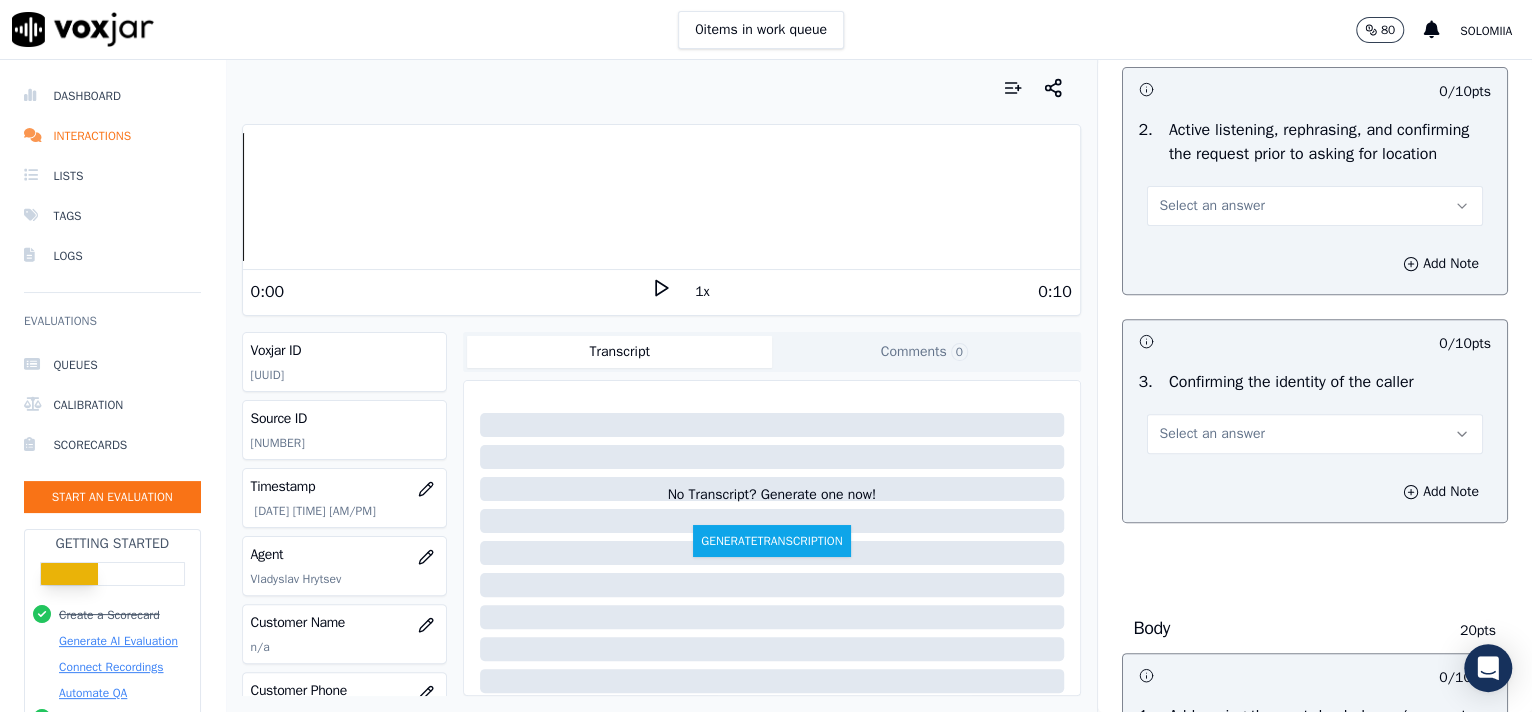 scroll, scrollTop: 454, scrollLeft: 0, axis: vertical 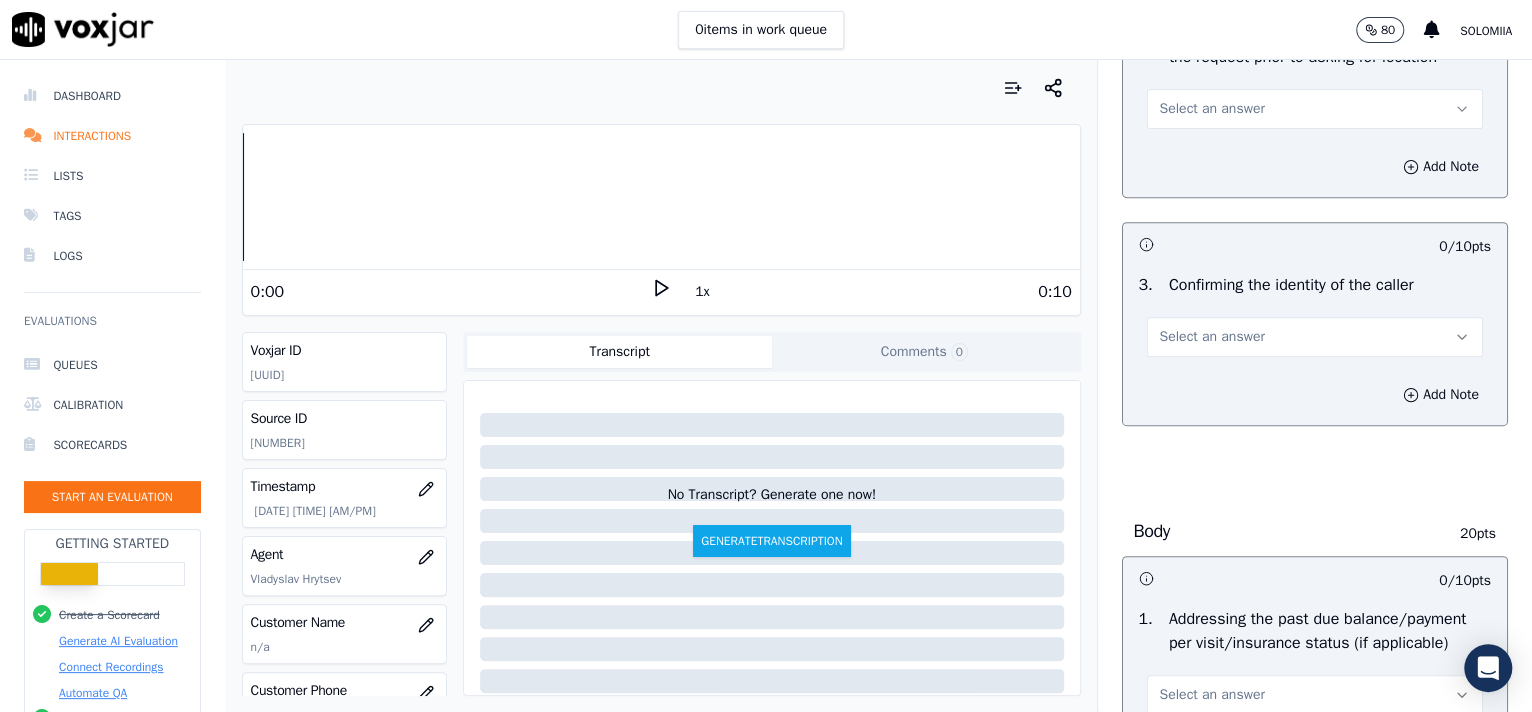 click on "Select an answer" at bounding box center [1212, 109] 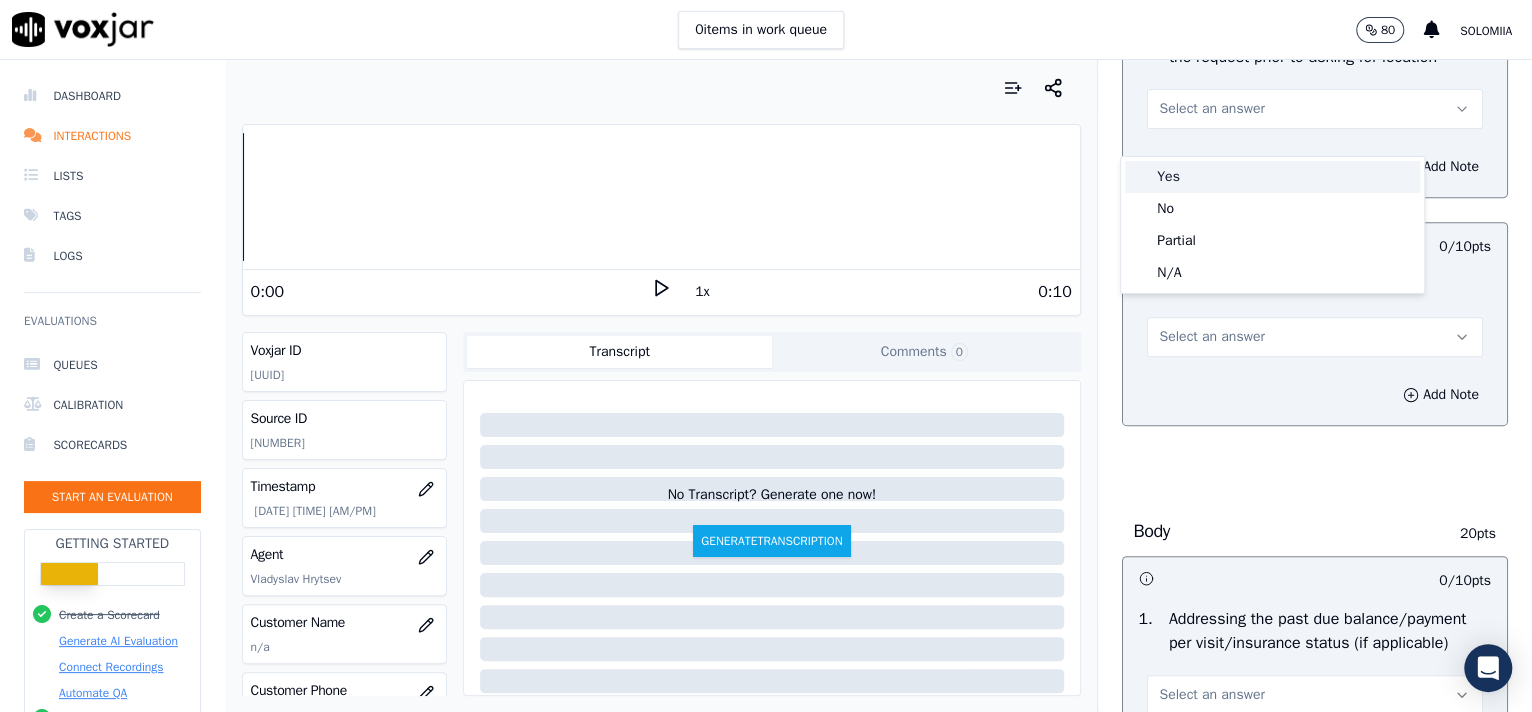 click on "Yes" at bounding box center [1272, 177] 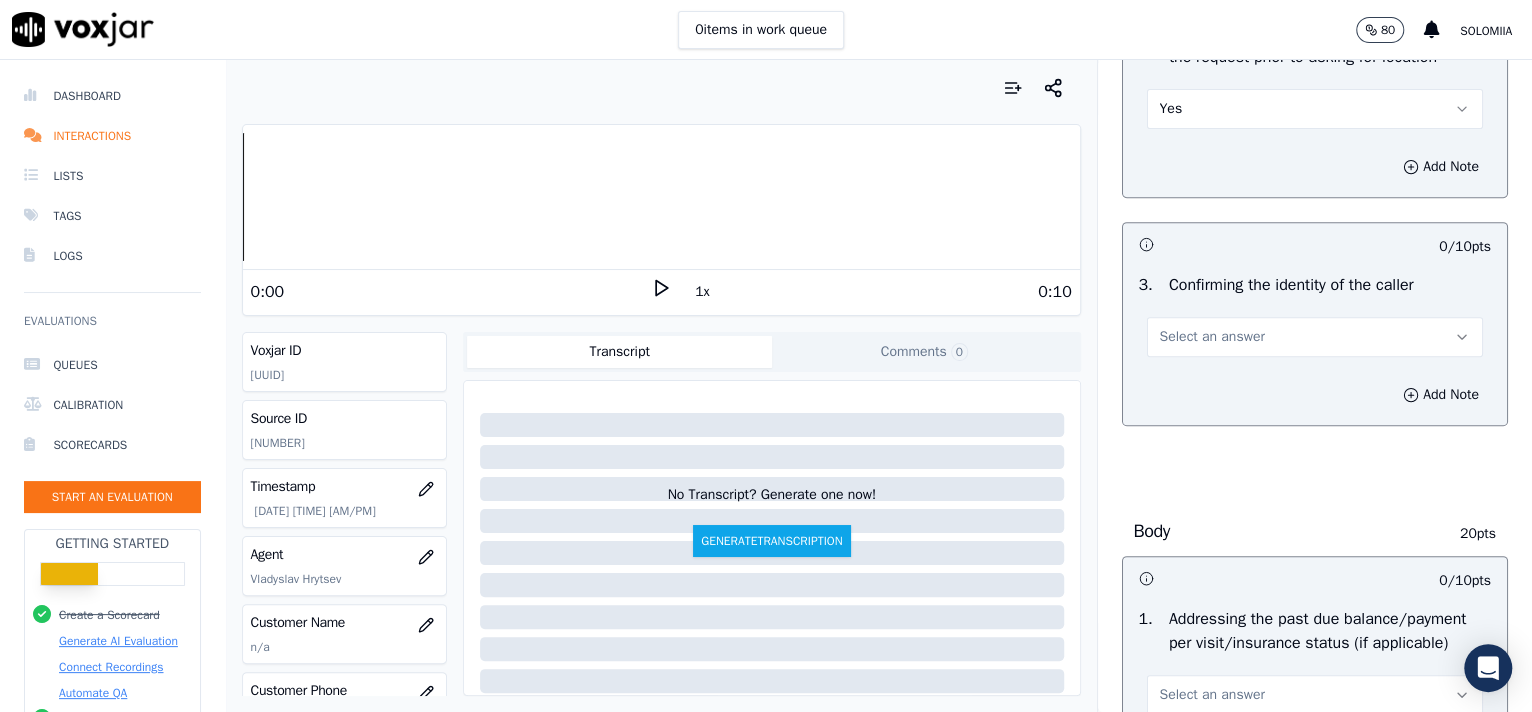 click on "Select an answer" at bounding box center (1212, 337) 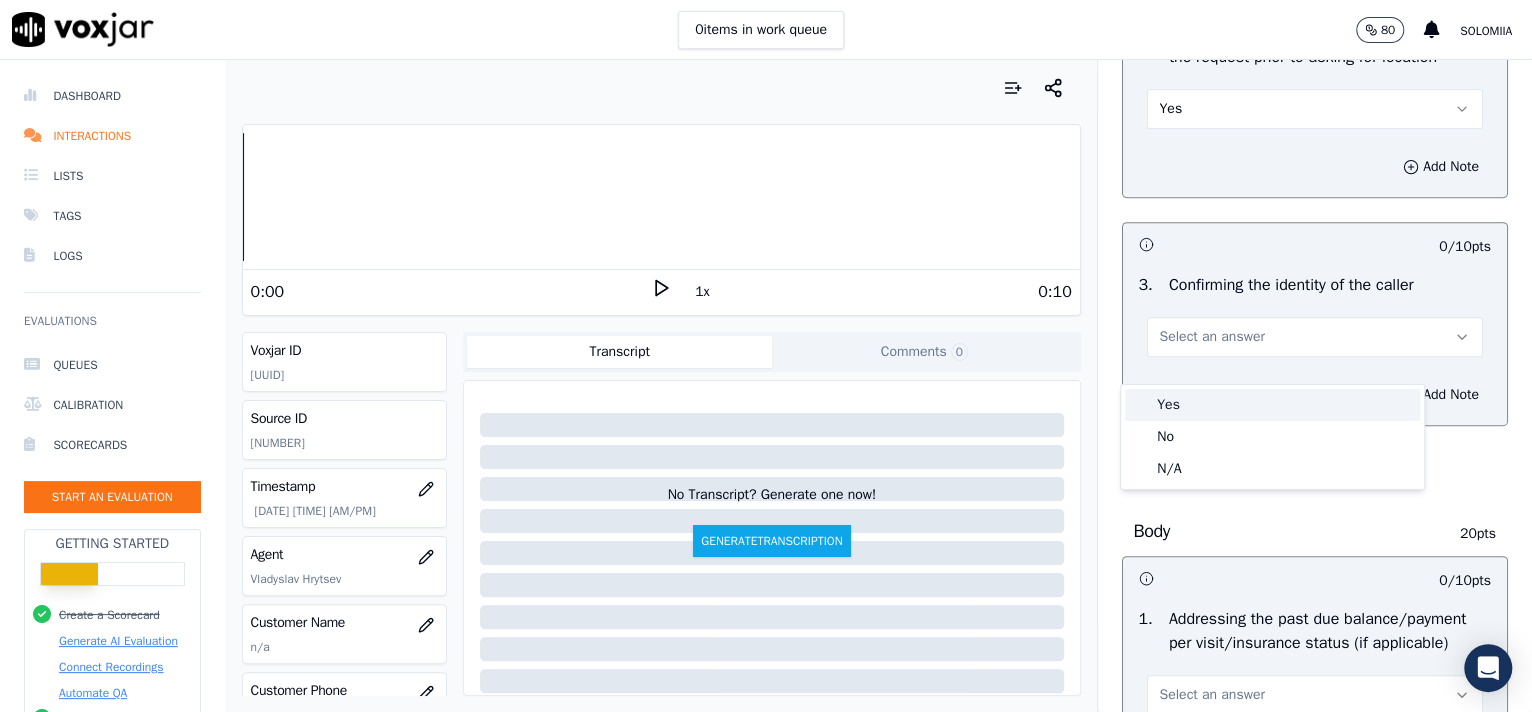 click on "Yes" at bounding box center [1272, 405] 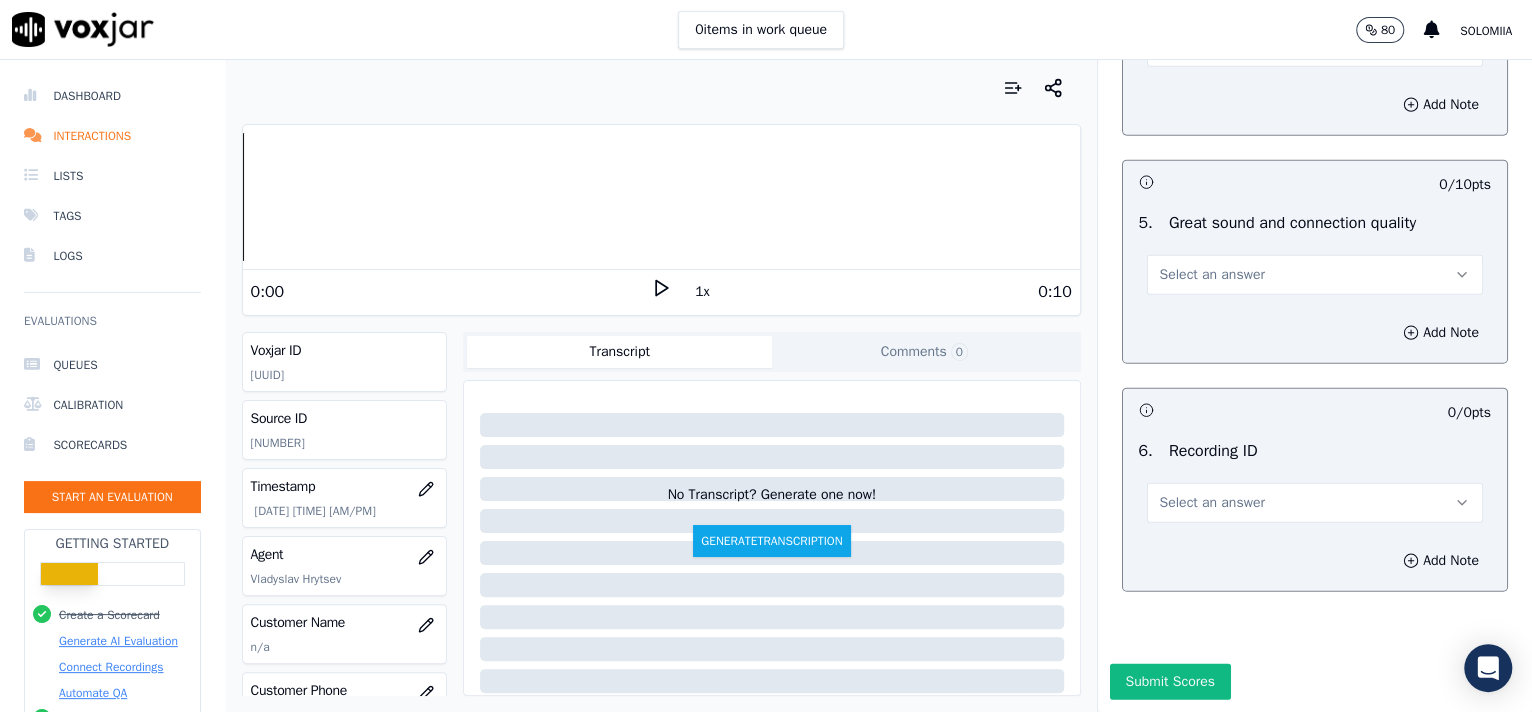 scroll, scrollTop: 3057, scrollLeft: 0, axis: vertical 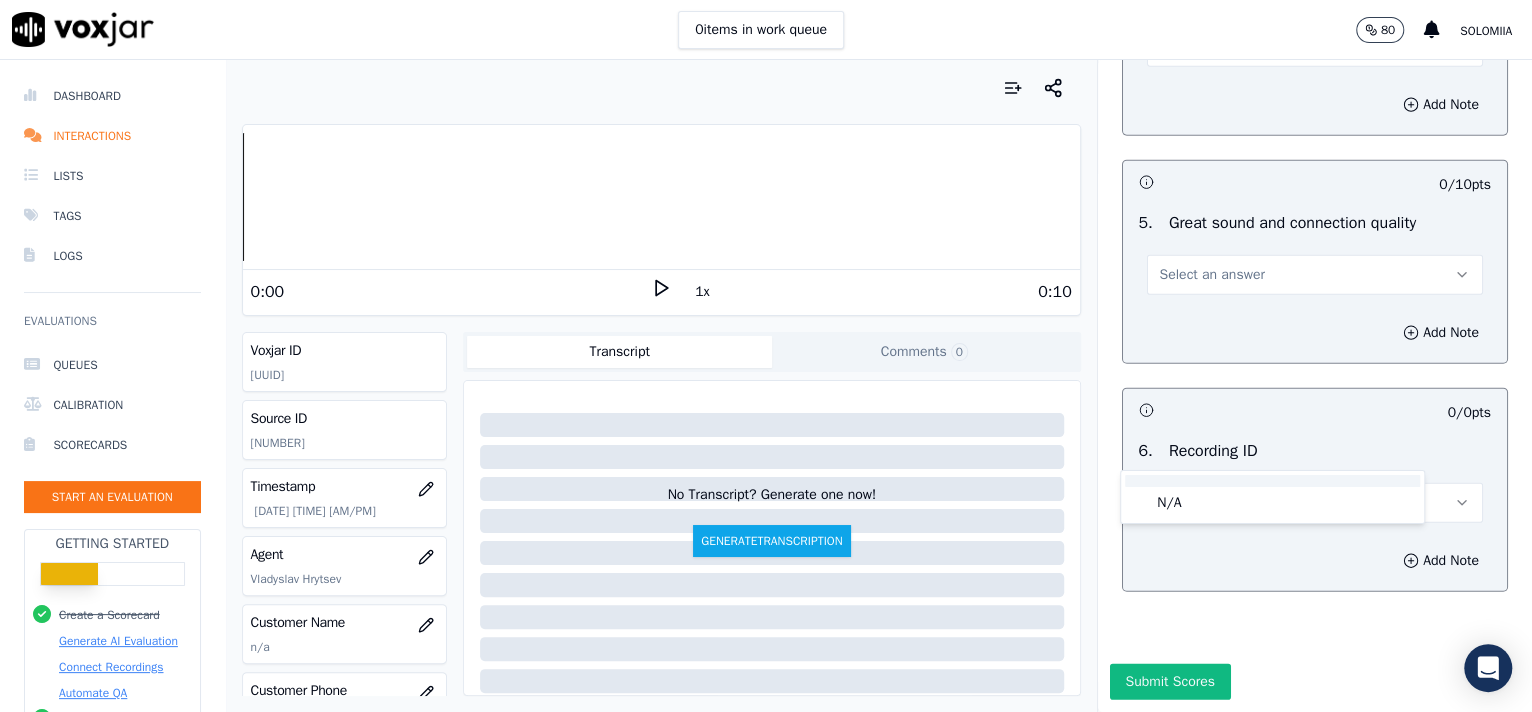 drag, startPoint x: 1211, startPoint y: 485, endPoint x: 1227, endPoint y: 495, distance: 18.867962 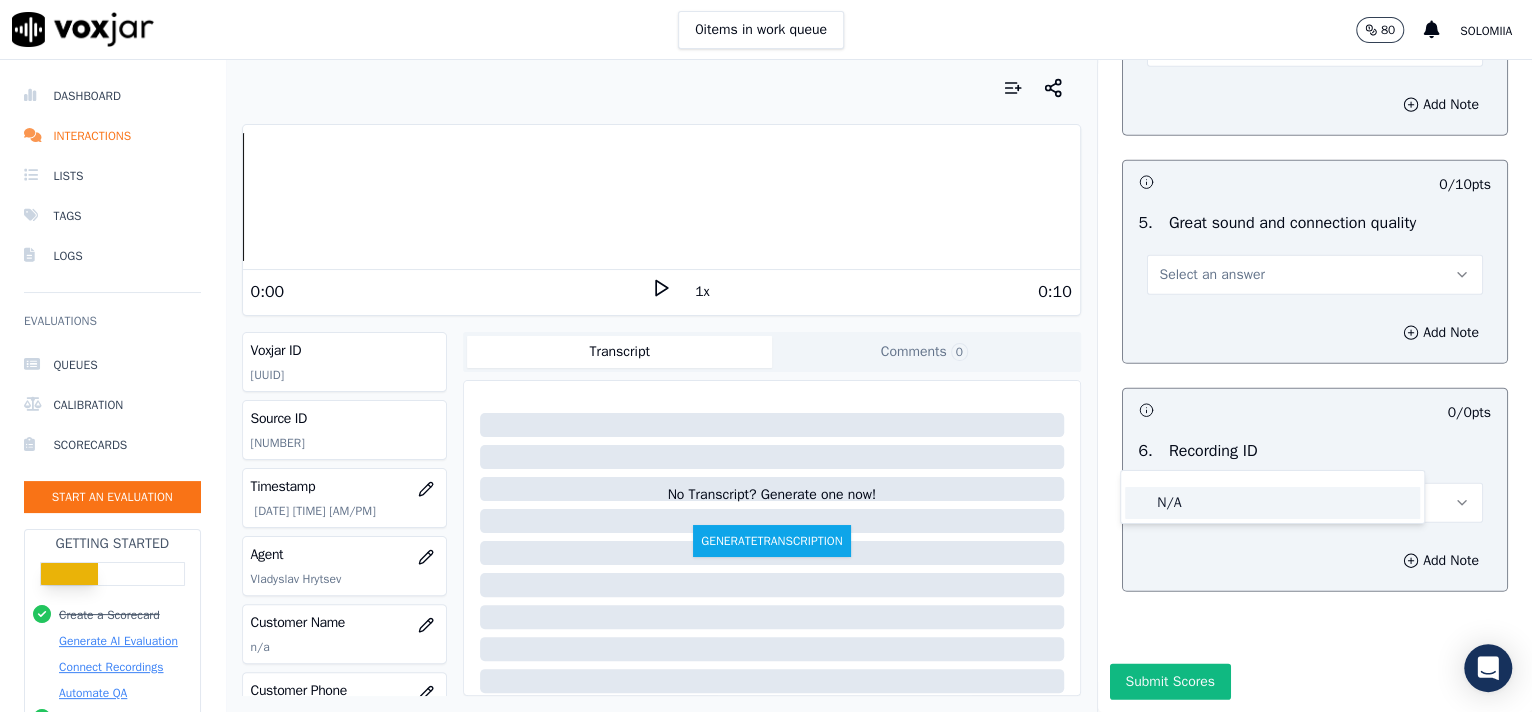 click on "N/A" 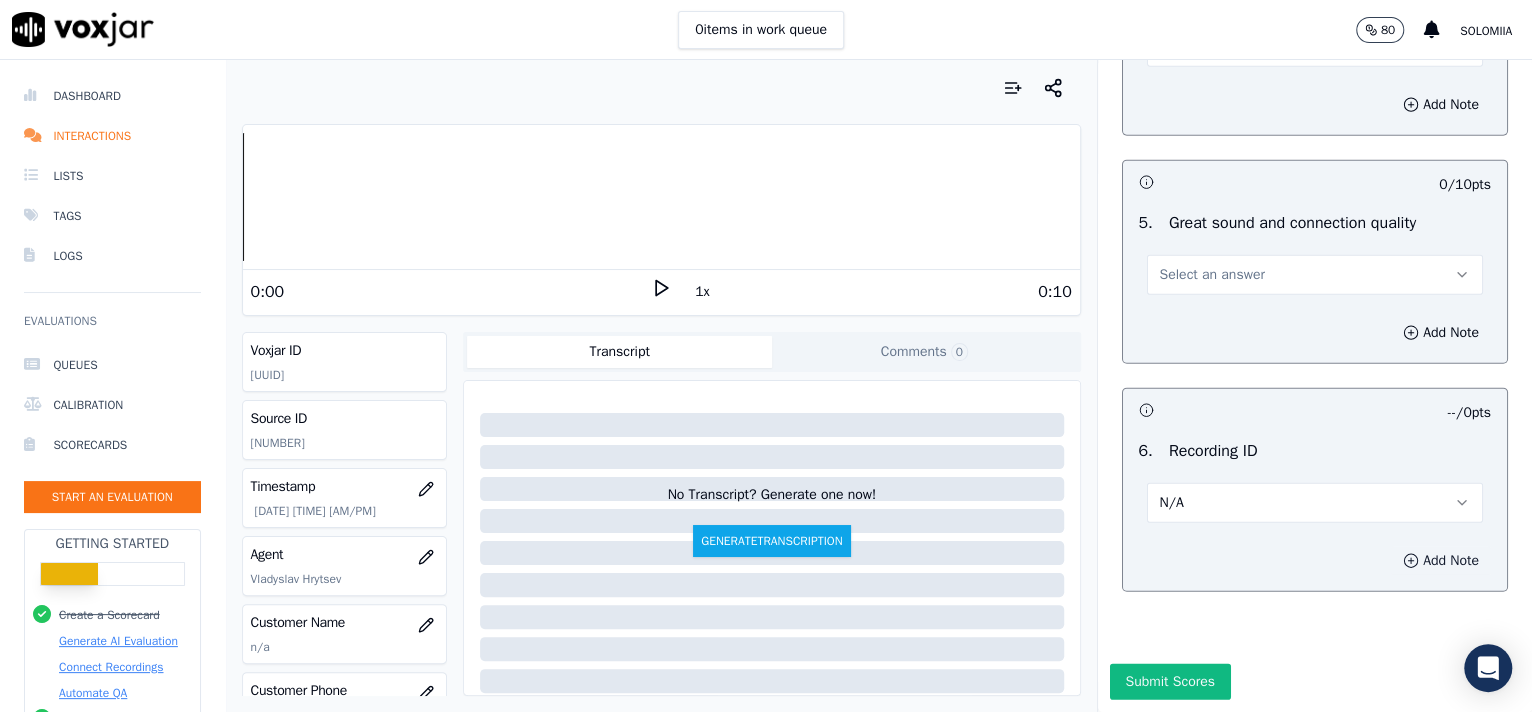 click on "Add Note" at bounding box center (1441, 561) 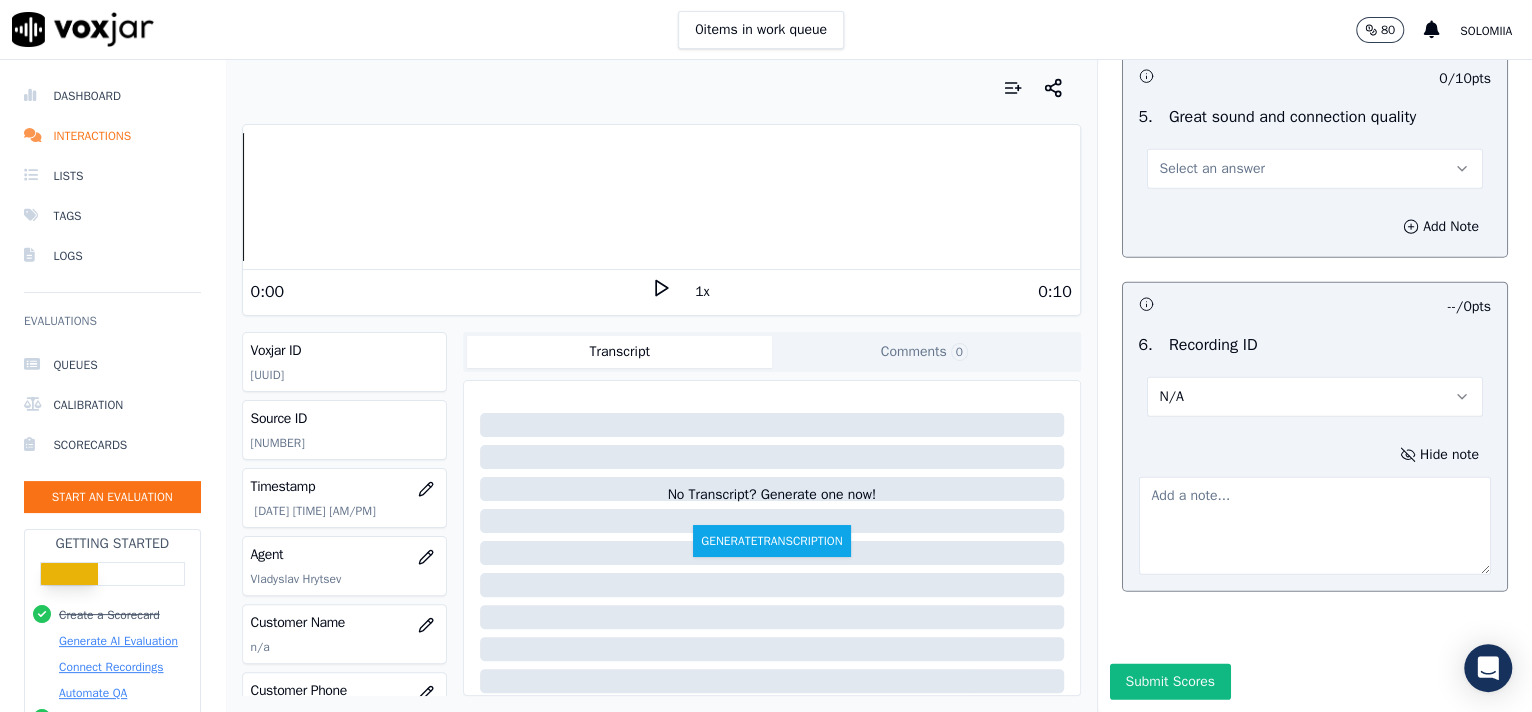 click at bounding box center [1315, 526] 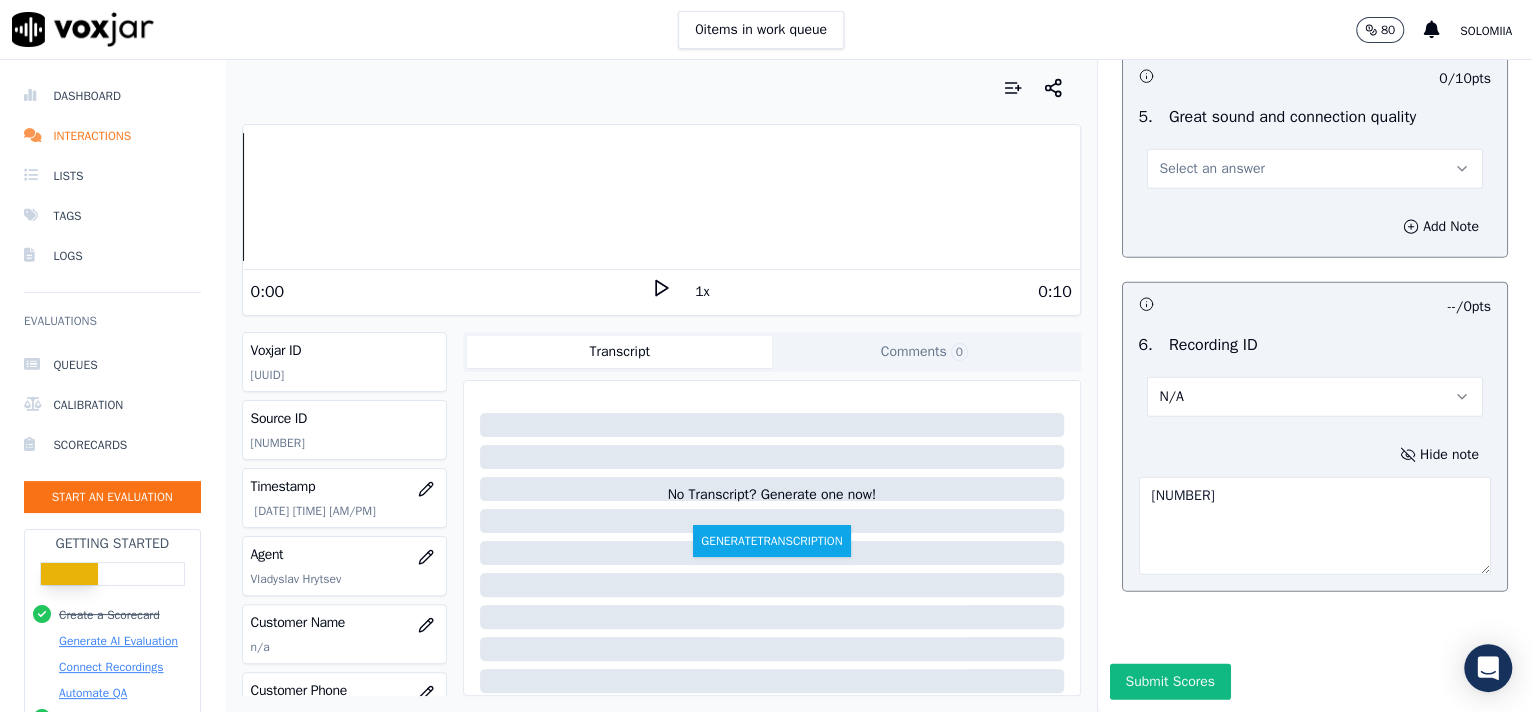 type on "[NUMBER]" 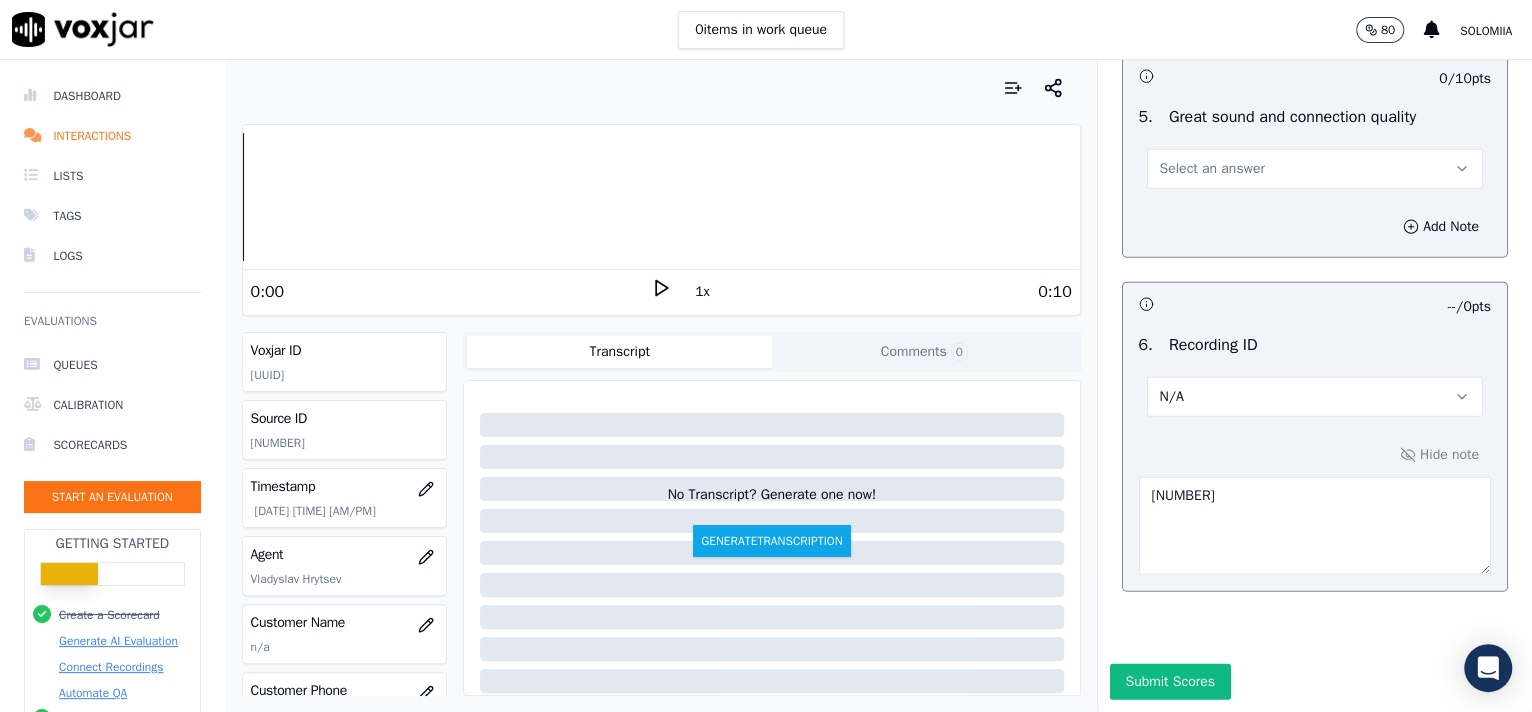 click on "Select an answer" at bounding box center (1315, 169) 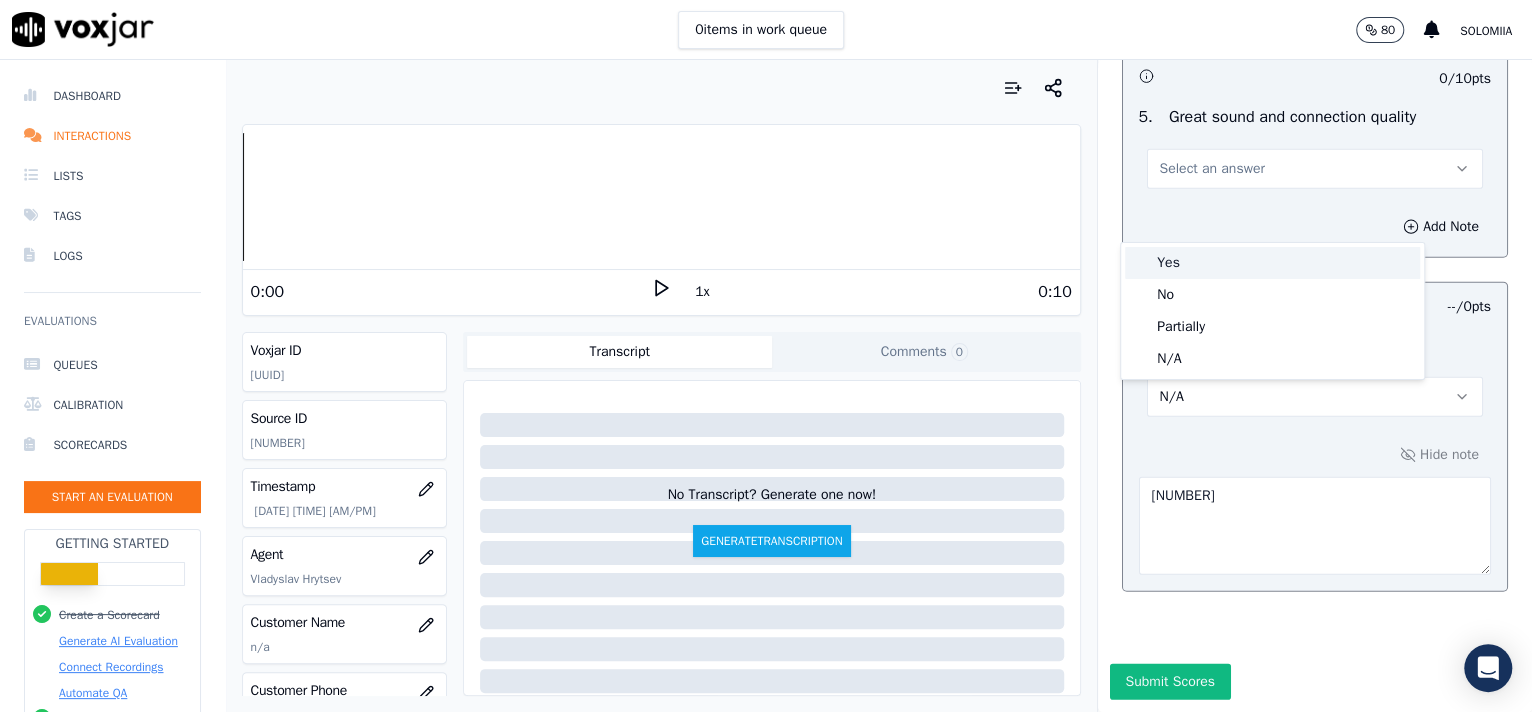click on "Yes" at bounding box center (1272, 263) 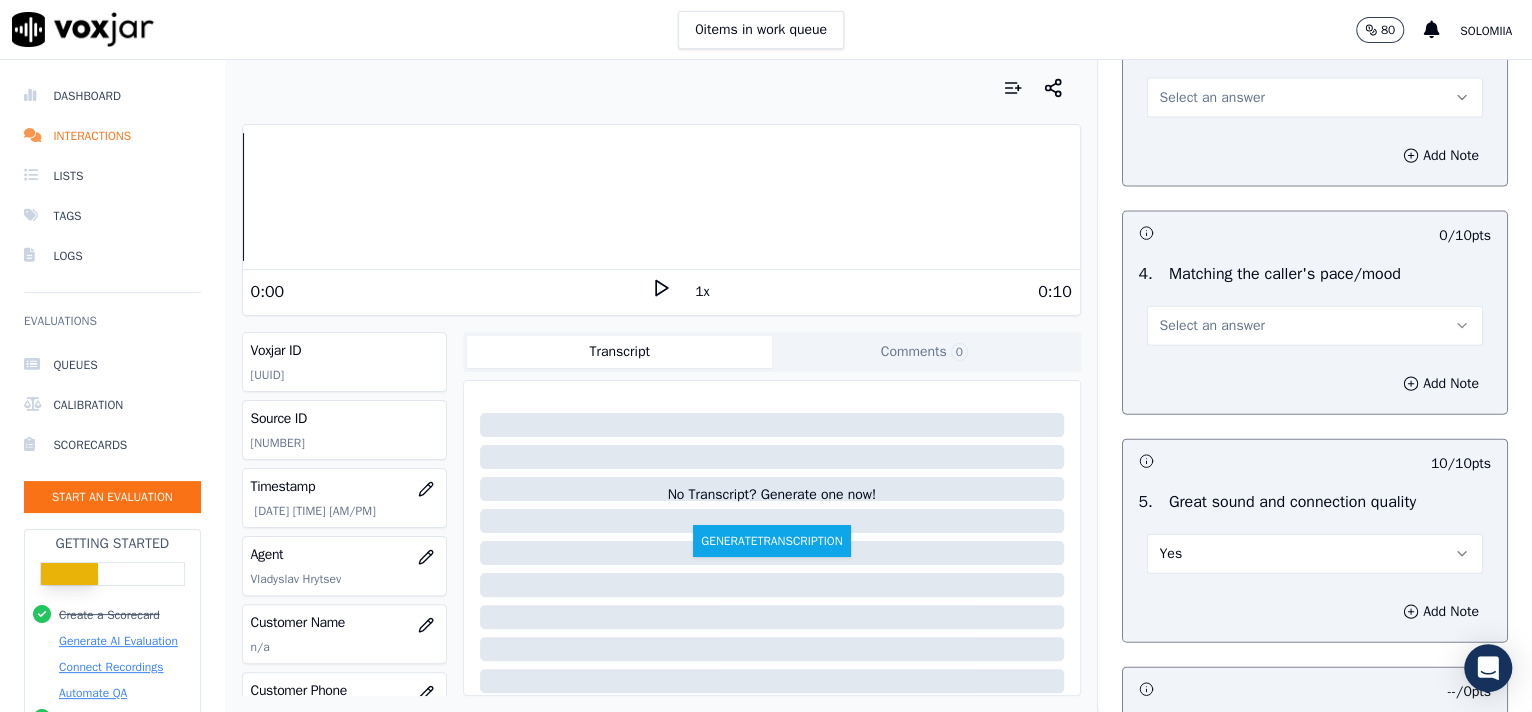 scroll, scrollTop: 2579, scrollLeft: 0, axis: vertical 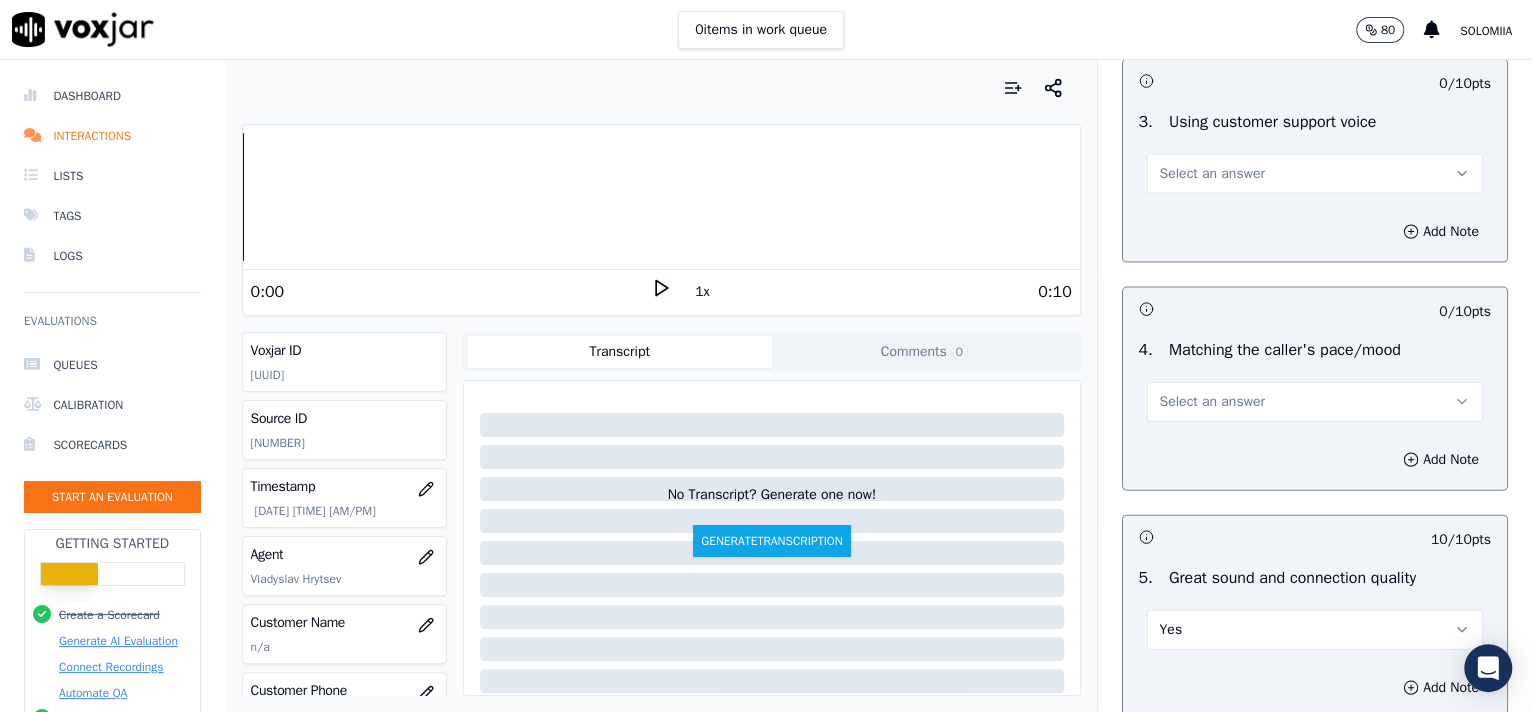 click on "Select an answer" at bounding box center [1315, 402] 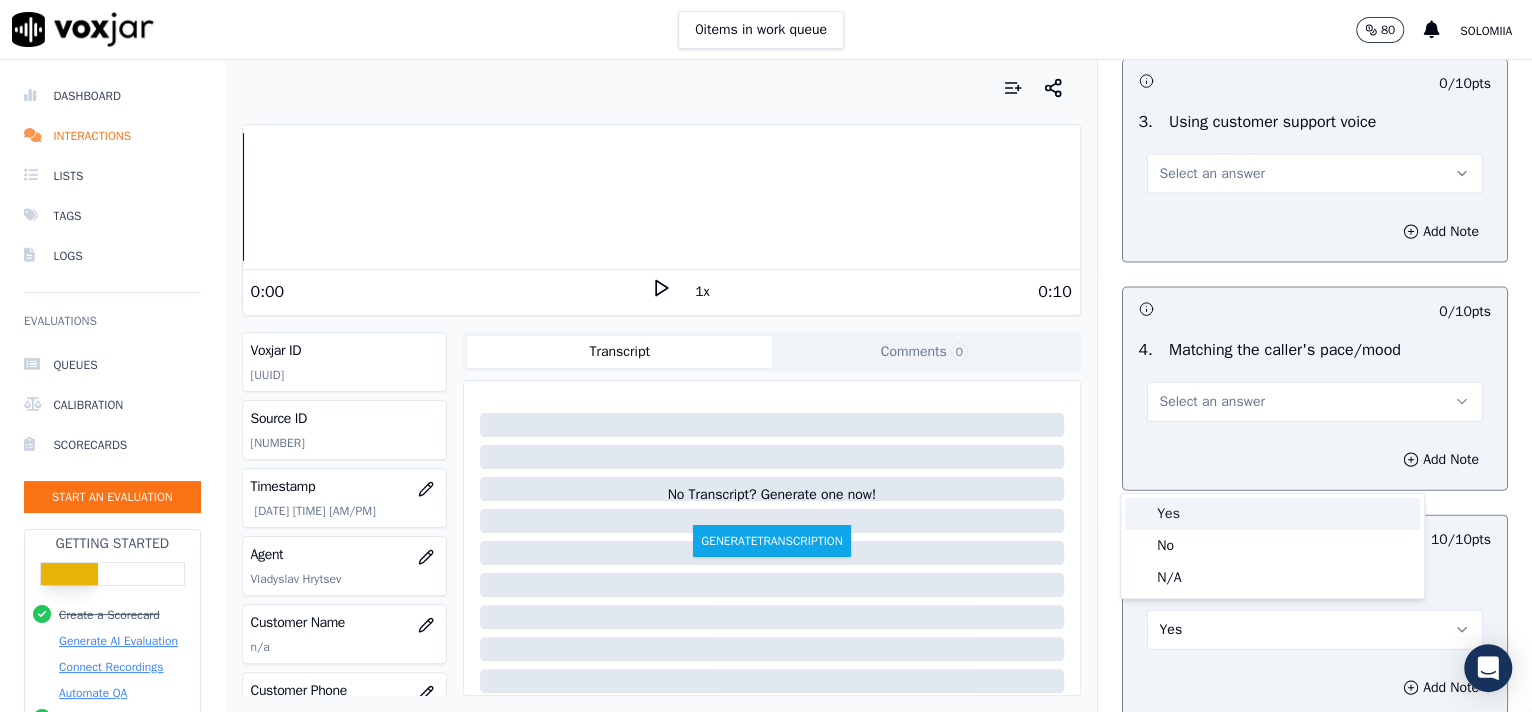 click on "Yes" at bounding box center (1272, 514) 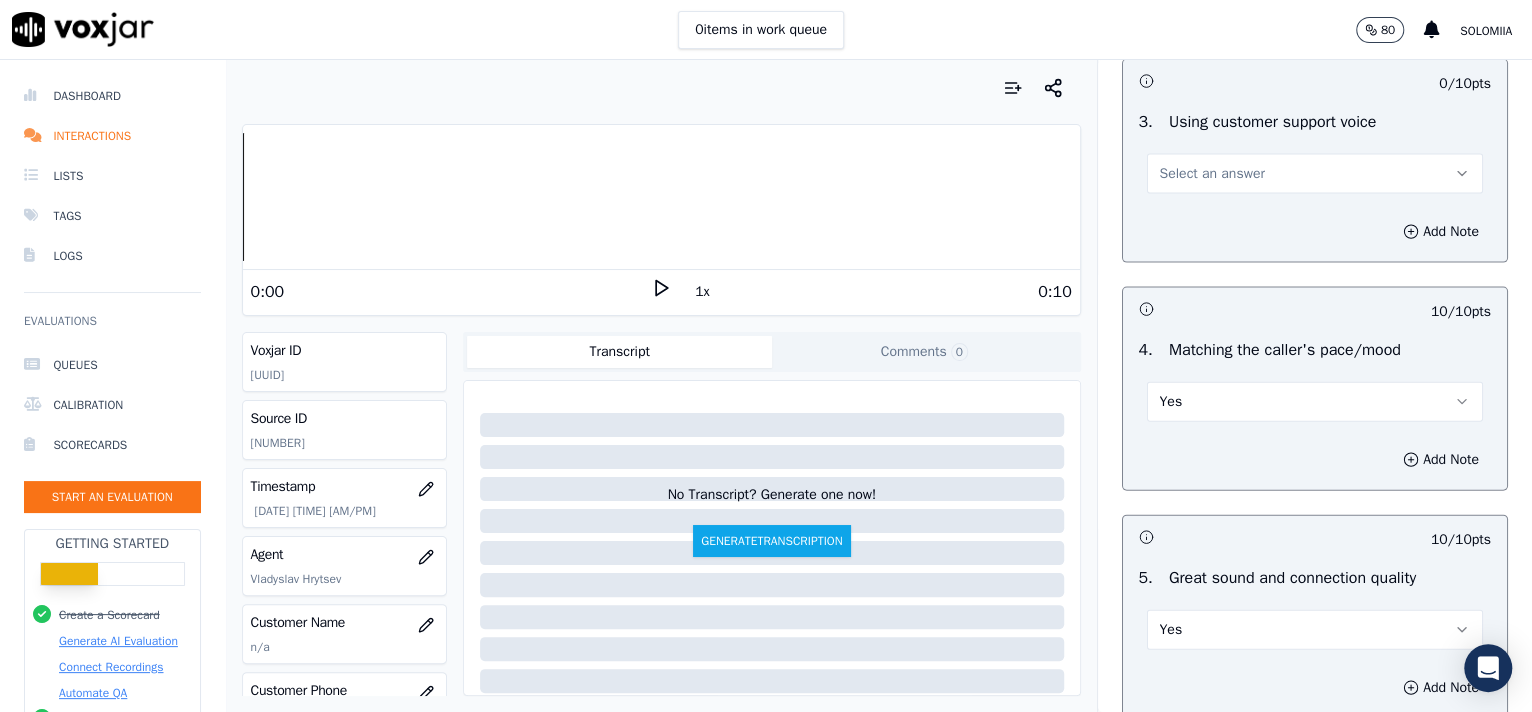 click on "Select an answer" at bounding box center (1212, 174) 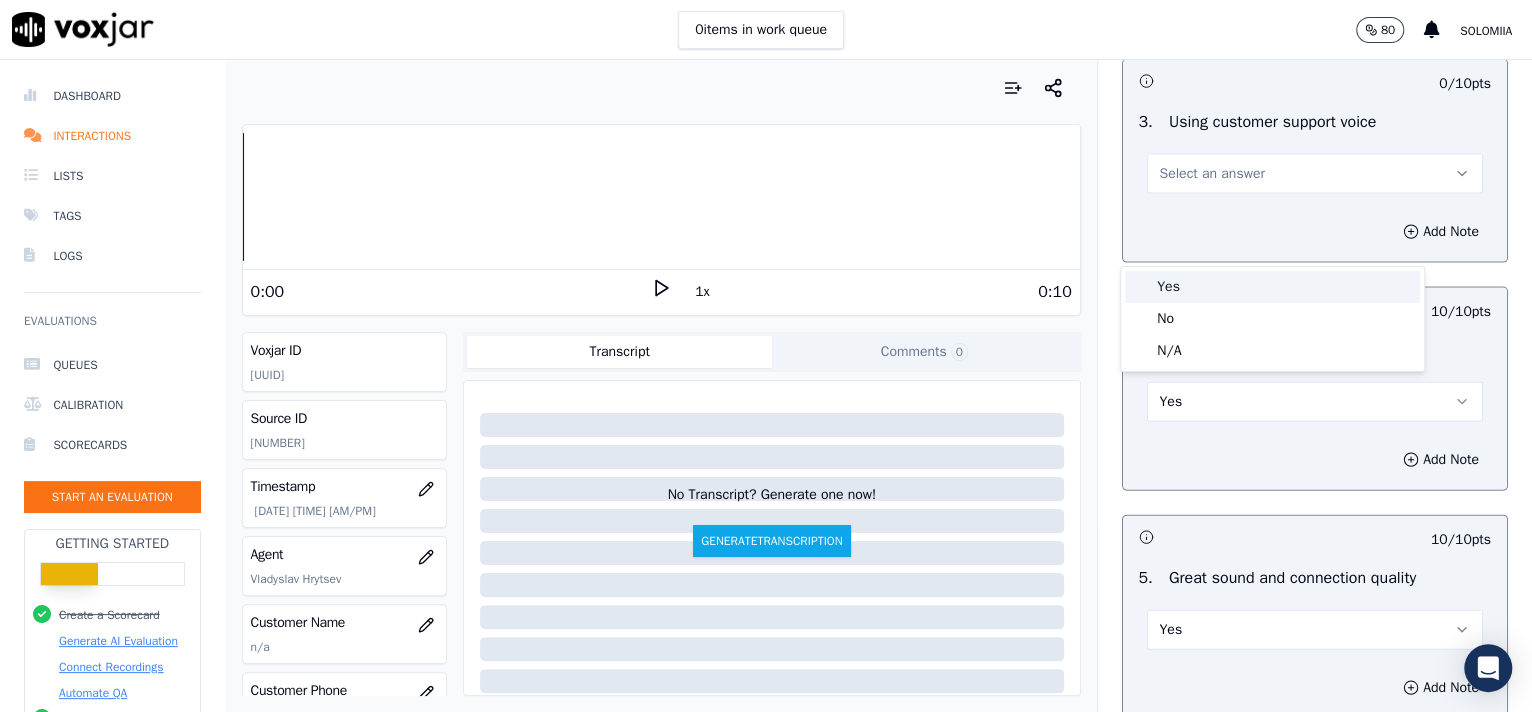 click on "Yes" at bounding box center (1272, 287) 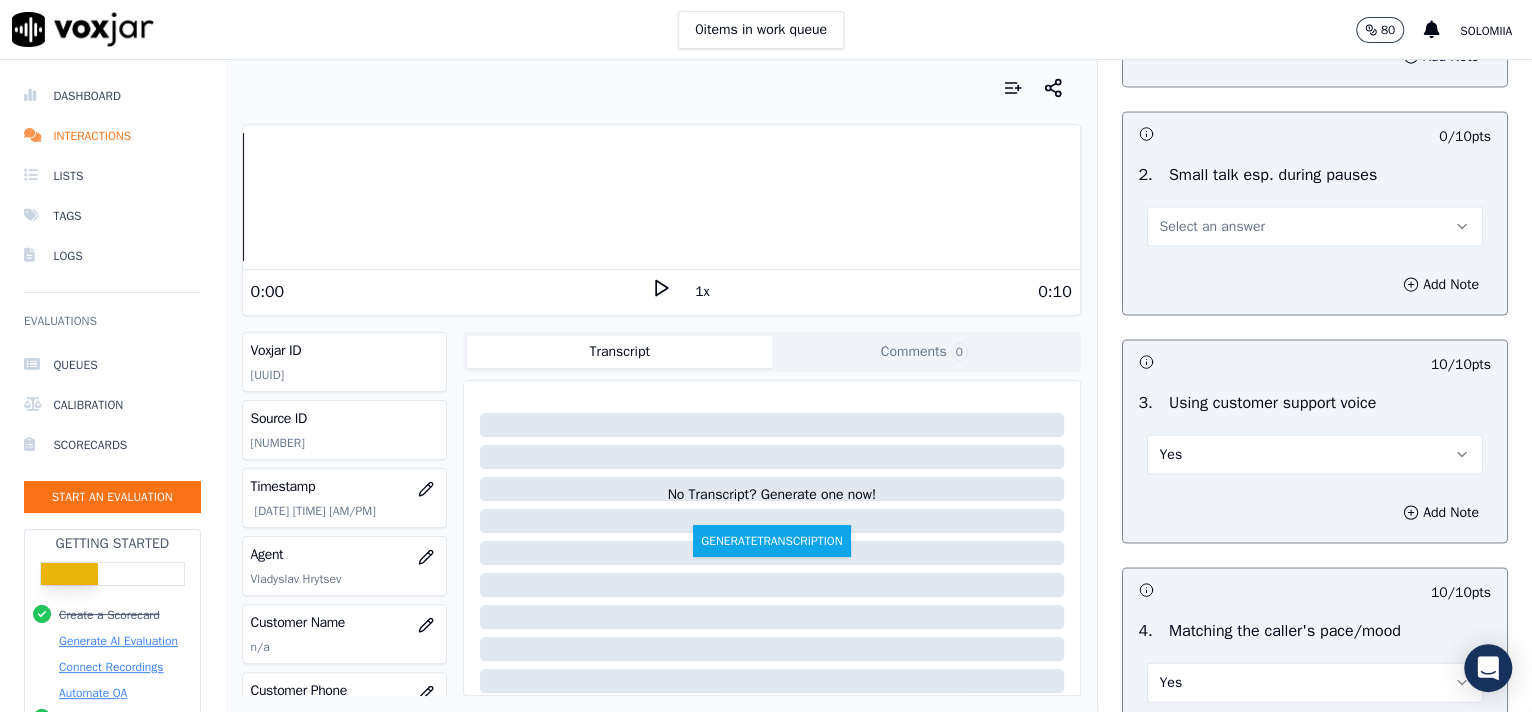 scroll, scrollTop: 2258, scrollLeft: 0, axis: vertical 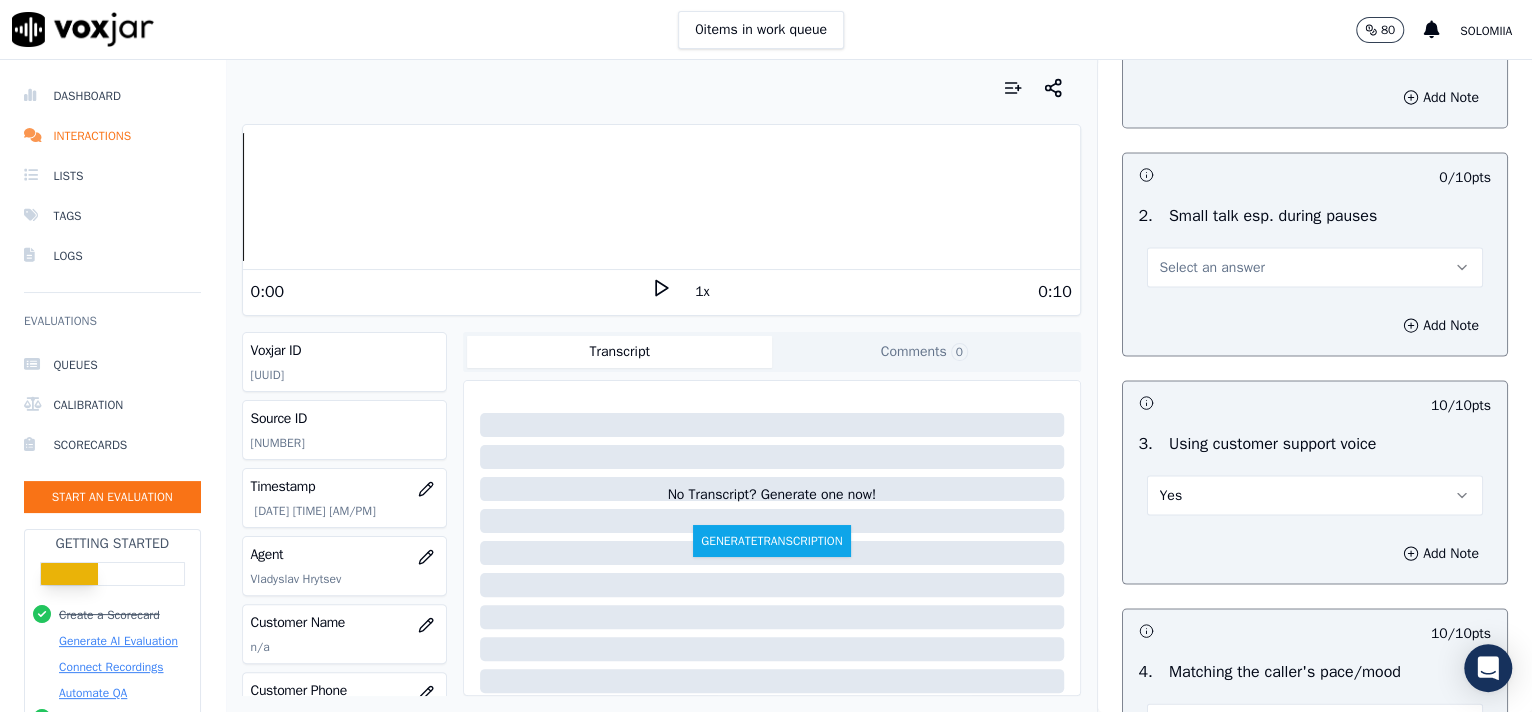 click on "Select an answer" at bounding box center (1315, 267) 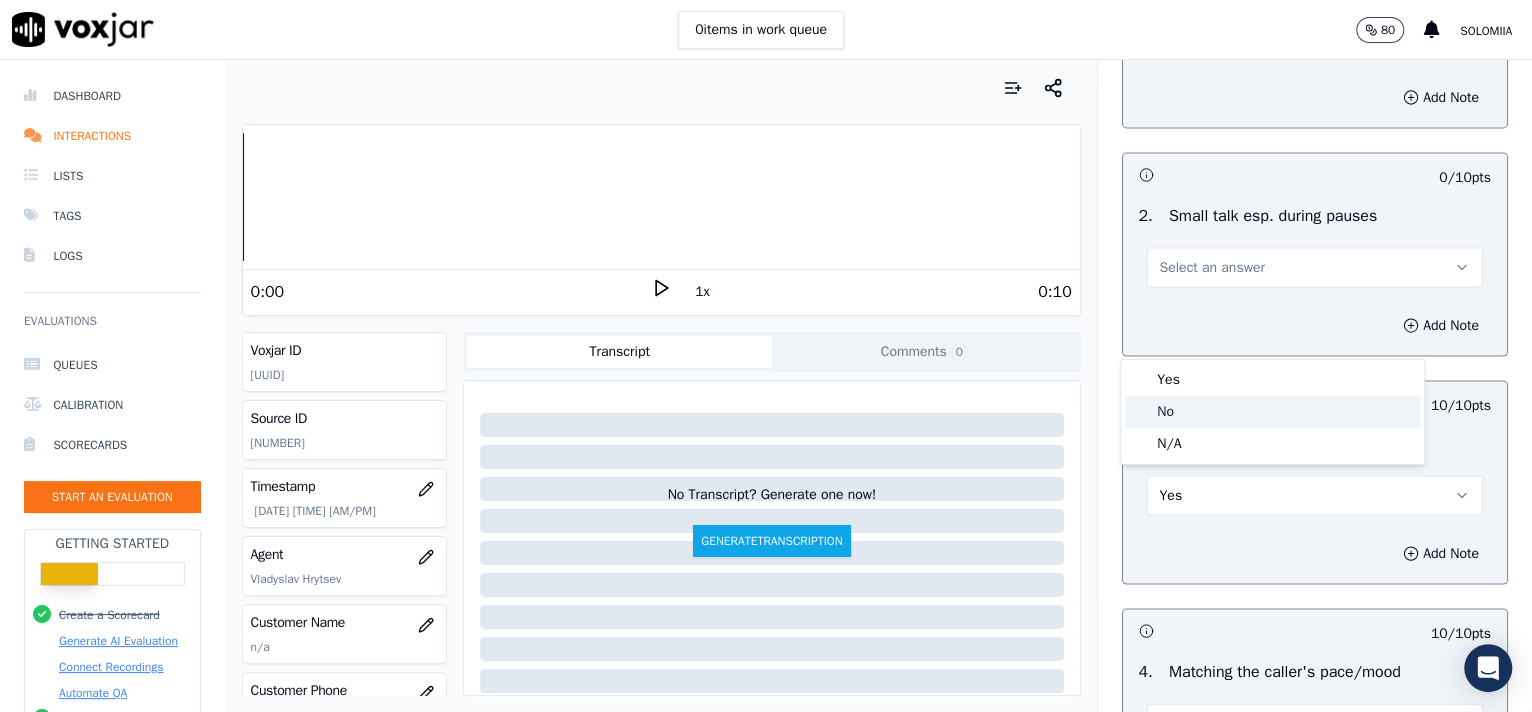 click on "No" 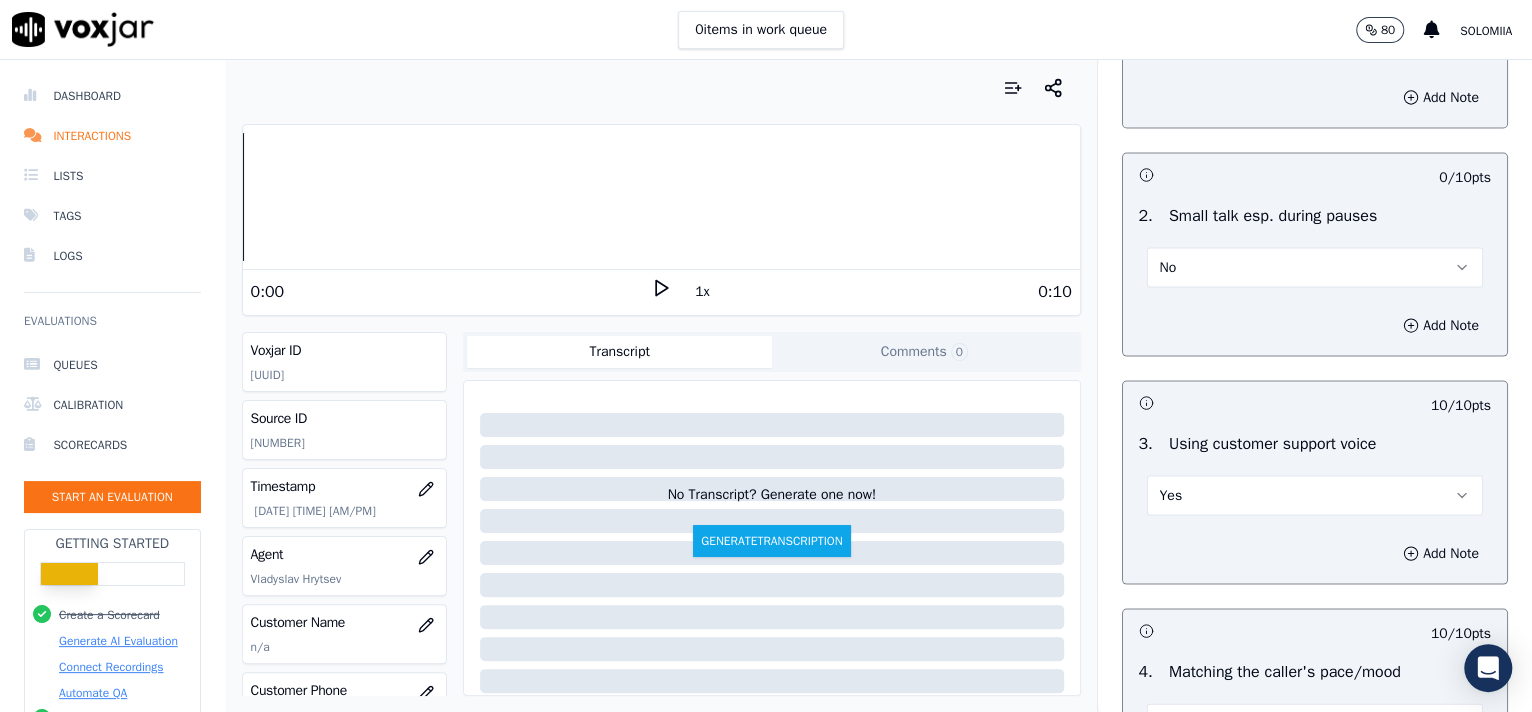 scroll, scrollTop: 1995, scrollLeft: 0, axis: vertical 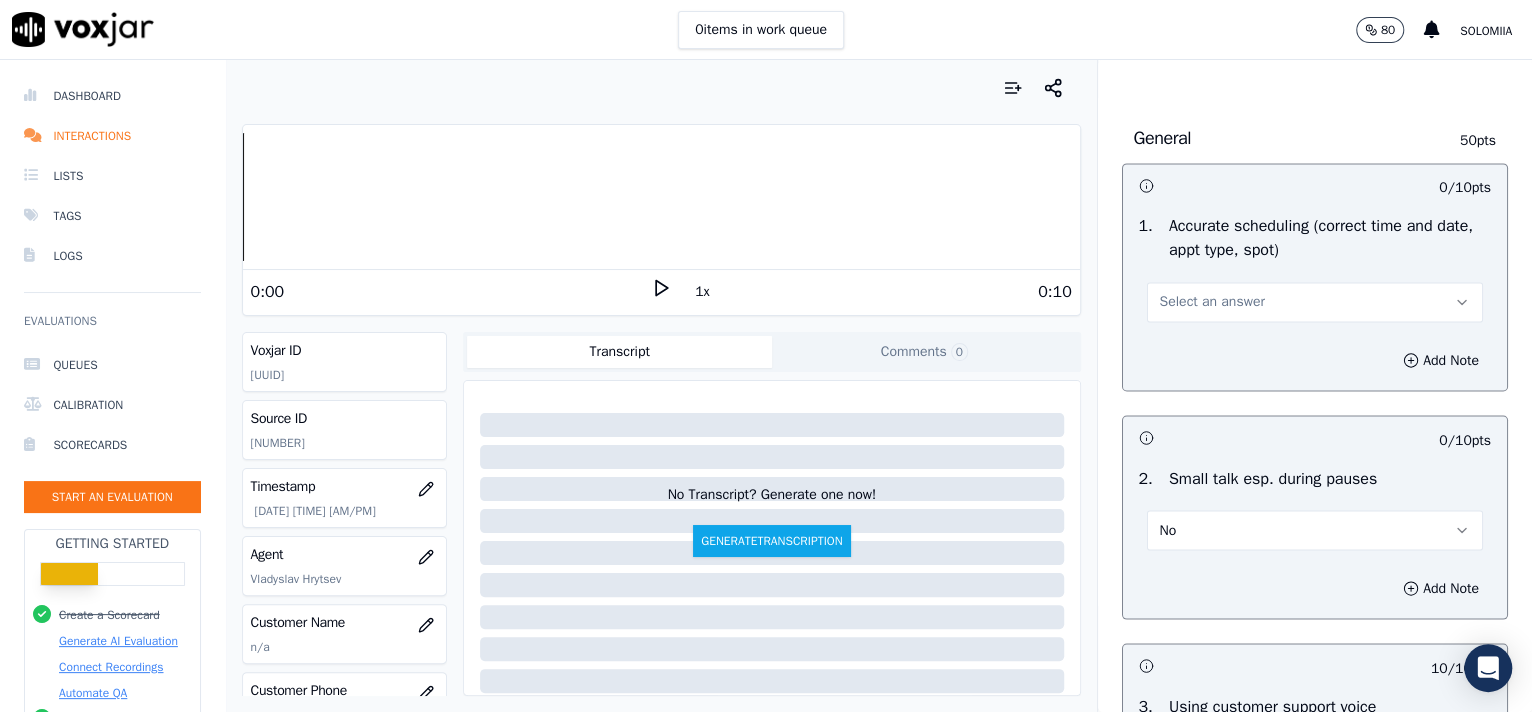 click on "Select an answer" at bounding box center [1315, 302] 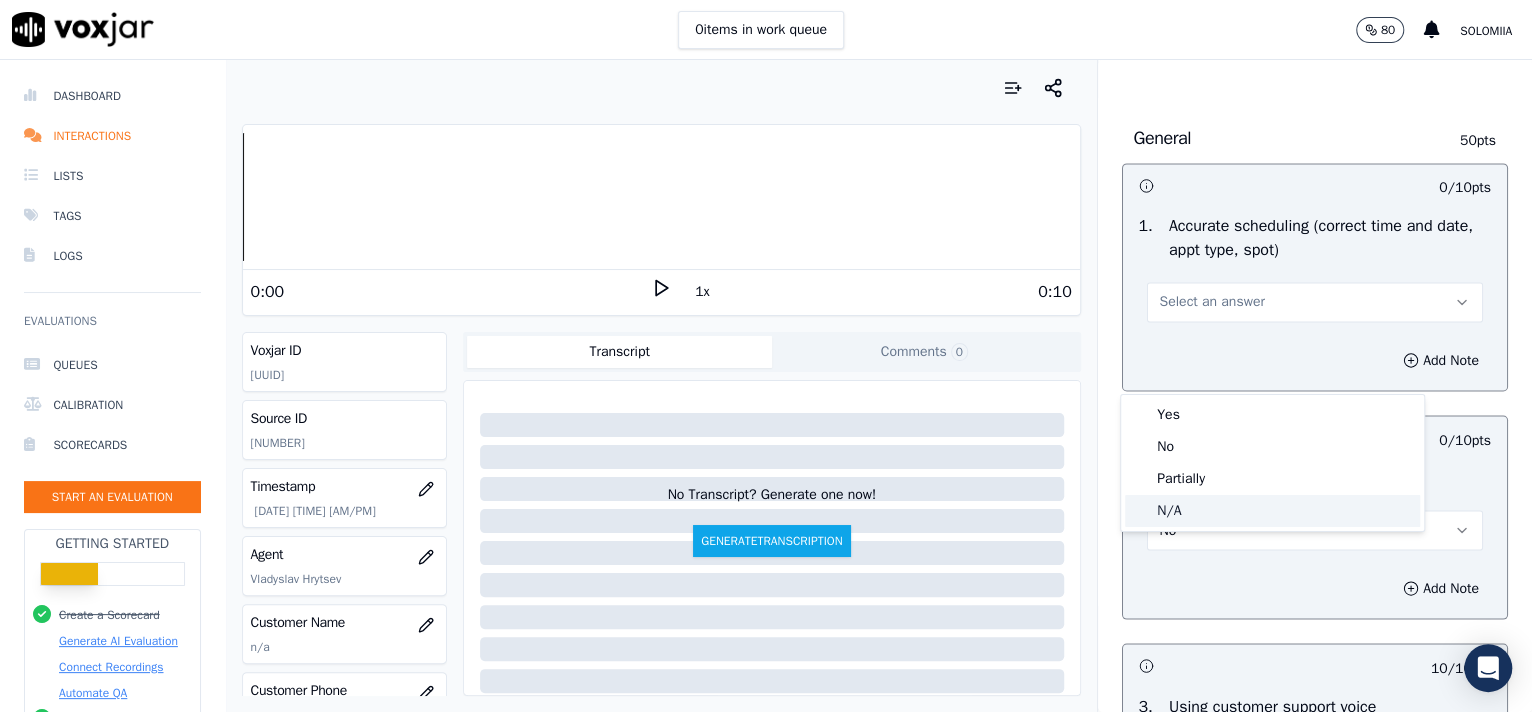 click on "N/A" 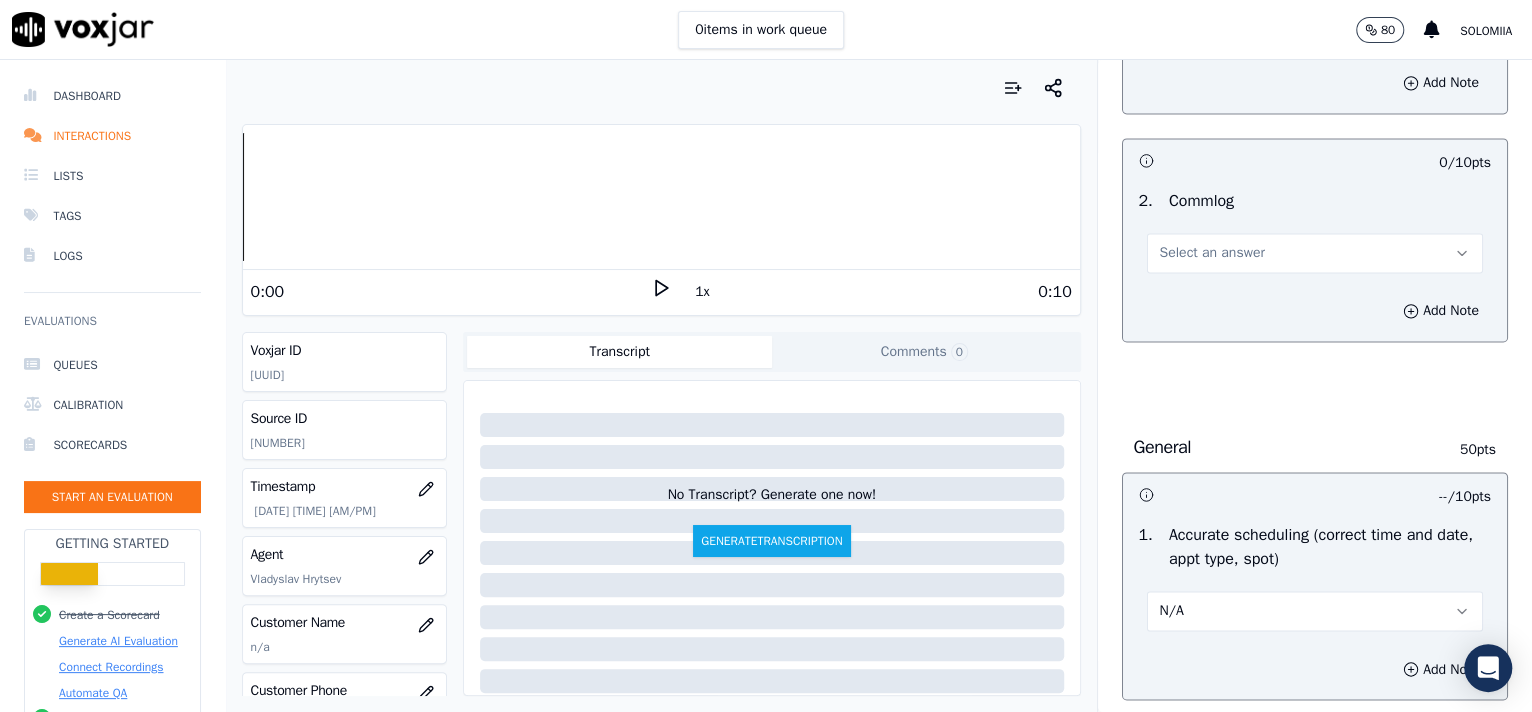 scroll, scrollTop: 1622, scrollLeft: 0, axis: vertical 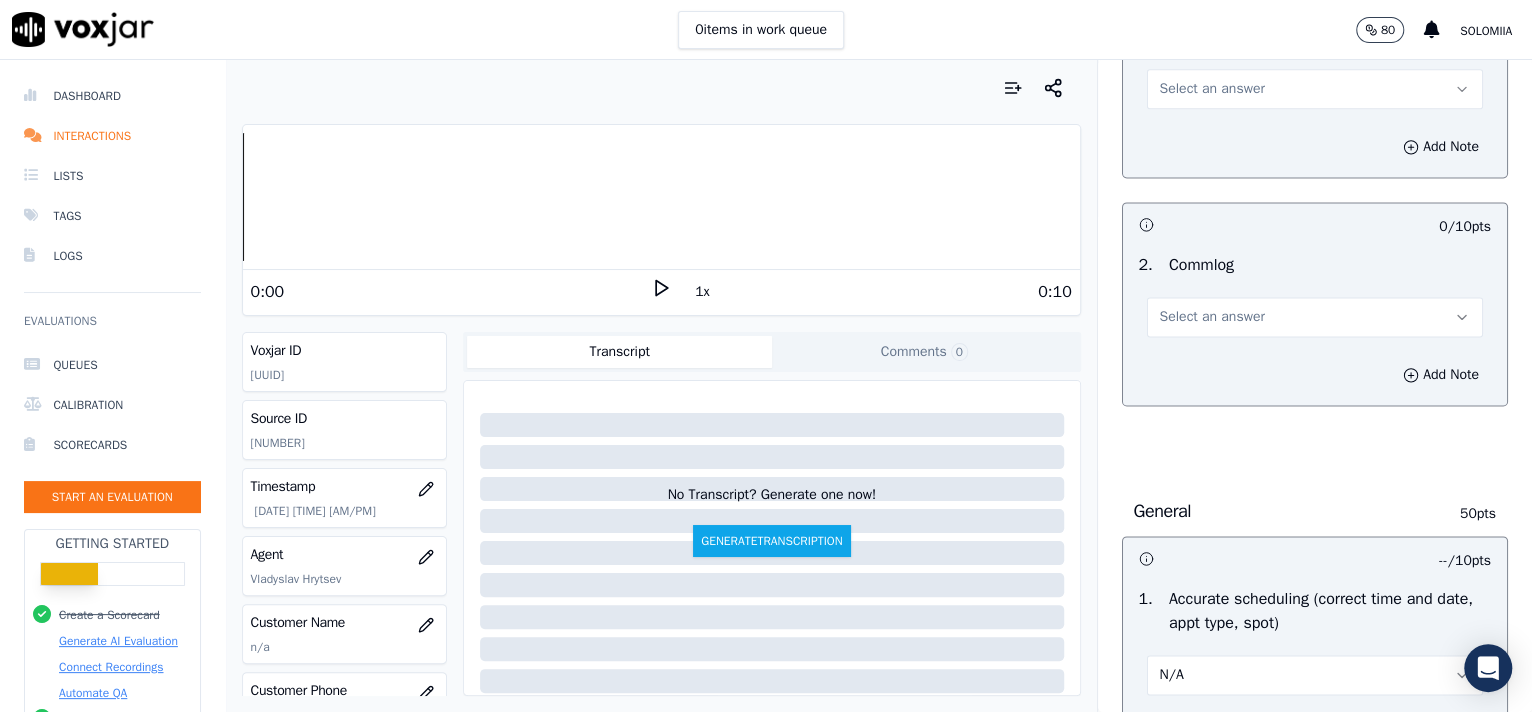click on "Select an answer" at bounding box center [1212, 317] 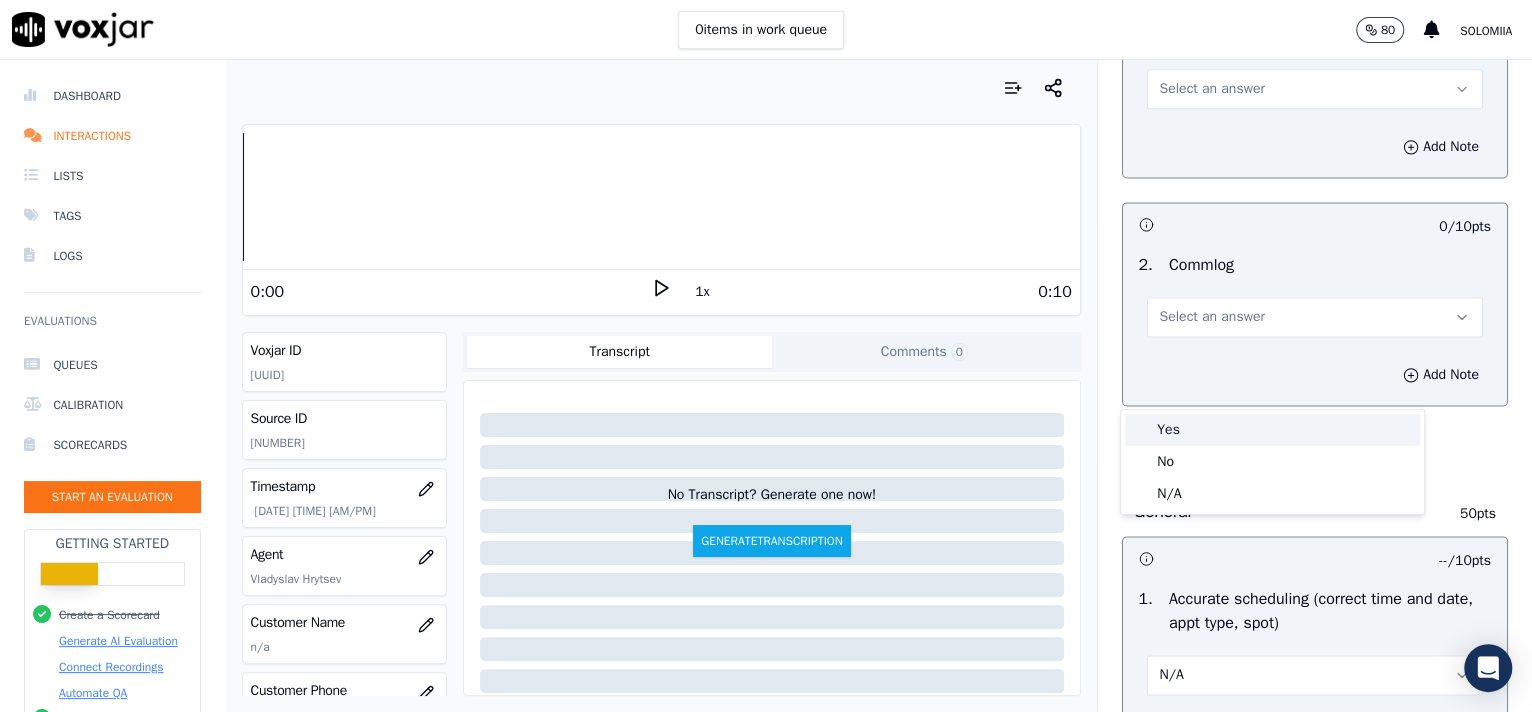 click on "Yes" at bounding box center [1272, 430] 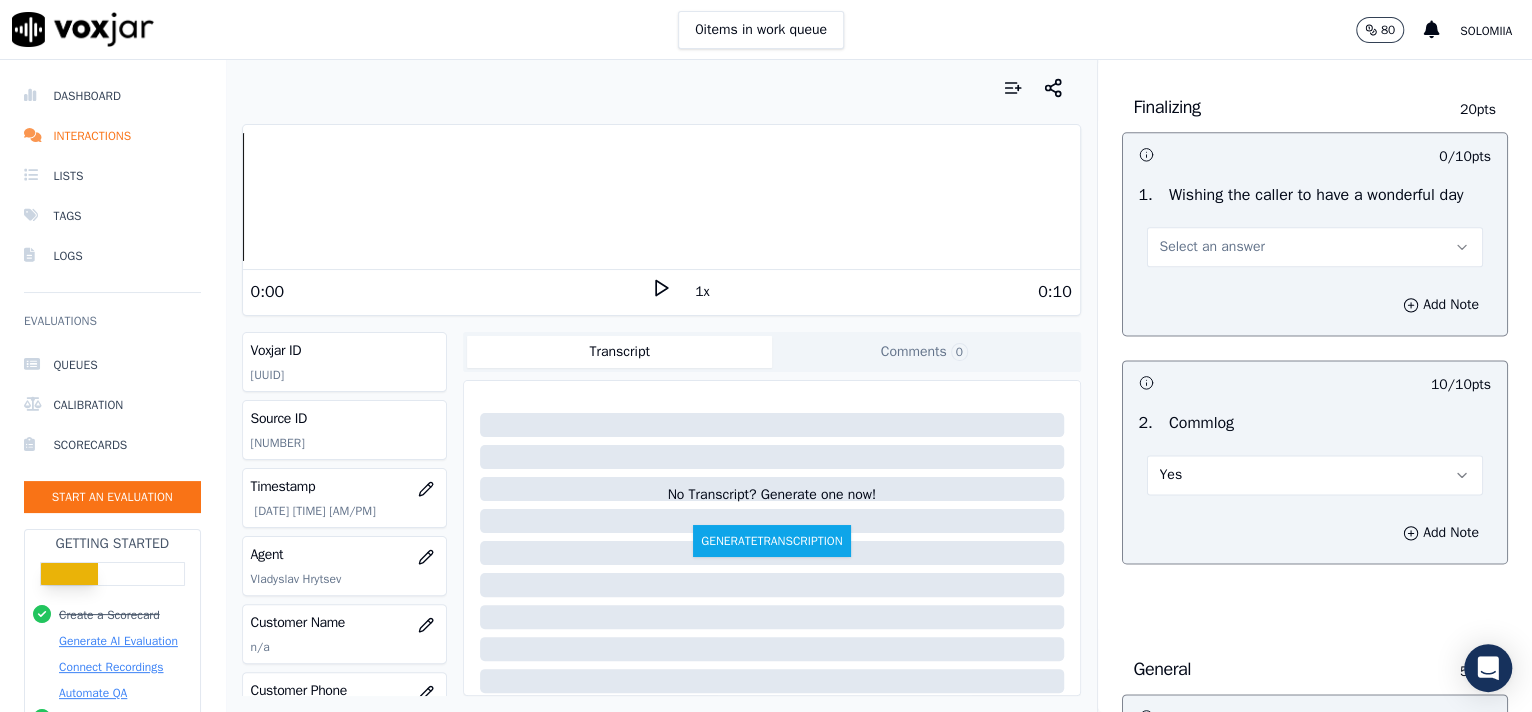scroll, scrollTop: 1435, scrollLeft: 0, axis: vertical 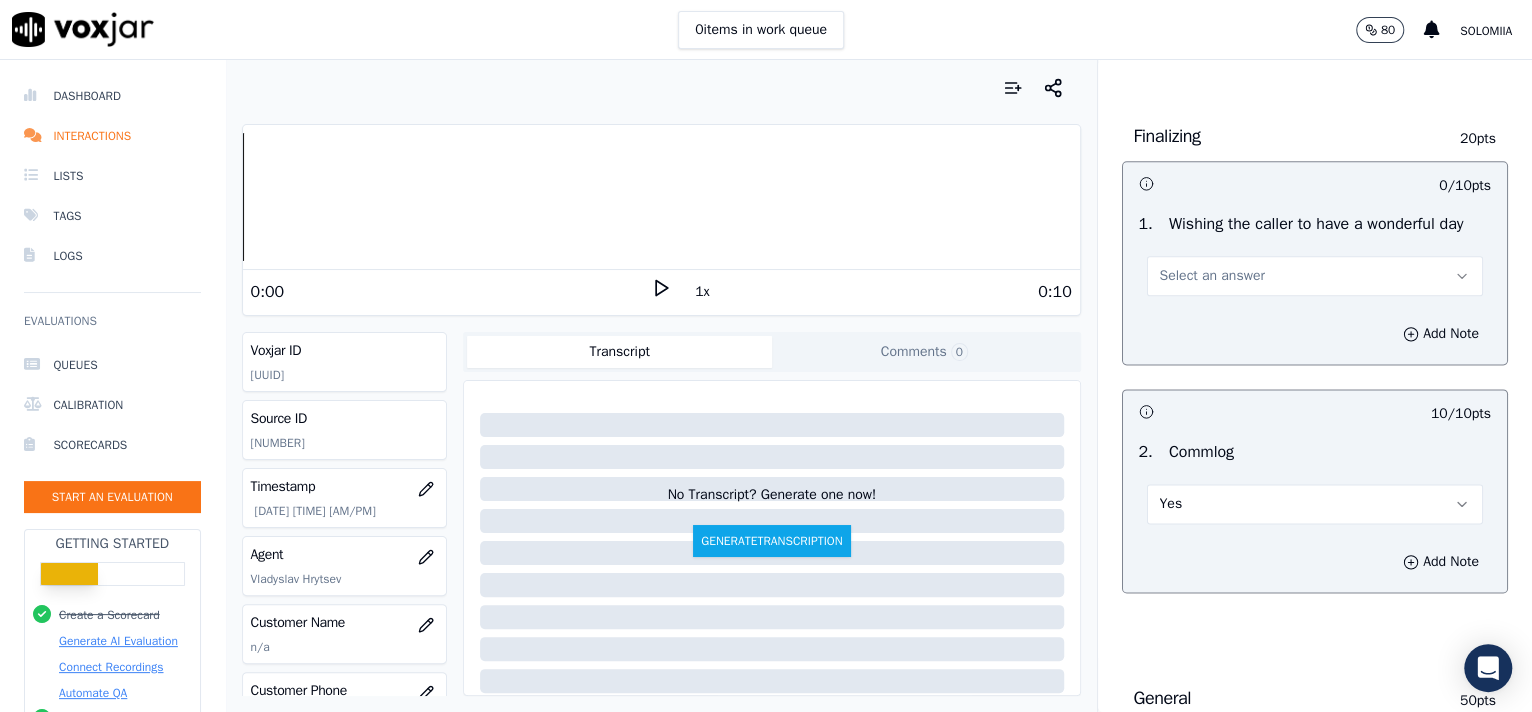 click on "Select an answer" at bounding box center [1212, 276] 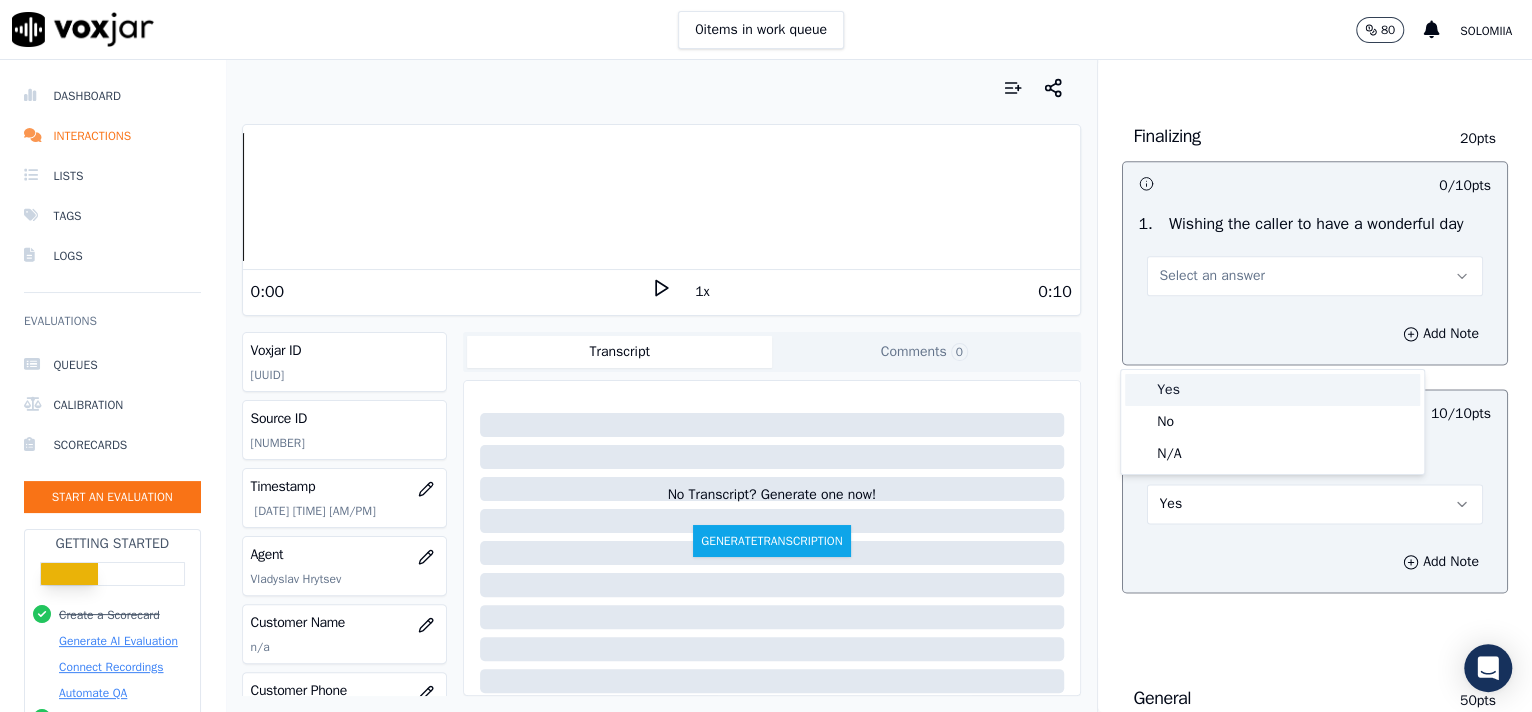click on "Yes" at bounding box center [1272, 390] 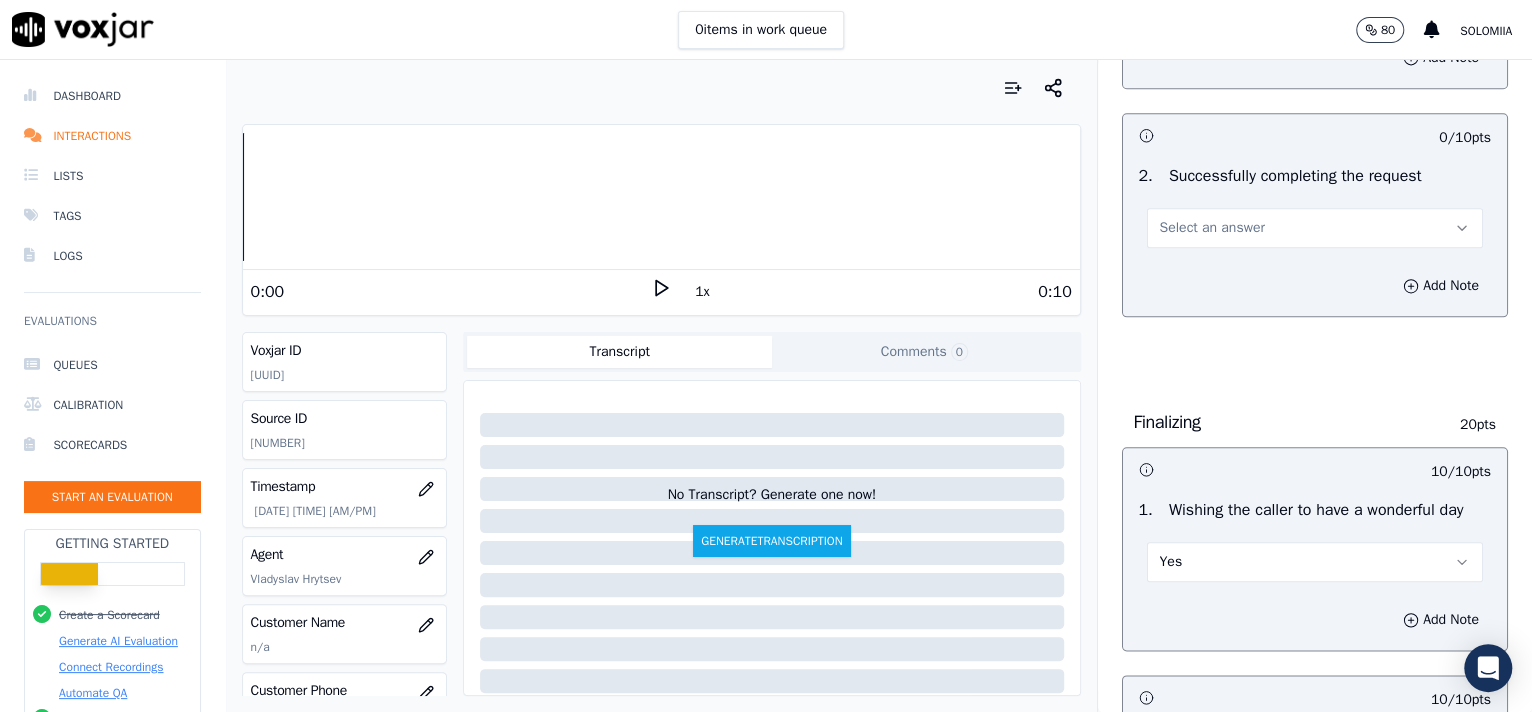 scroll, scrollTop: 1131, scrollLeft: 0, axis: vertical 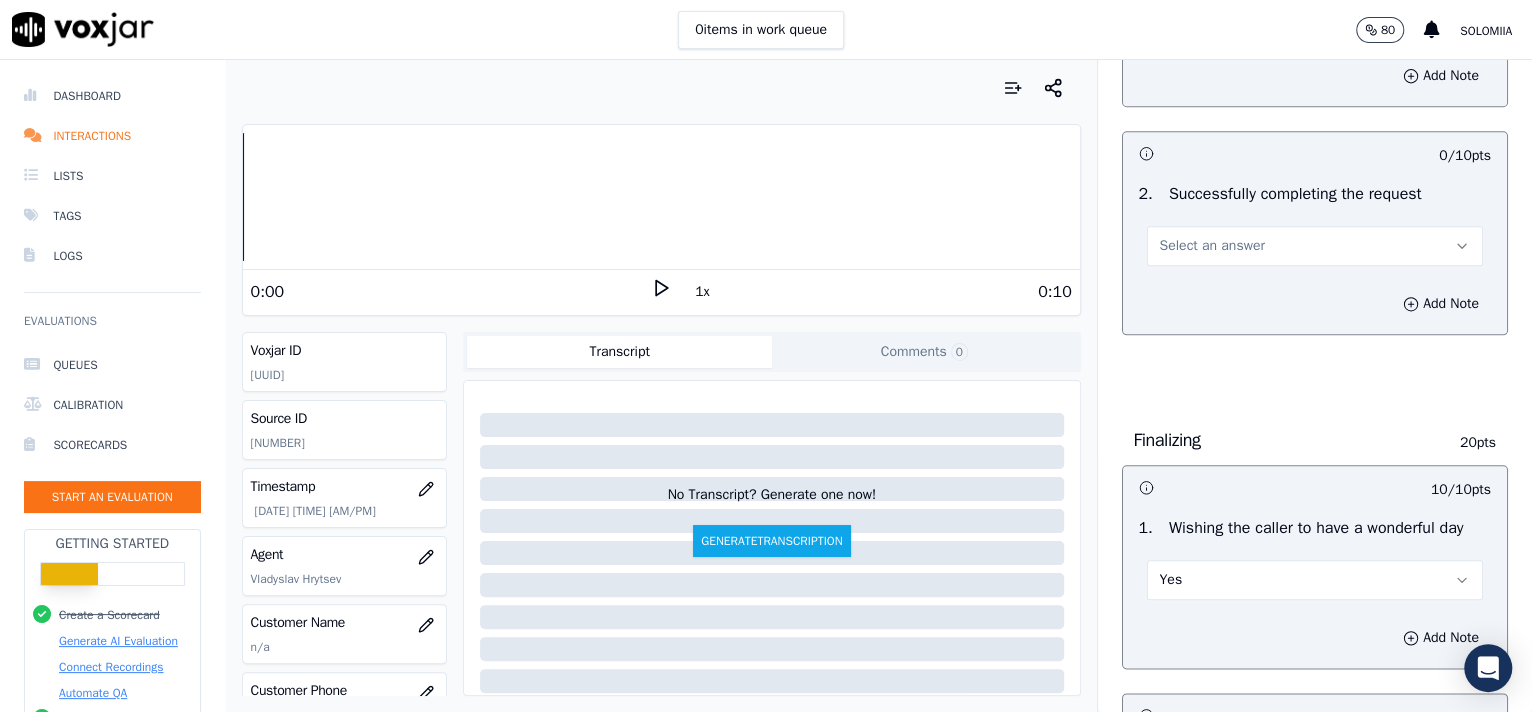 click on "Select an answer" at bounding box center (1212, 246) 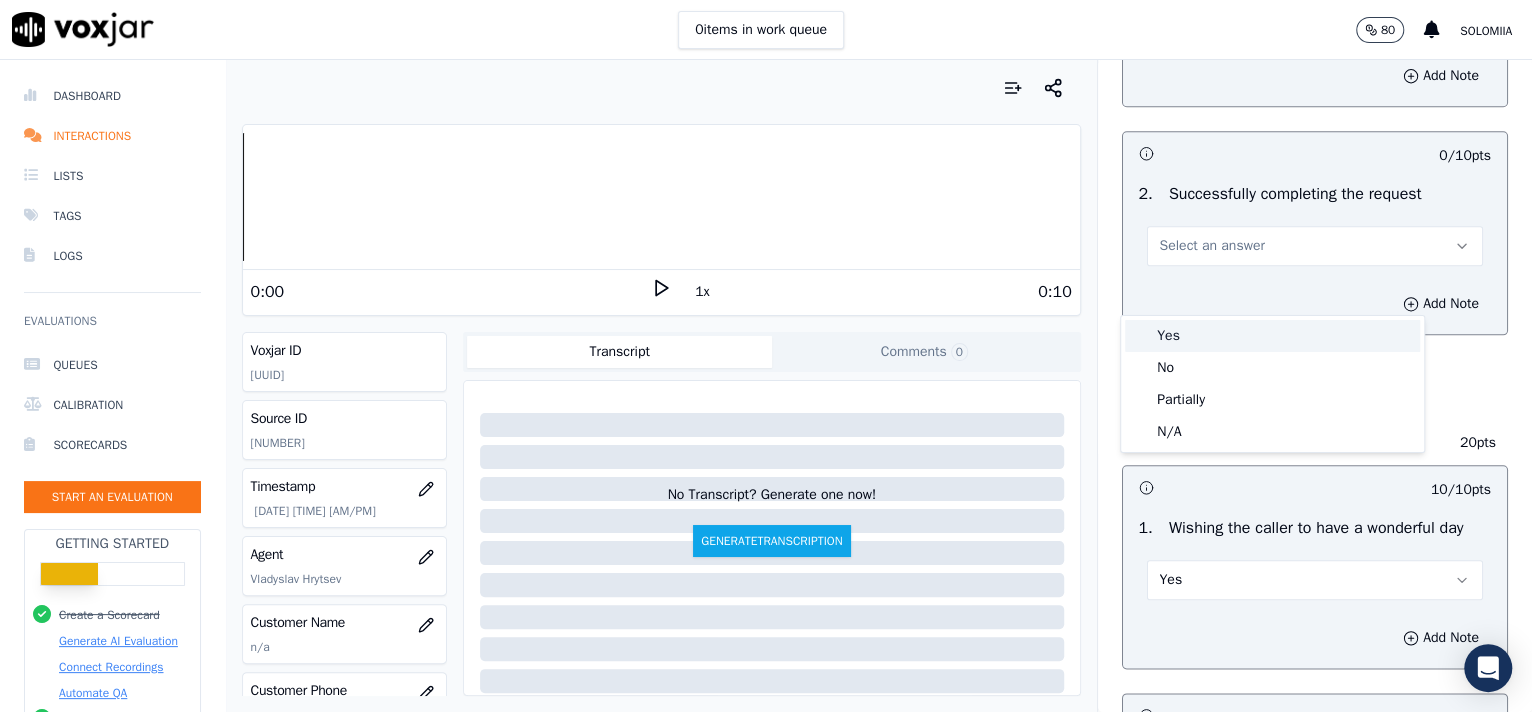 click on "Yes" at bounding box center [1272, 336] 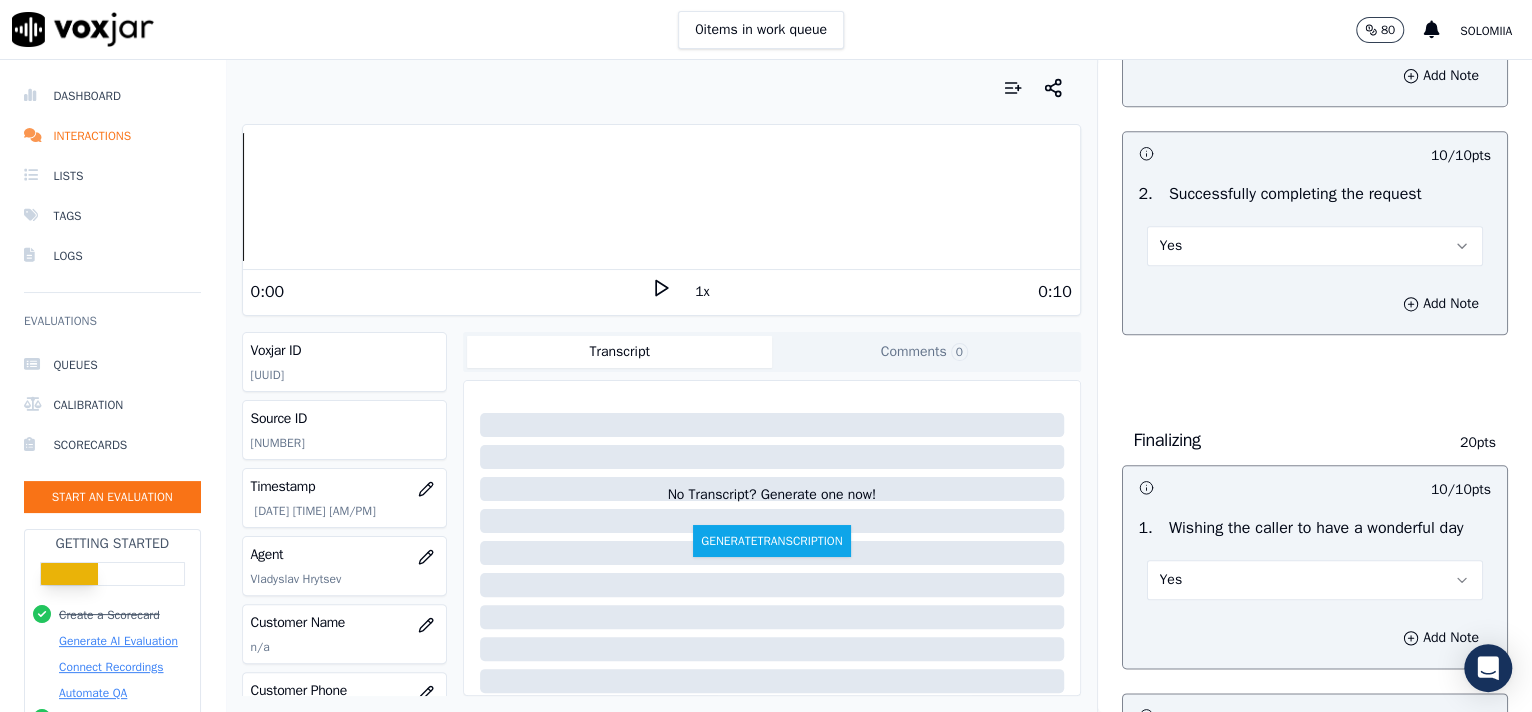 scroll, scrollTop: 927, scrollLeft: 0, axis: vertical 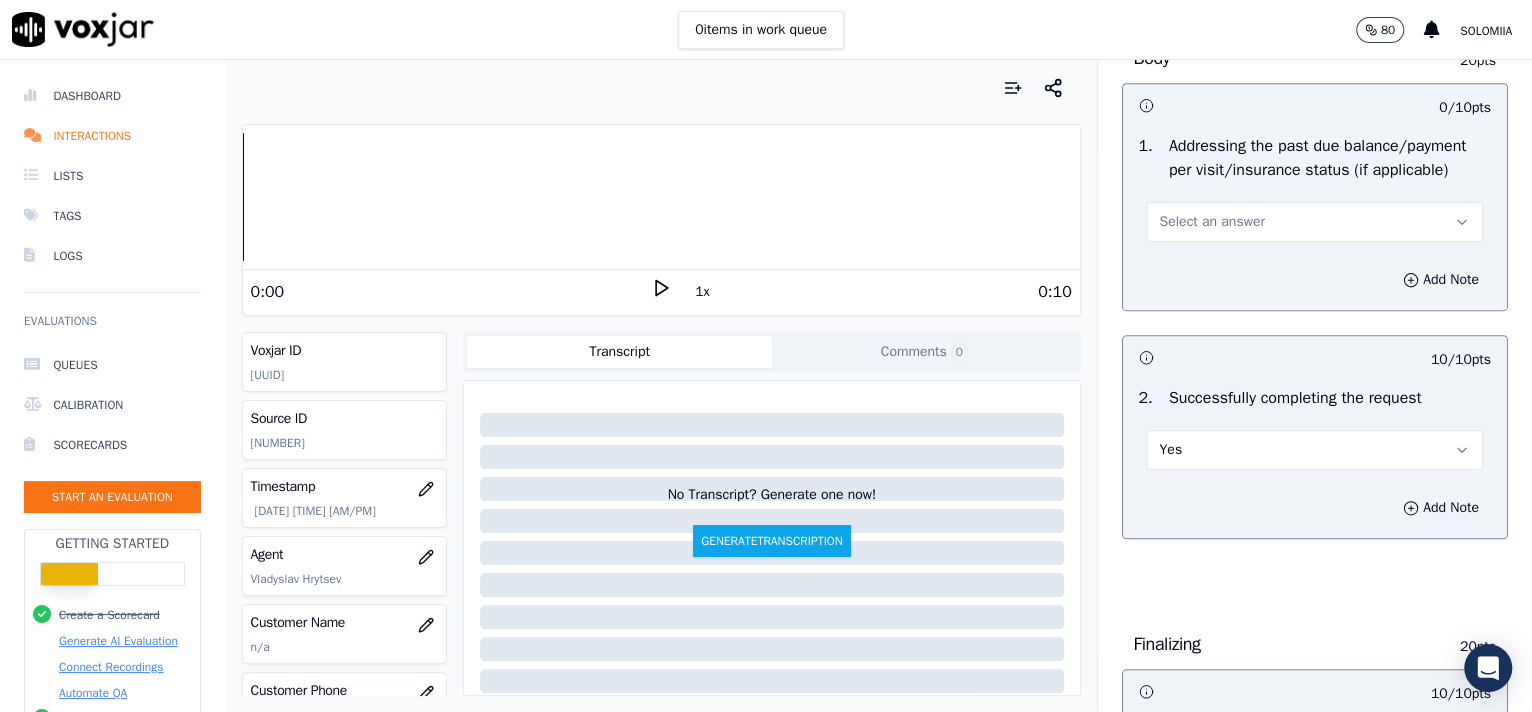 click on "Select an answer" at bounding box center (1212, 222) 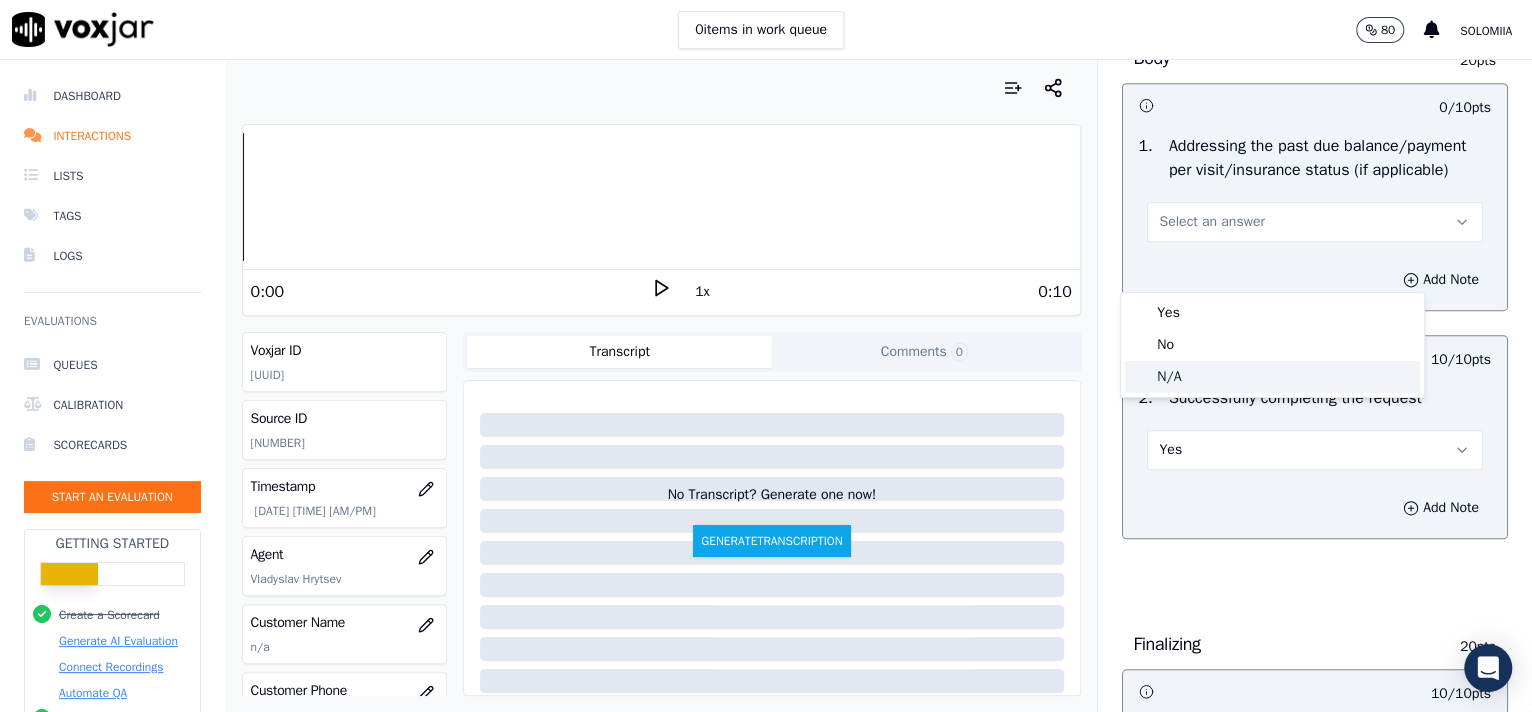 click on "N/A" 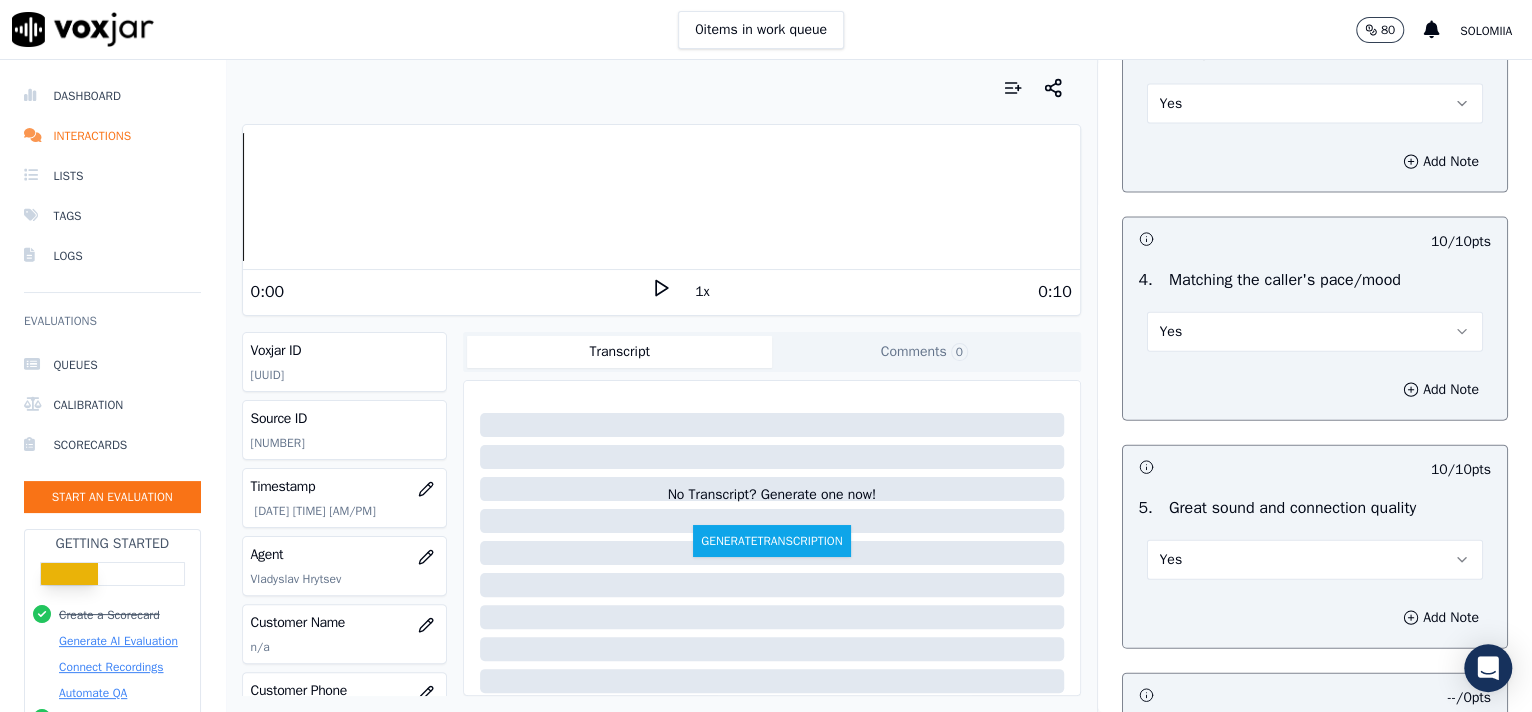 scroll, scrollTop: 3162, scrollLeft: 0, axis: vertical 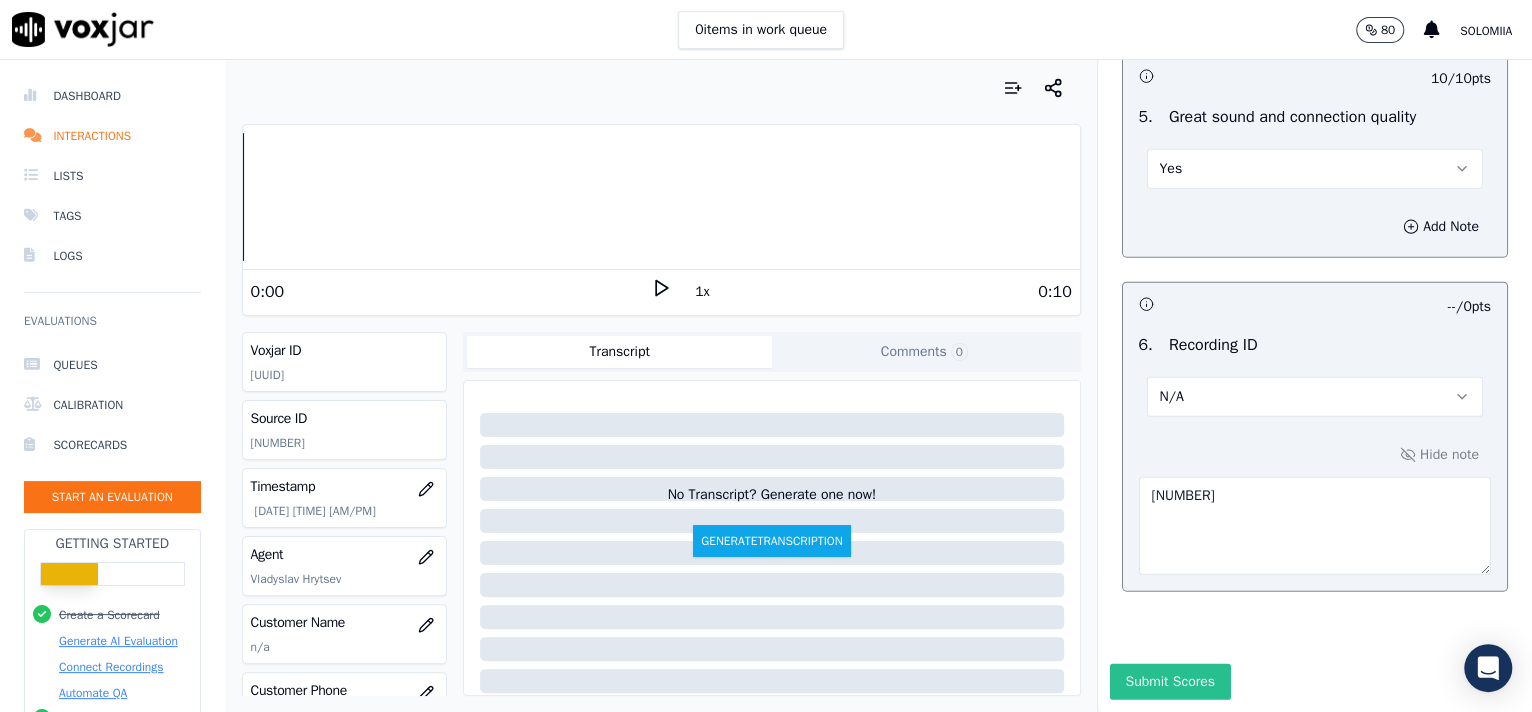 click on "Submit Scores" at bounding box center [1170, 682] 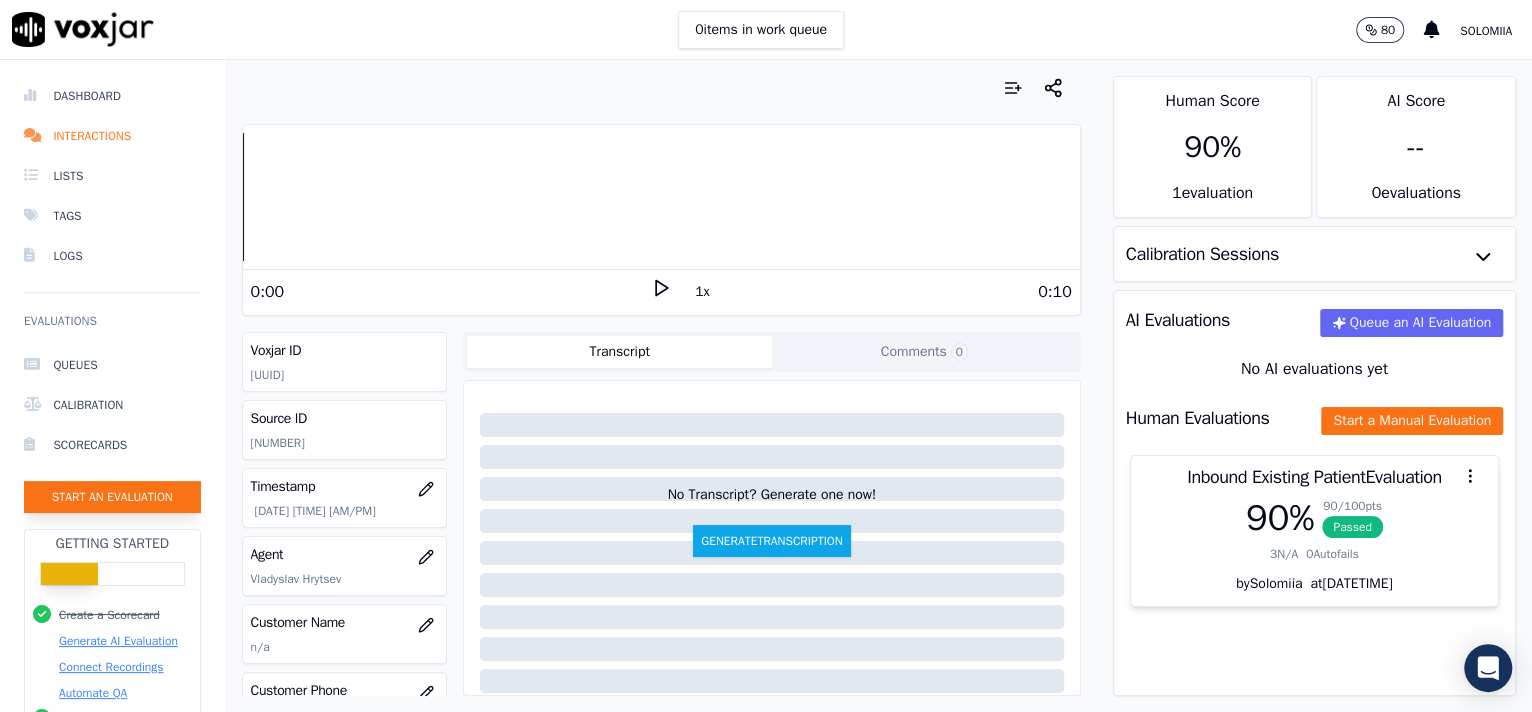 click on "Start an Evaluation" 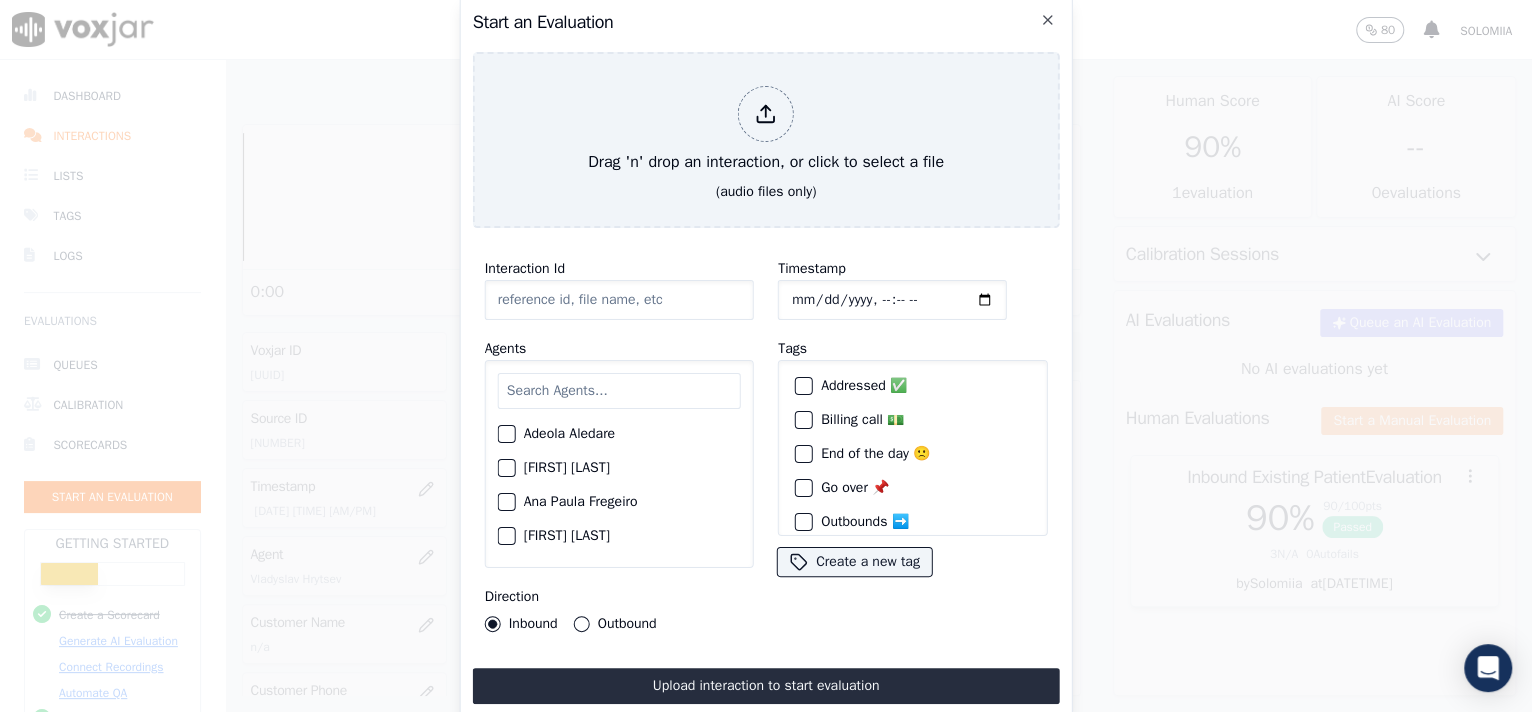 click on "Interaction Id" 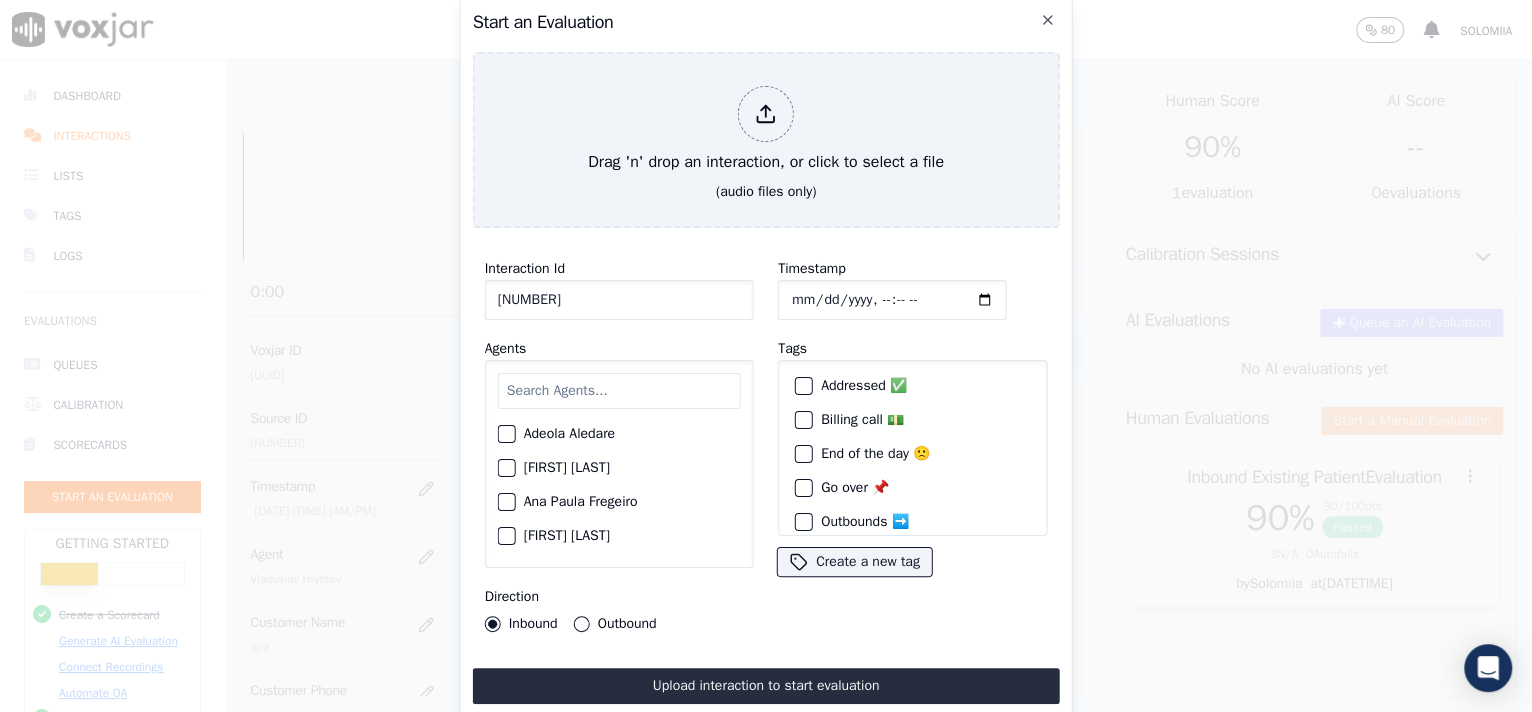 type on "[NUMBER]" 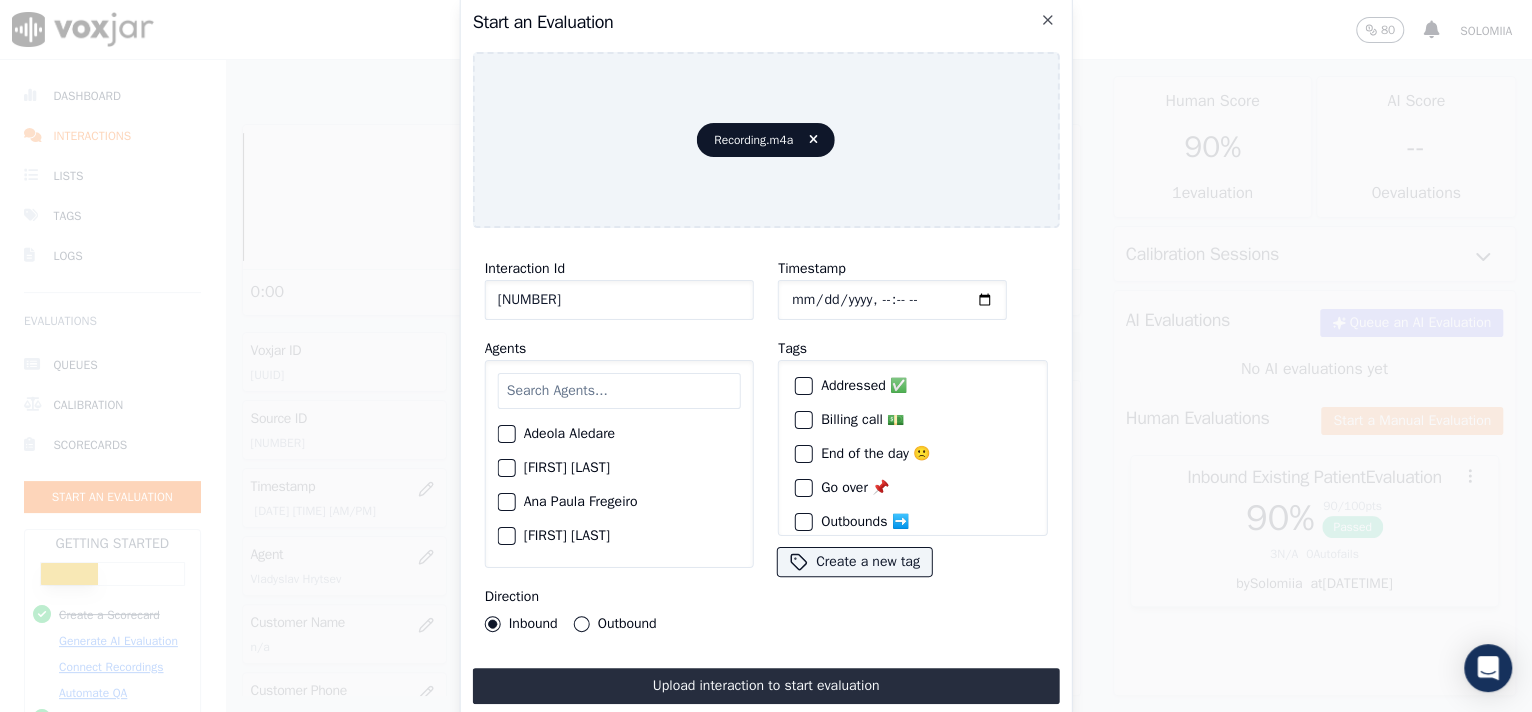 click on "Timestamp" 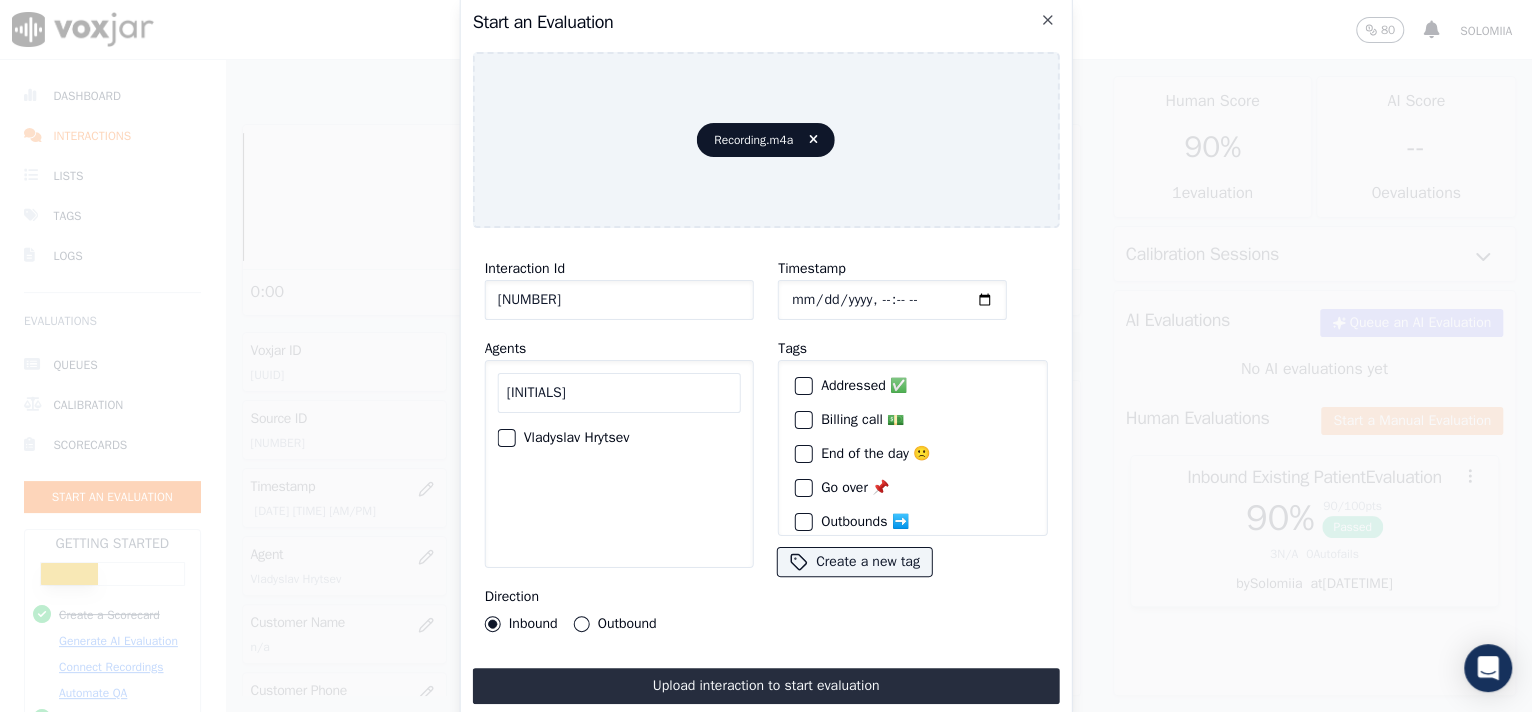 type on "[INITIALS]" 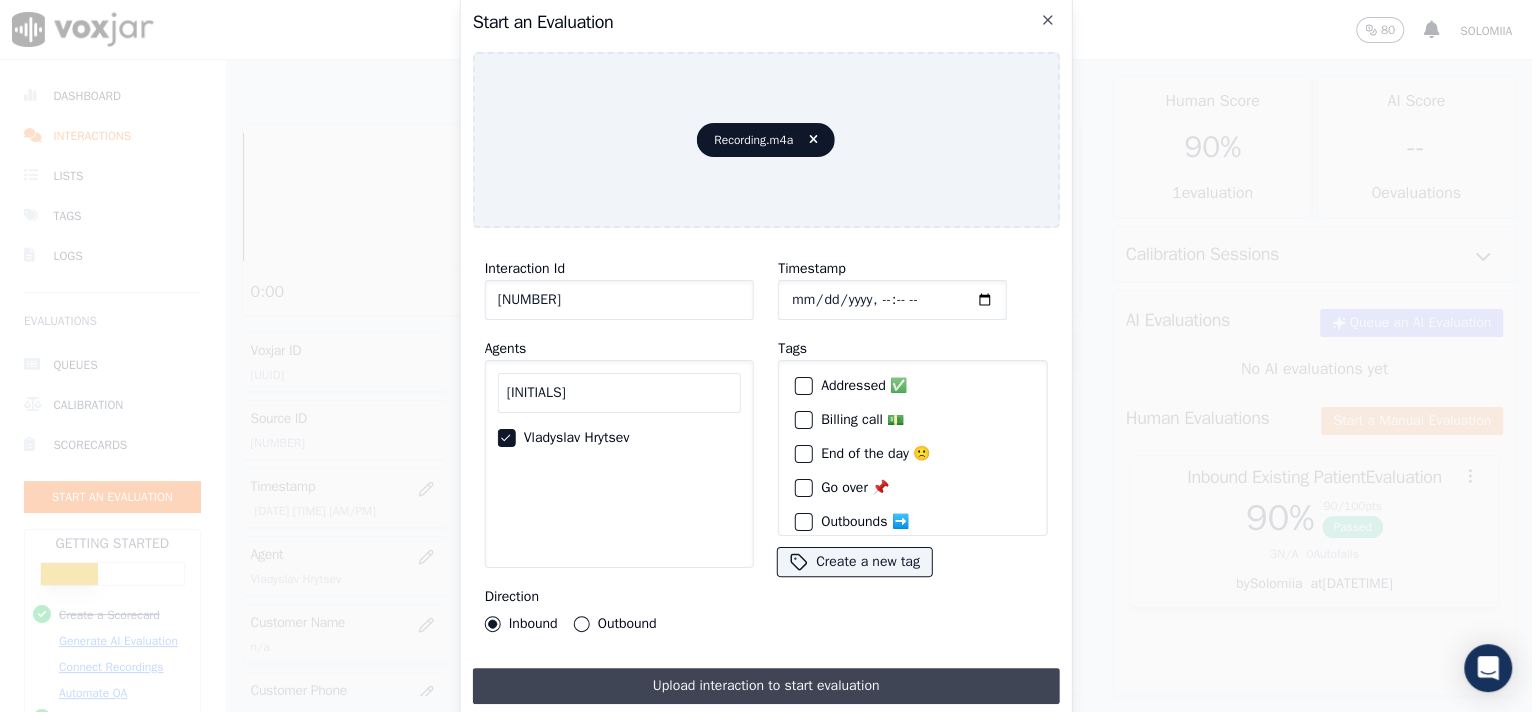click on "Upload interaction to start evaluation" at bounding box center [766, 686] 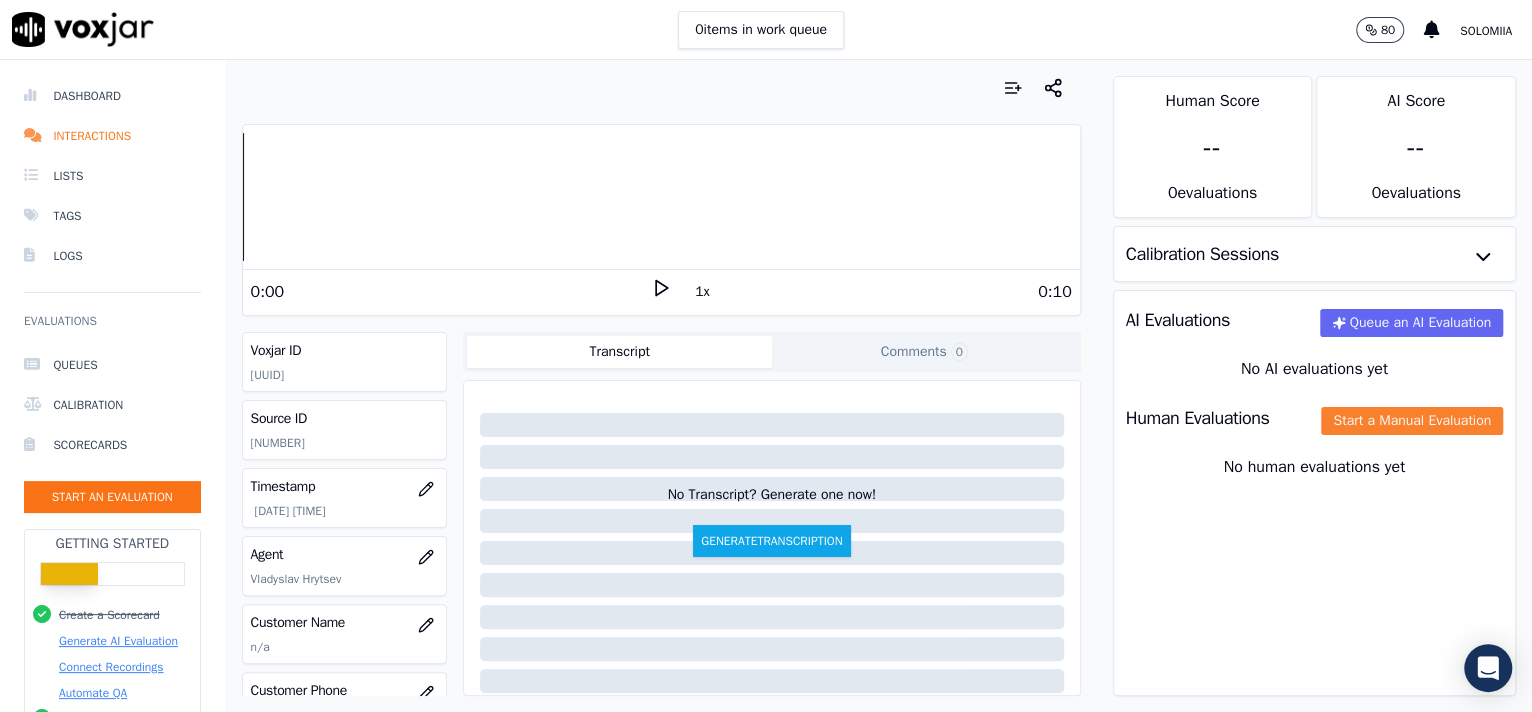 click on "Start a Manual Evaluation" 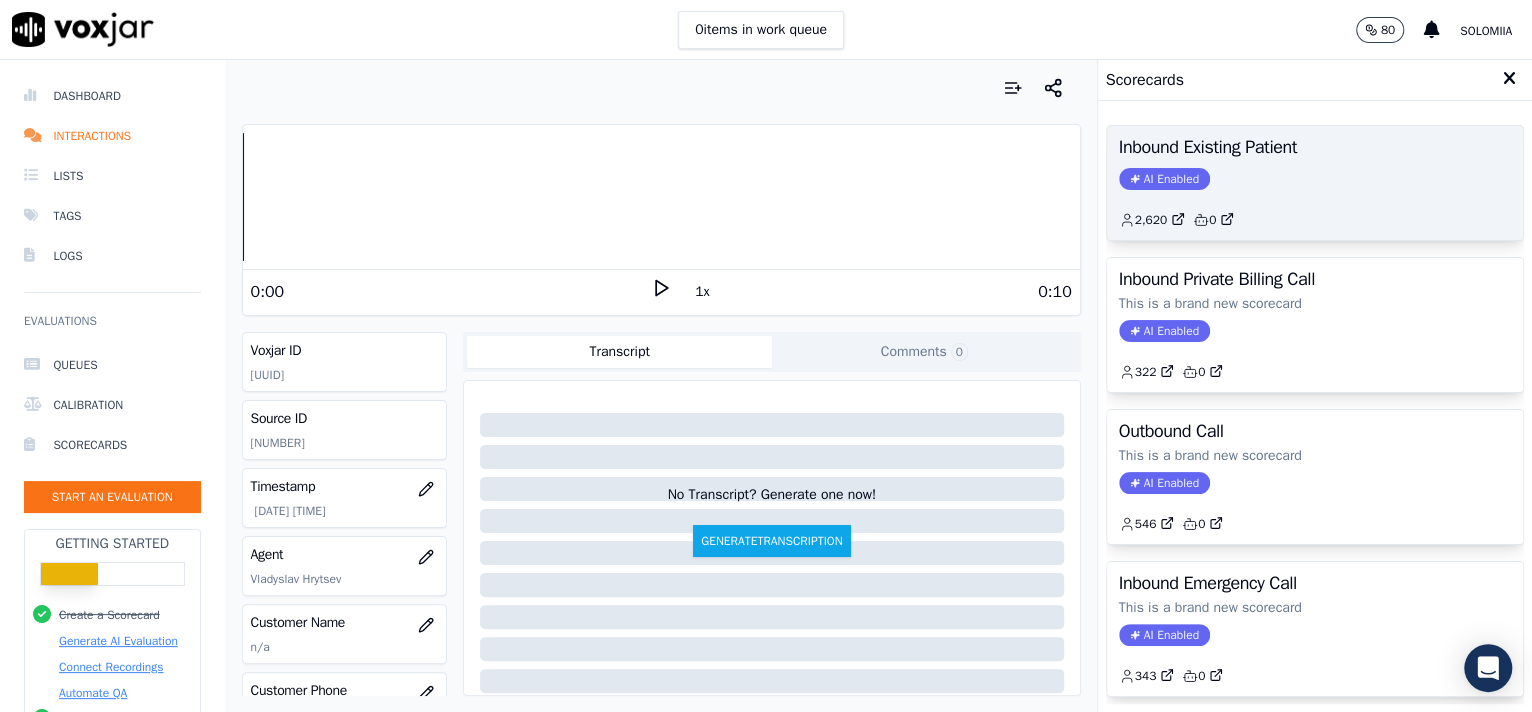 click on "Inbound Existing Patient       AI Enabled       [NUMBER]         0" at bounding box center [1315, 183] 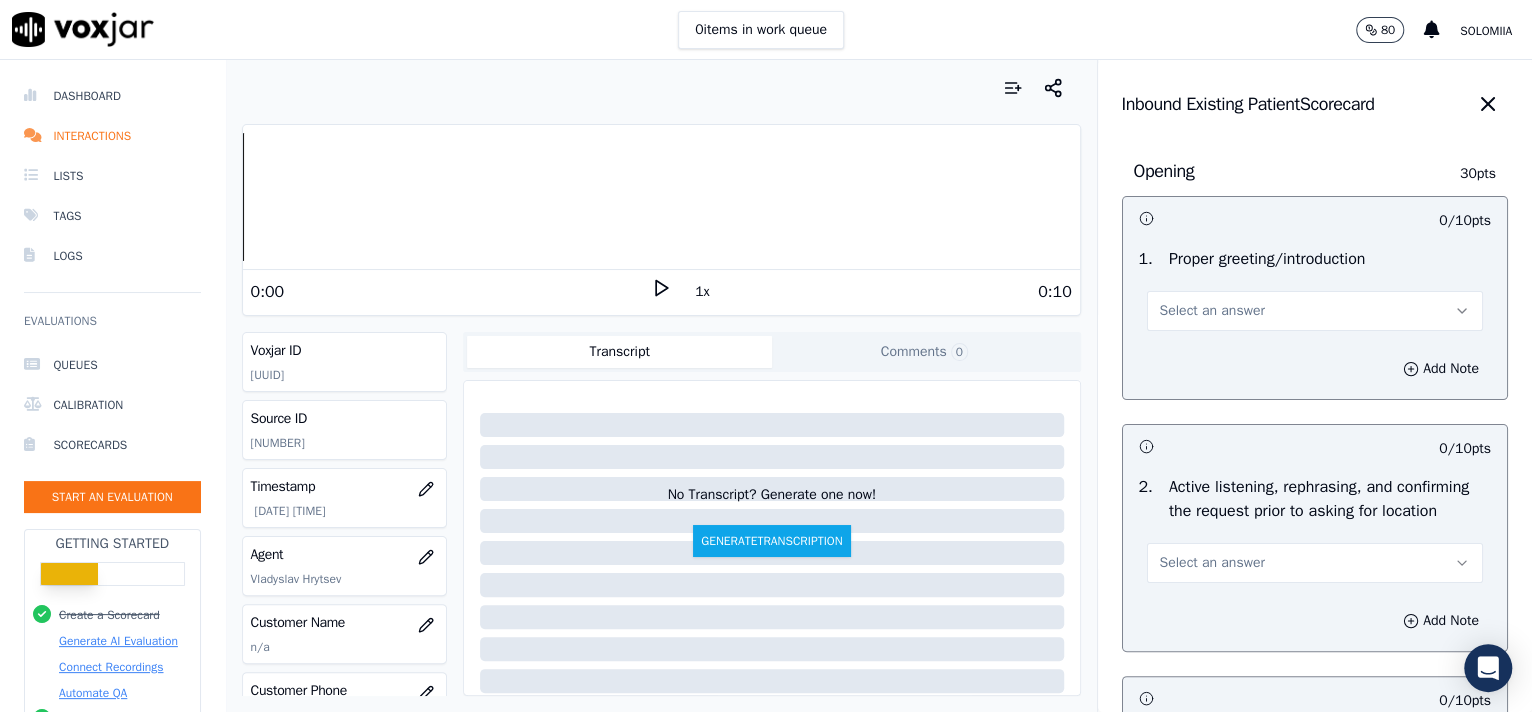 click on "Select an answer" at bounding box center [1212, 311] 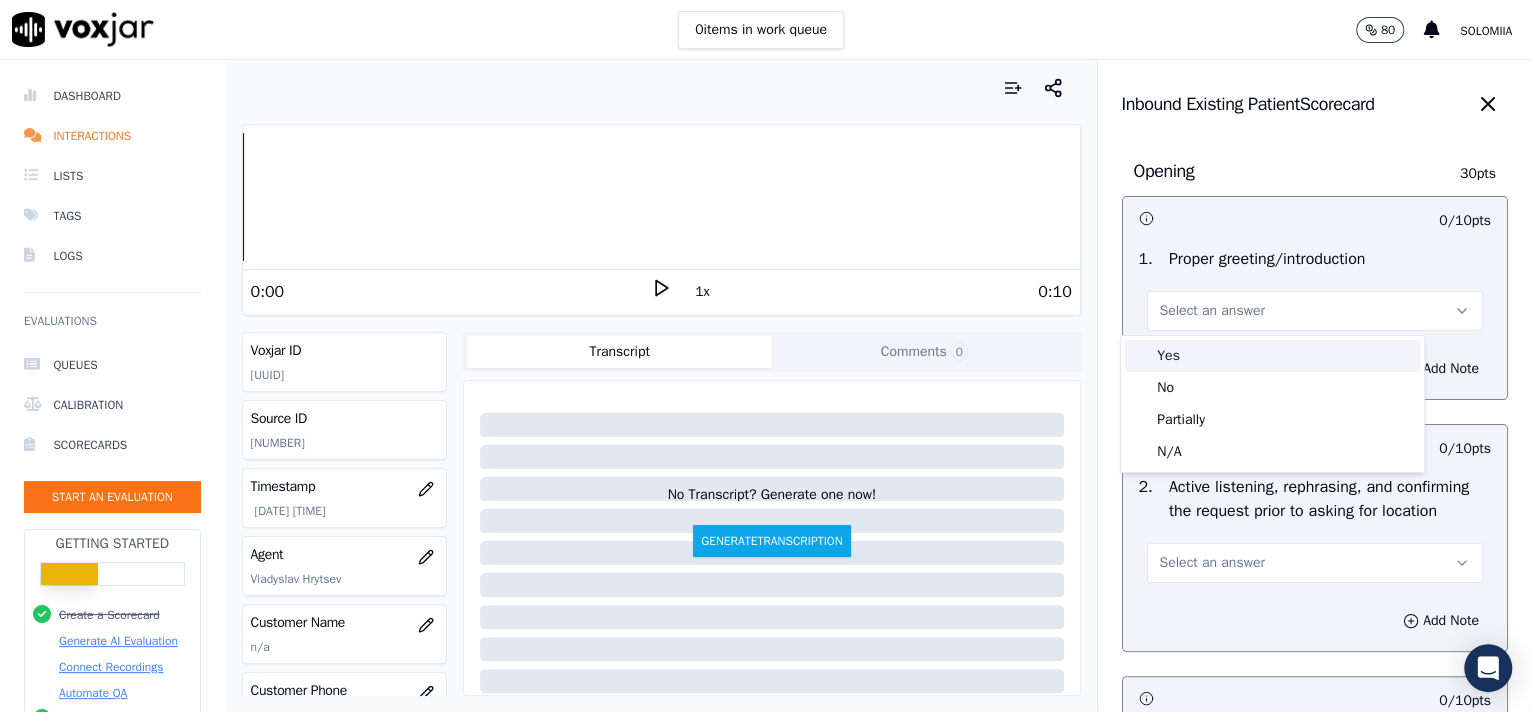 click on "Yes" at bounding box center (1272, 356) 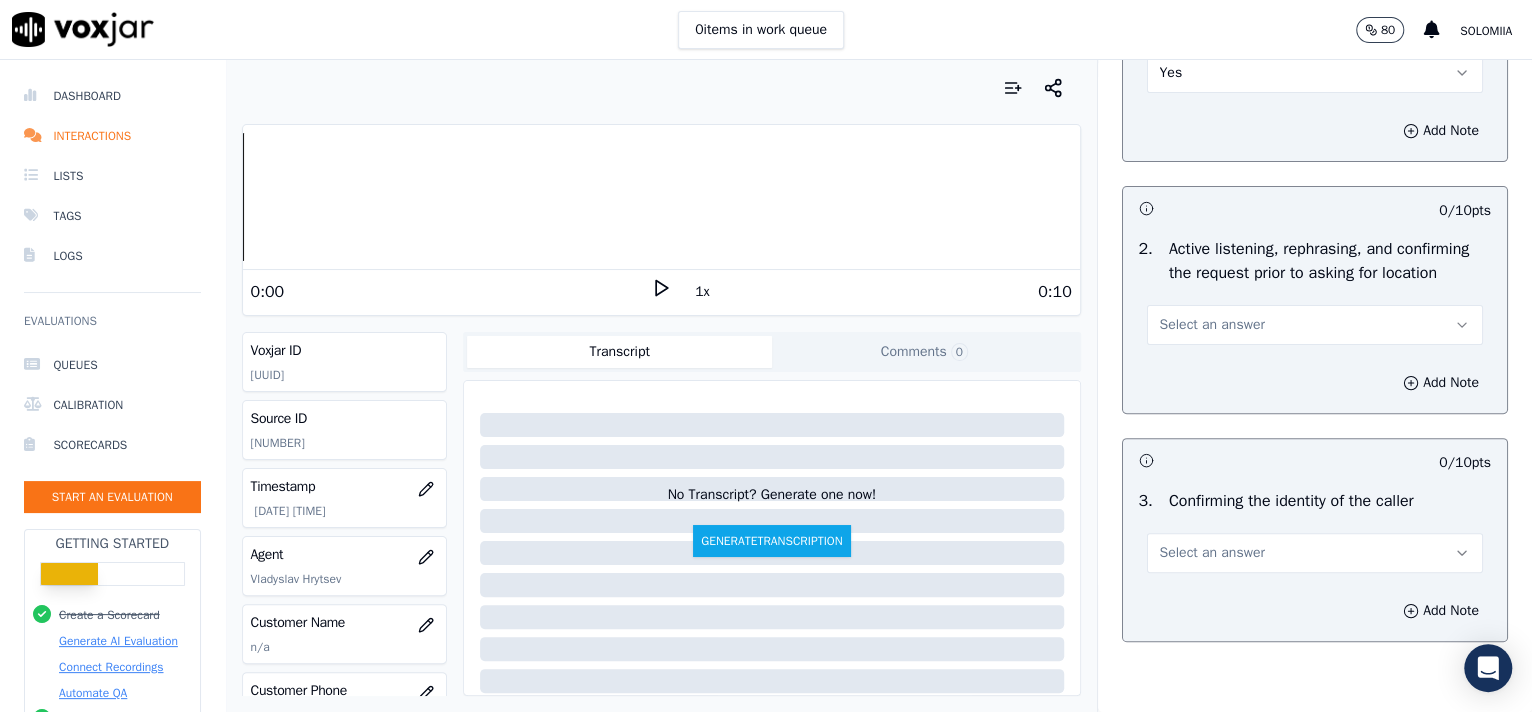 scroll, scrollTop: 300, scrollLeft: 0, axis: vertical 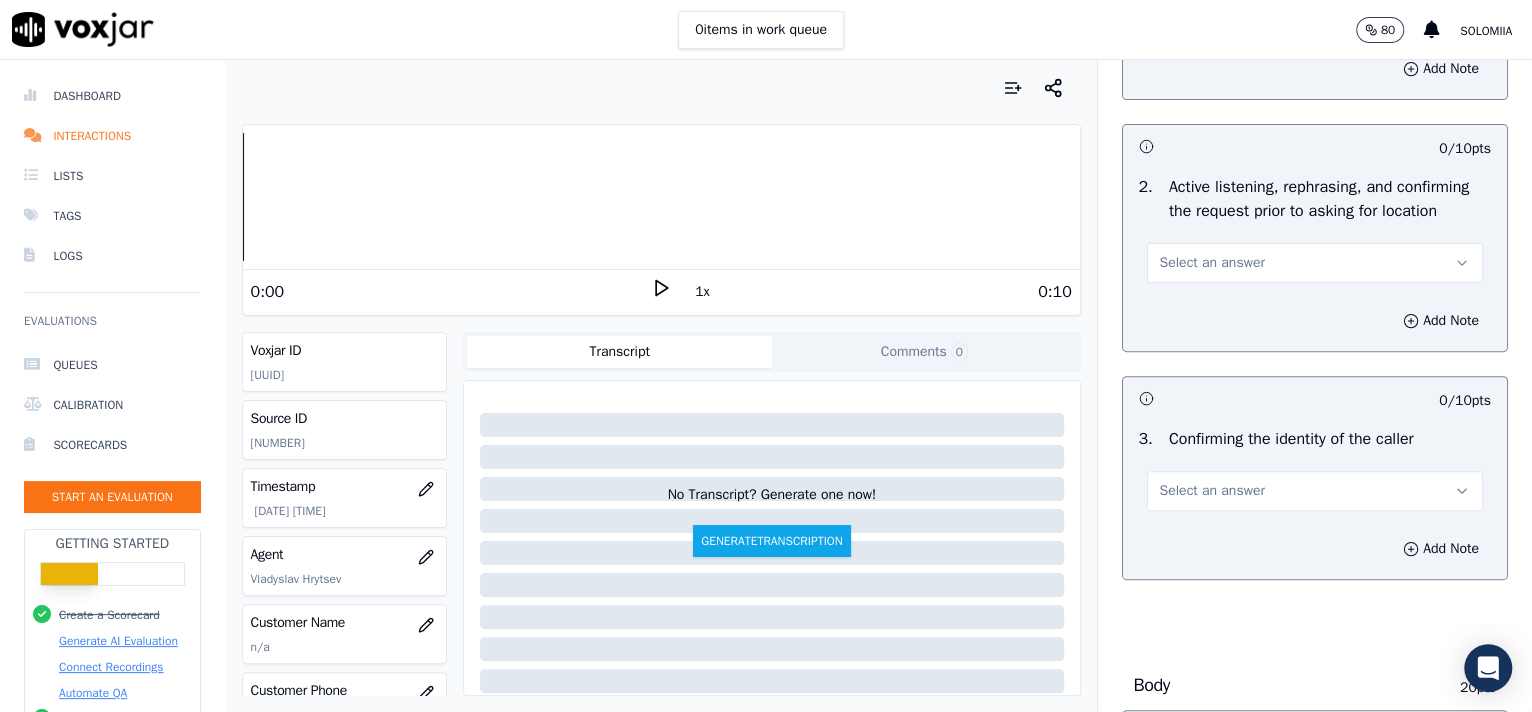 click on "Select an answer" at bounding box center (1315, 263) 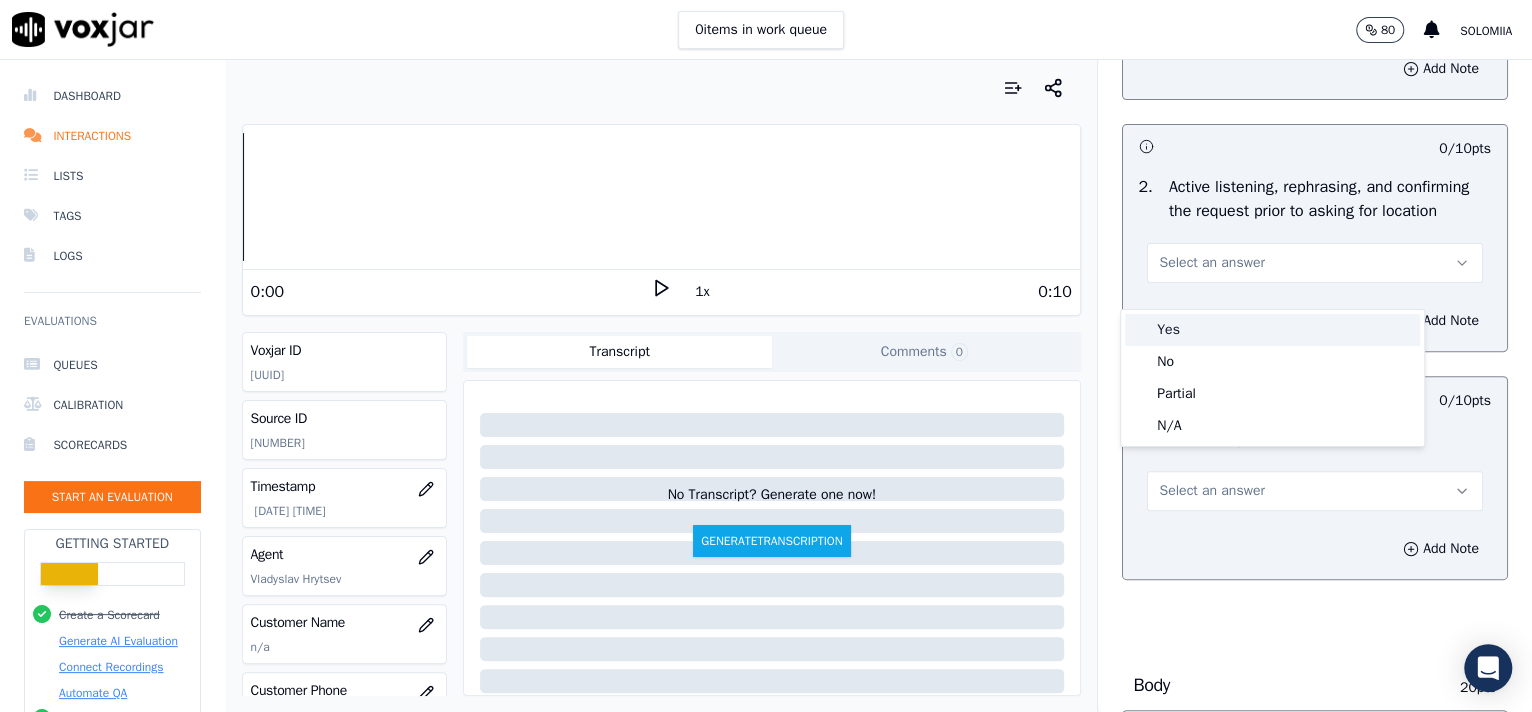 click on "Yes" at bounding box center (1272, 330) 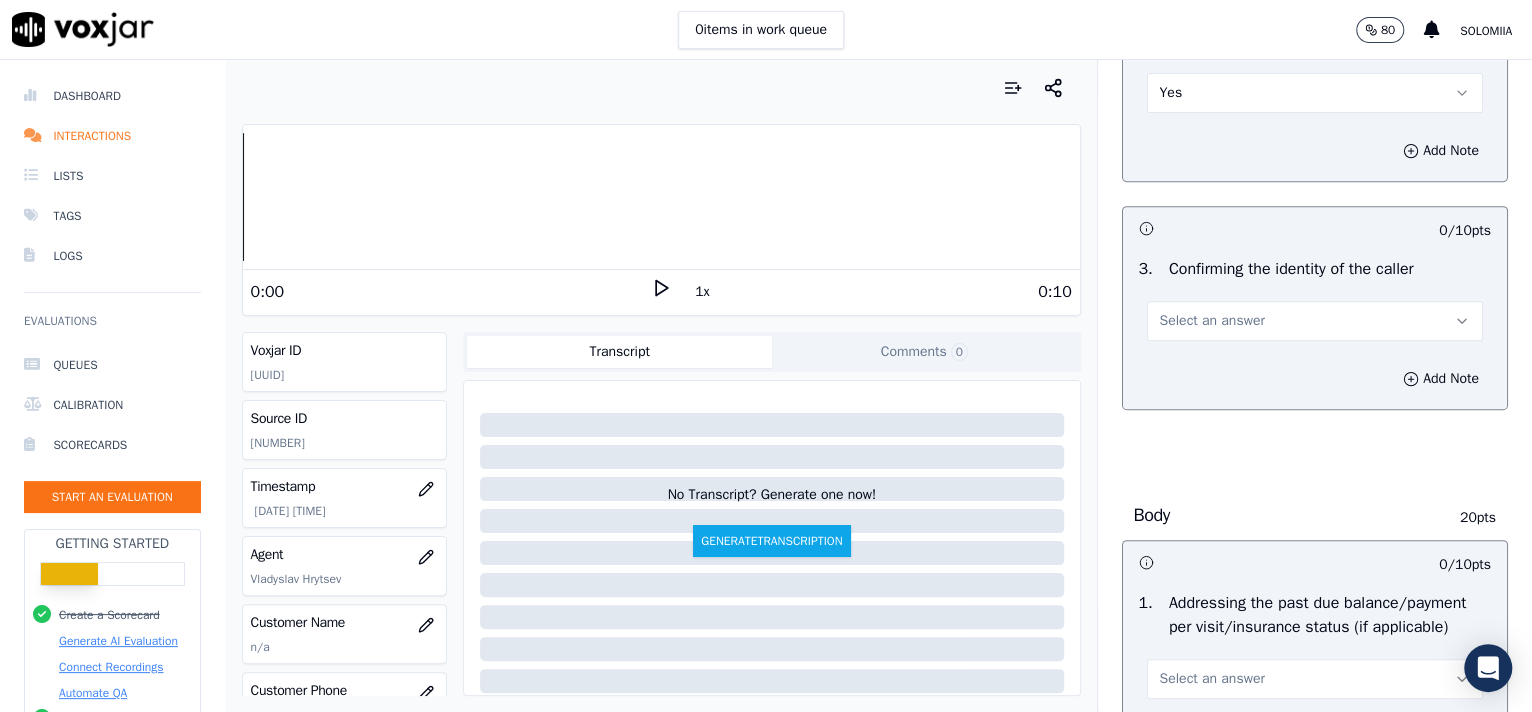 scroll, scrollTop: 515, scrollLeft: 0, axis: vertical 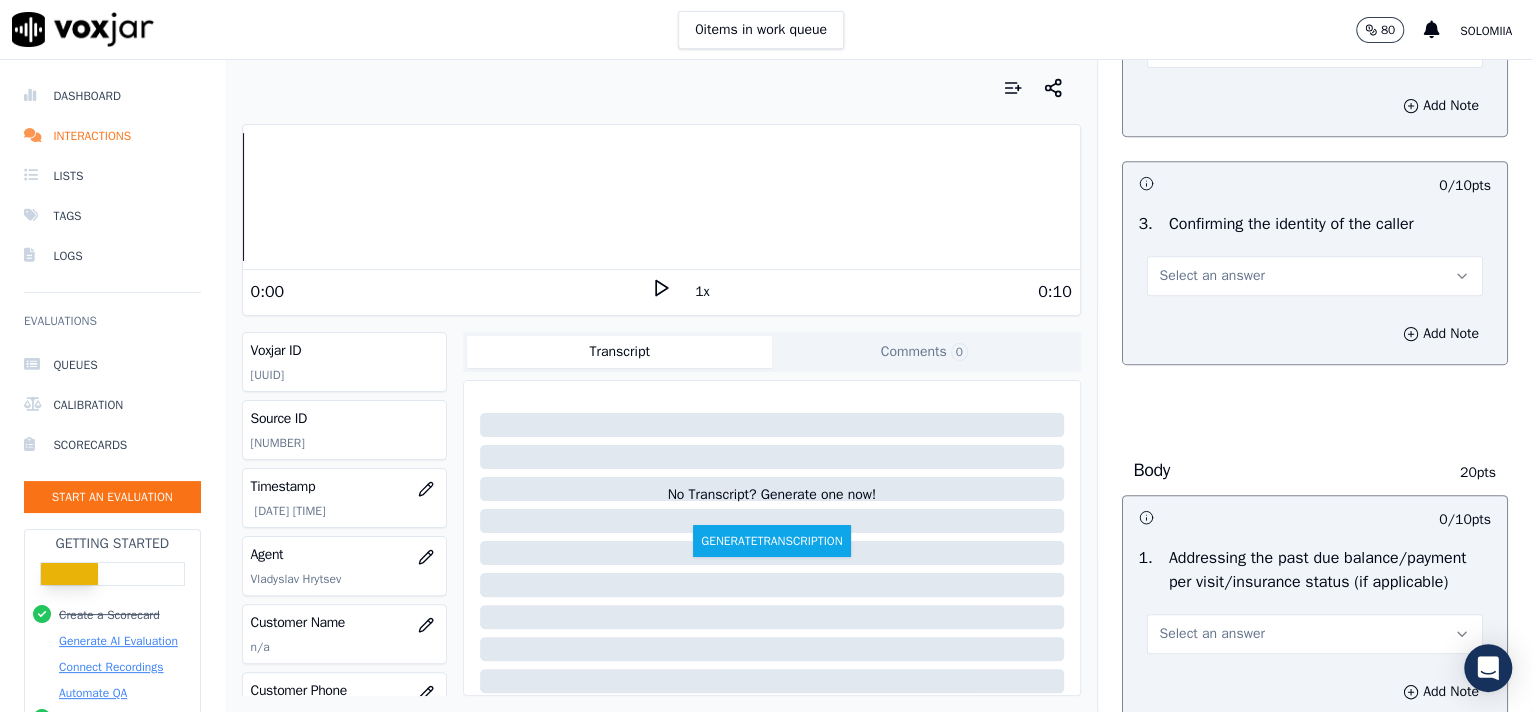 click on "Select an answer" at bounding box center (1212, 276) 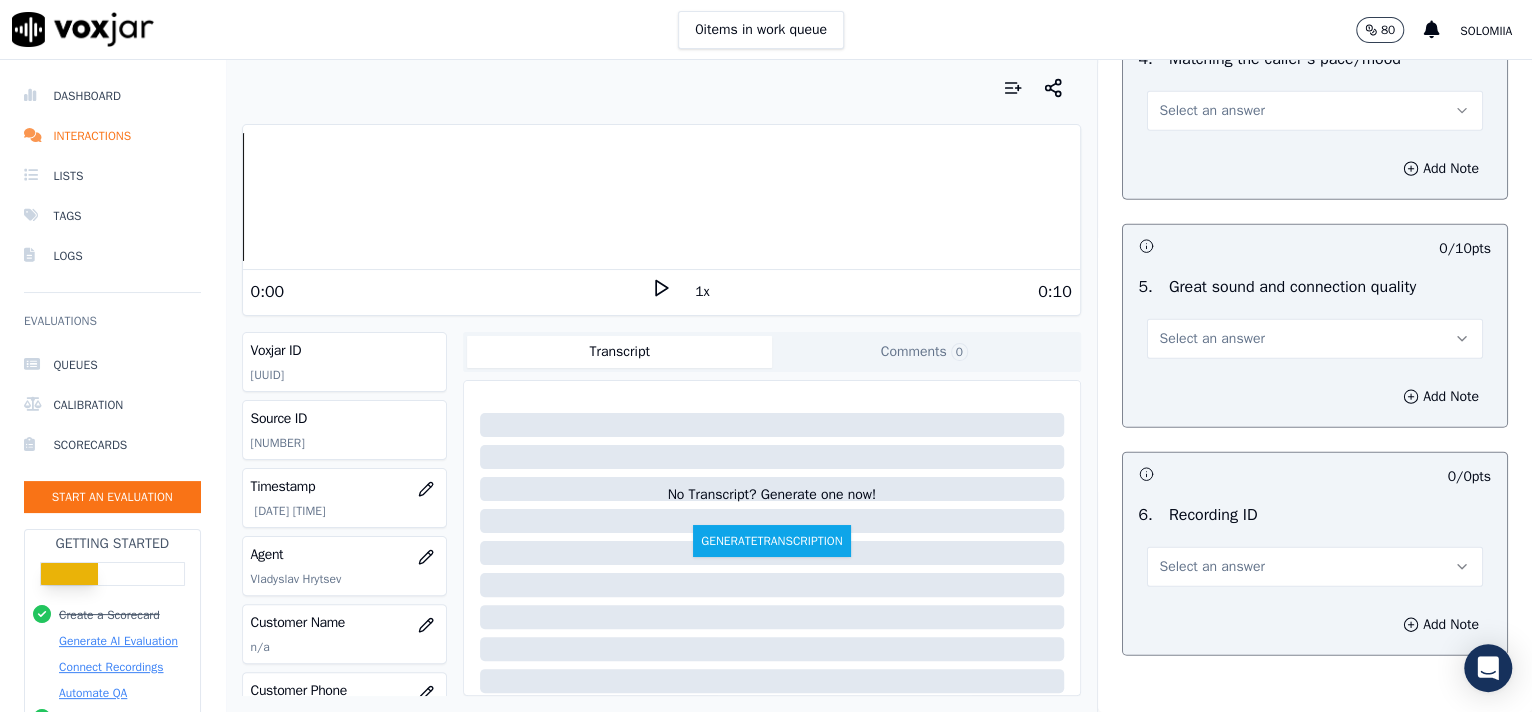 scroll, scrollTop: 3057, scrollLeft: 0, axis: vertical 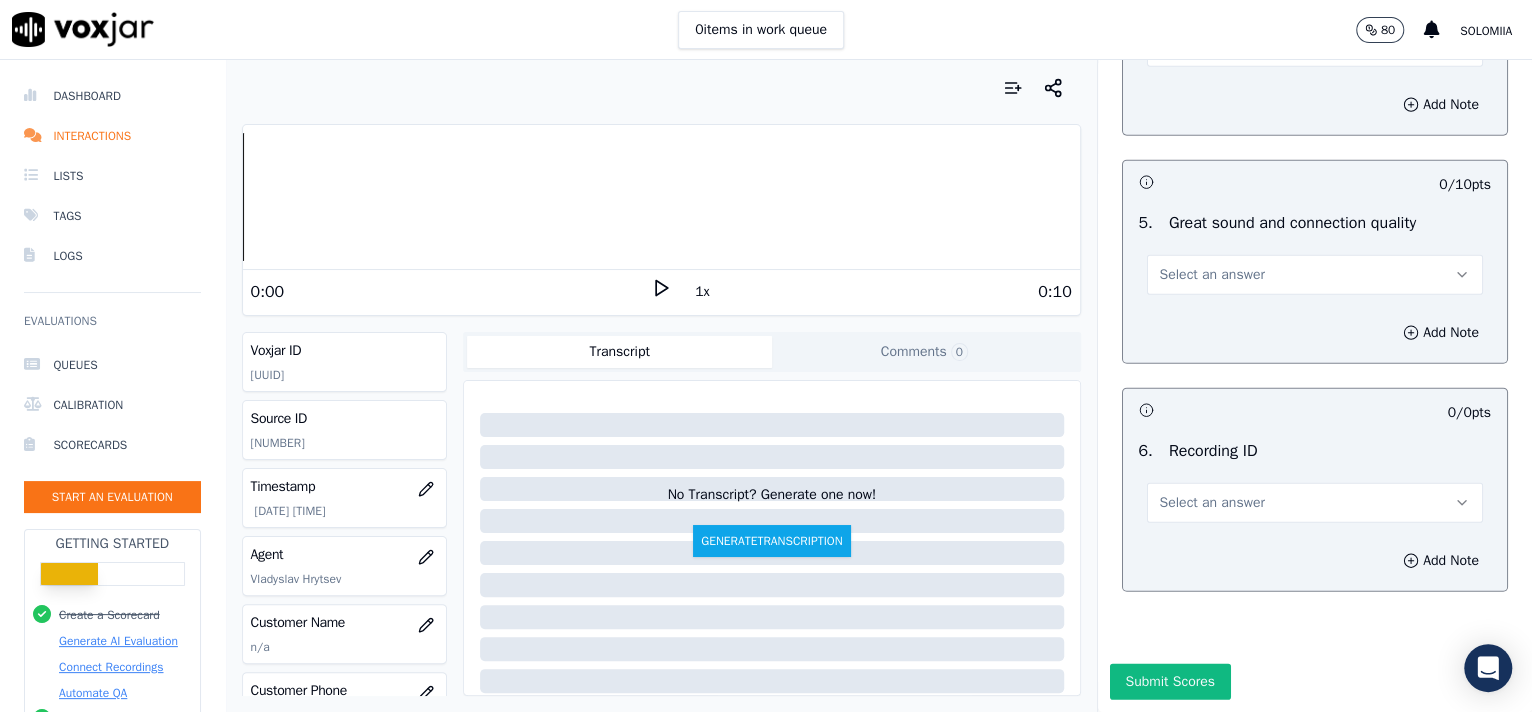 click on "6 .   Recording ID   Select an answer" at bounding box center (1315, 481) 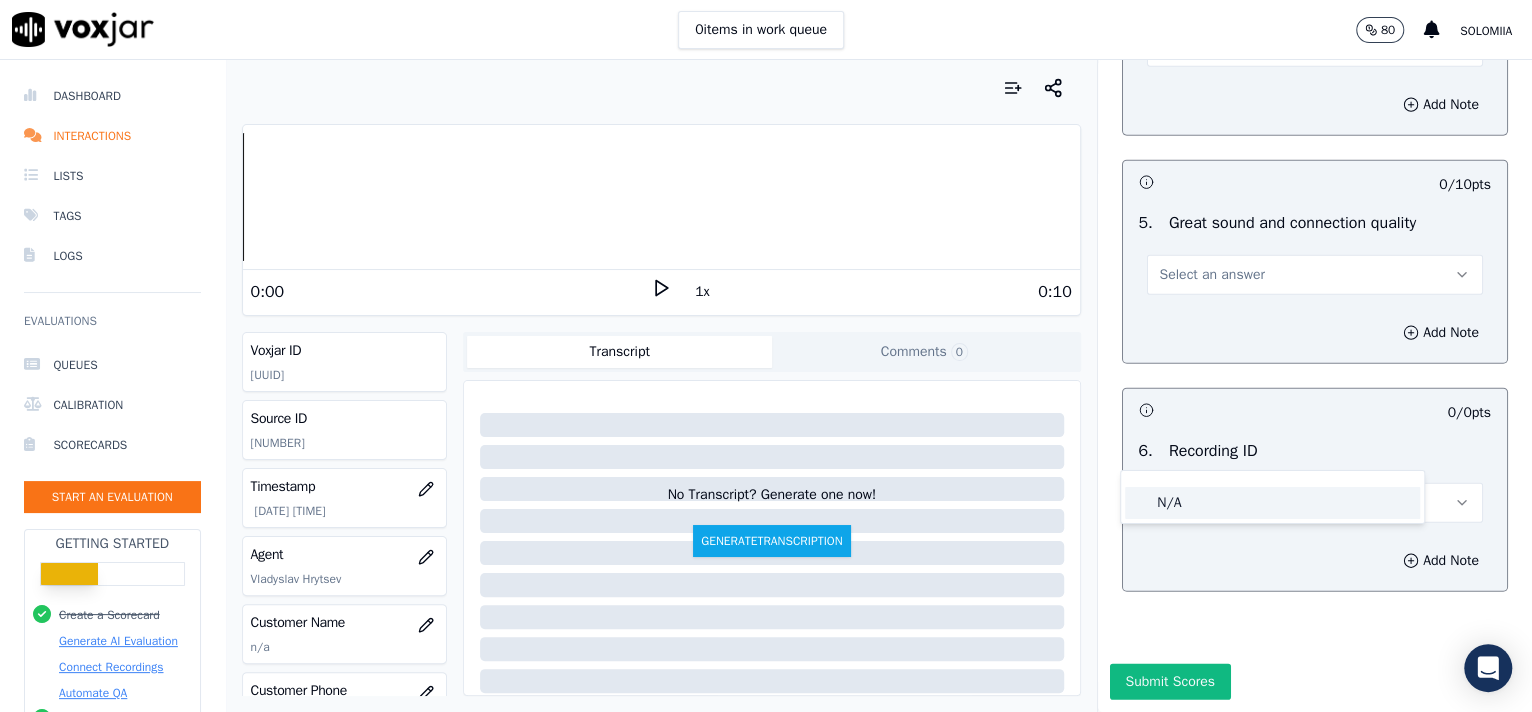click on "N/A" 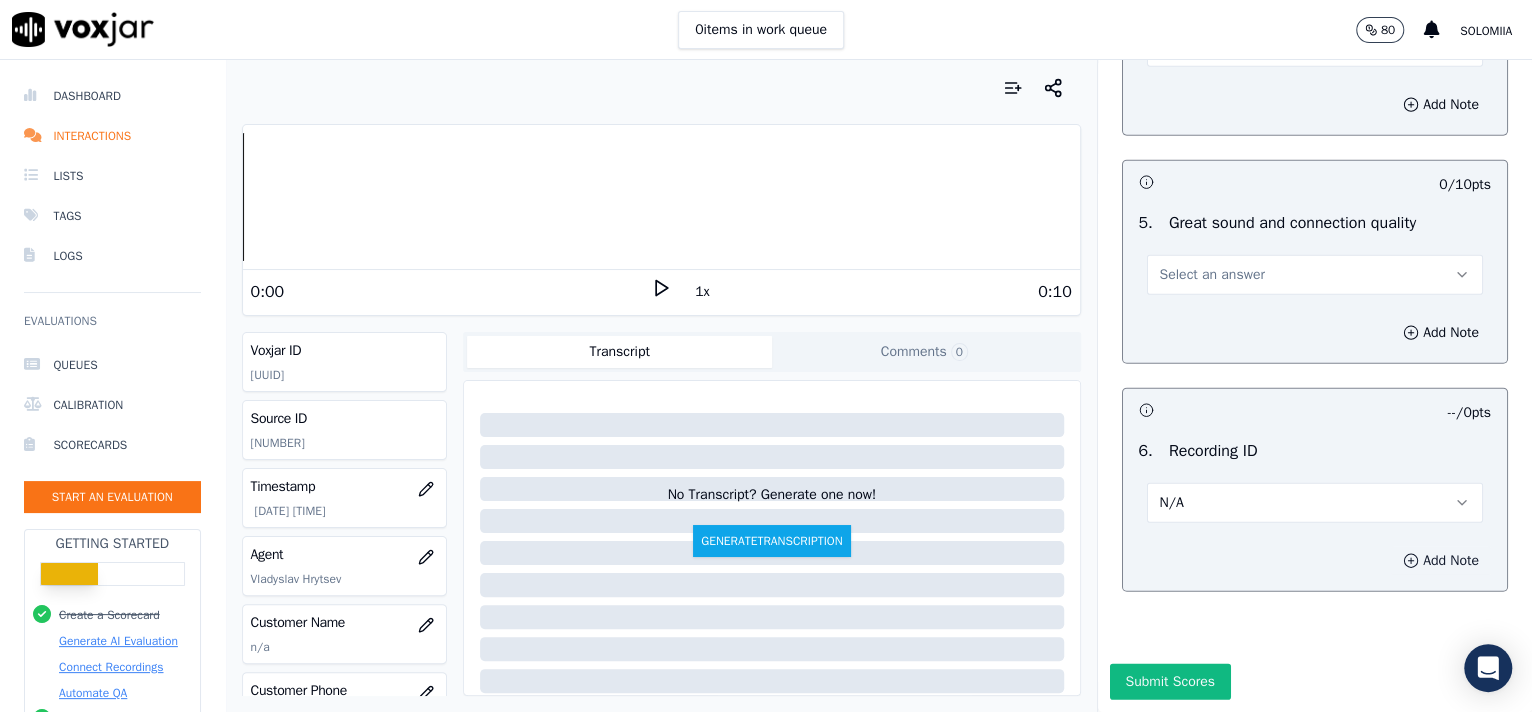 click on "Add Note" at bounding box center (1441, 561) 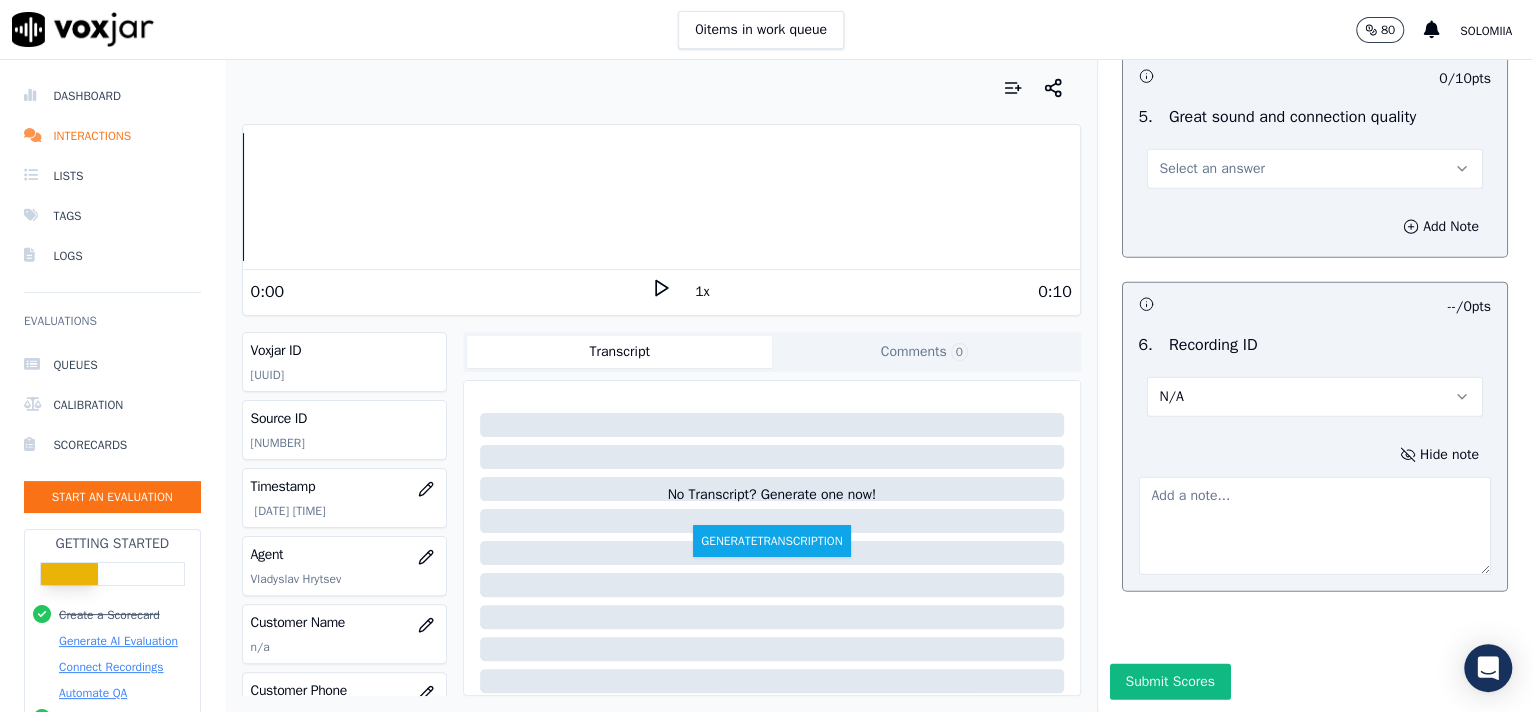 click at bounding box center [1315, 526] 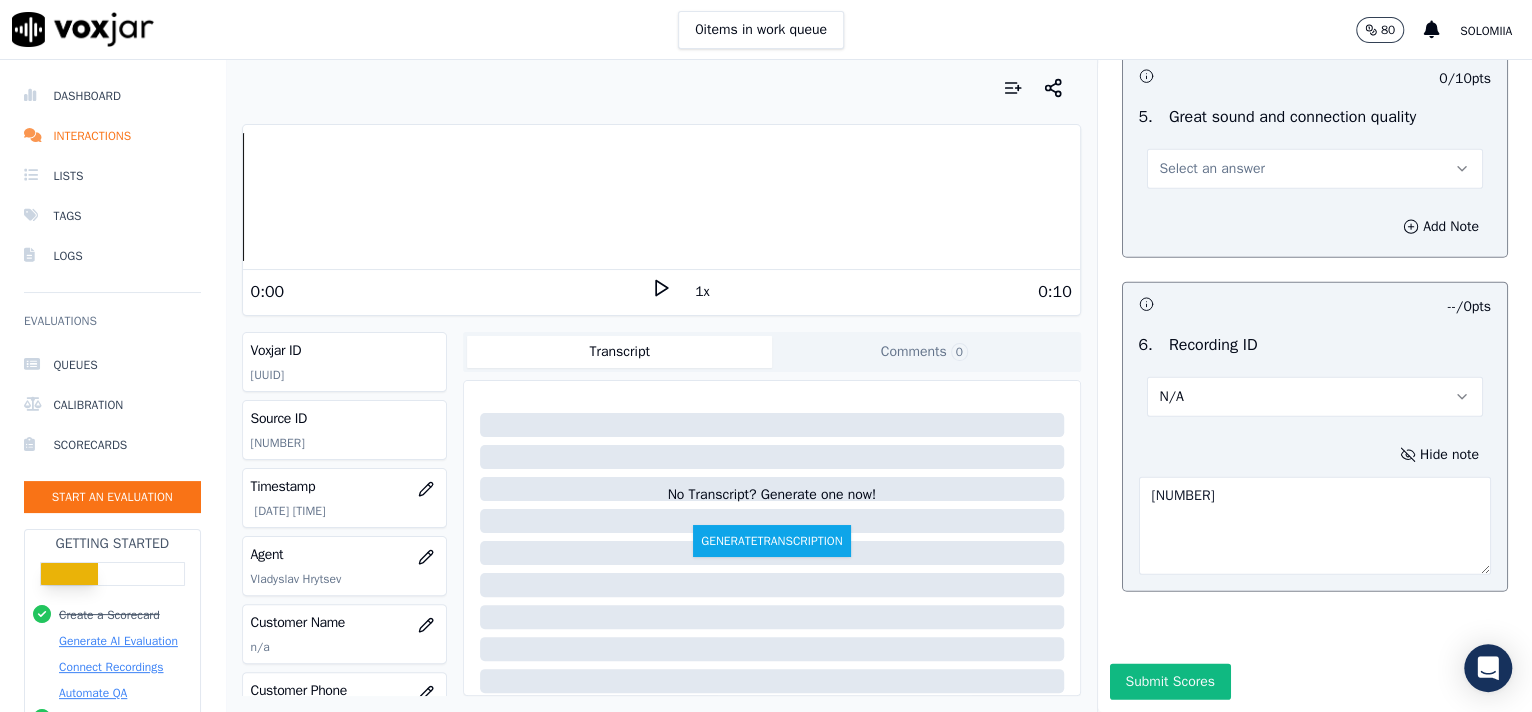 type on "[NUMBER]" 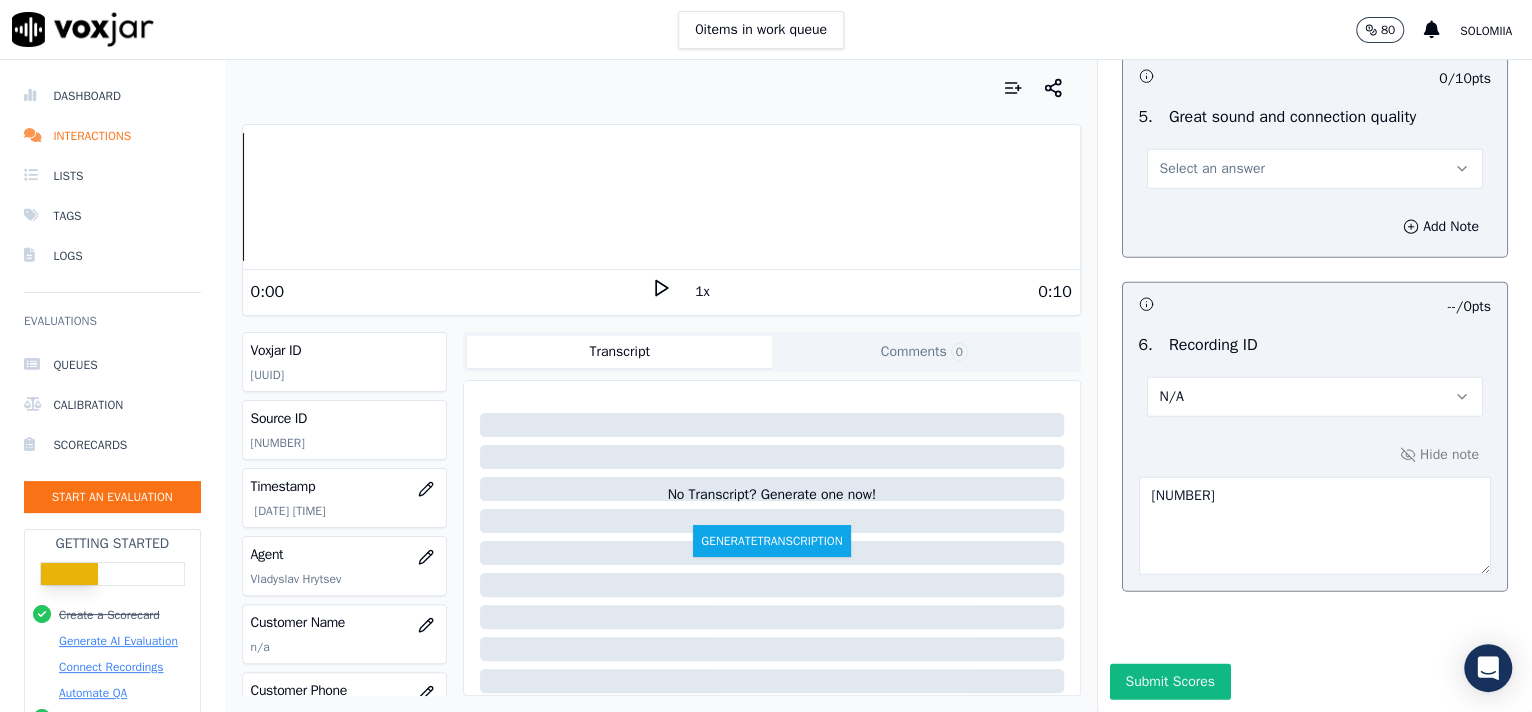 click on "Select an answer" at bounding box center [1315, 169] 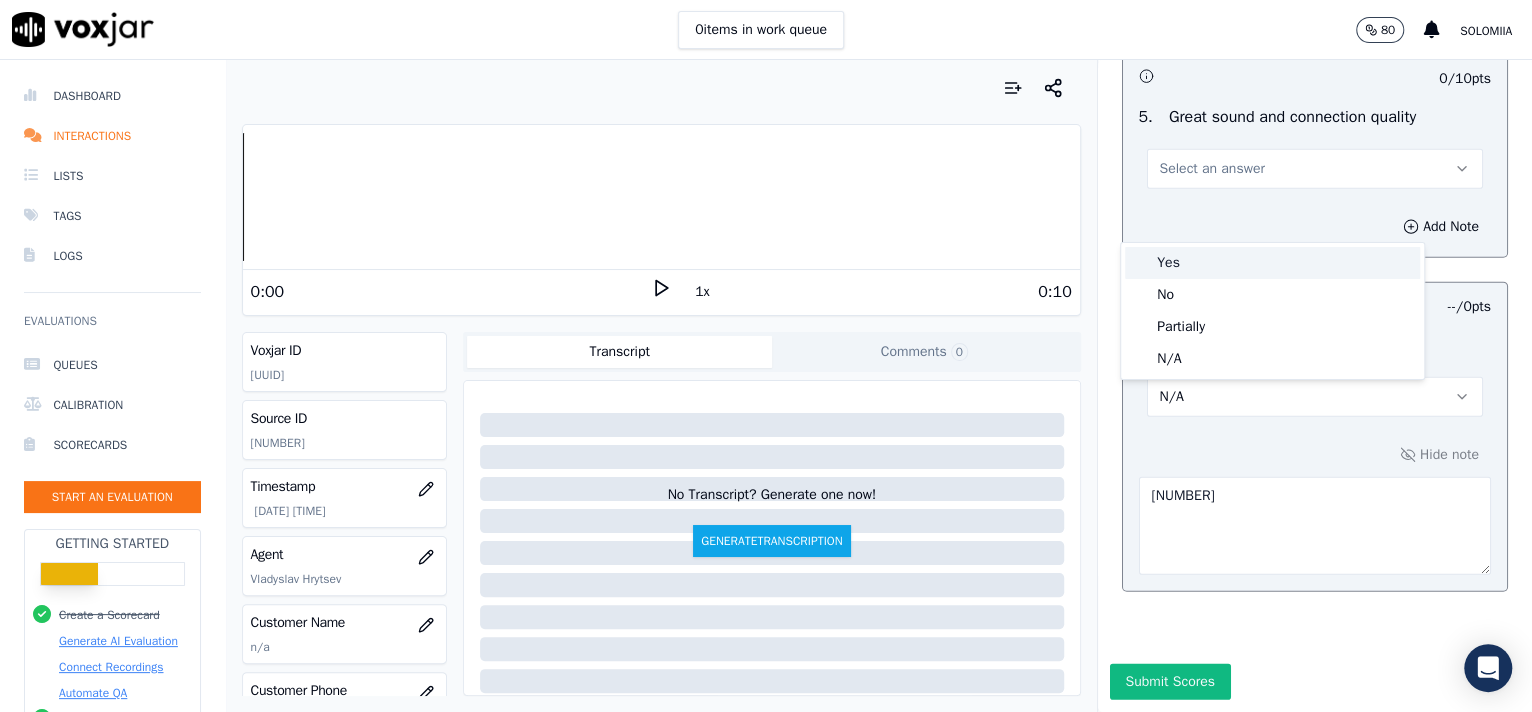 click on "Yes" at bounding box center (1272, 263) 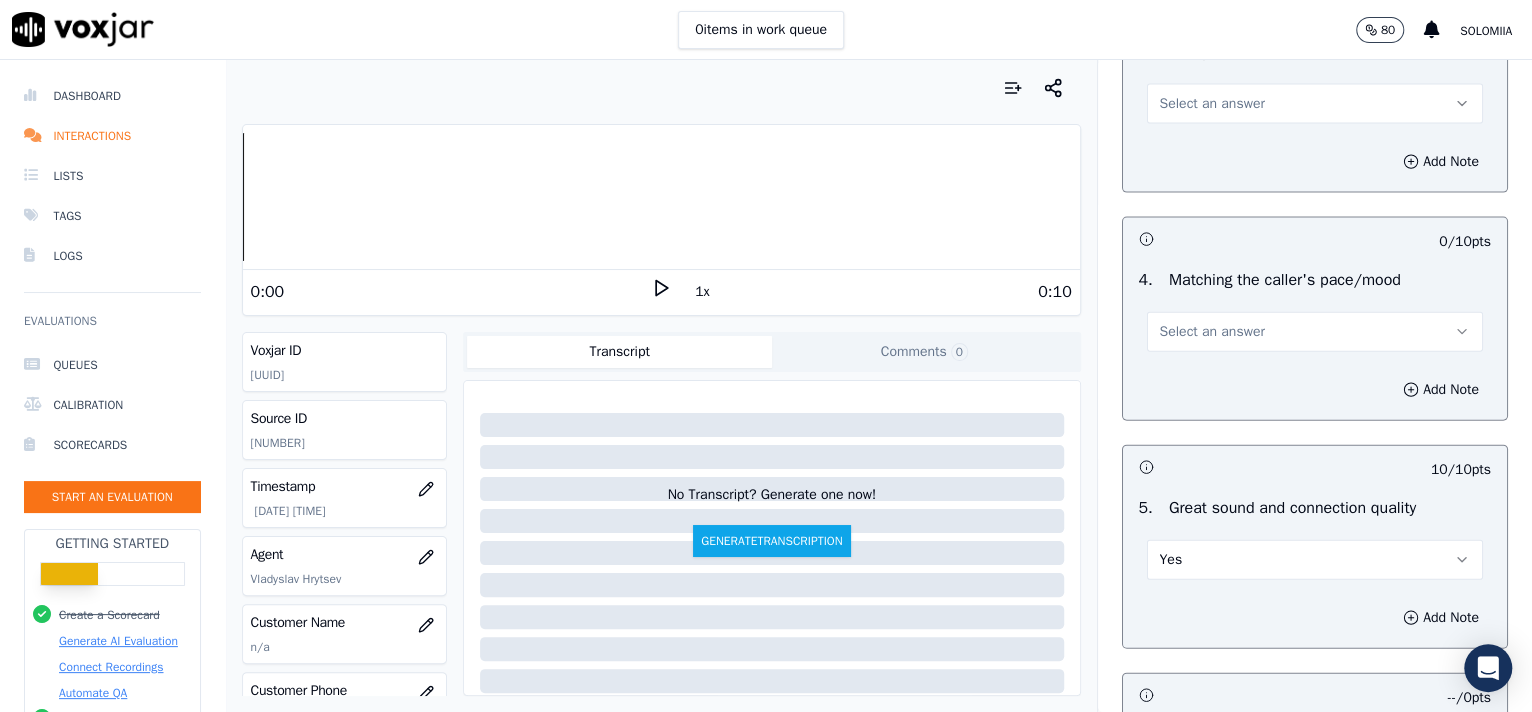 scroll, scrollTop: 2608, scrollLeft: 0, axis: vertical 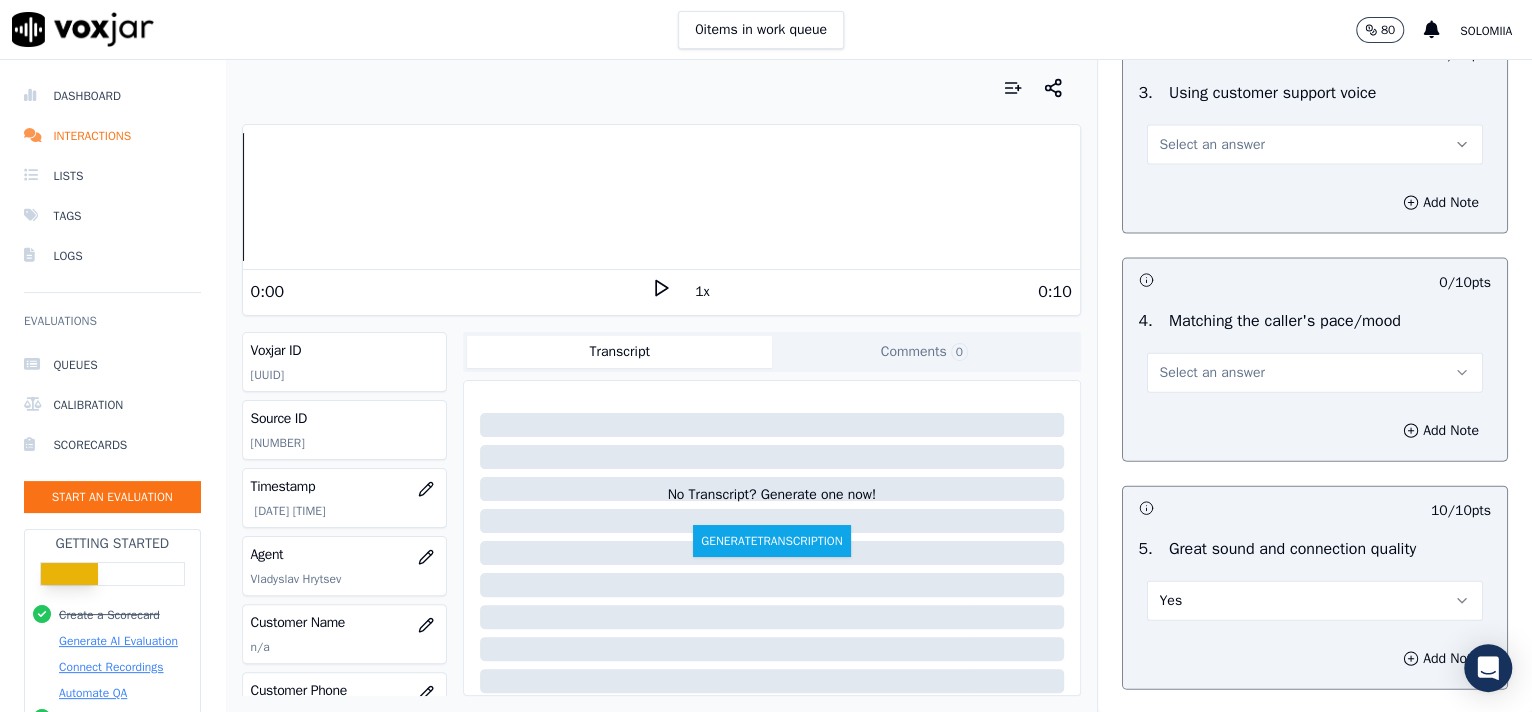 click on "Select an answer" at bounding box center [1212, 373] 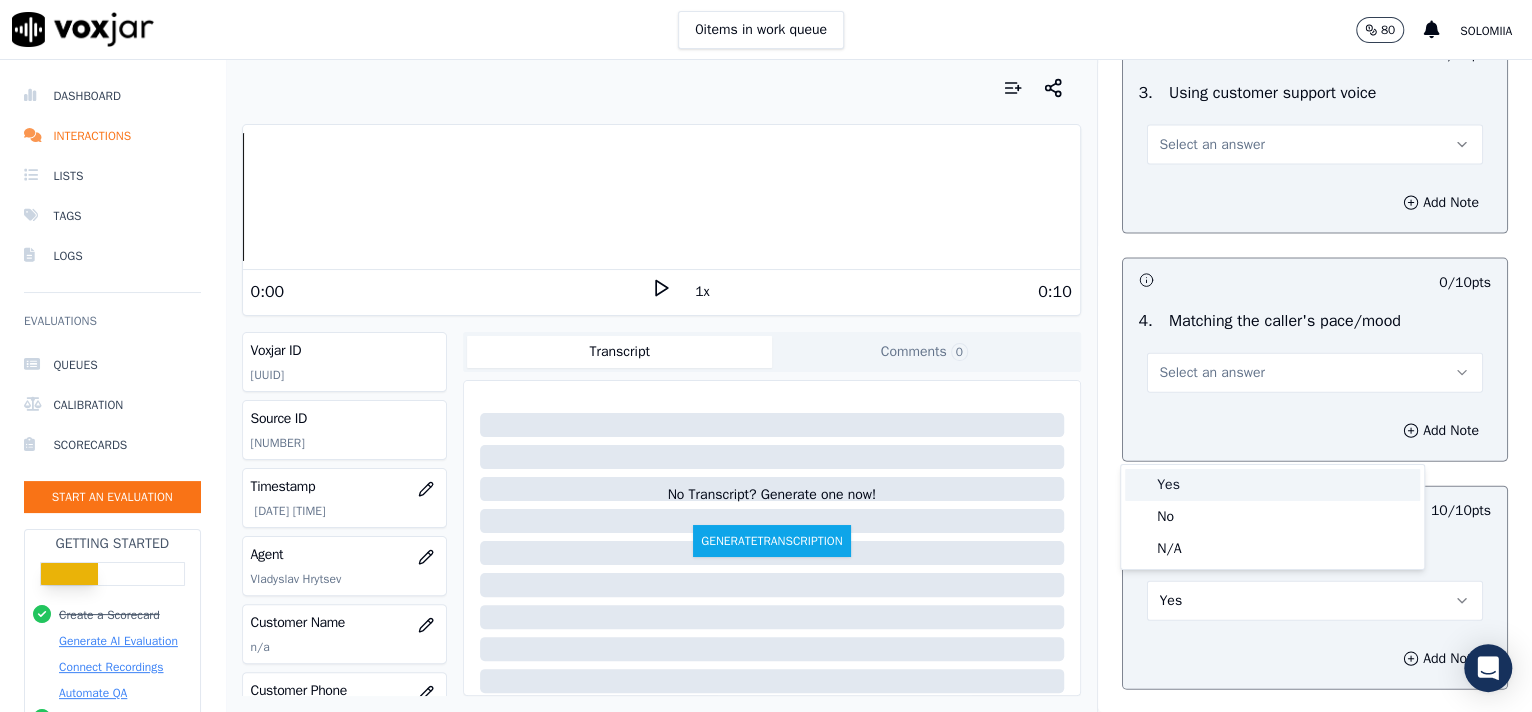 click on "Yes" at bounding box center (1272, 485) 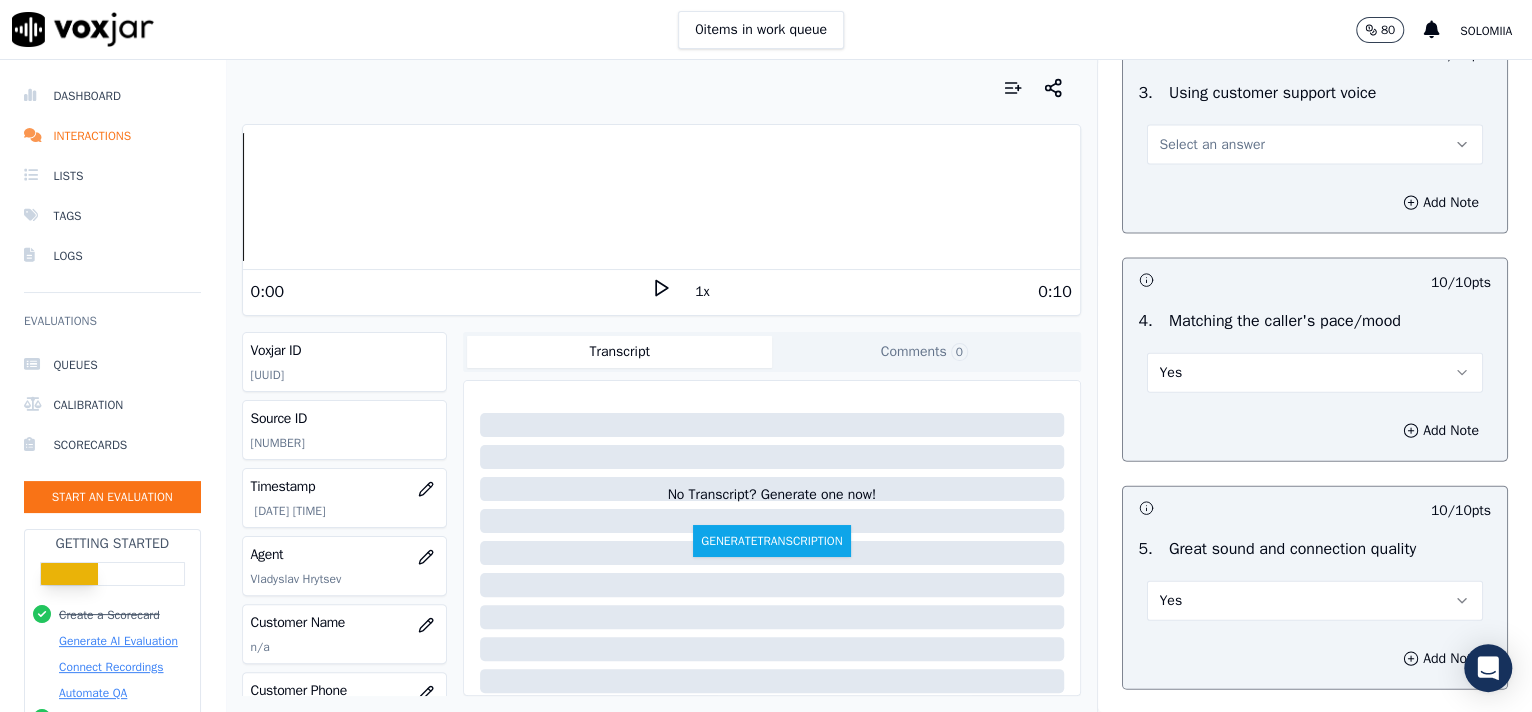 click on "Select an answer" at bounding box center [1315, 145] 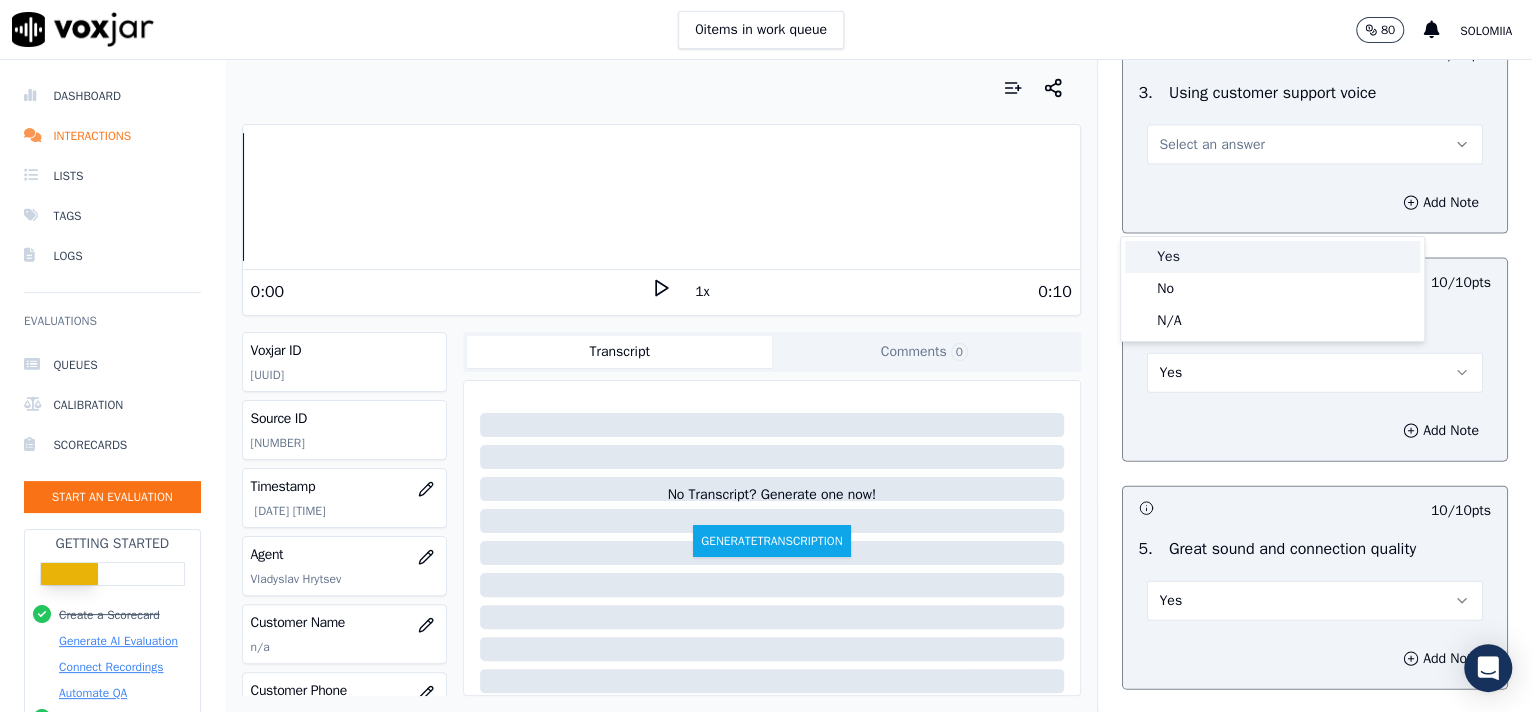 click on "Yes" at bounding box center (1272, 257) 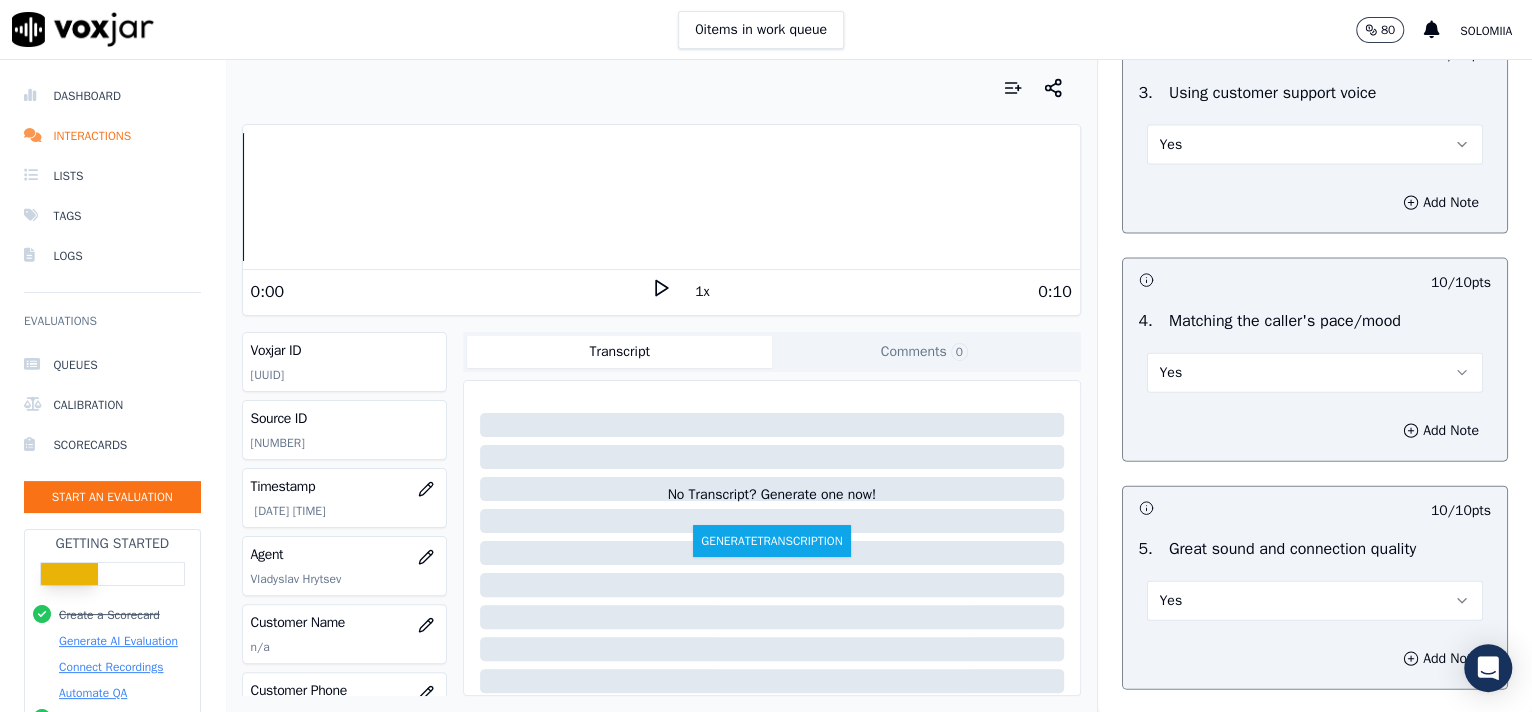 scroll, scrollTop: 2252, scrollLeft: 0, axis: vertical 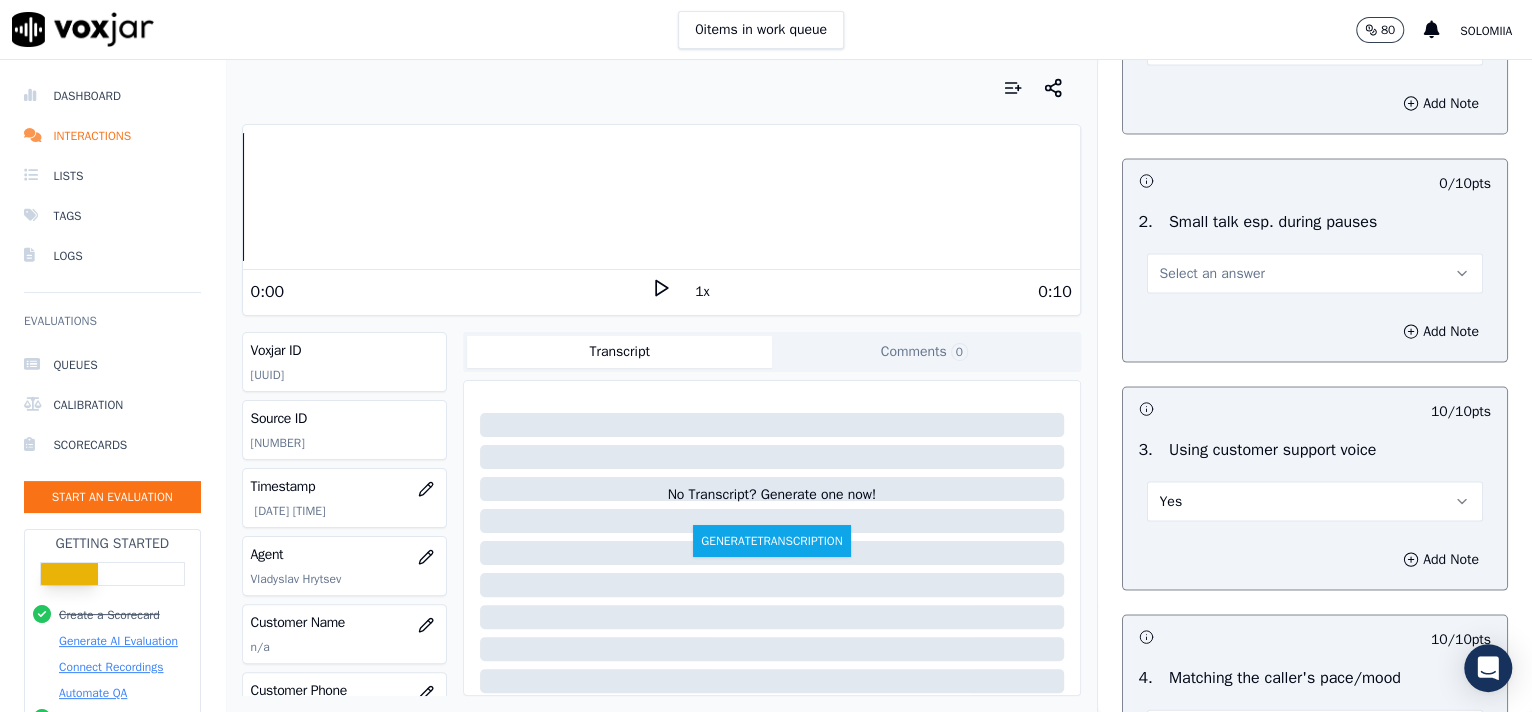 click on "Select an answer" at bounding box center [1315, 273] 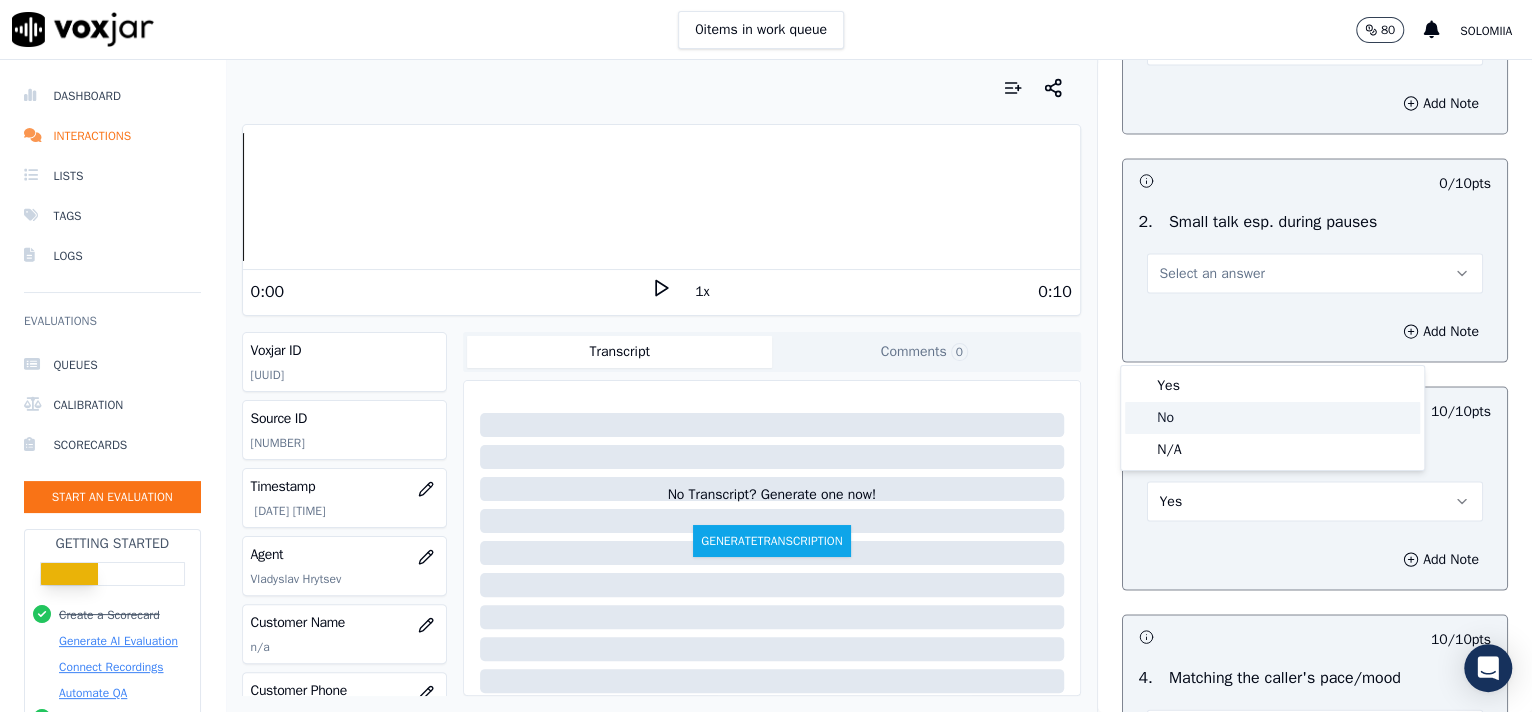 click on "No" 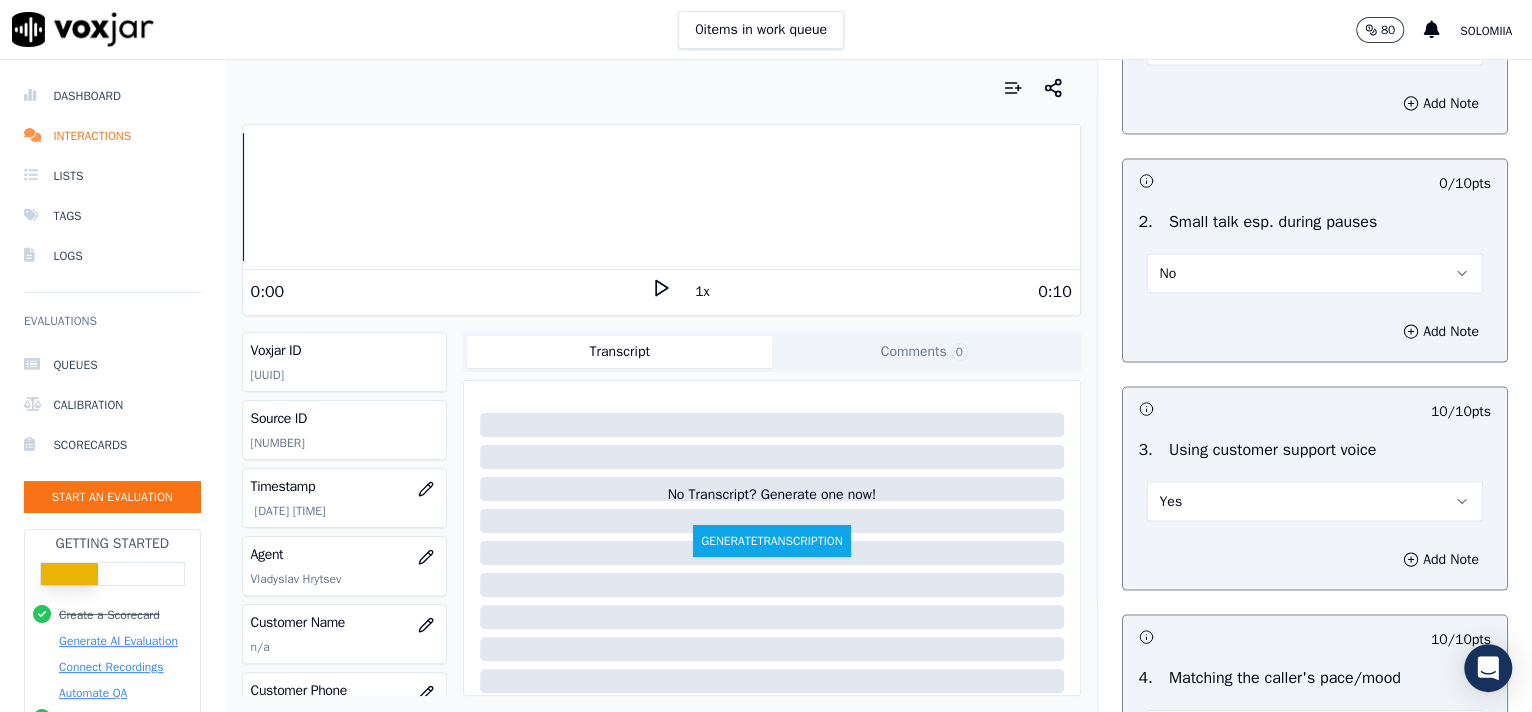 scroll, scrollTop: 2007, scrollLeft: 0, axis: vertical 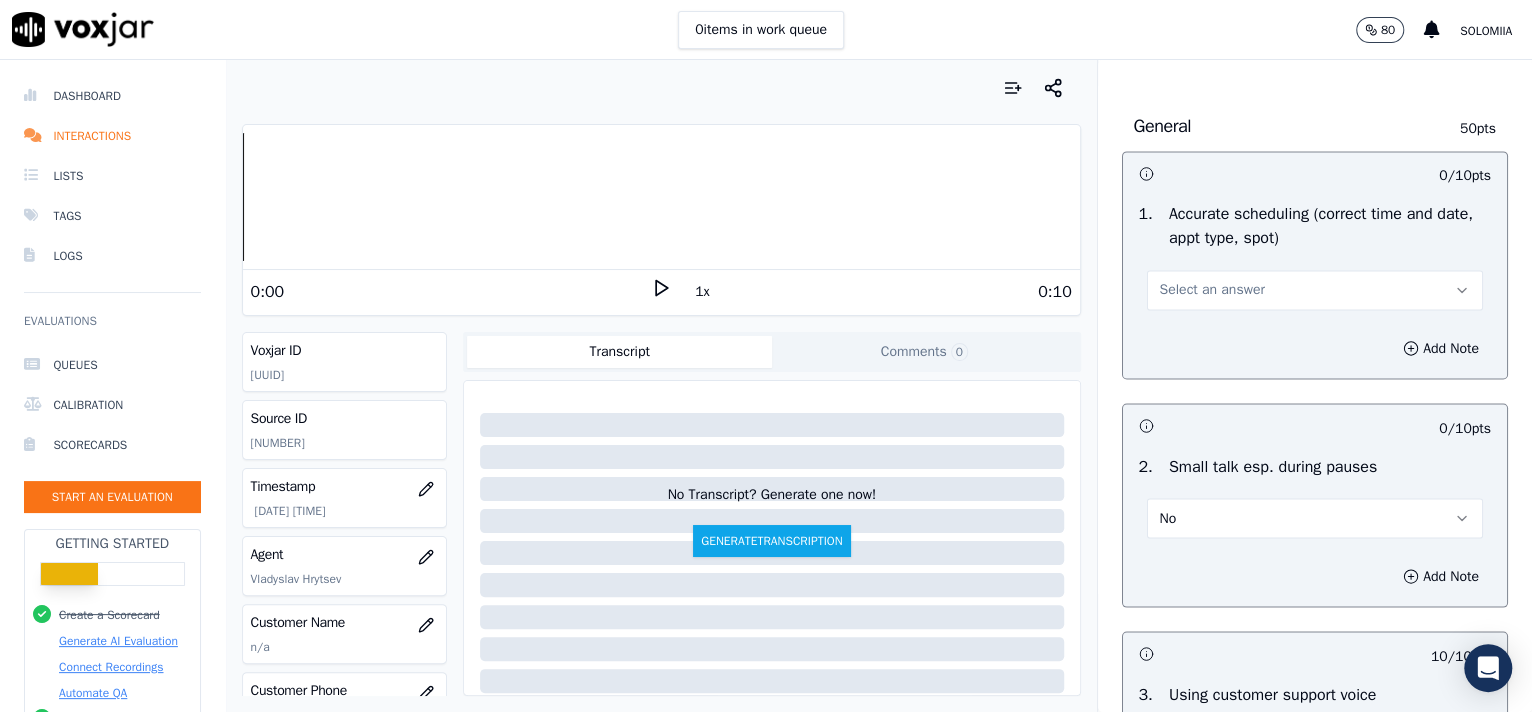 click on "1 .   Accurate scheduling (correct time and date, appt type, spot)   Select an answer" at bounding box center (1315, 256) 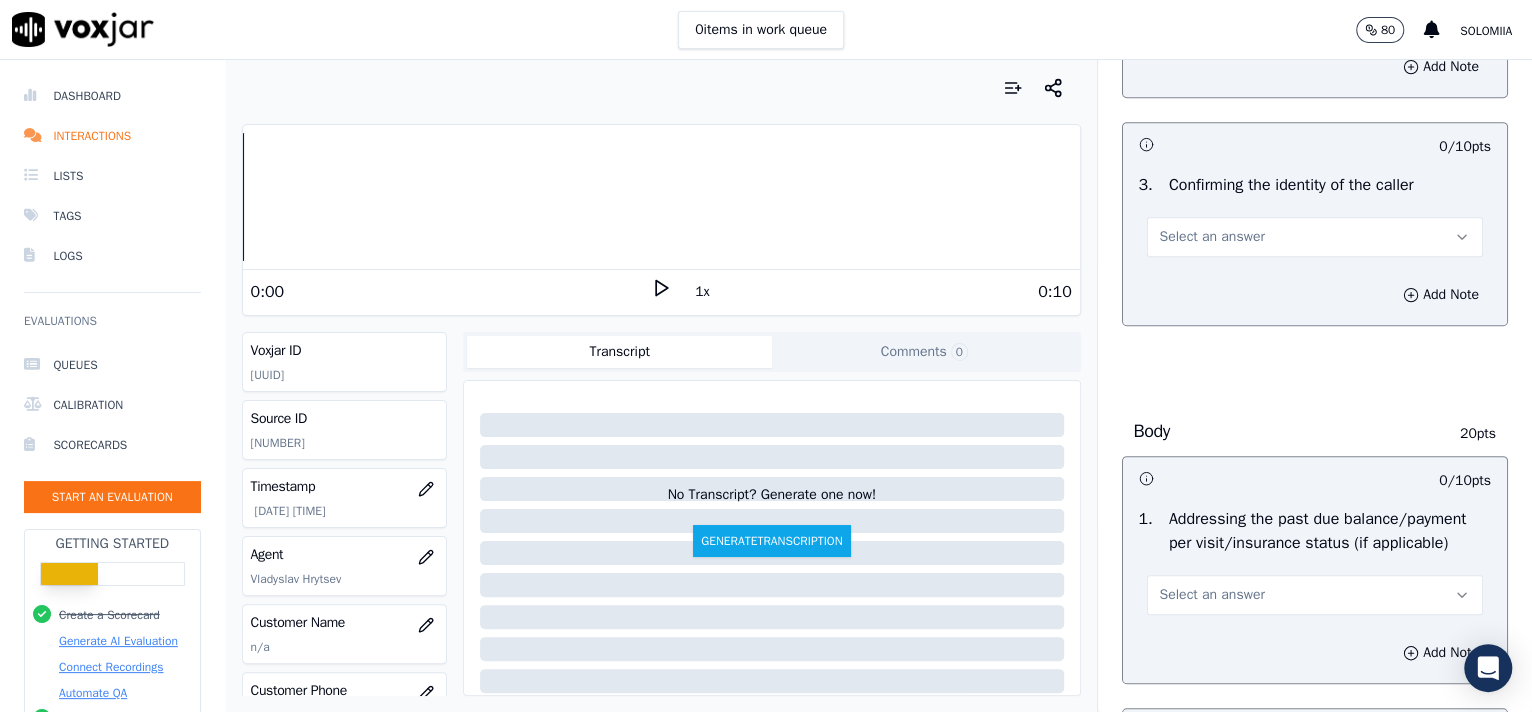 scroll, scrollTop: 606, scrollLeft: 0, axis: vertical 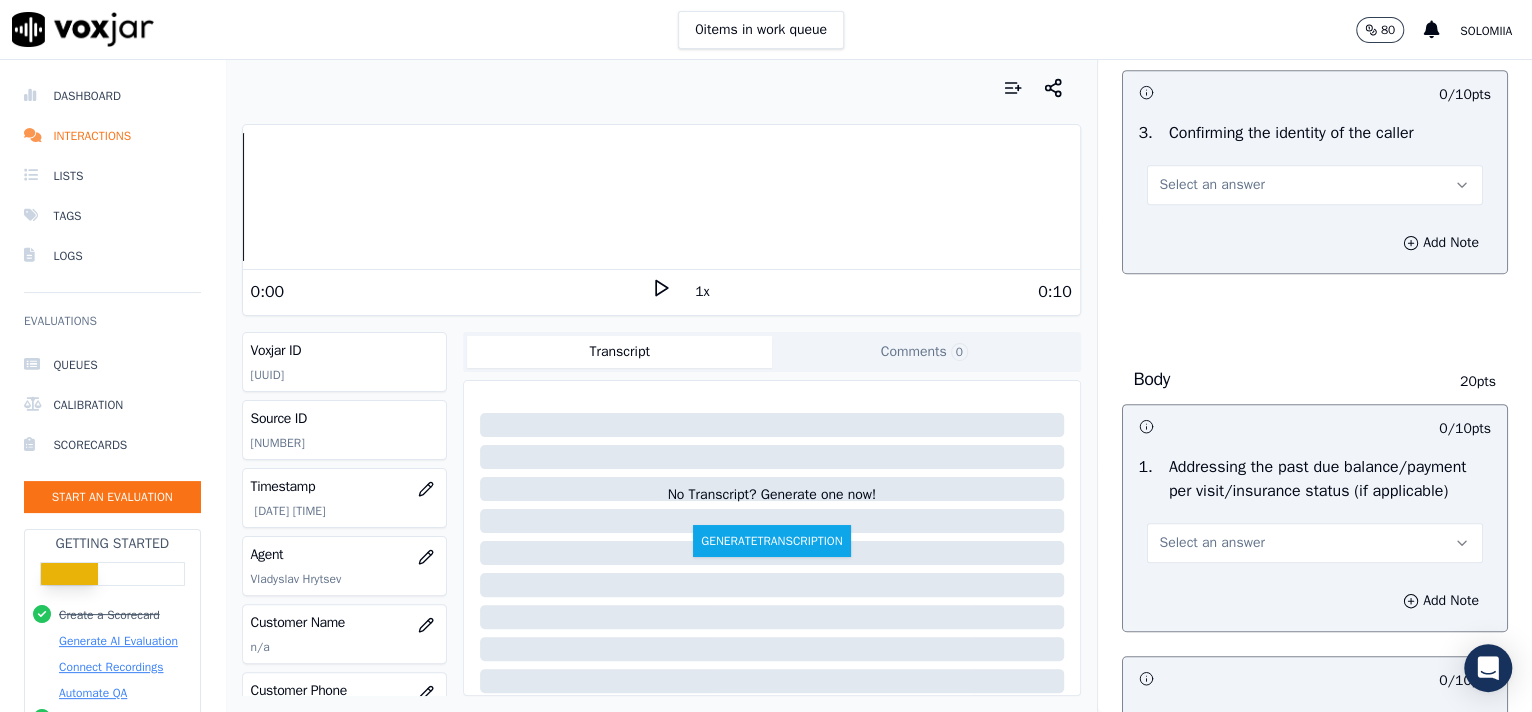 click on "Select an answer" at bounding box center (1212, 185) 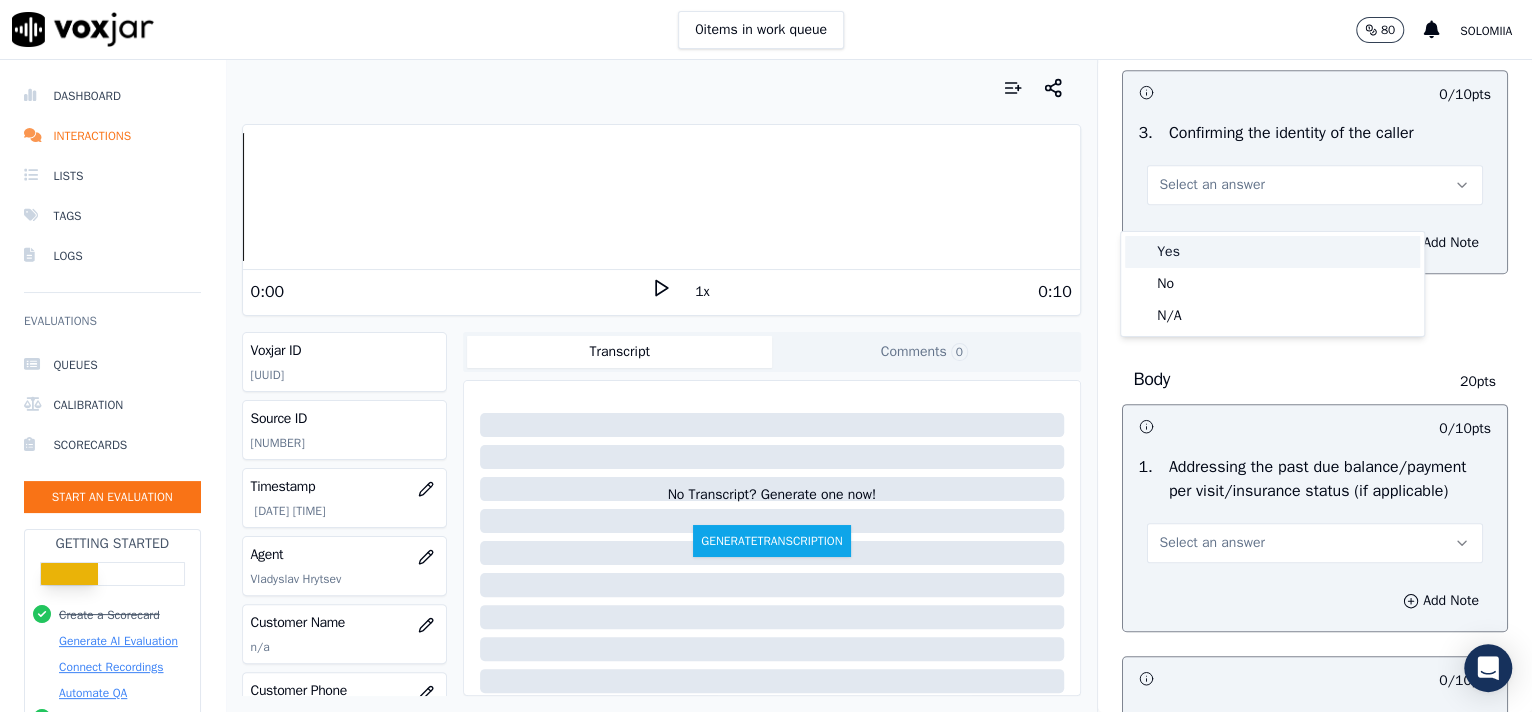 click on "Yes" at bounding box center [1272, 252] 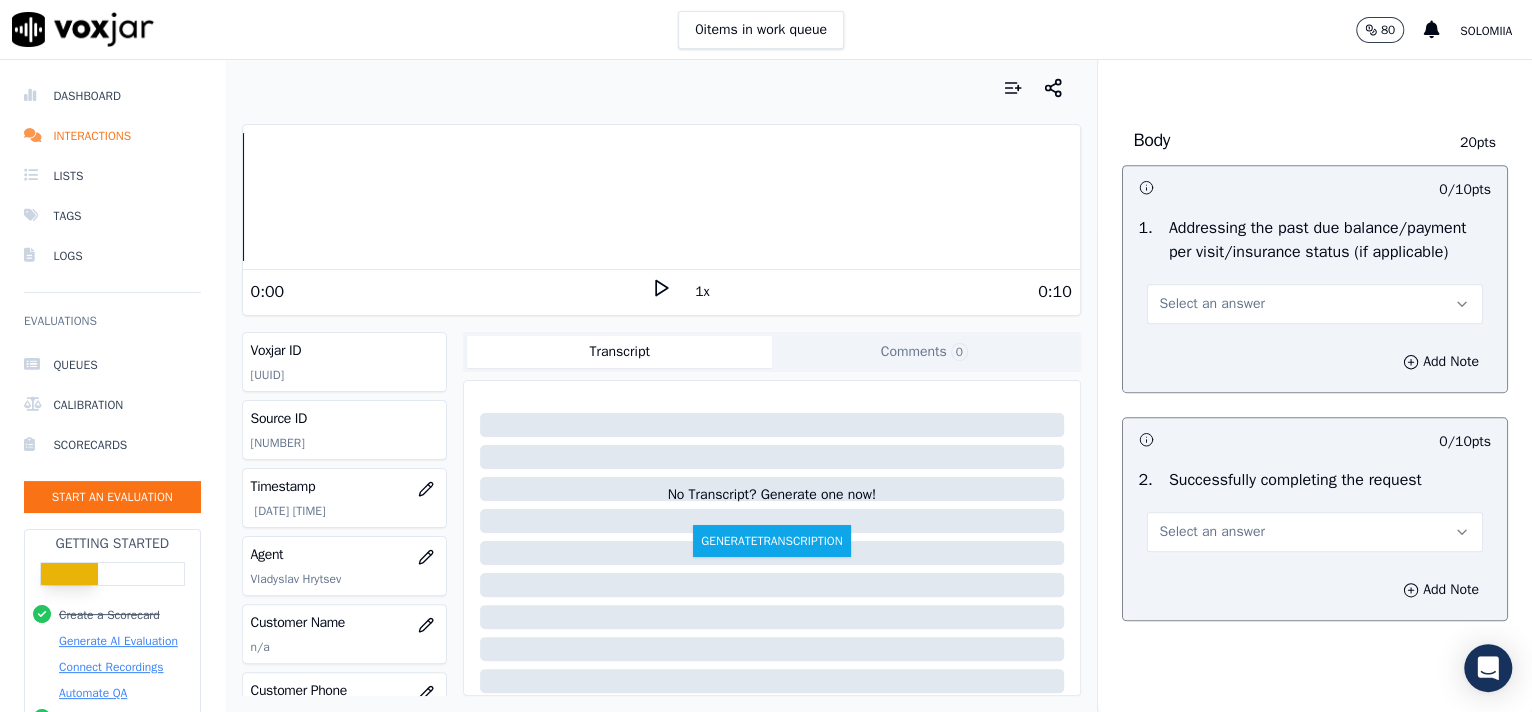 scroll, scrollTop: 939, scrollLeft: 0, axis: vertical 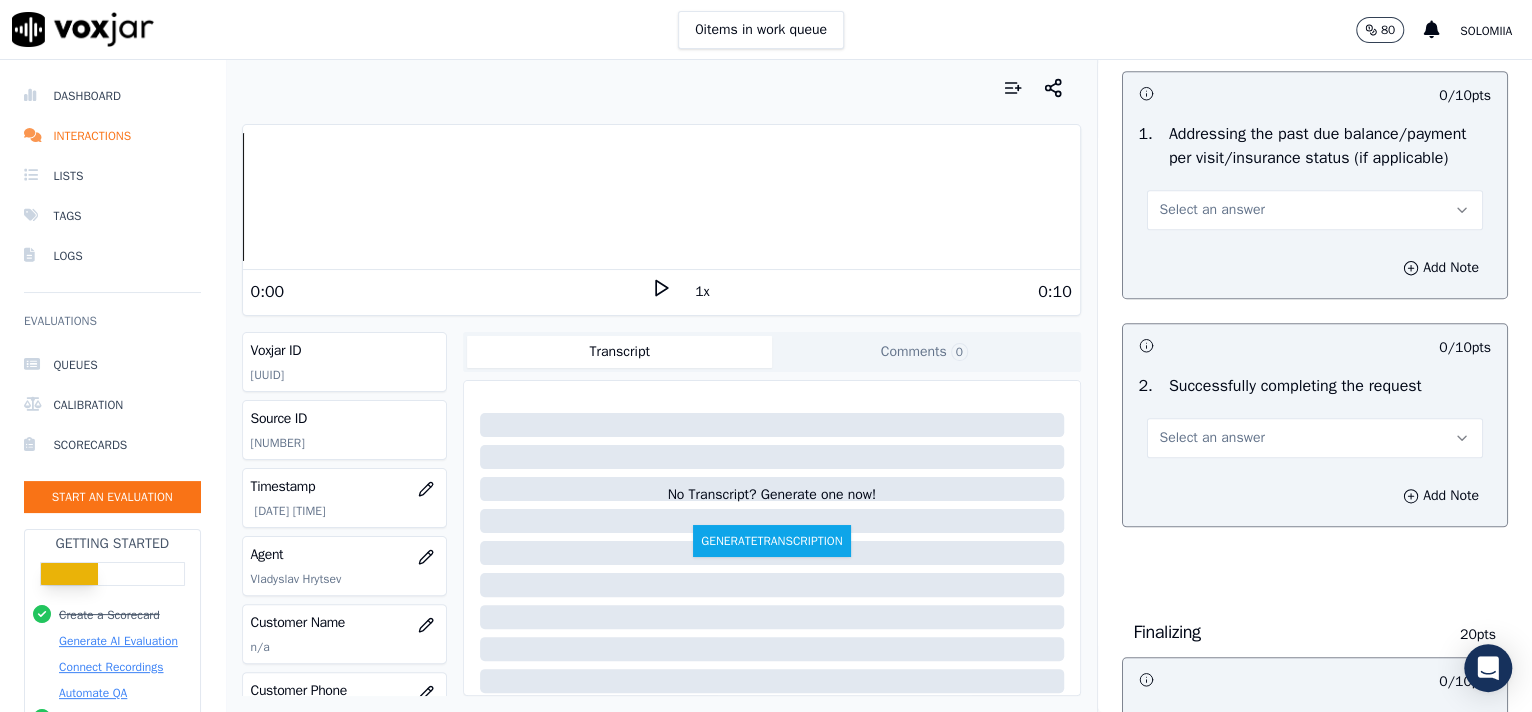 click on "Select an answer" at bounding box center [1315, 210] 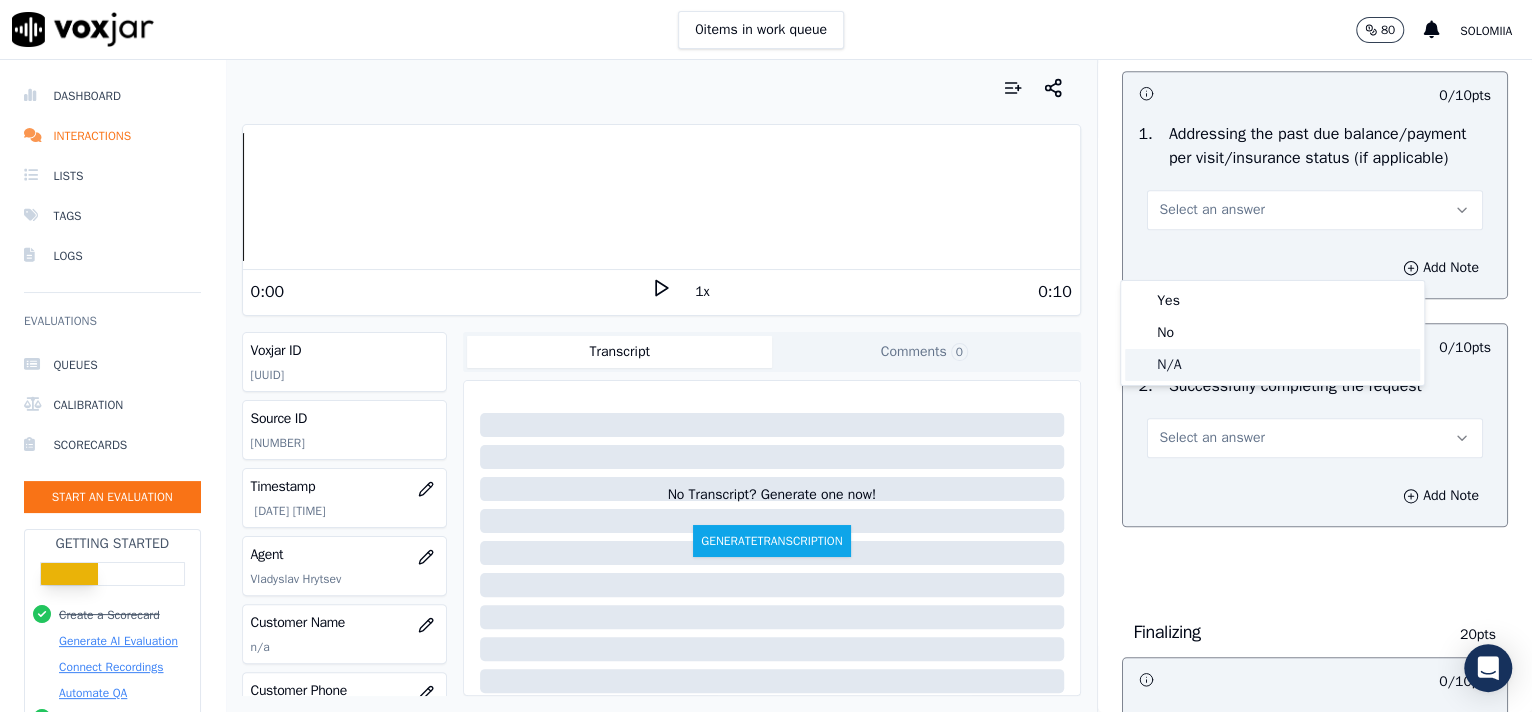 click on "N/A" 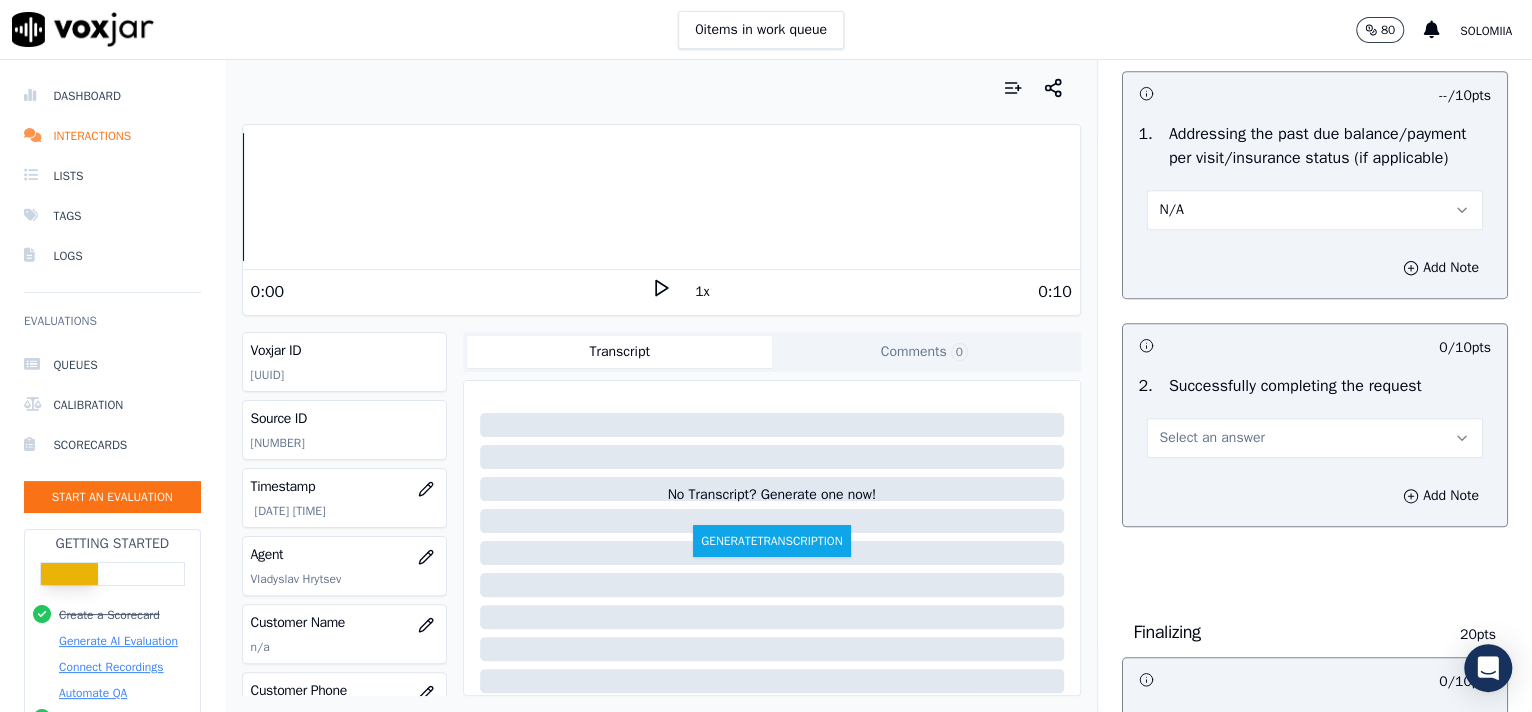 click on "Select an answer" at bounding box center (1315, 438) 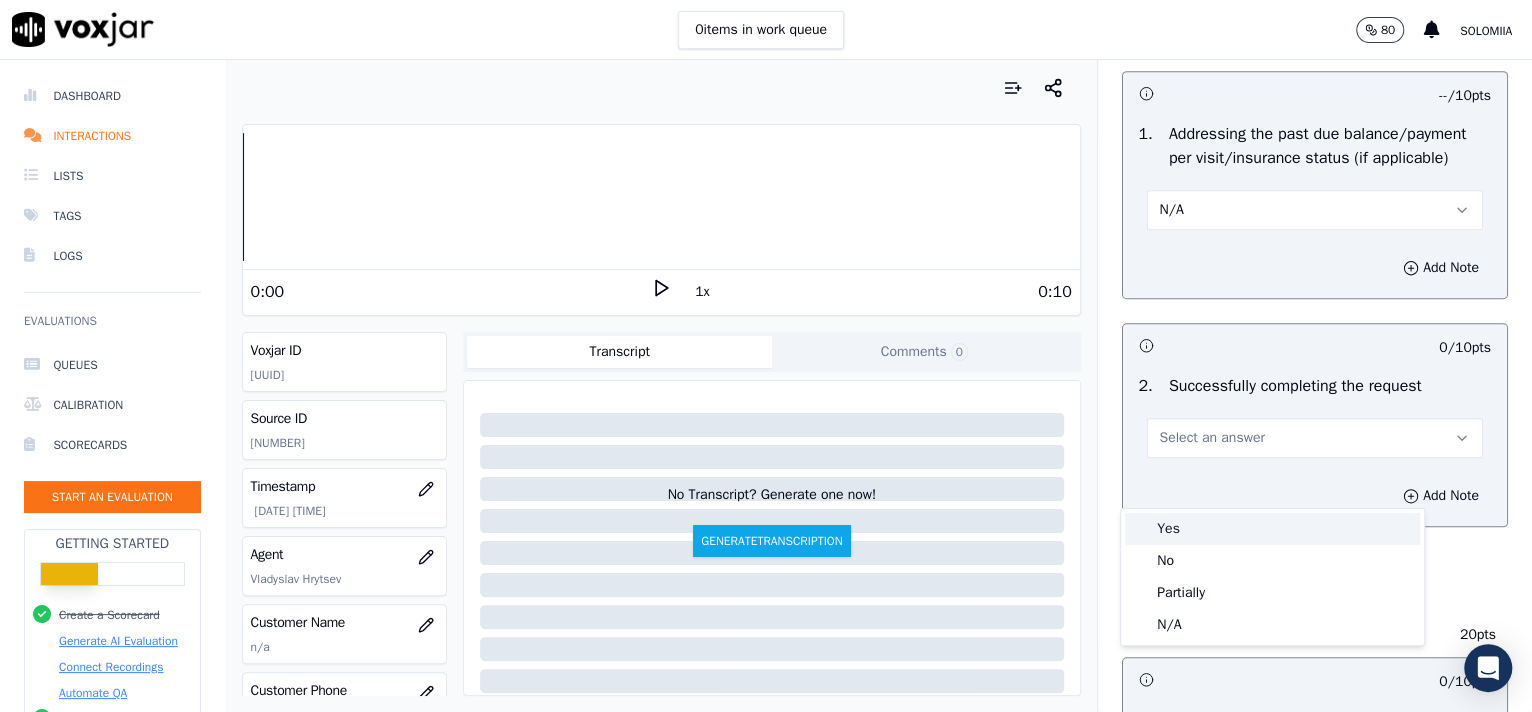 click on "Yes" at bounding box center (1272, 529) 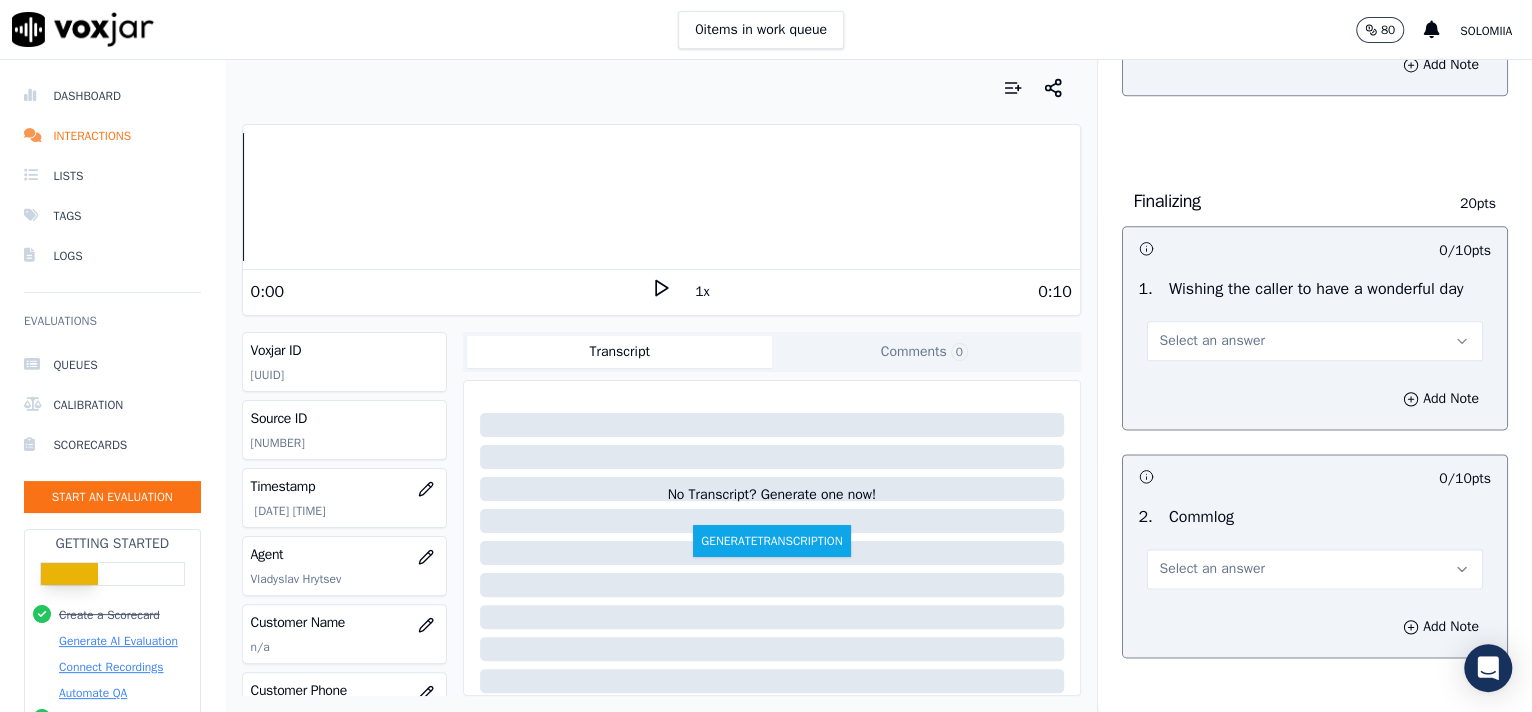 scroll, scrollTop: 1423, scrollLeft: 0, axis: vertical 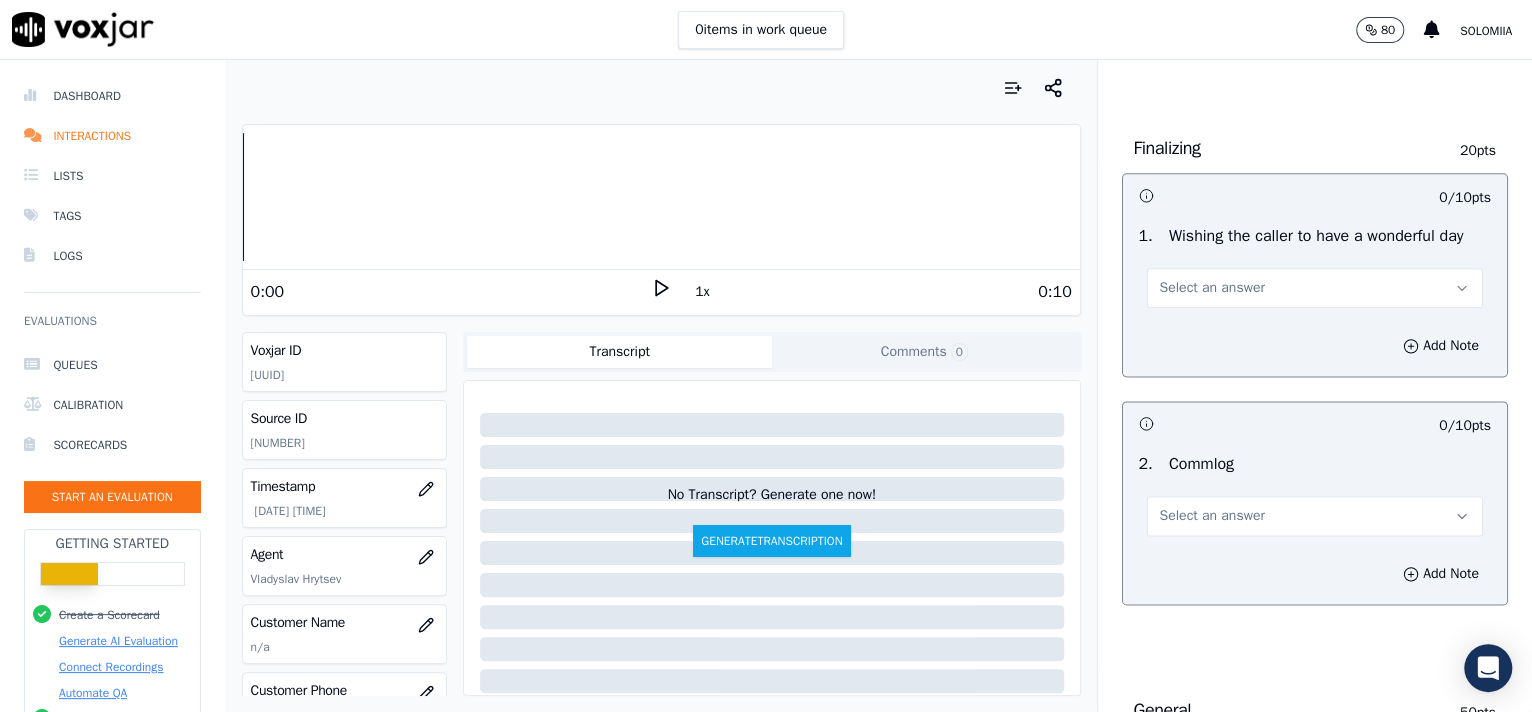 click on "Select an answer" at bounding box center (1315, 288) 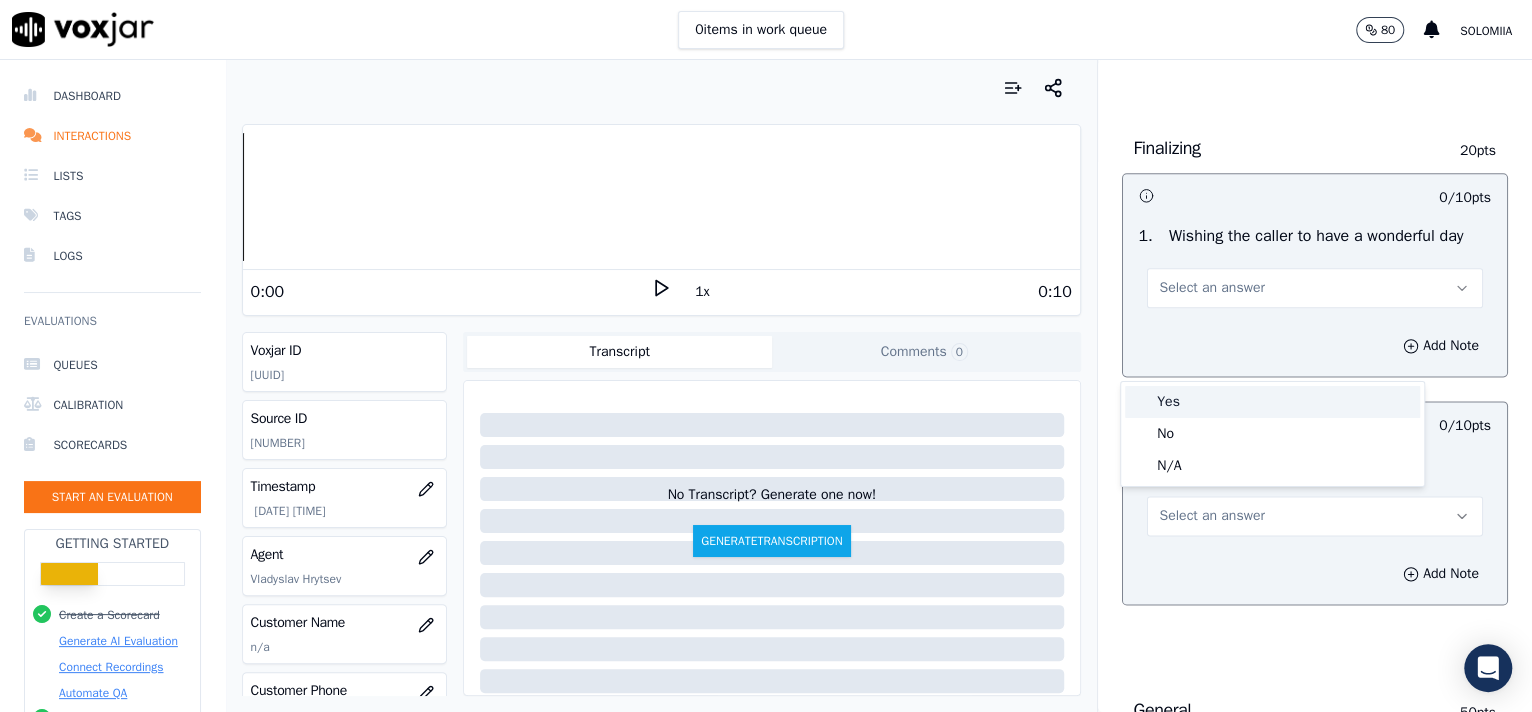 click on "Yes" at bounding box center (1272, 402) 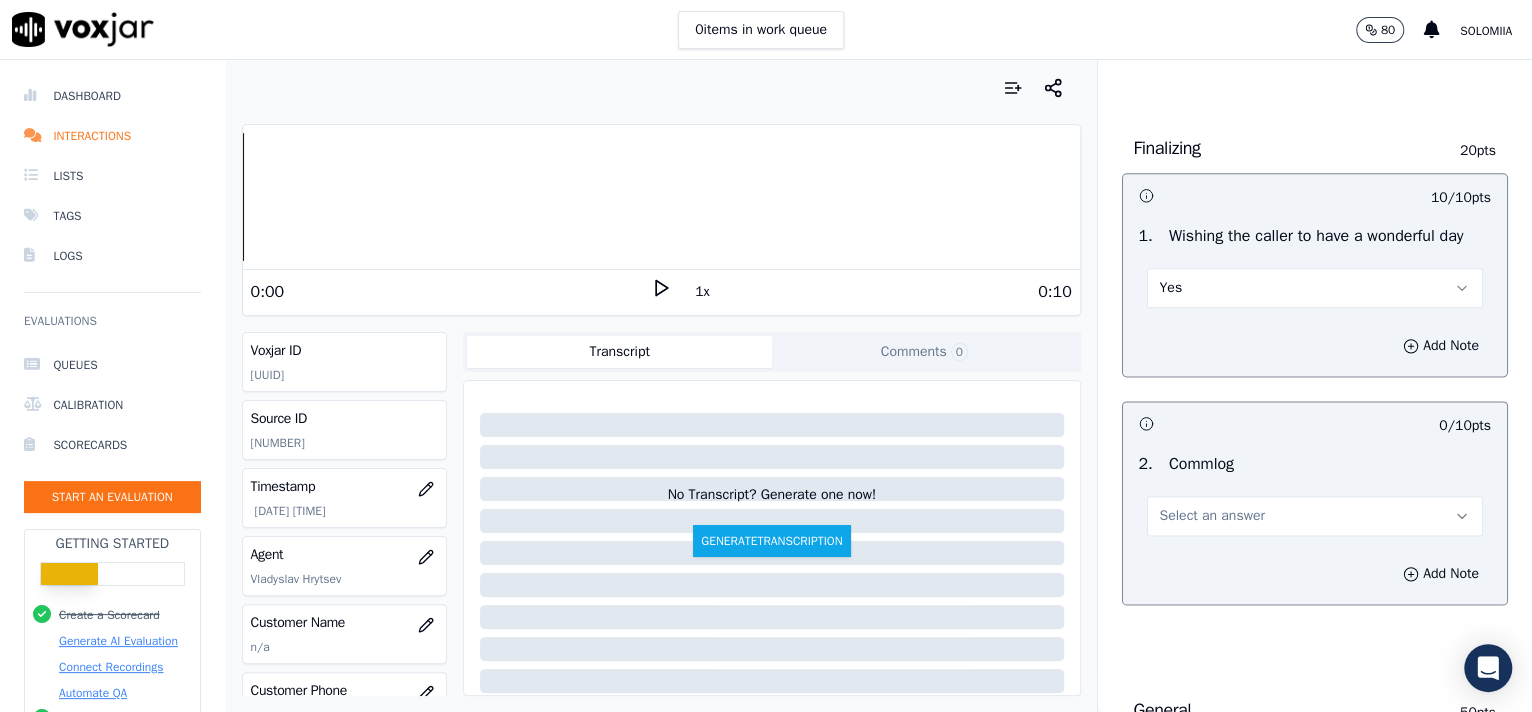 scroll, scrollTop: 1721, scrollLeft: 0, axis: vertical 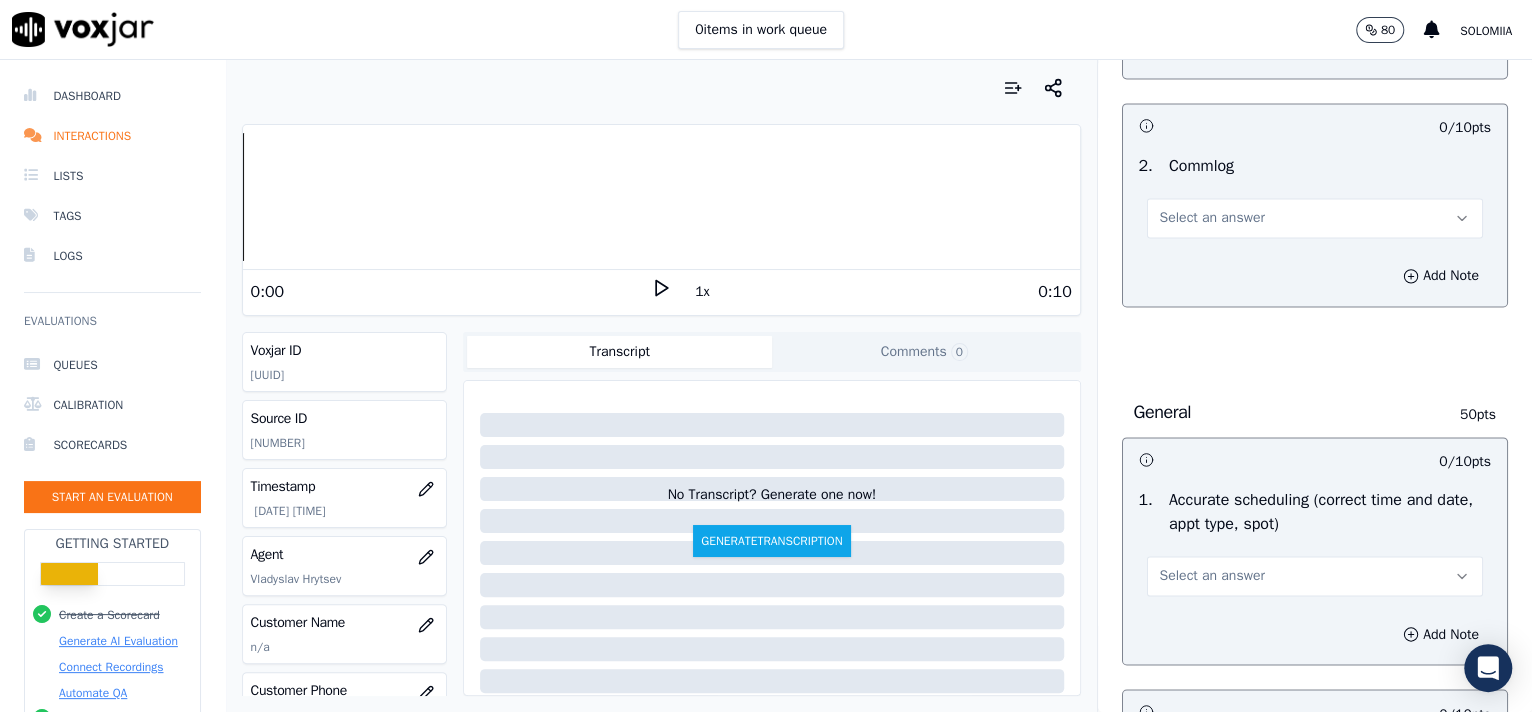 click on "Select an answer" at bounding box center (1315, 218) 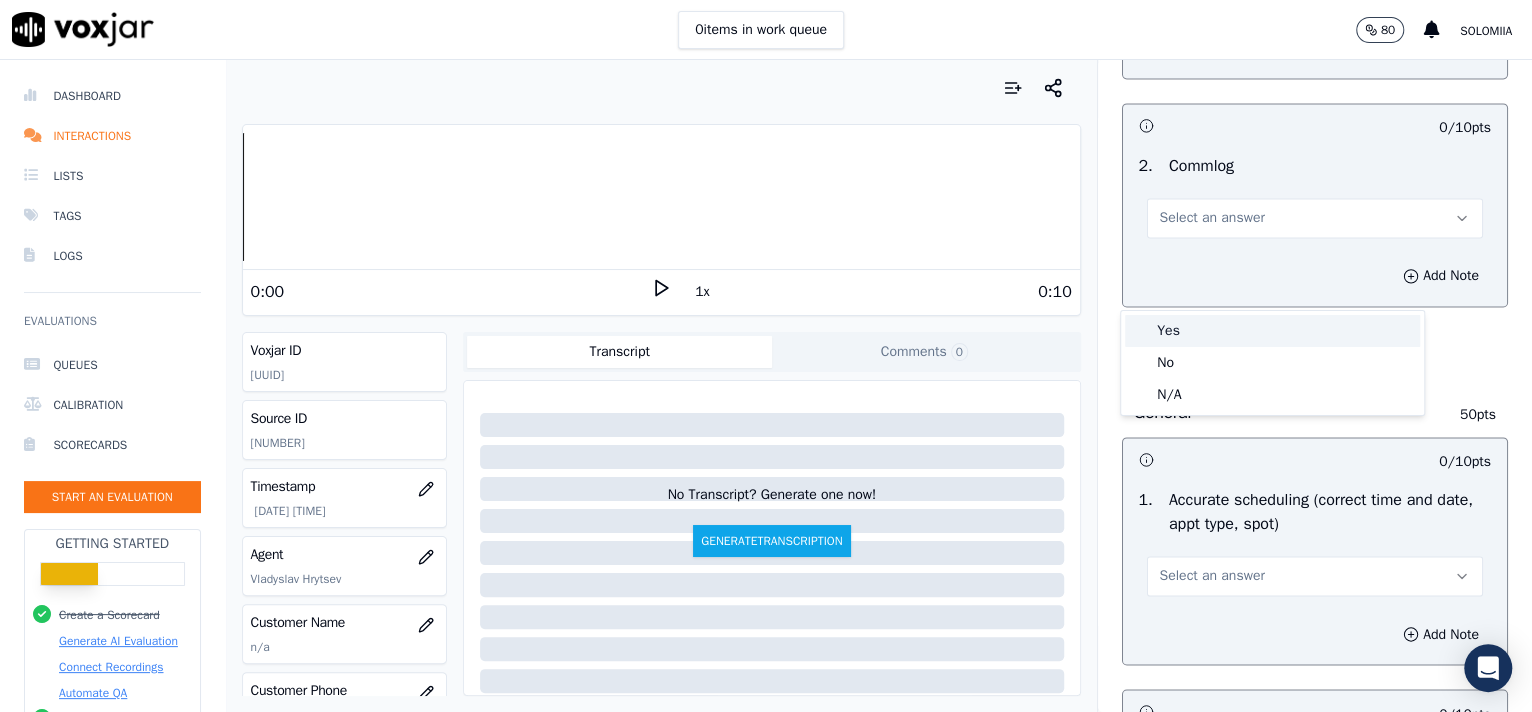 click on "Yes" at bounding box center (1272, 331) 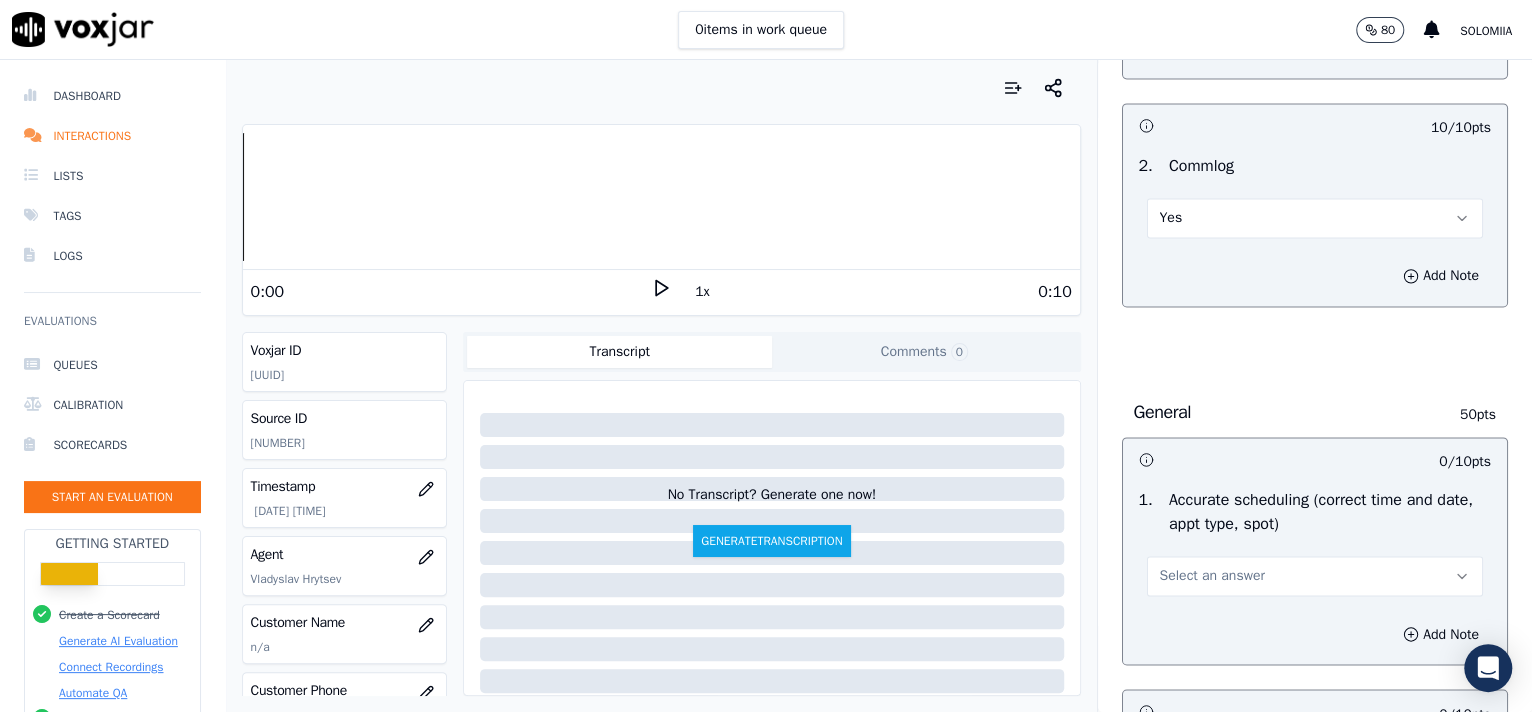 scroll, scrollTop: 2036, scrollLeft: 0, axis: vertical 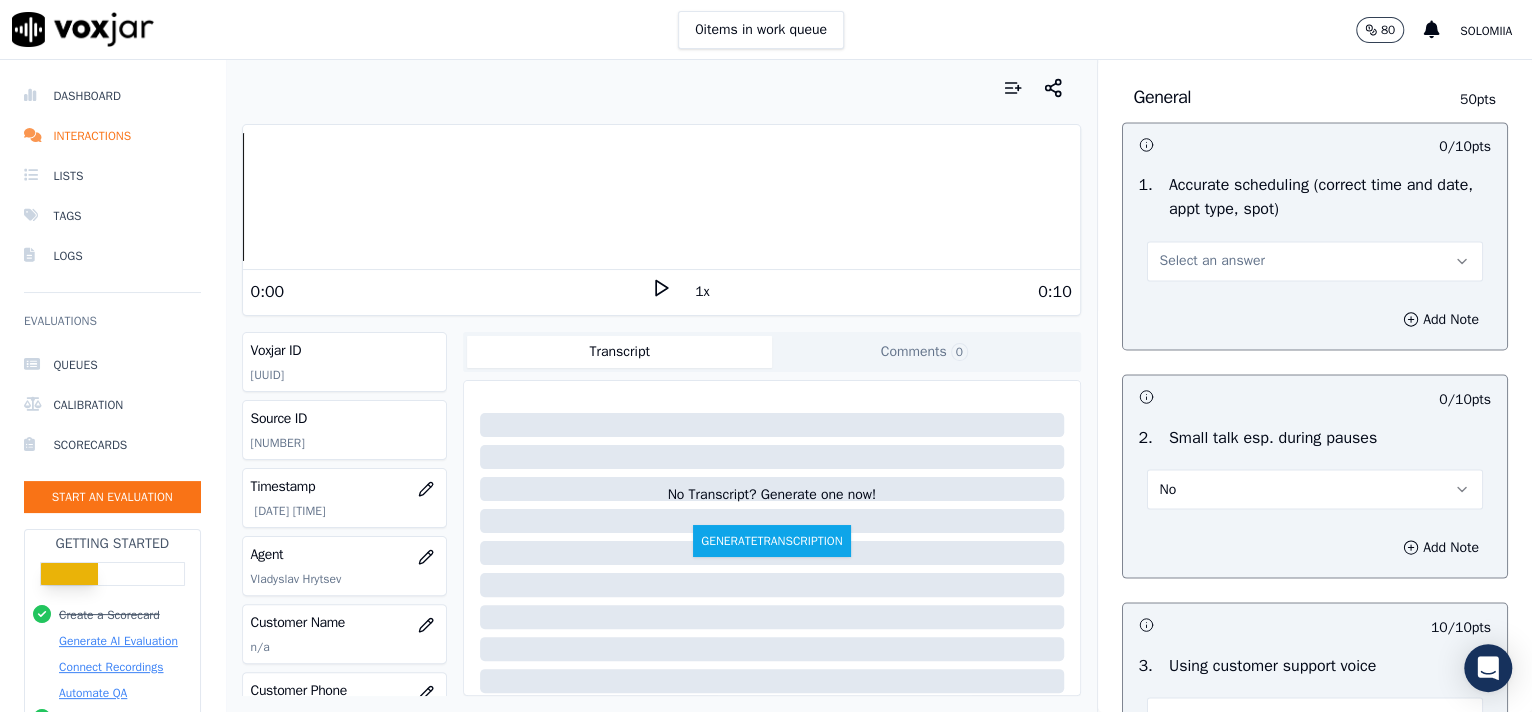 click on "Select an answer" at bounding box center (1212, 261) 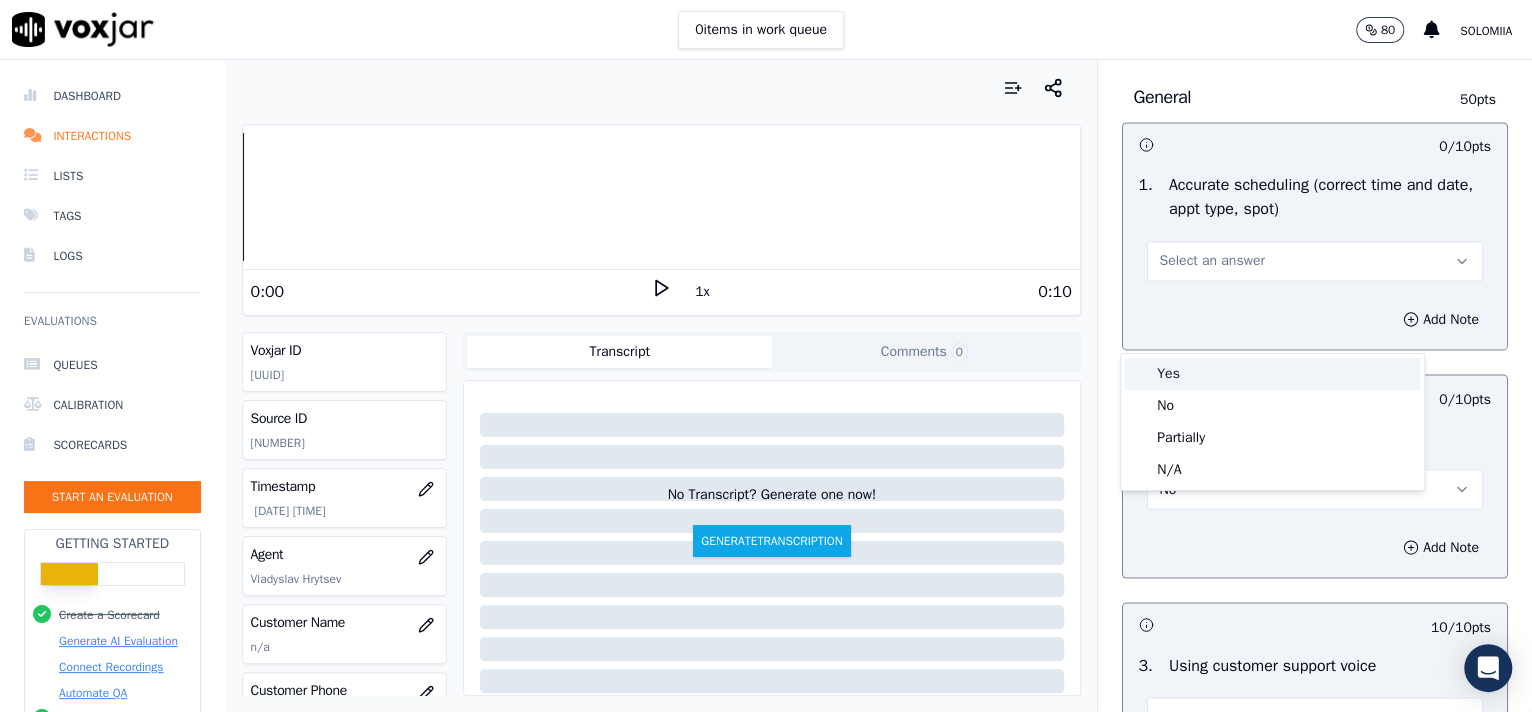 click on "Yes" at bounding box center (1272, 374) 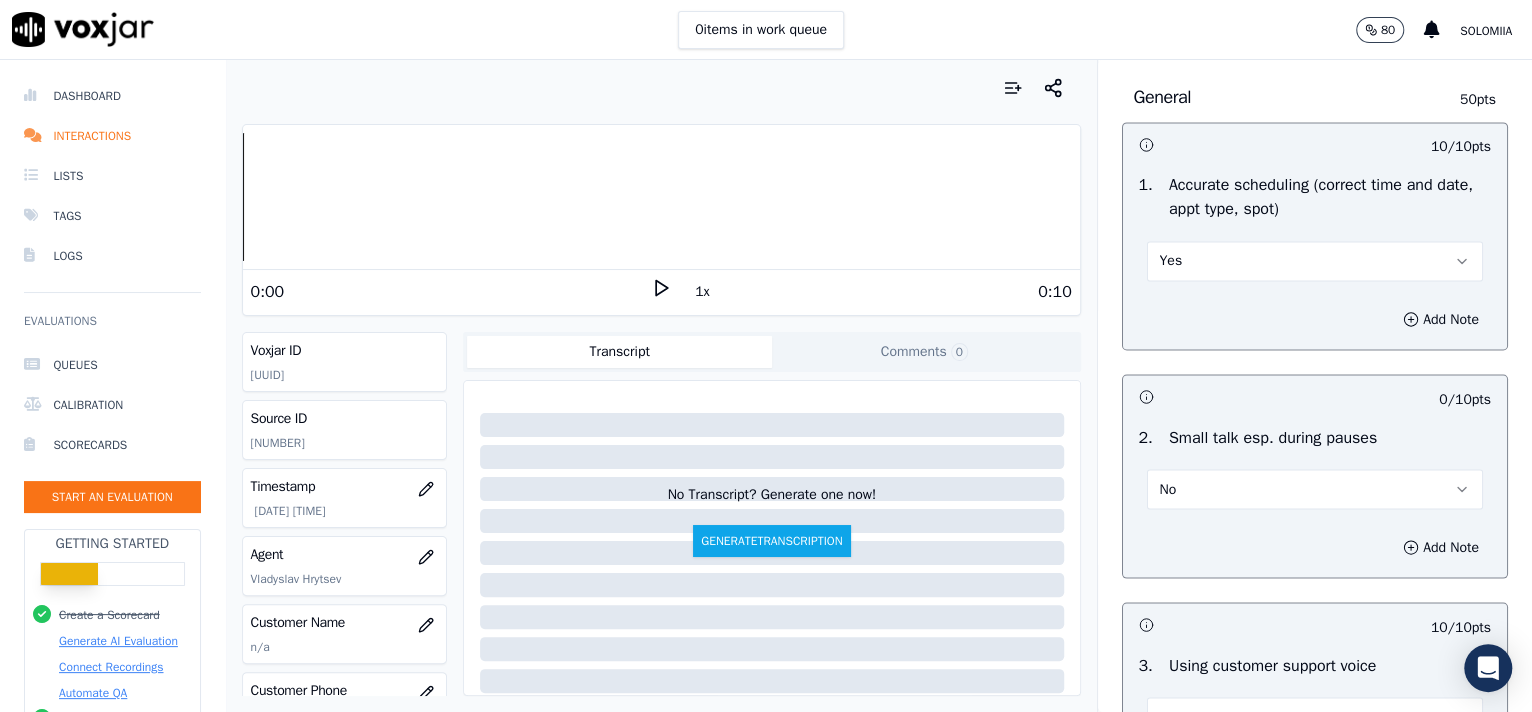 scroll, scrollTop: 3162, scrollLeft: 0, axis: vertical 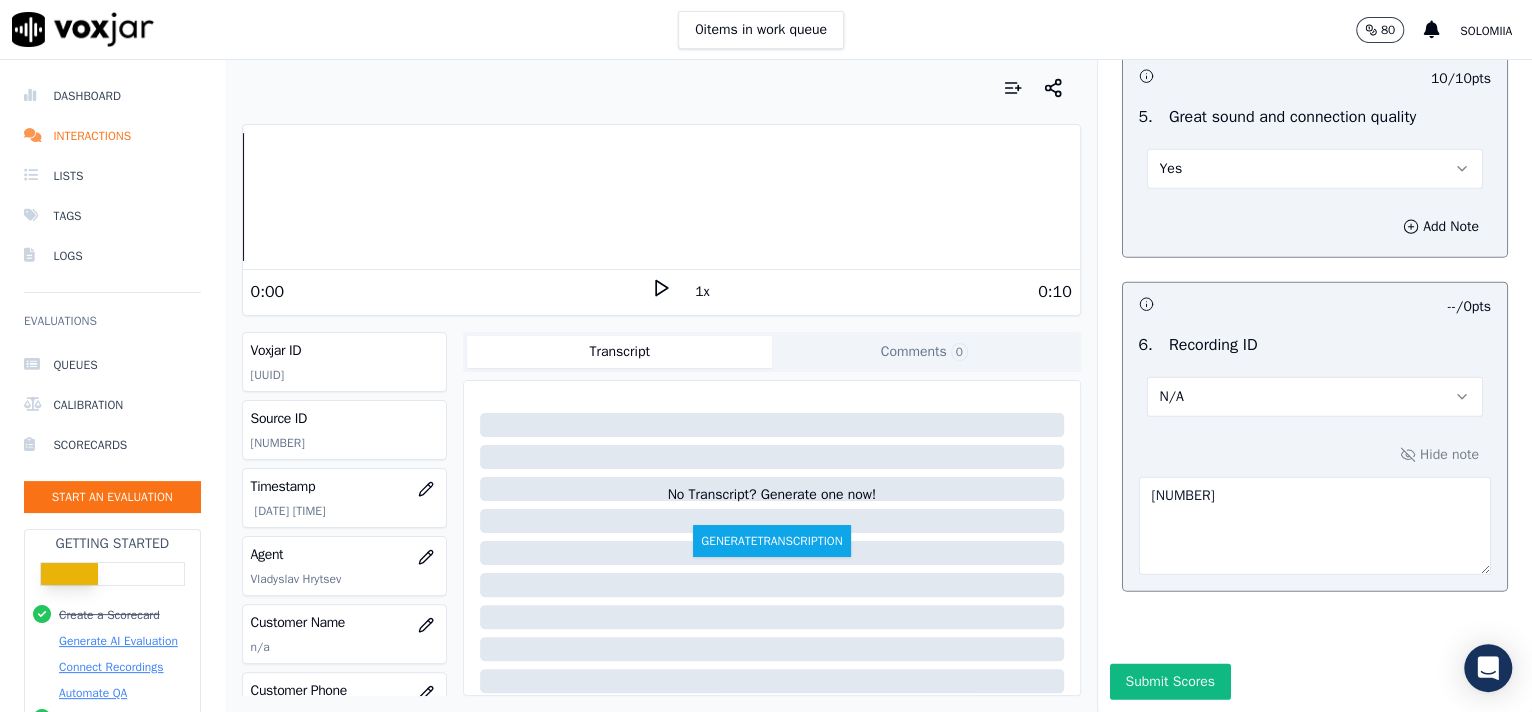 click on "Opening     30  pts                 10 / 10  pts     1 .   Proper greeting/introduction    Yes          Add Note                           10 / 10  pts     2 .   Active listening, rephrasing, and confirming the request prior to asking for location    Yes          Add Note                           10 / 10  pts     3 .   Confirming the identity of the caller    Yes          Add Note             Body     20  pts                 -- / 10  pts     1 .   Addressing the past due balance/payment per visit/insurance status (if applicable)     N/A          Add Note                           10 / 10  pts     2 .   Successfully completing the request    Yes          Add Note             Finalizing     20  pts                 10 / 10  pts     1 .   Wishing the caller to have a wonderful day    Yes          Add Note                           10 / 10  pts     2 .   Commlog    Yes          Add Note             General     50  pts                 10 / 10  pts     1 .     Yes          Add Note                           0 / 10" at bounding box center (1315, -1123) 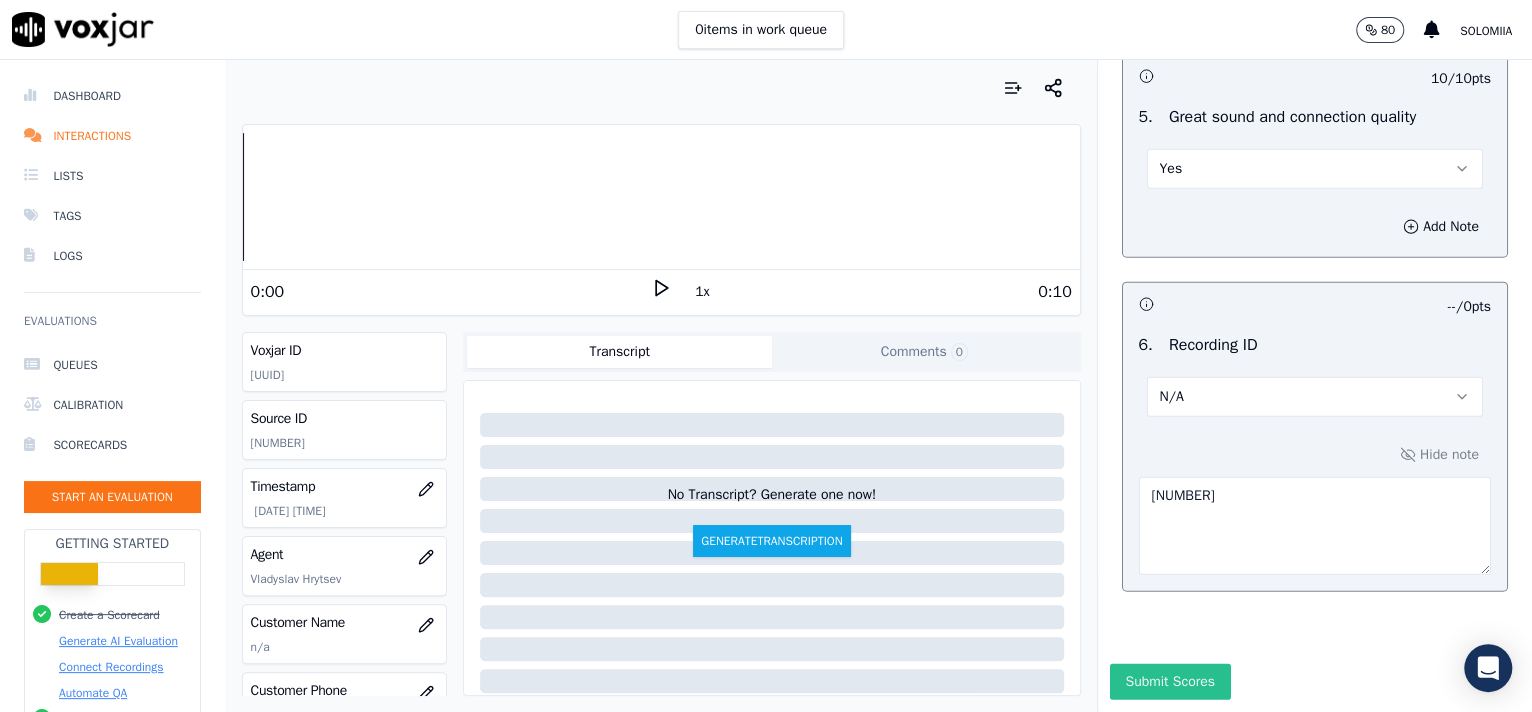 click on "Submit Scores" at bounding box center [1170, 682] 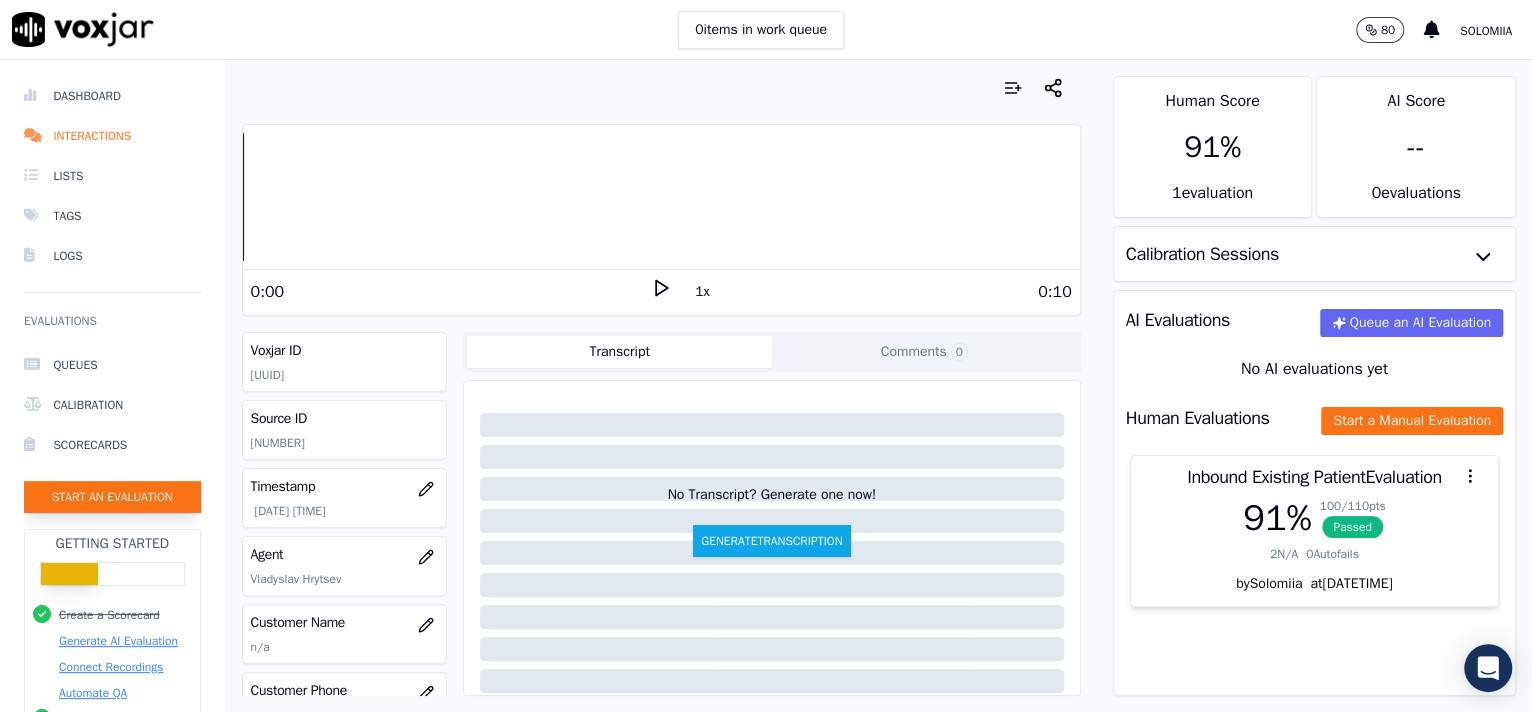 click on "Start an Evaluation" 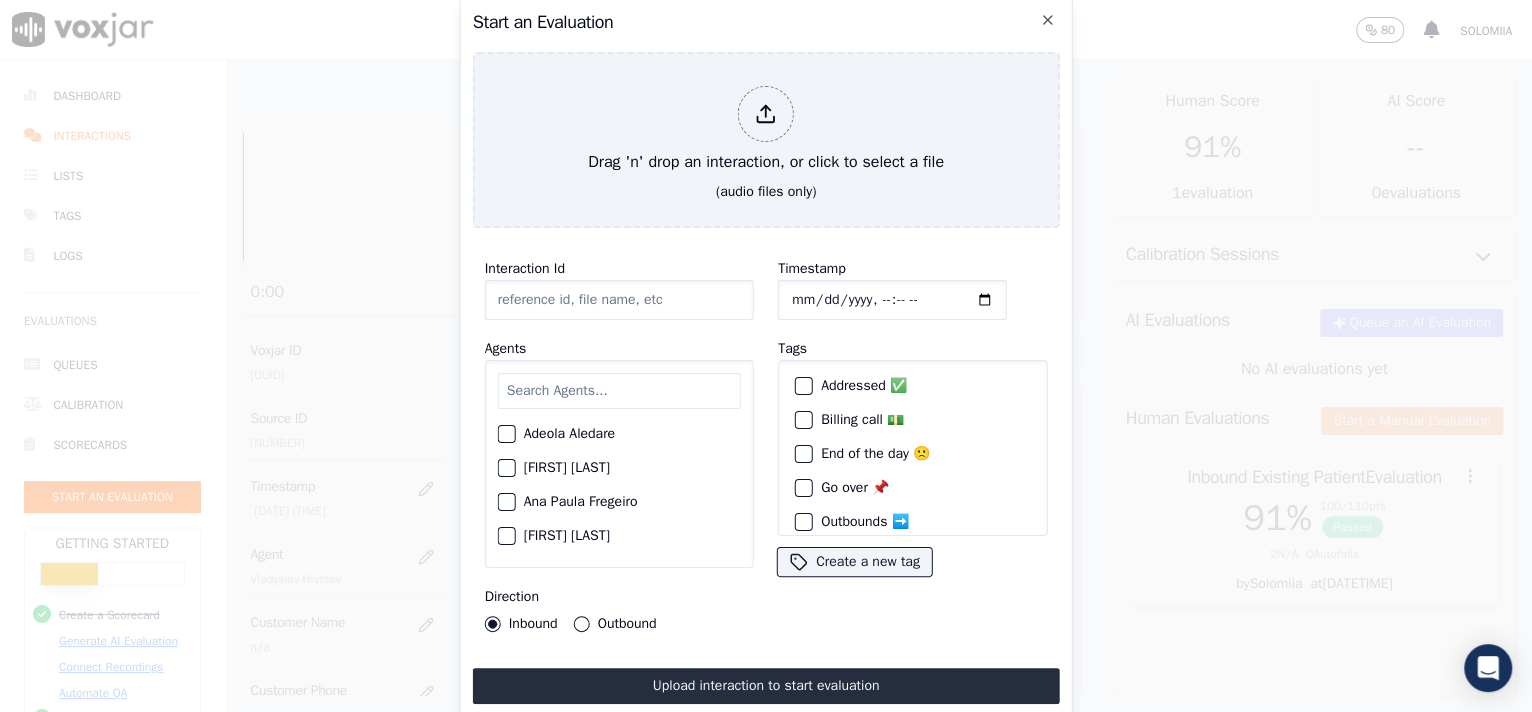 click on "Interaction Id" 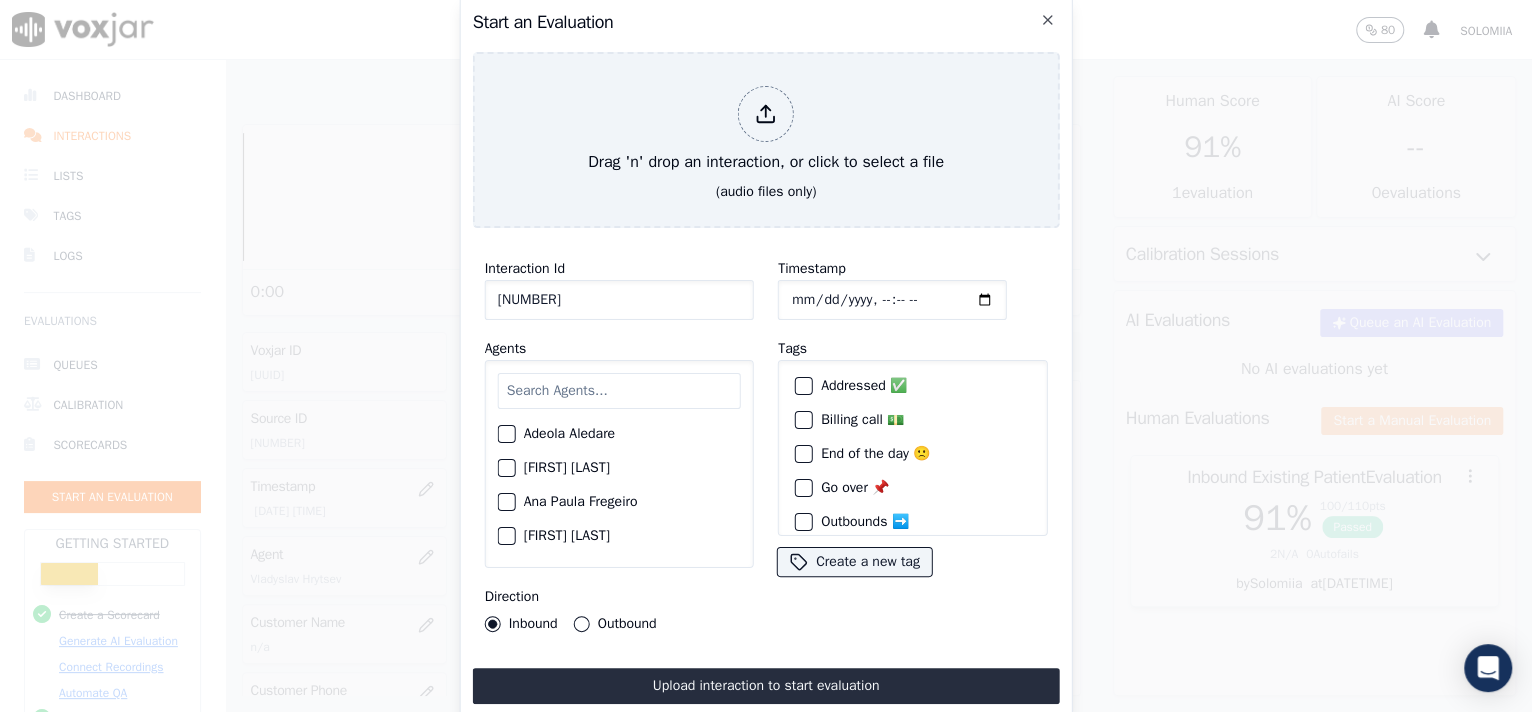 type on "[NUMBER]" 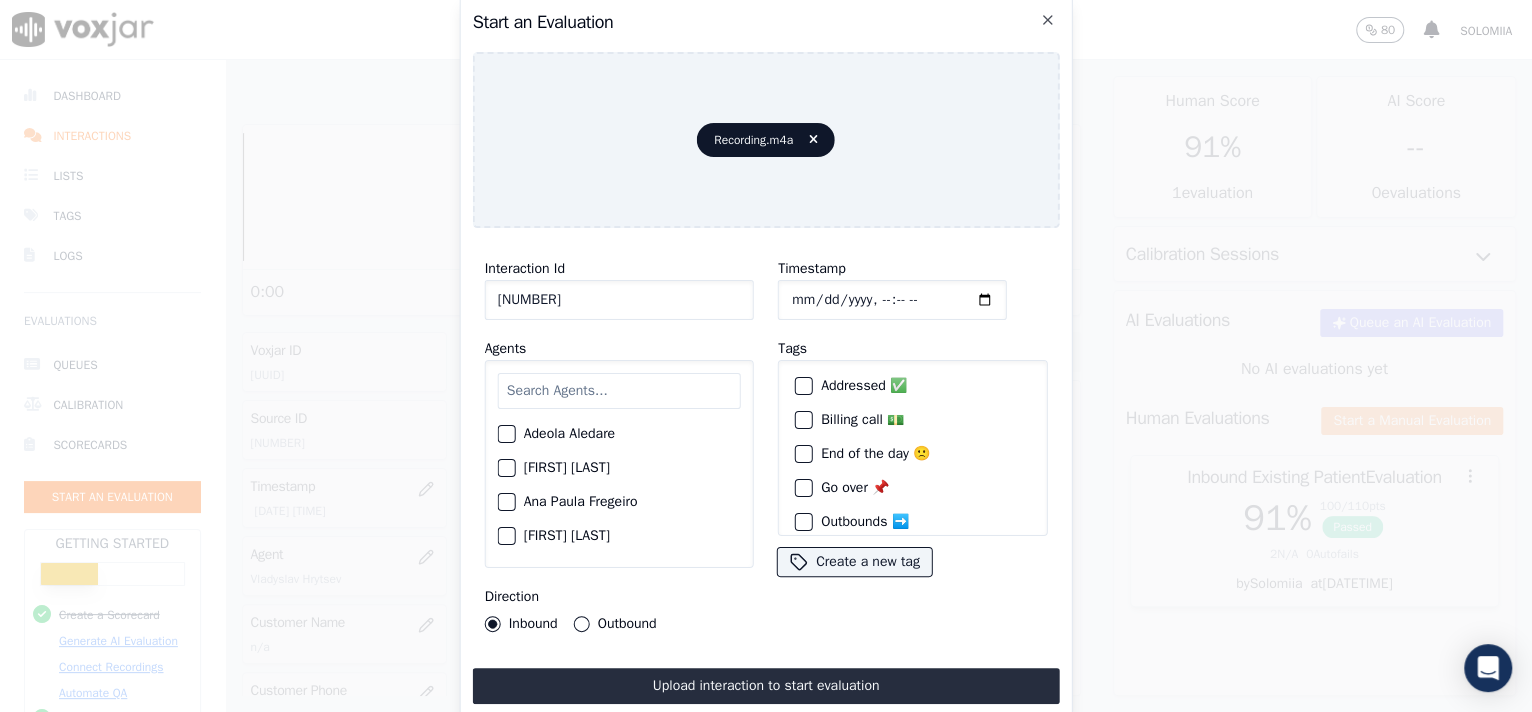 click on "Timestamp" 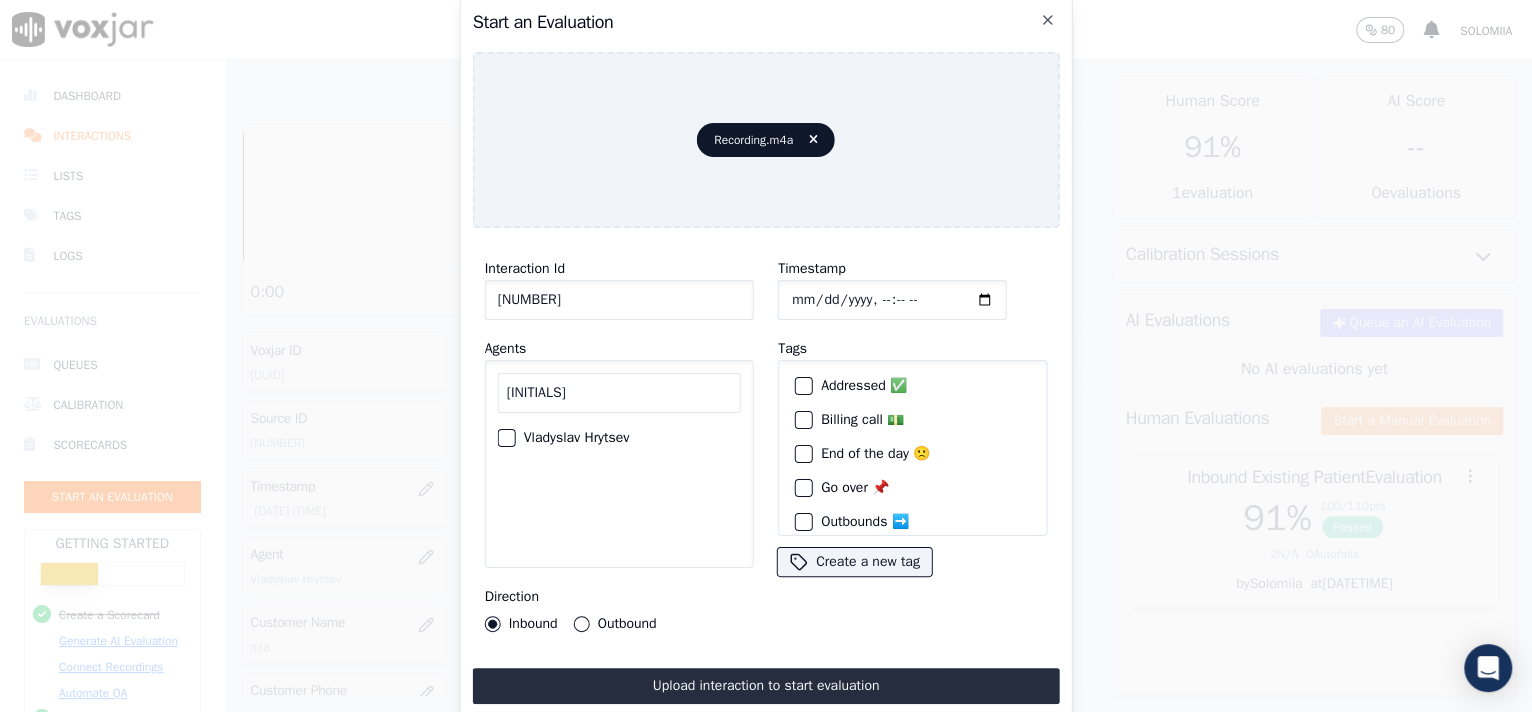 type on "[INITIALS]" 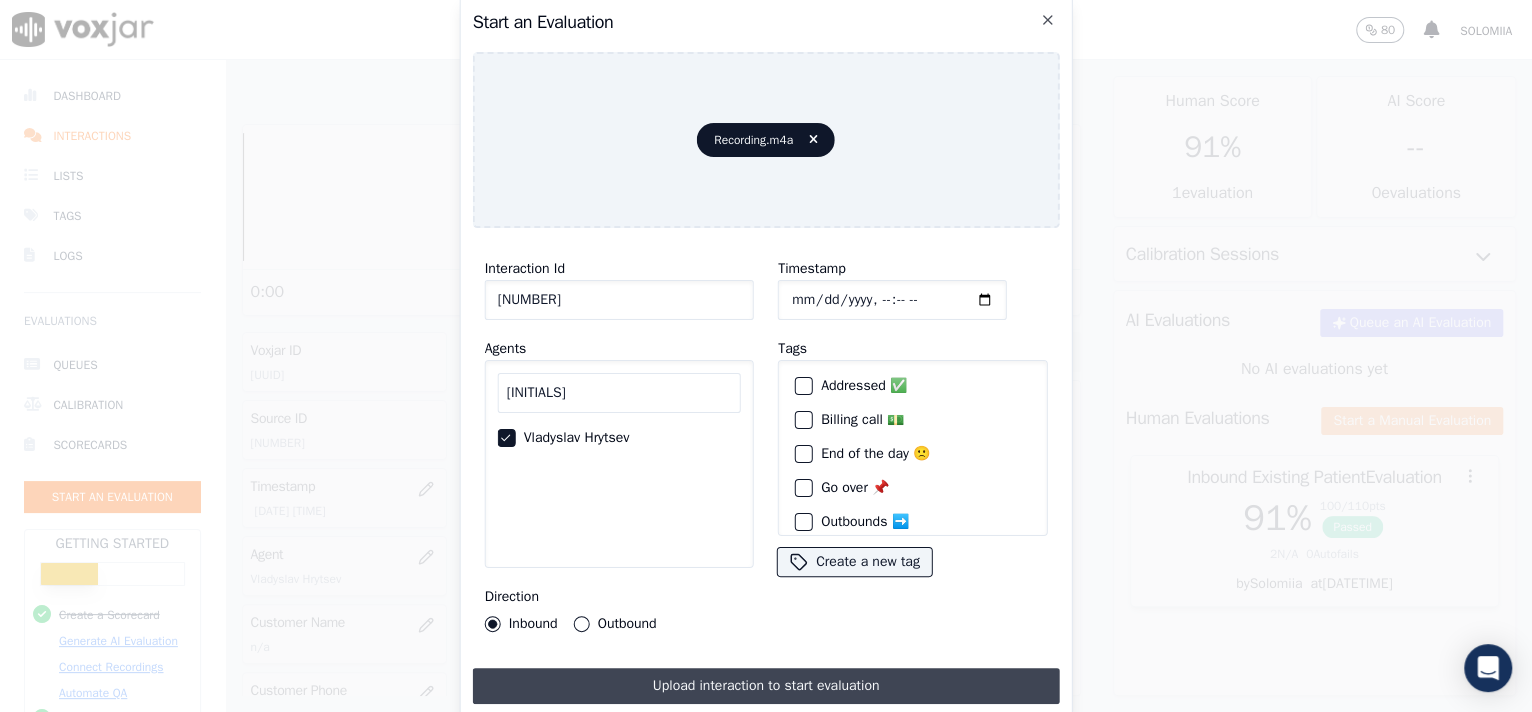 click on "Upload interaction to start evaluation" at bounding box center (766, 686) 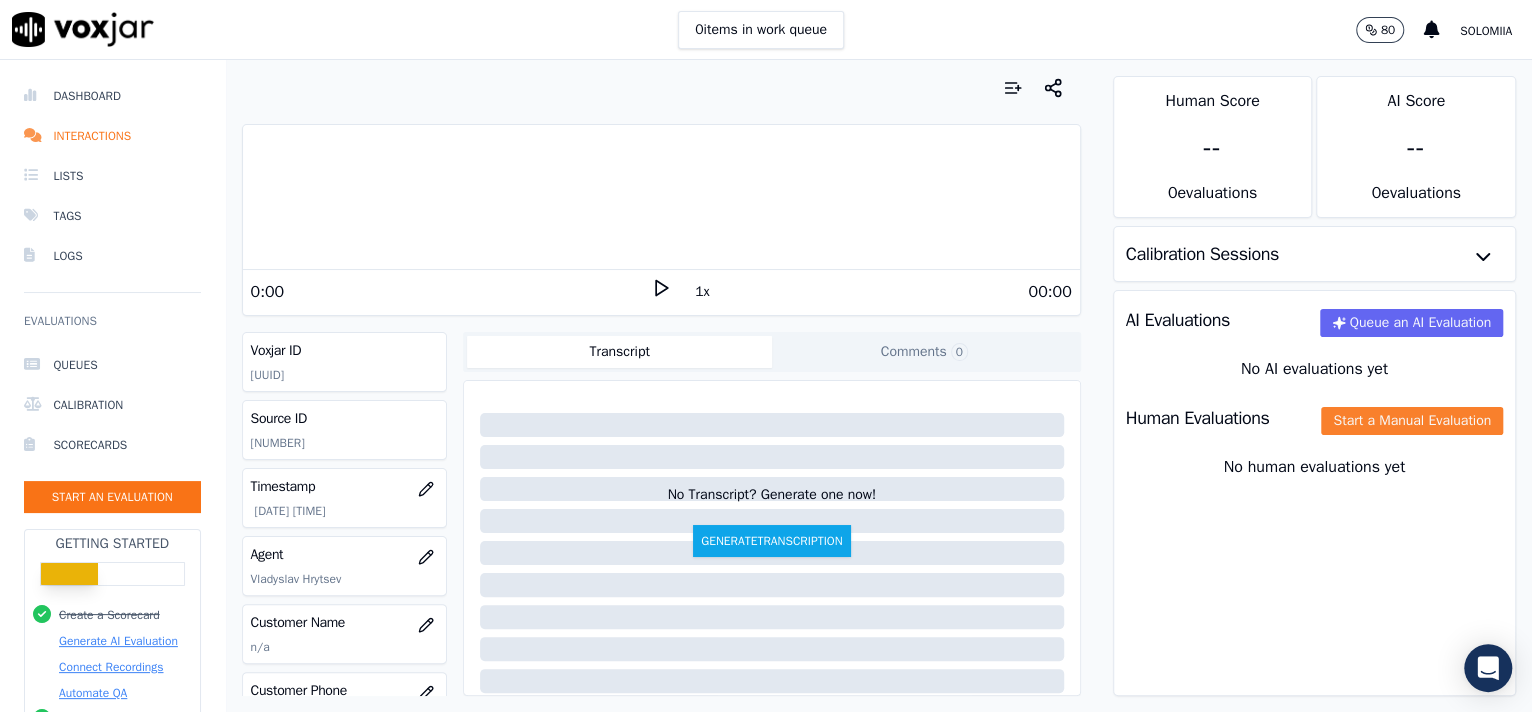 click on "Start a Manual Evaluation" 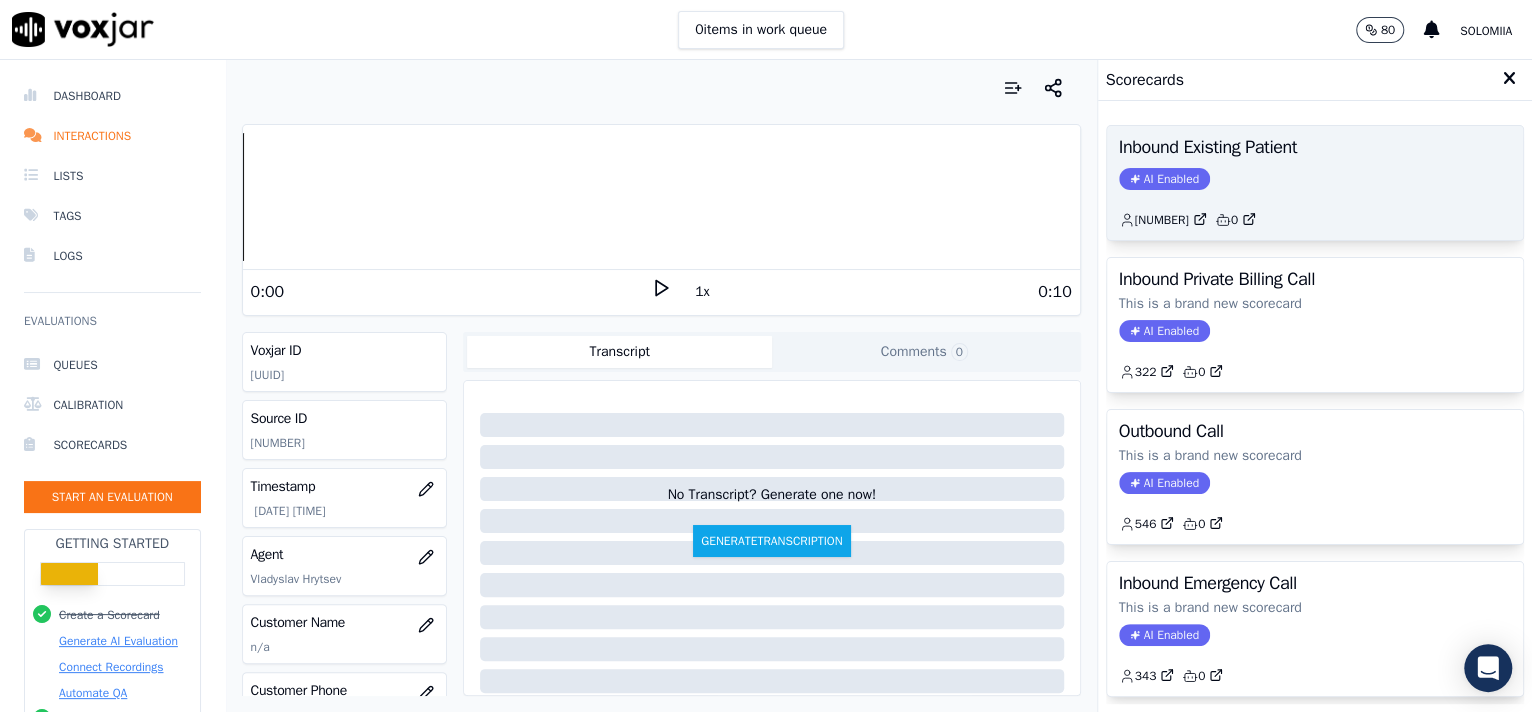 click on "Inbound Existing Patient       AI Enabled       2,621         0" at bounding box center [1315, 183] 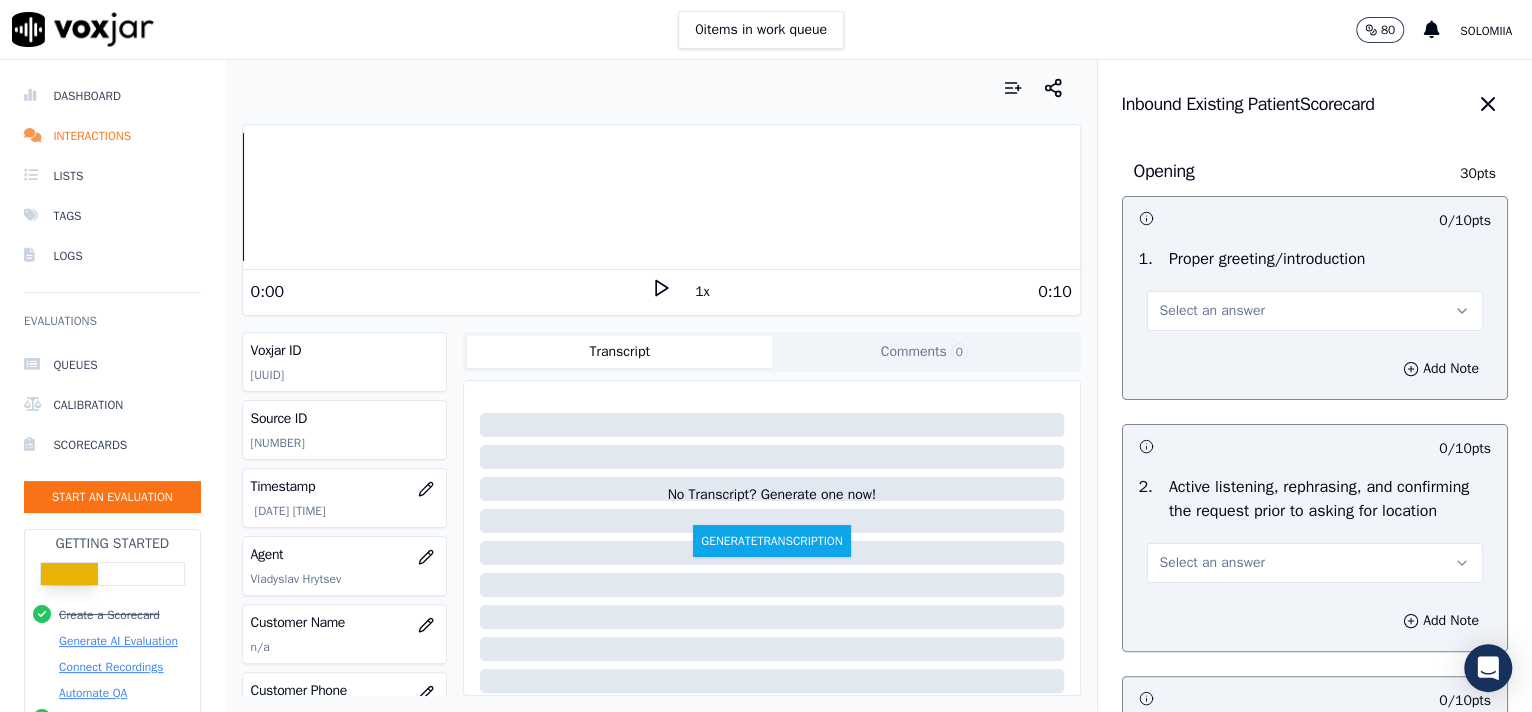 click on "Select an answer" at bounding box center [1315, 311] 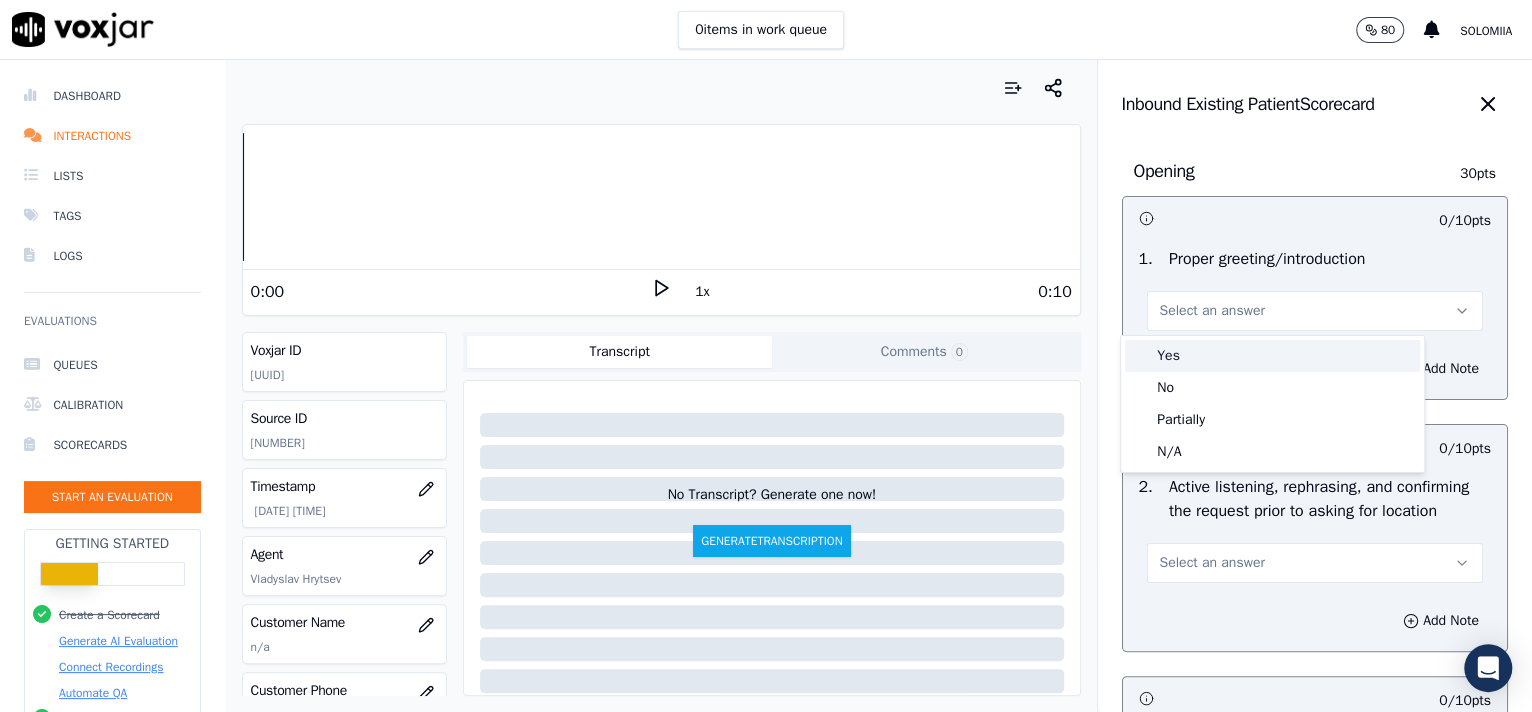 click on "Yes" at bounding box center (1272, 356) 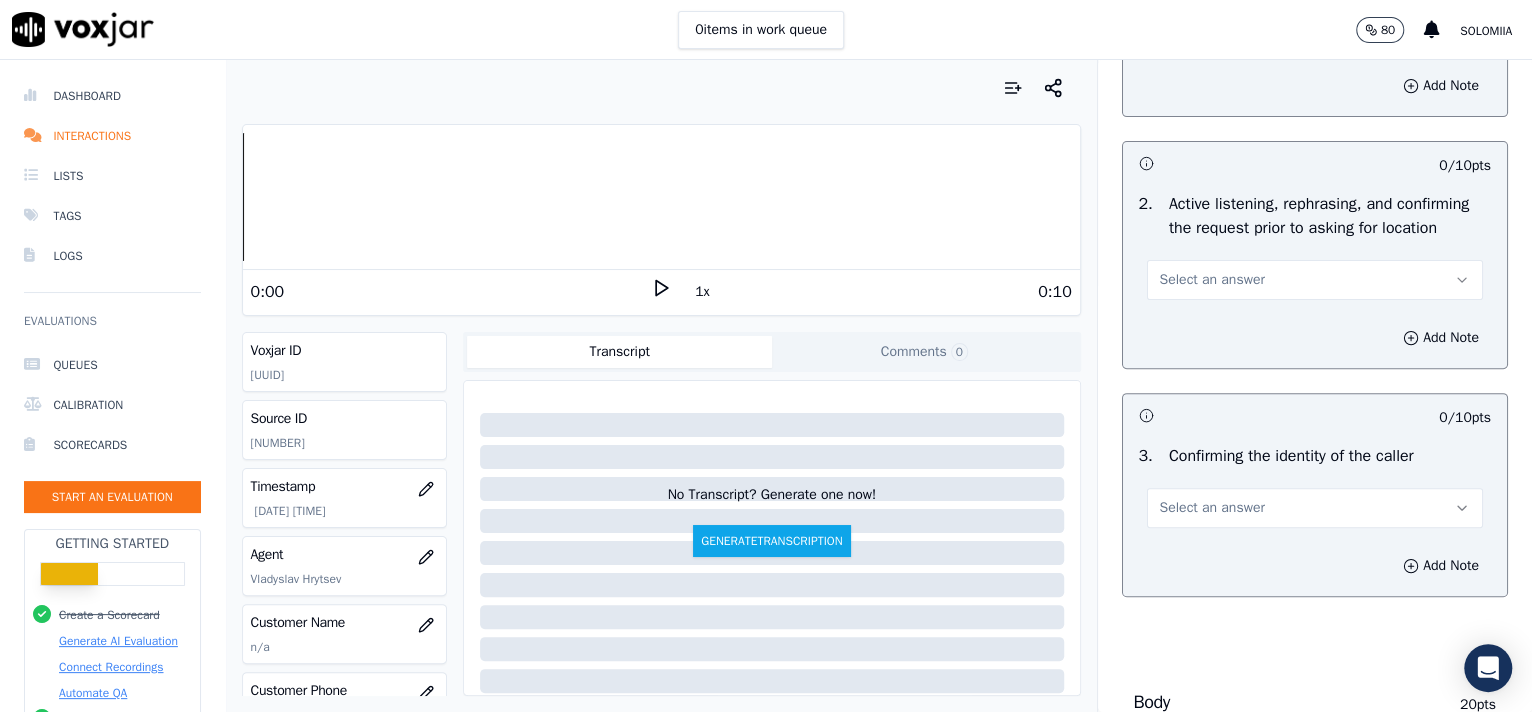 scroll, scrollTop: 306, scrollLeft: 0, axis: vertical 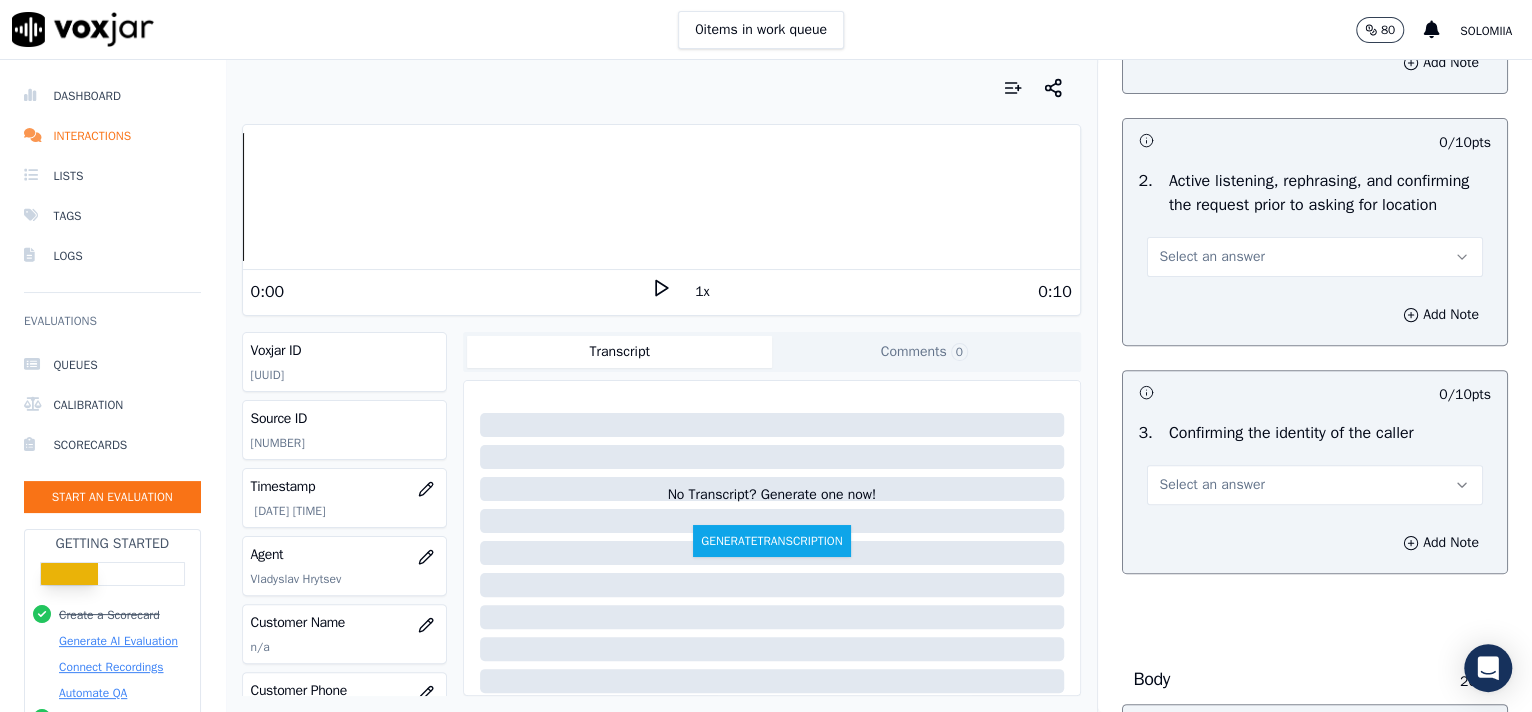 click on "Select an answer" at bounding box center (1212, 257) 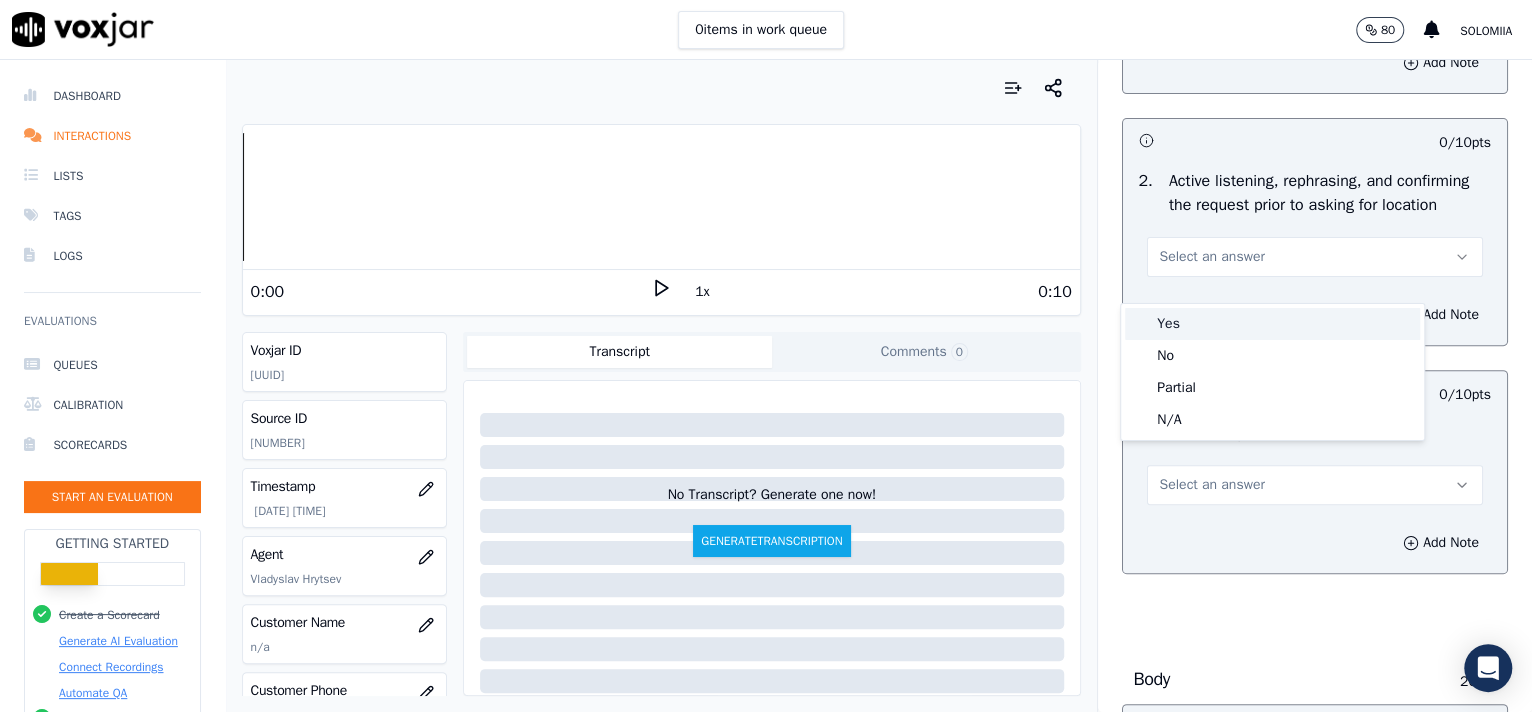 click on "Yes" at bounding box center (1272, 324) 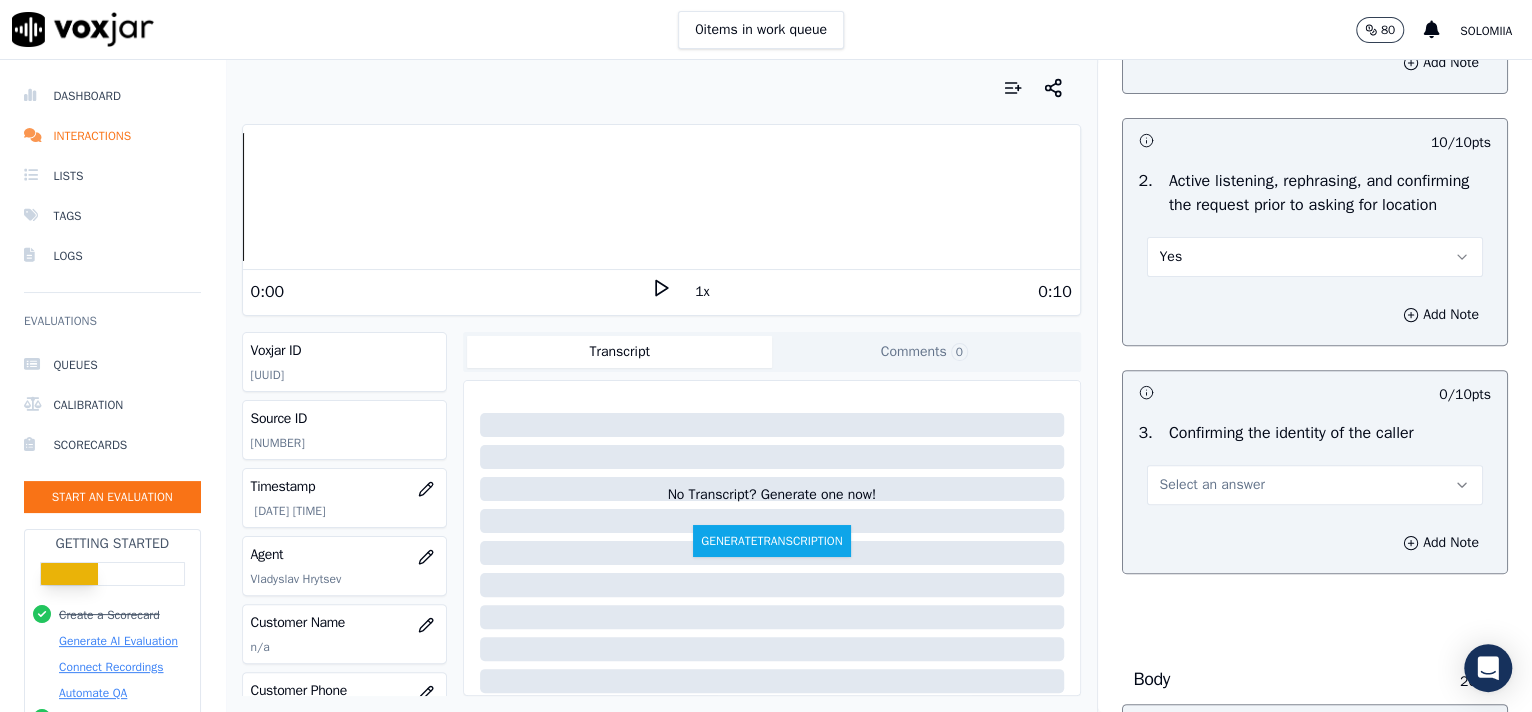 scroll, scrollTop: 0, scrollLeft: 0, axis: both 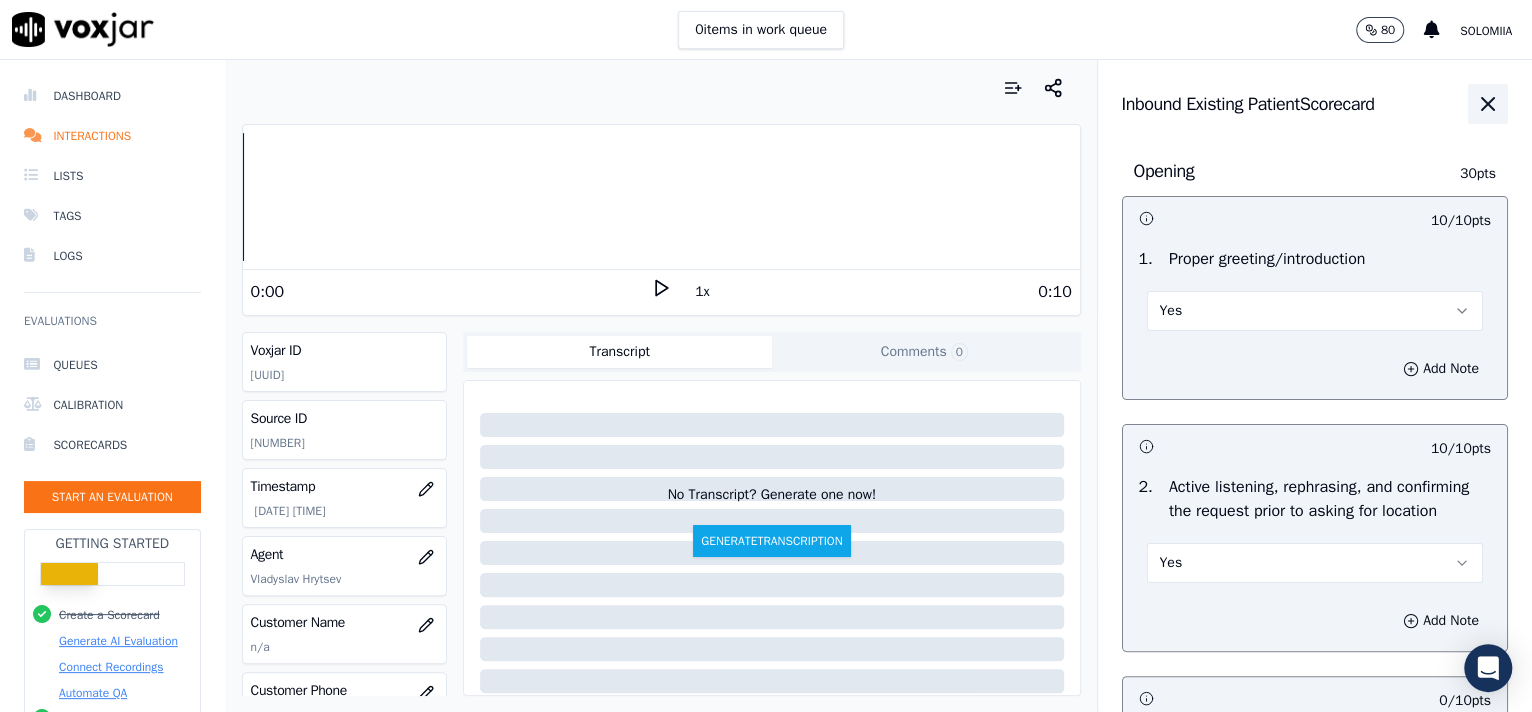 click 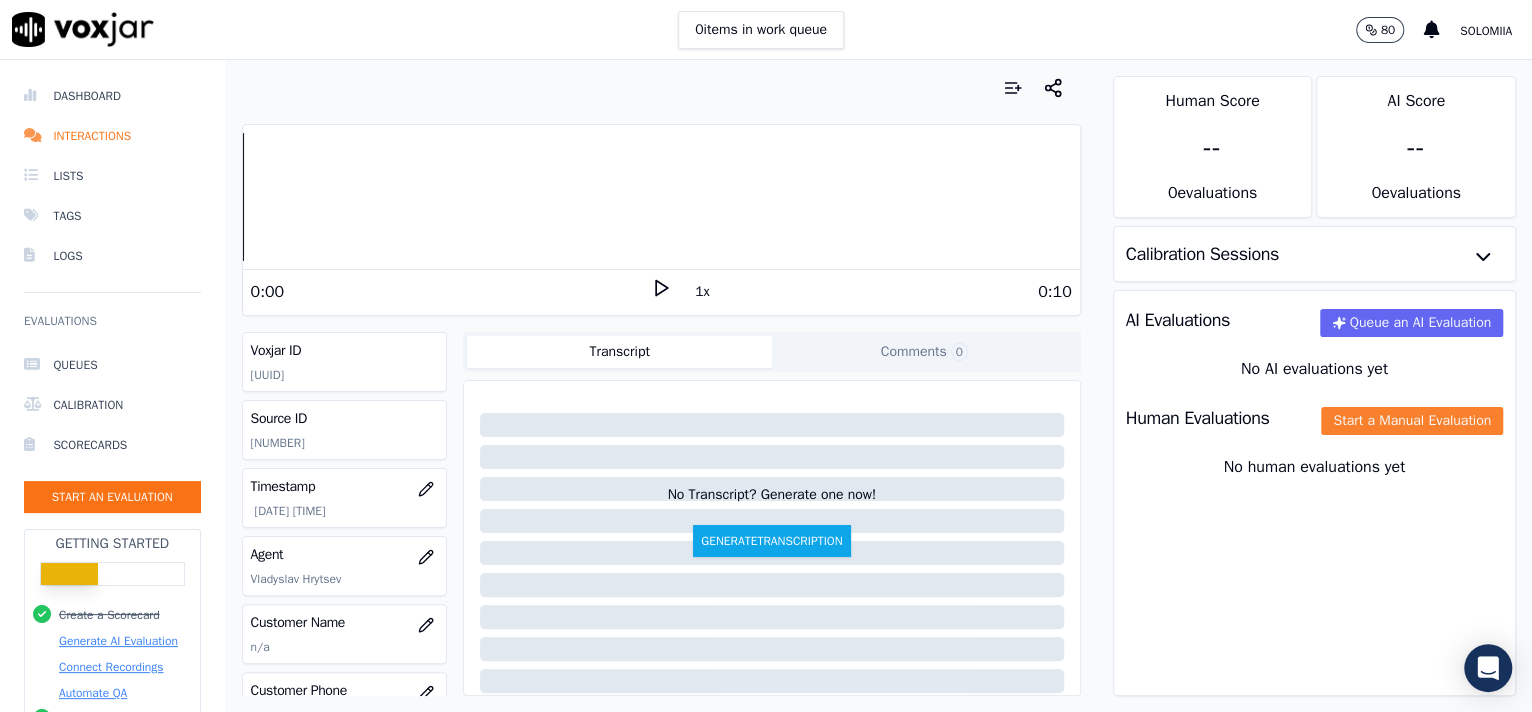 click on "Start a Manual Evaluation" 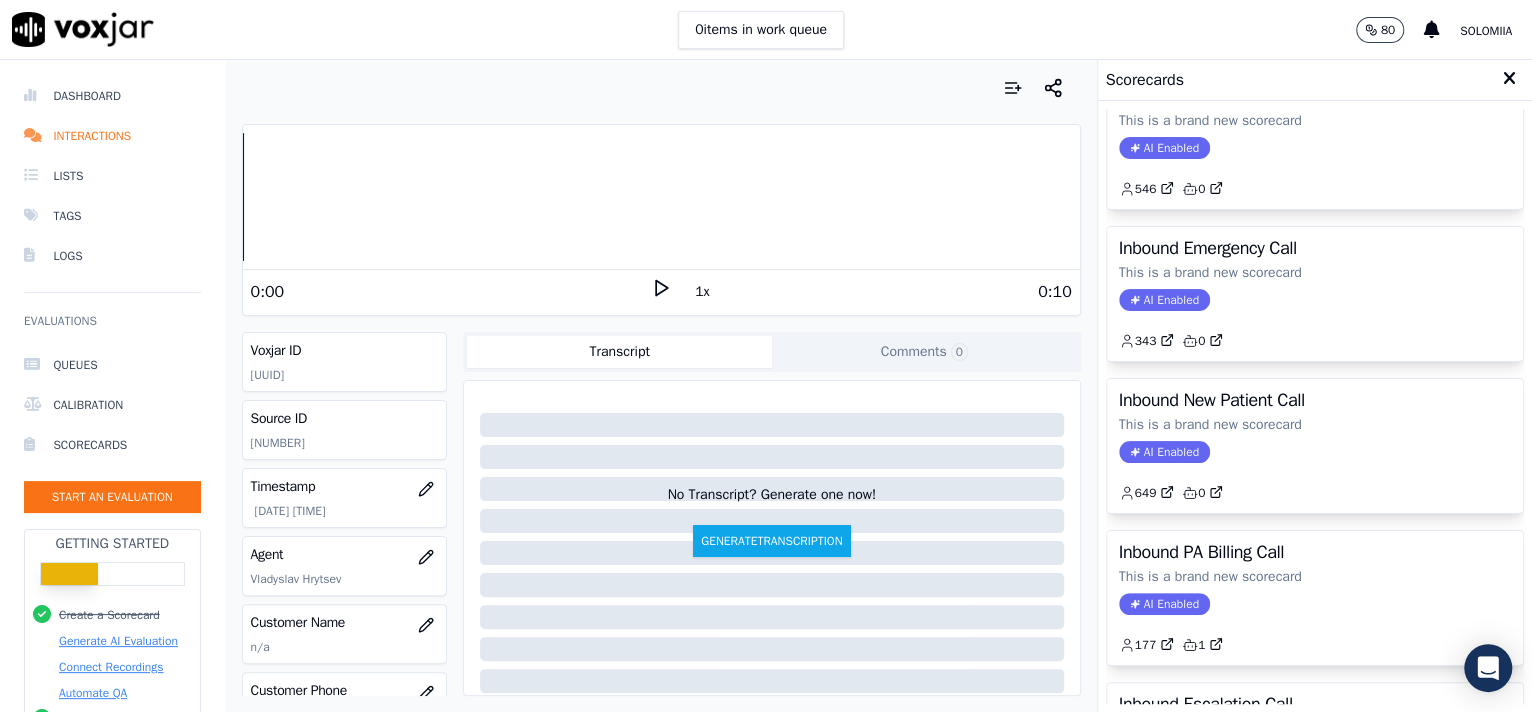 scroll, scrollTop: 360, scrollLeft: 0, axis: vertical 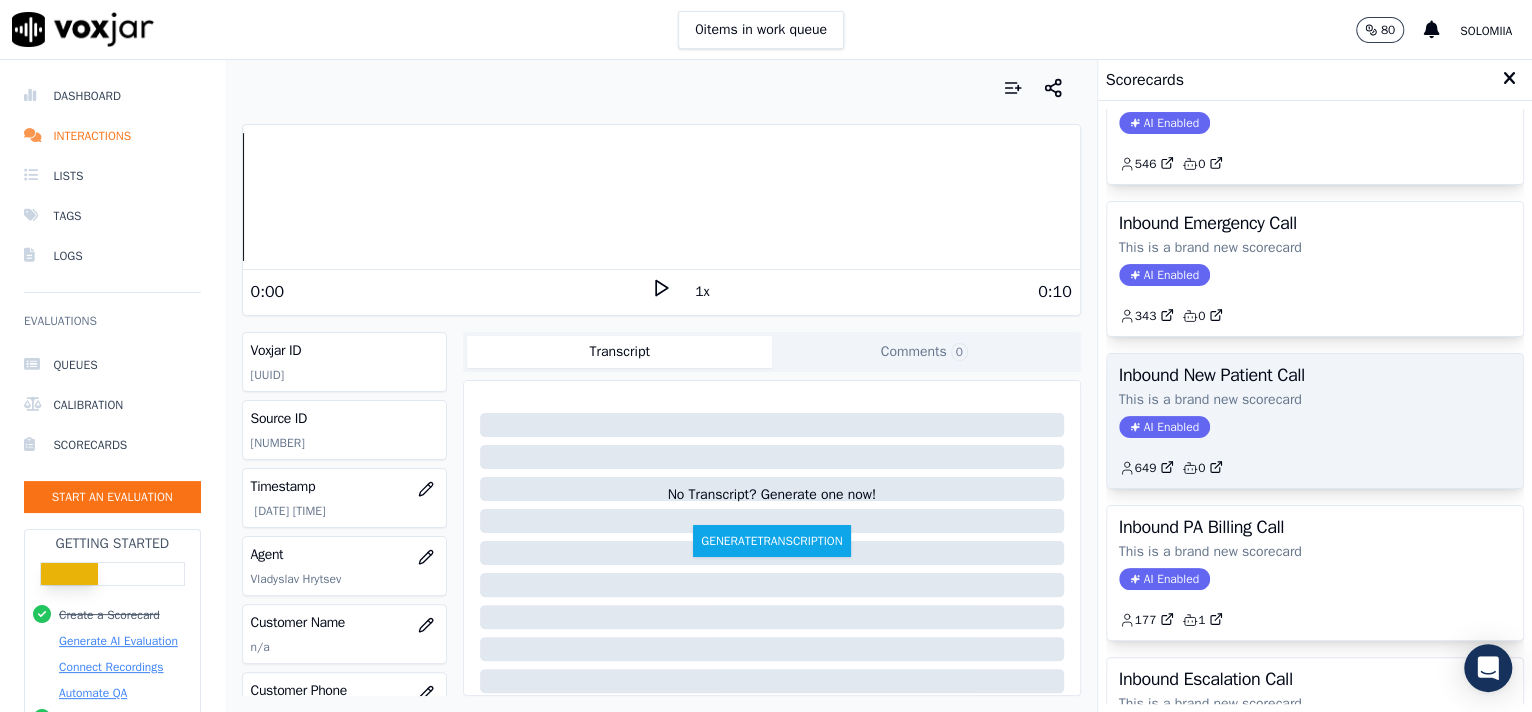 click on "Inbound New Patient Call   This is a brand new scorecard     AI Enabled       [NUMBER]         0" at bounding box center [1315, 421] 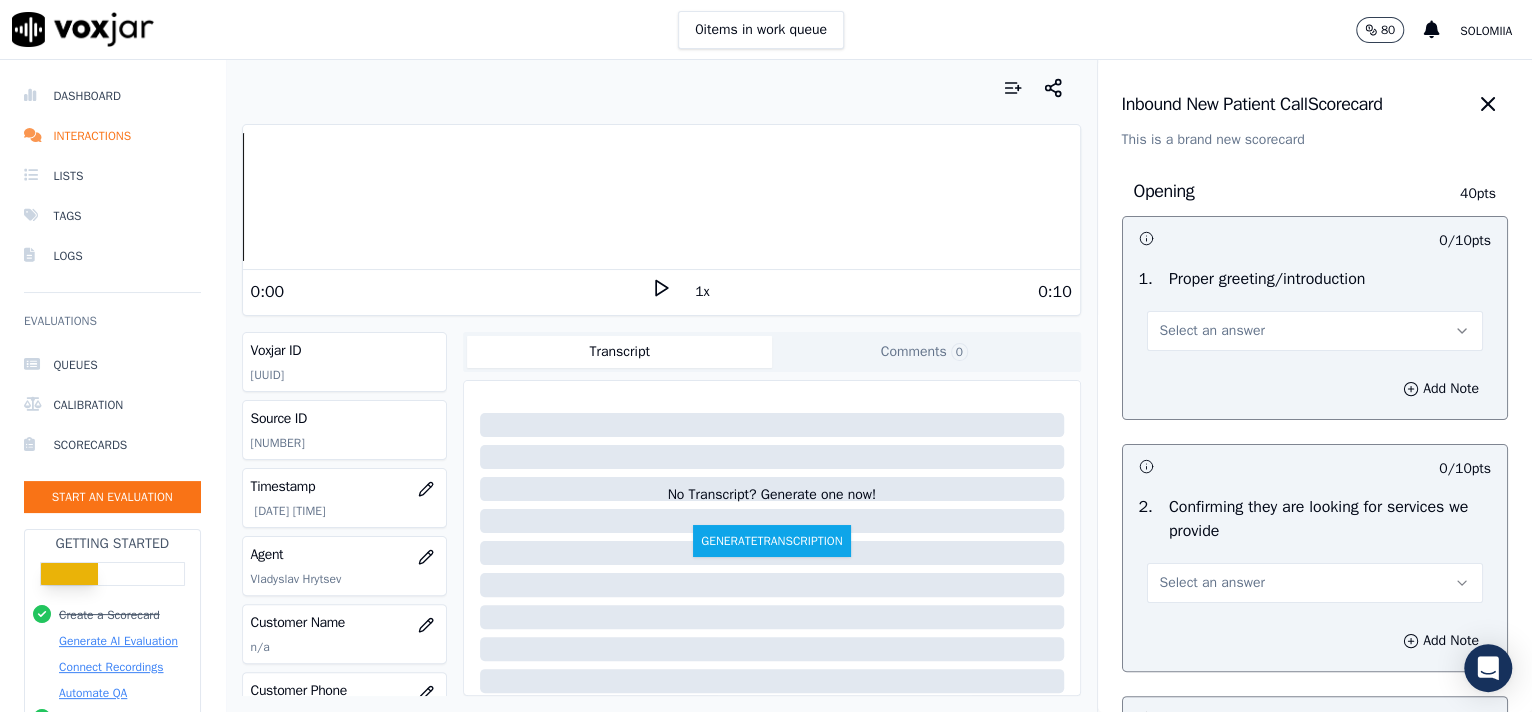 click on "Select an answer" at bounding box center [1315, 331] 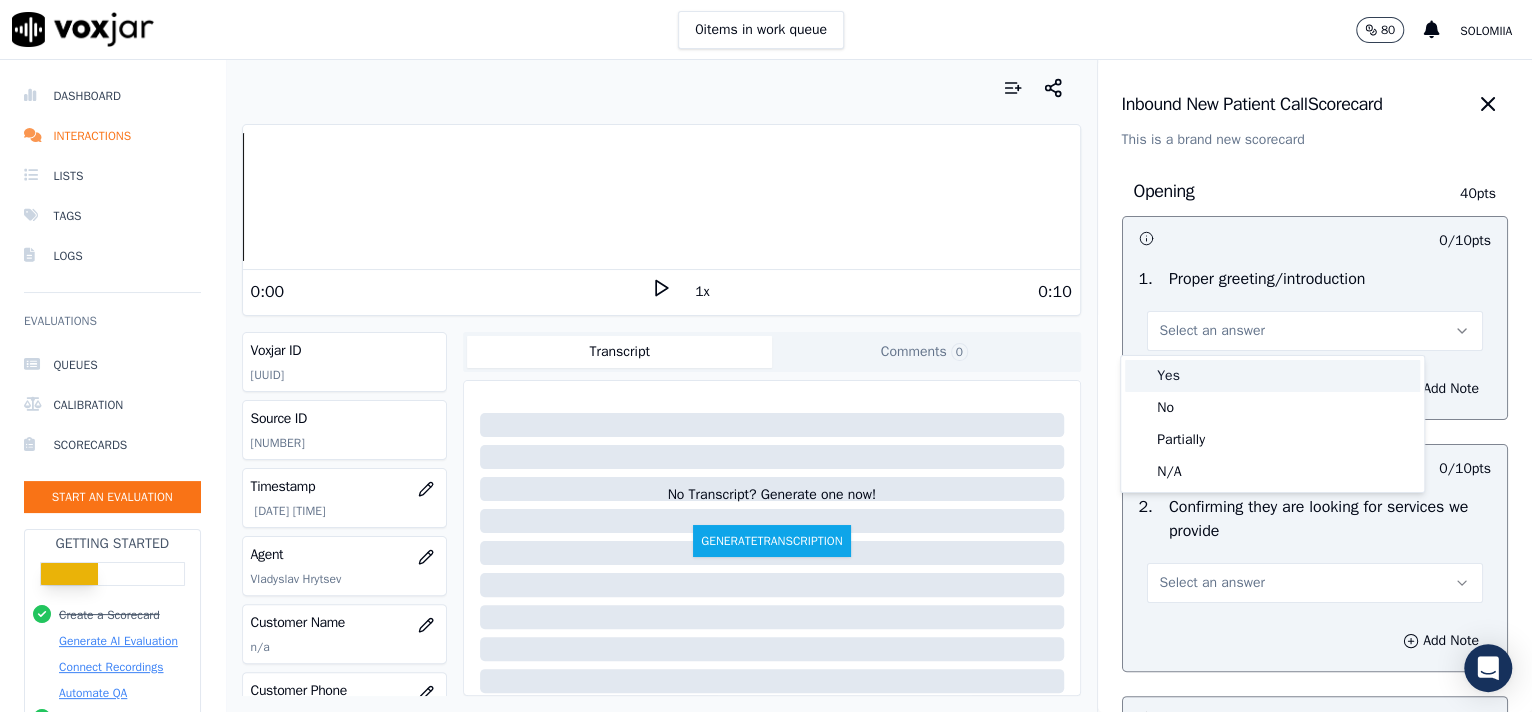 click on "Yes" at bounding box center [1272, 376] 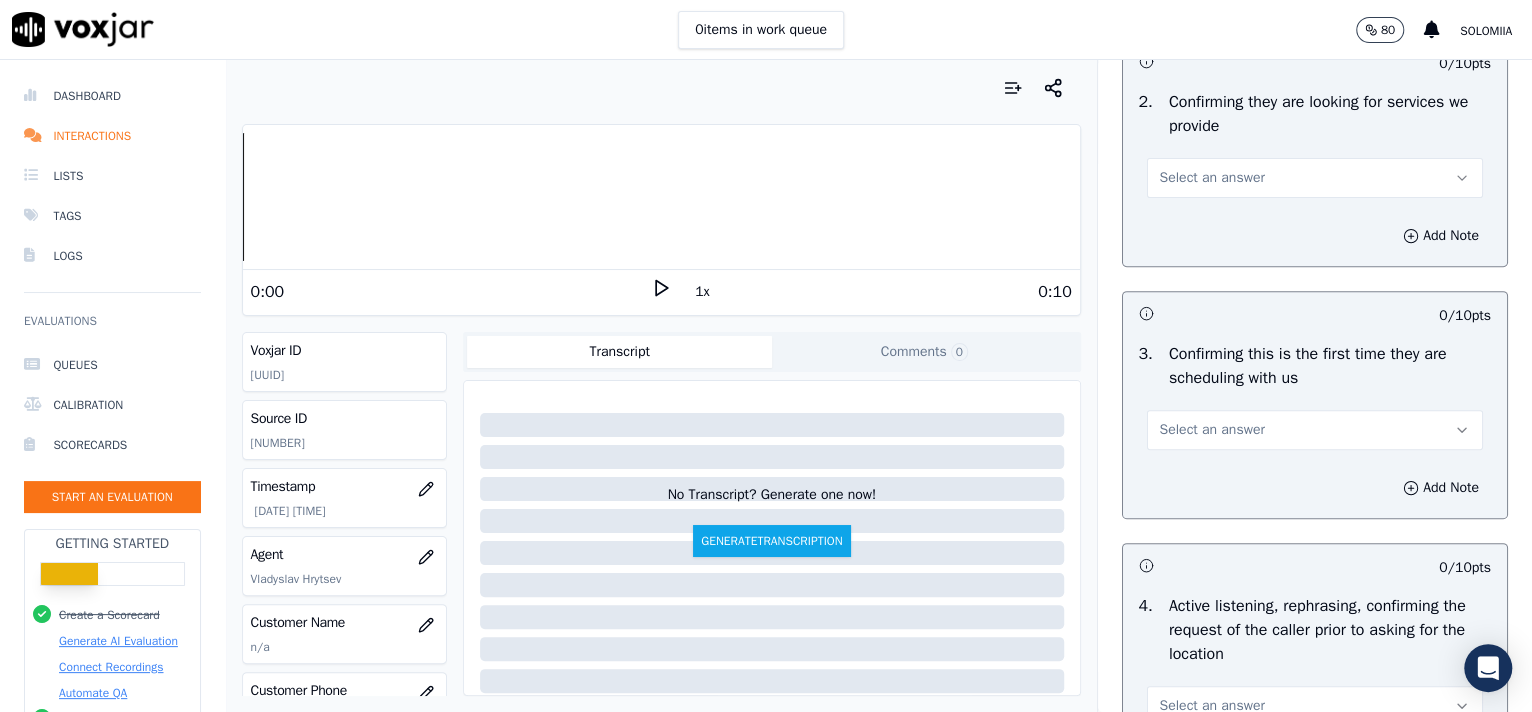scroll, scrollTop: 436, scrollLeft: 0, axis: vertical 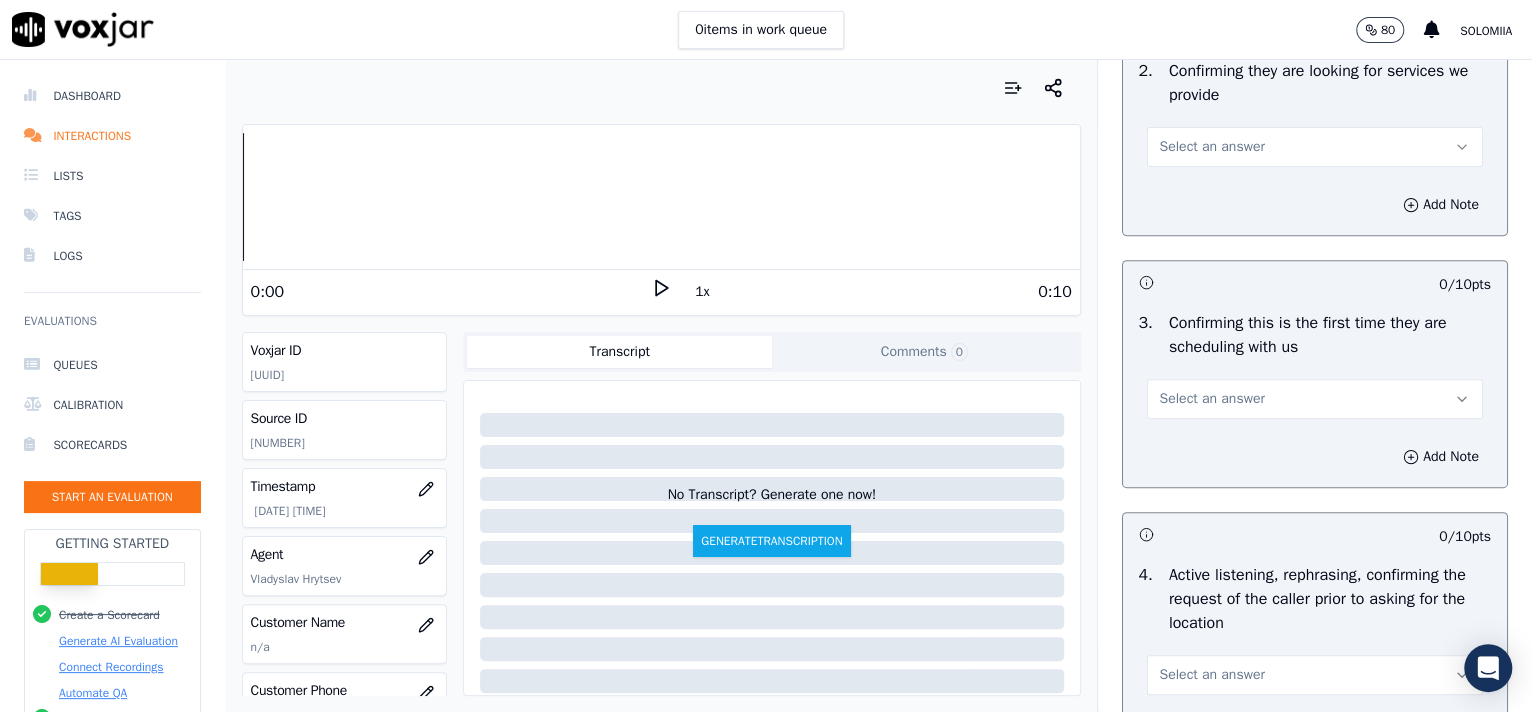 click on "Add Note" at bounding box center [1315, 205] 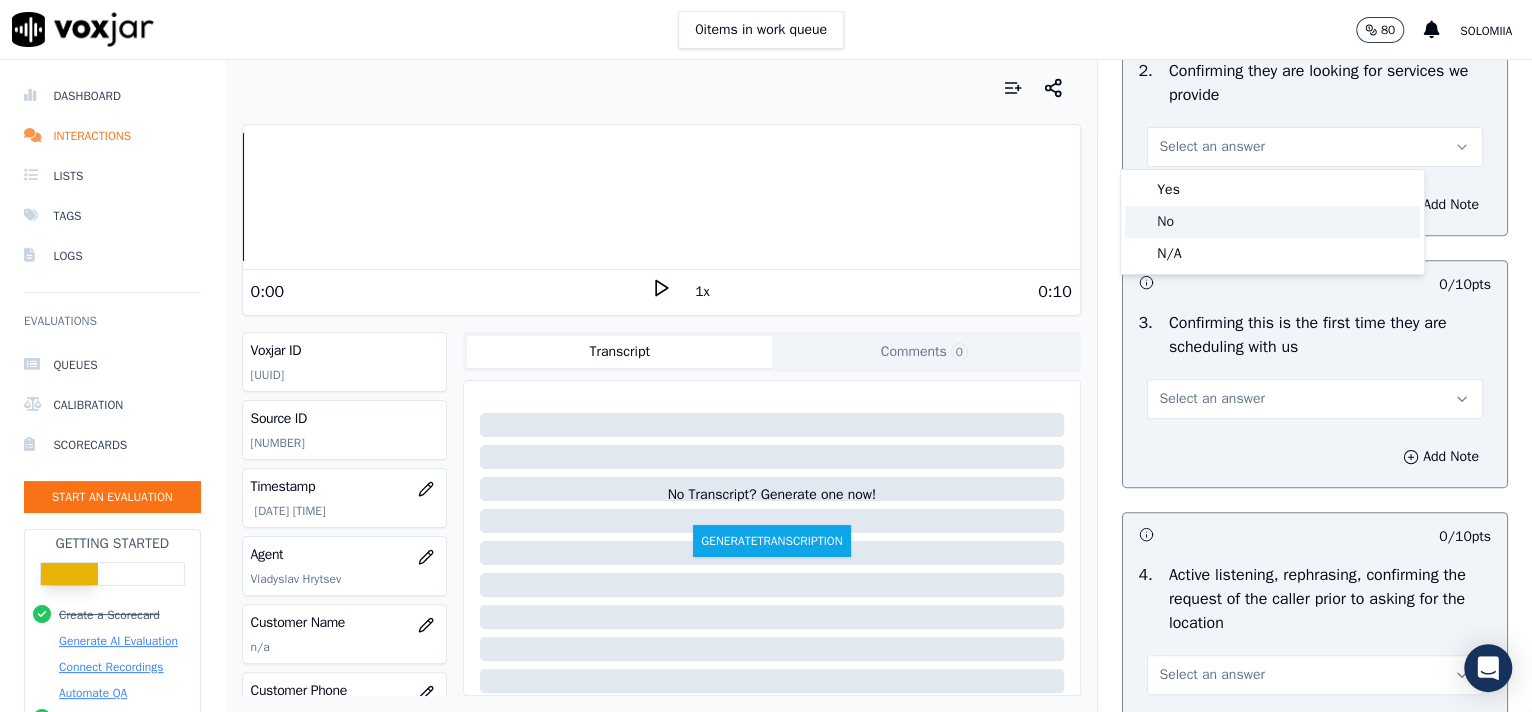 click on "No" 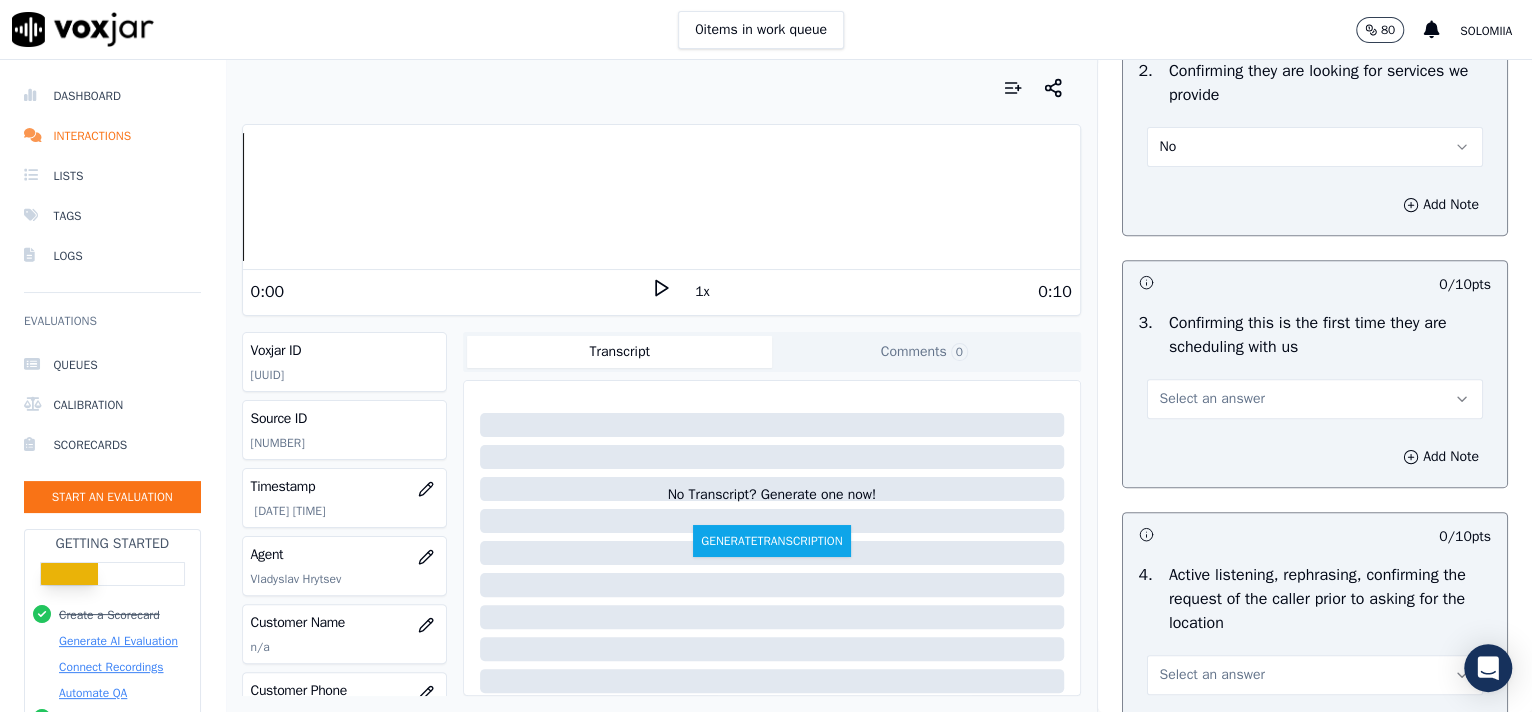 click on "Select an answer" at bounding box center (1315, 399) 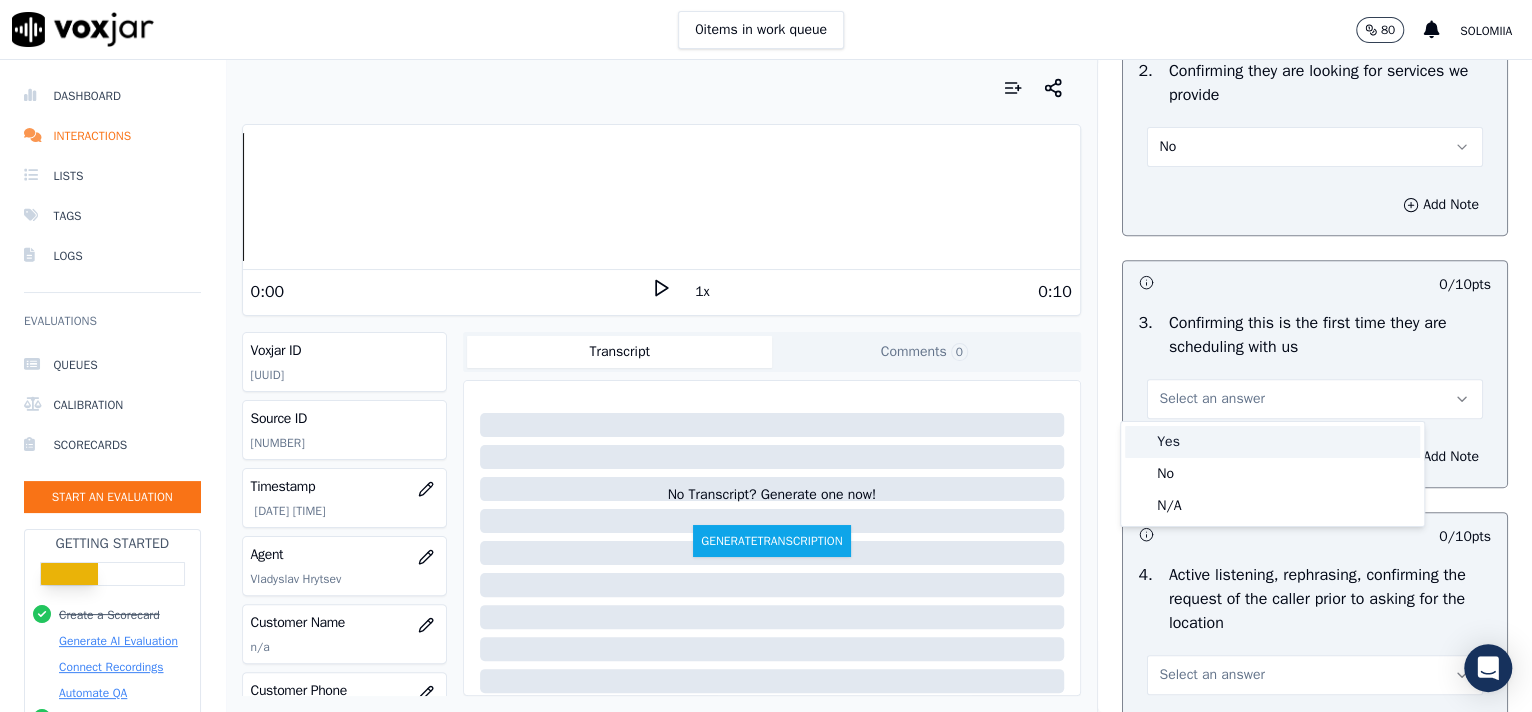 click on "Yes" at bounding box center [1272, 442] 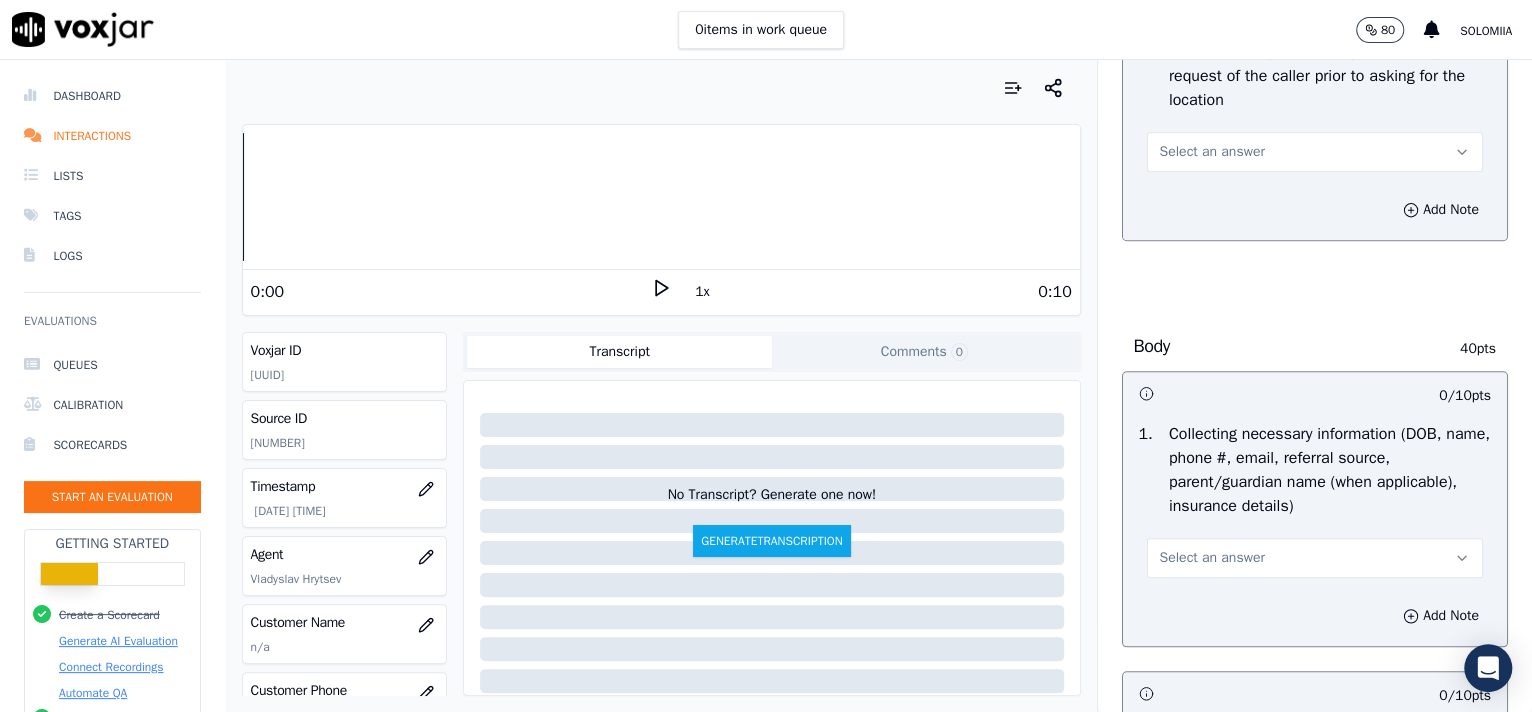 scroll, scrollTop: 974, scrollLeft: 0, axis: vertical 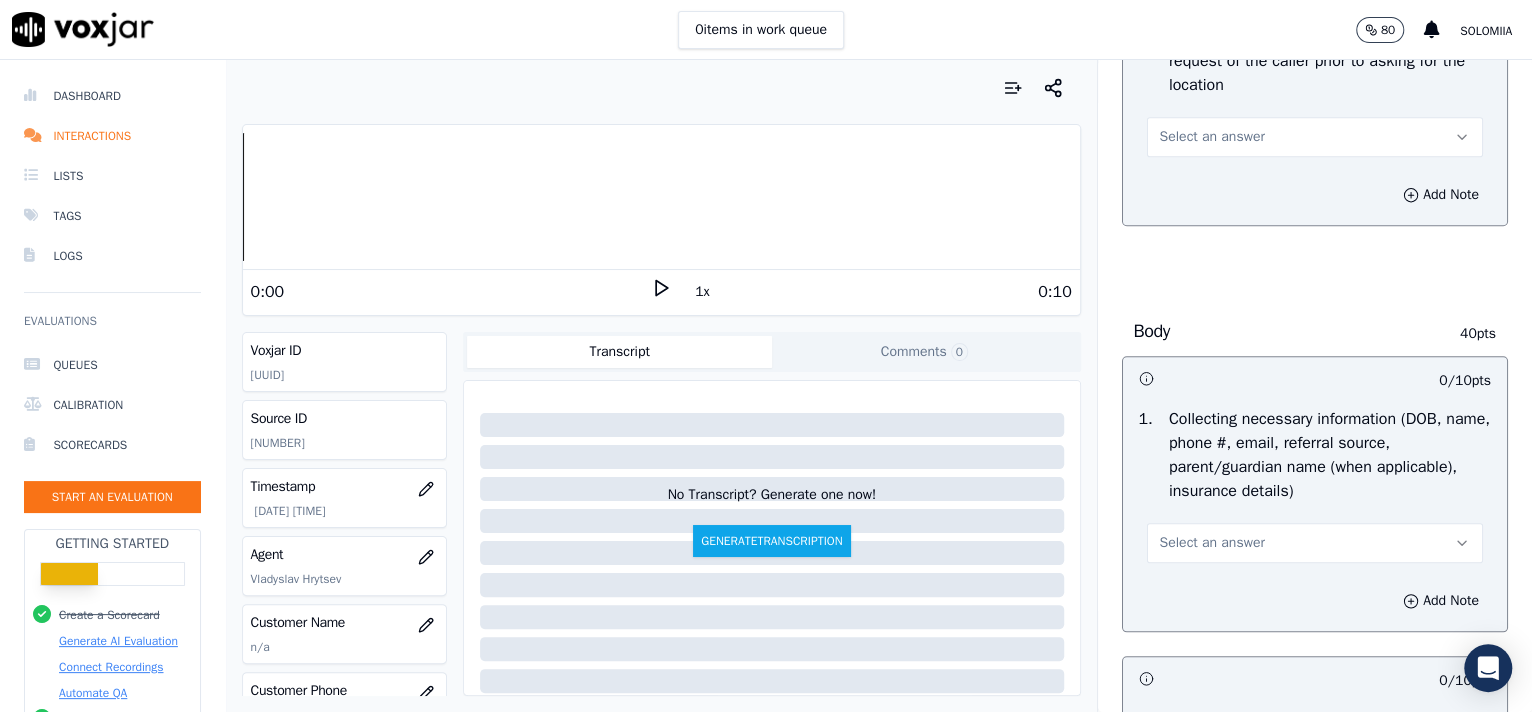 click on "Select an answer" at bounding box center [1315, 135] 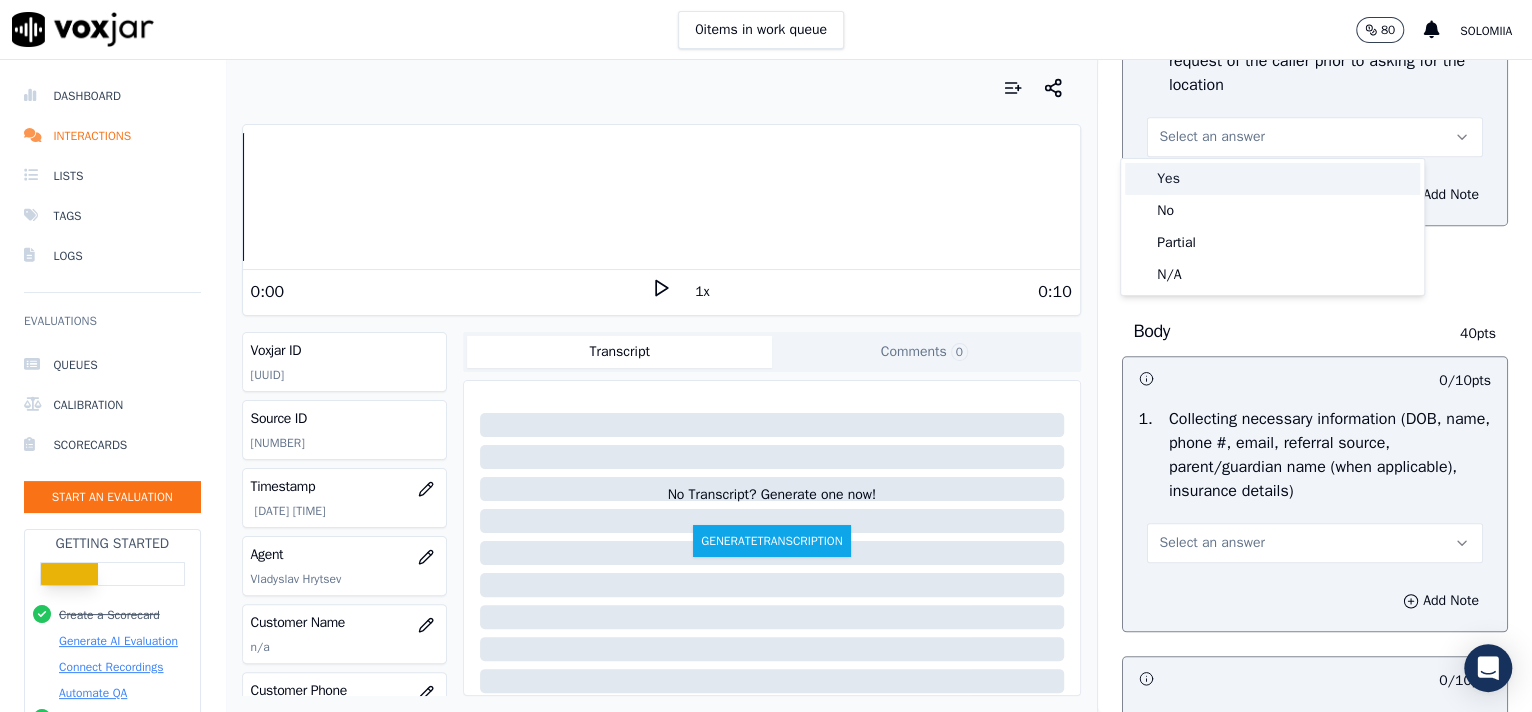 click on "Yes" at bounding box center [1272, 179] 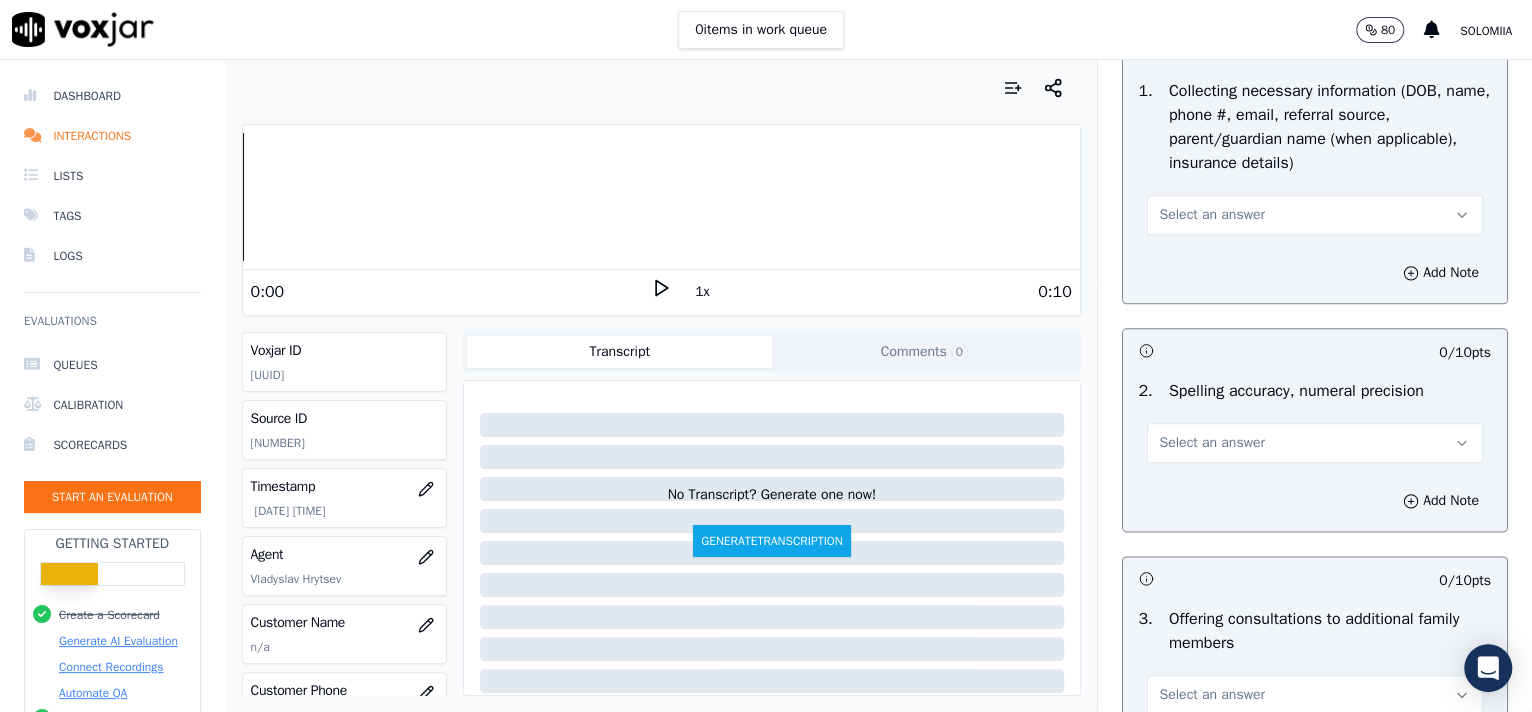 scroll, scrollTop: 1380, scrollLeft: 0, axis: vertical 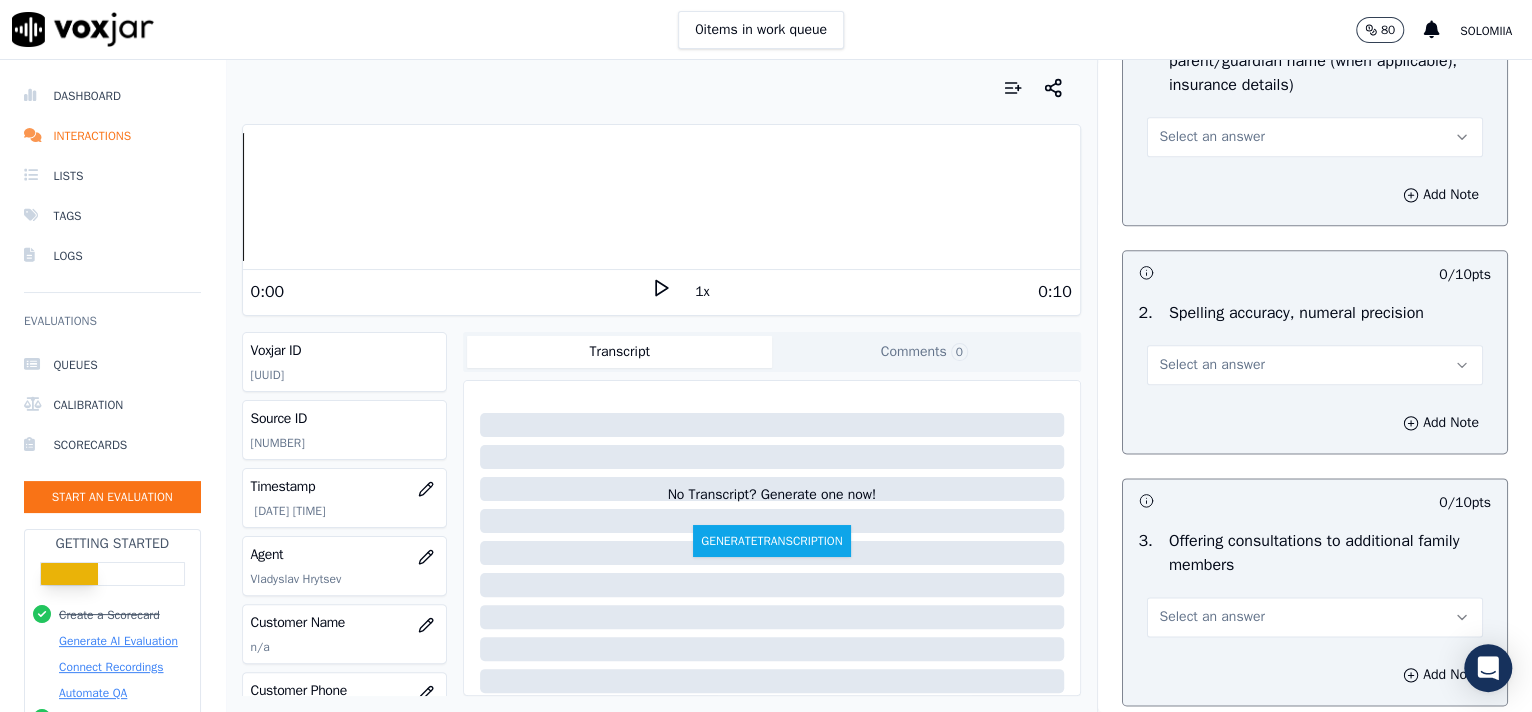 click on "Select an answer" at bounding box center [1315, 137] 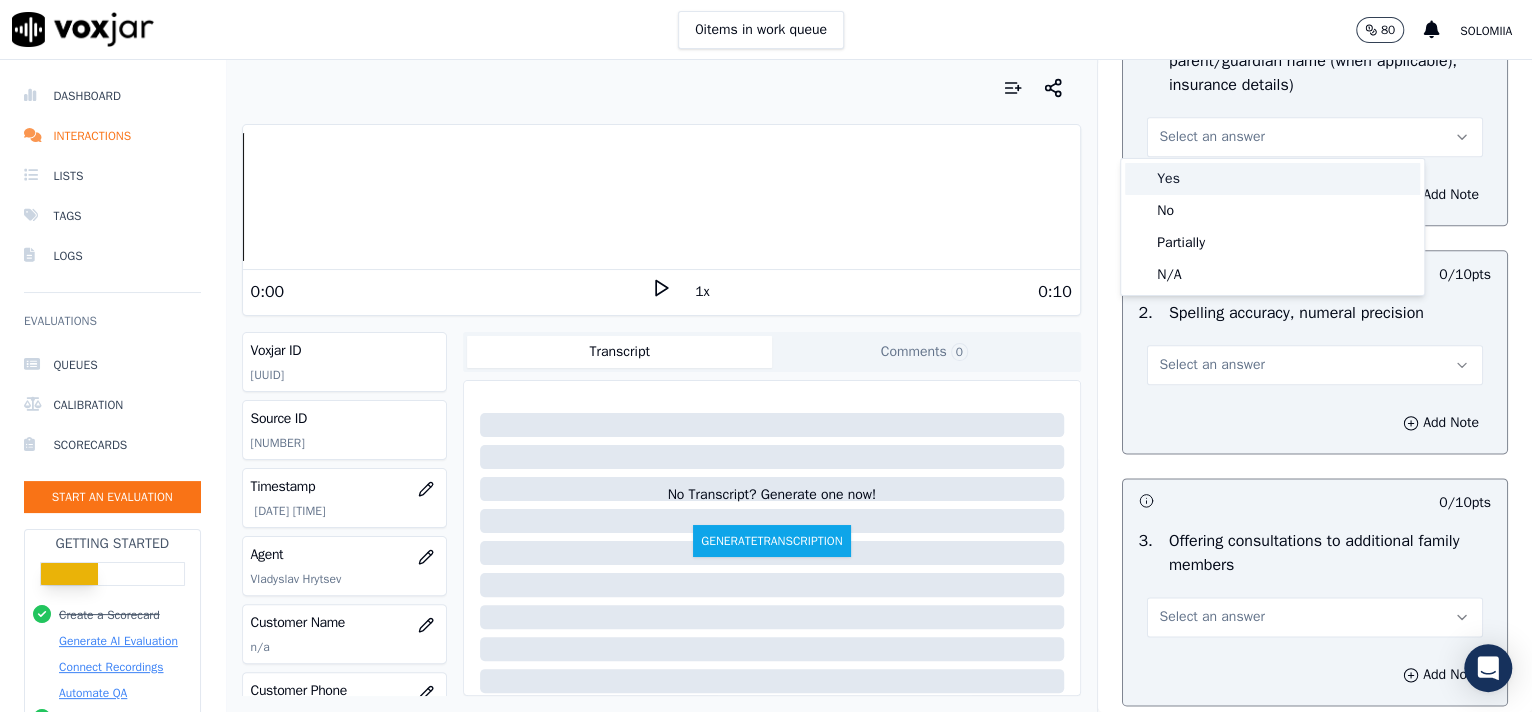 click on "Yes" at bounding box center (1272, 179) 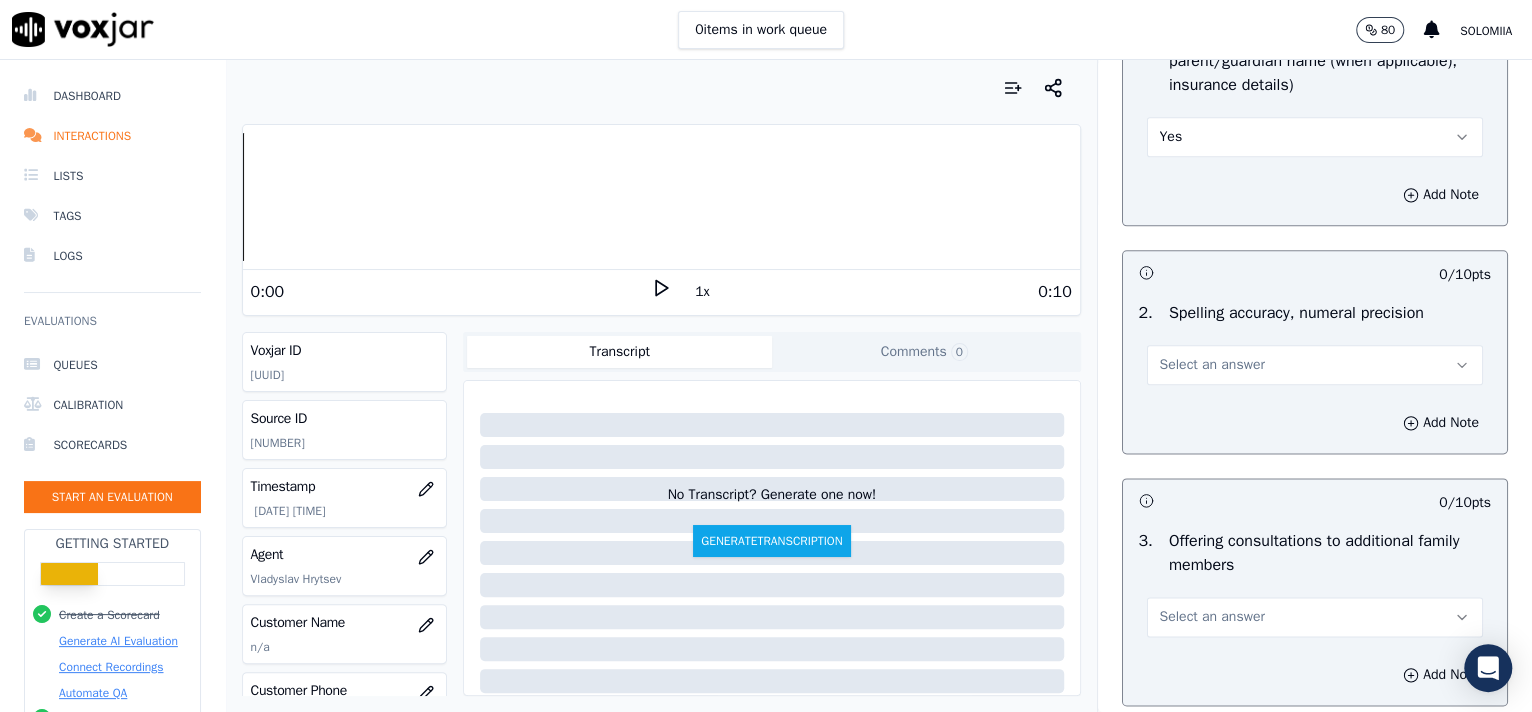 click on "Select an answer" at bounding box center (1212, 365) 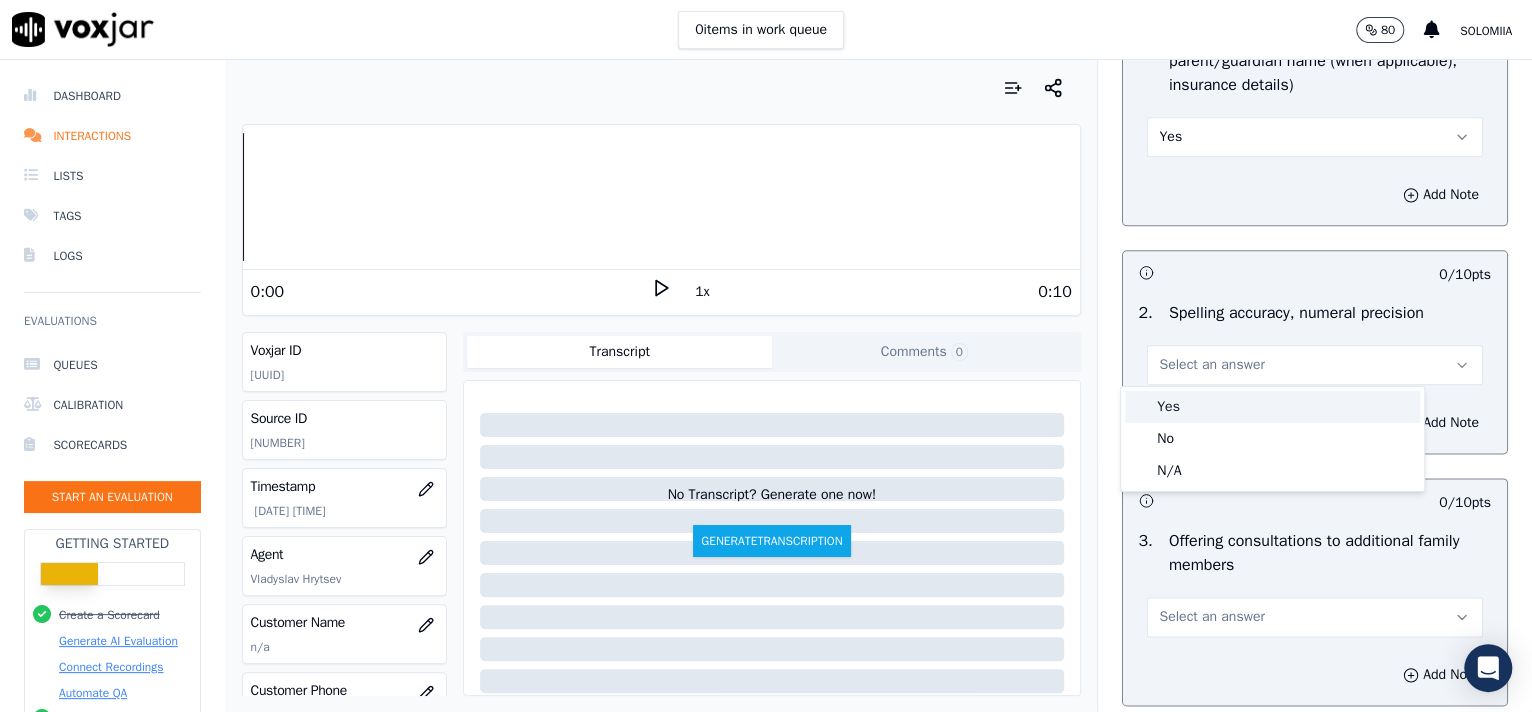 click on "Yes" at bounding box center [1272, 407] 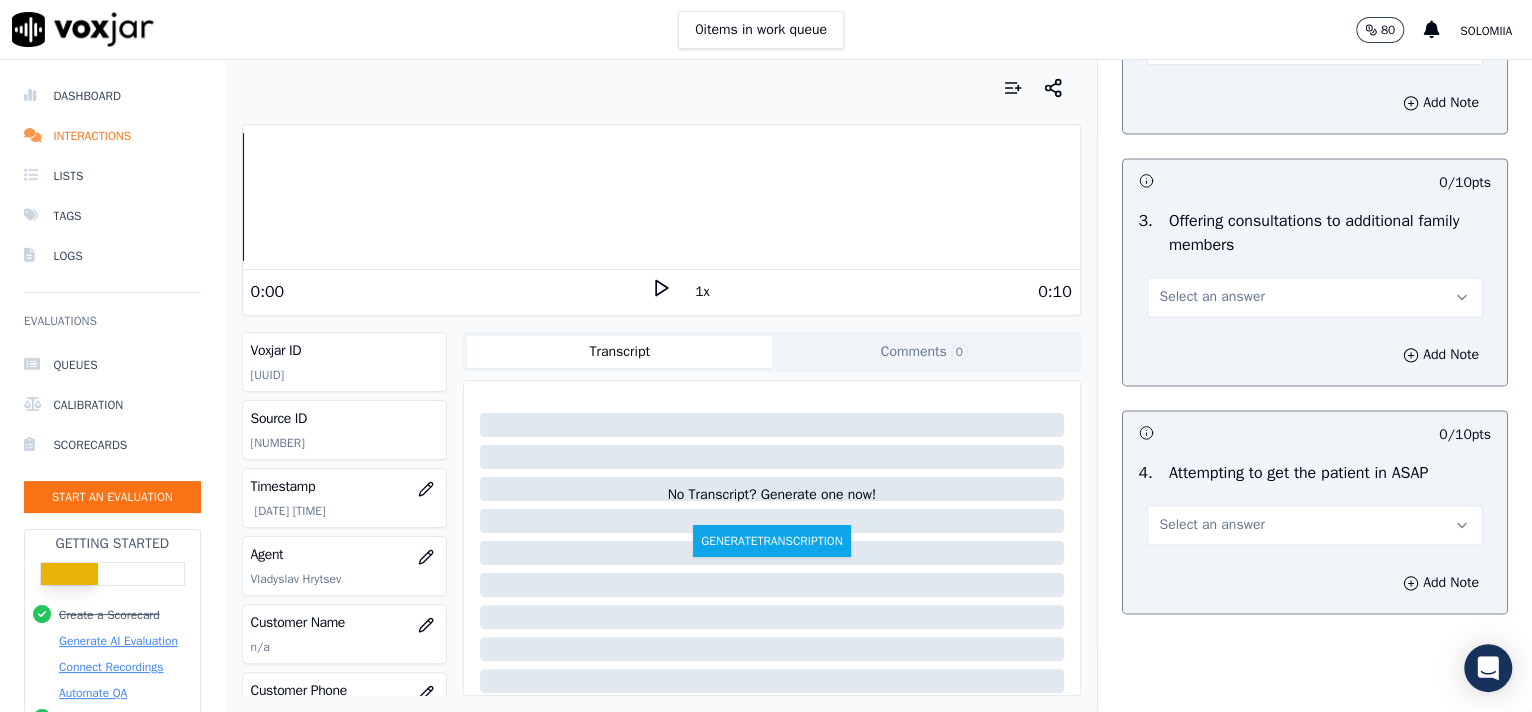 scroll, scrollTop: 1708, scrollLeft: 0, axis: vertical 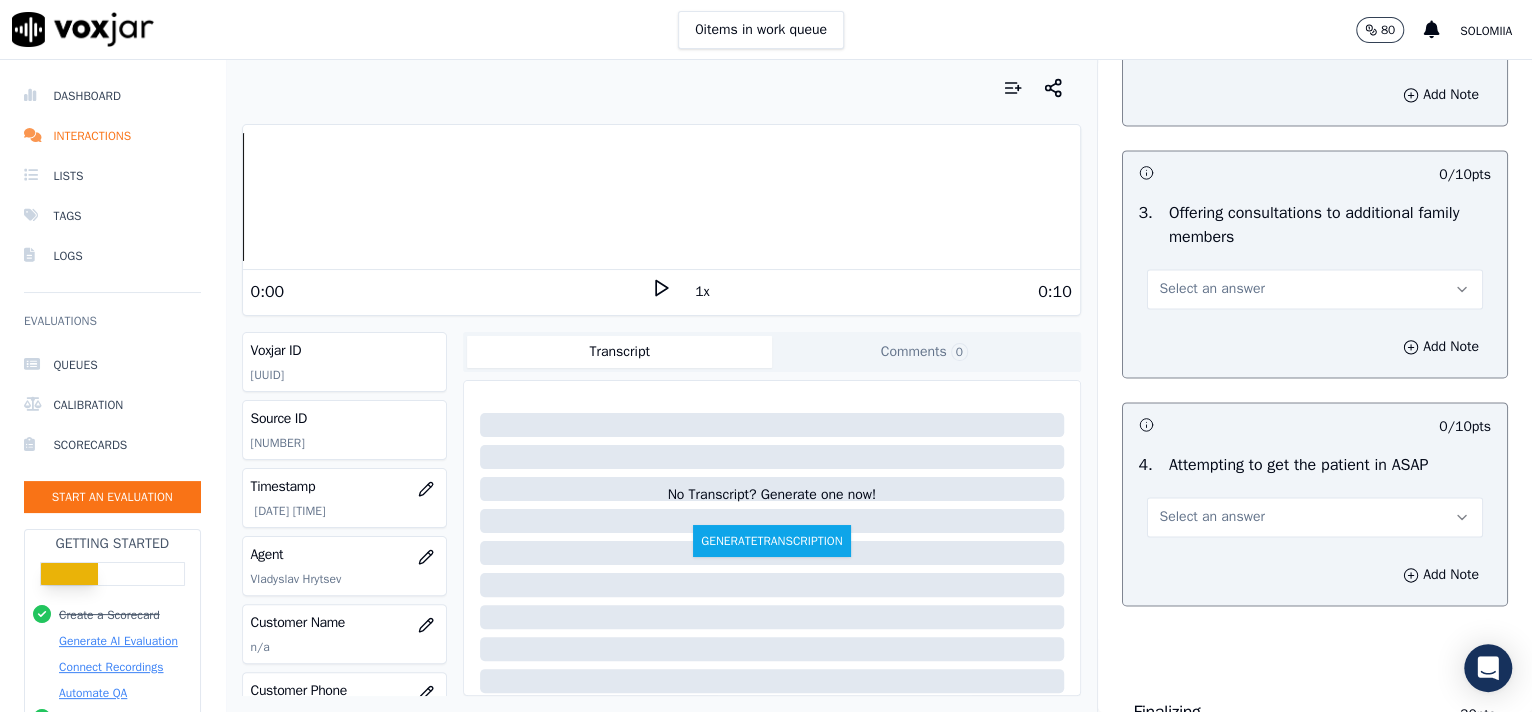 click on "Select an answer" at bounding box center [1315, 289] 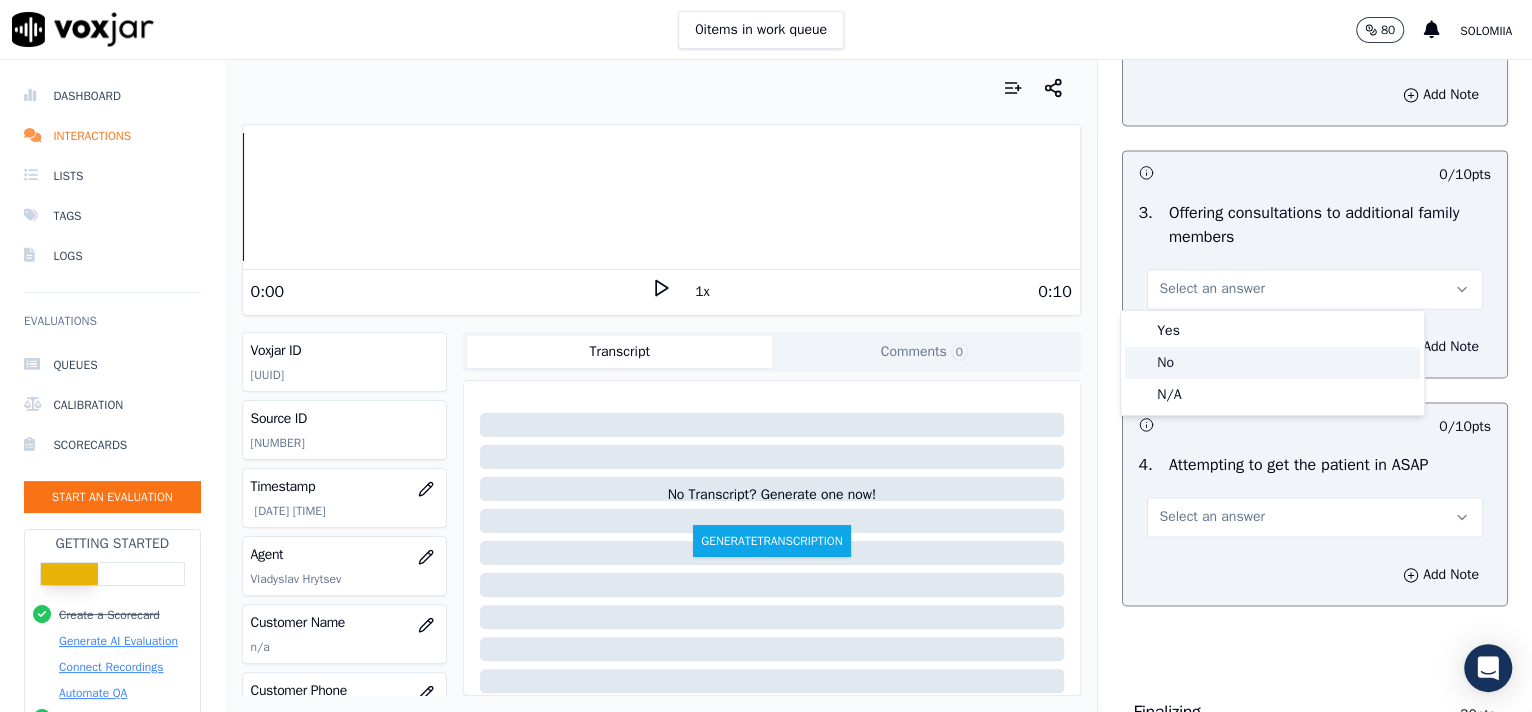 click on "No" 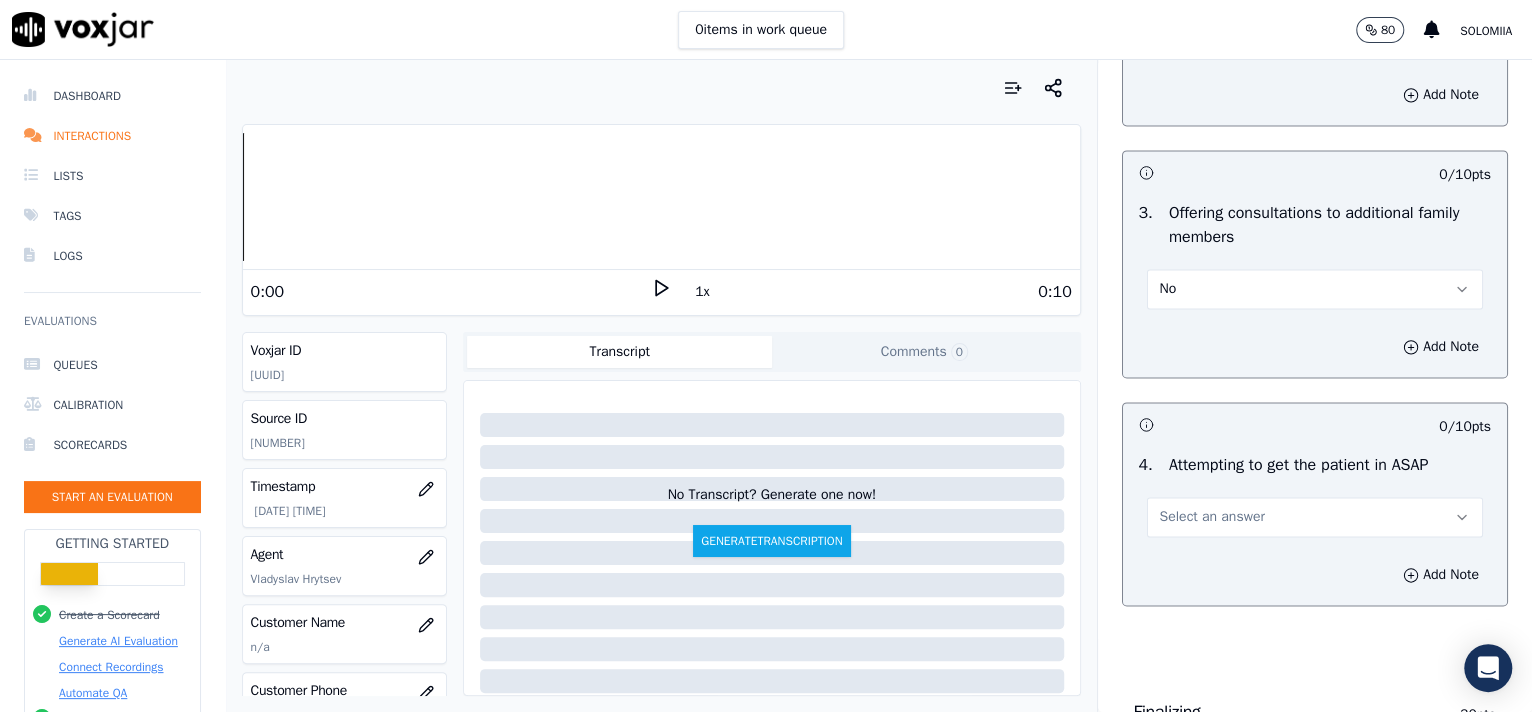 click on "Select an answer" at bounding box center [1212, 517] 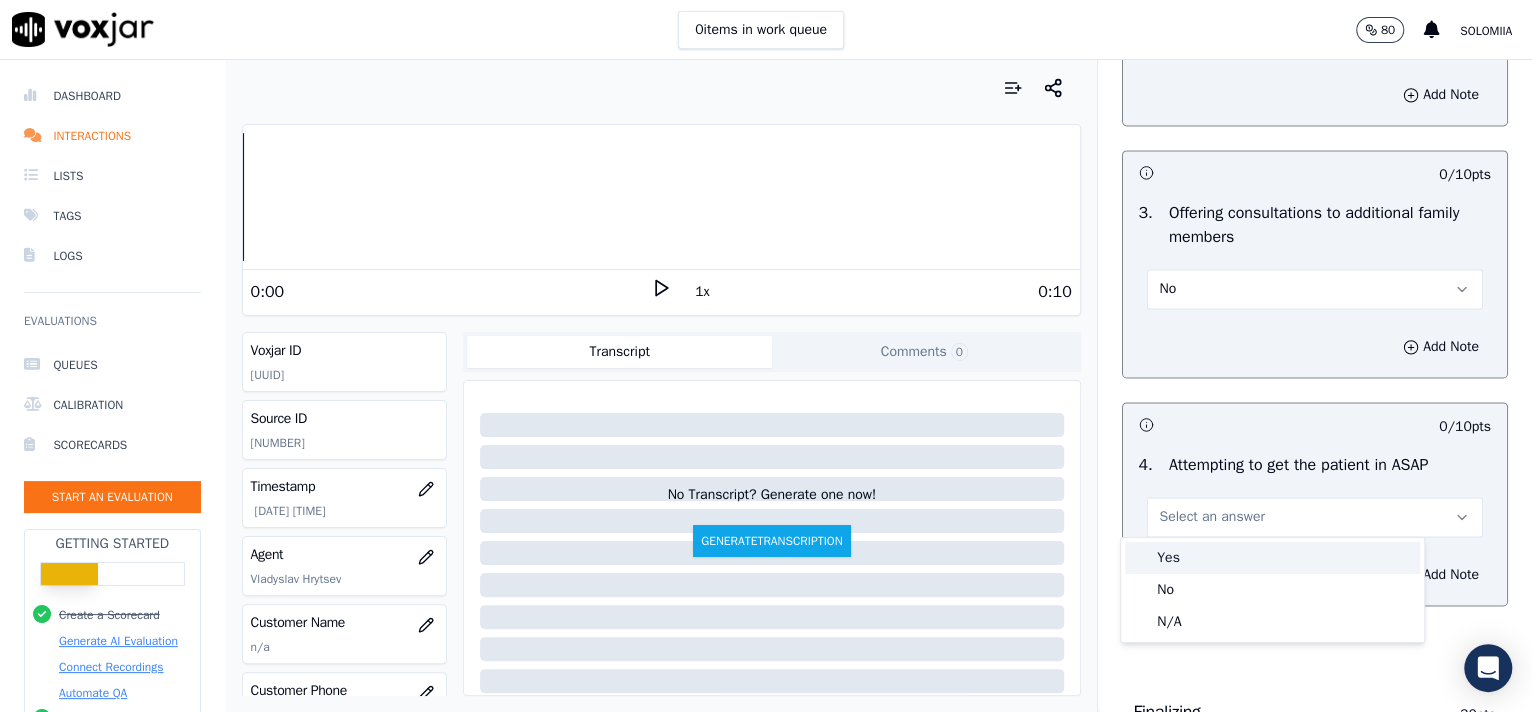 click on "Yes" at bounding box center [1272, 558] 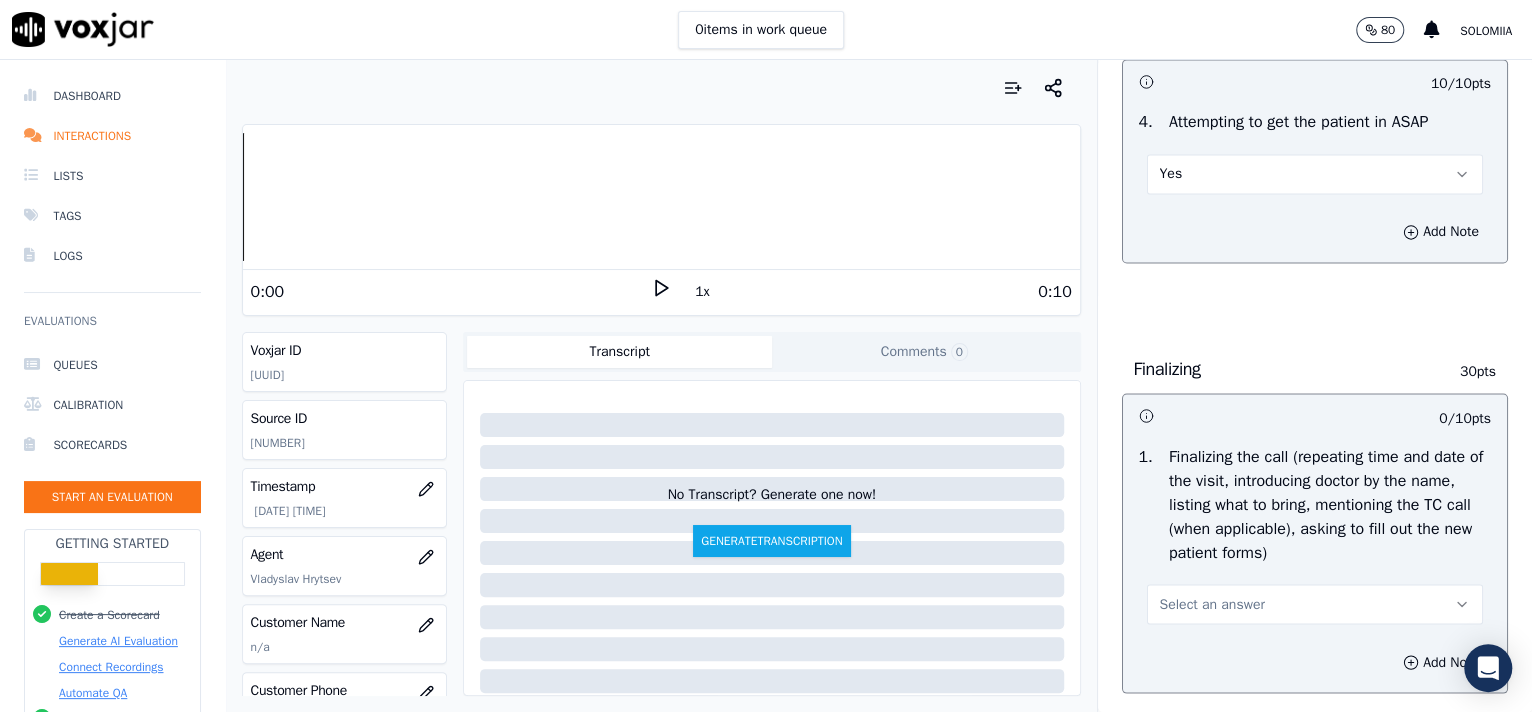 scroll, scrollTop: 2160, scrollLeft: 0, axis: vertical 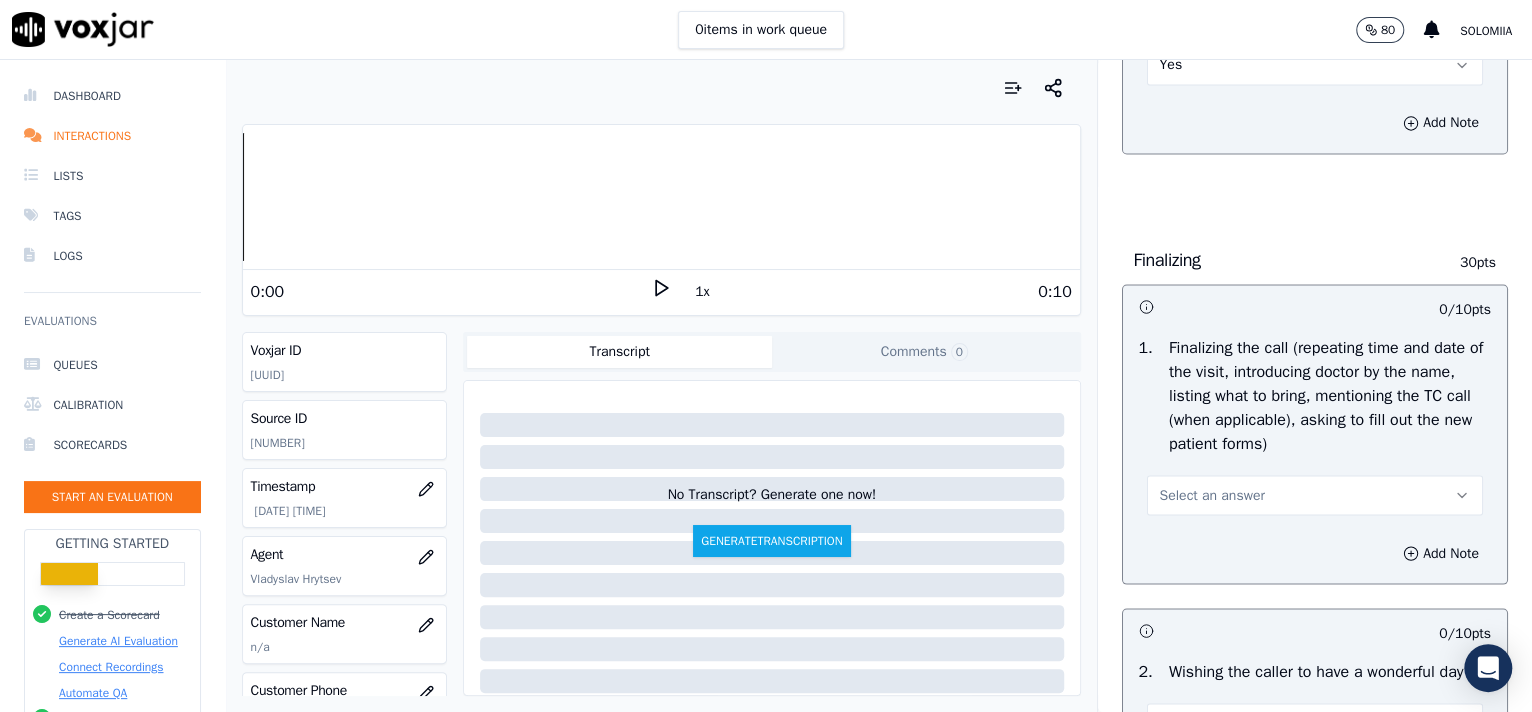 click on "Select an answer" at bounding box center (1212, 495) 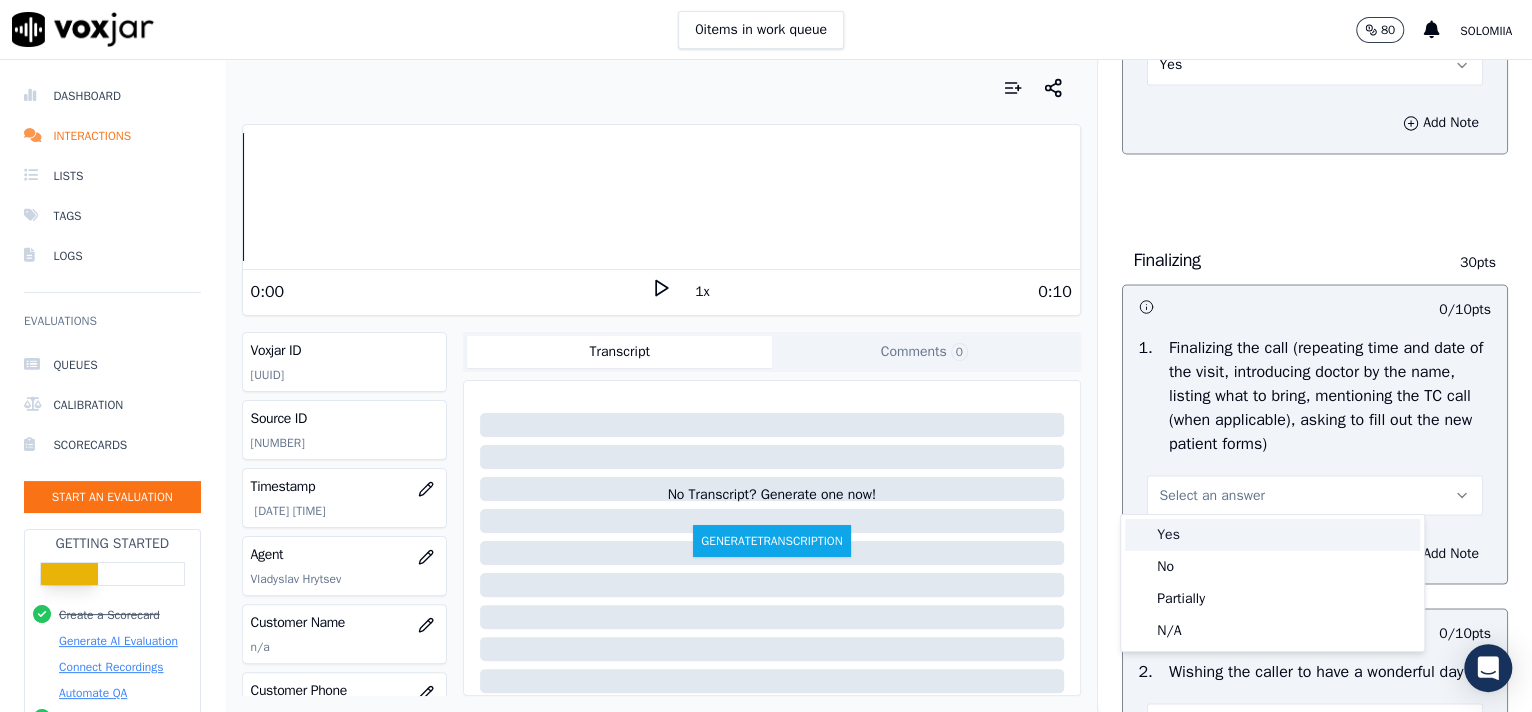 click on "Yes" at bounding box center (1272, 535) 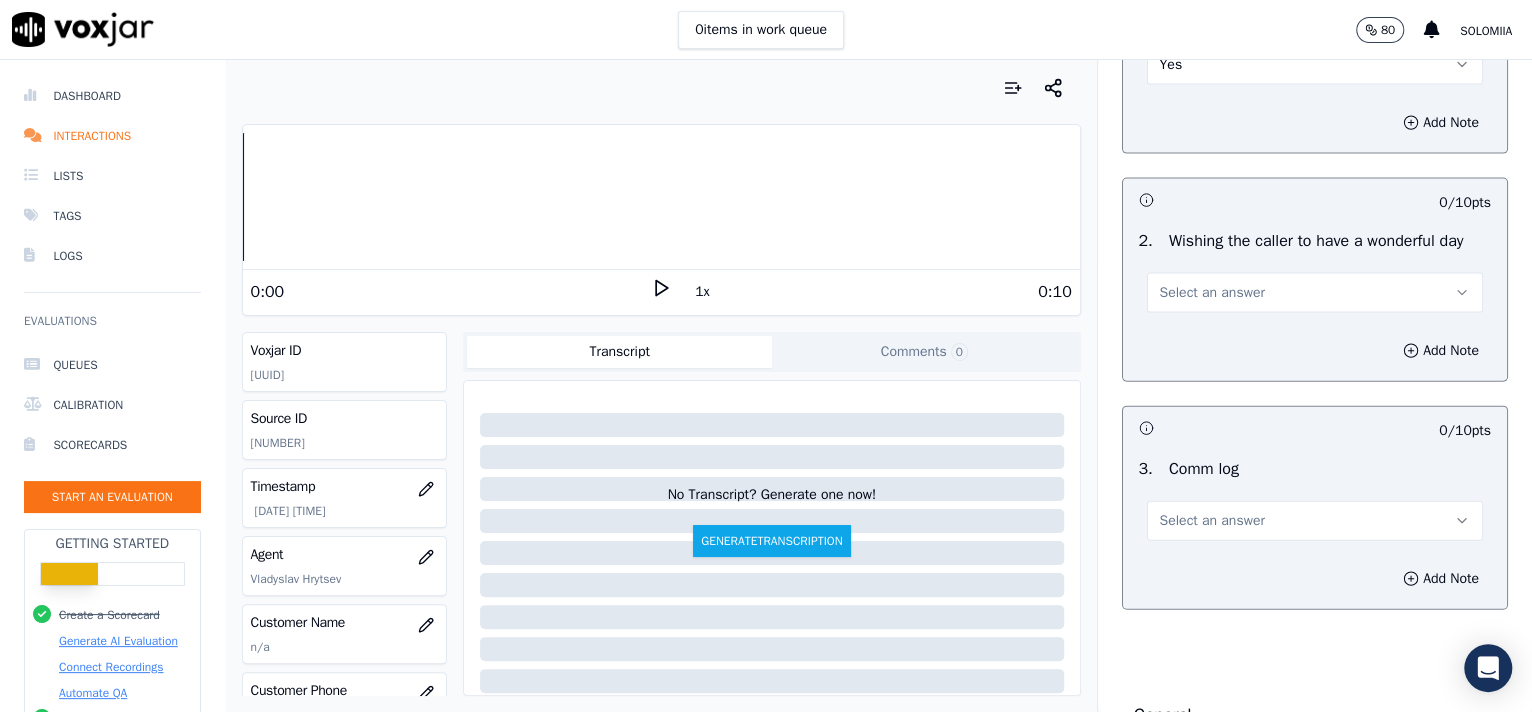 scroll, scrollTop: 2613, scrollLeft: 0, axis: vertical 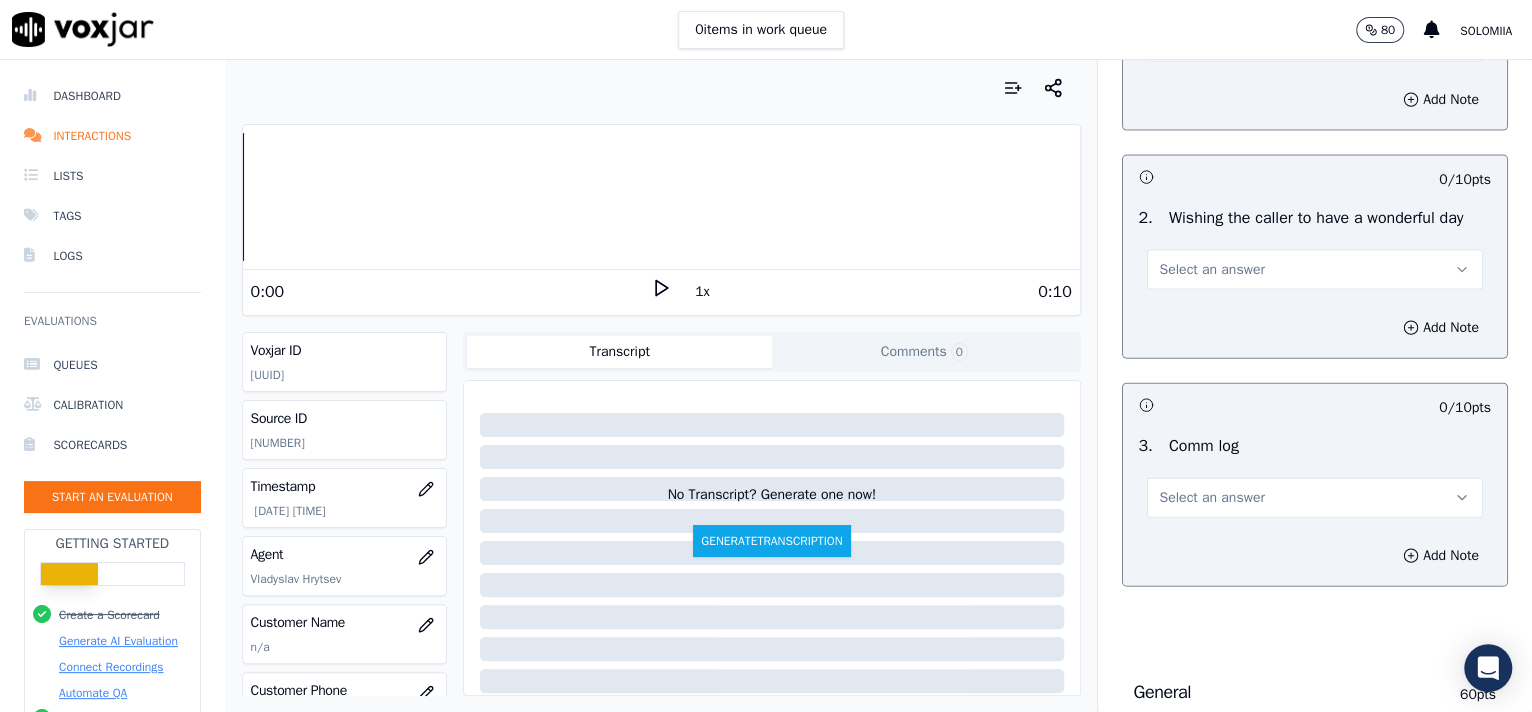 click on "2 .   Wishing the caller to have a wonderful day    Select an answer" at bounding box center (1315, 248) 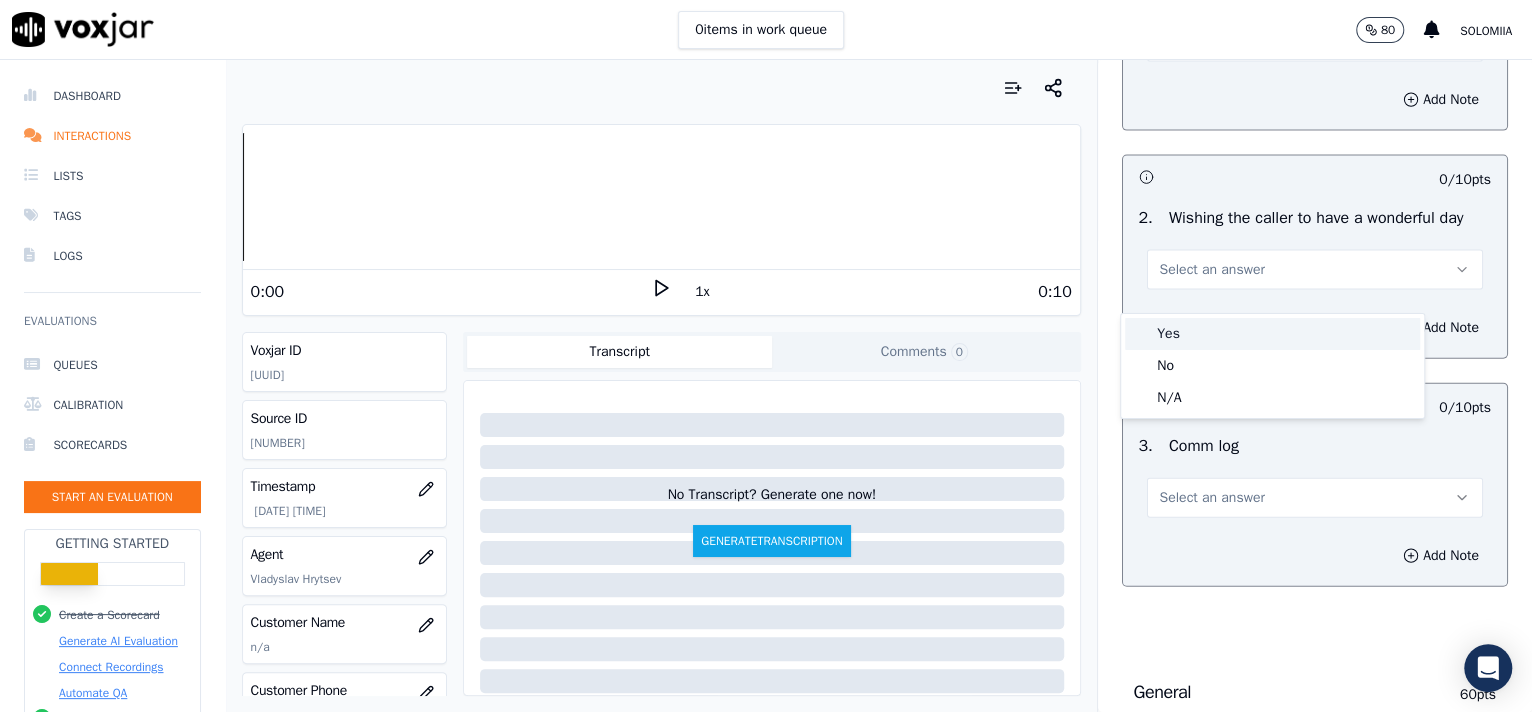 click on "Yes" at bounding box center [1272, 334] 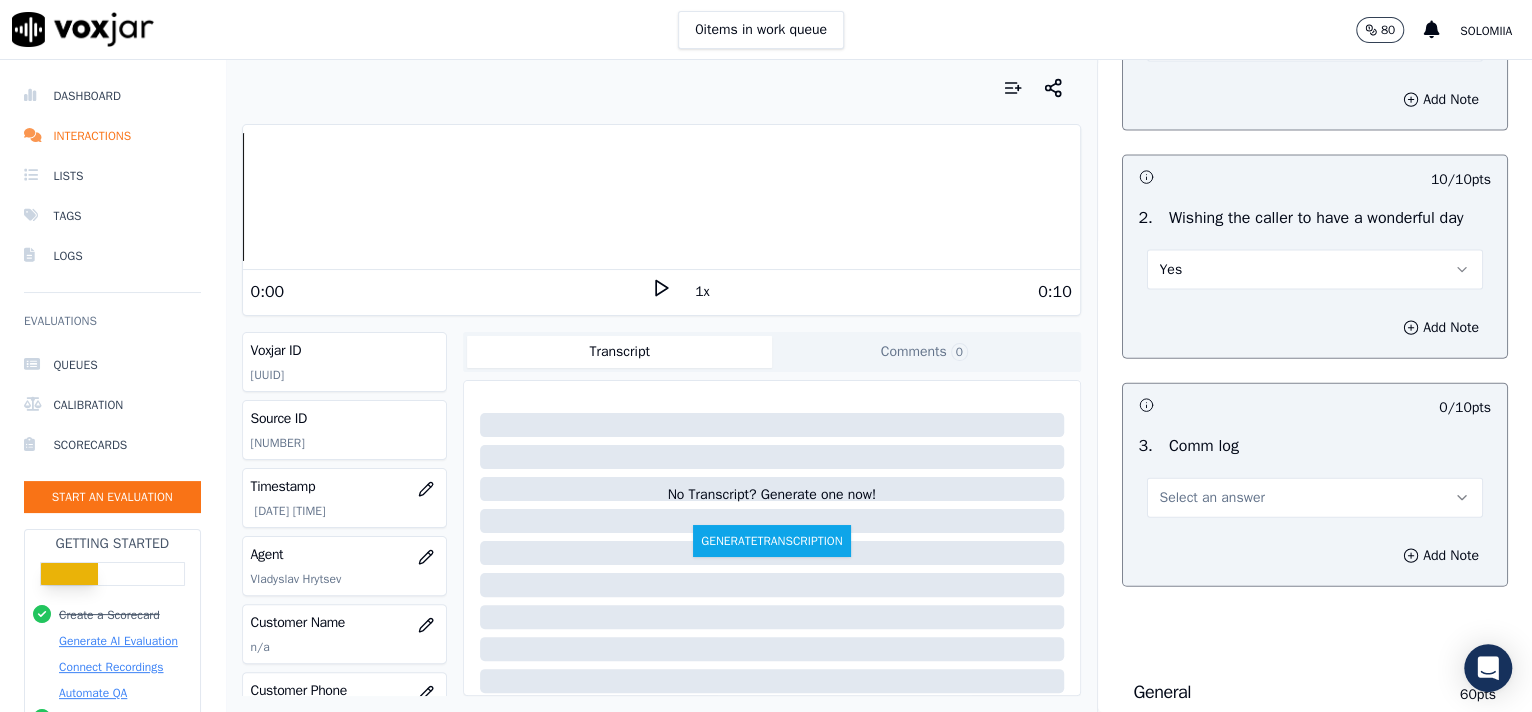 click on "Select an answer" at bounding box center (1212, 498) 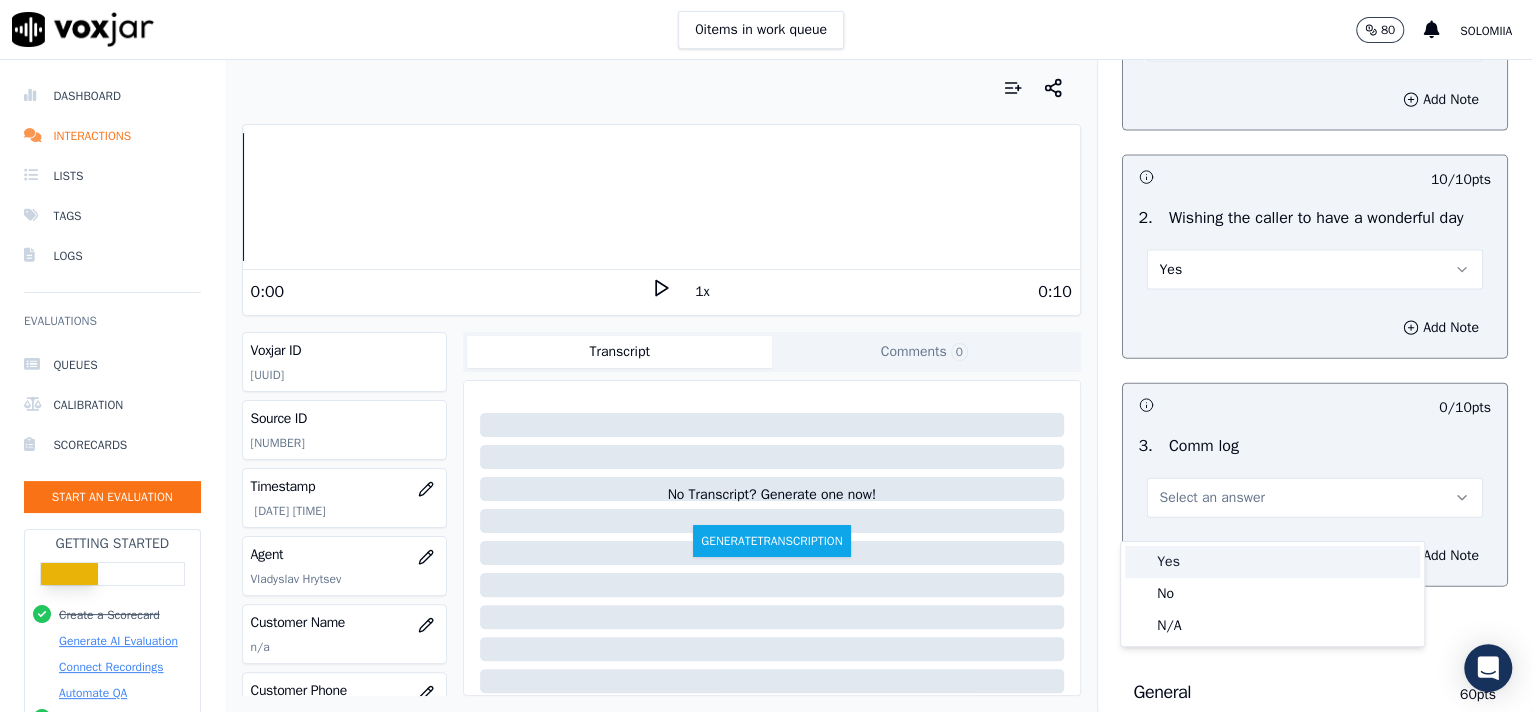 click on "Yes" at bounding box center (1272, 562) 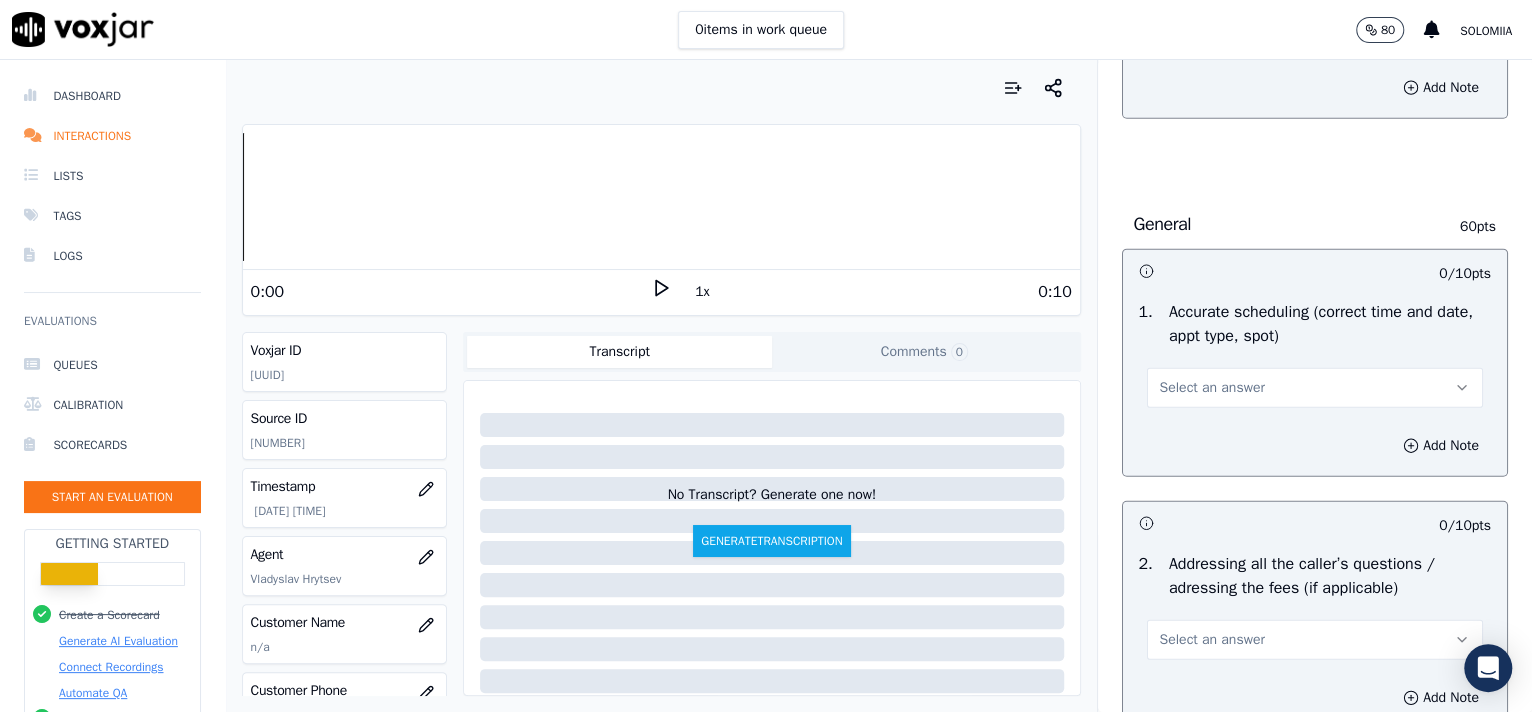 scroll, scrollTop: 3119, scrollLeft: 0, axis: vertical 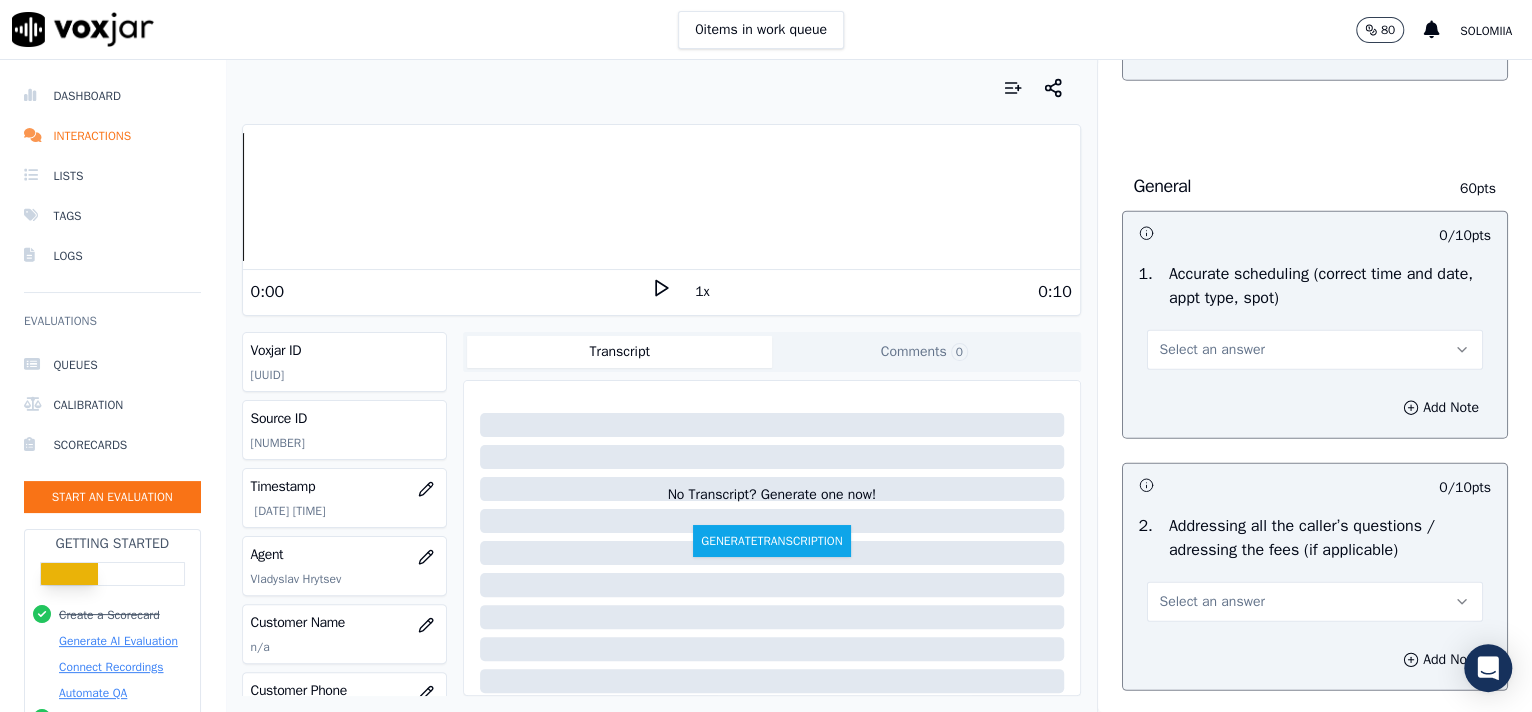 click on "Select an answer" at bounding box center (1315, 350) 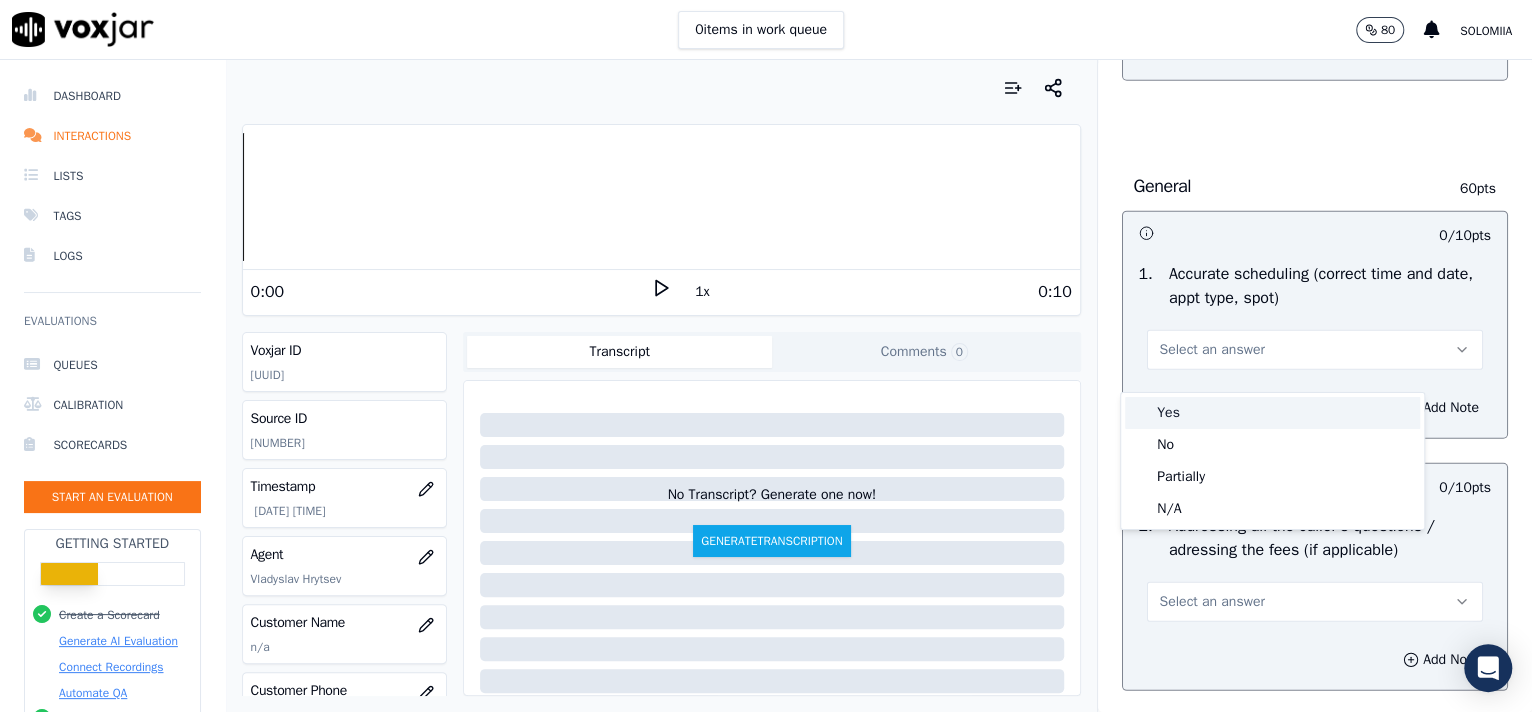 click on "Yes" at bounding box center (1272, 413) 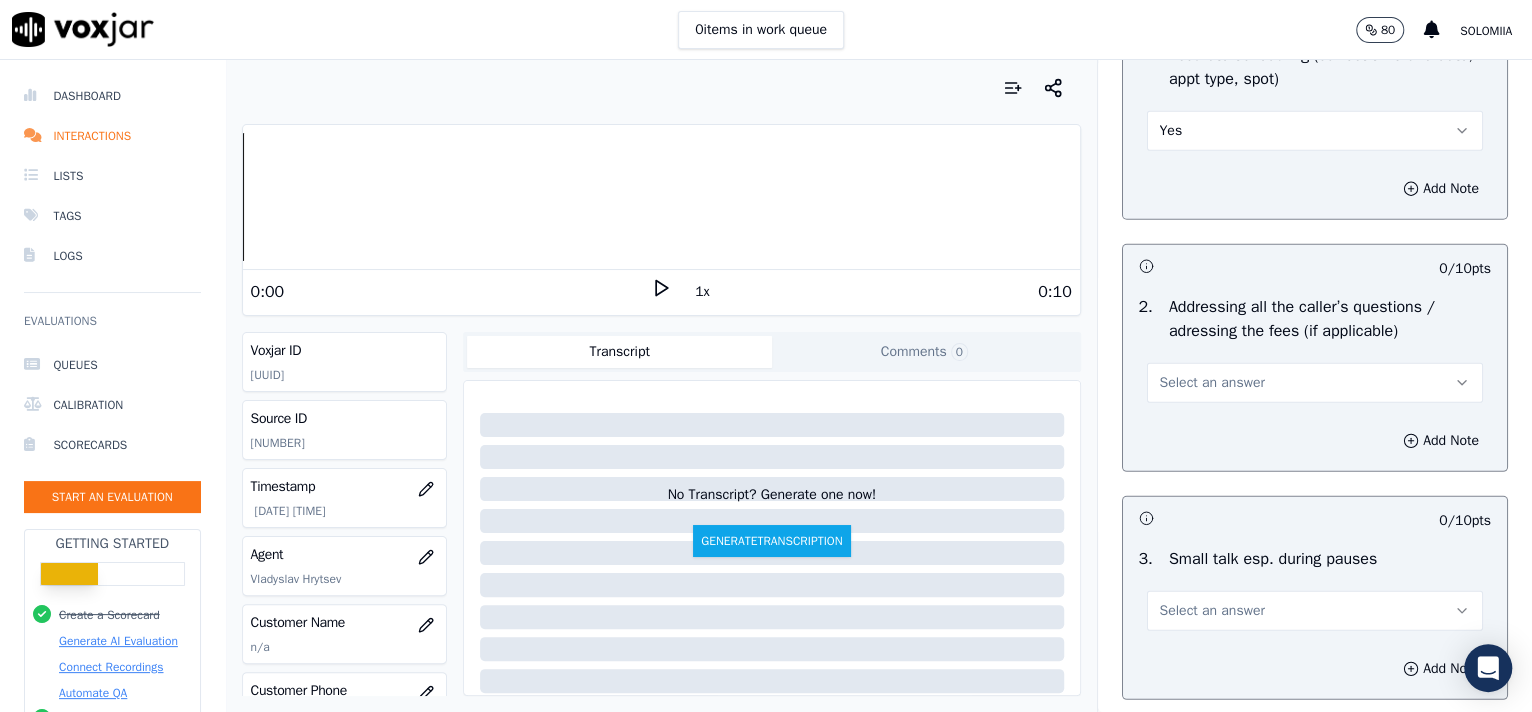 scroll, scrollTop: 3432, scrollLeft: 0, axis: vertical 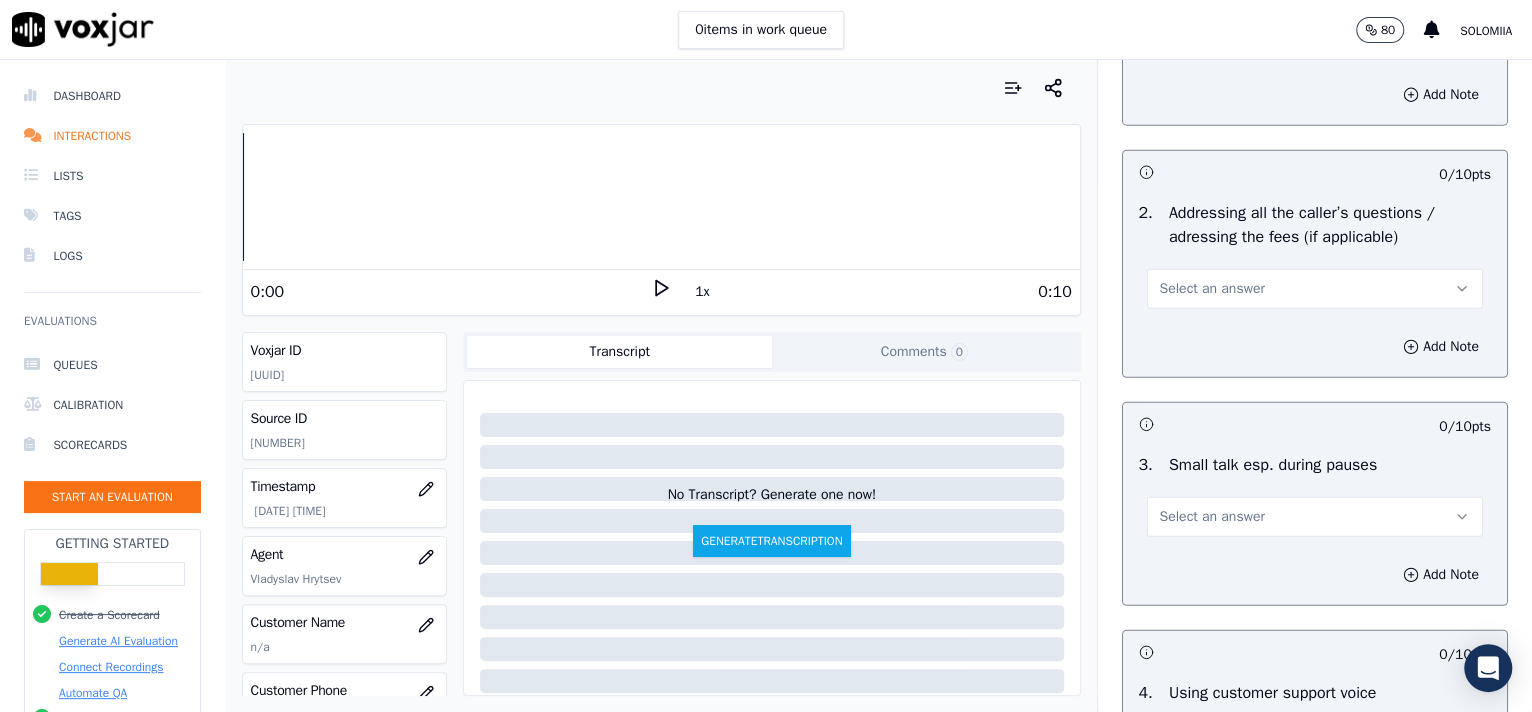 click on "Select an answer" at bounding box center [1315, 289] 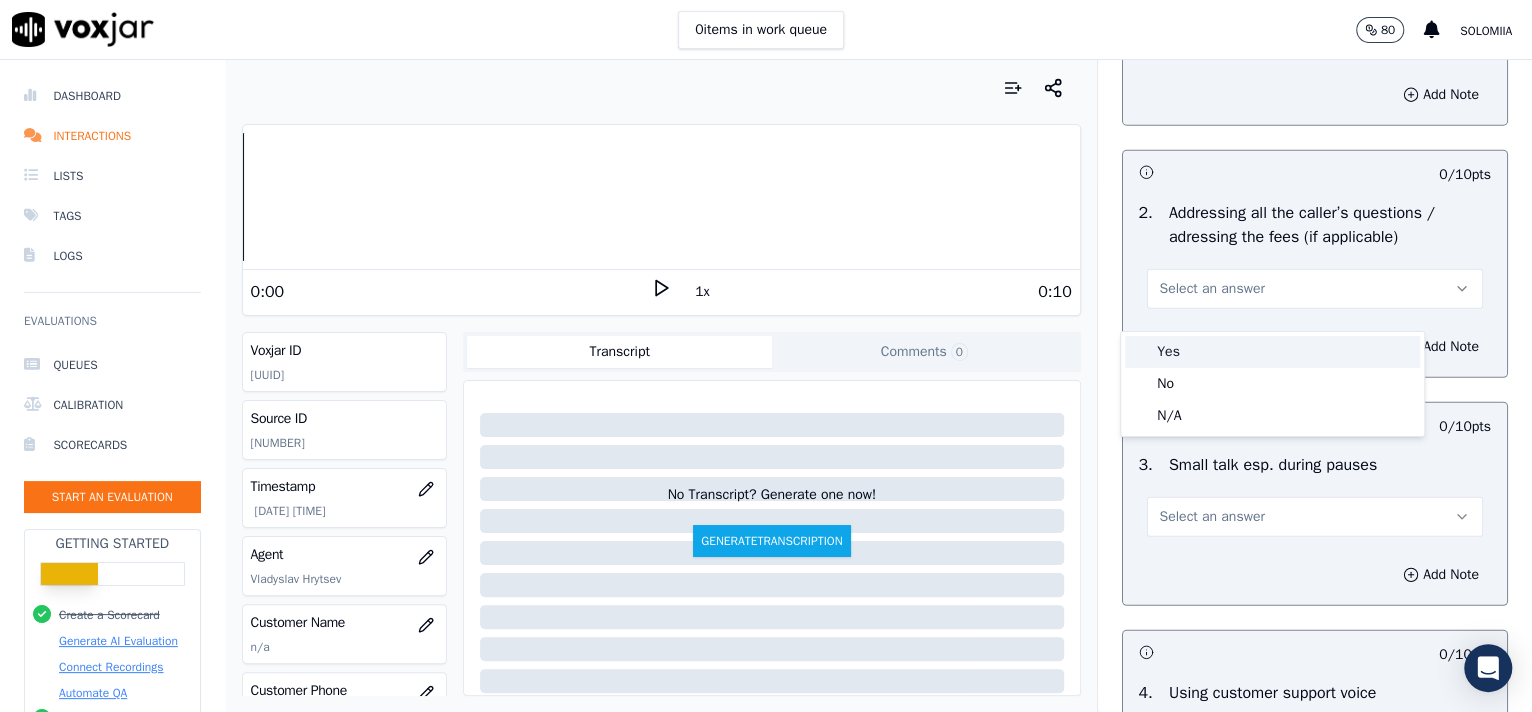 click on "Yes" at bounding box center (1272, 352) 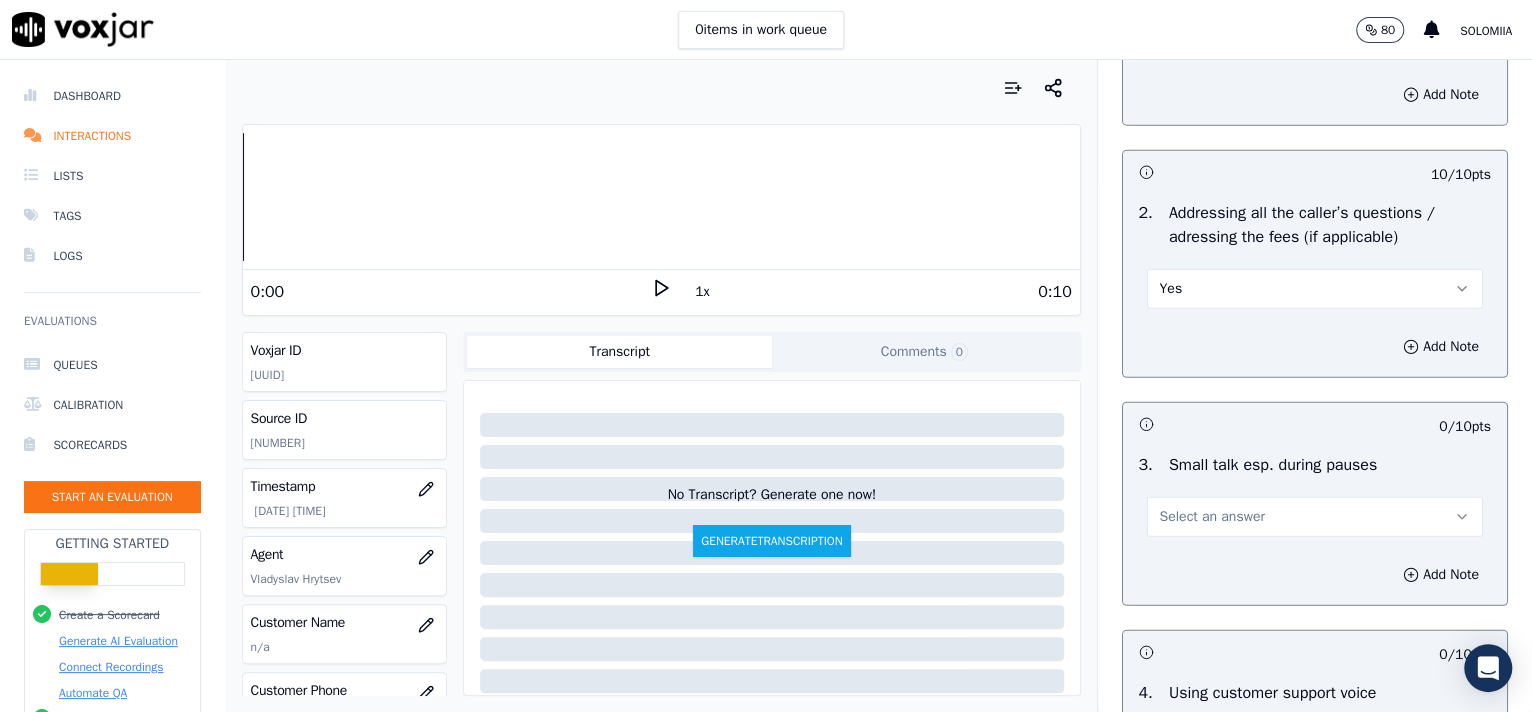 click on "Select an answer" at bounding box center [1315, 517] 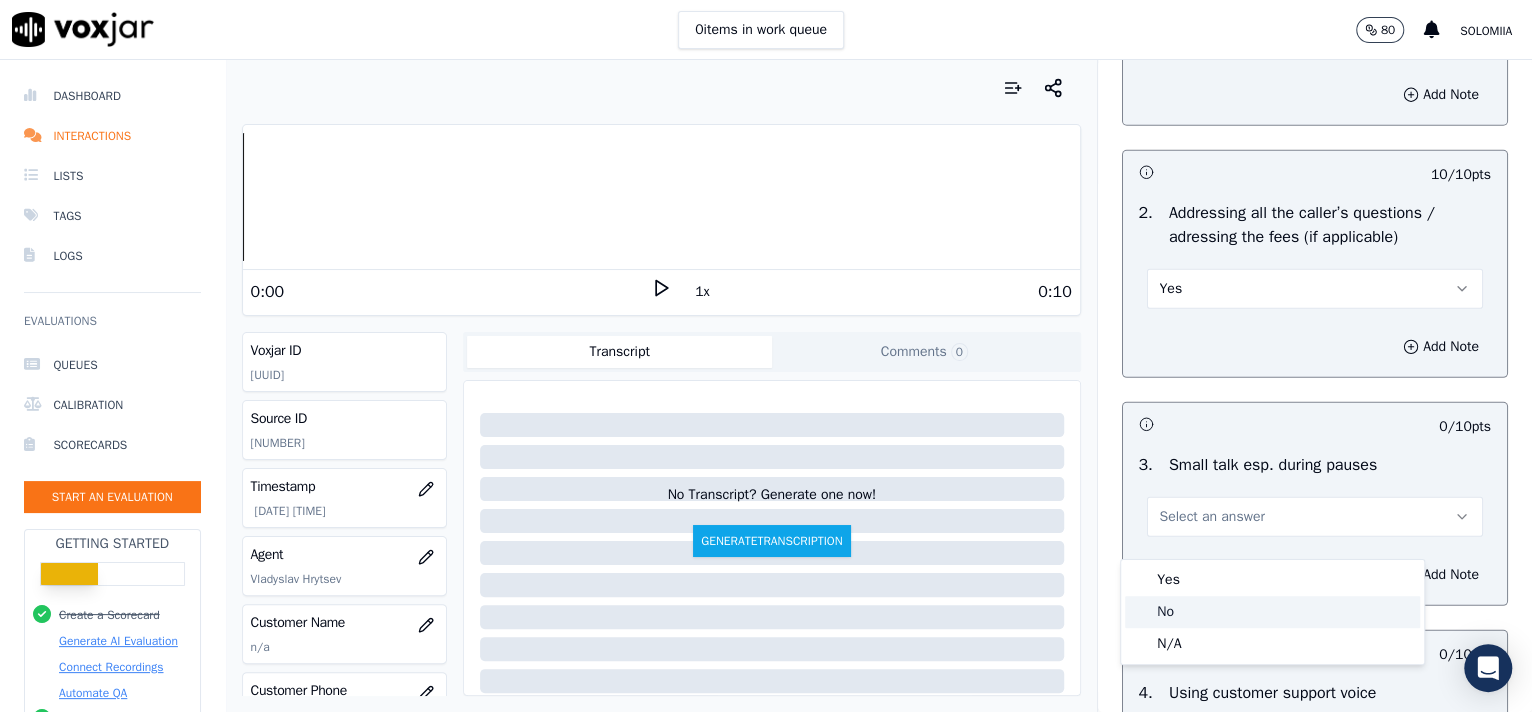 click on "No" 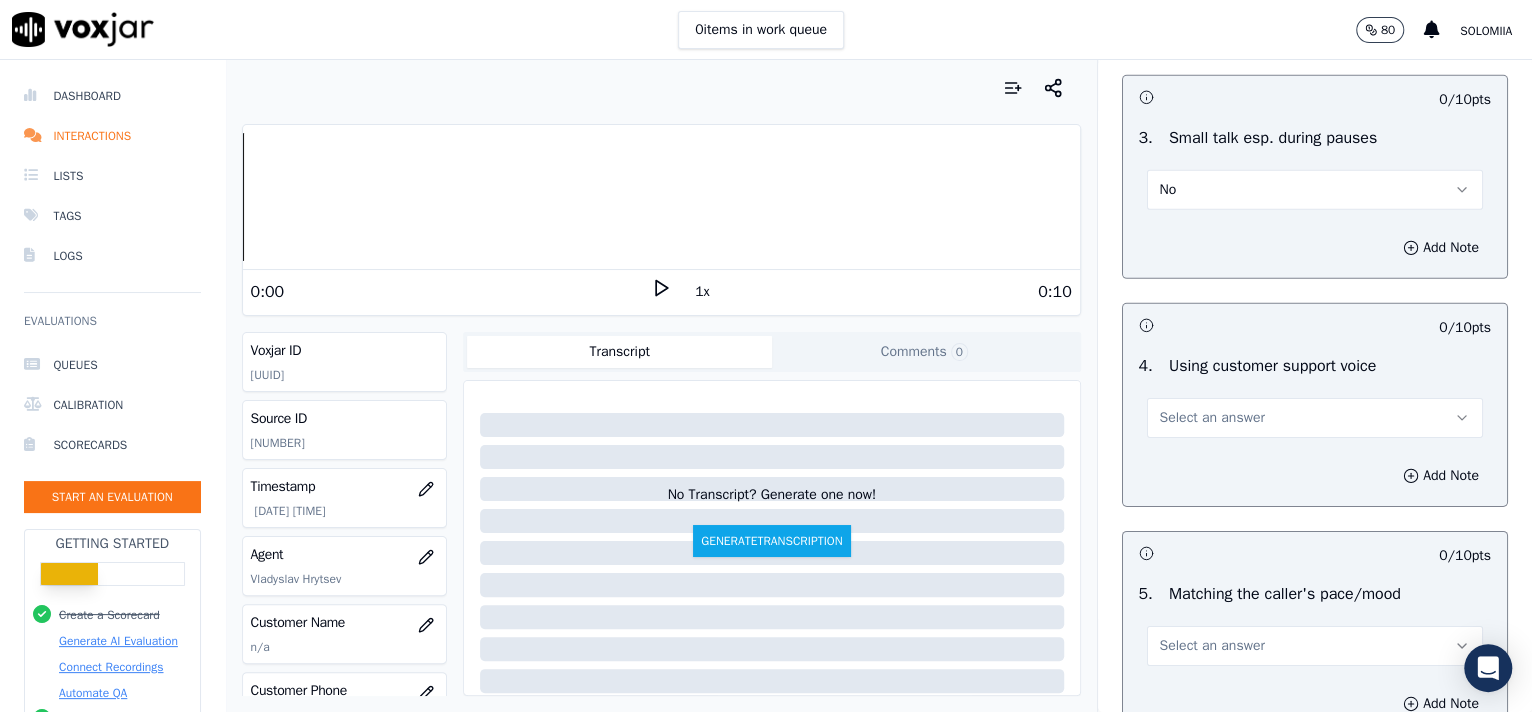 scroll, scrollTop: 3799, scrollLeft: 0, axis: vertical 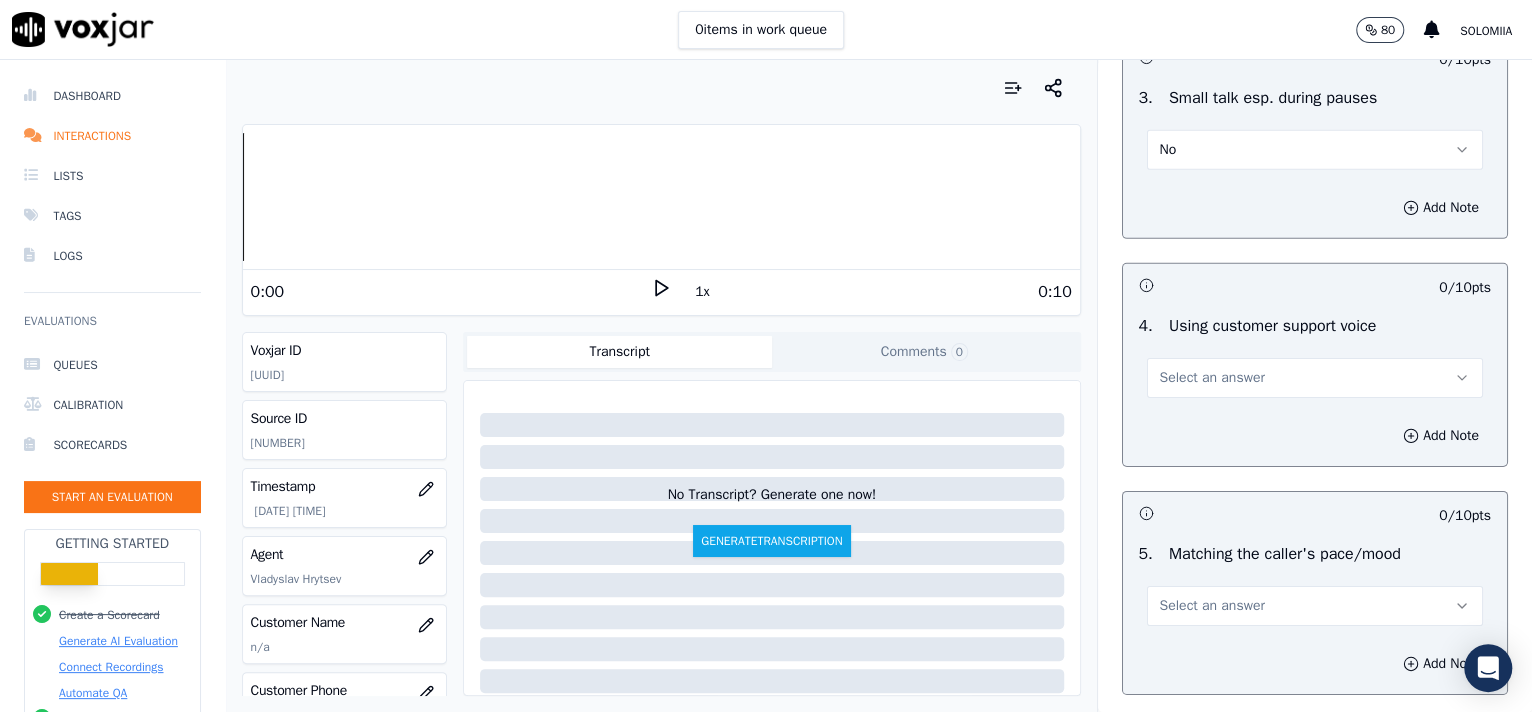 click on "Select an answer" at bounding box center [1315, 378] 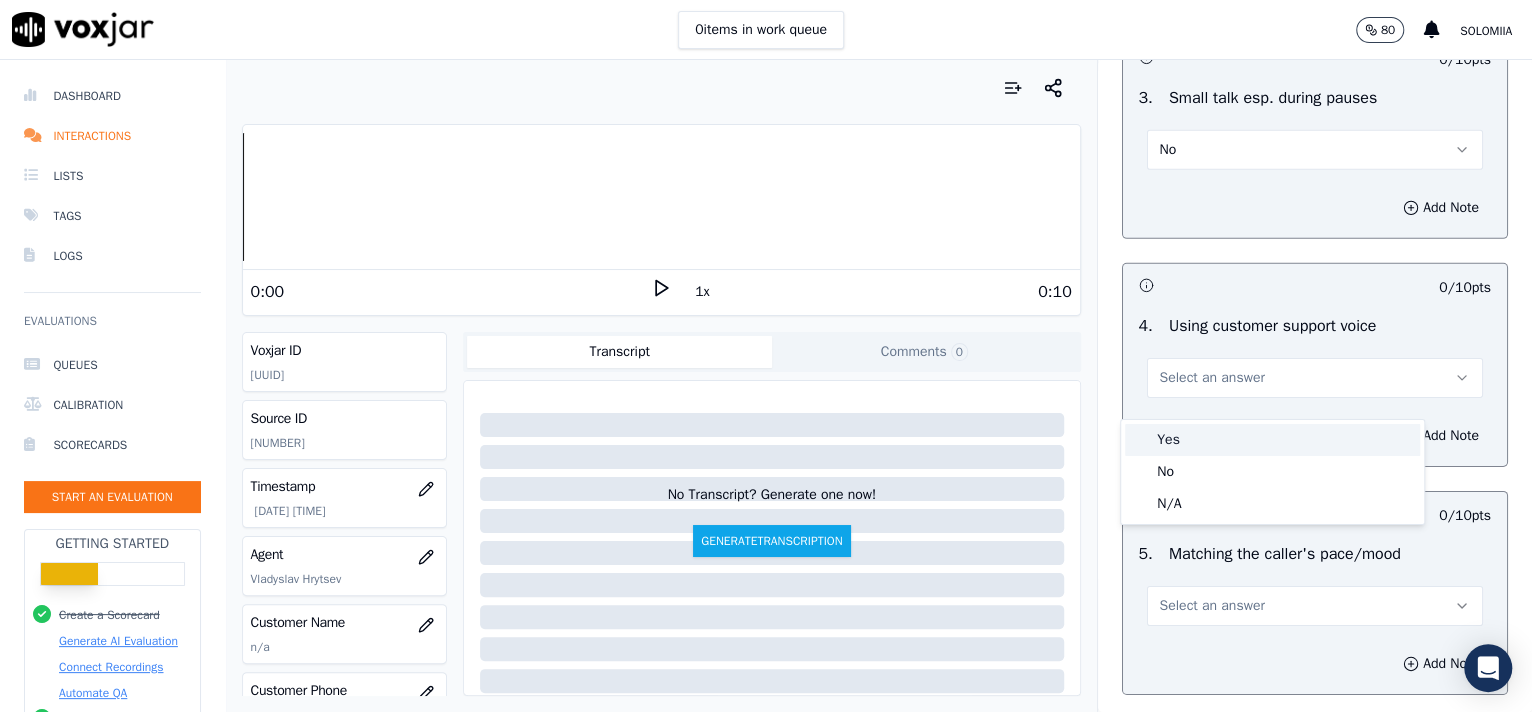 click on "Yes" at bounding box center (1272, 440) 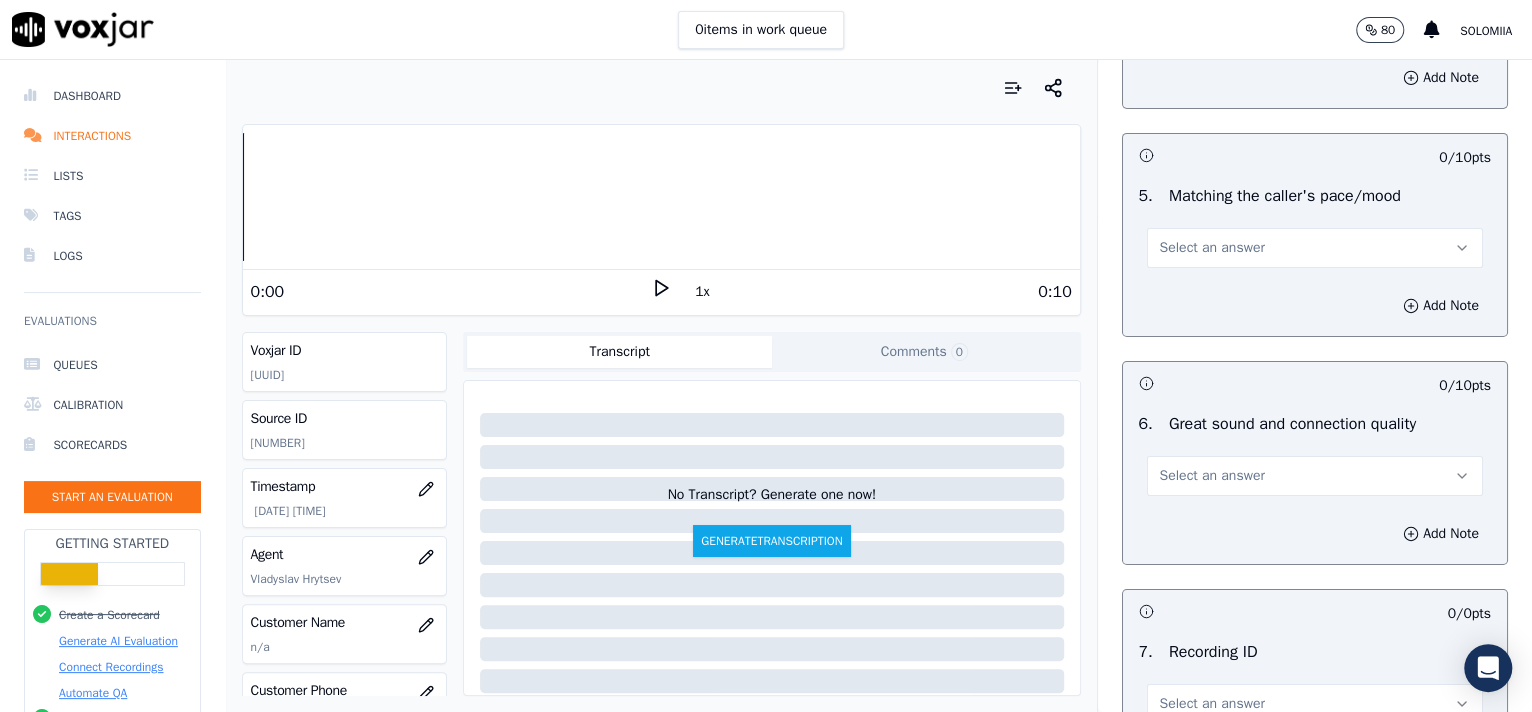 scroll, scrollTop: 4189, scrollLeft: 0, axis: vertical 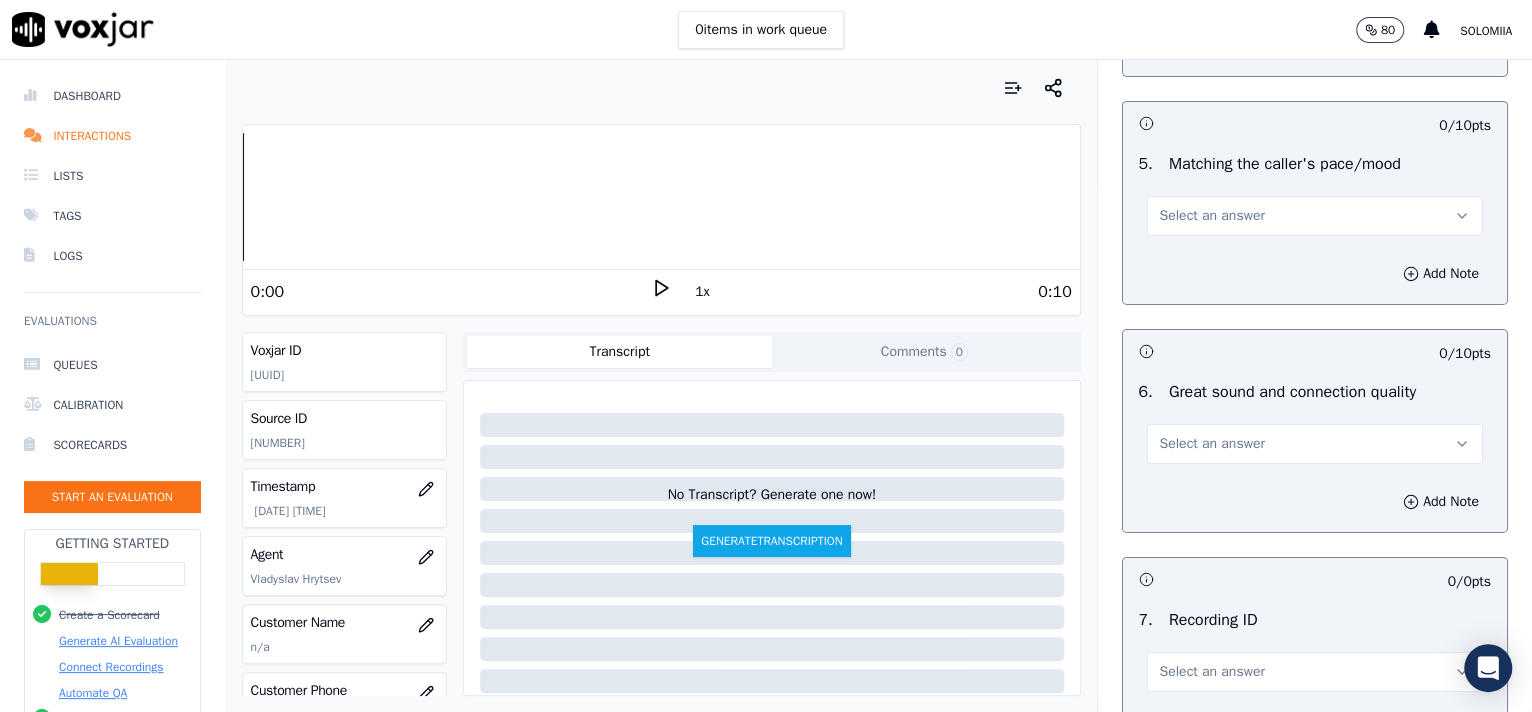 click on "Select an answer" at bounding box center [1212, 216] 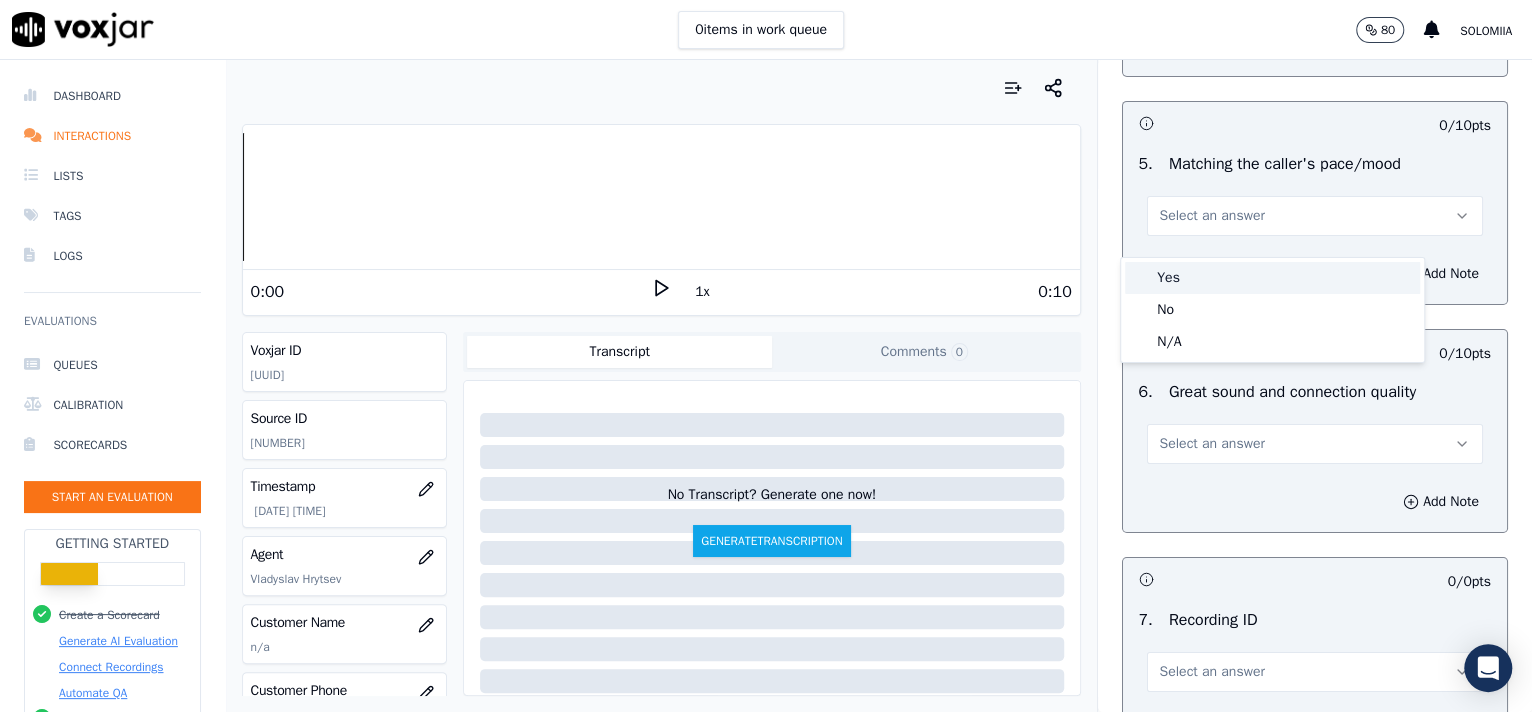 click on "Yes" at bounding box center [1272, 278] 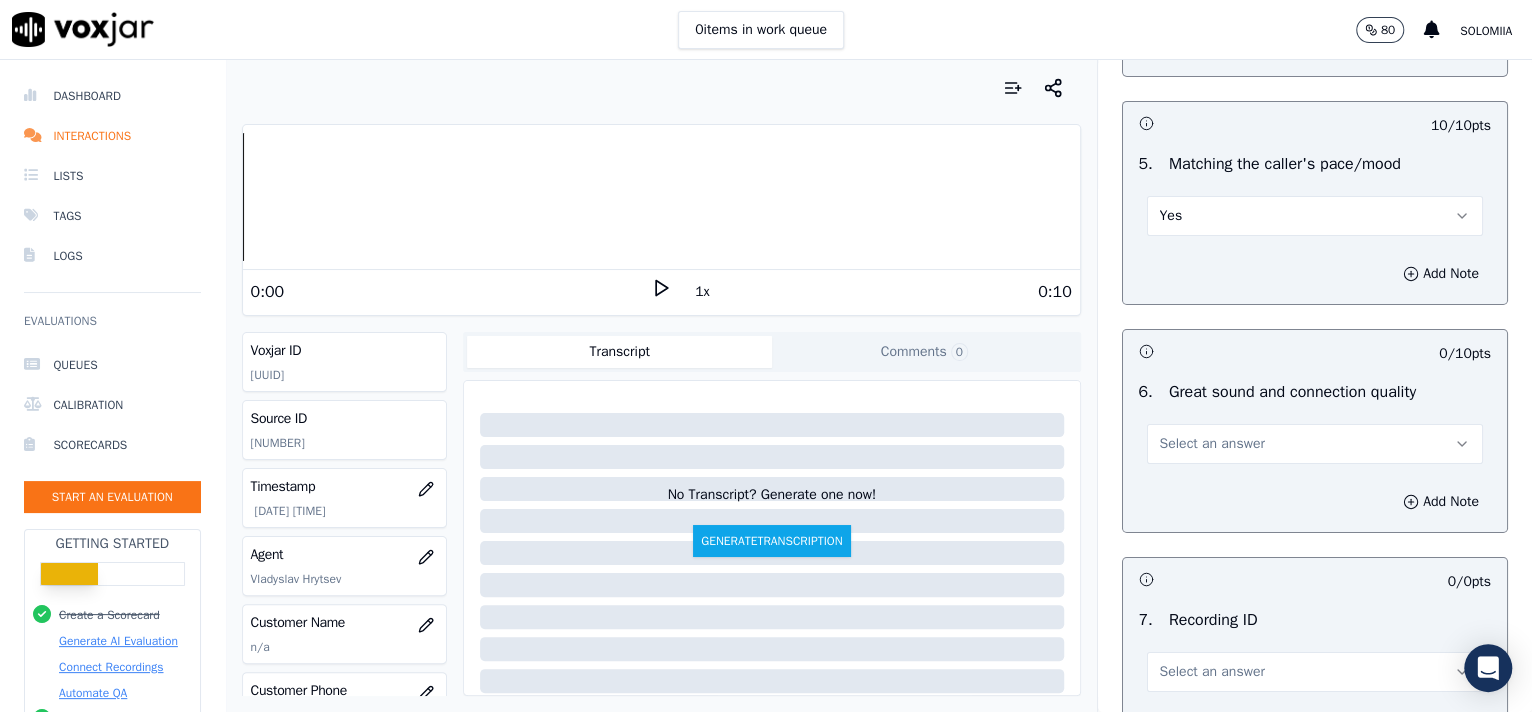 click on "Select an answer" at bounding box center (1315, 444) 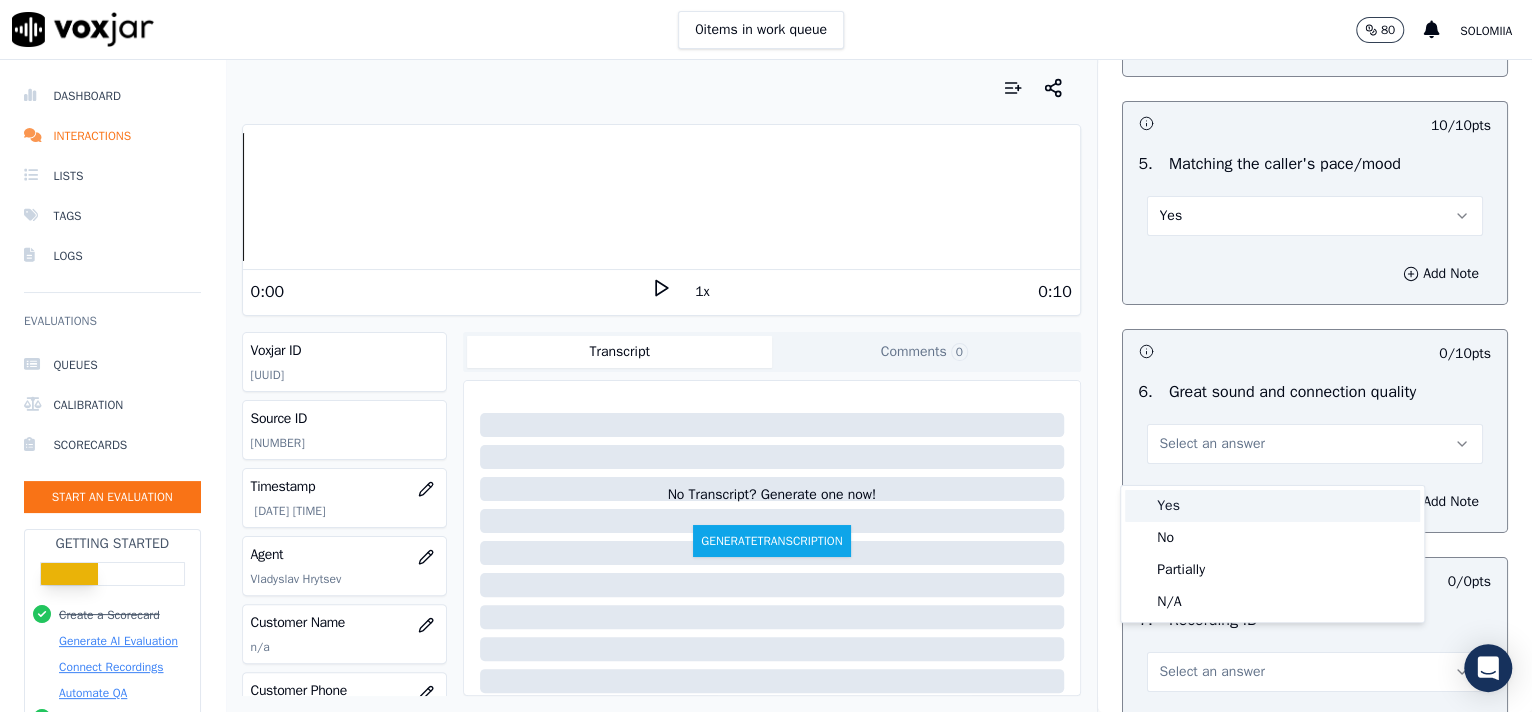 click on "Yes" at bounding box center [1272, 506] 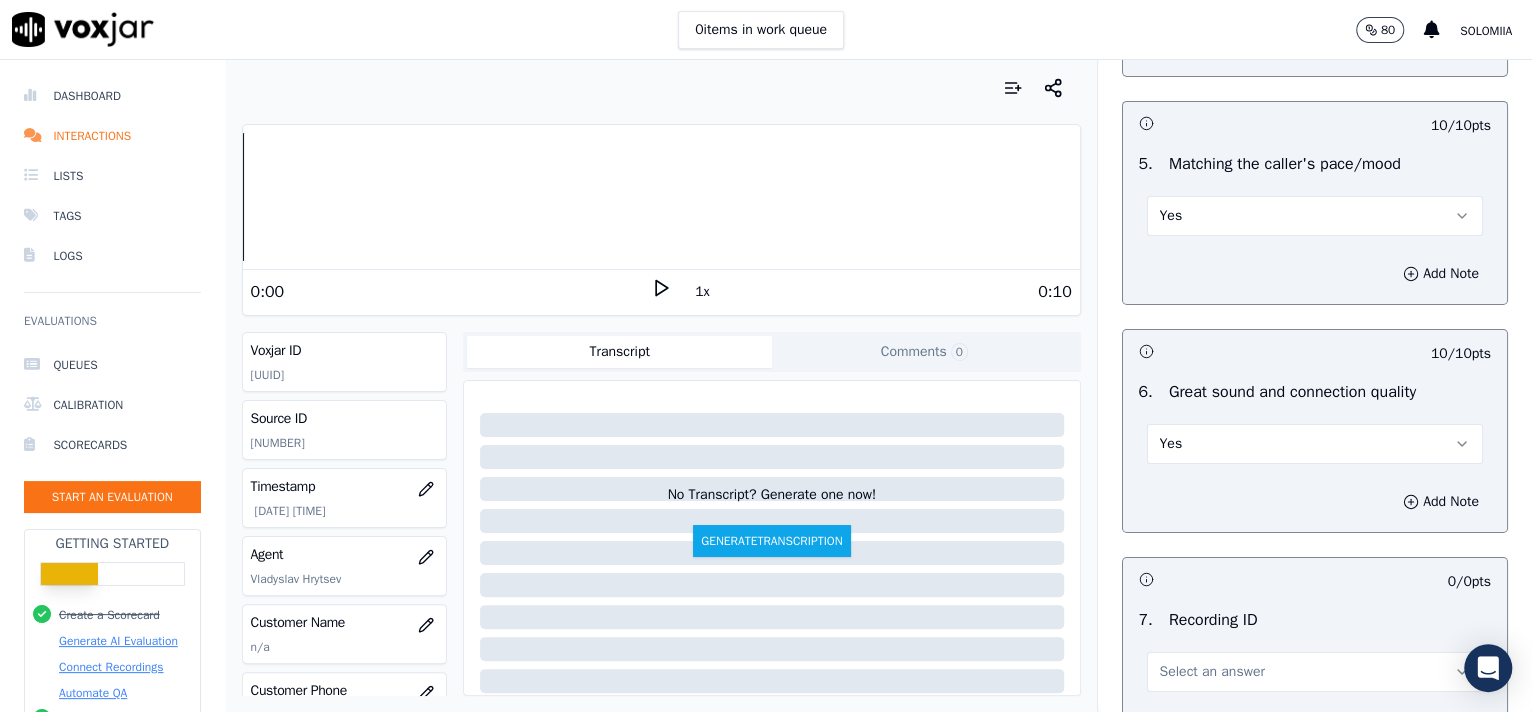 scroll, scrollTop: 4430, scrollLeft: 0, axis: vertical 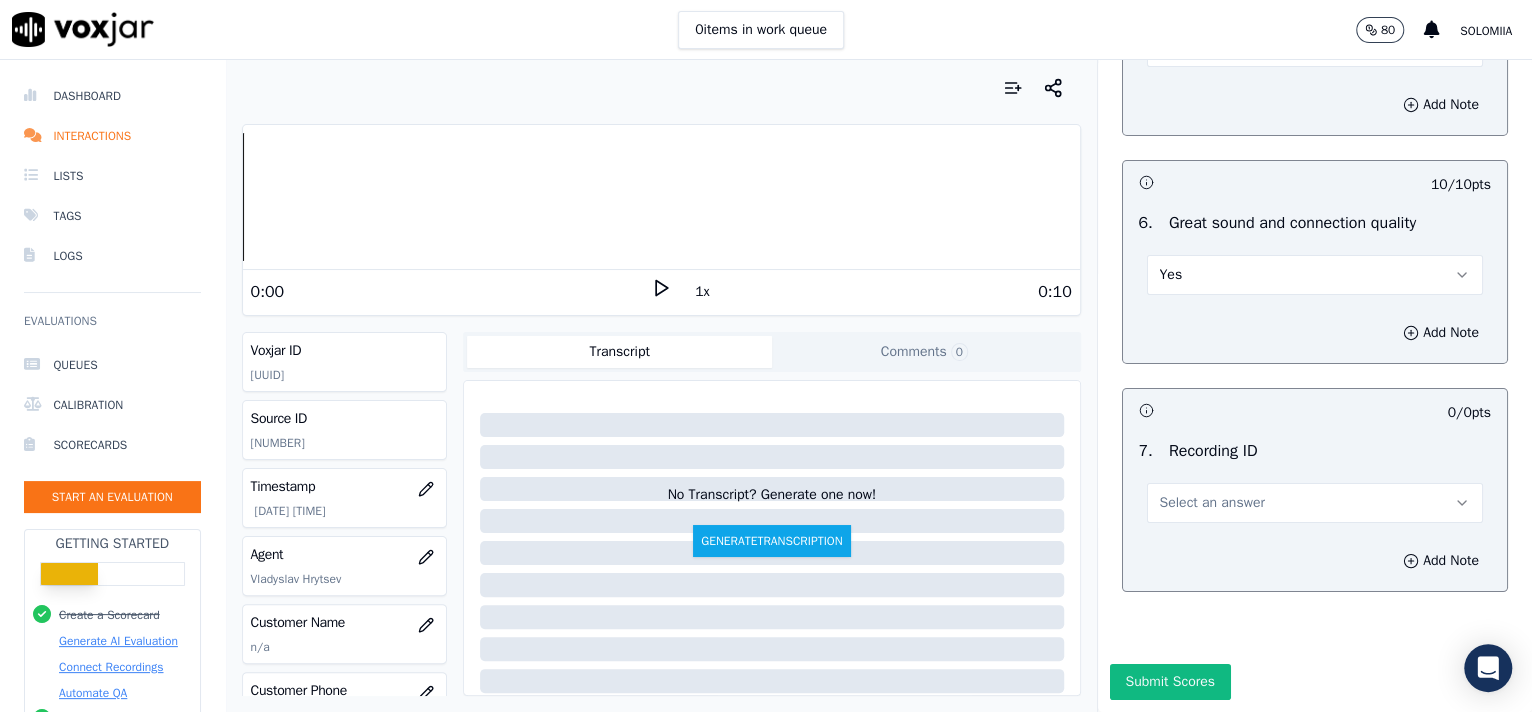 click on "Select an answer" at bounding box center (1315, 503) 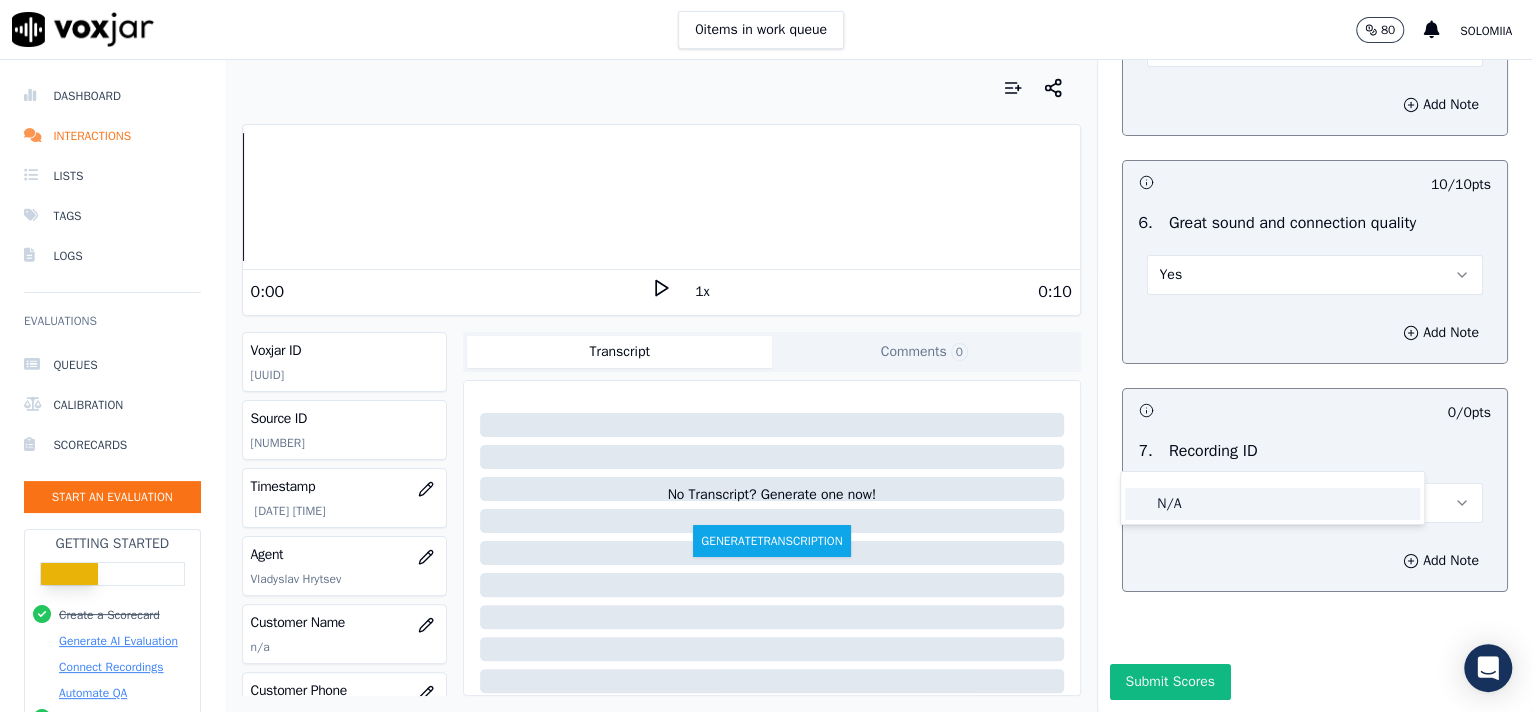 click on "N/A" 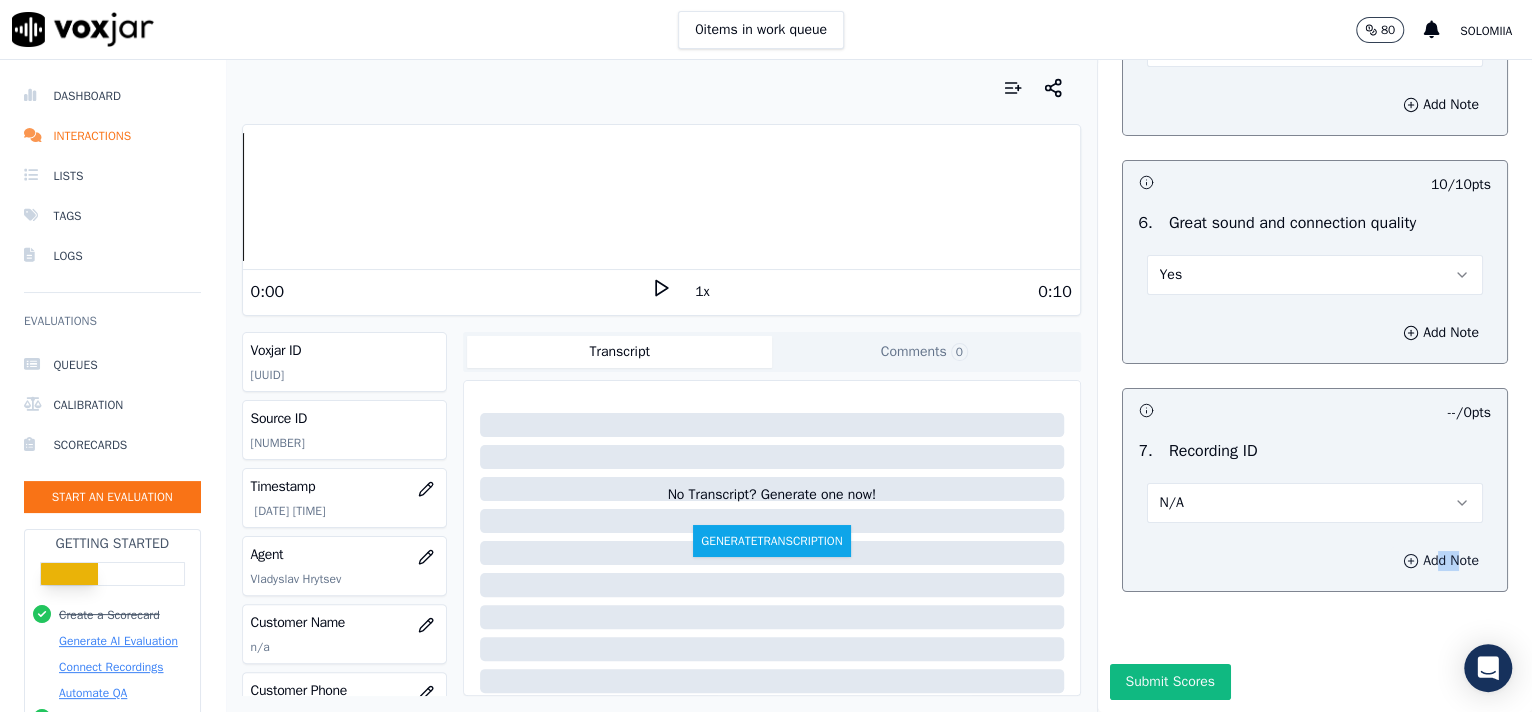 drag, startPoint x: 1389, startPoint y: 532, endPoint x: 1372, endPoint y: 504, distance: 32.75668 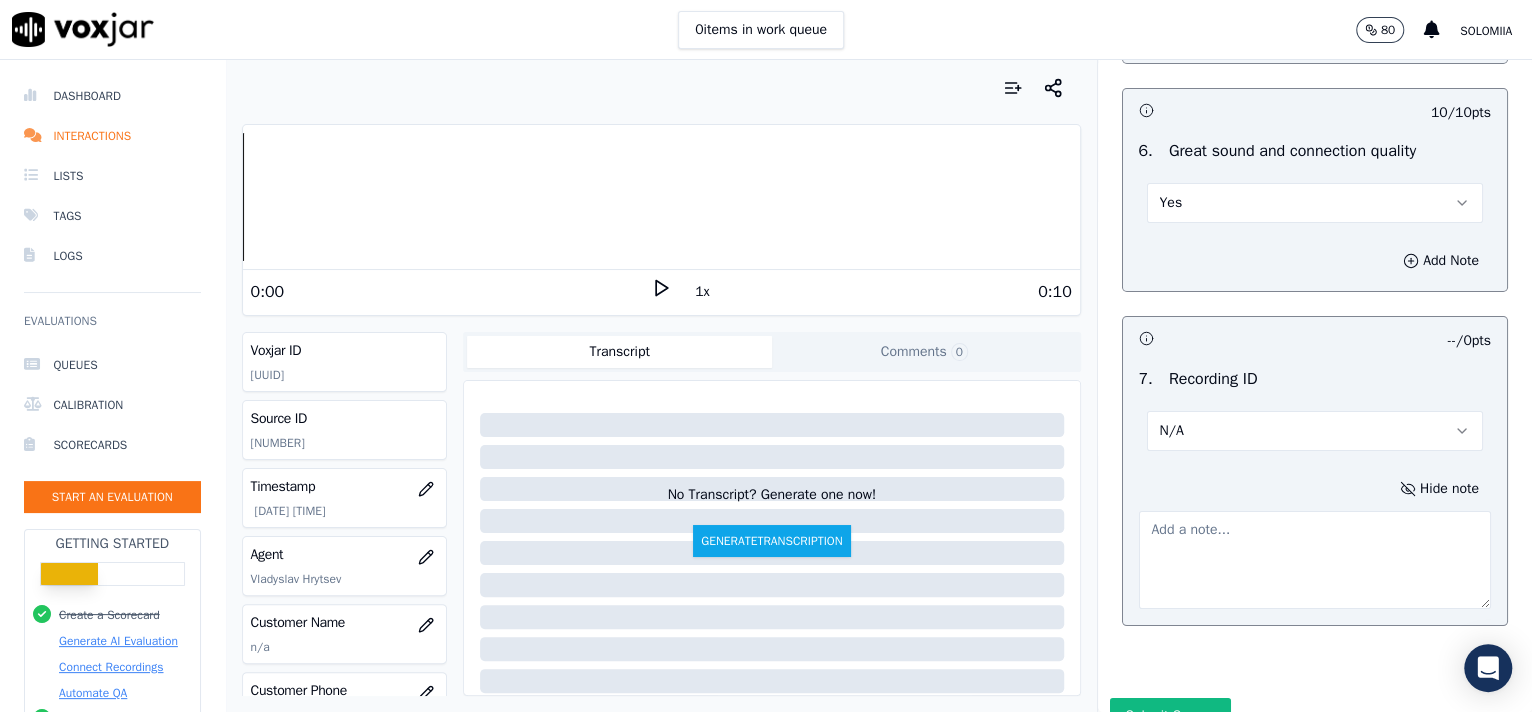 drag, startPoint x: 1264, startPoint y: 520, endPoint x: 1196, endPoint y: 570, distance: 84.40379 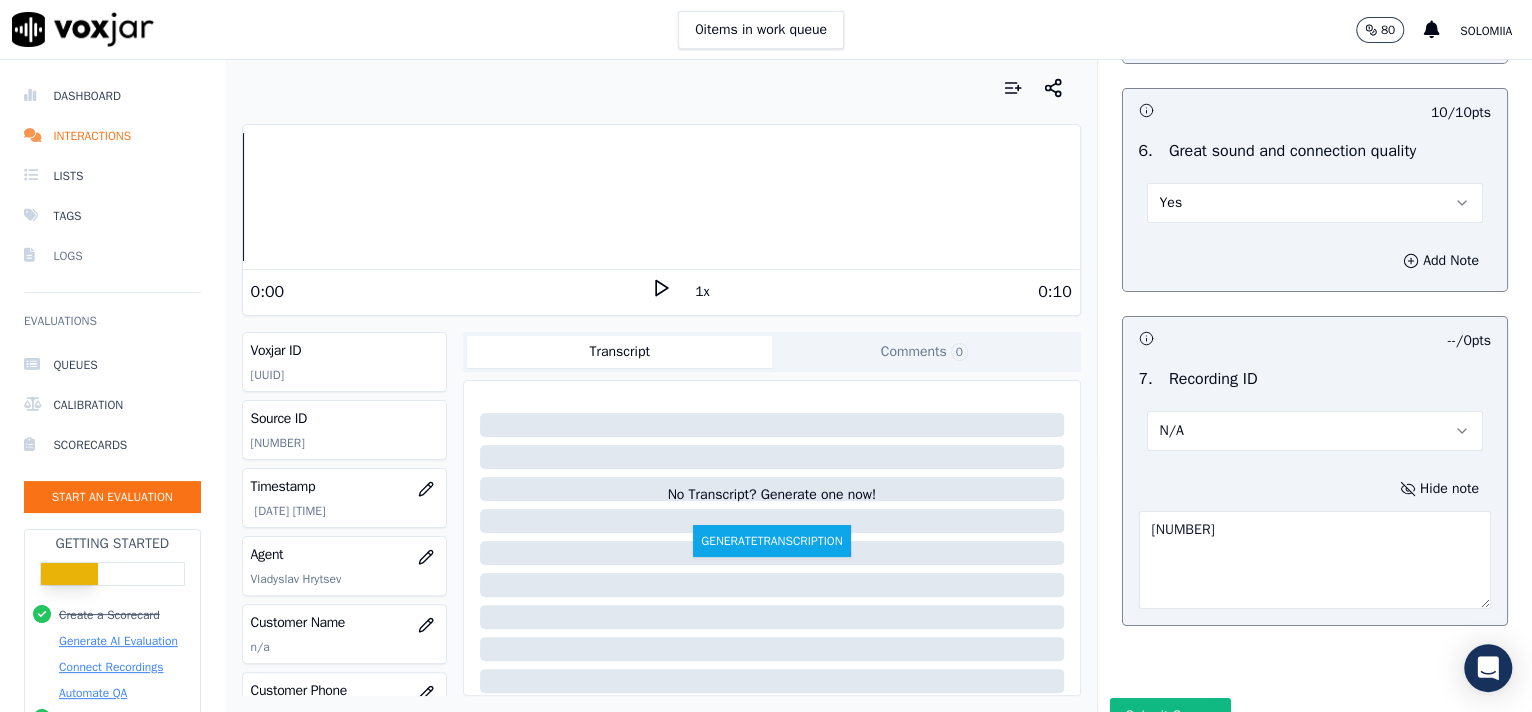 type on "[NUMBER]" 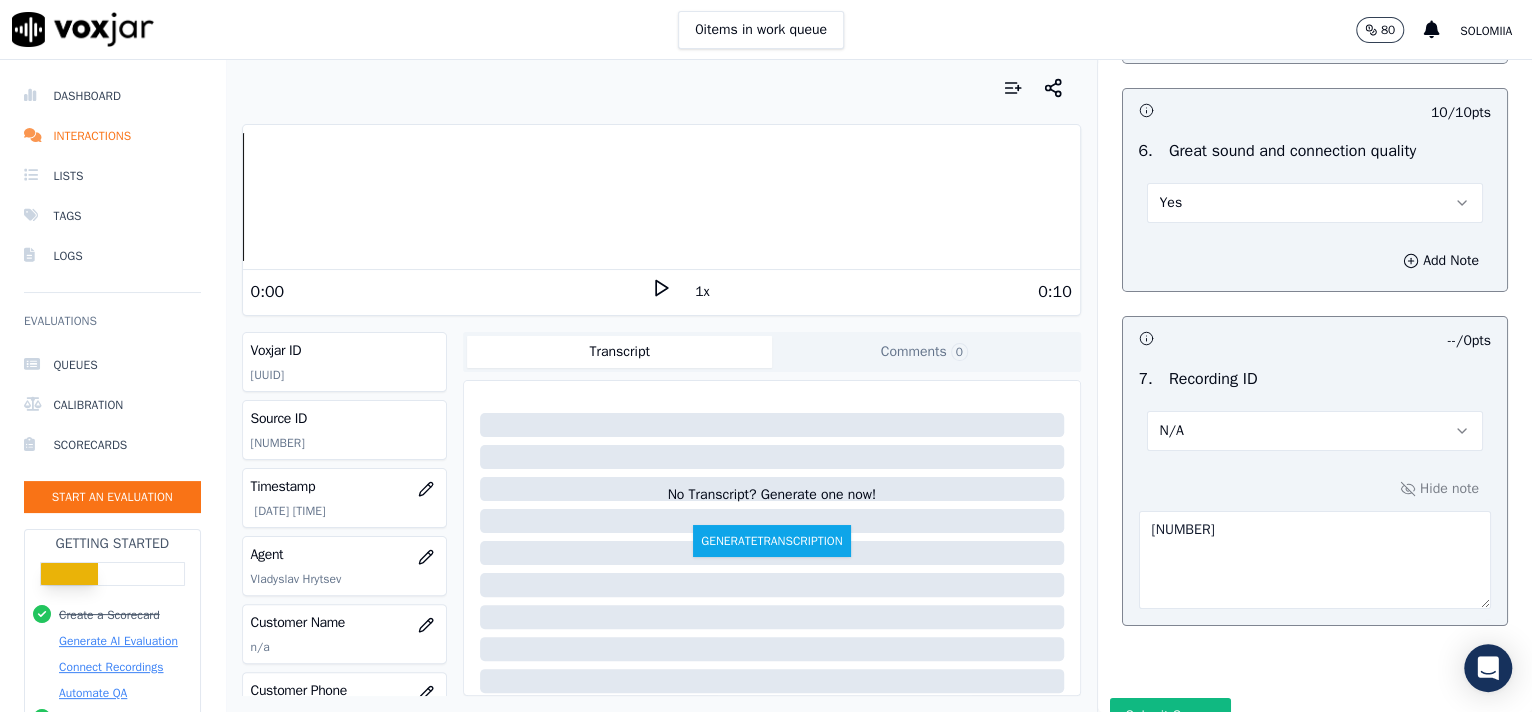 scroll, scrollTop: 4536, scrollLeft: 0, axis: vertical 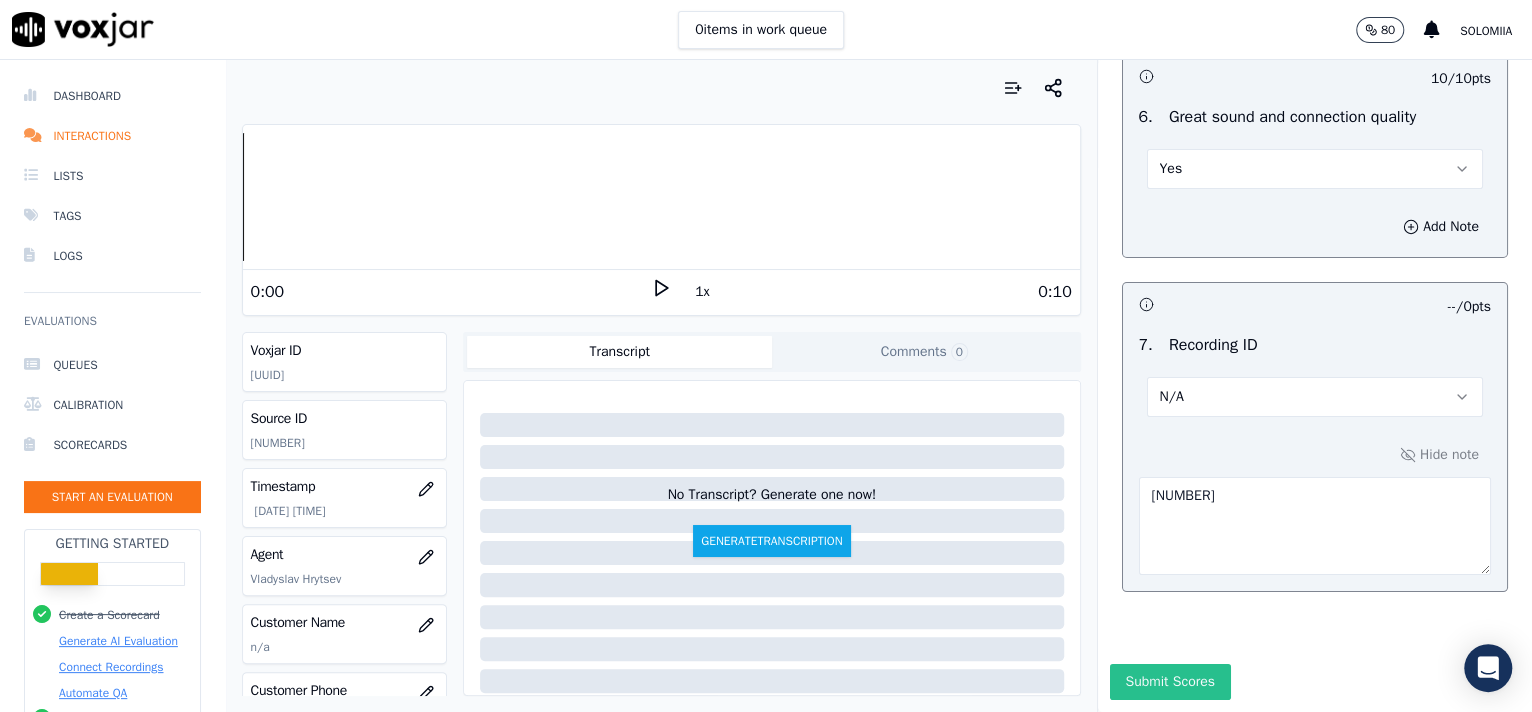 click on "Submit Scores" at bounding box center [1170, 682] 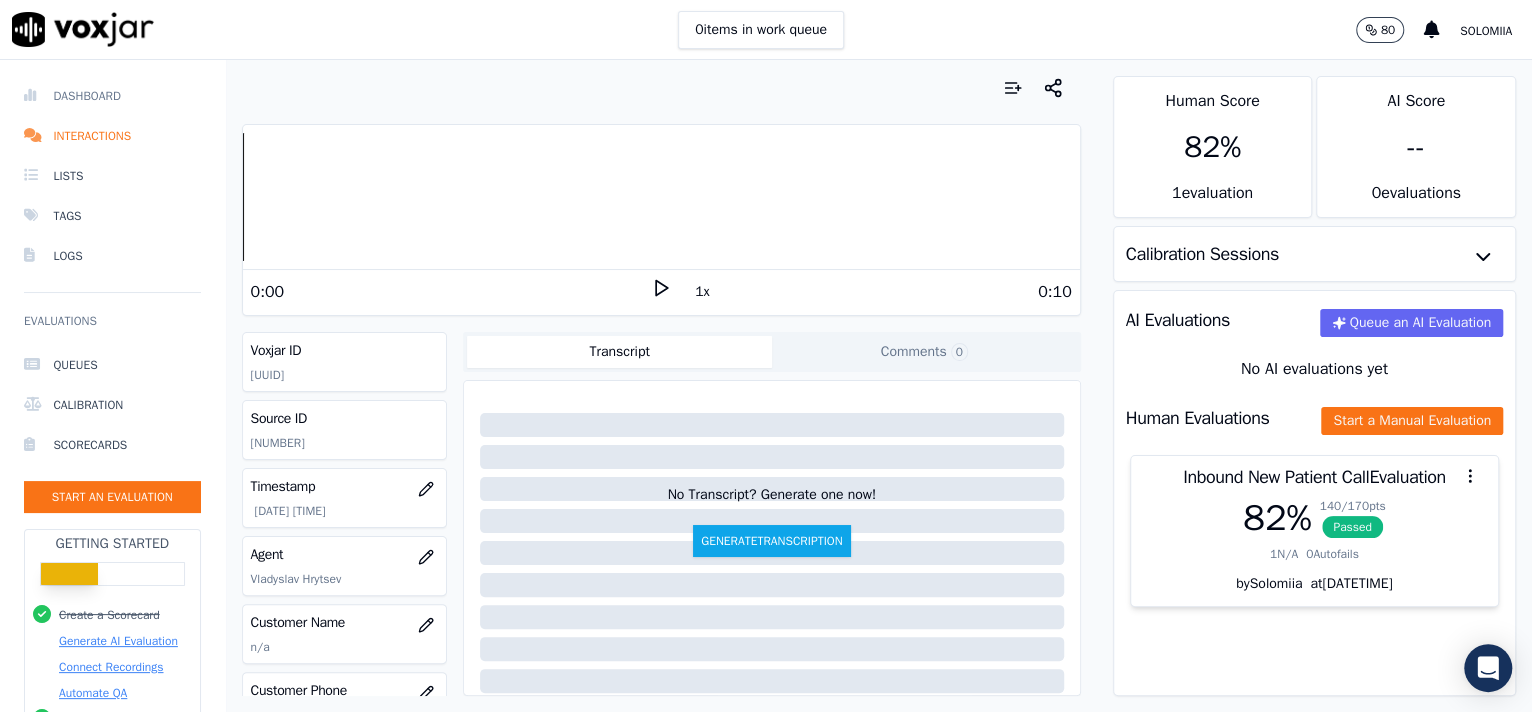 click on "Dashboard" at bounding box center (112, 96) 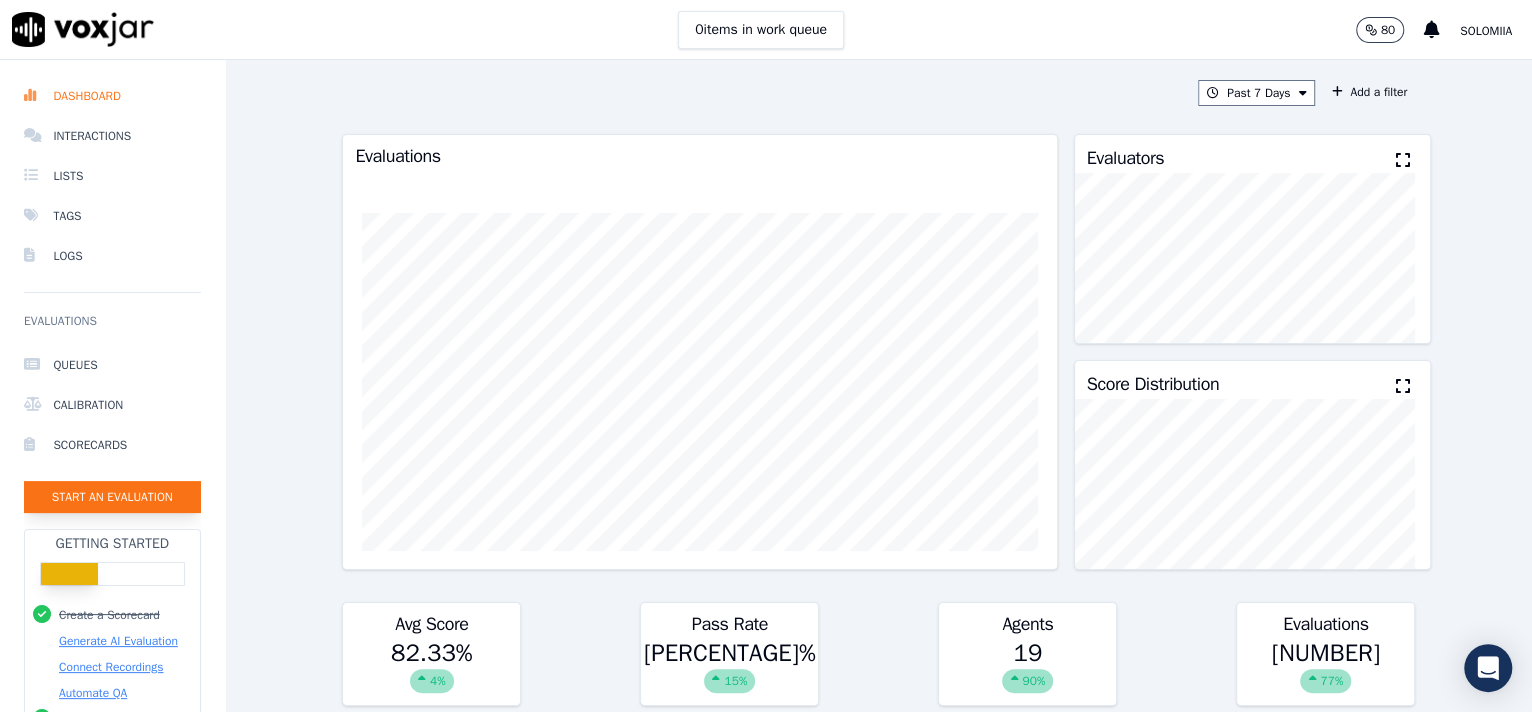 click on "Start an Evaluation" 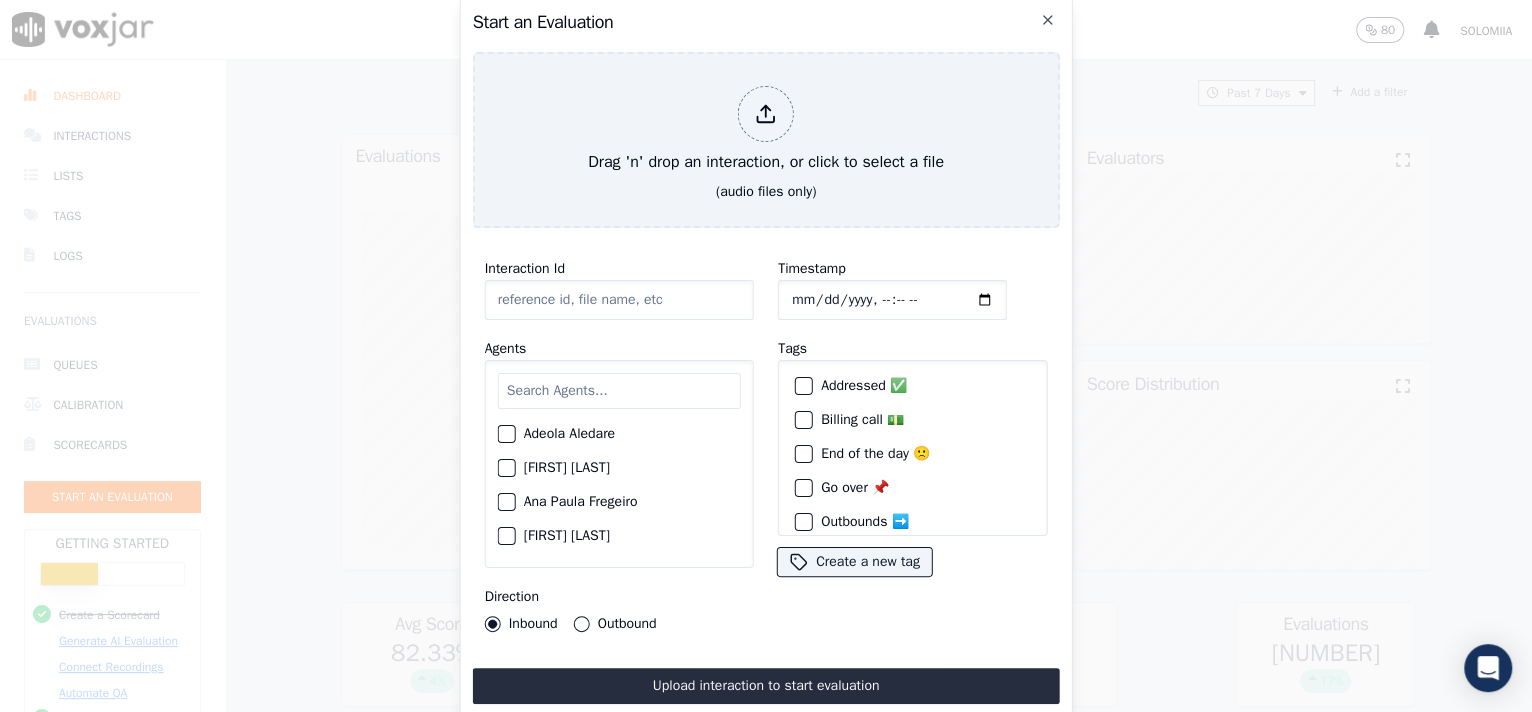 click on "Interaction Id" 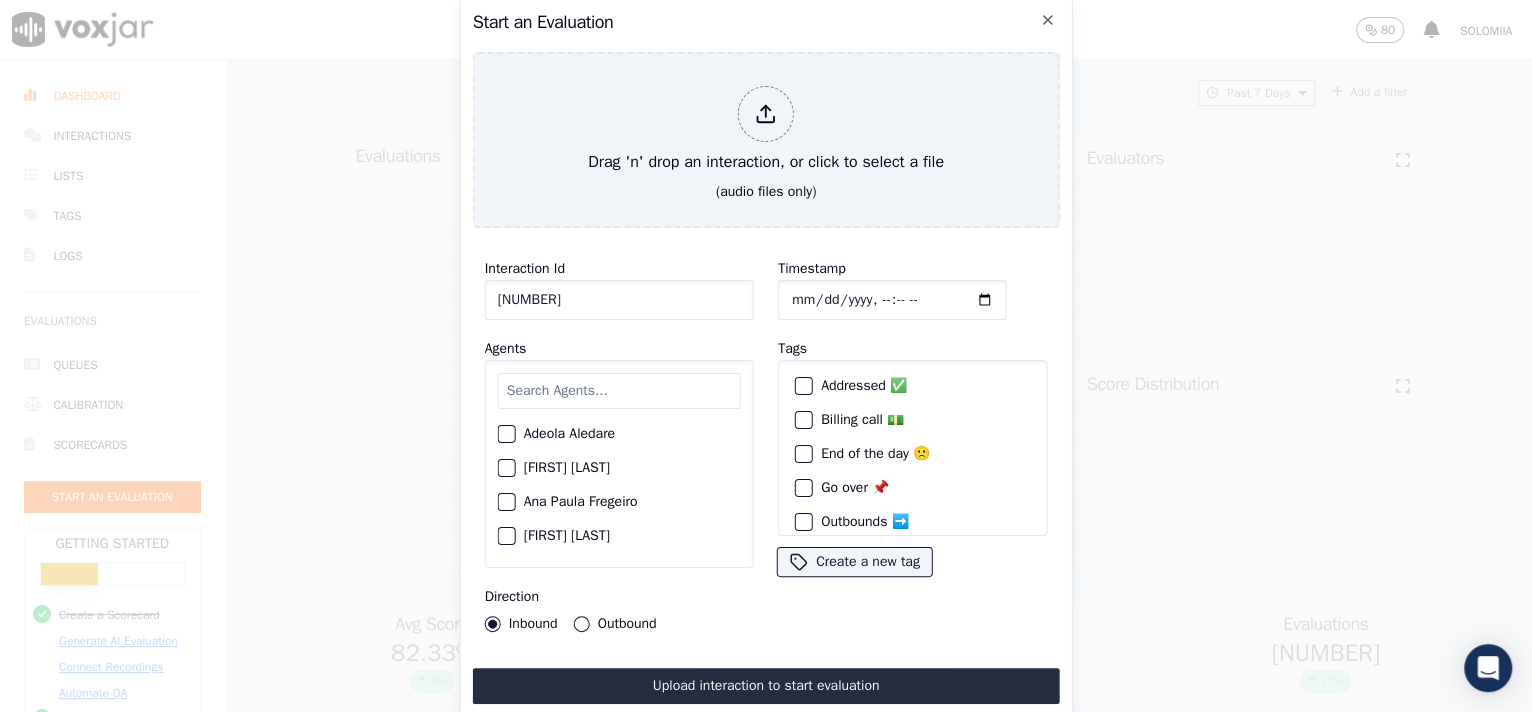 type on "[NUMBER]" 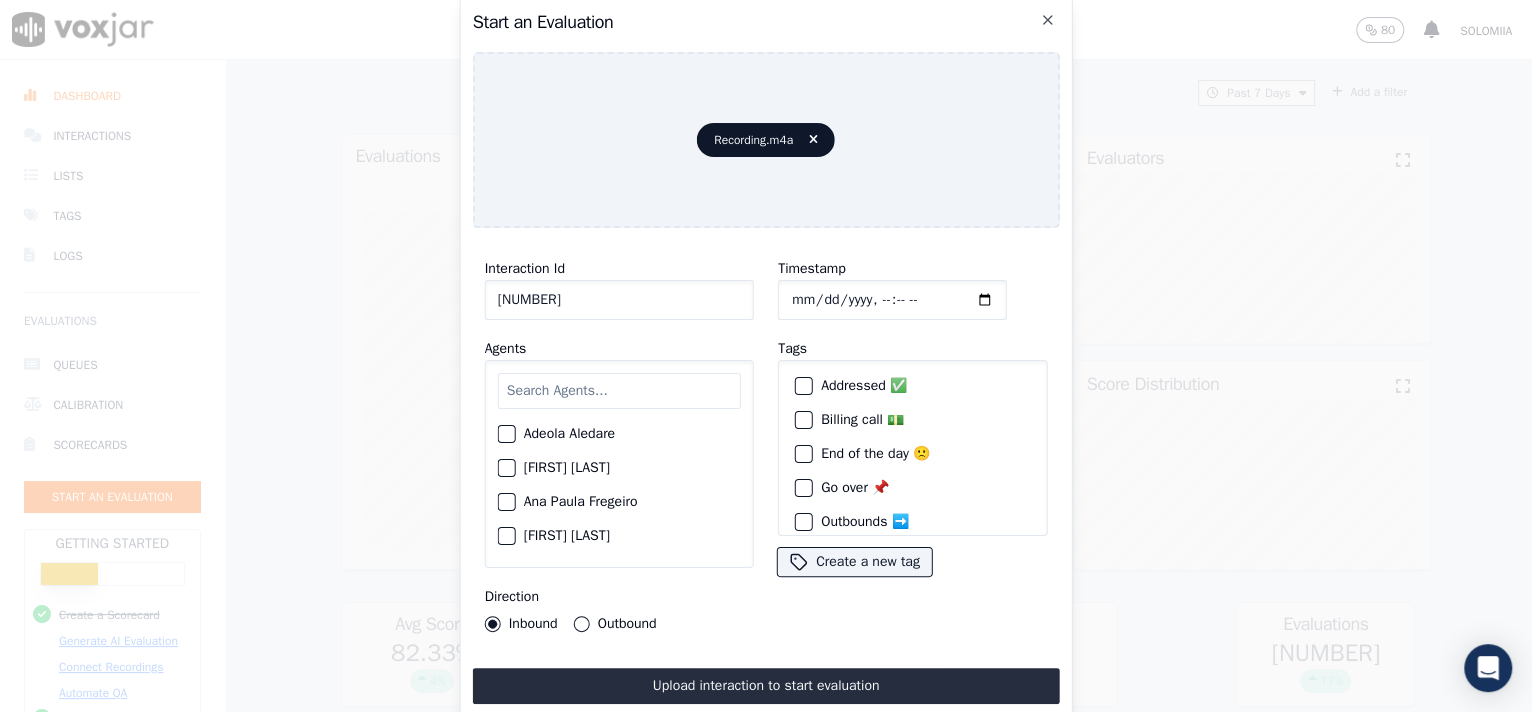 click on "Timestamp" 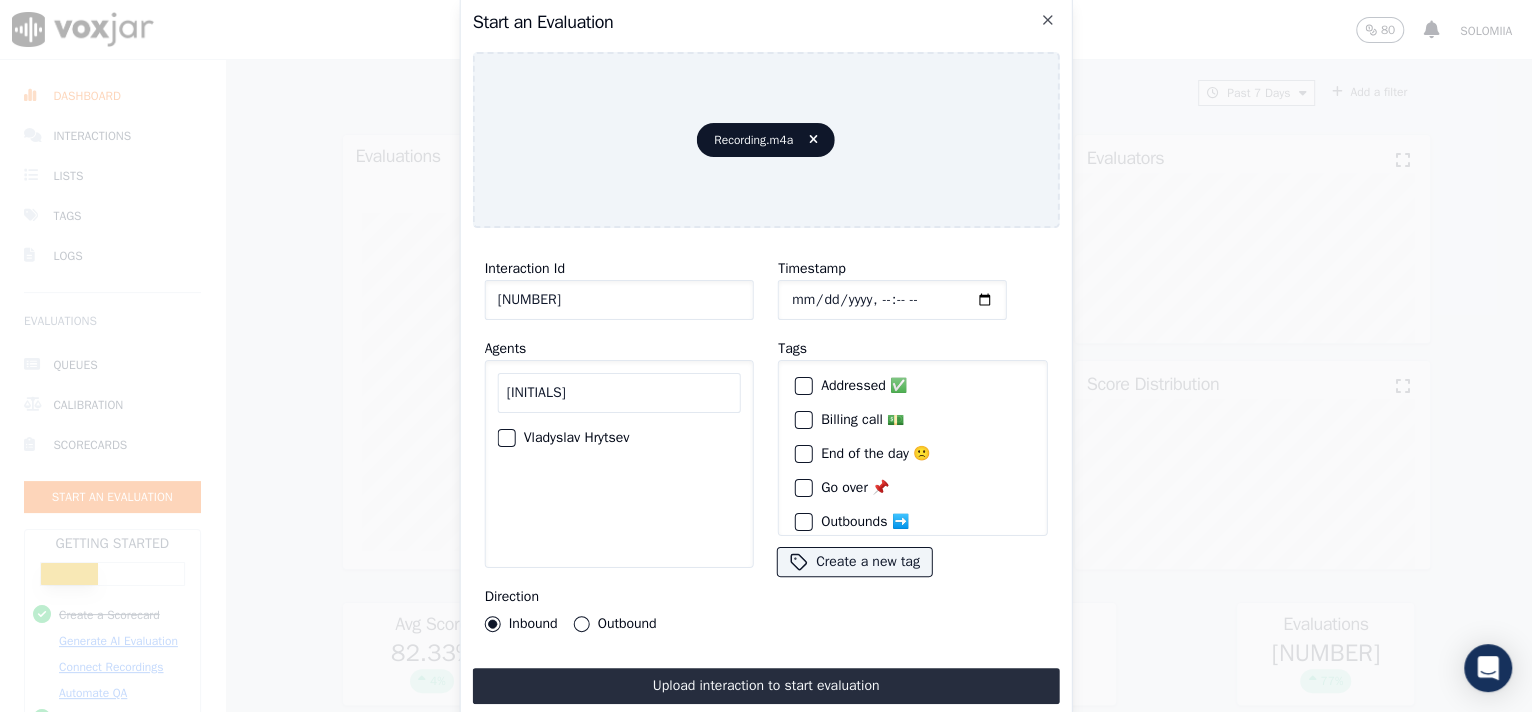 type on "[INITIALS]" 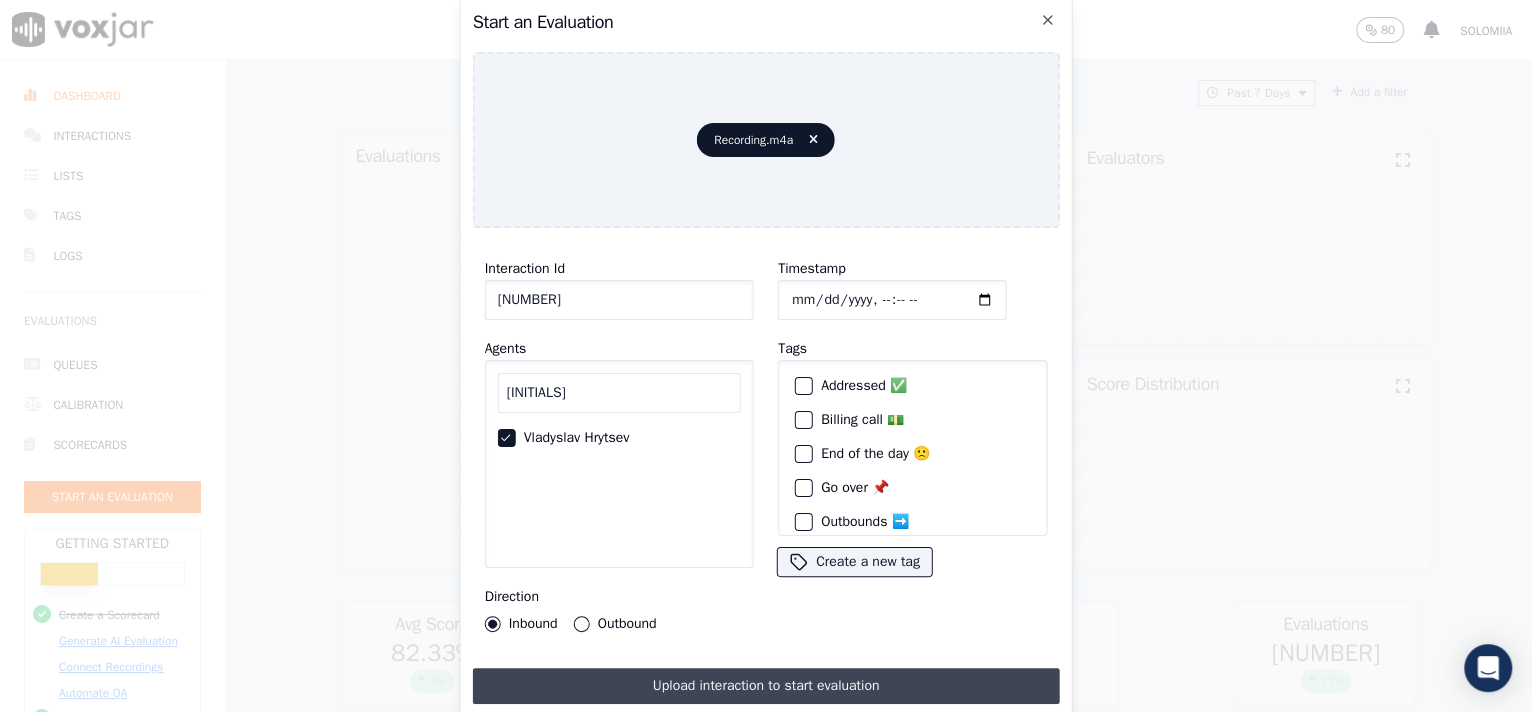 click on "Upload interaction to start evaluation" at bounding box center [766, 686] 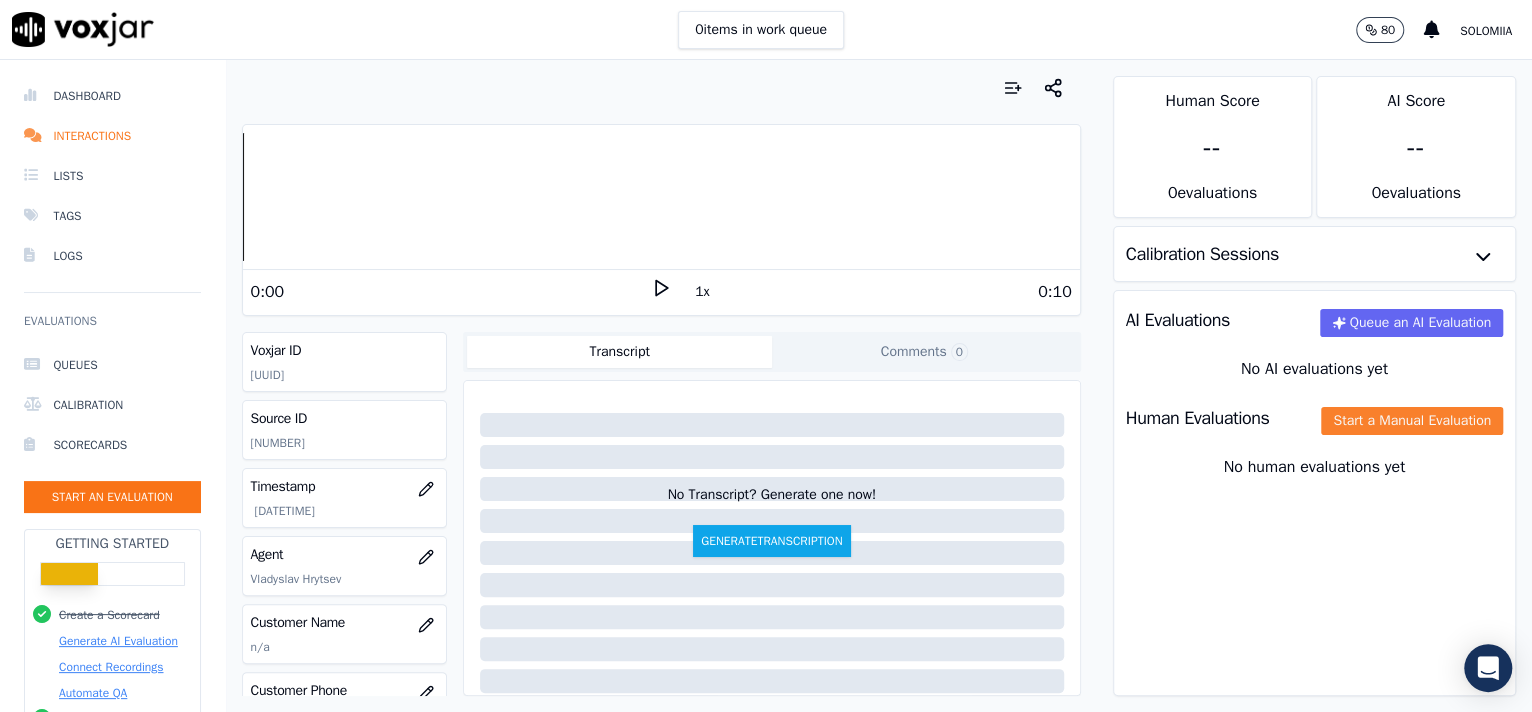 click on "Start a Manual Evaluation" 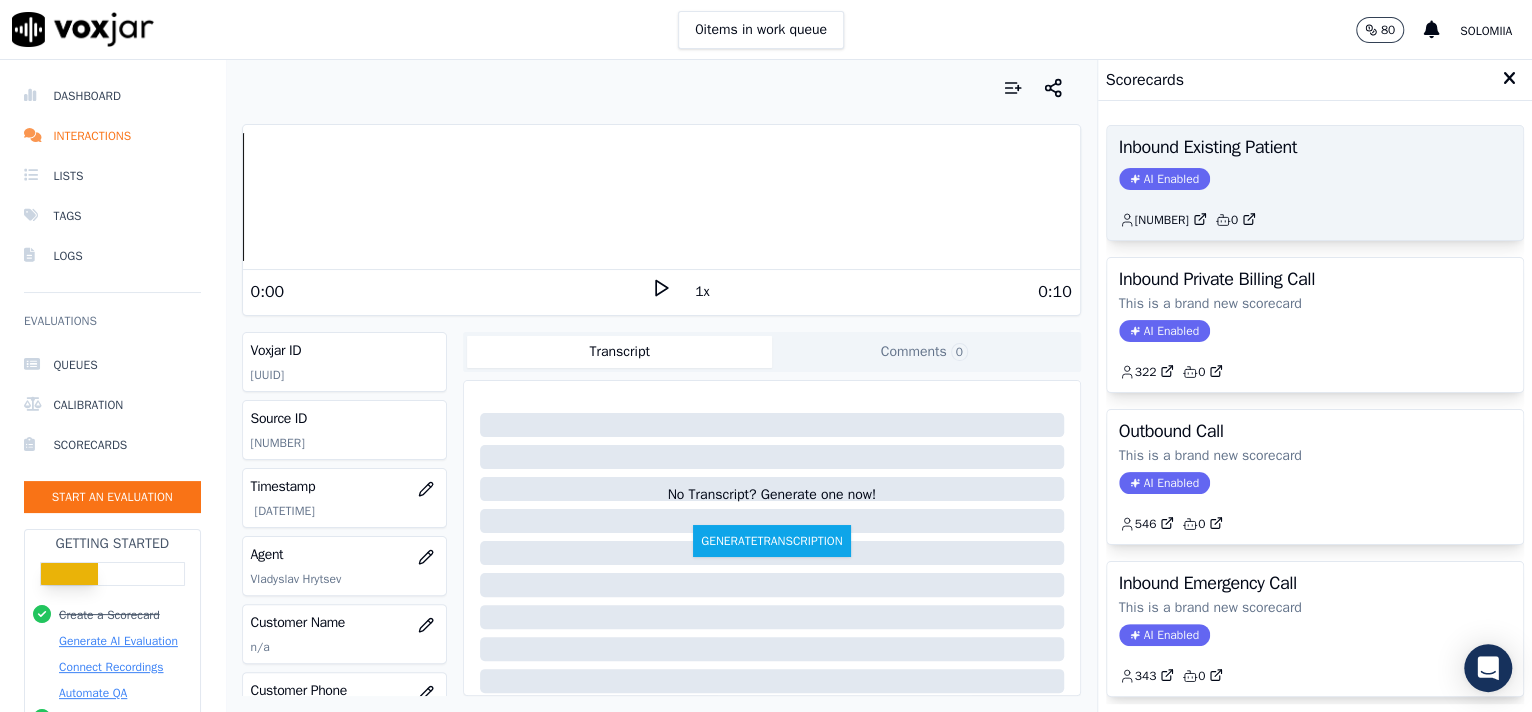 click on "AI Enabled" 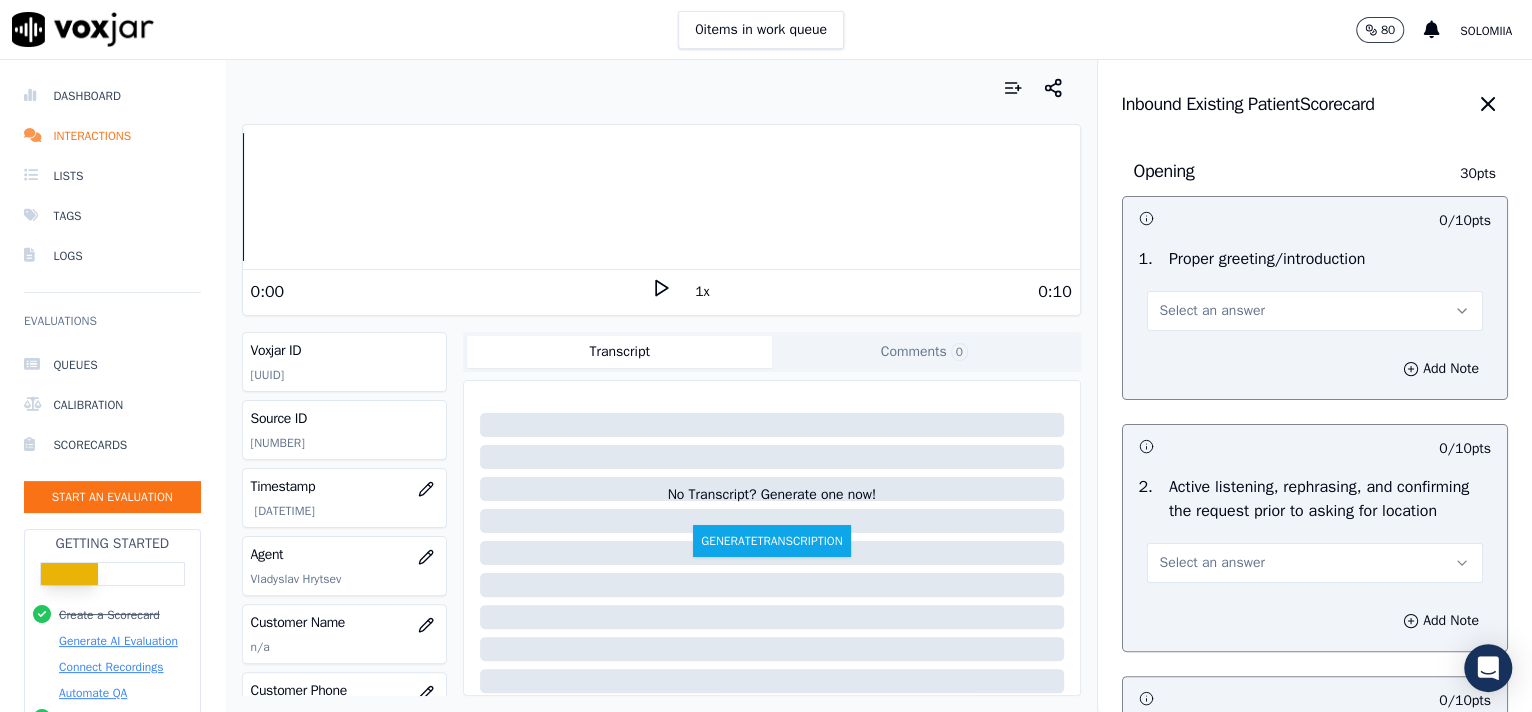 click on "Select an answer" at bounding box center (1212, 311) 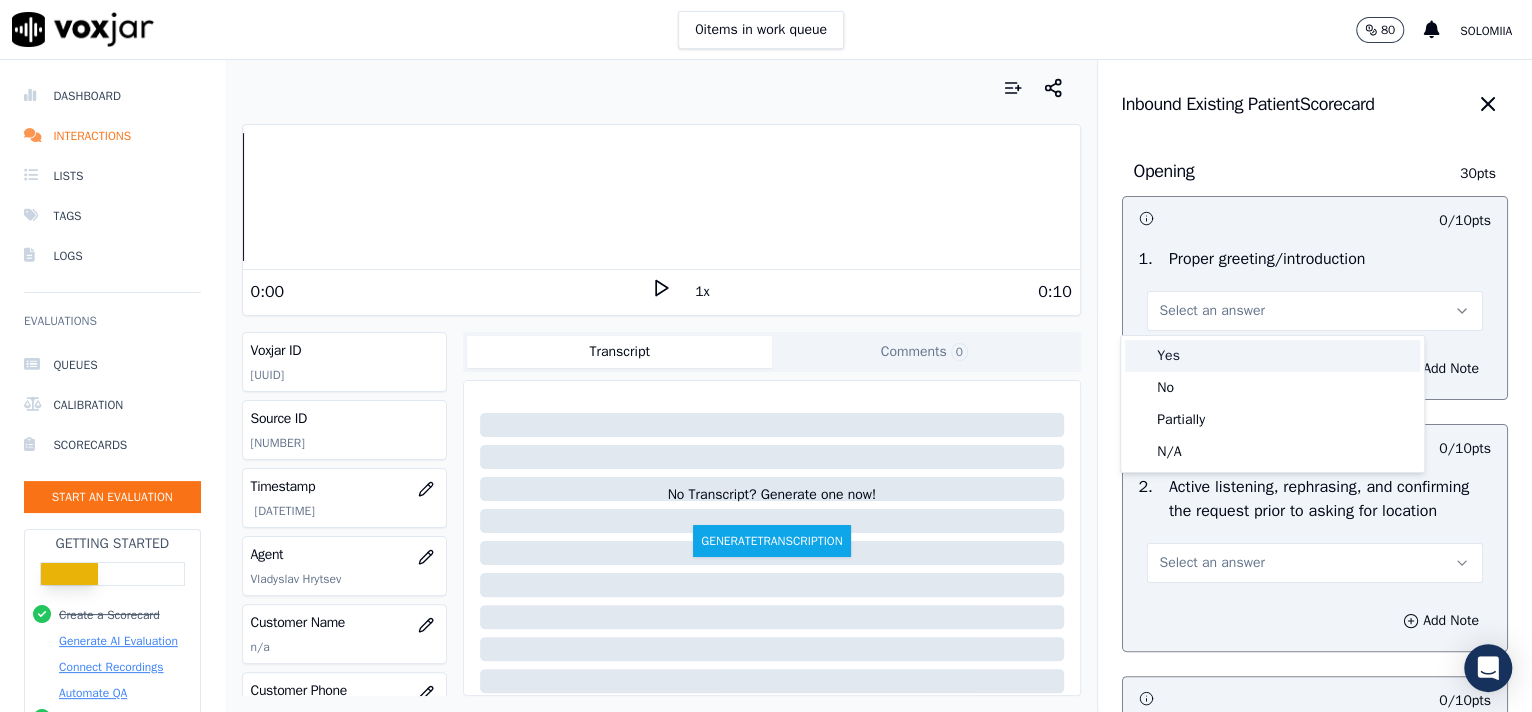 click on "Yes" at bounding box center (1272, 356) 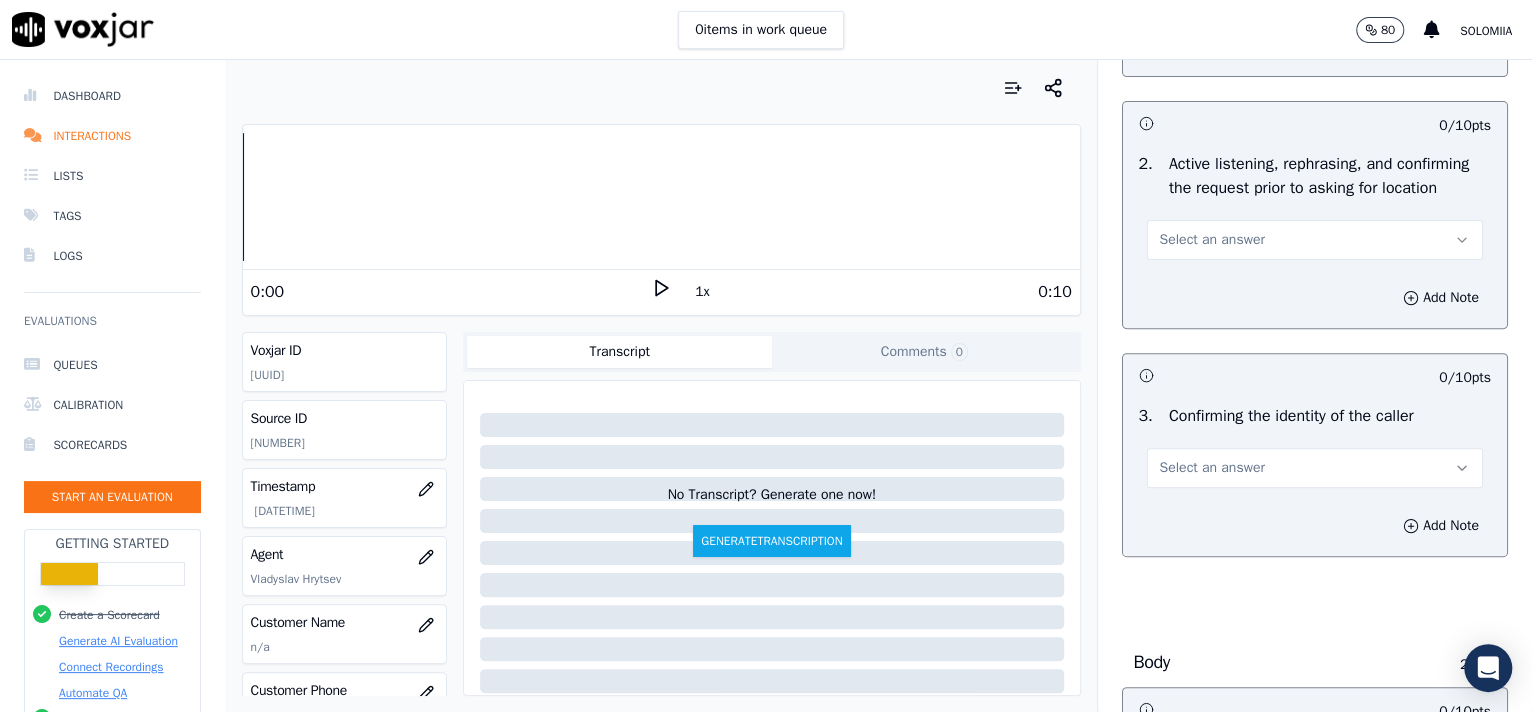 scroll, scrollTop: 329, scrollLeft: 0, axis: vertical 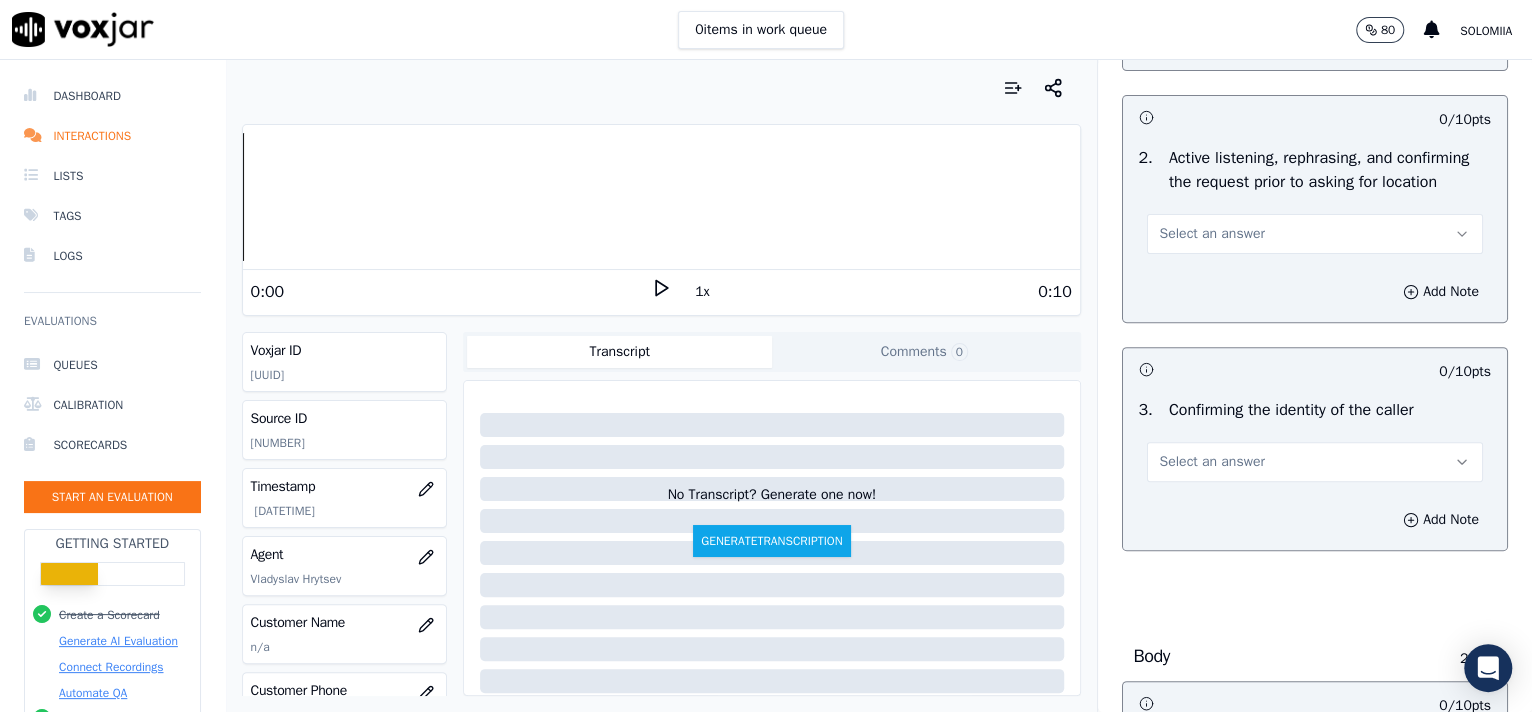 click on "Select an answer" at bounding box center (1315, 234) 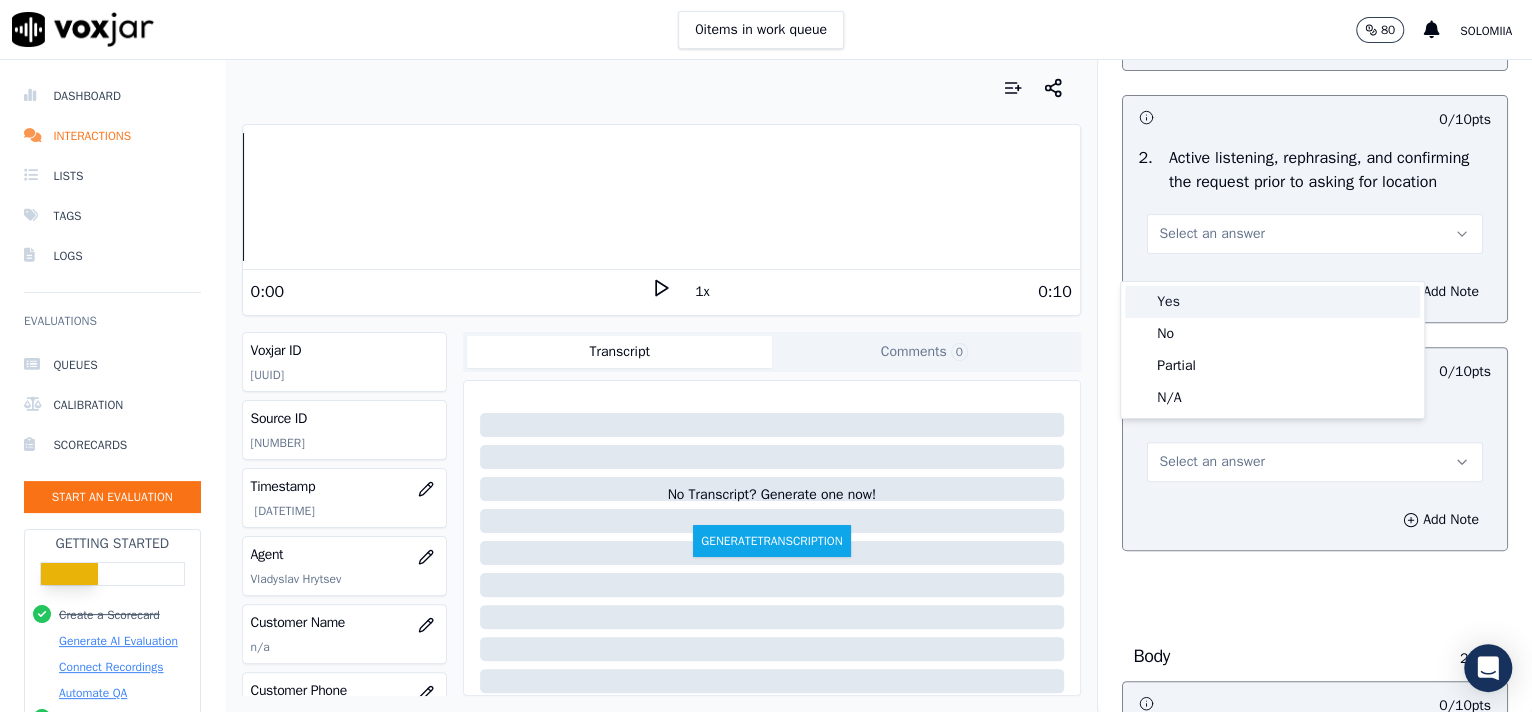click on "Yes" at bounding box center (1272, 302) 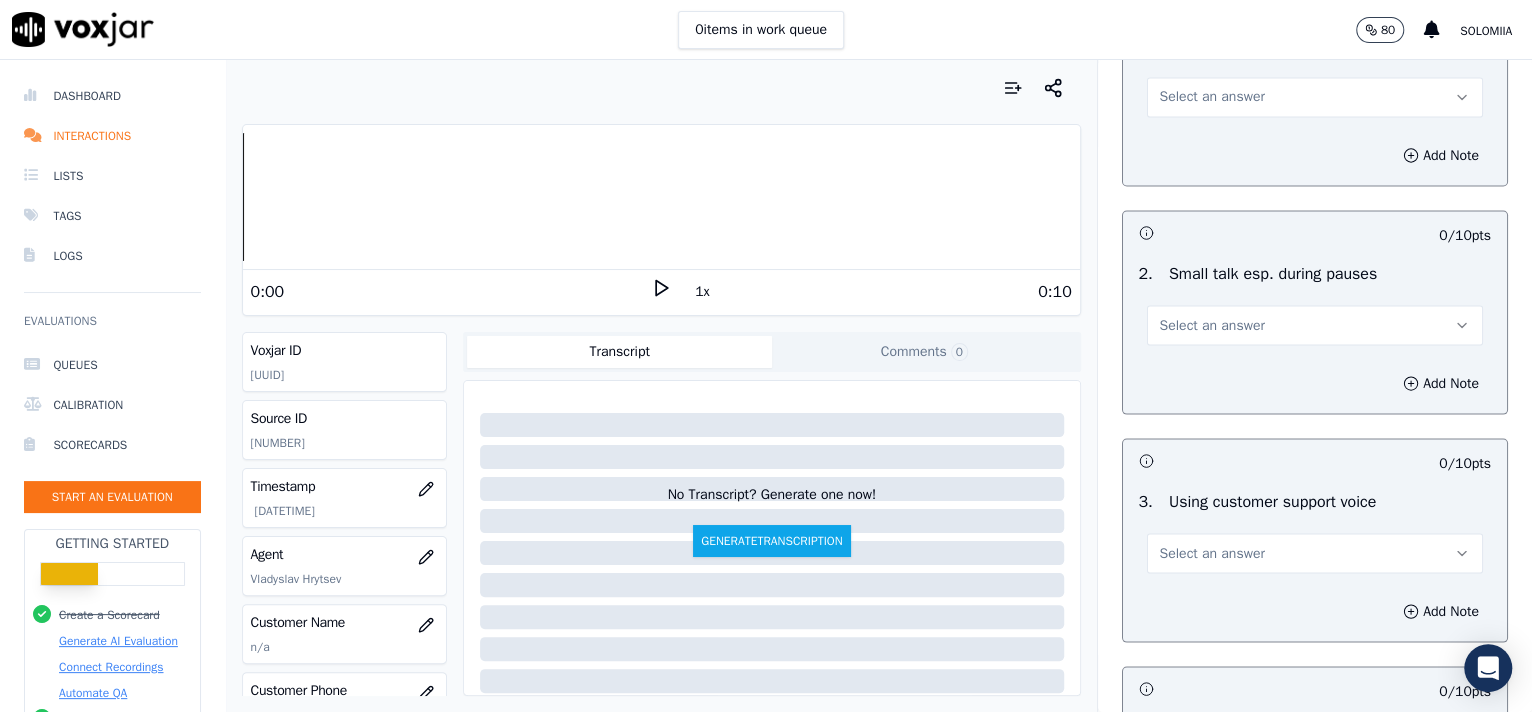 scroll, scrollTop: 3057, scrollLeft: 0, axis: vertical 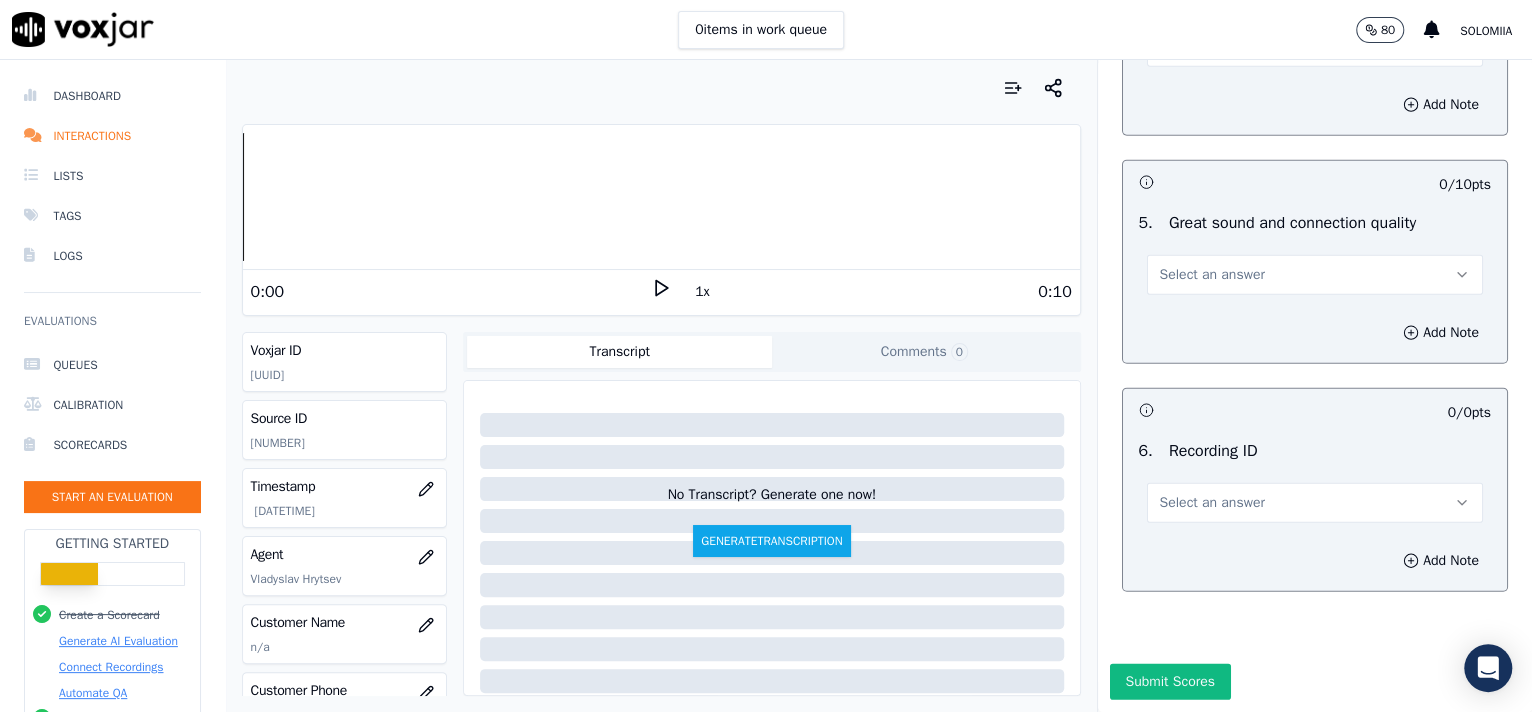 click on "Select an answer" at bounding box center [1315, 503] 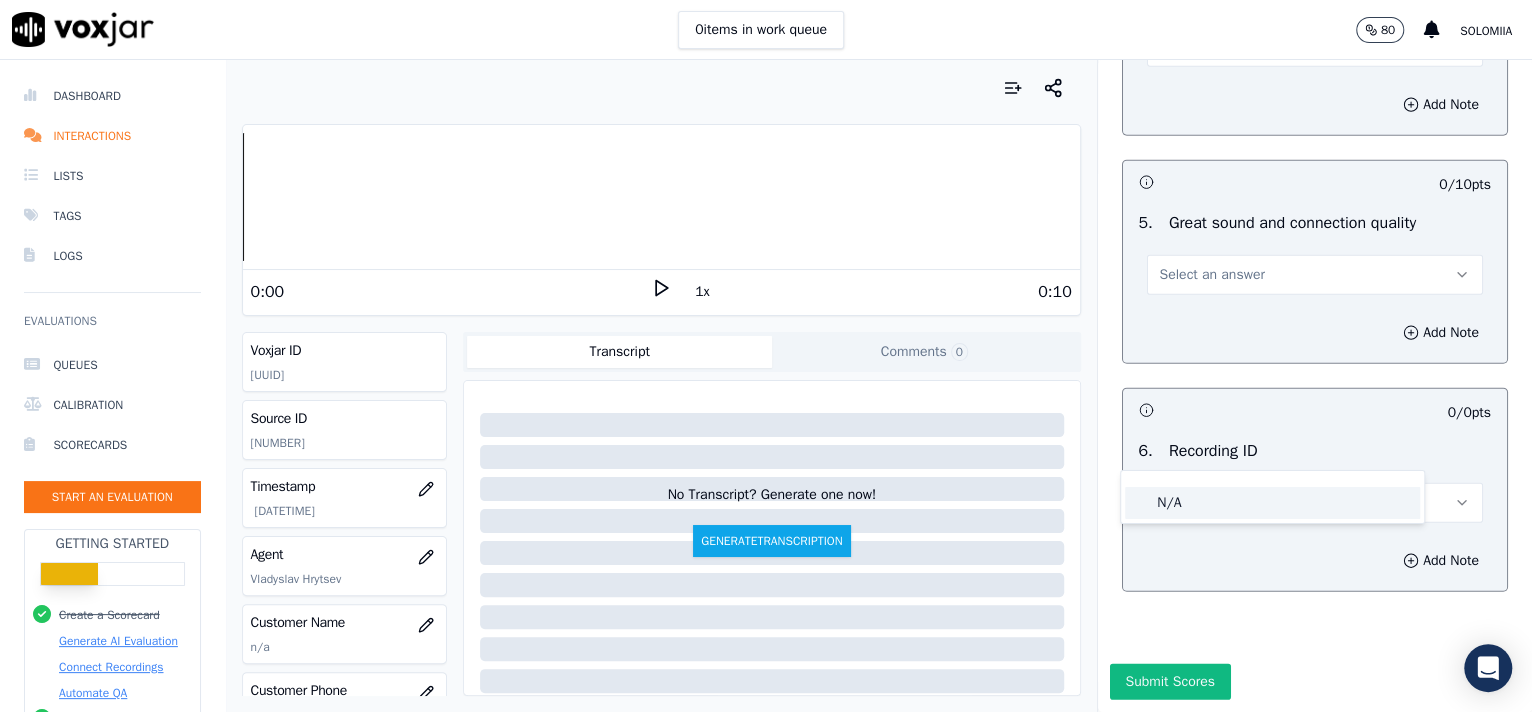 click on "N/A" at bounding box center [1272, 497] 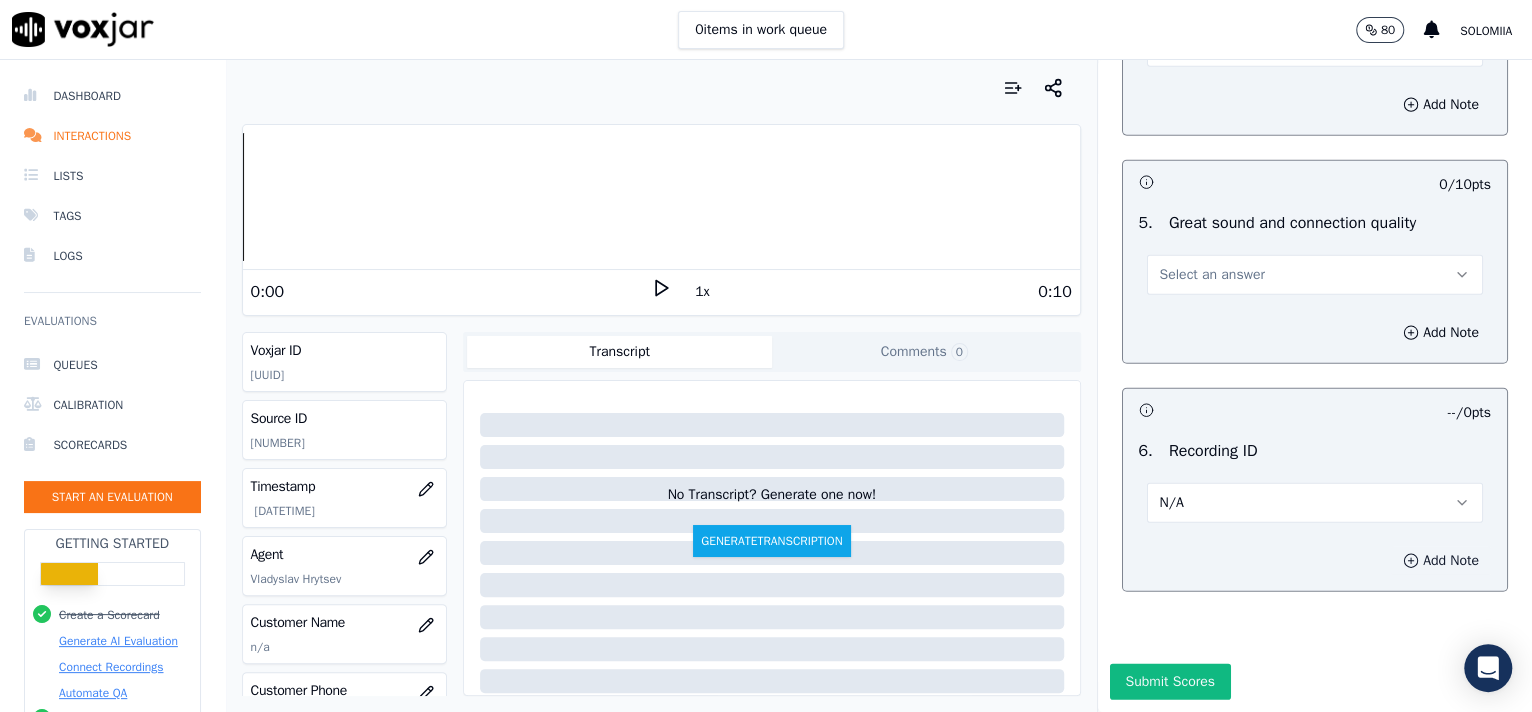 click 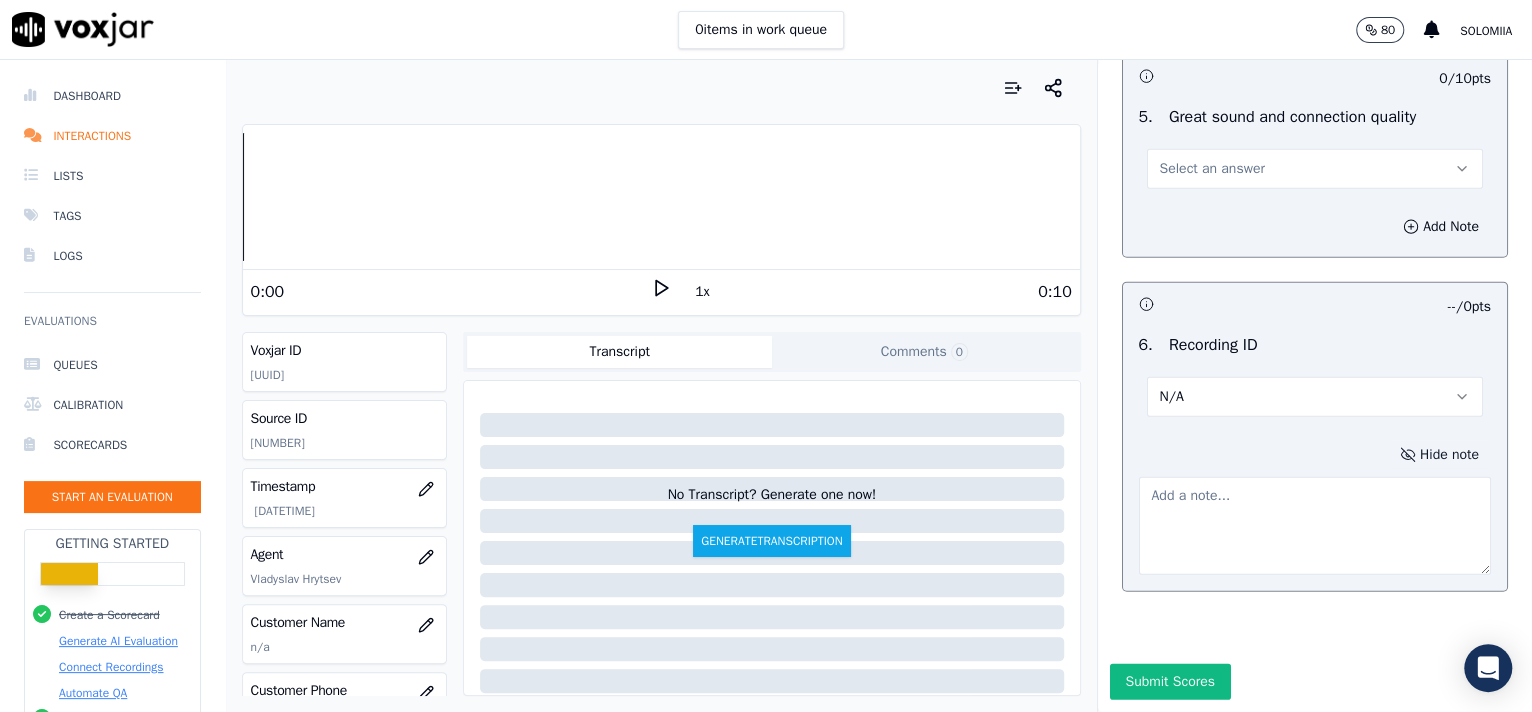 click at bounding box center [1315, 526] 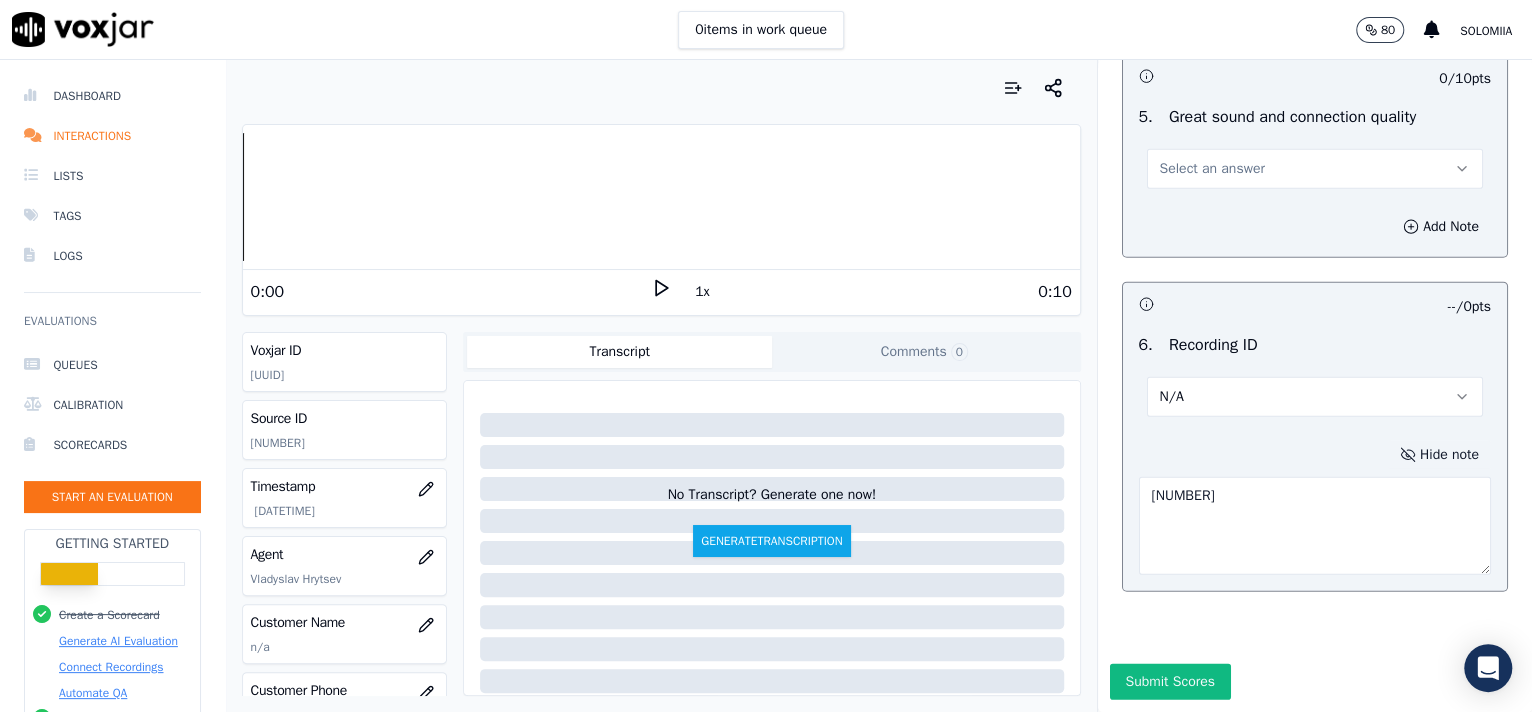 type on "[NUMBER]" 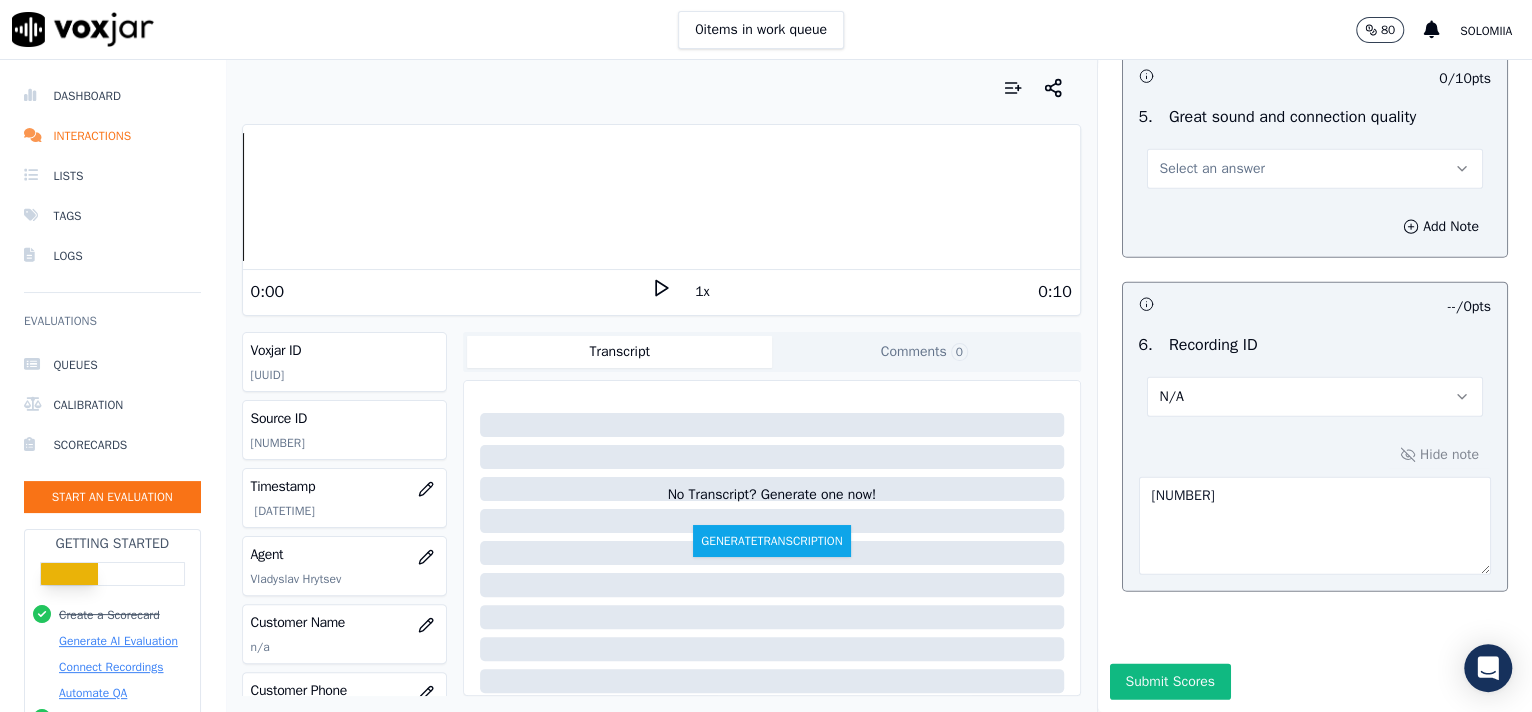 click on "Select an answer" at bounding box center [1212, 169] 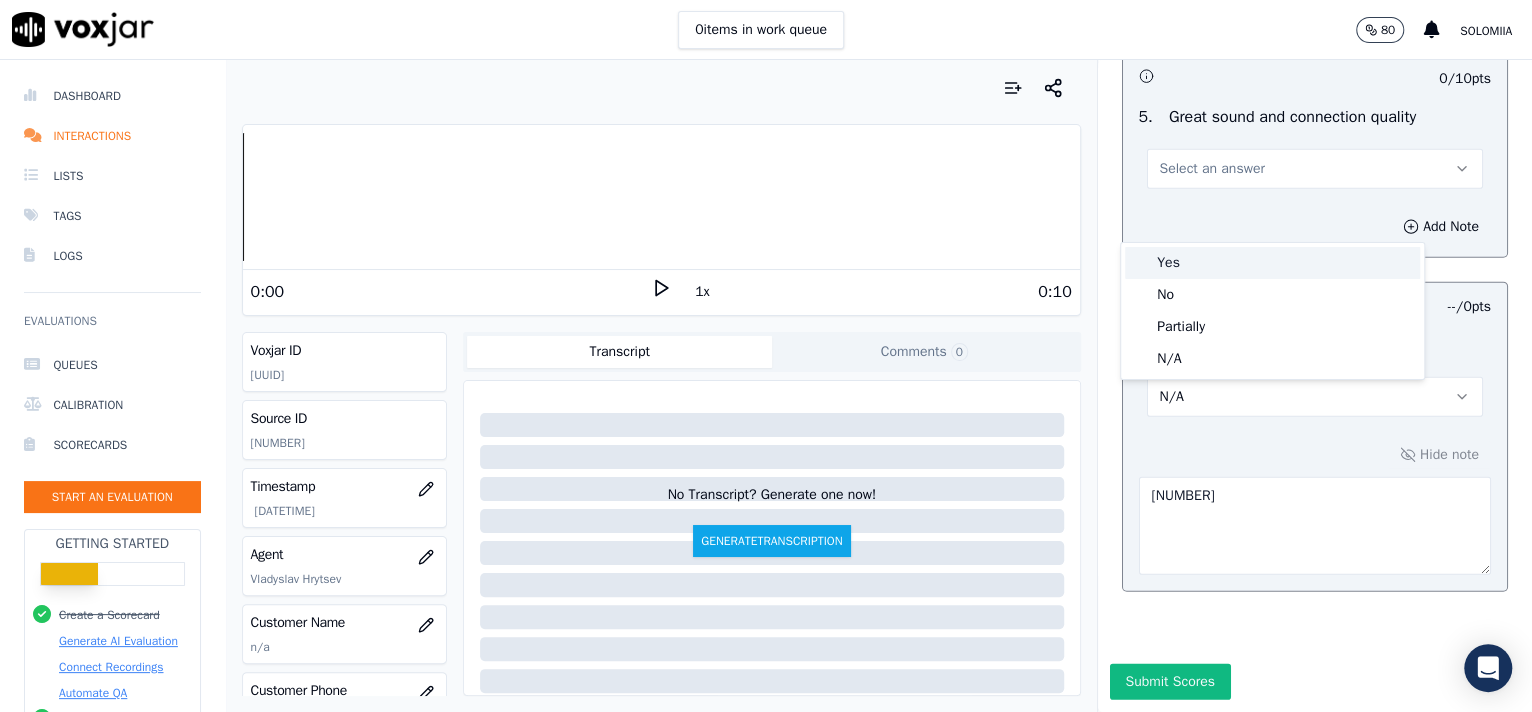 click on "Yes" at bounding box center (1272, 263) 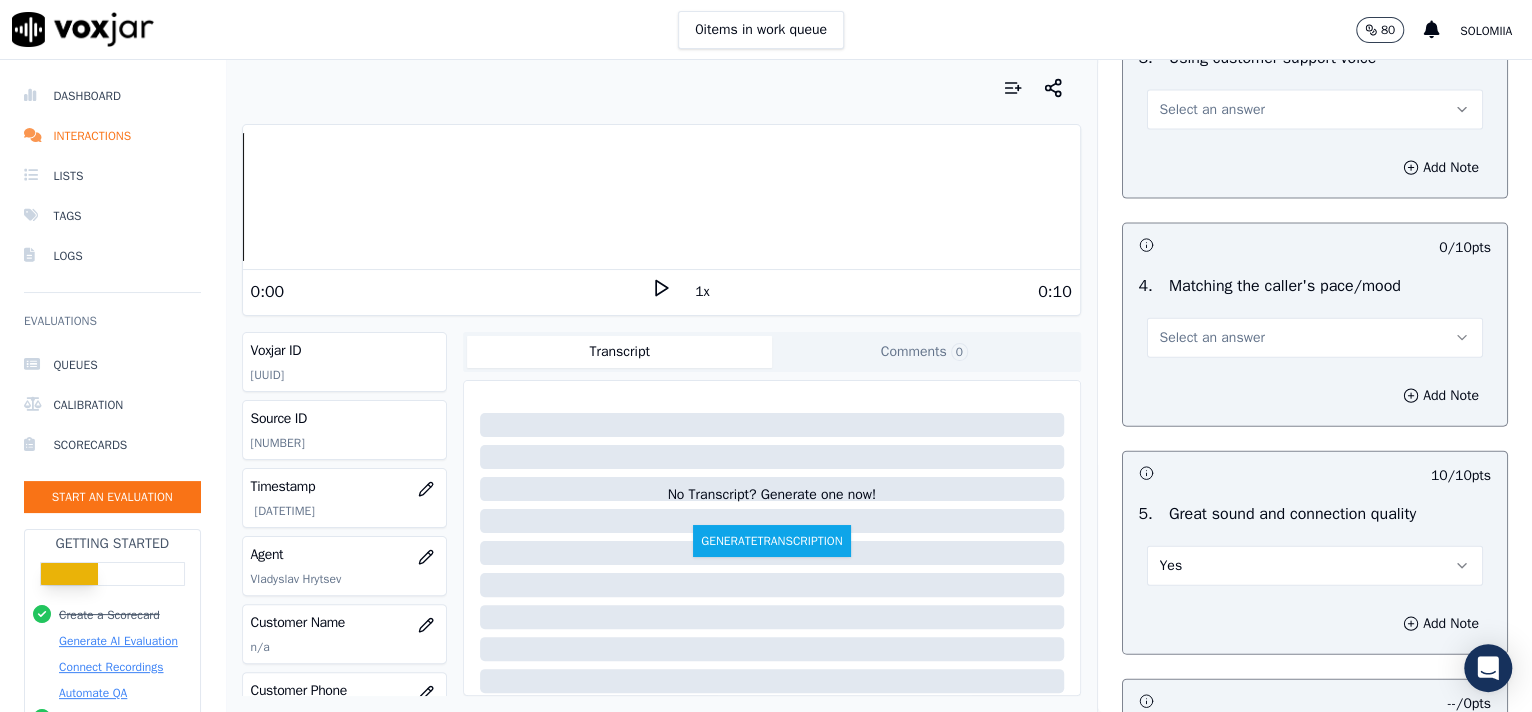 scroll, scrollTop: 2614, scrollLeft: 0, axis: vertical 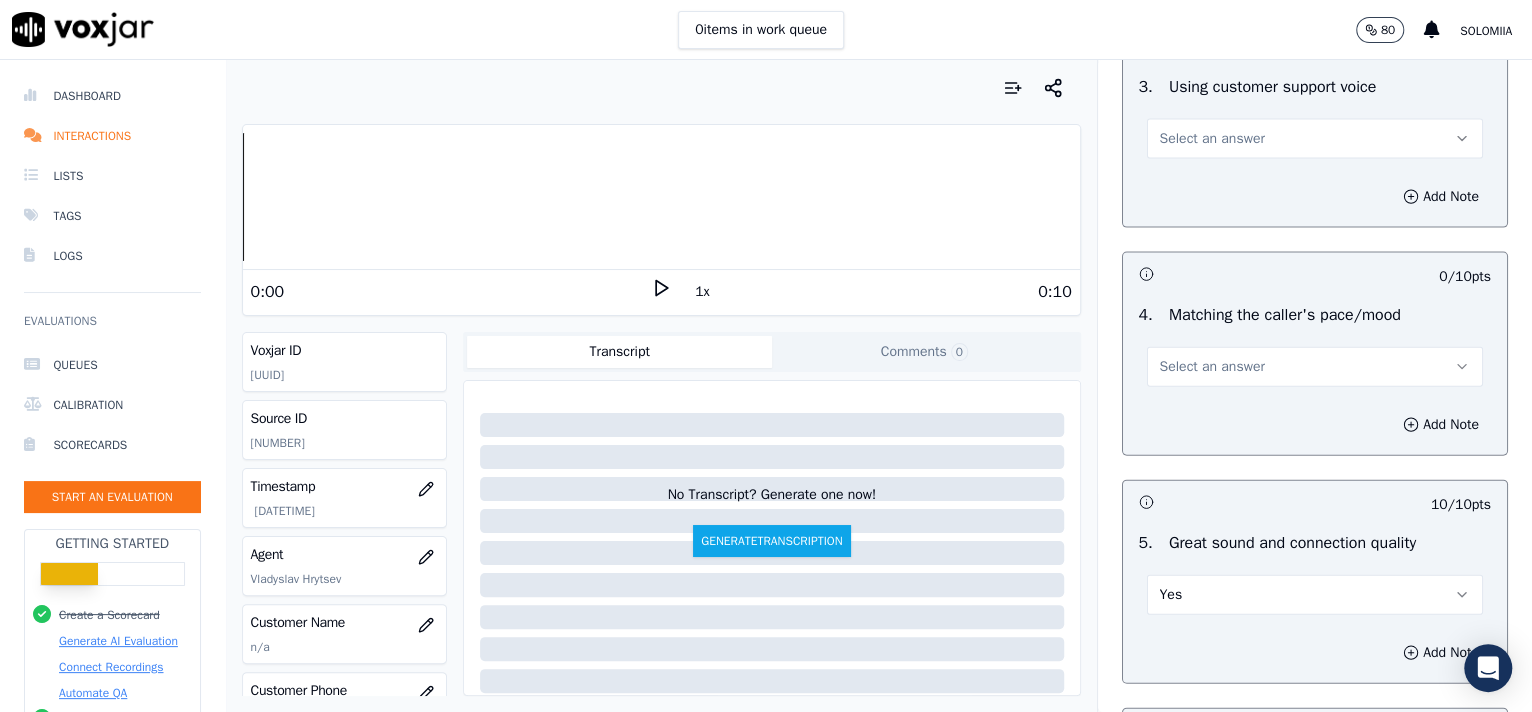 click on "Select an answer" at bounding box center (1212, 367) 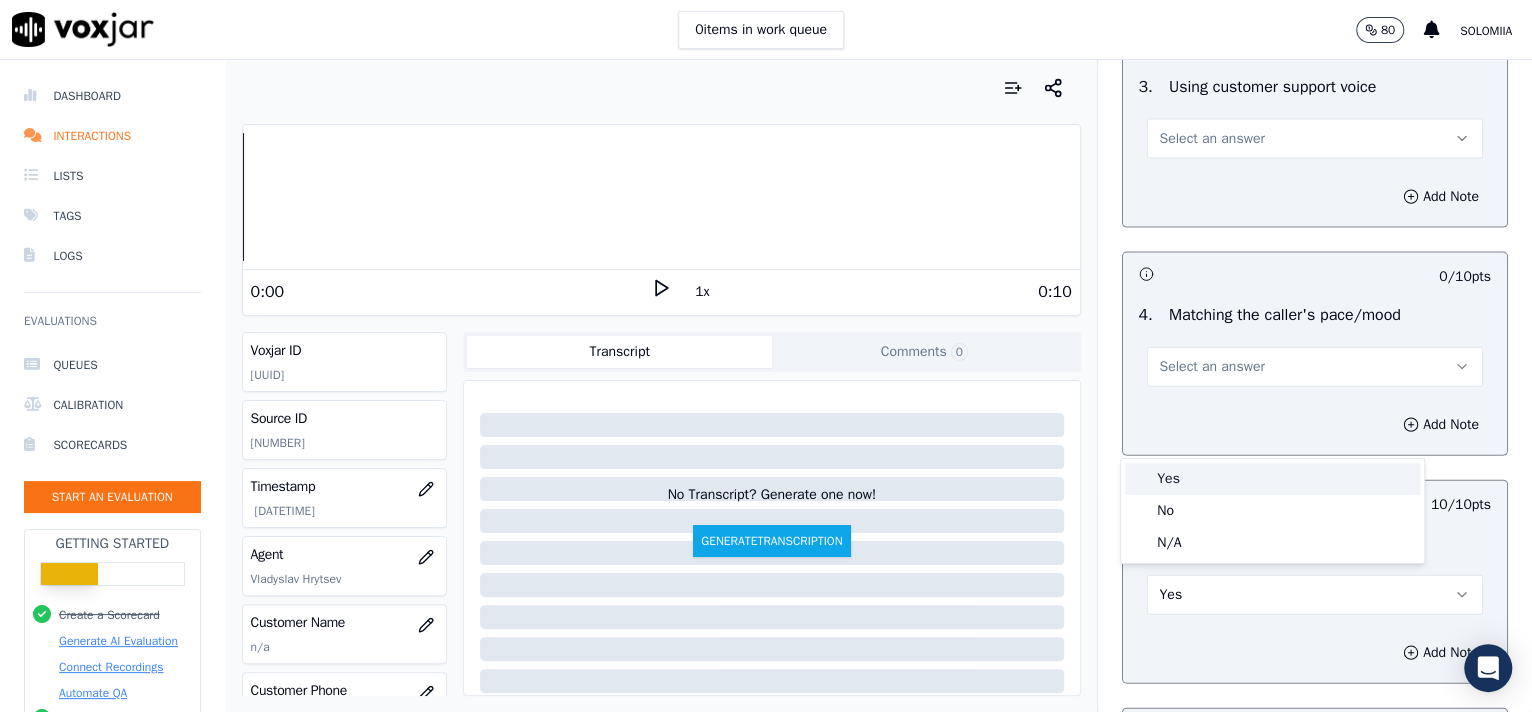 click on "Yes" at bounding box center (1272, 479) 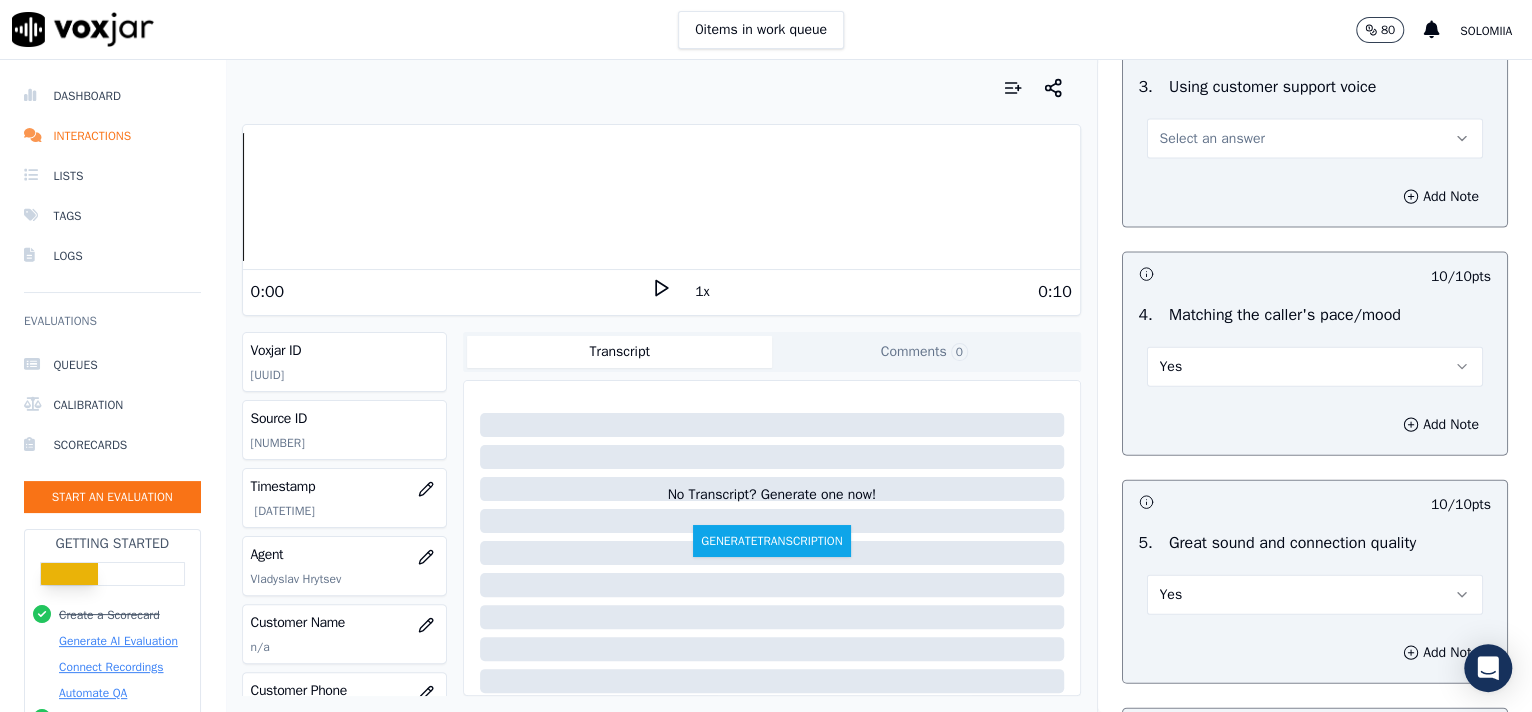 click on "Select an answer" at bounding box center [1212, 139] 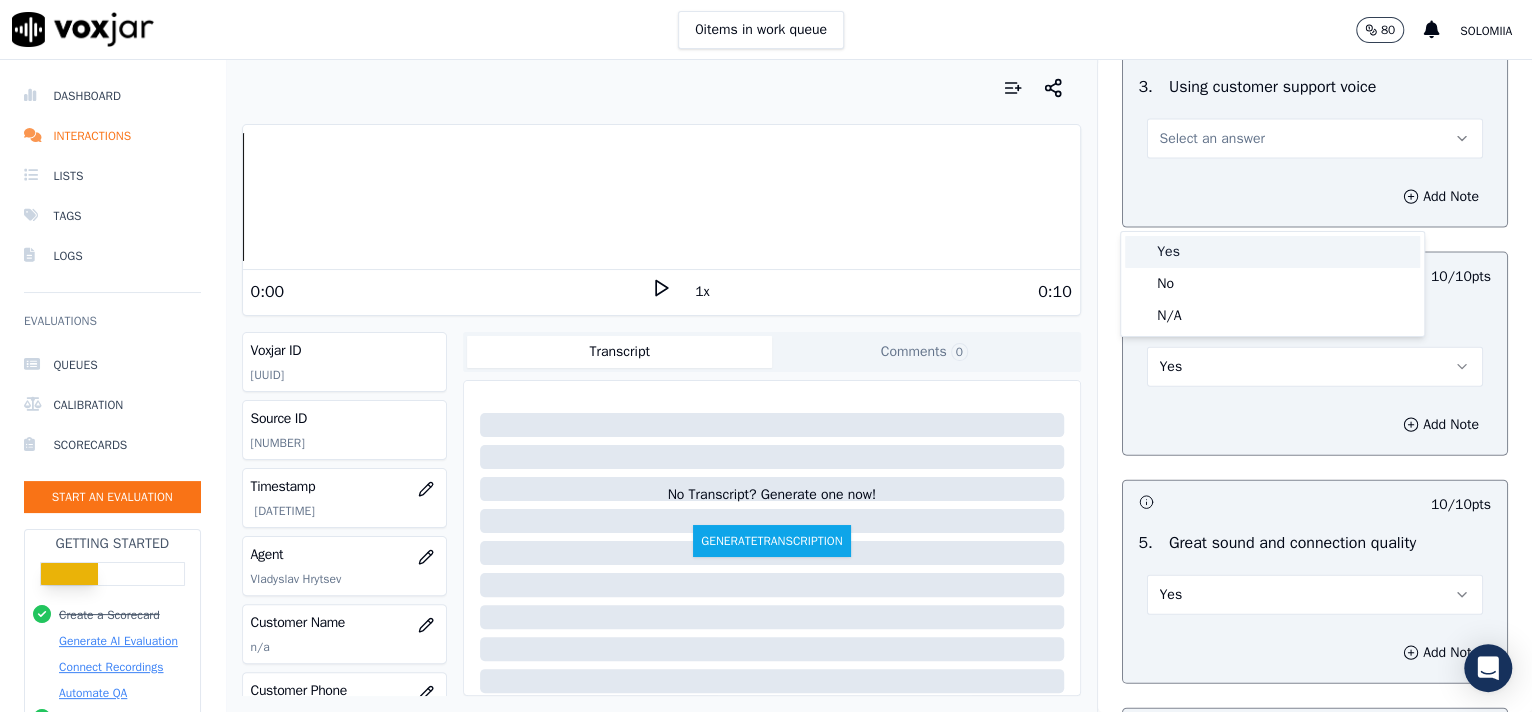 click on "Yes" at bounding box center [1272, 252] 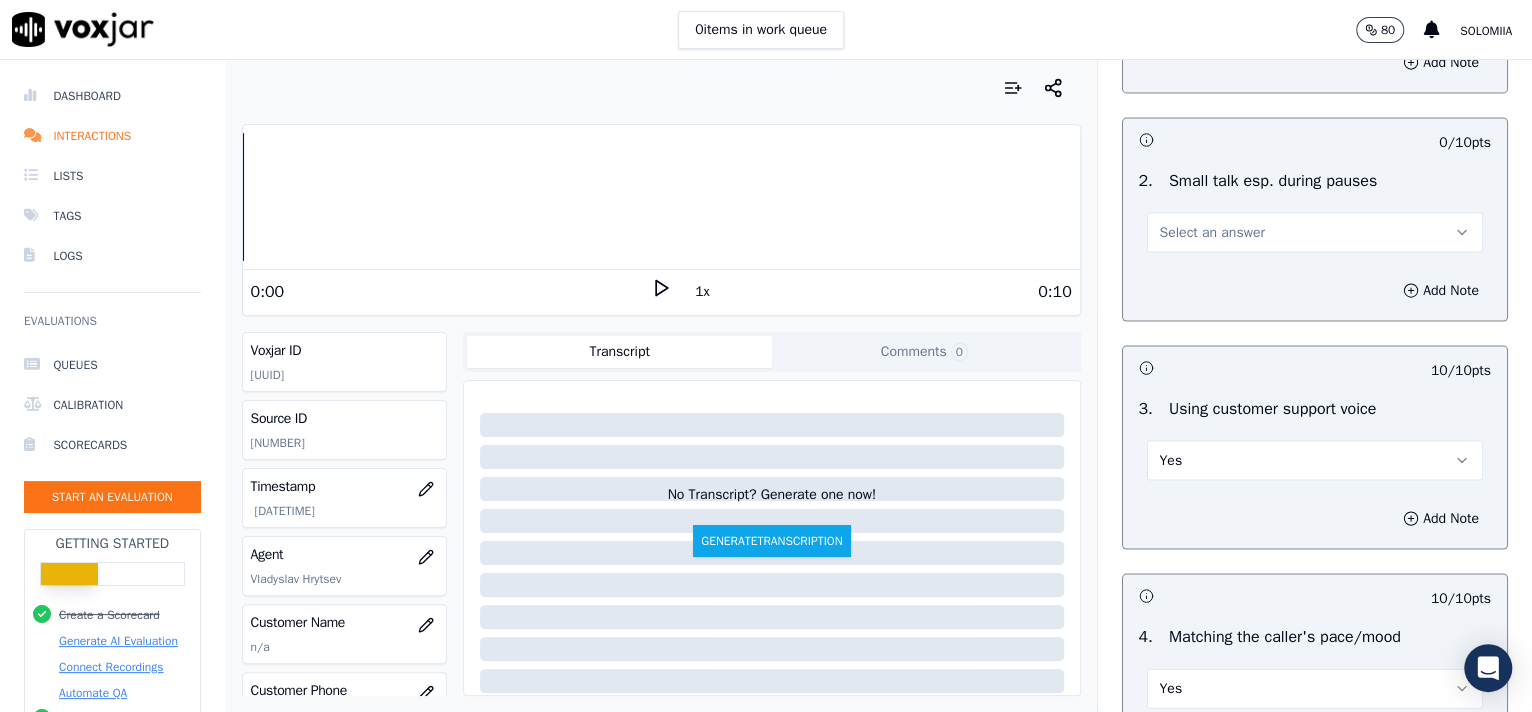 scroll, scrollTop: 2235, scrollLeft: 0, axis: vertical 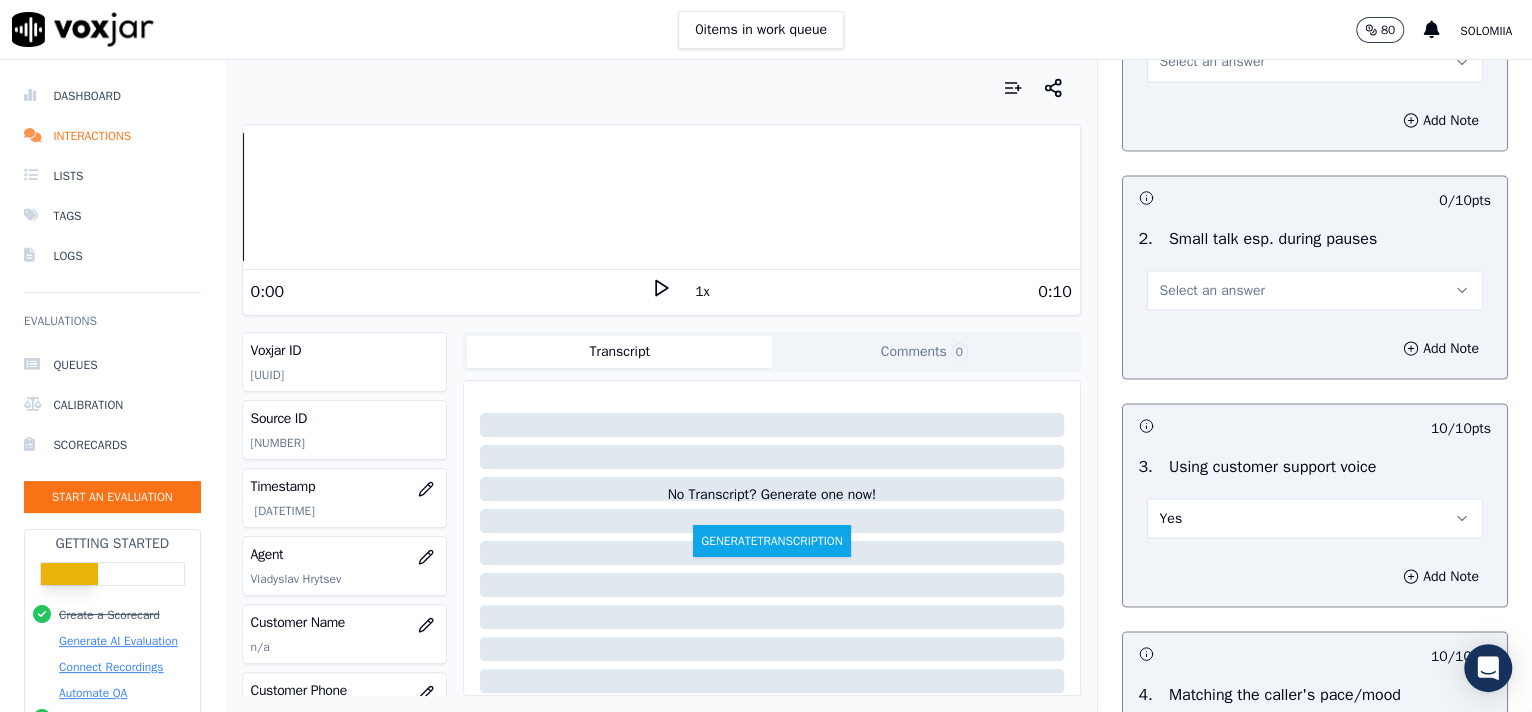 click on "Select an answer" at bounding box center [1212, 290] 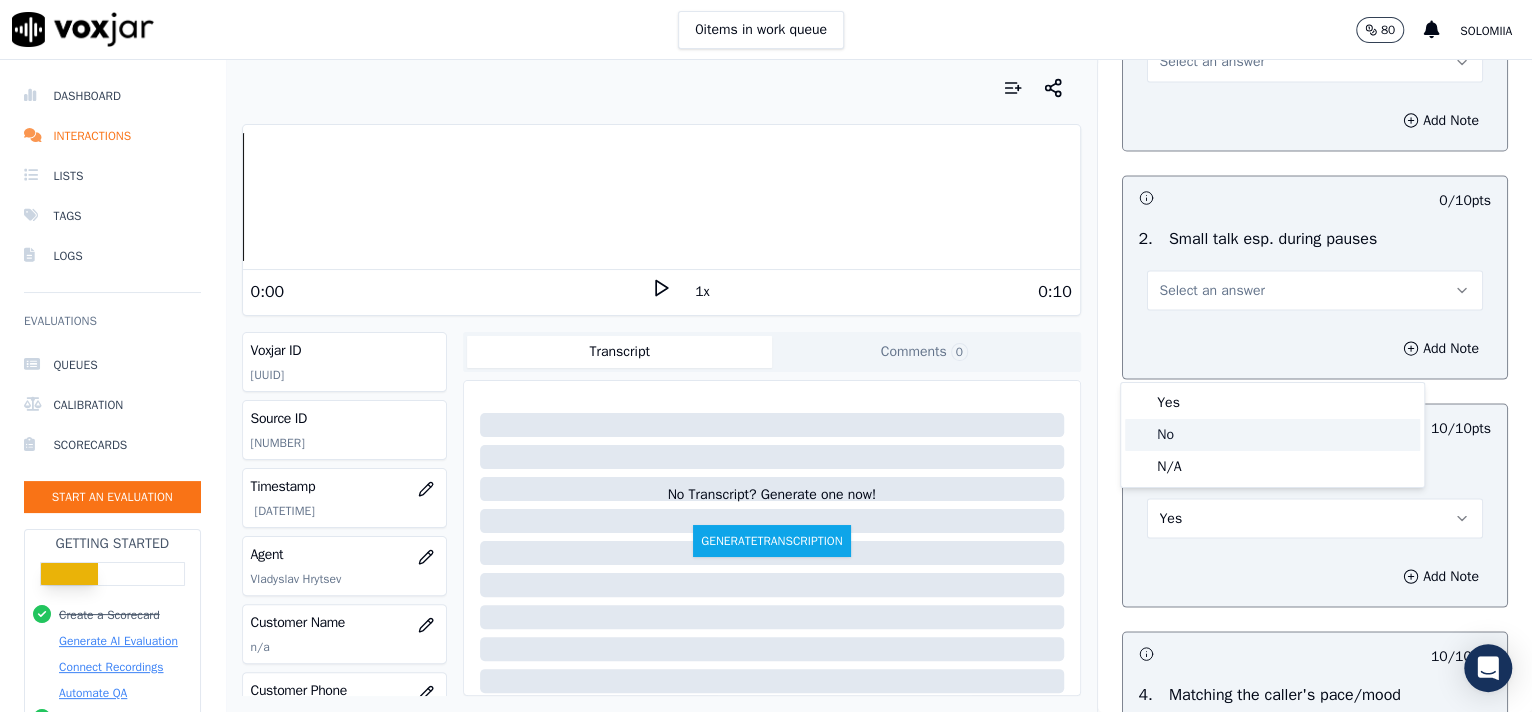 click on "No" 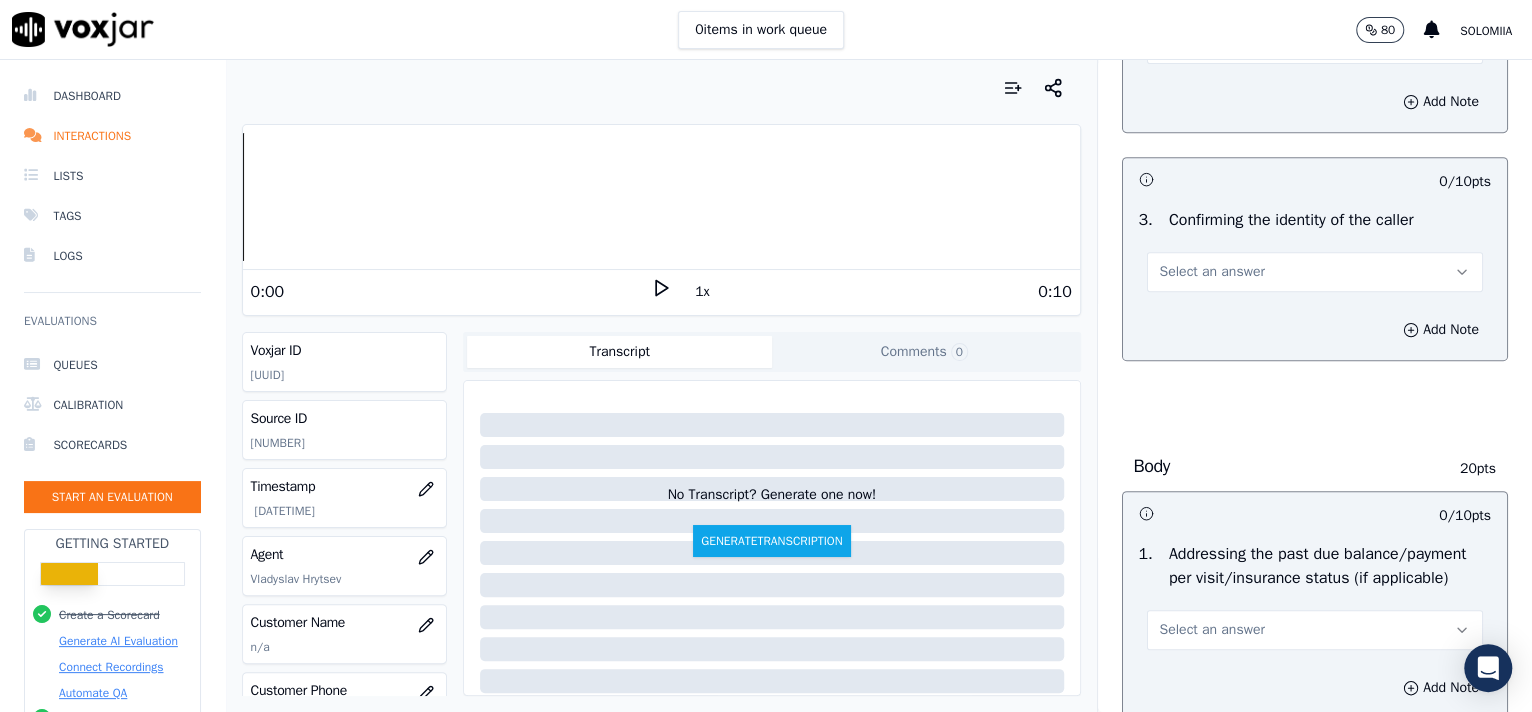 scroll, scrollTop: 536, scrollLeft: 0, axis: vertical 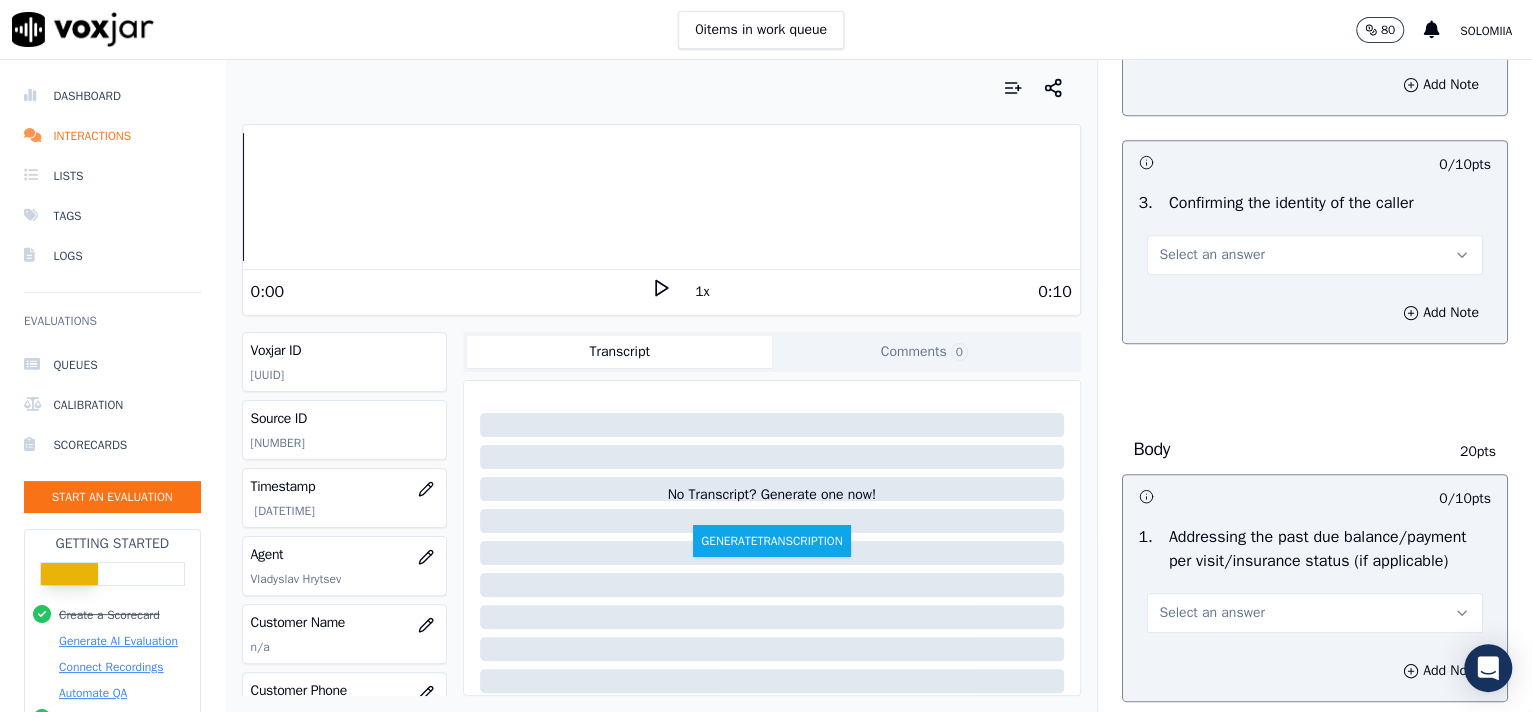 click on "Select an answer" at bounding box center (1315, 255) 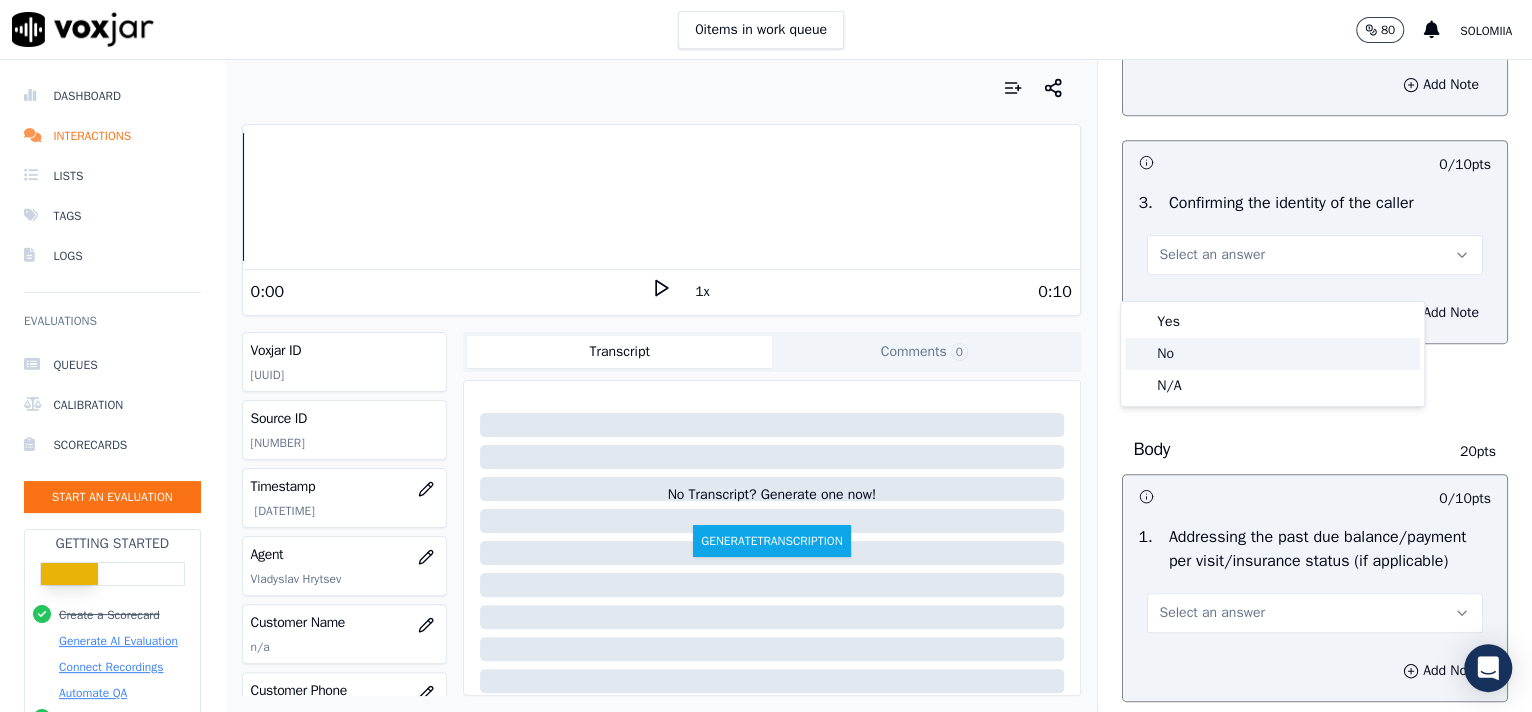 click on "No" 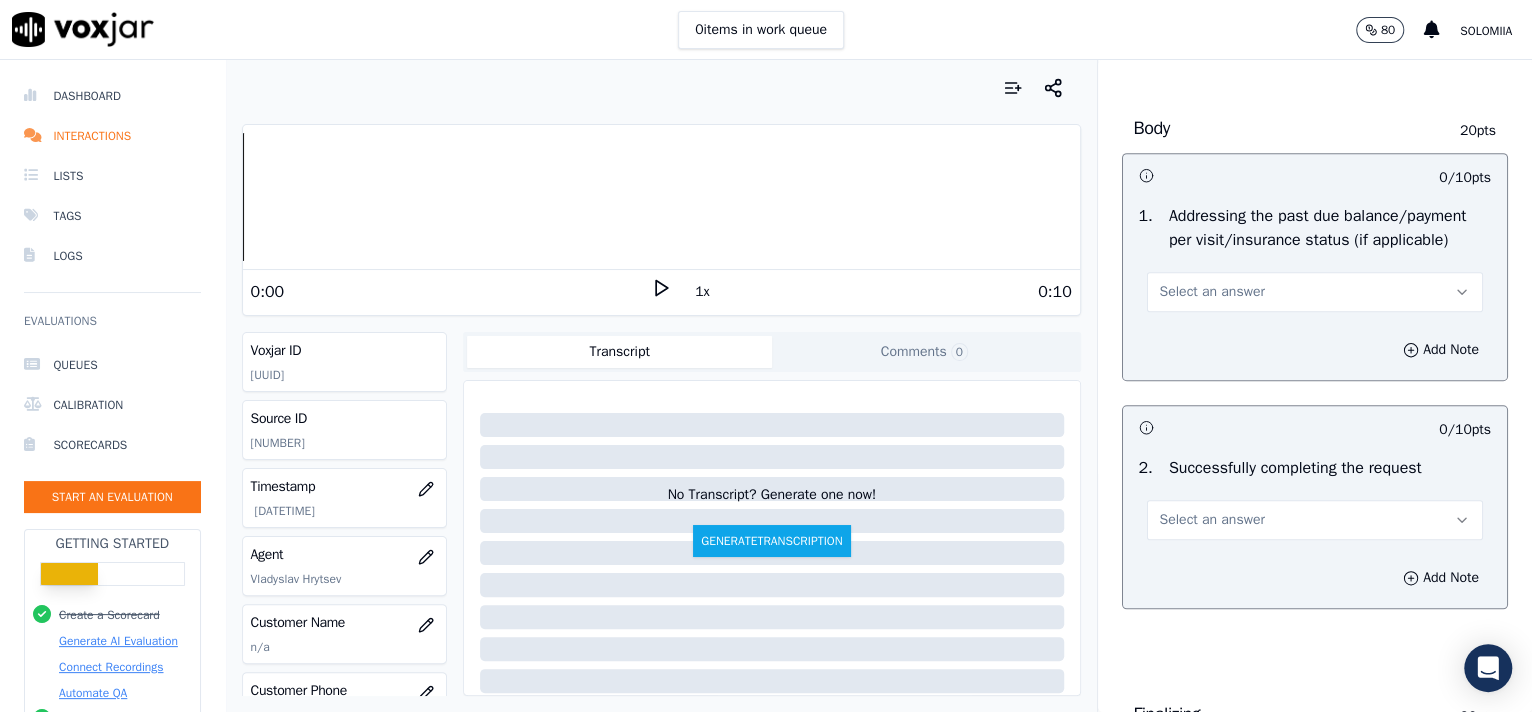 scroll, scrollTop: 974, scrollLeft: 0, axis: vertical 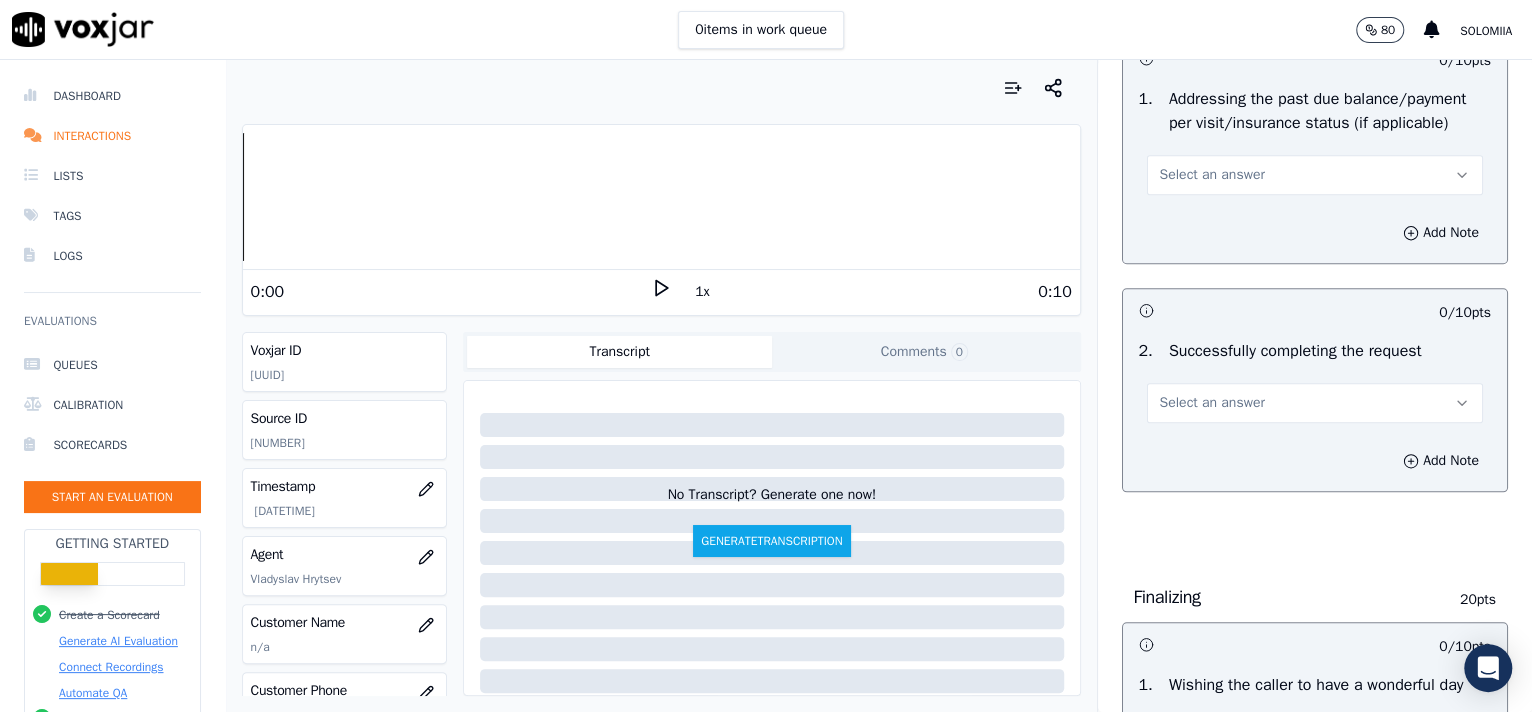 click on "Select an answer" at bounding box center [1315, 175] 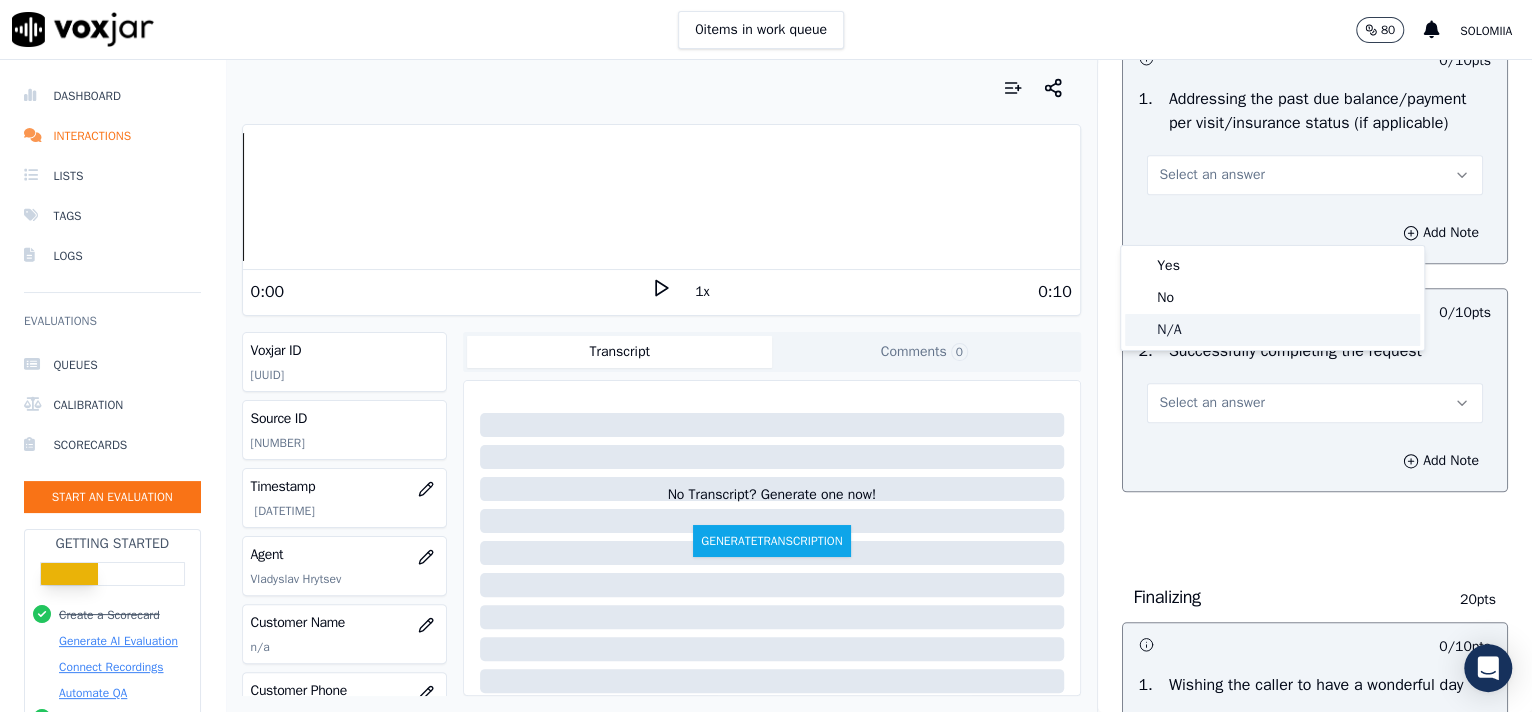 click on "N/A" 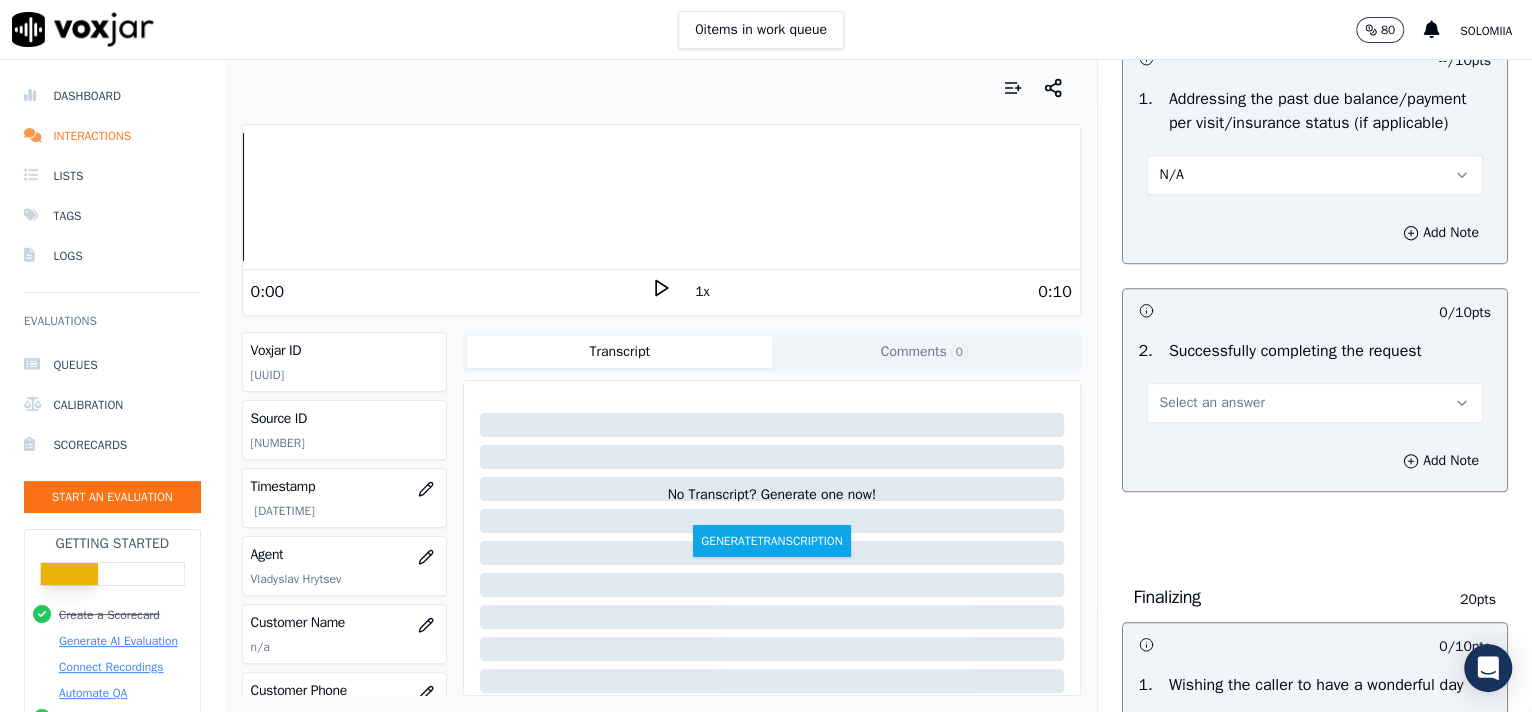 click on "Select an answer" at bounding box center [1315, 403] 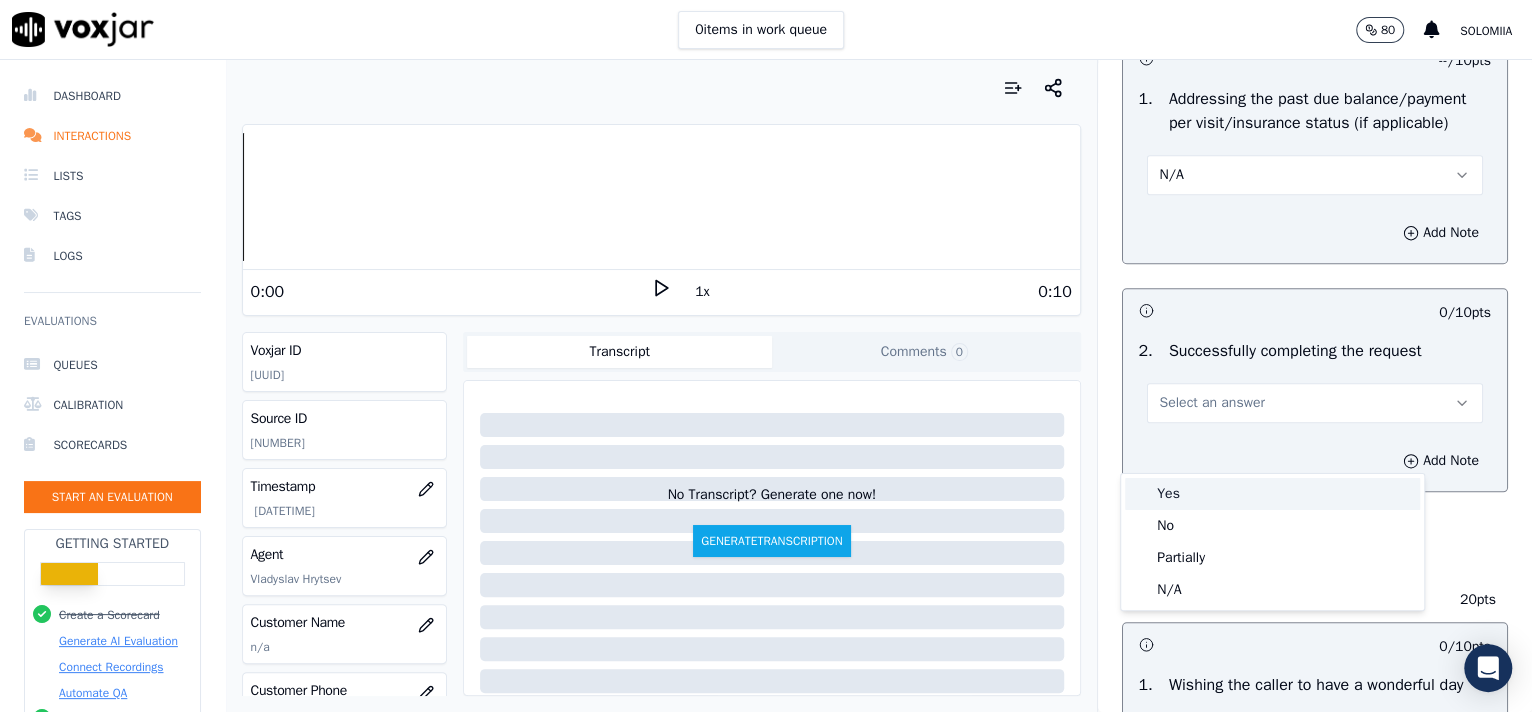click on "Yes" at bounding box center (1272, 494) 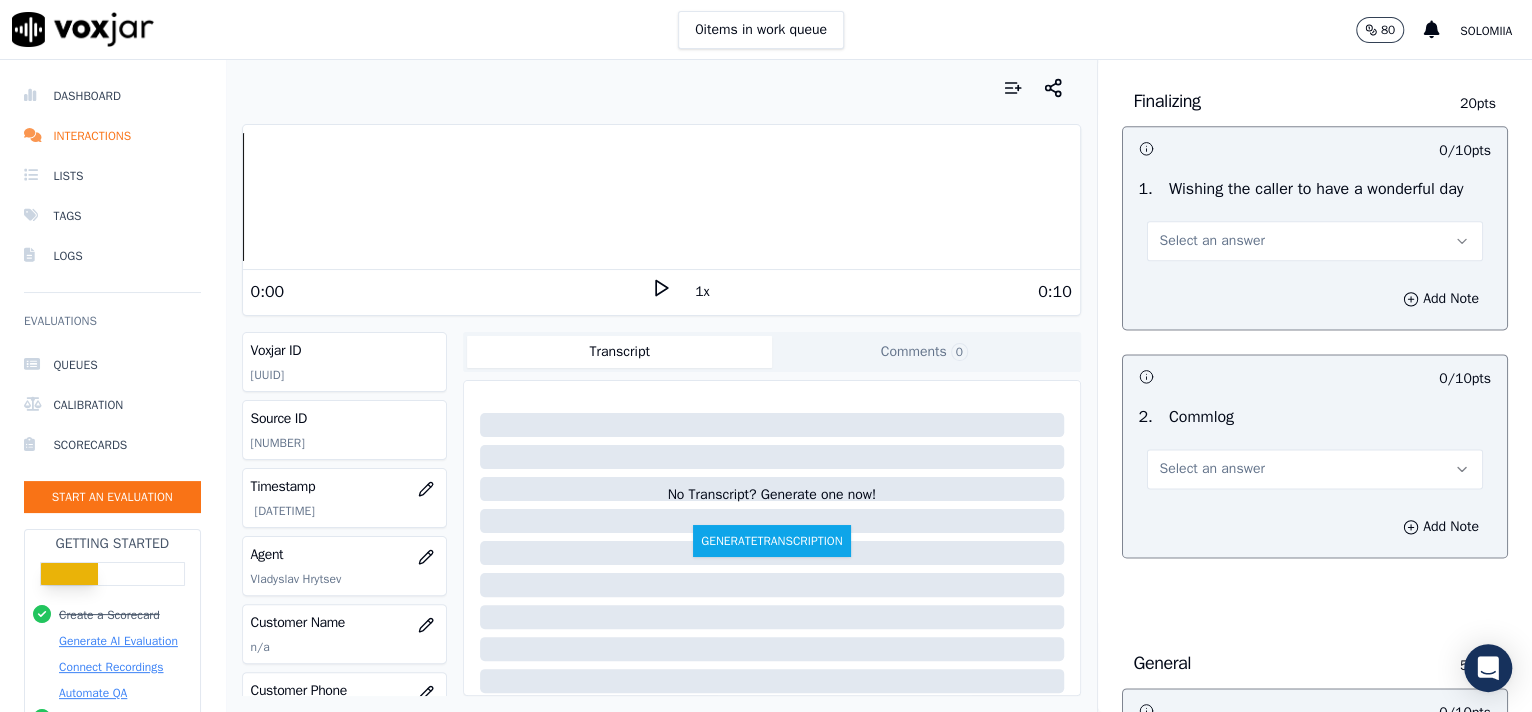 scroll, scrollTop: 1616, scrollLeft: 0, axis: vertical 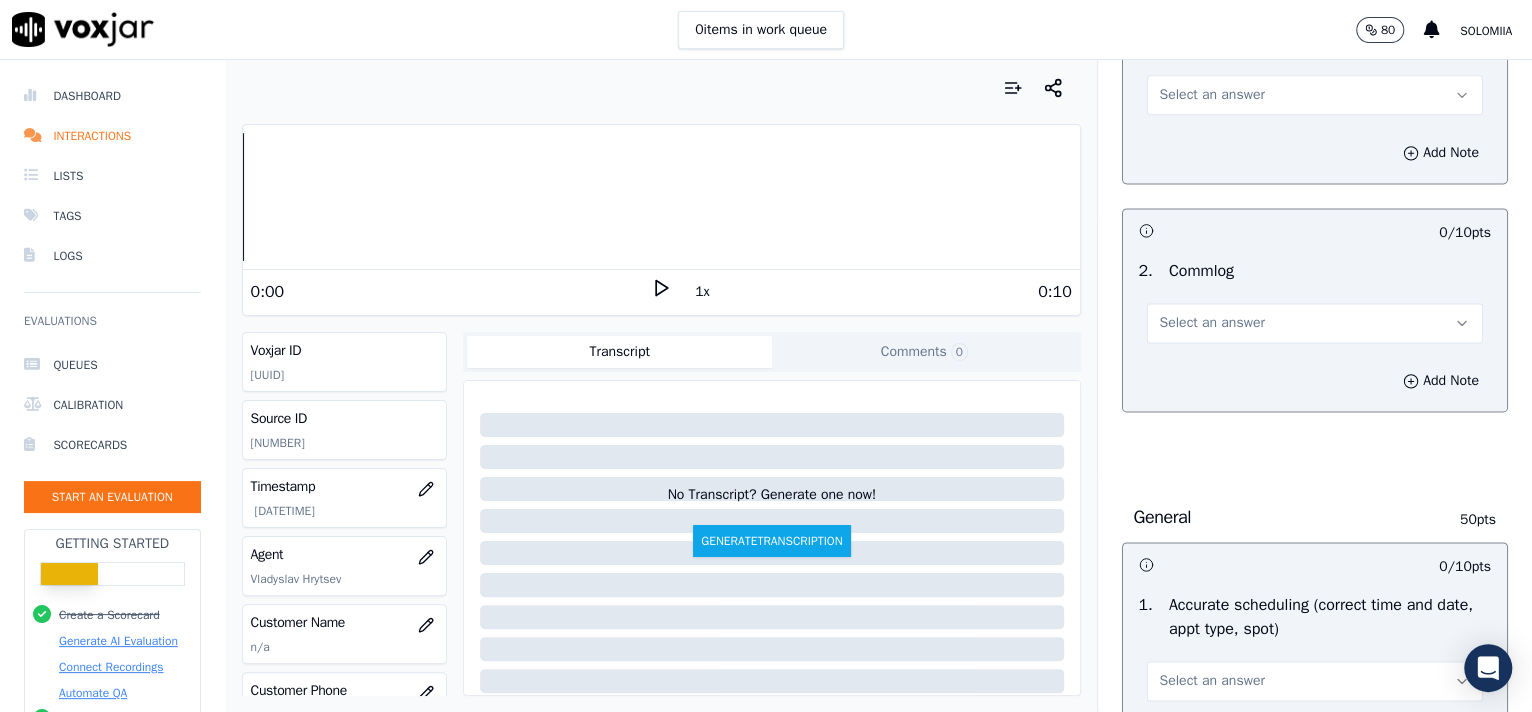 click on "Select an answer" at bounding box center [1315, 95] 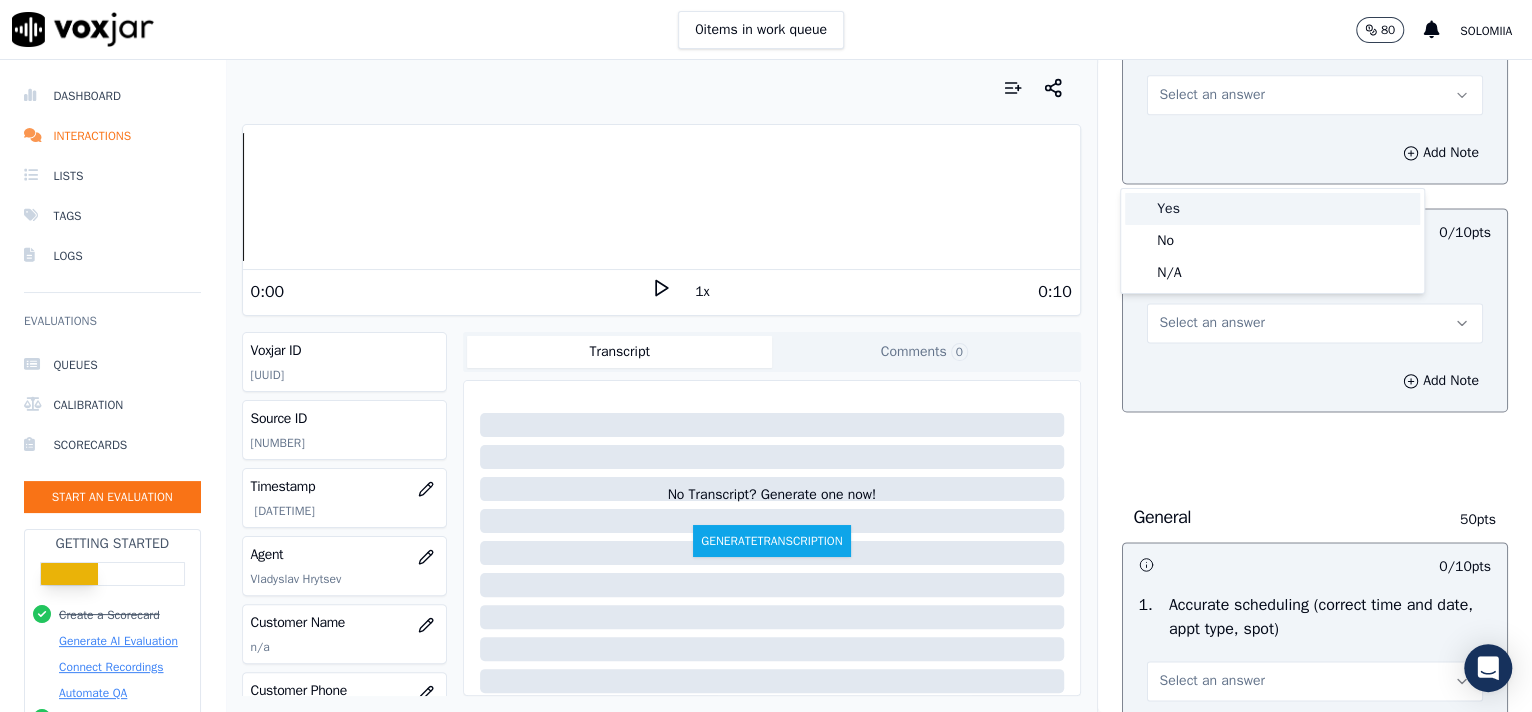 click on "Yes" at bounding box center (1272, 209) 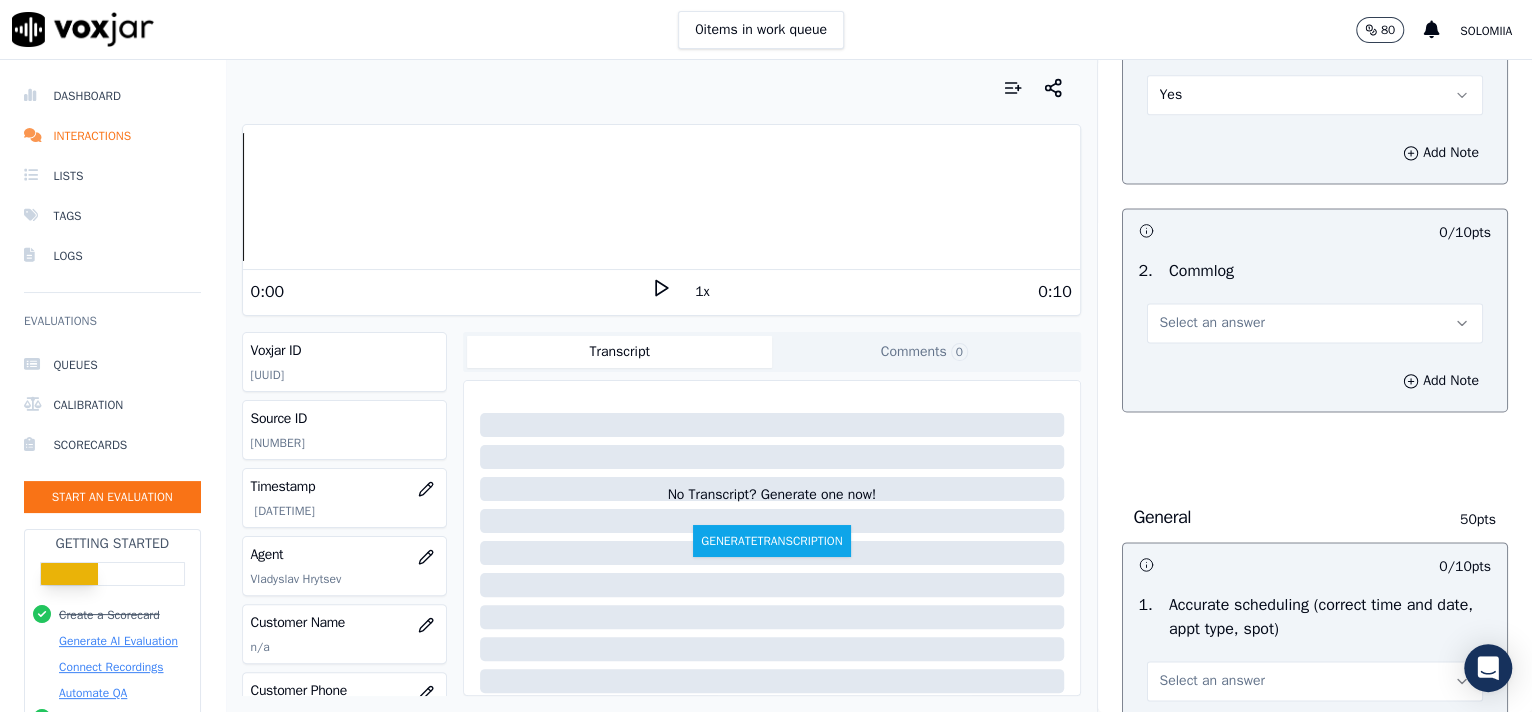 click on "Select an answer" at bounding box center [1212, 323] 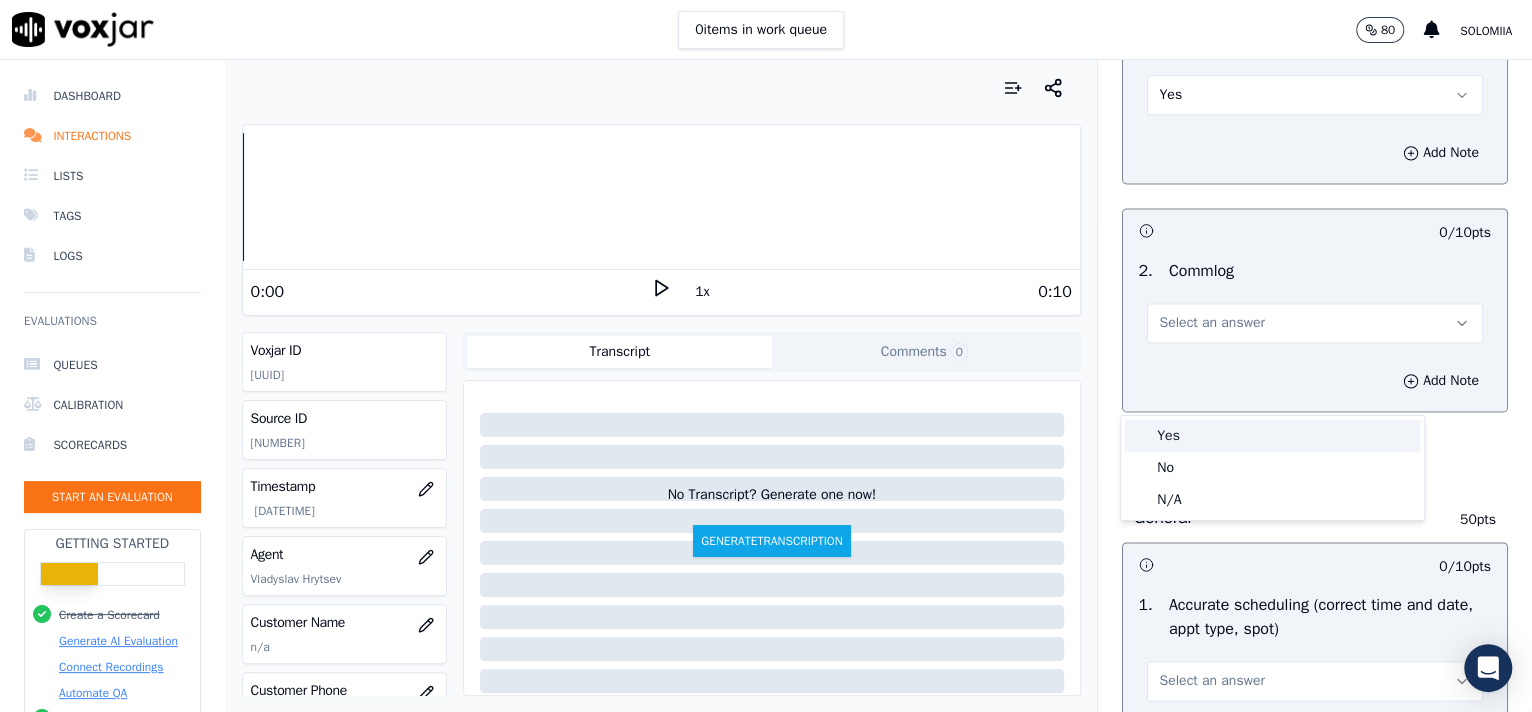 click on "Yes" at bounding box center (1272, 436) 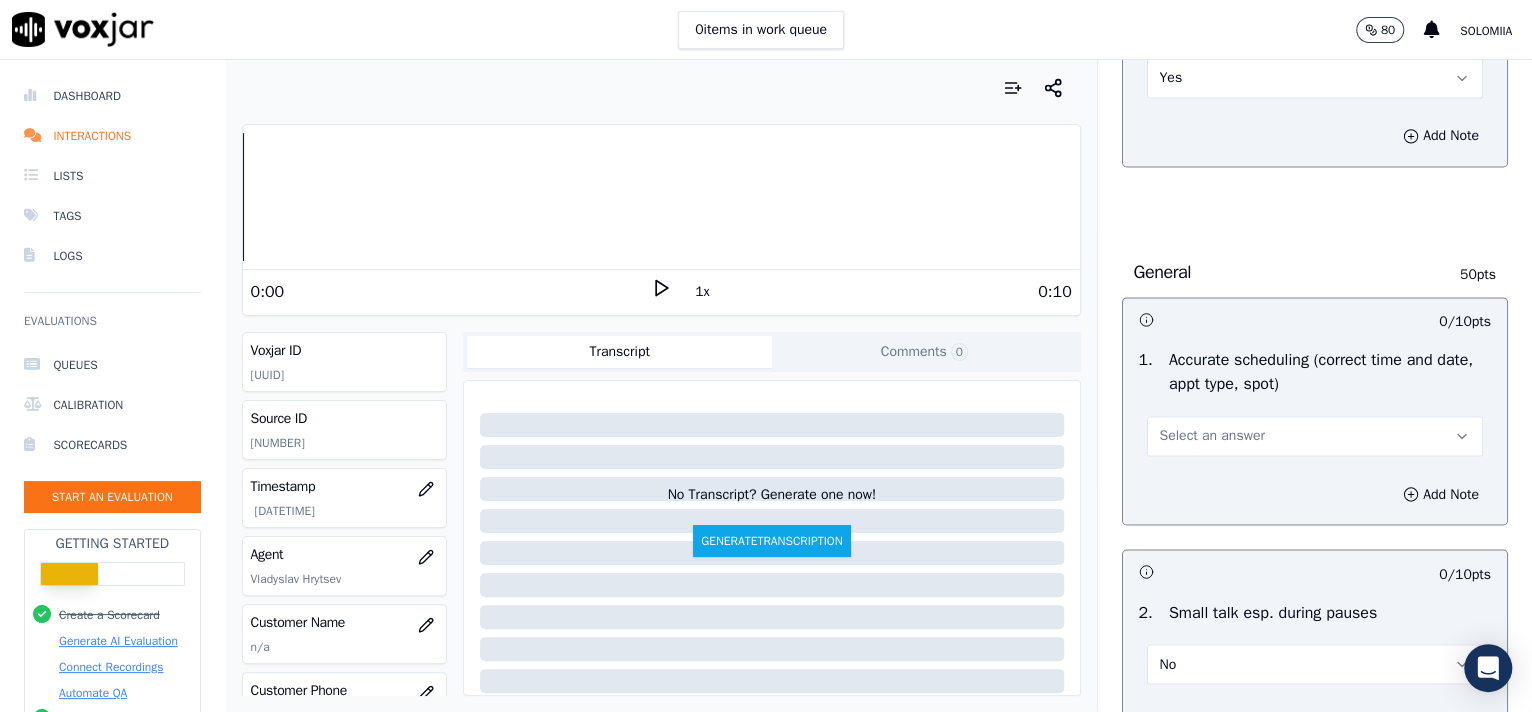 scroll, scrollTop: 1908, scrollLeft: 0, axis: vertical 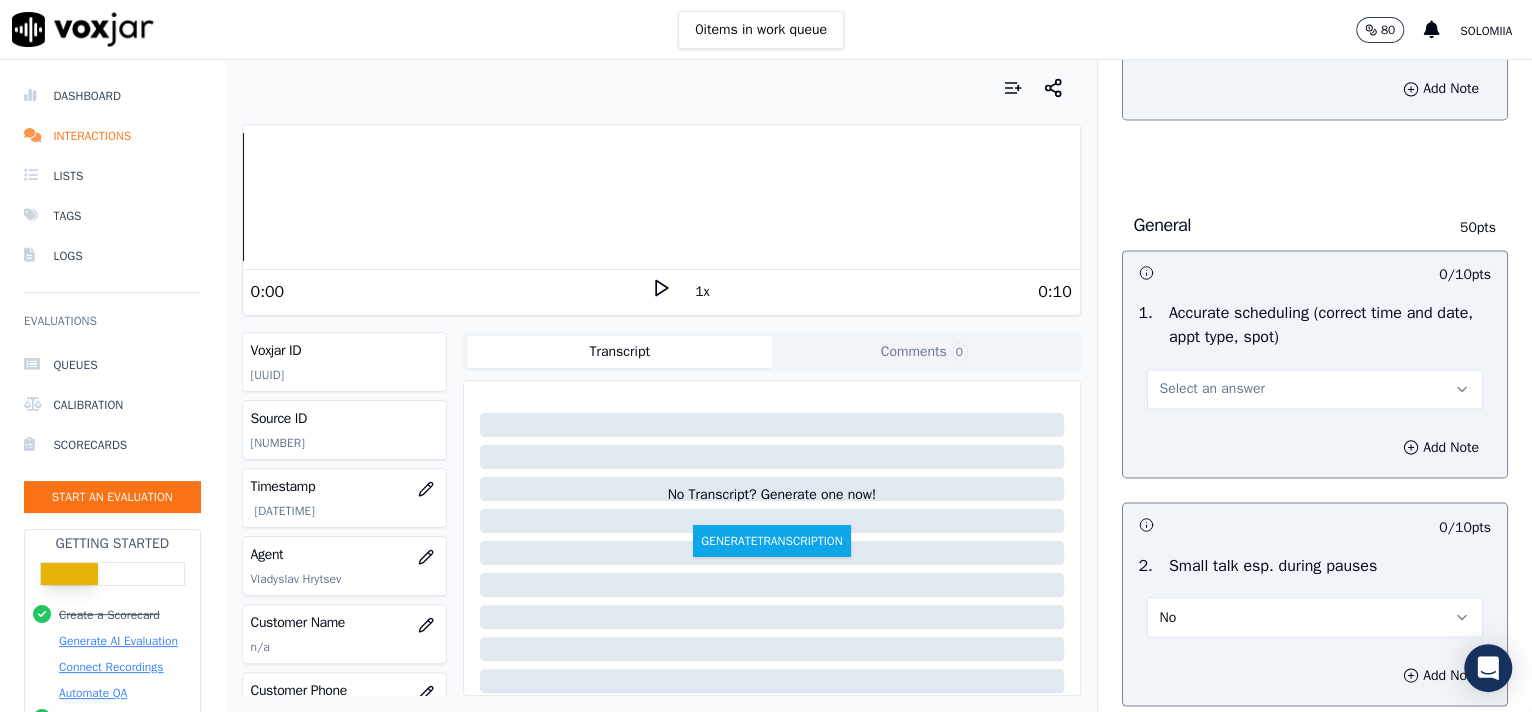 click on "Select an answer" at bounding box center (1212, 389) 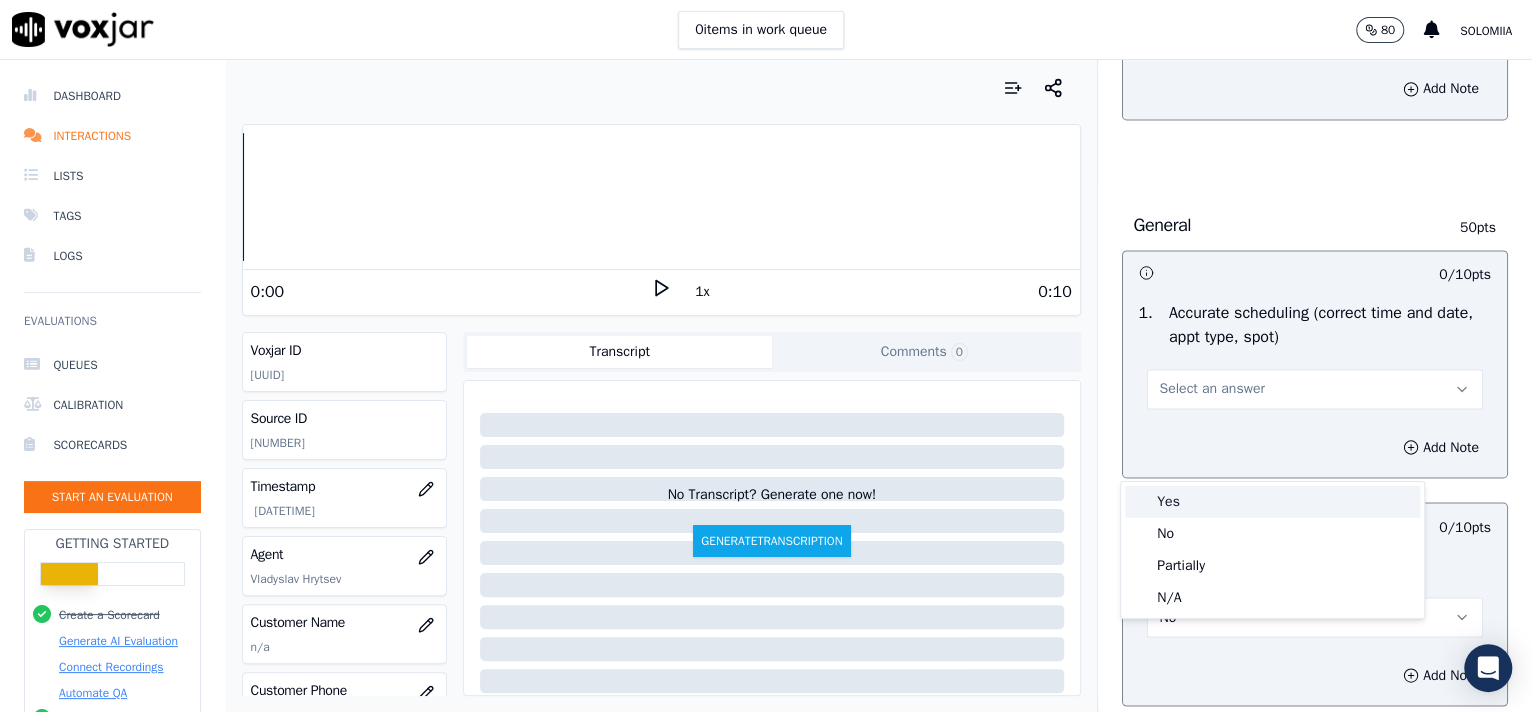 click on "Yes" at bounding box center (1272, 502) 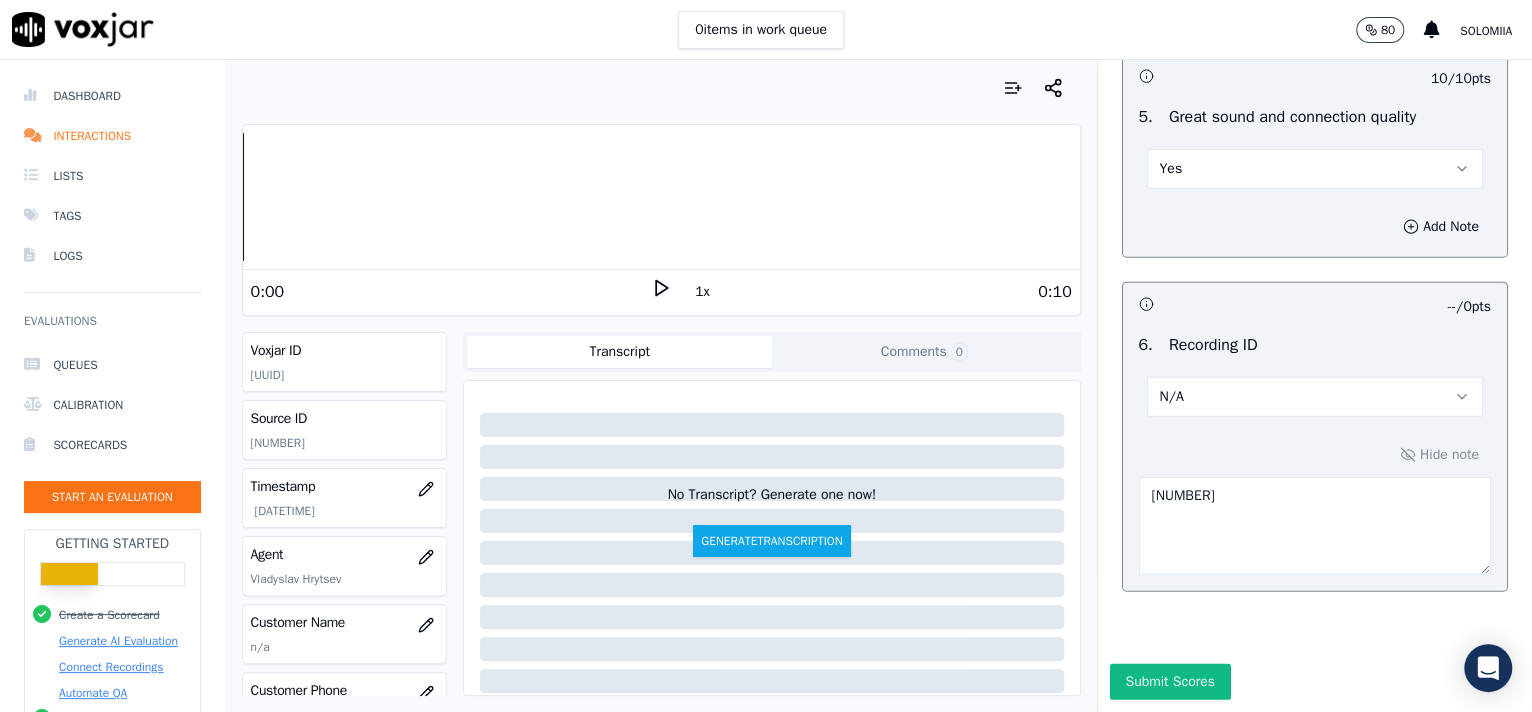 scroll, scrollTop: 3162, scrollLeft: 0, axis: vertical 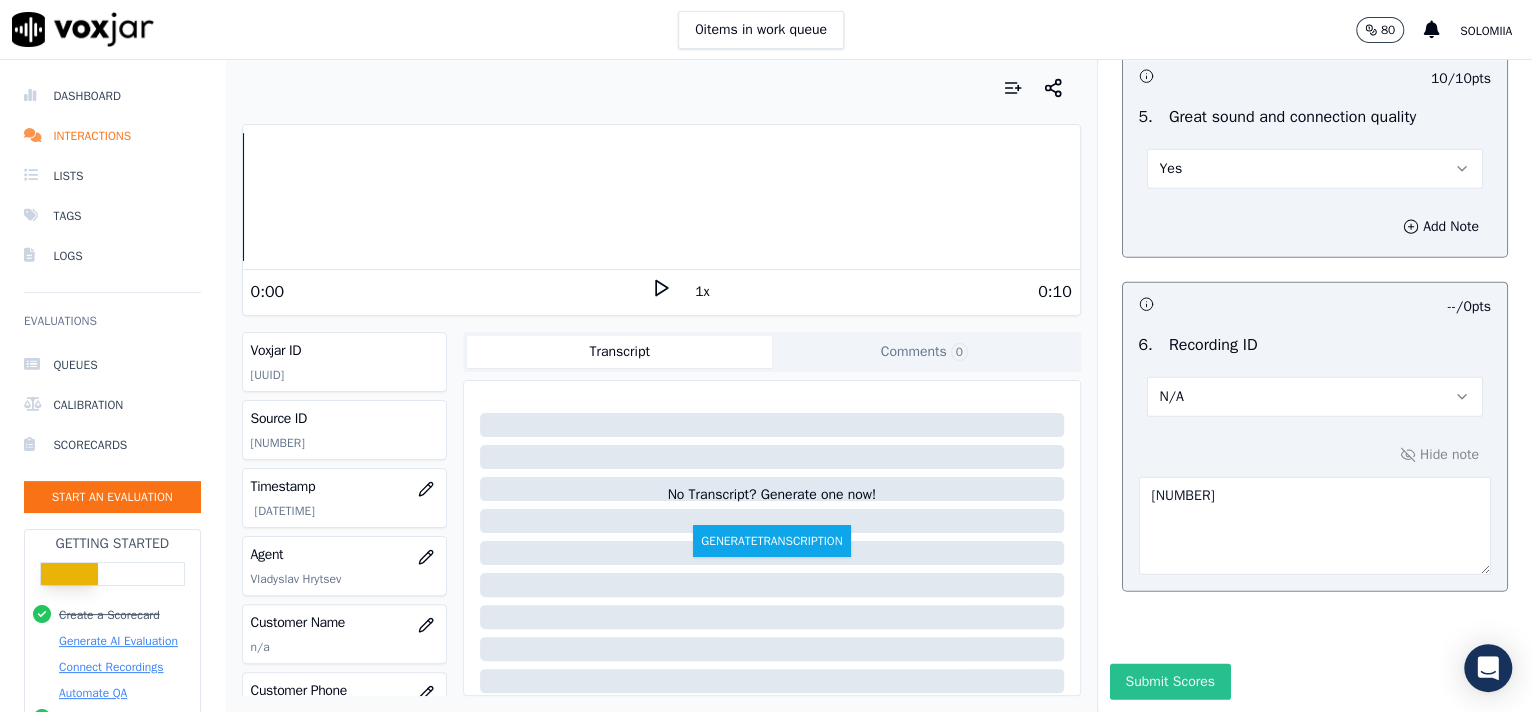 click on "Submit Scores" at bounding box center (1170, 682) 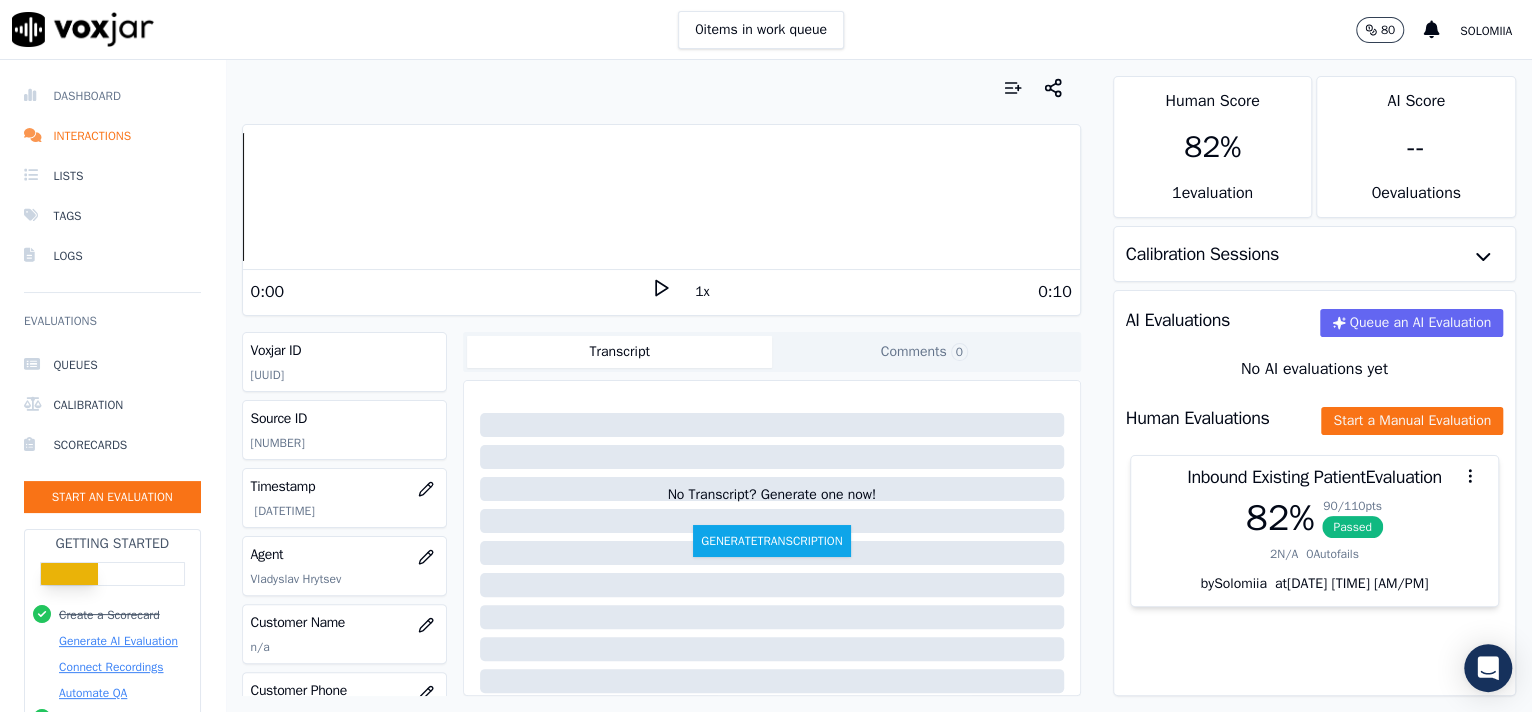 click on "Dashboard" at bounding box center [112, 96] 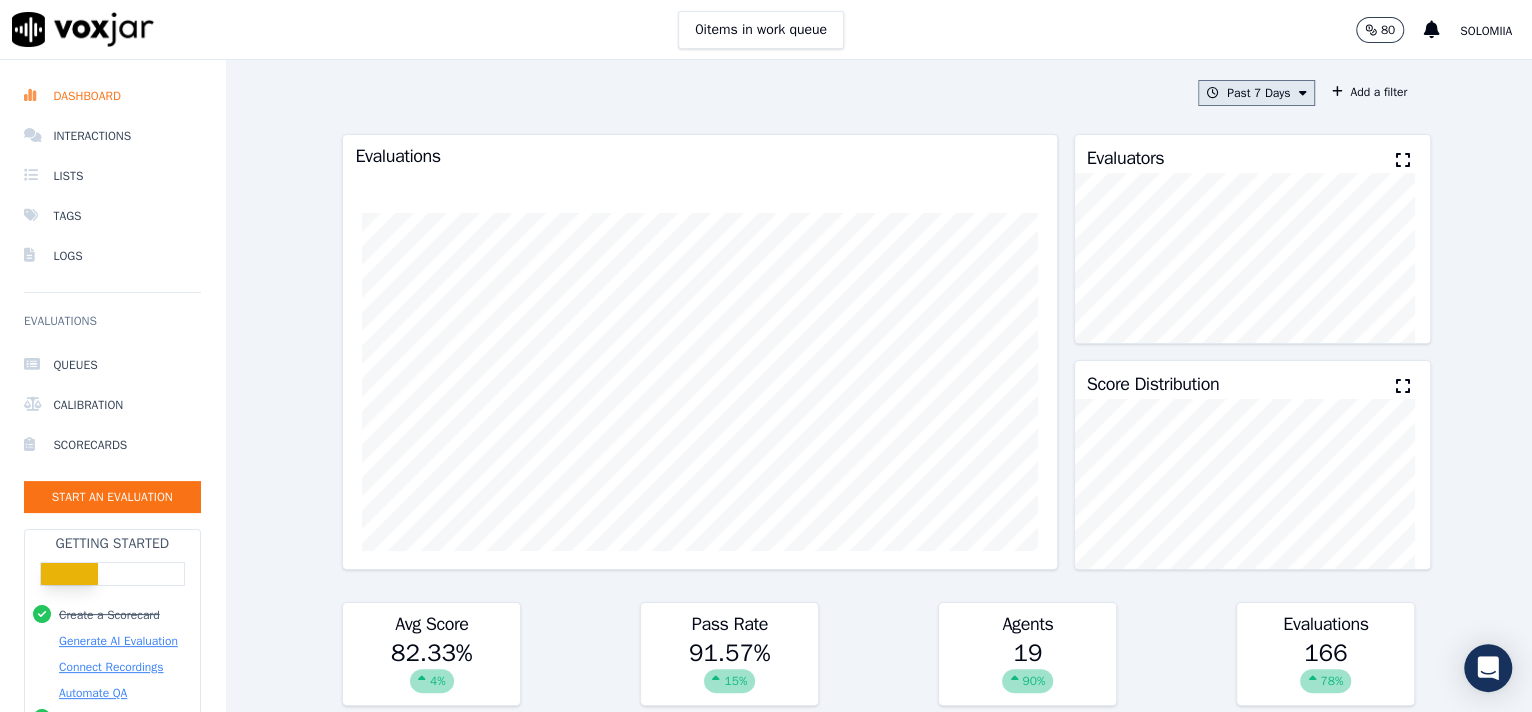 click on "Past 7 Days" at bounding box center (1256, 93) 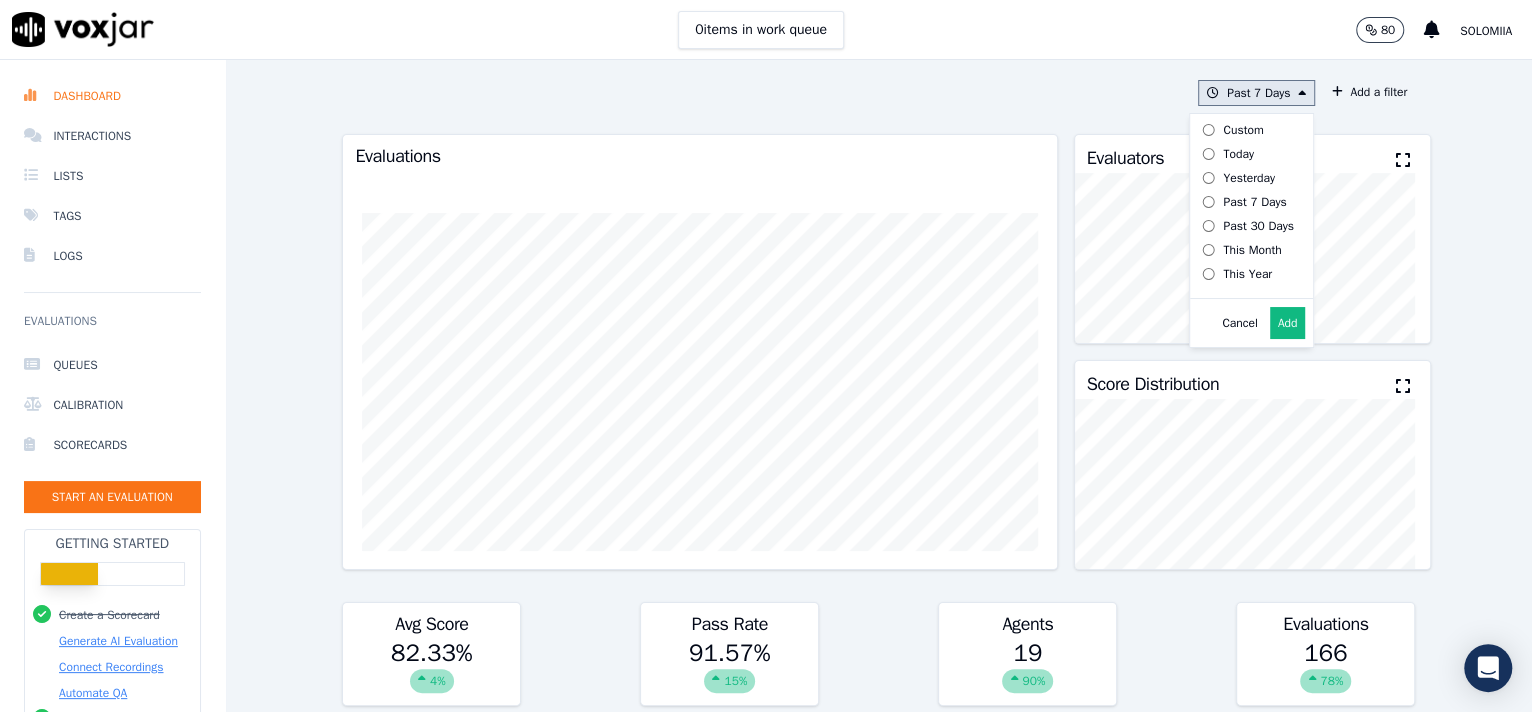 click on "Today" at bounding box center [1238, 154] 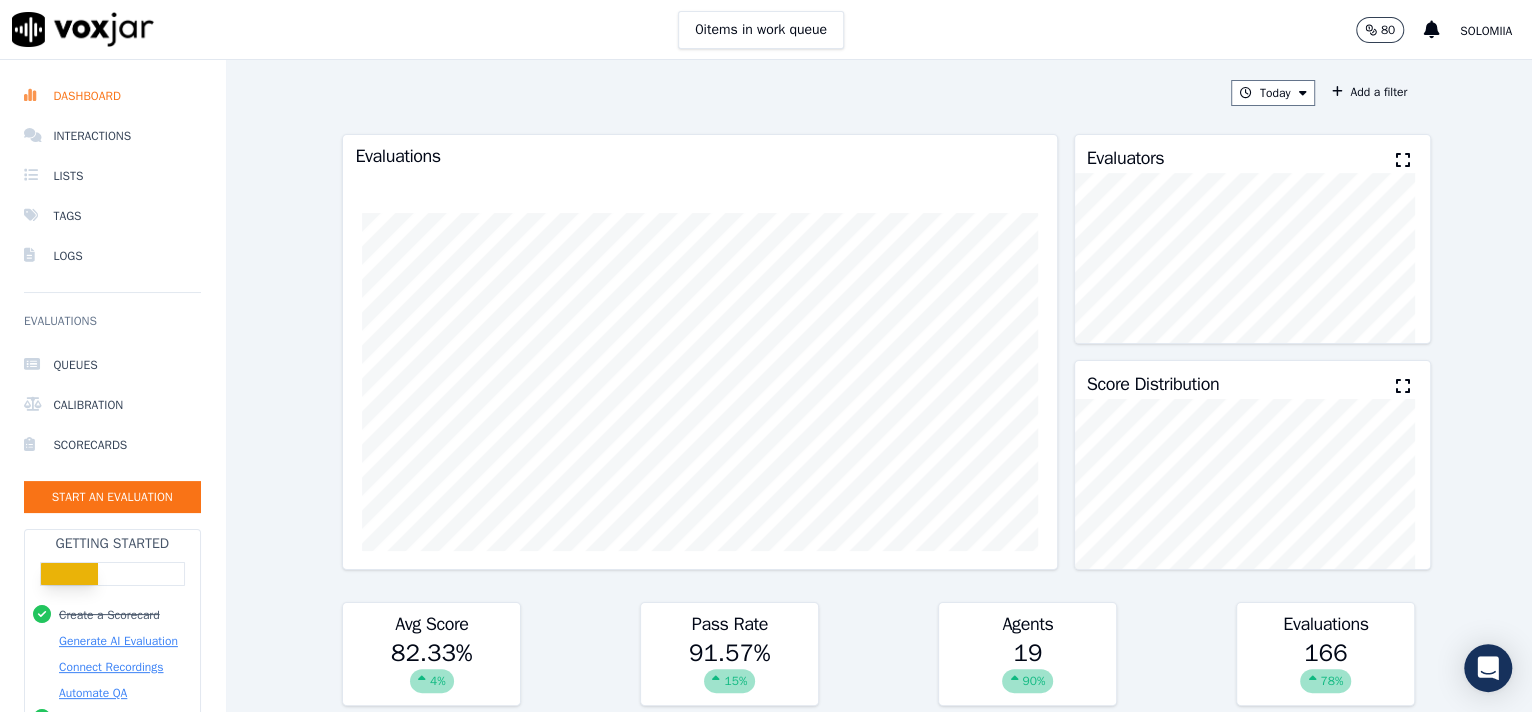 click on "Today
Add a filter
Evaluations         Evaluators           Score Distribution             Avg Score   82.33 %
4 %   Pass Rate   91.57 %
15 %   Agents   19     90 %   Evaluations   166     78 %   Scores by Scorecard   Scorecards   Evals   Avg Score   Passrate     Outbound Call   17   83.11 %   88.24 %   export     Inbound Private Billing Call   3   88.33 %   100.00 %   export     Inbound Escalation Call   3   87.71 %   66.67 %   export     Inbound PA Billing Call   3   82.73 %   100.00 %   export     Inbound Existing Patient   106   82.33 %   98.11 %   export     Inbound New Patient Call   23   77.26 %   65.22 %   export     Inbound Emergency Call   11   88.43 %   90.91 %   export       Agent Leaderboard     Agents   Evals   Avg Score   Passrate   Recent Evals   [FIRST] [LAST]   6   100.00 %   100.00 %                           [FIRST] [LAST]   4   95.23 %   100.00 %                       [NAME]   10   93.16 %   100.00 %" at bounding box center (878, 386) 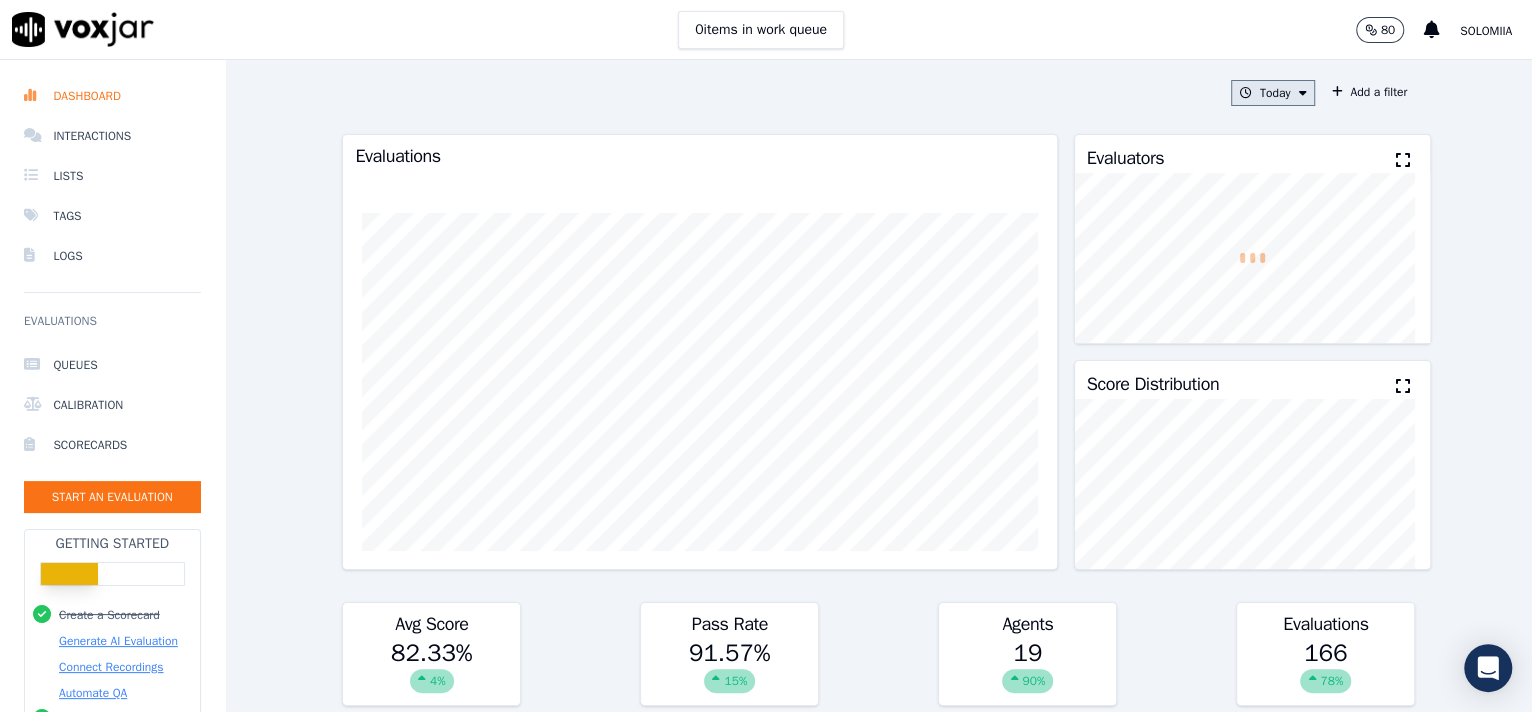 click on "Today" at bounding box center (1273, 93) 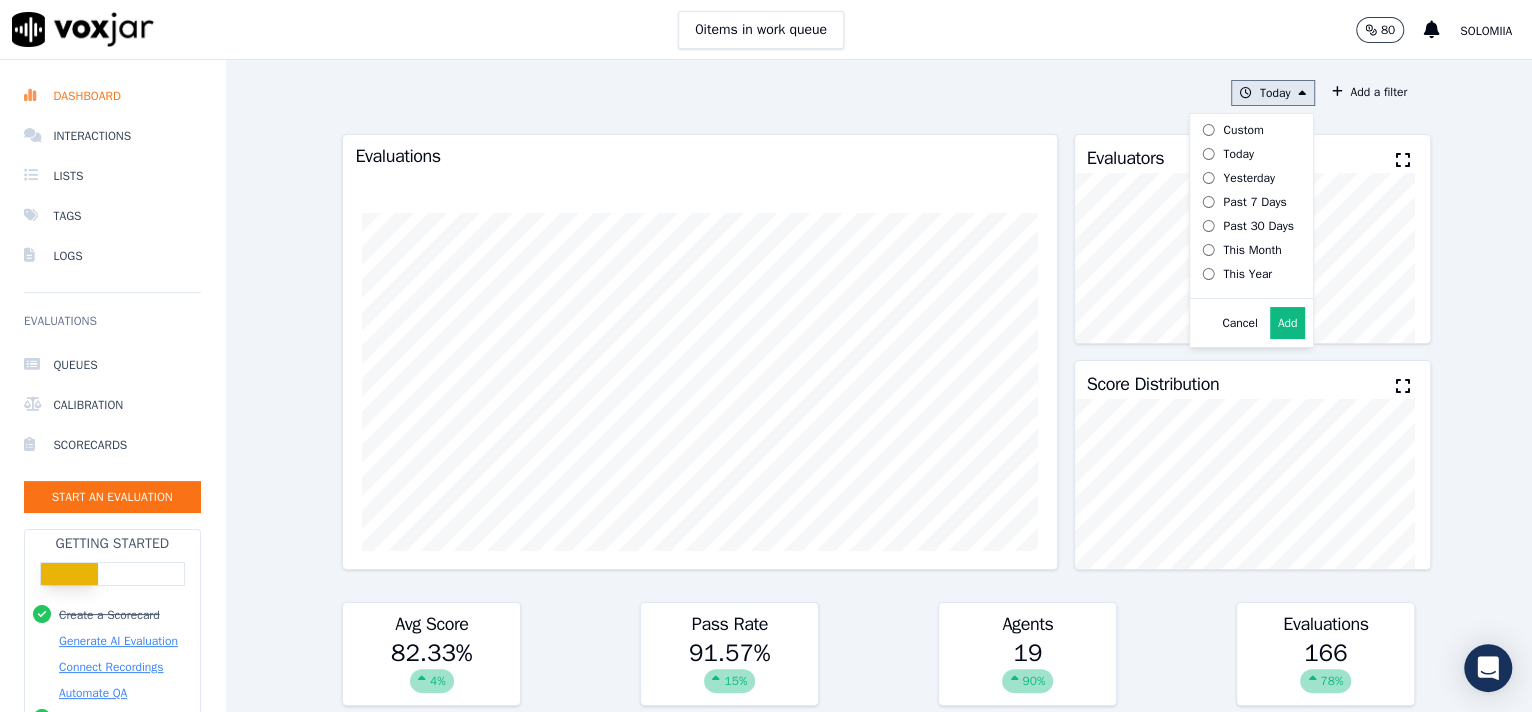 click on "Add" at bounding box center (1288, 323) 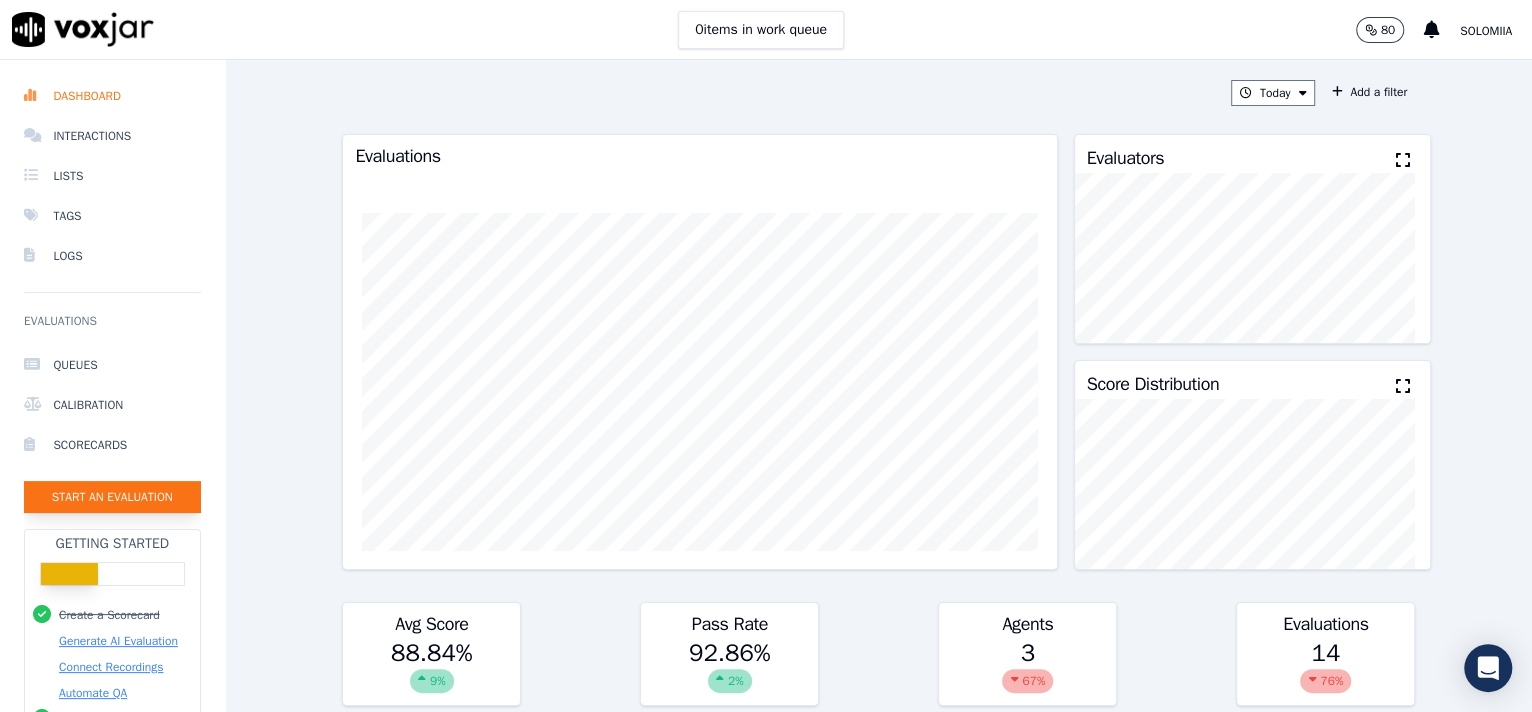 click on "Start an Evaluation" 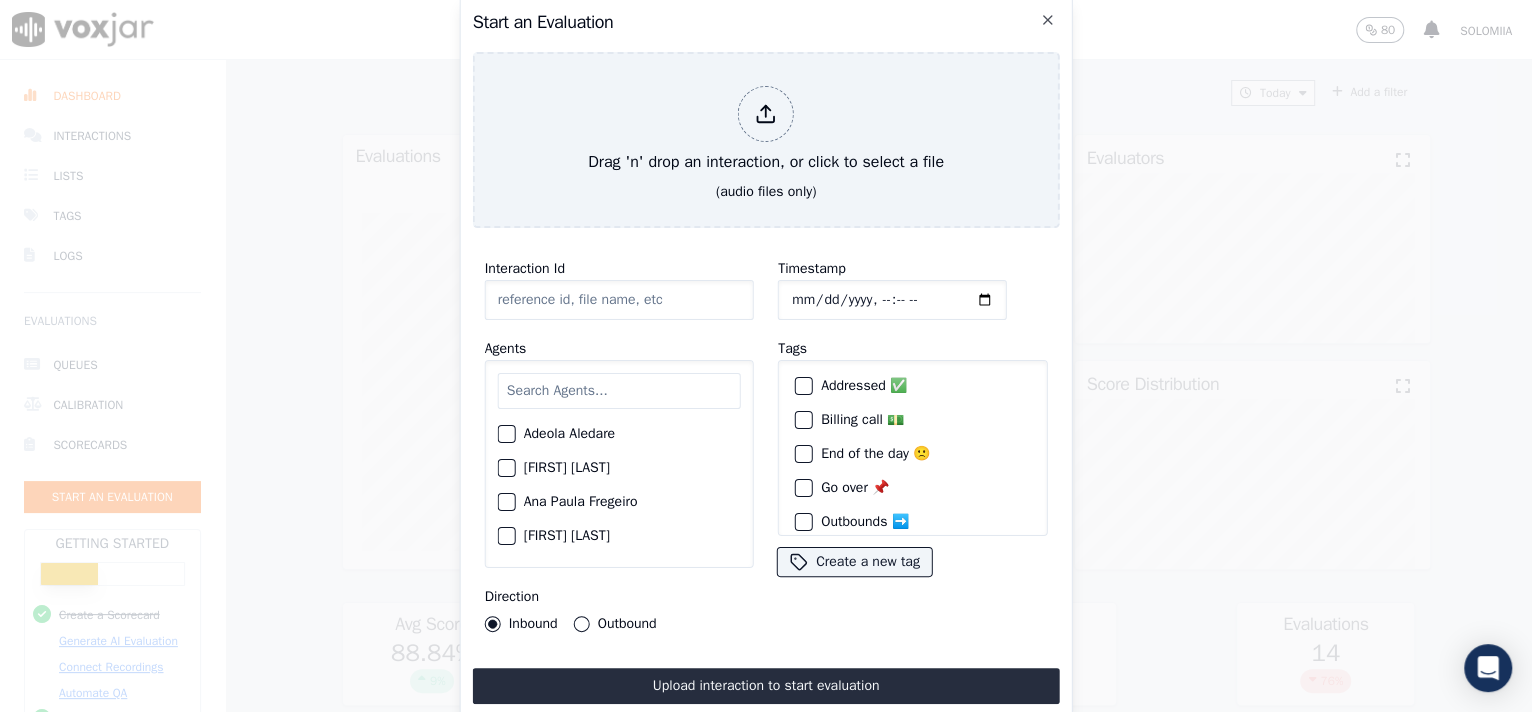 paste on "[NUMBER]" 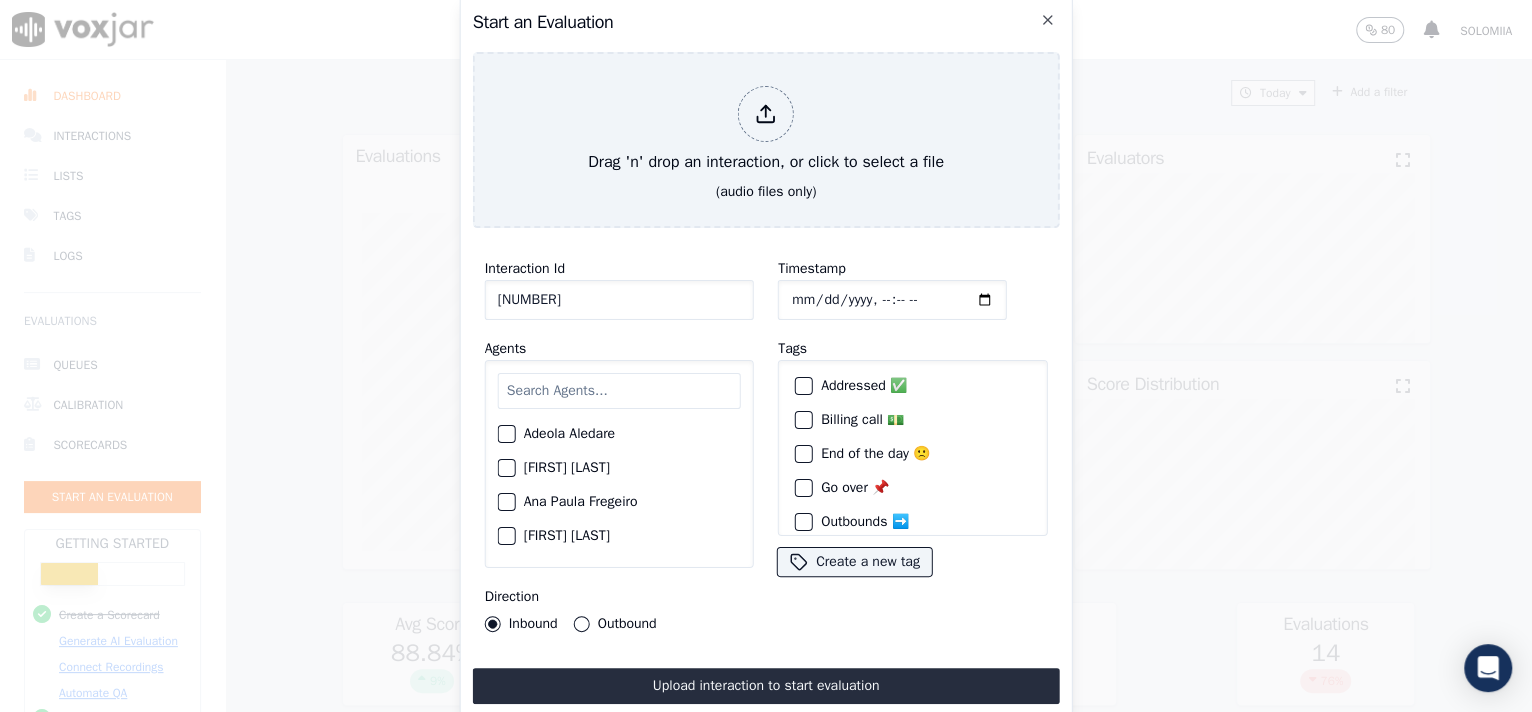 type on "[NUMBER]" 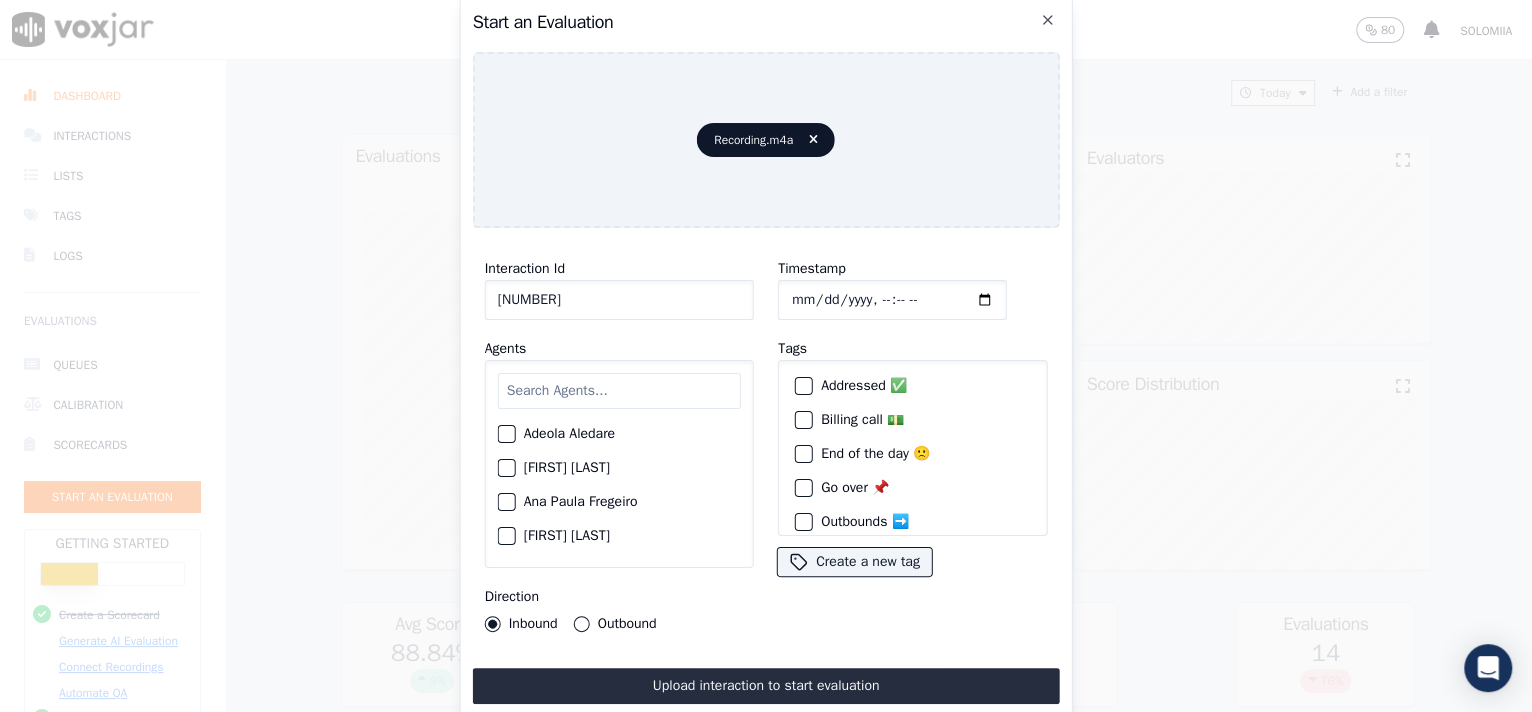 click on "Timestamp" 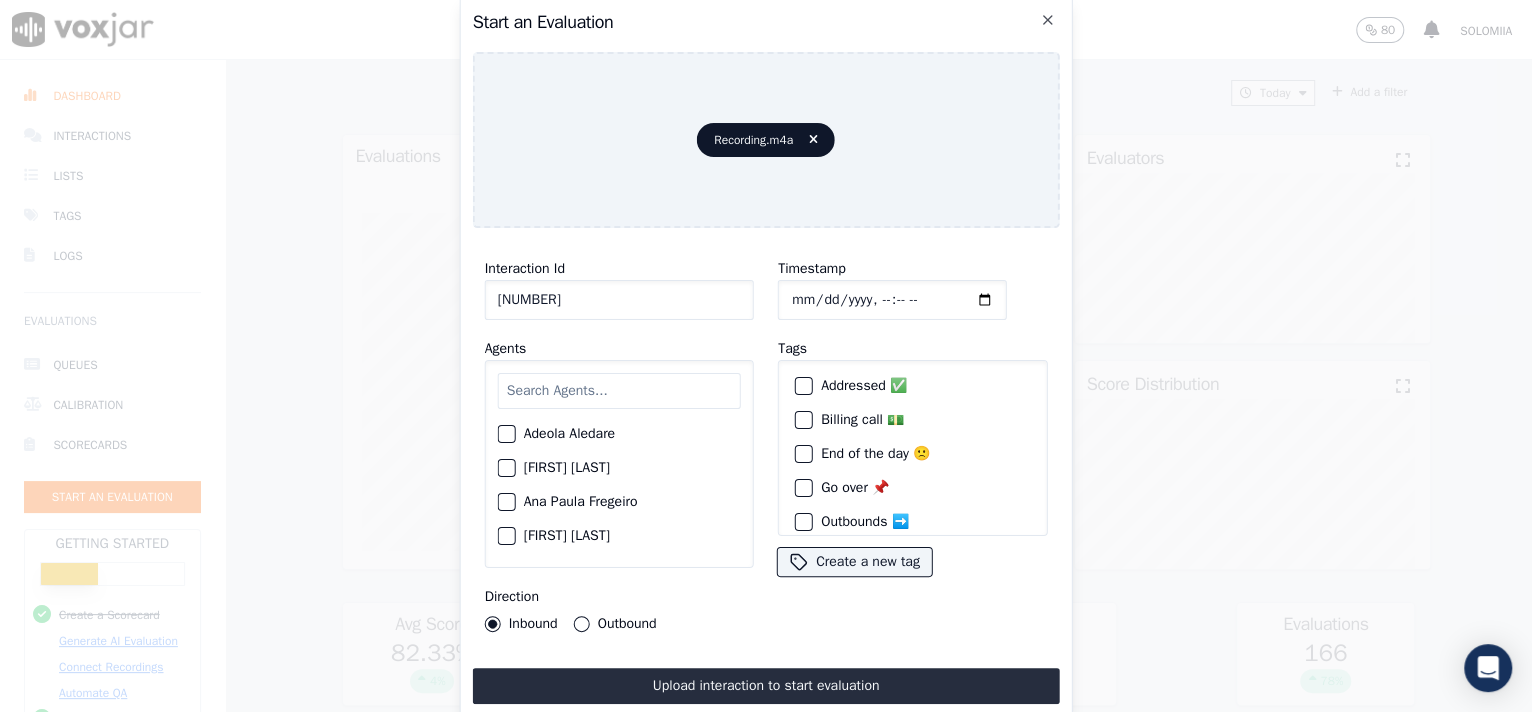 type on "[DATETIME]" 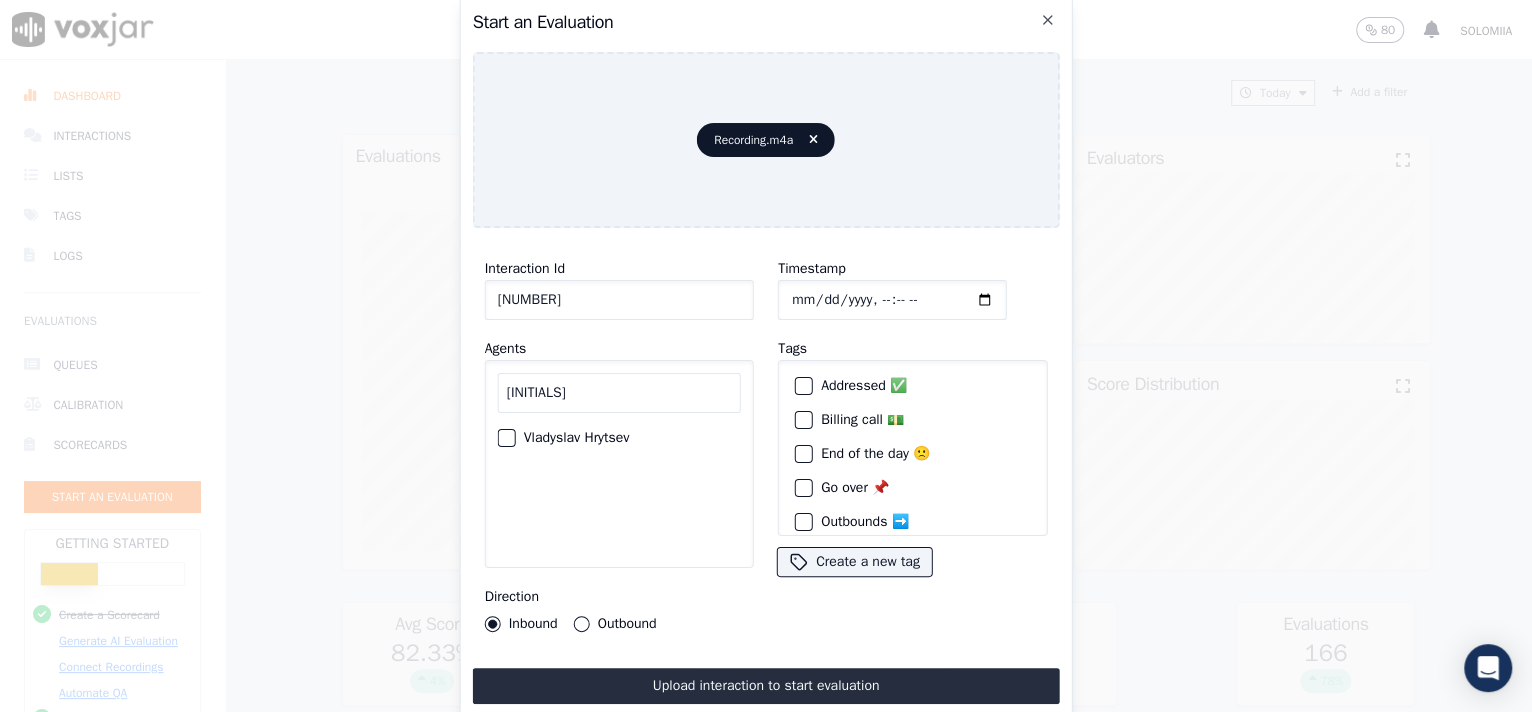 type on "[INITIALS]" 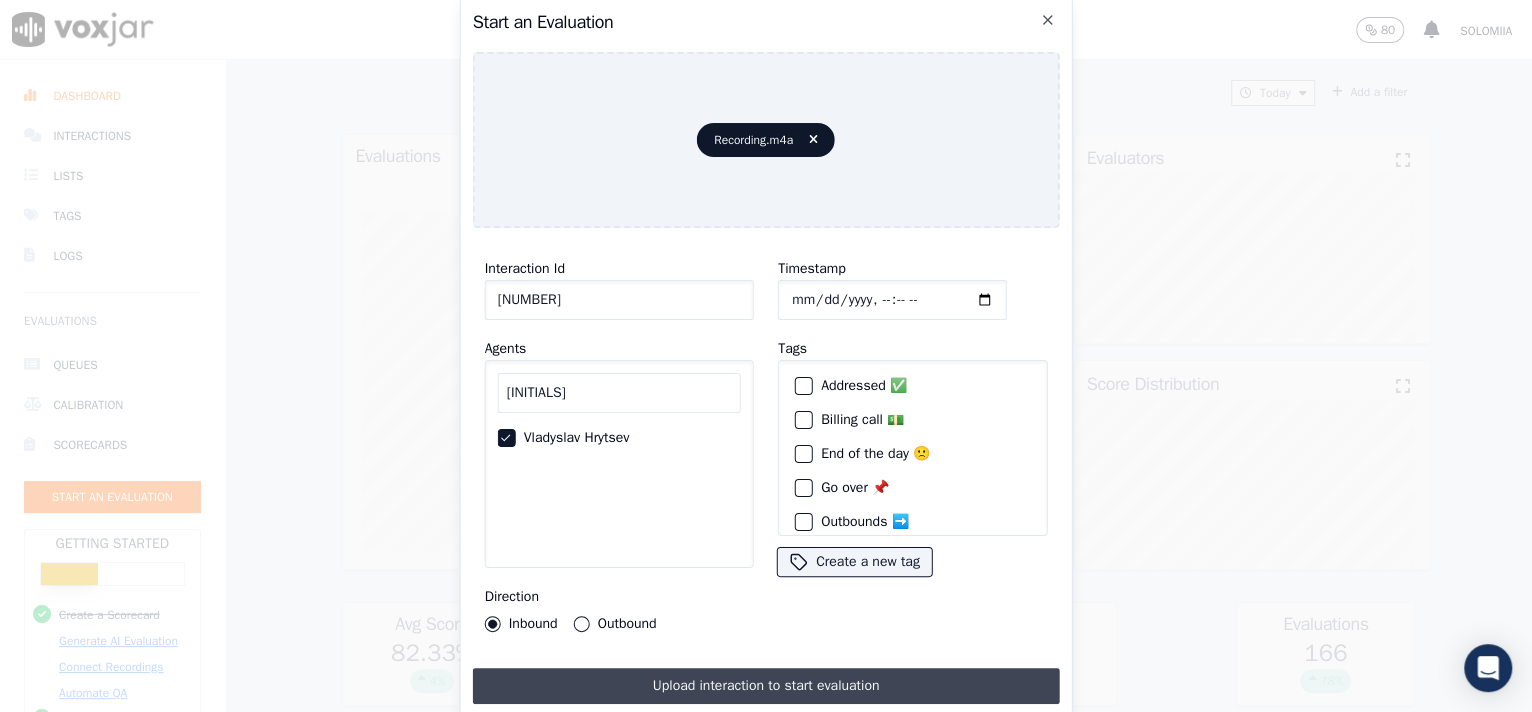 click on "Upload interaction to start evaluation" at bounding box center [766, 686] 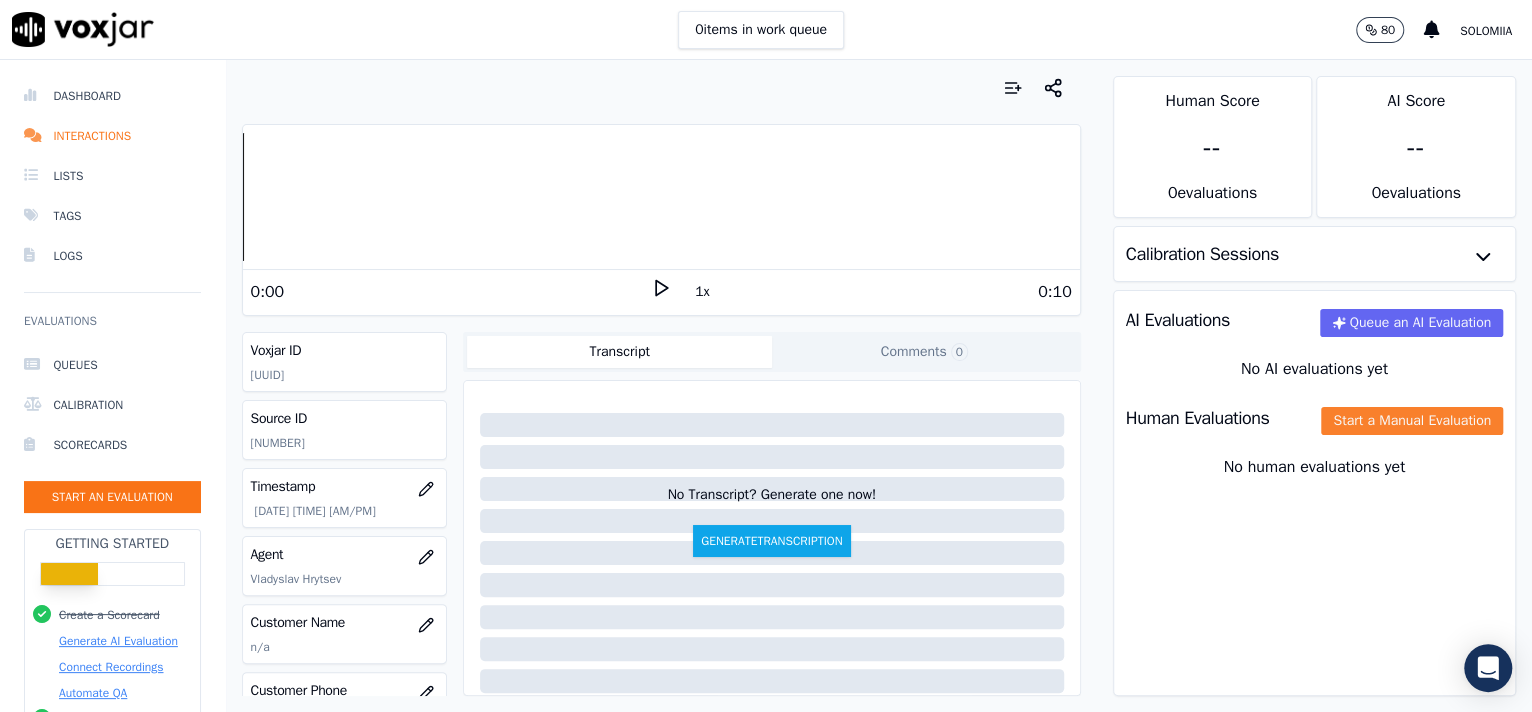 click on "Start a Manual Evaluation" 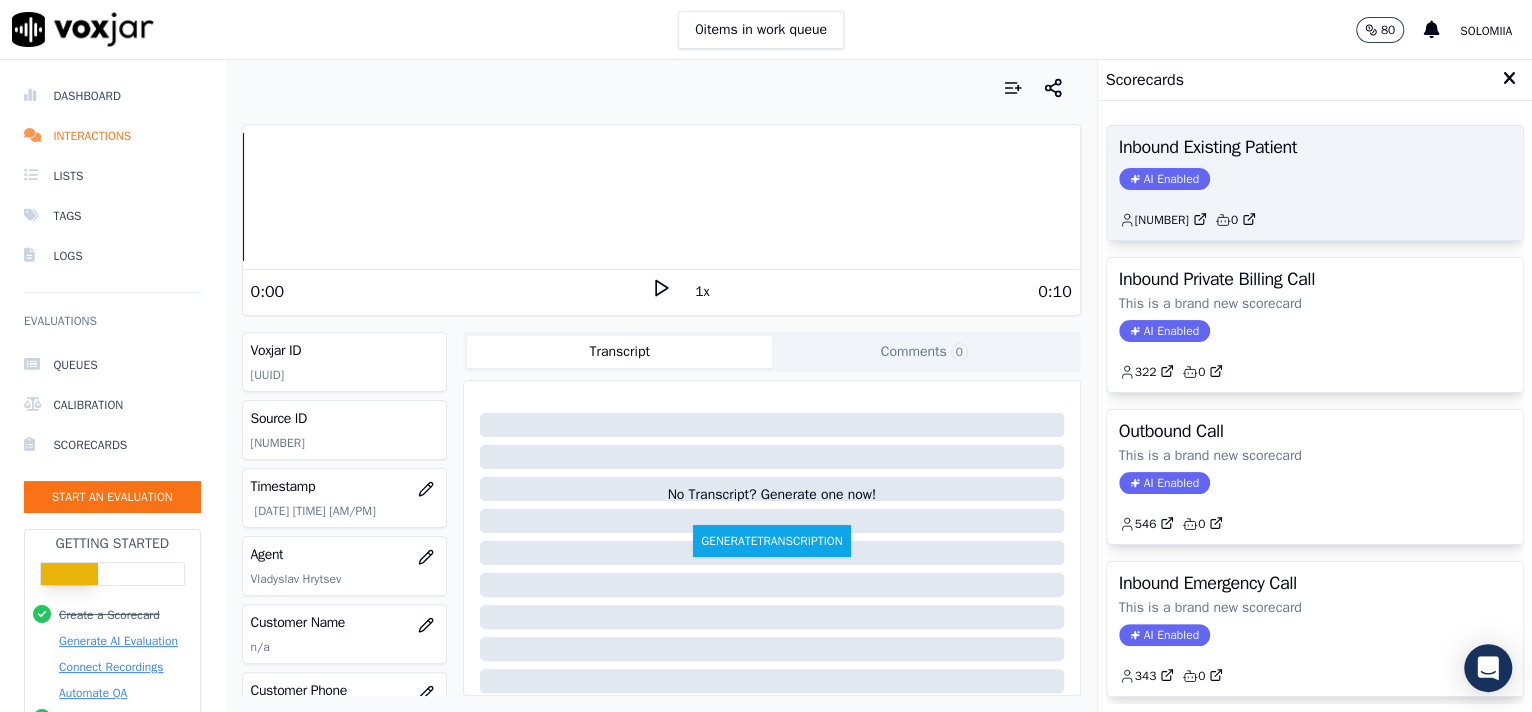 click on "AI Enabled" 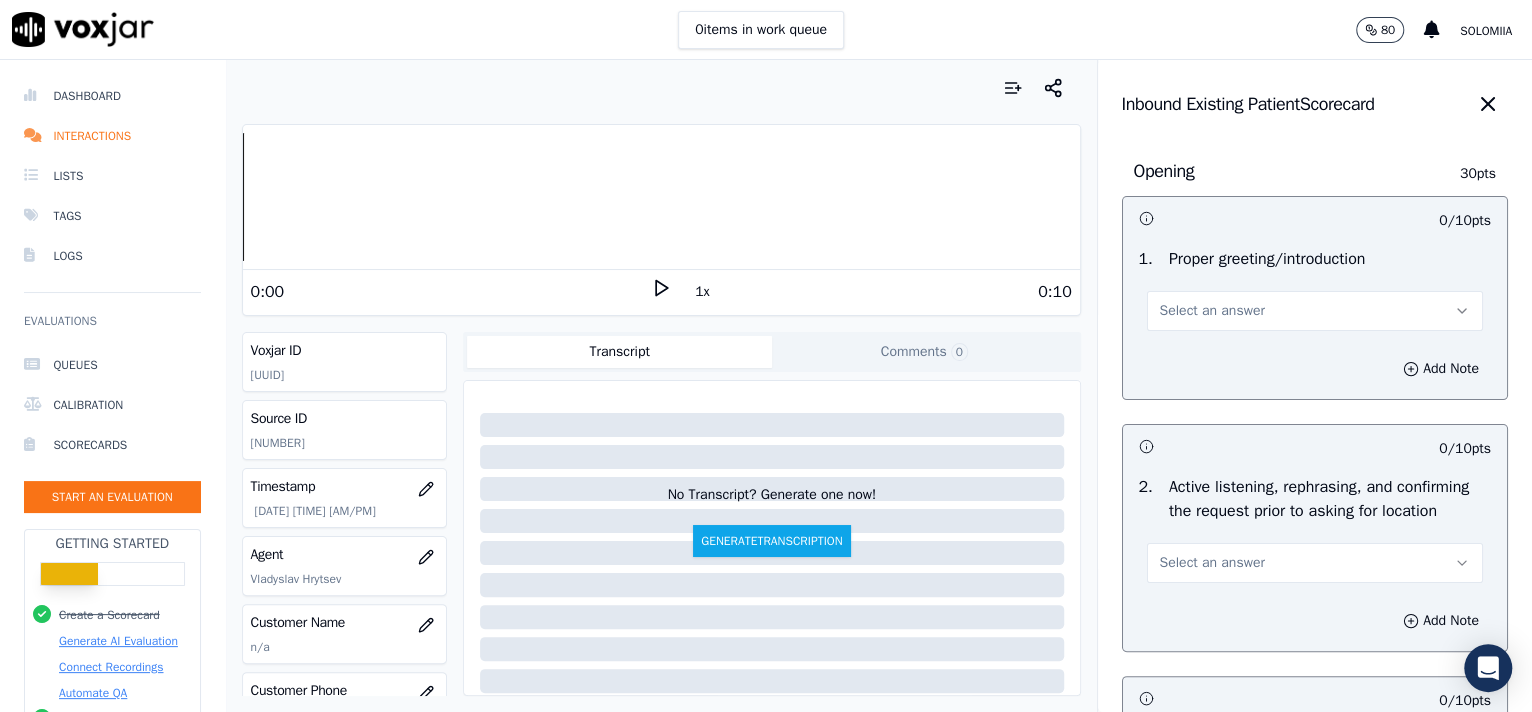 click on "Select an answer" at bounding box center (1212, 311) 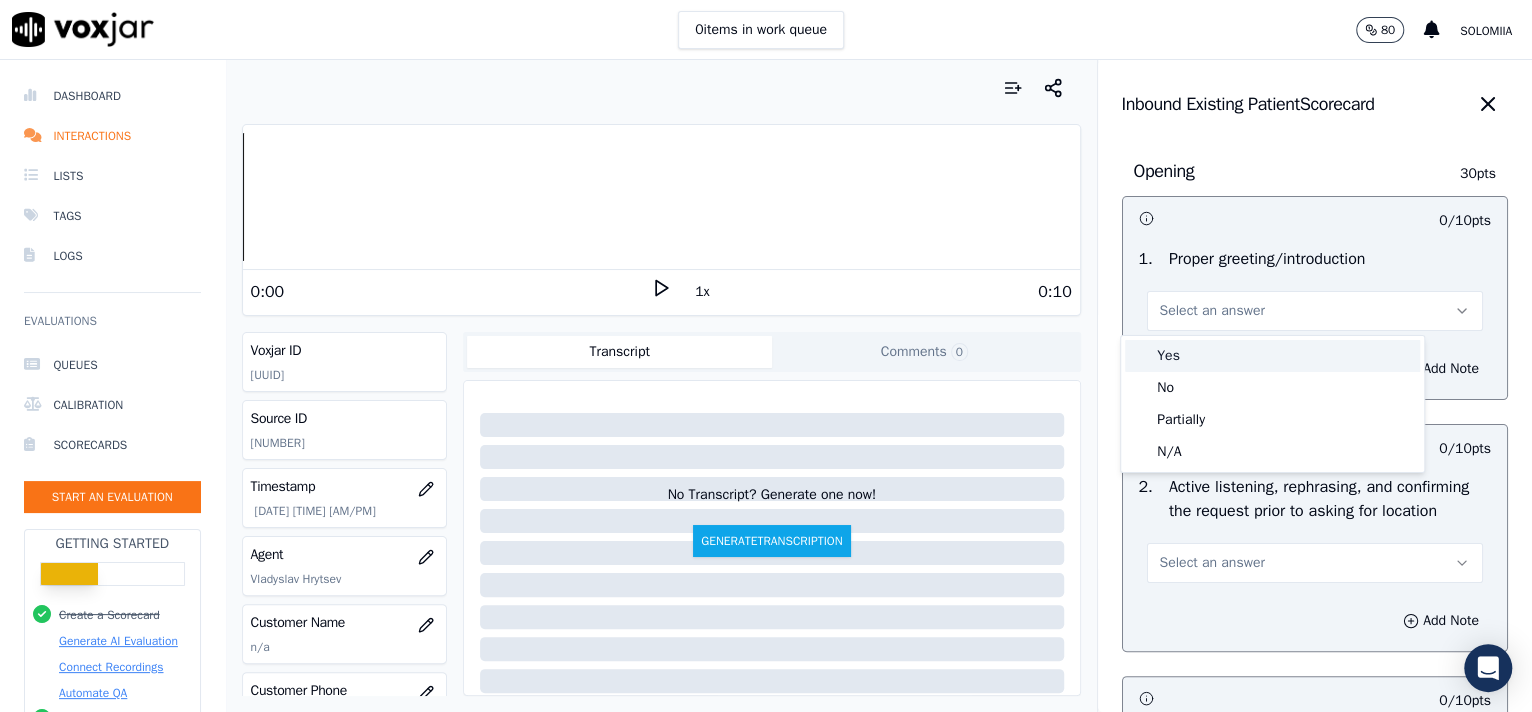 click on "Yes" at bounding box center [1272, 356] 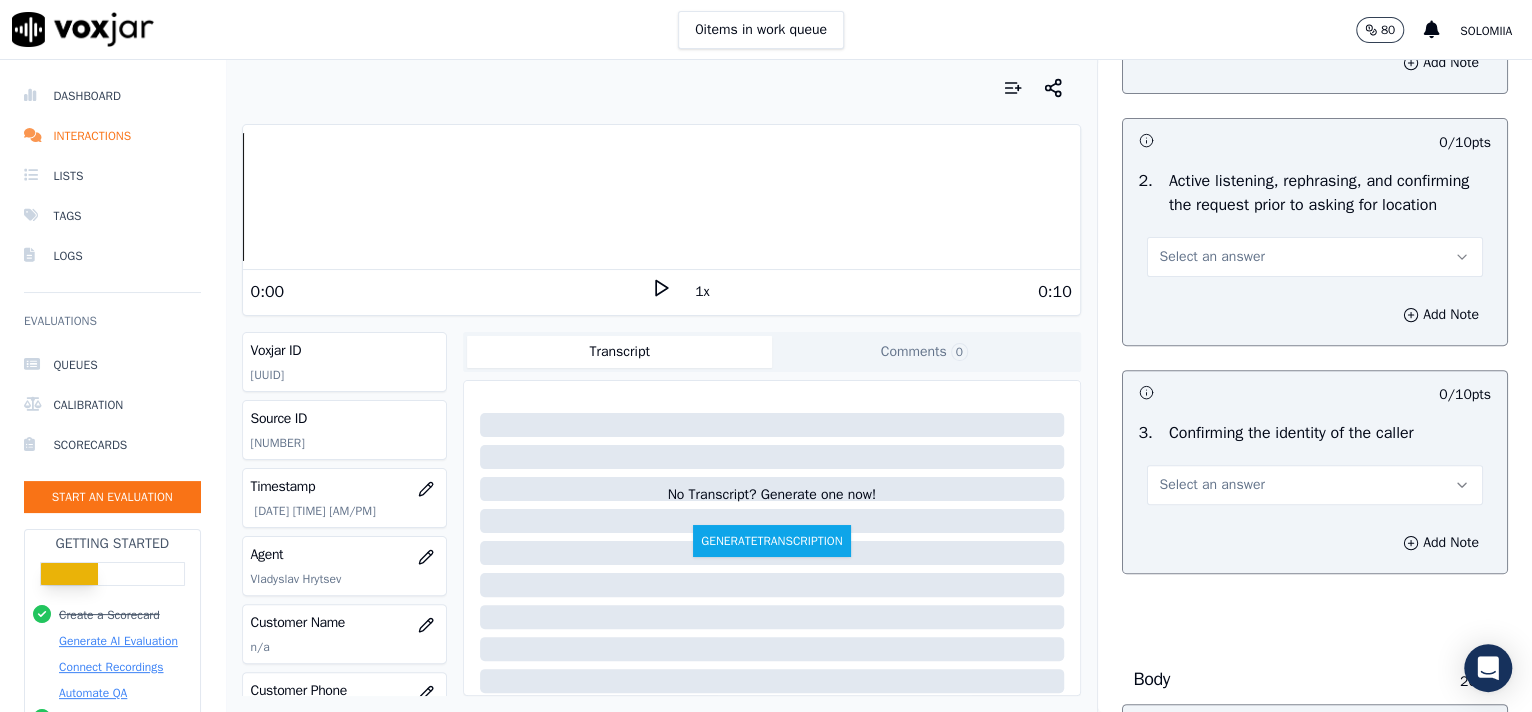 scroll, scrollTop: 459, scrollLeft: 0, axis: vertical 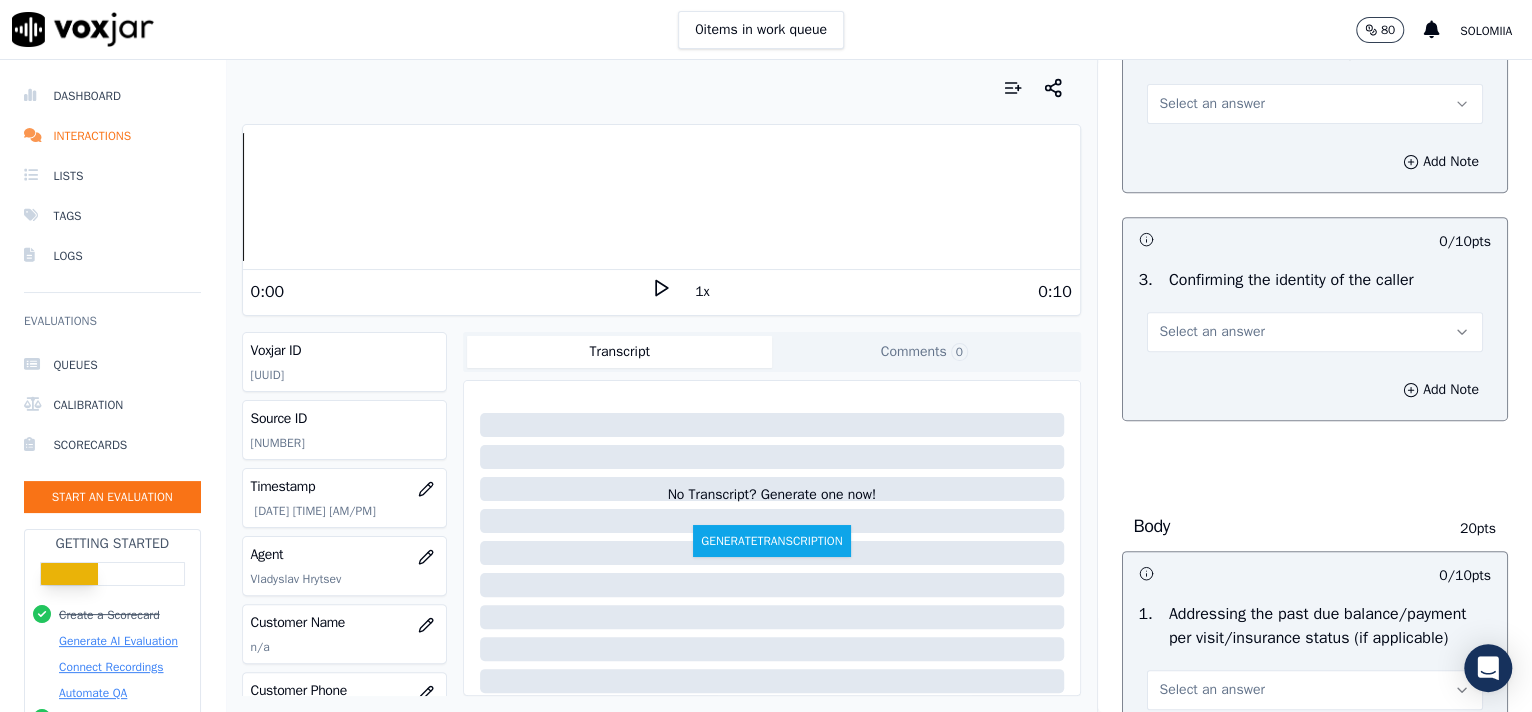 click on "Select an answer" at bounding box center (1315, 104) 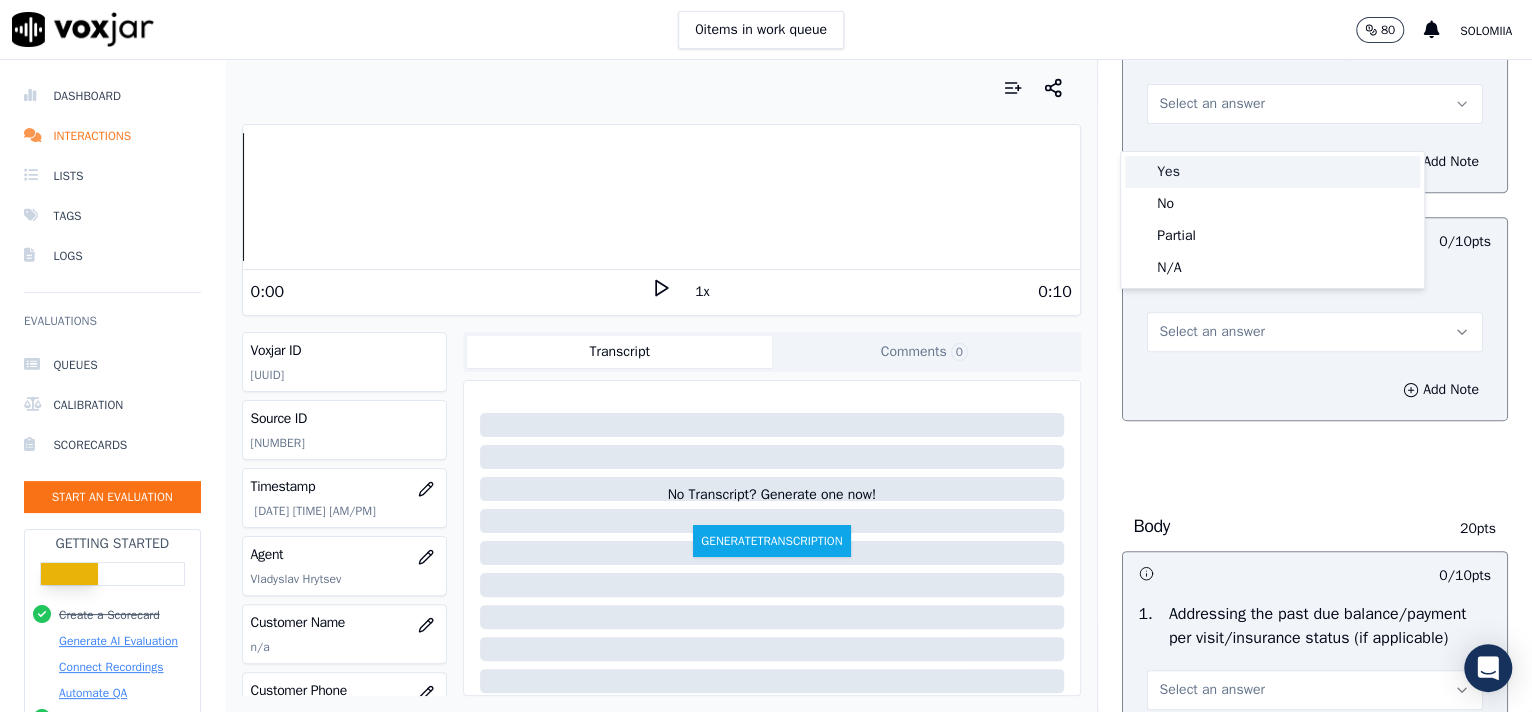 click on "Yes" at bounding box center (1272, 172) 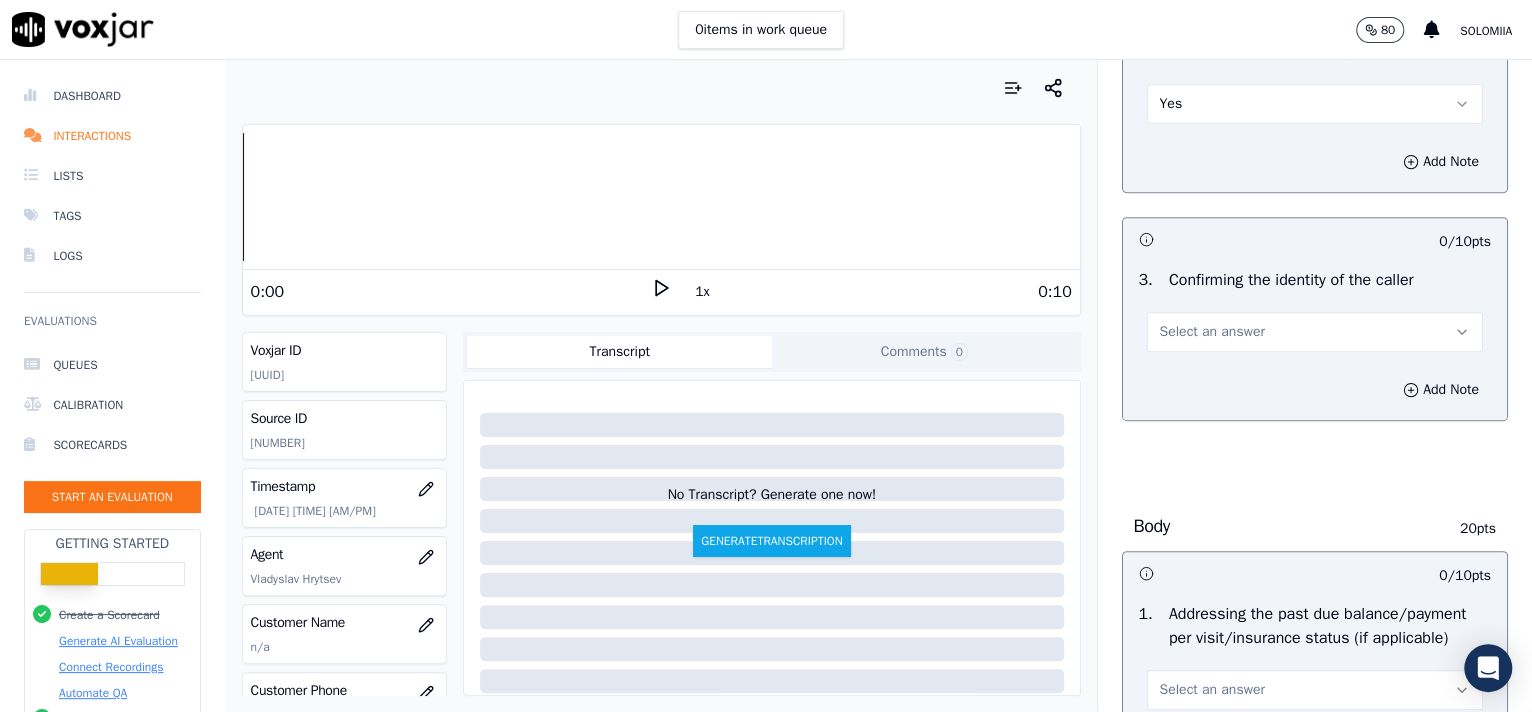 scroll, scrollTop: 0, scrollLeft: 0, axis: both 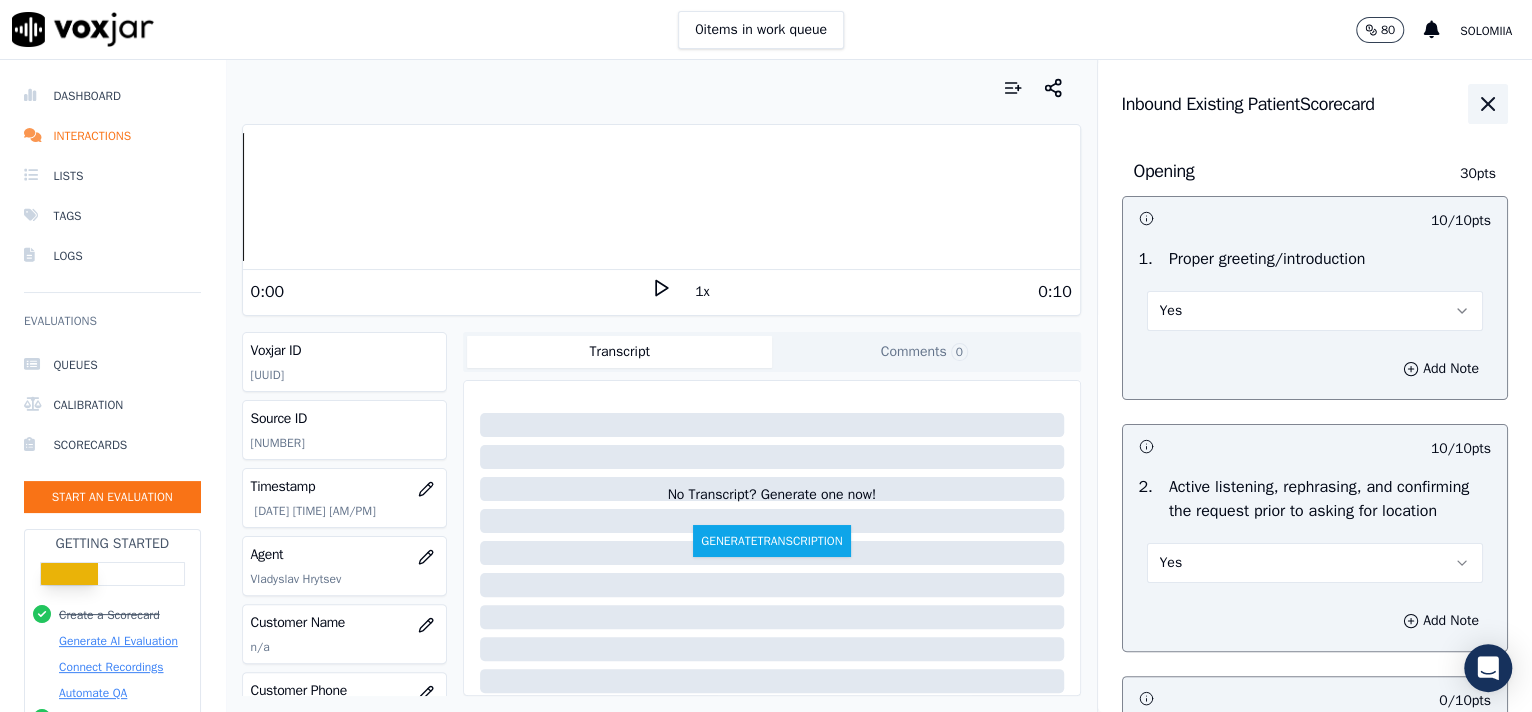 click 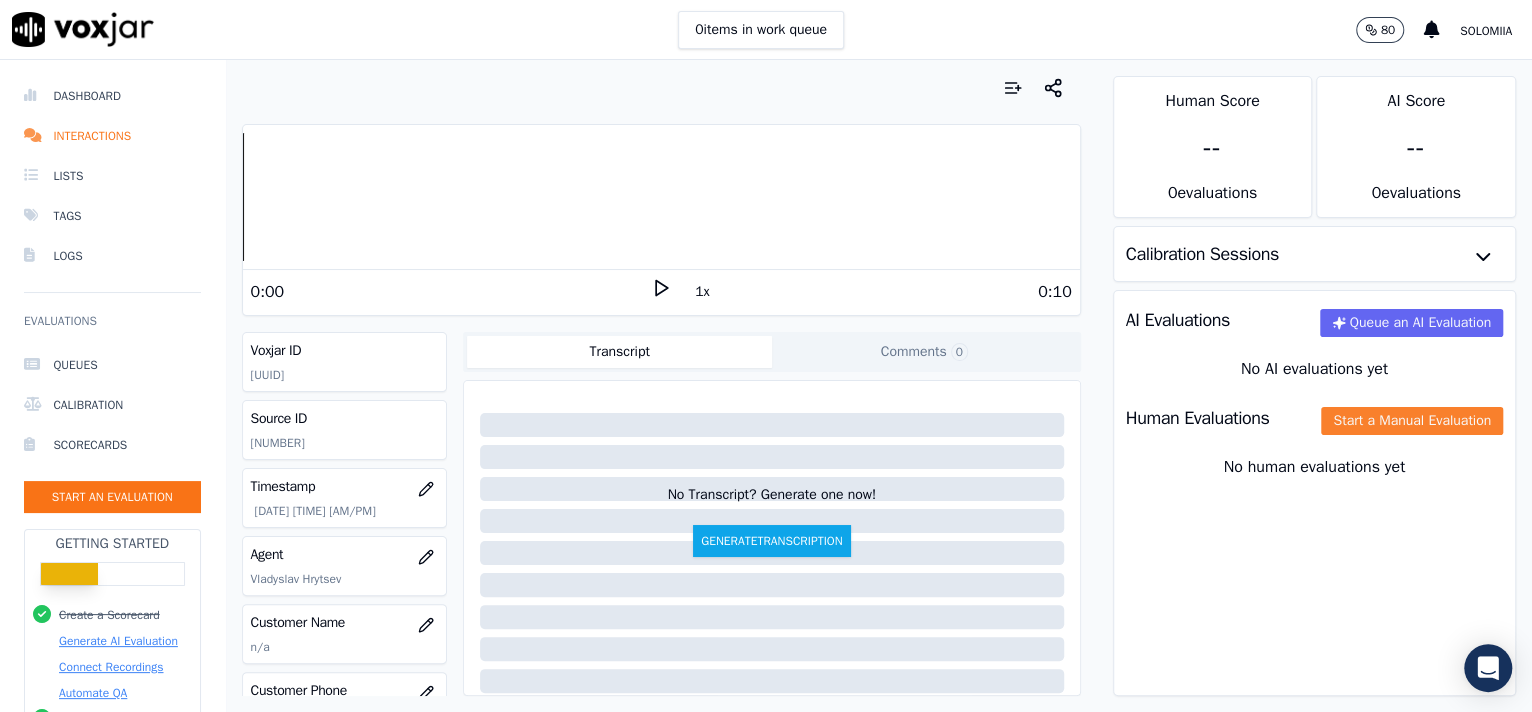 click on "Start a Manual Evaluation" 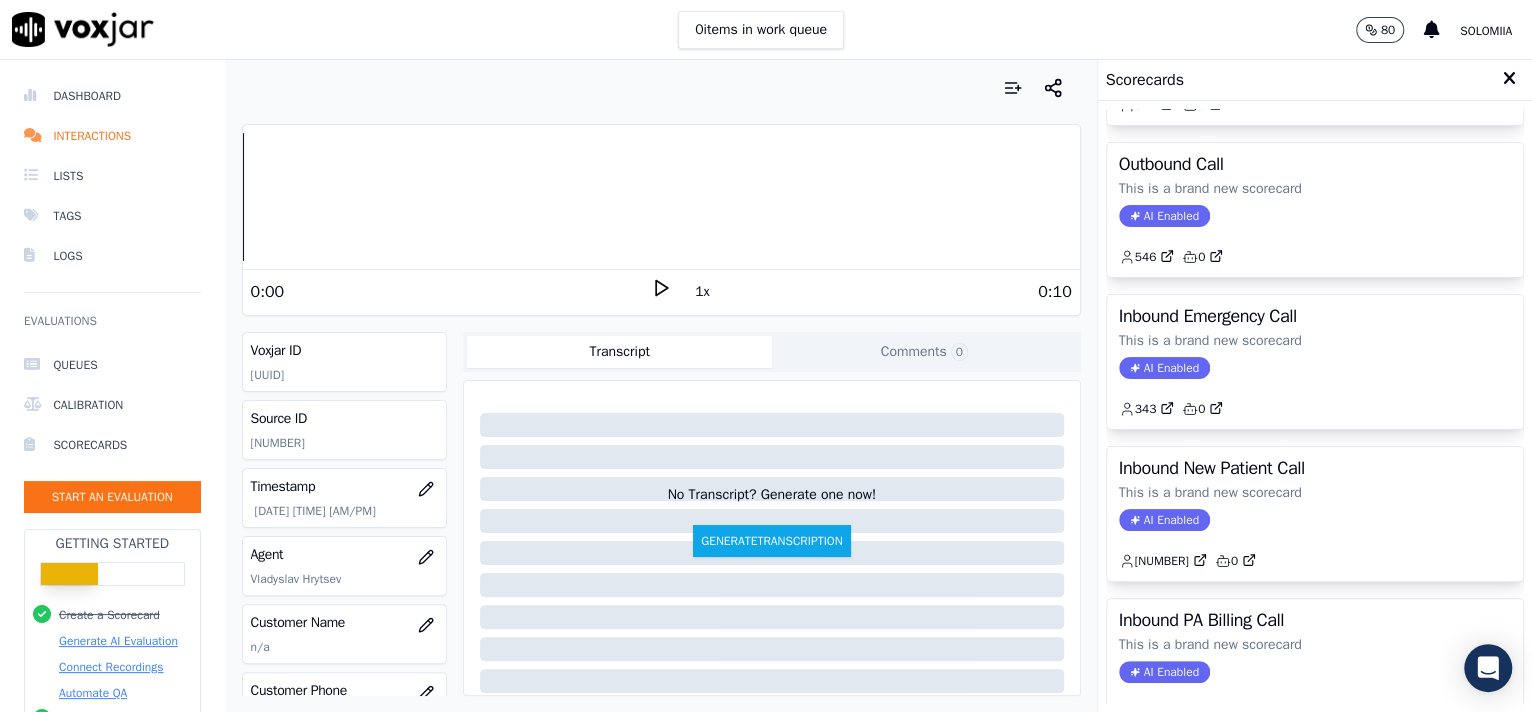 scroll, scrollTop: 283, scrollLeft: 0, axis: vertical 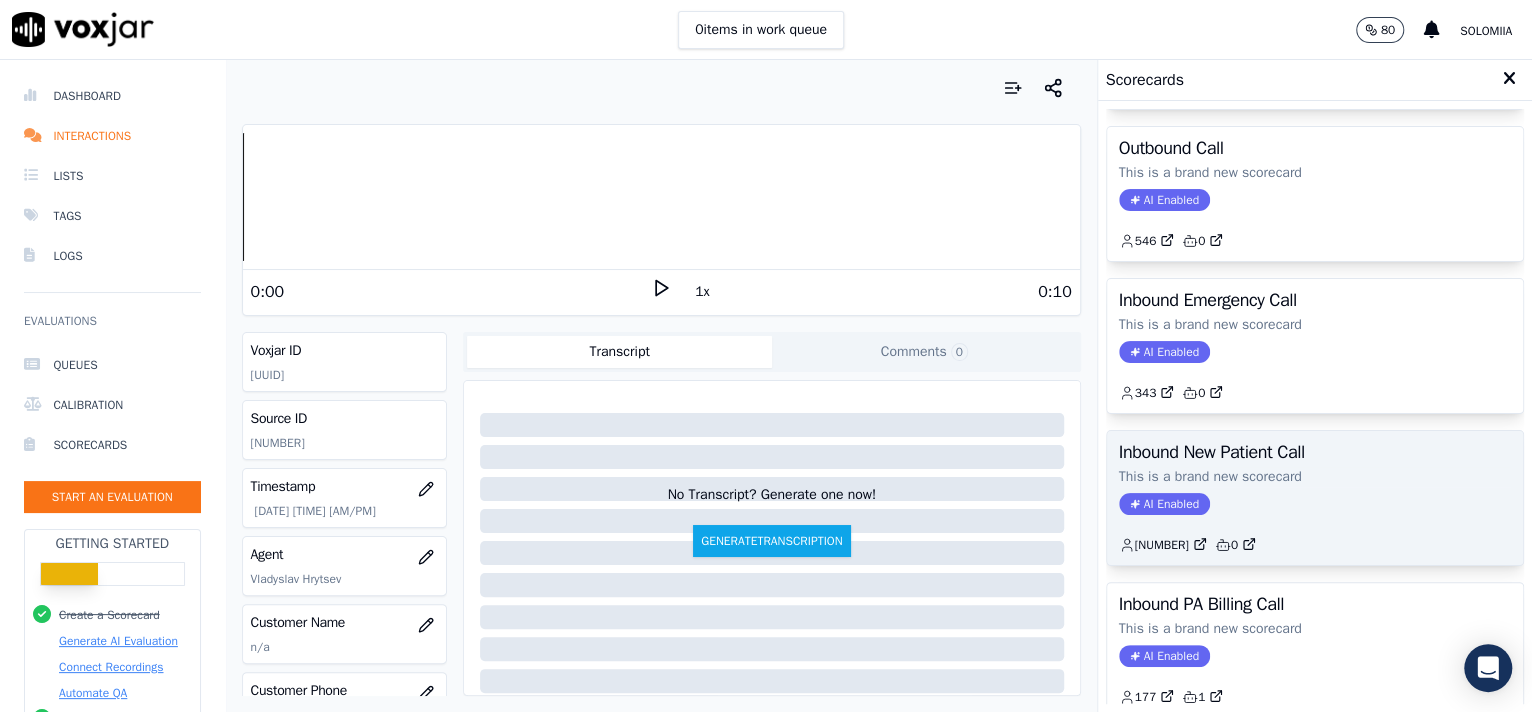 click on "This is a brand new scorecard" 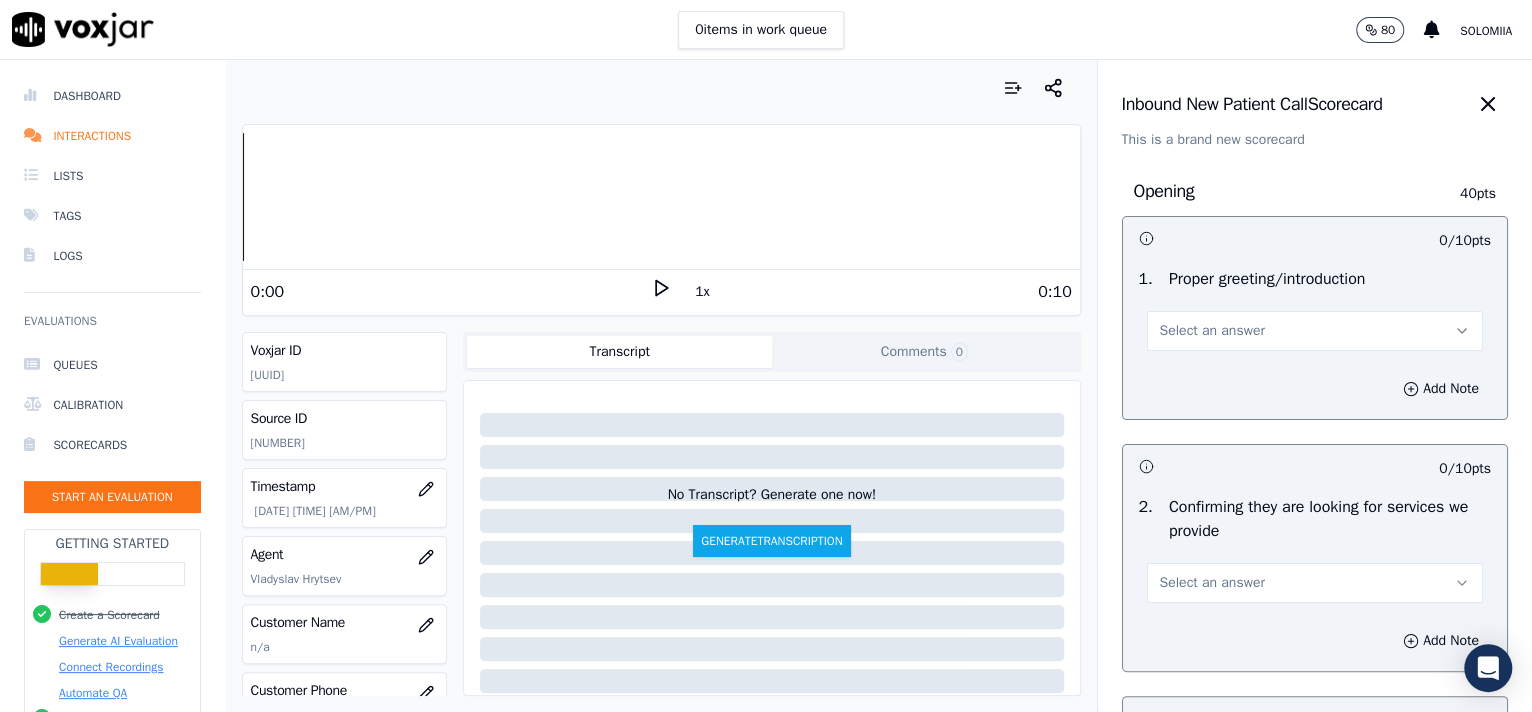 click on "Select an answer" at bounding box center [1315, 331] 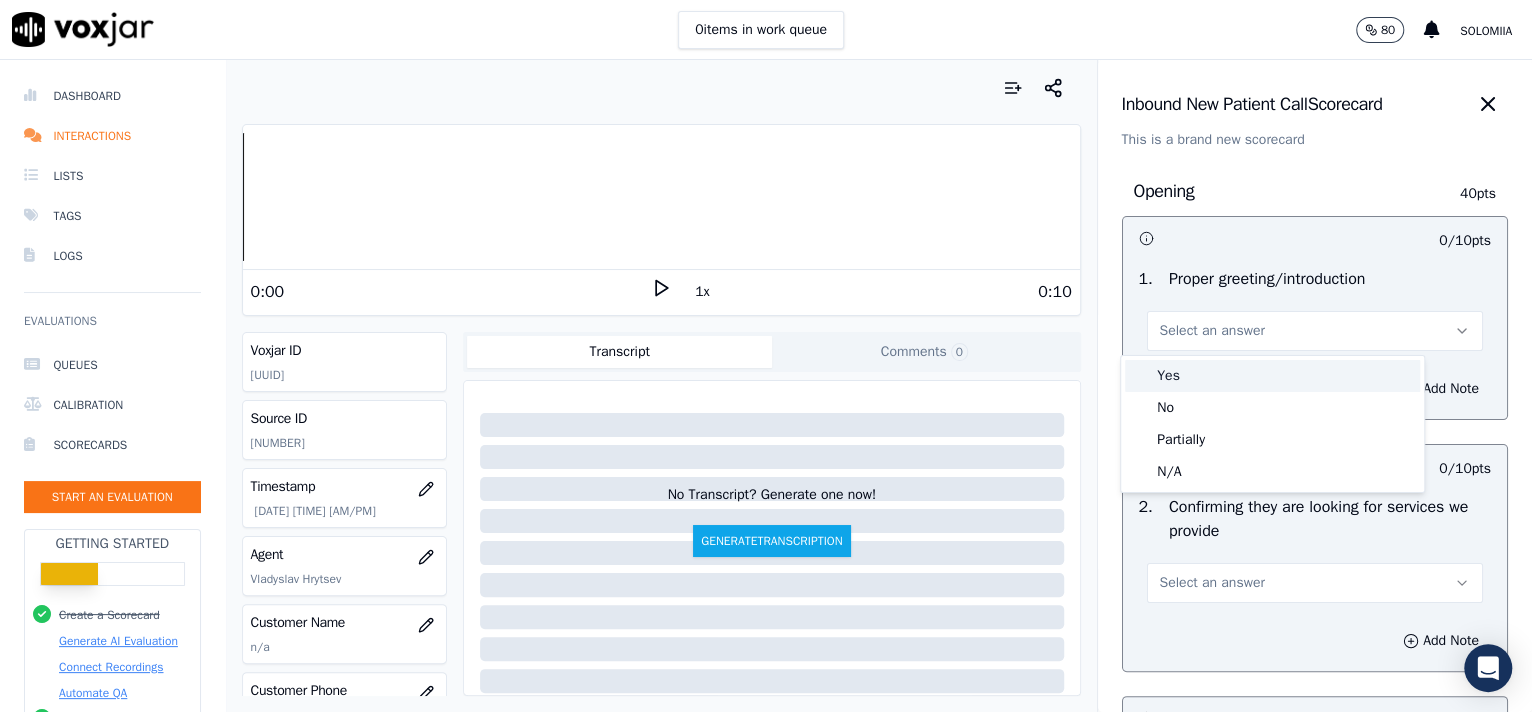 click on "Yes" at bounding box center (1272, 376) 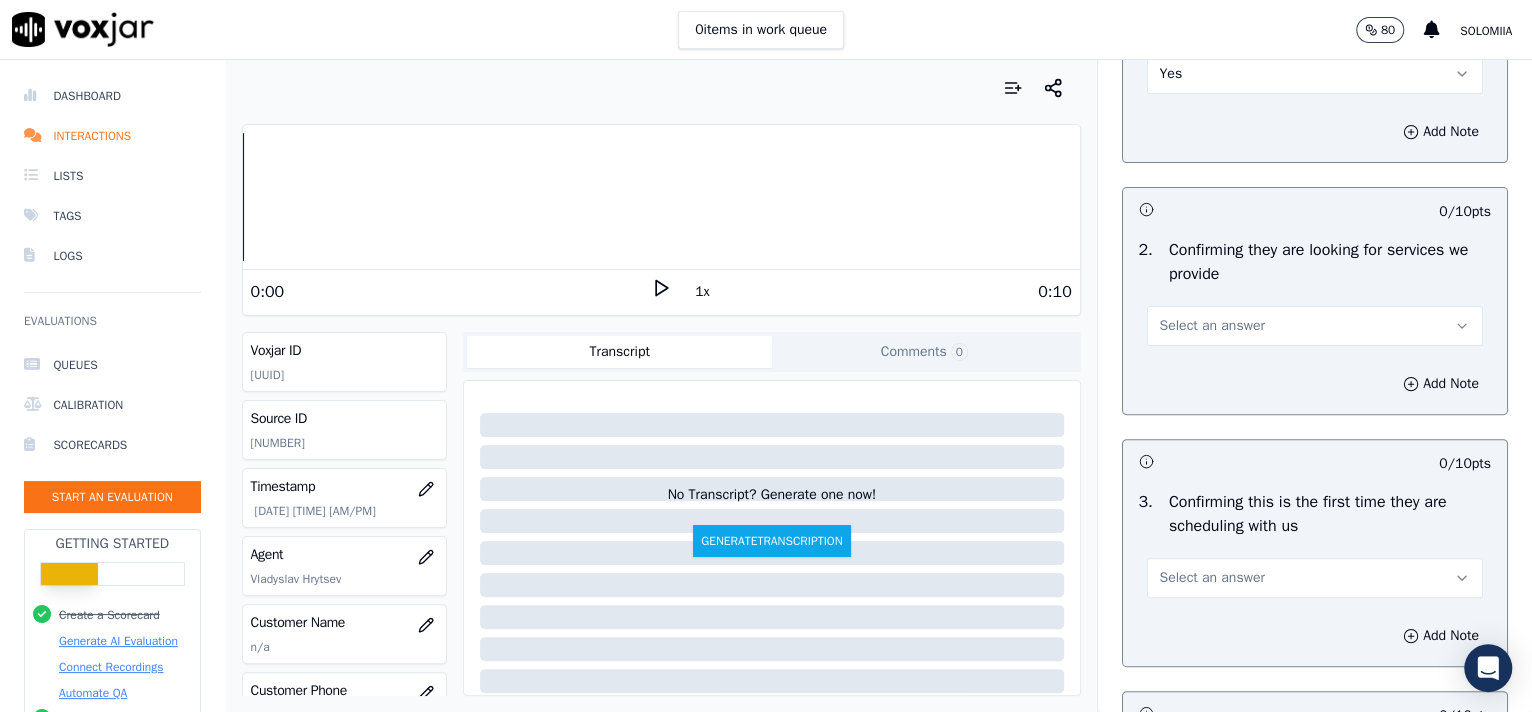 scroll, scrollTop: 273, scrollLeft: 0, axis: vertical 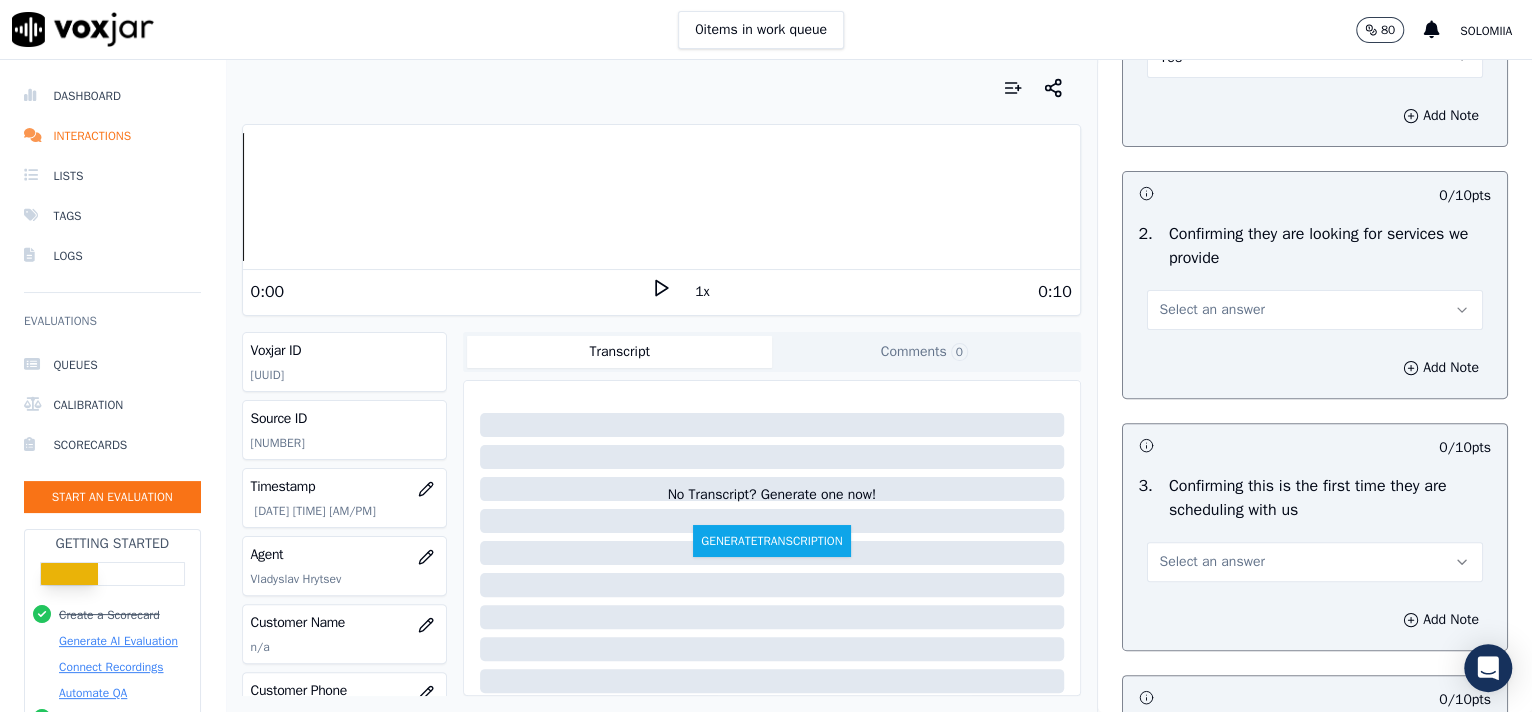 click on "Select an answer" at bounding box center [1315, 310] 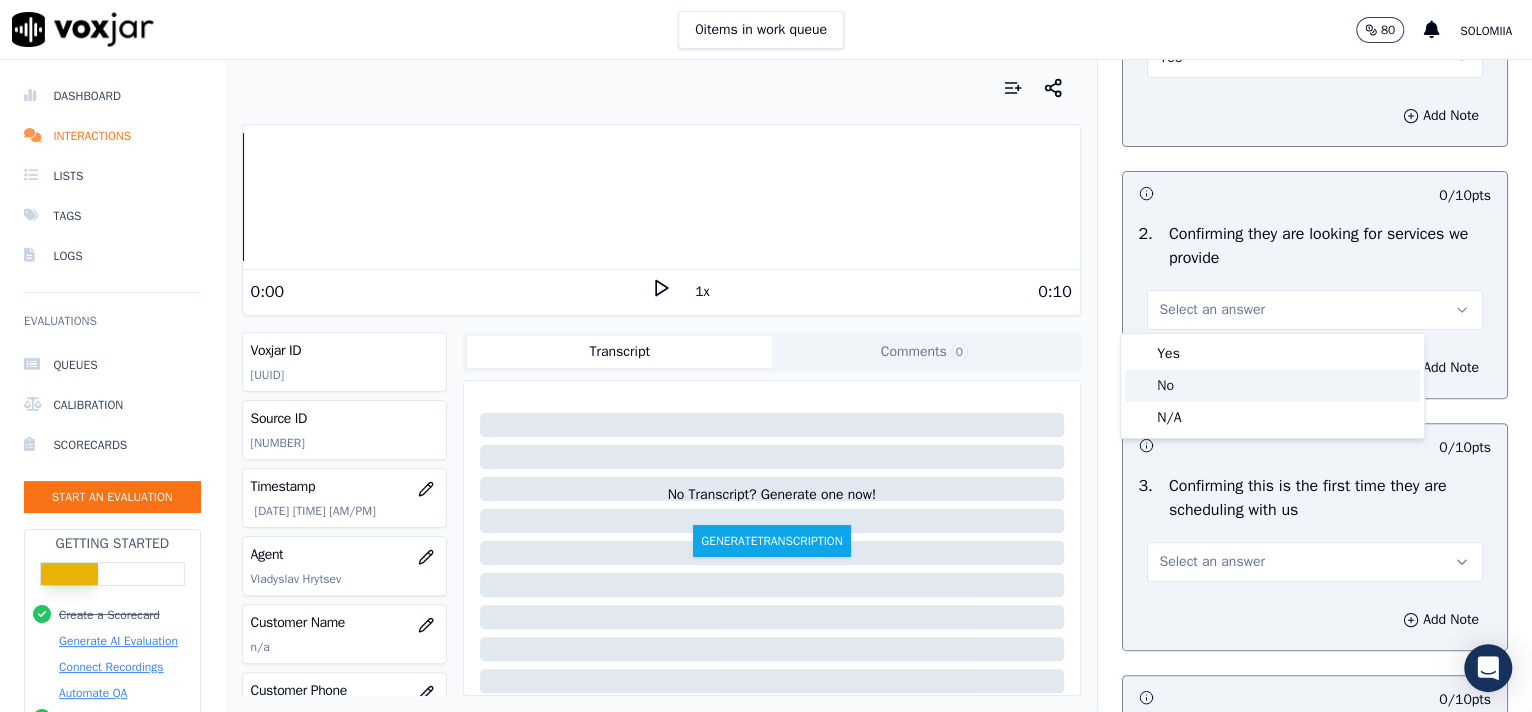 click on "No" 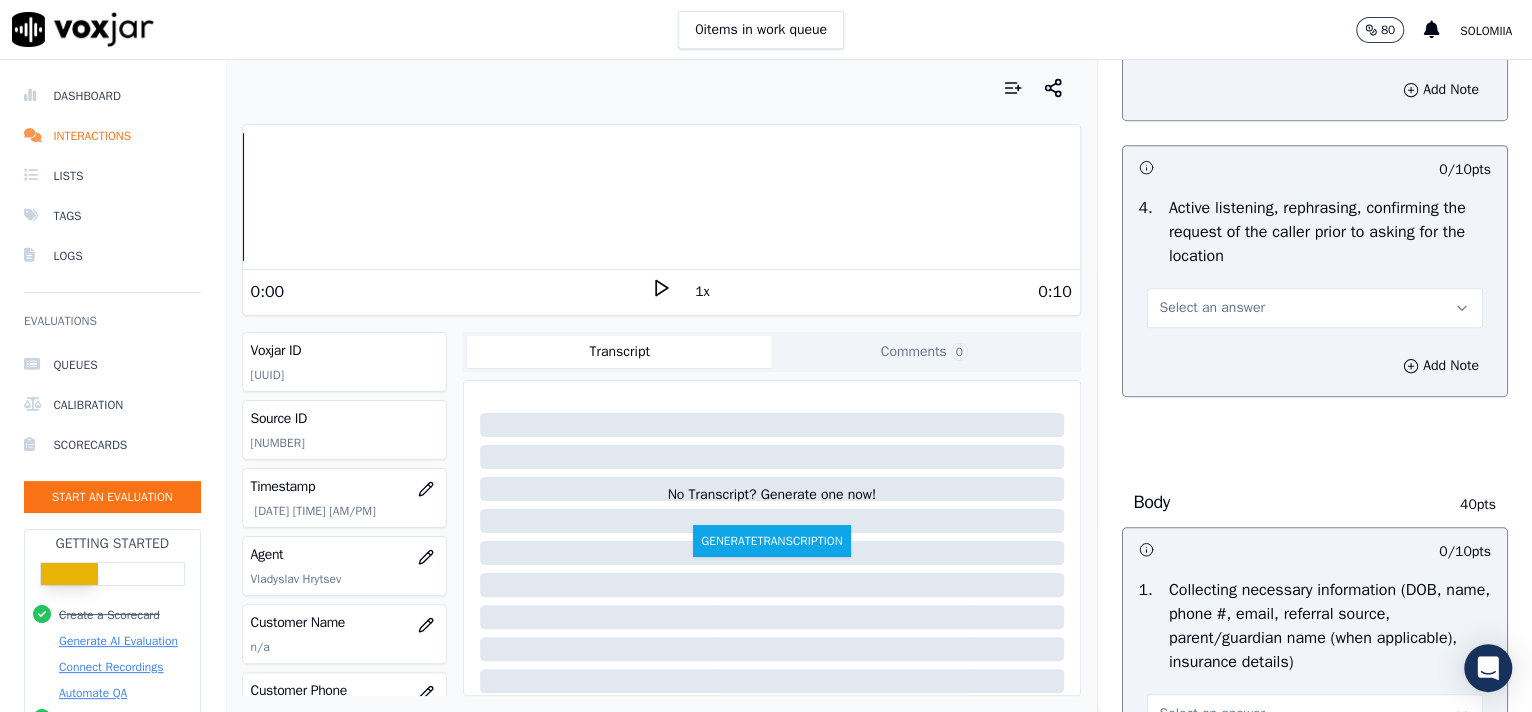scroll, scrollTop: 640, scrollLeft: 0, axis: vertical 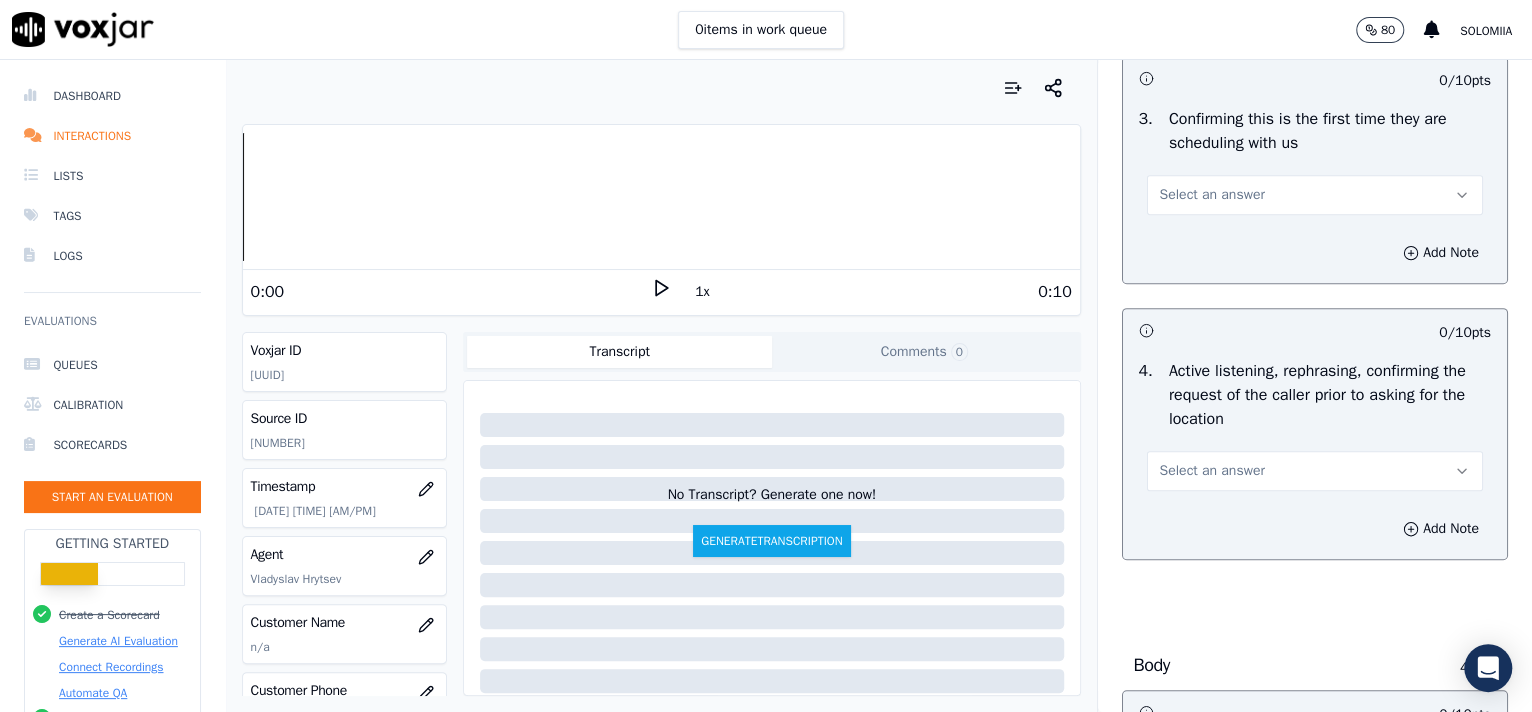 click on "Select an answer" at bounding box center (1315, 195) 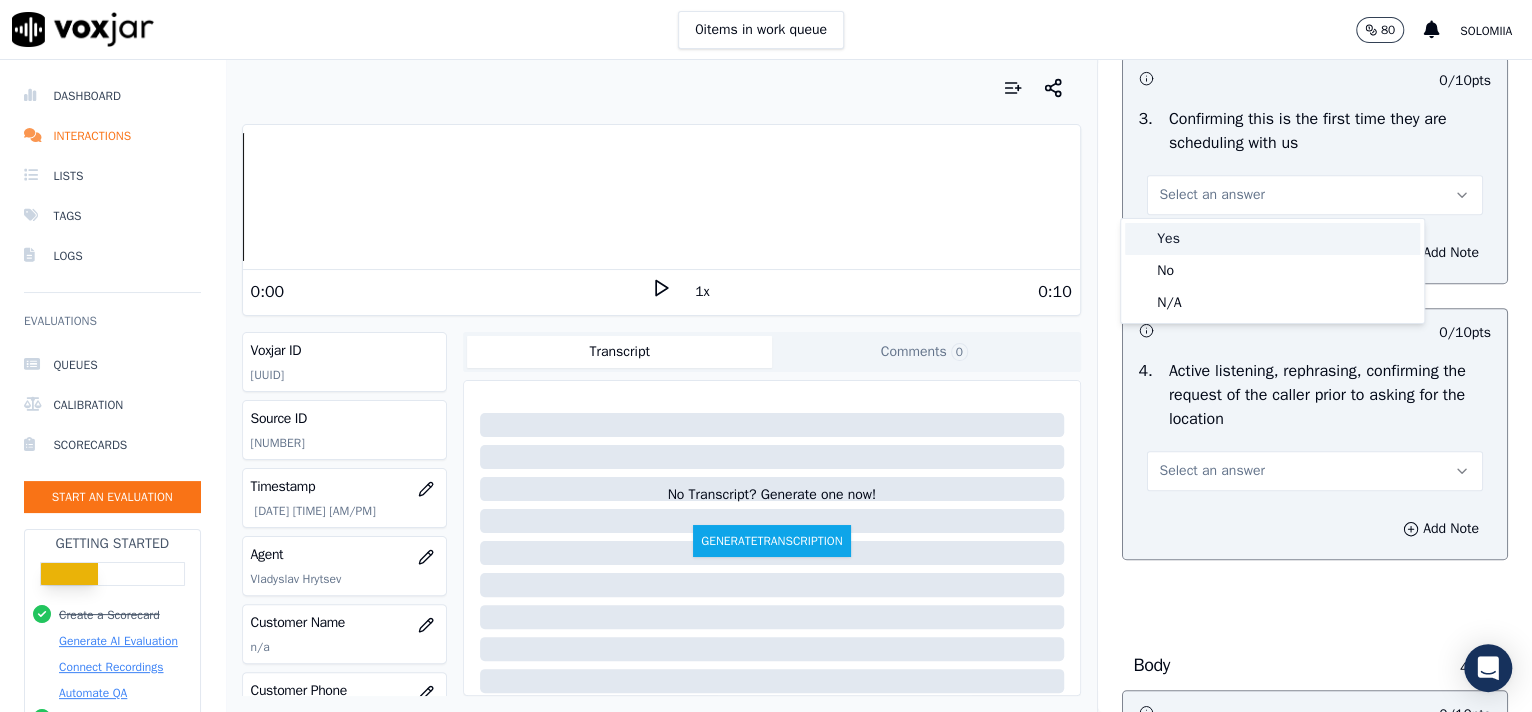 click on "Yes" at bounding box center (1272, 239) 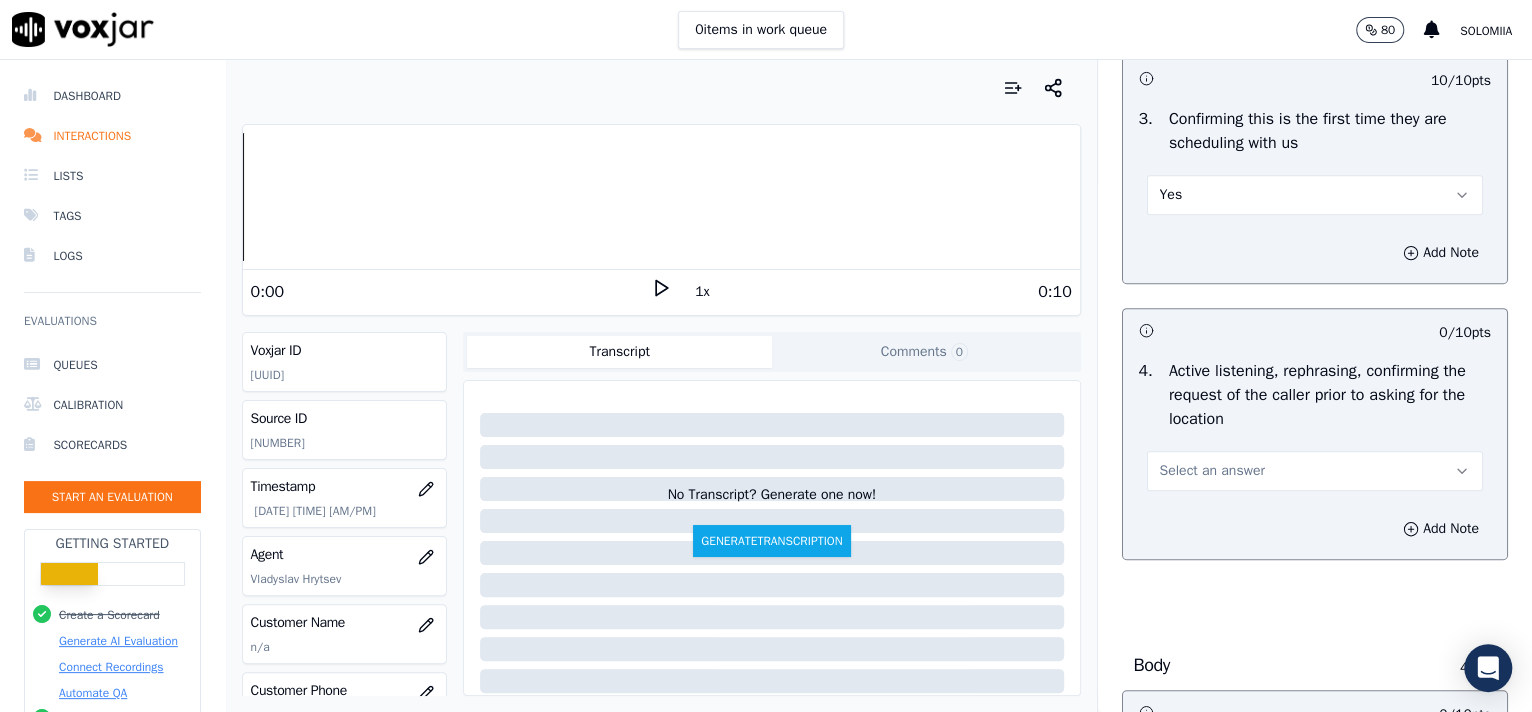 drag, startPoint x: 1192, startPoint y: 480, endPoint x: 1217, endPoint y: 510, distance: 39.051247 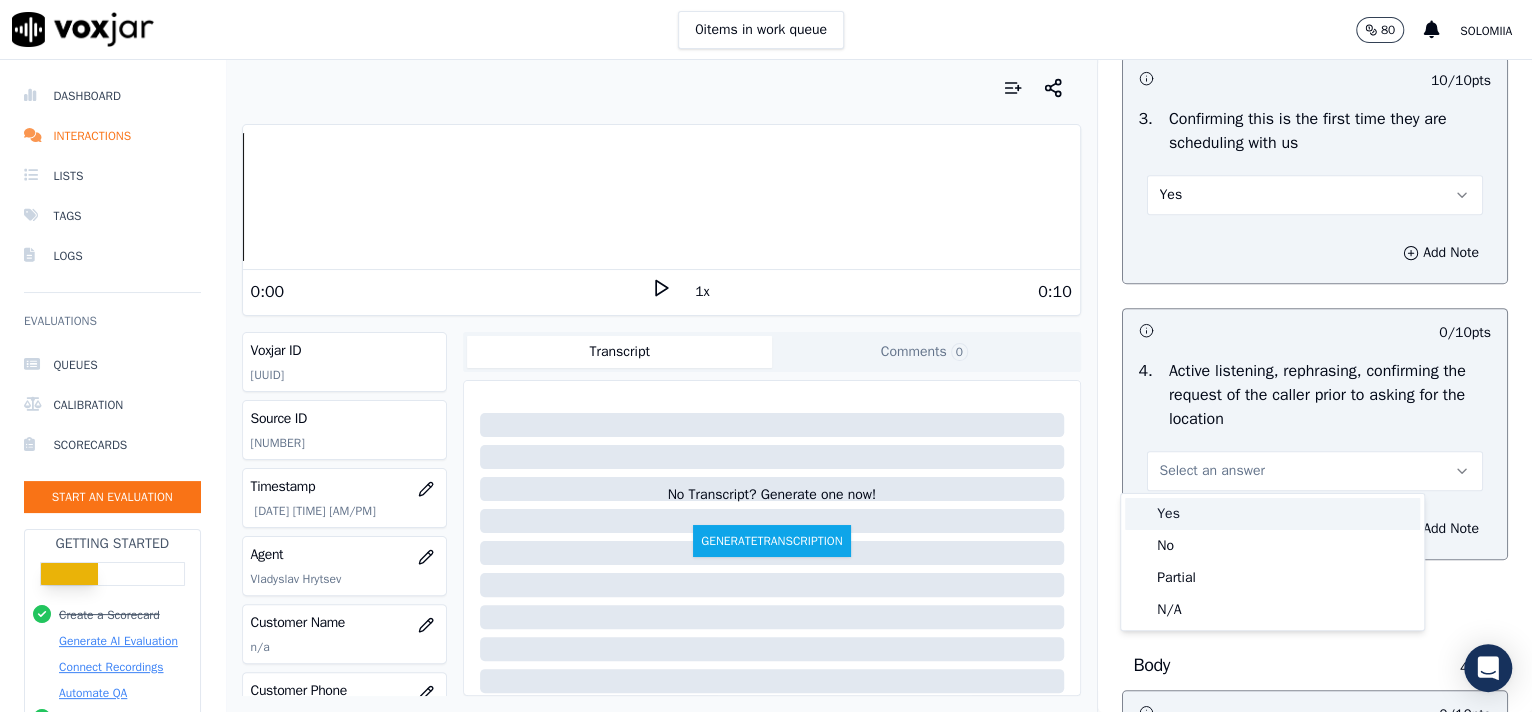 click on "Yes" at bounding box center [1272, 514] 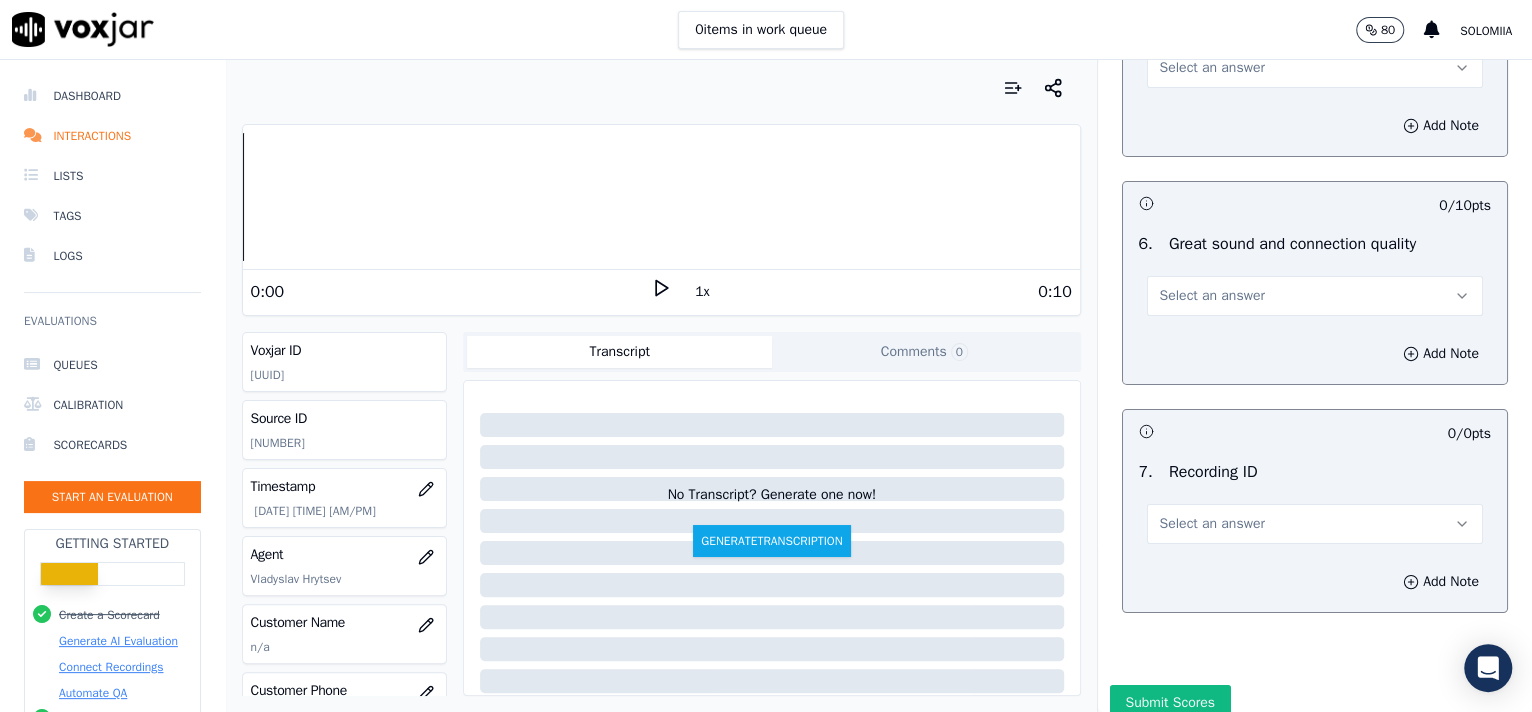 scroll, scrollTop: 4430, scrollLeft: 0, axis: vertical 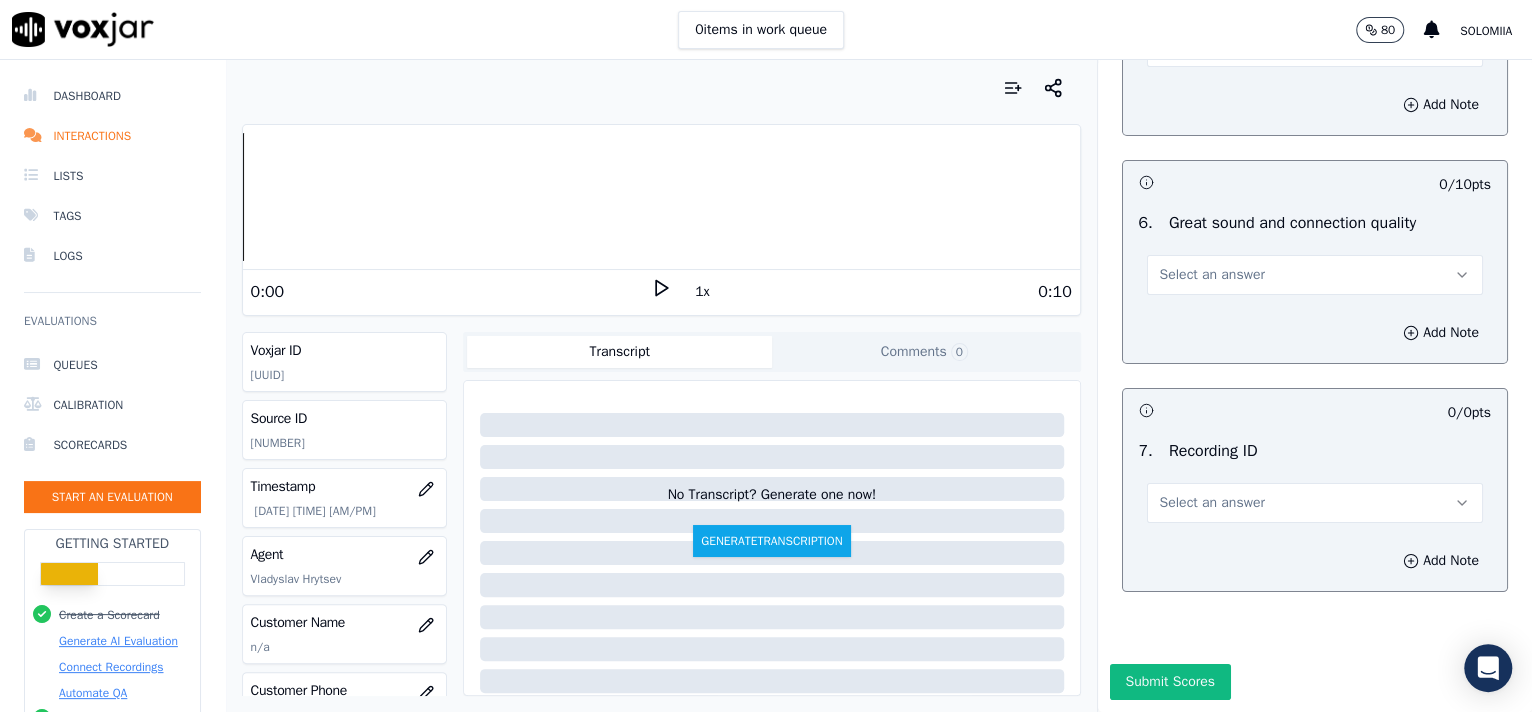 click on "Select an answer" at bounding box center (1212, 503) 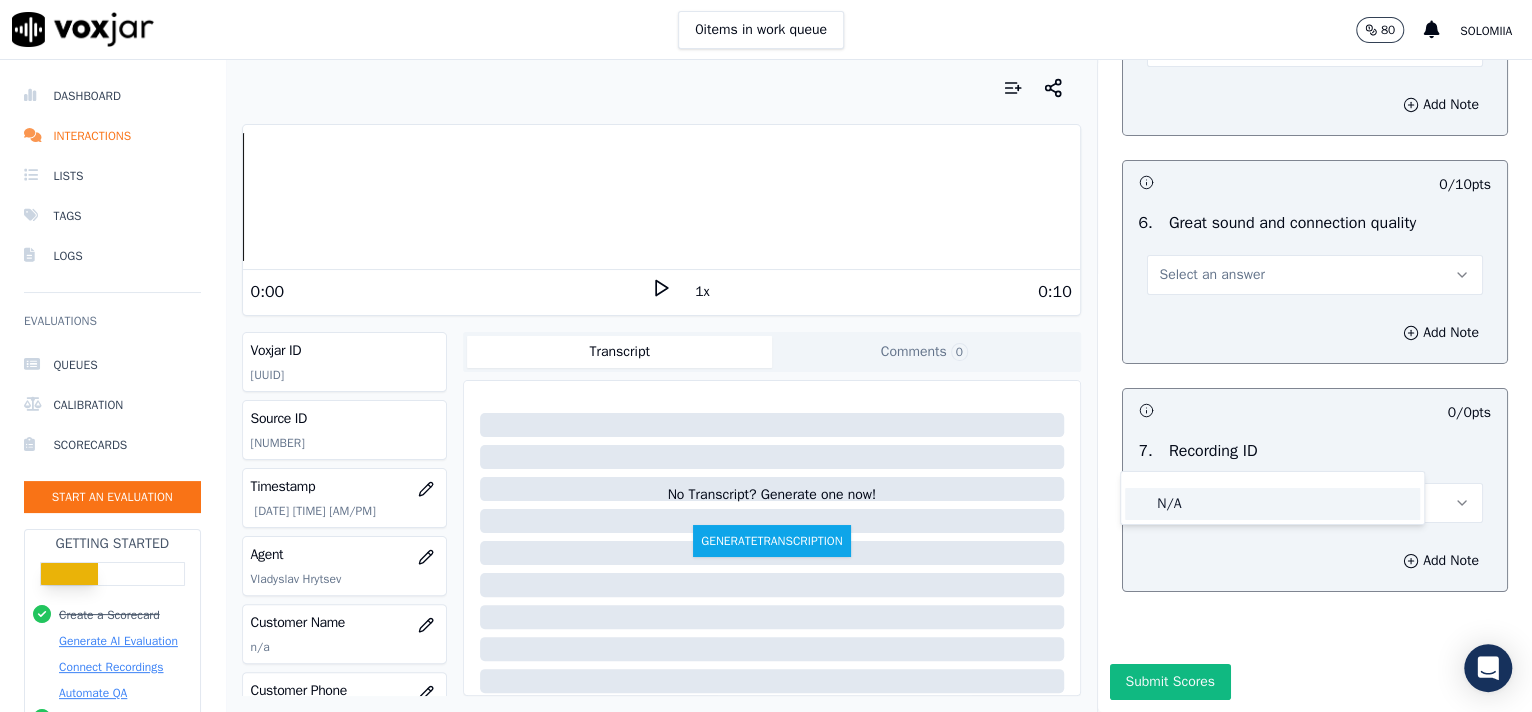 drag, startPoint x: 1233, startPoint y: 520, endPoint x: 1231, endPoint y: 505, distance: 15.132746 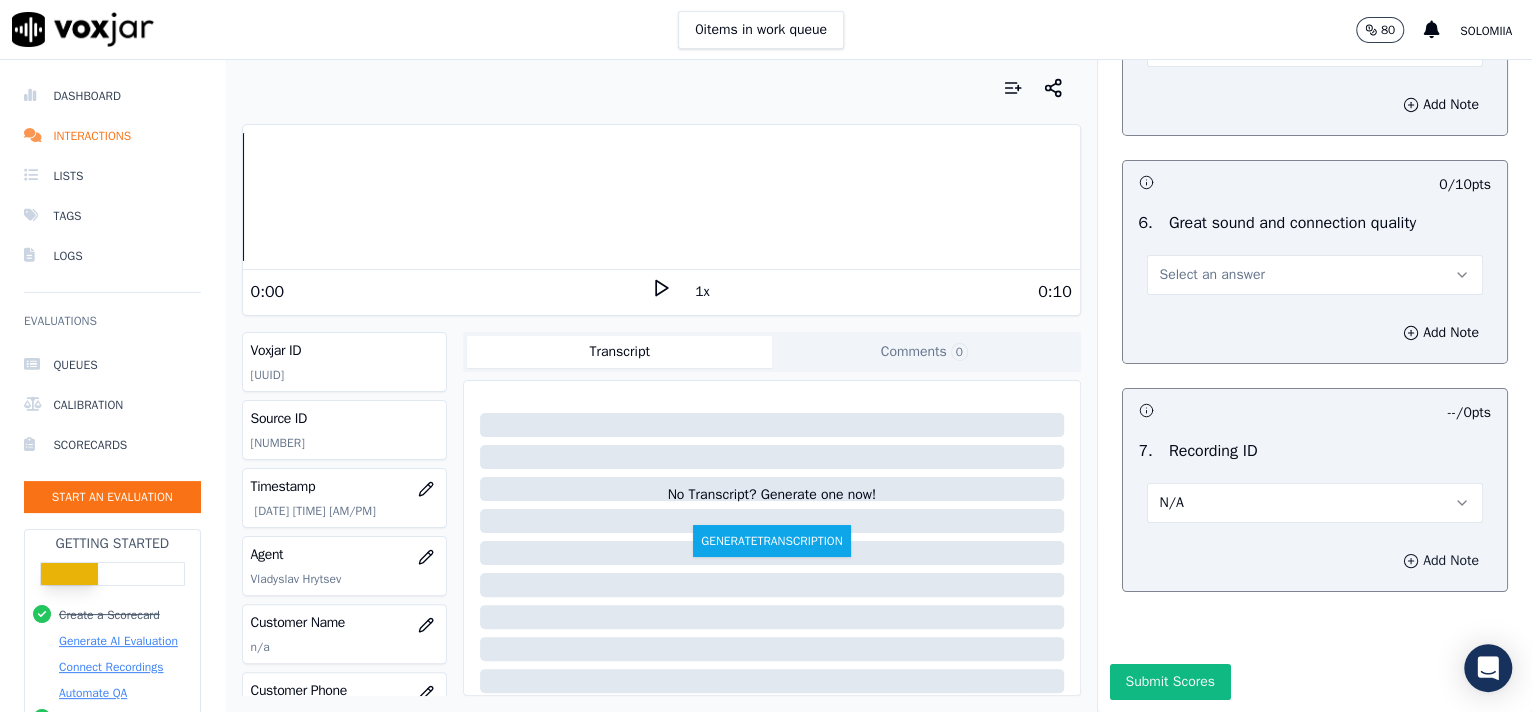click on "Add Note" at bounding box center (1441, 561) 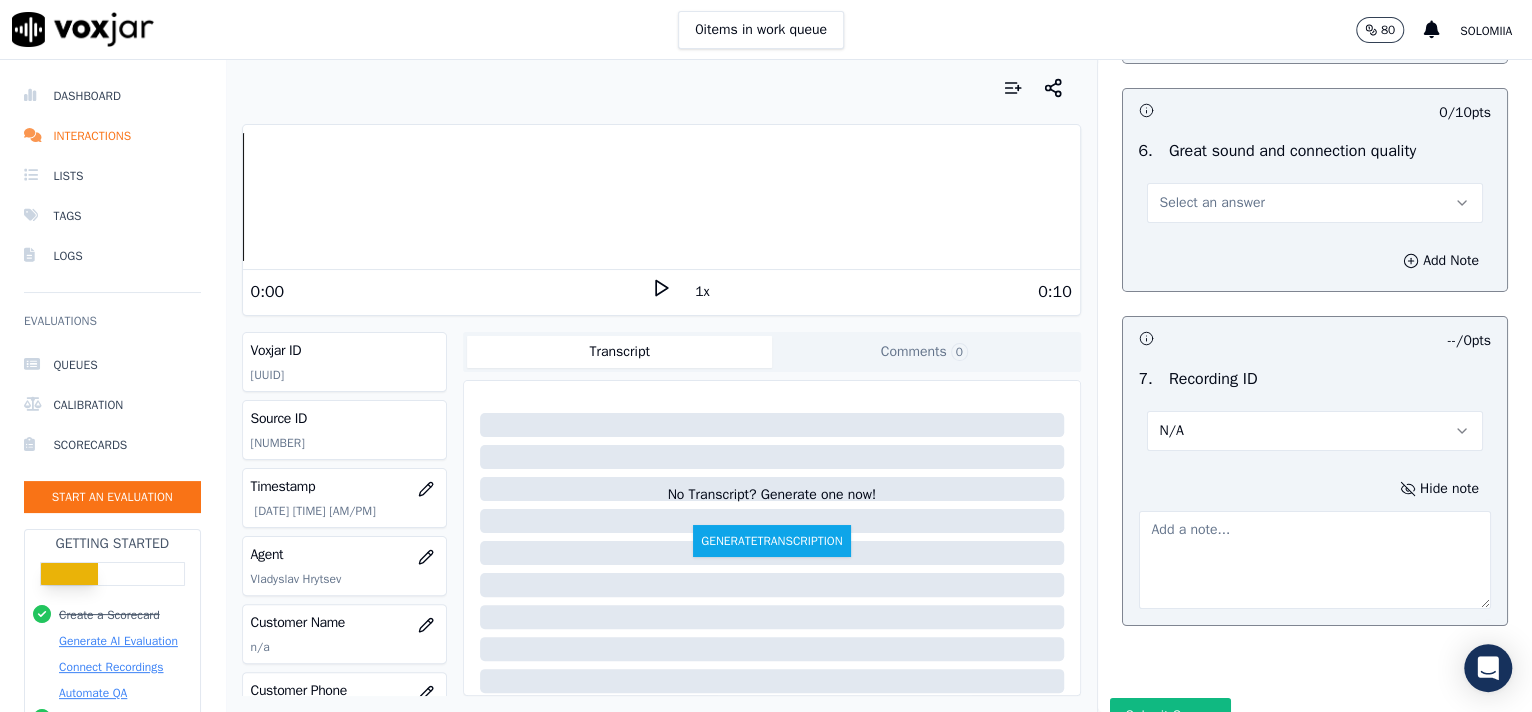 type 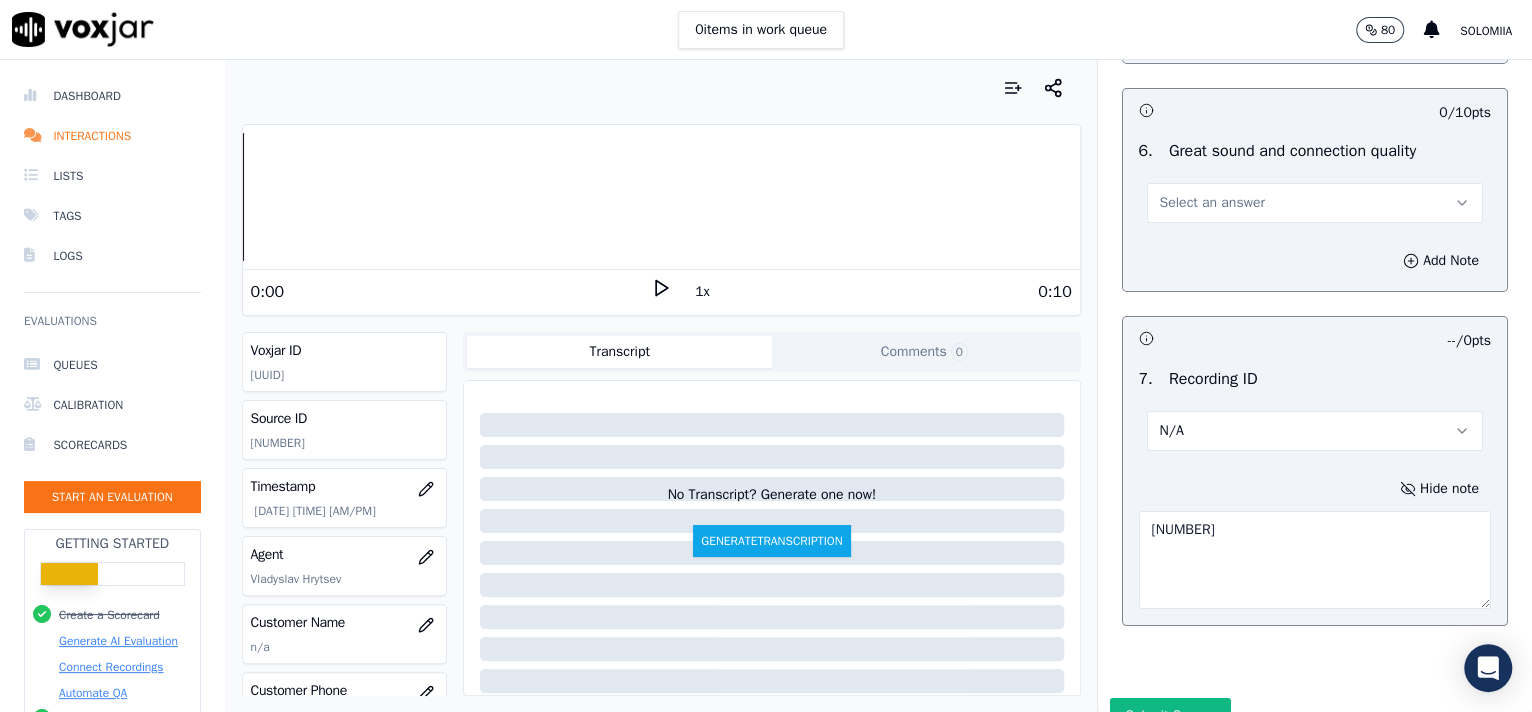 type on "[NUMBER]" 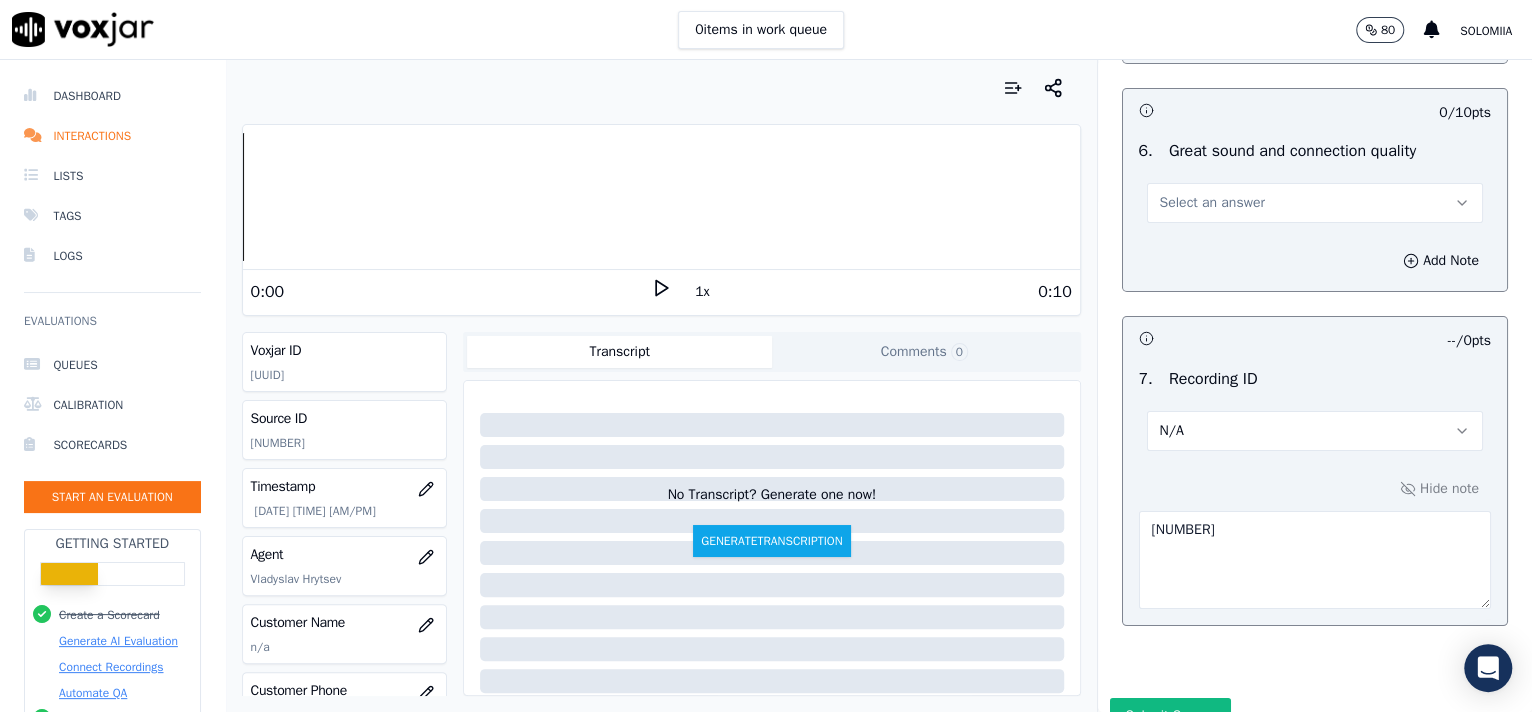 click on "Select an answer" at bounding box center [1315, 203] 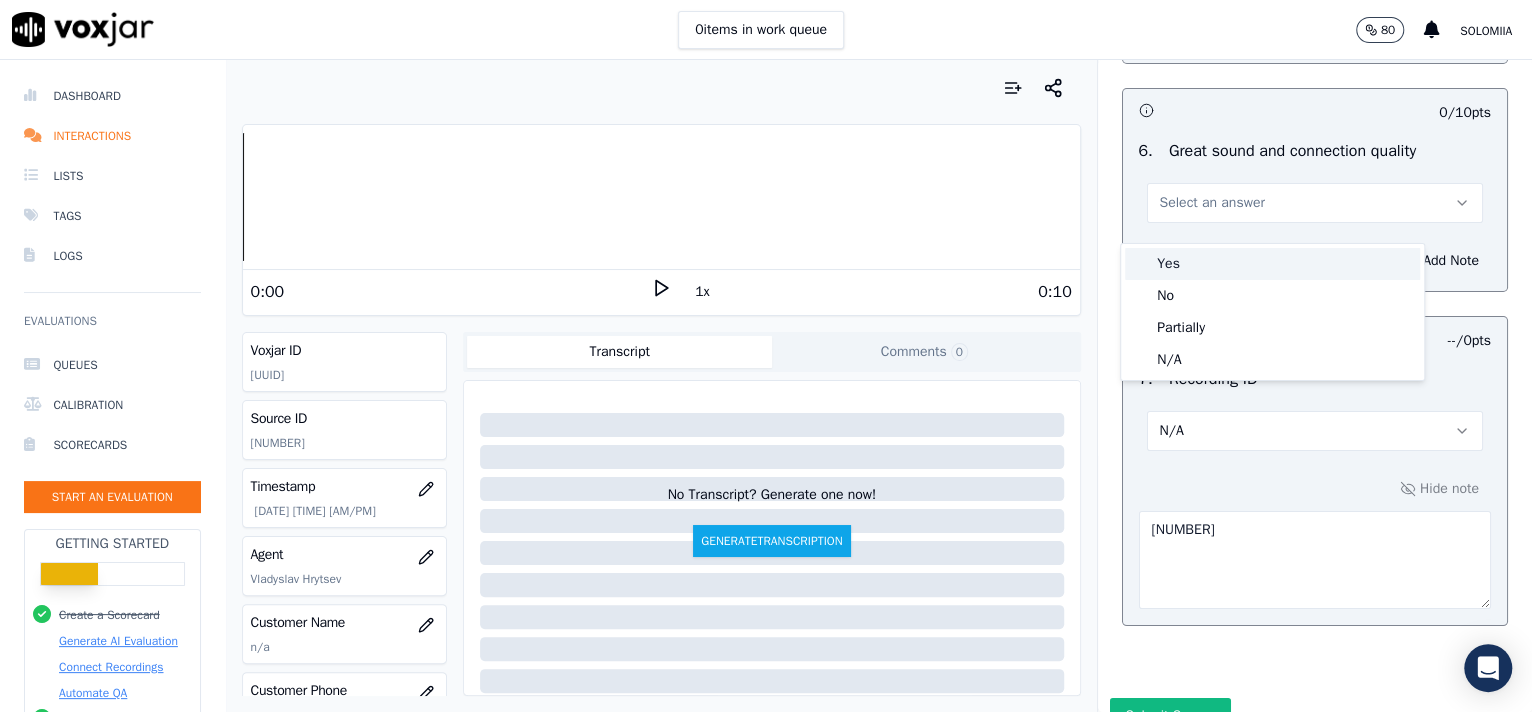 click on "Yes" at bounding box center (1272, 264) 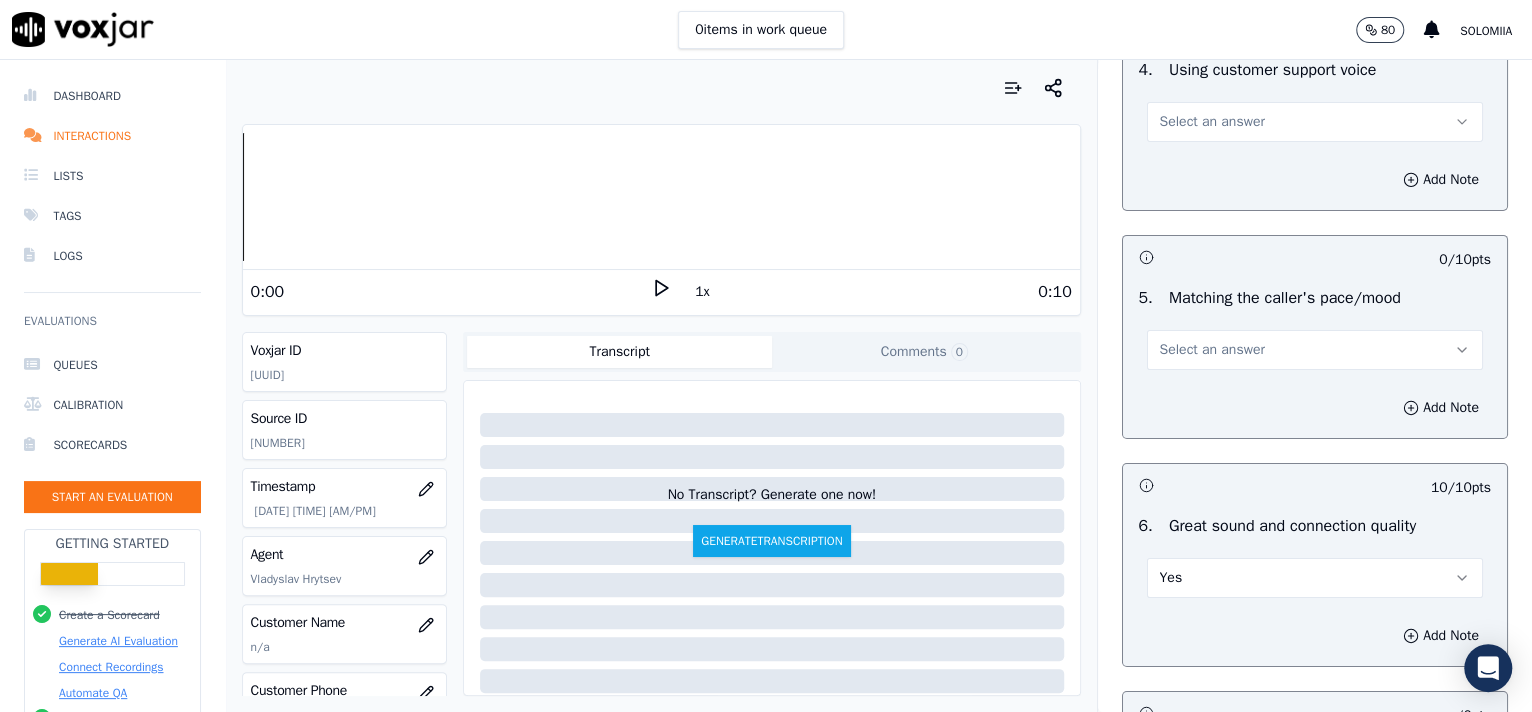 scroll, scrollTop: 3936, scrollLeft: 0, axis: vertical 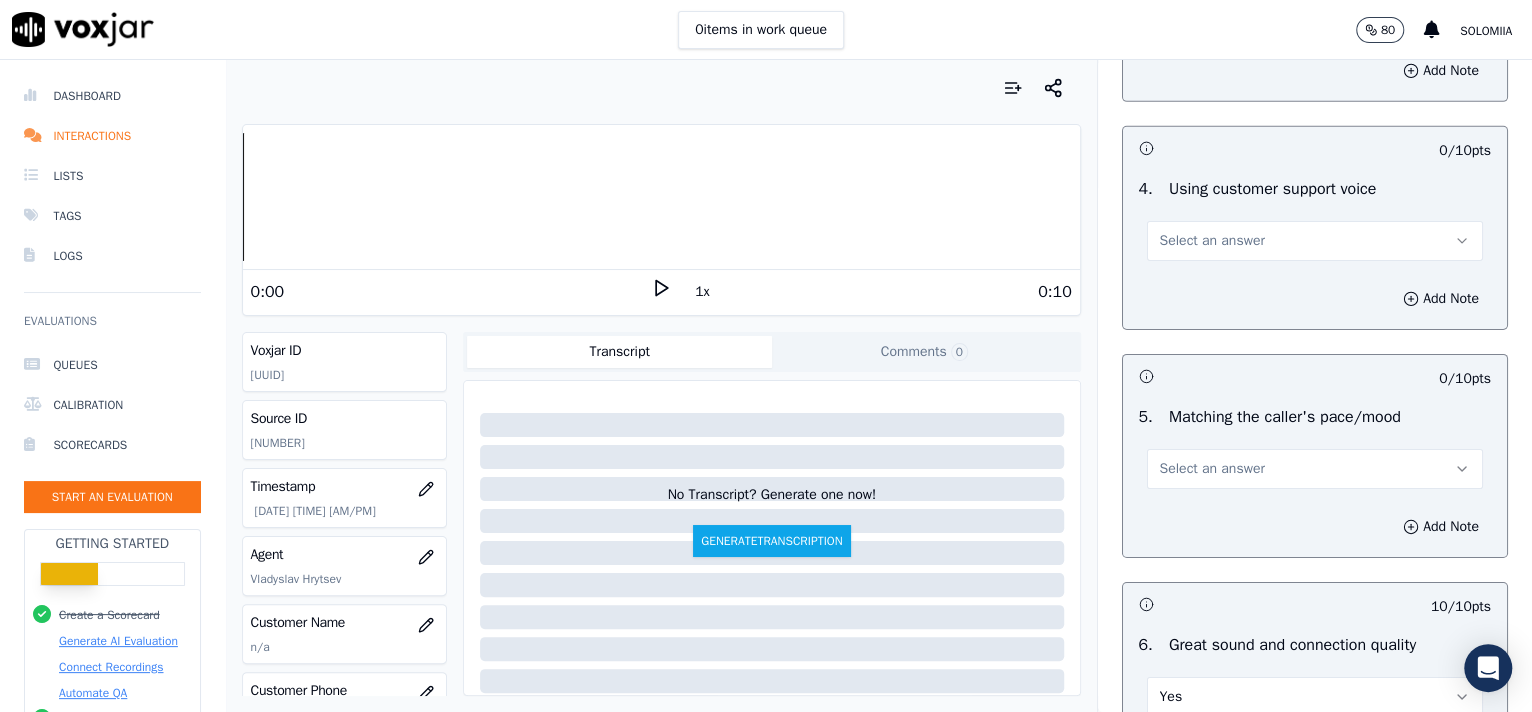 click on "Select an answer" at bounding box center [1315, 469] 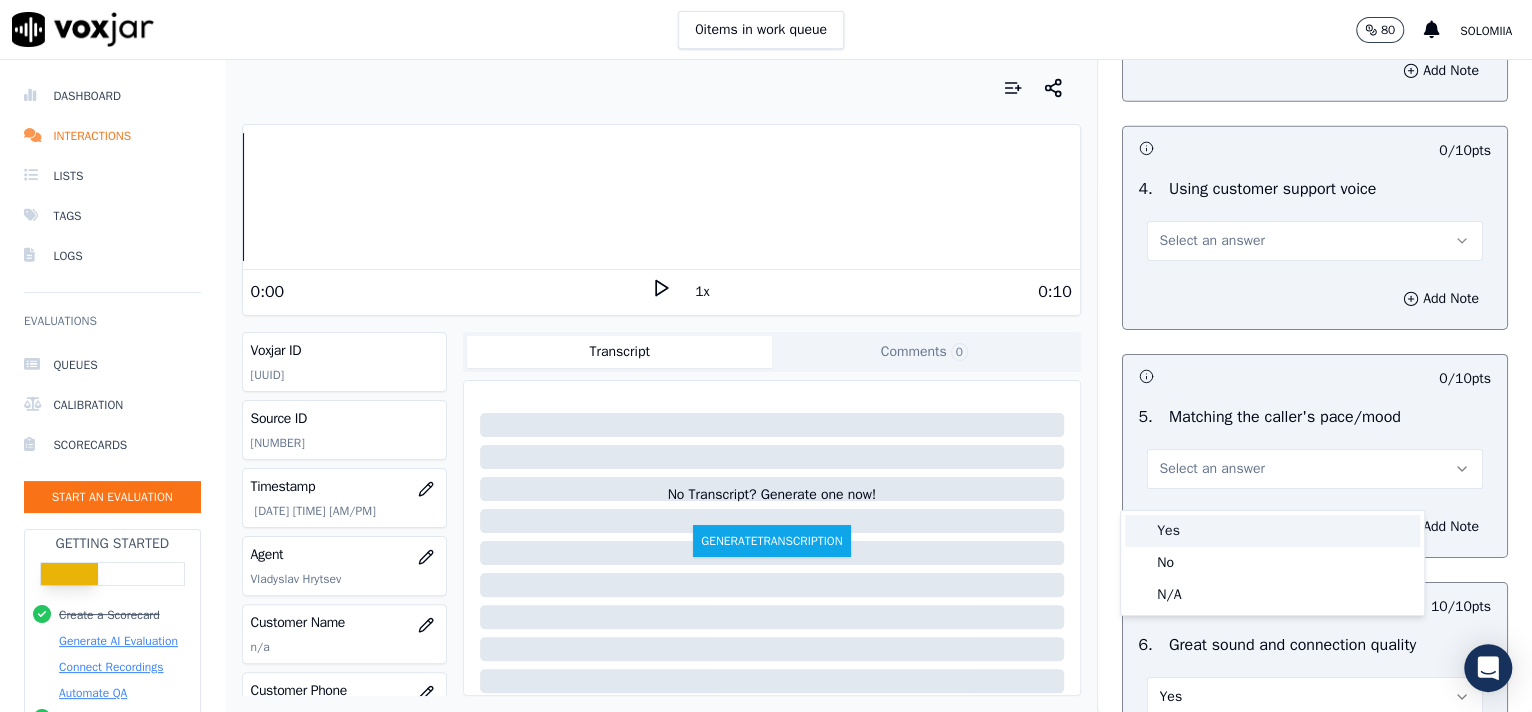 click on "Yes" at bounding box center [1272, 531] 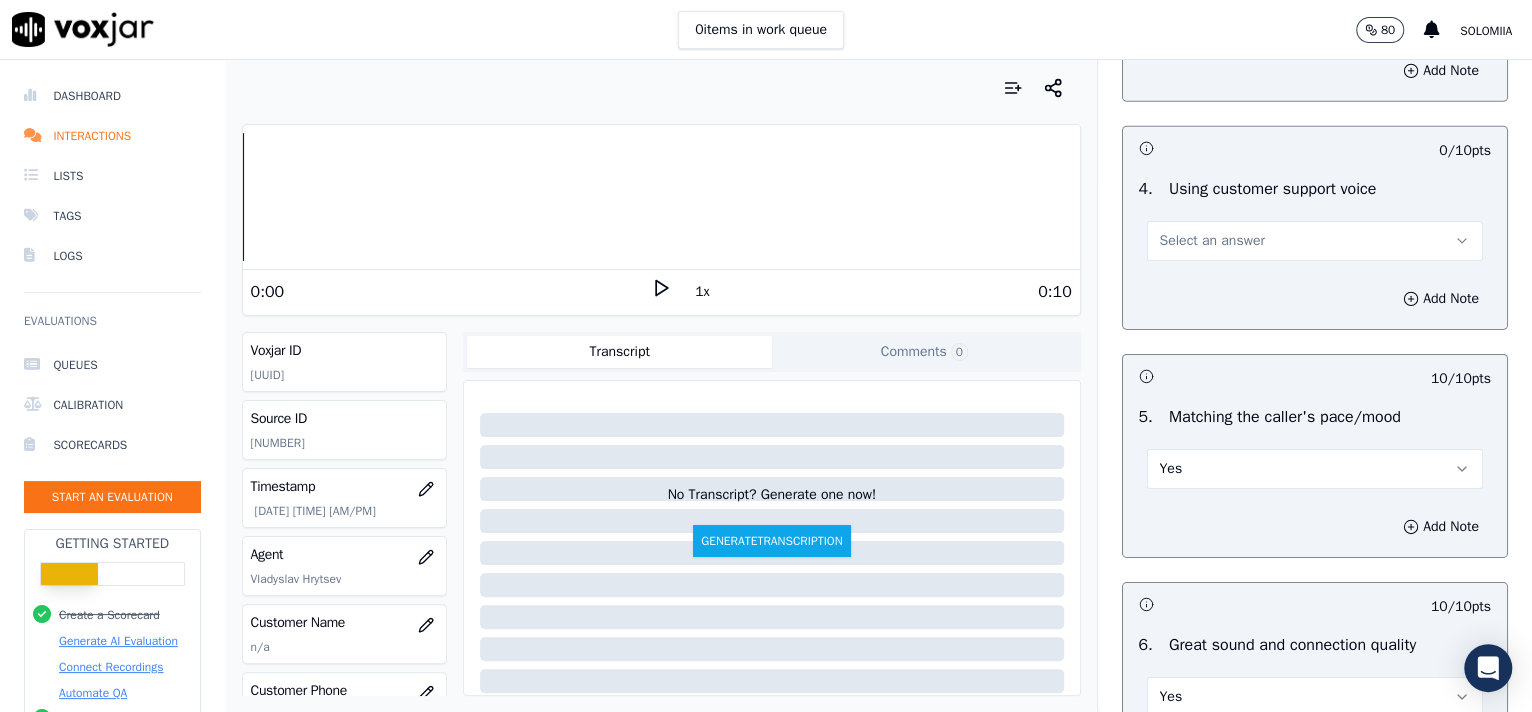 click on "Select an answer" at bounding box center (1212, 241) 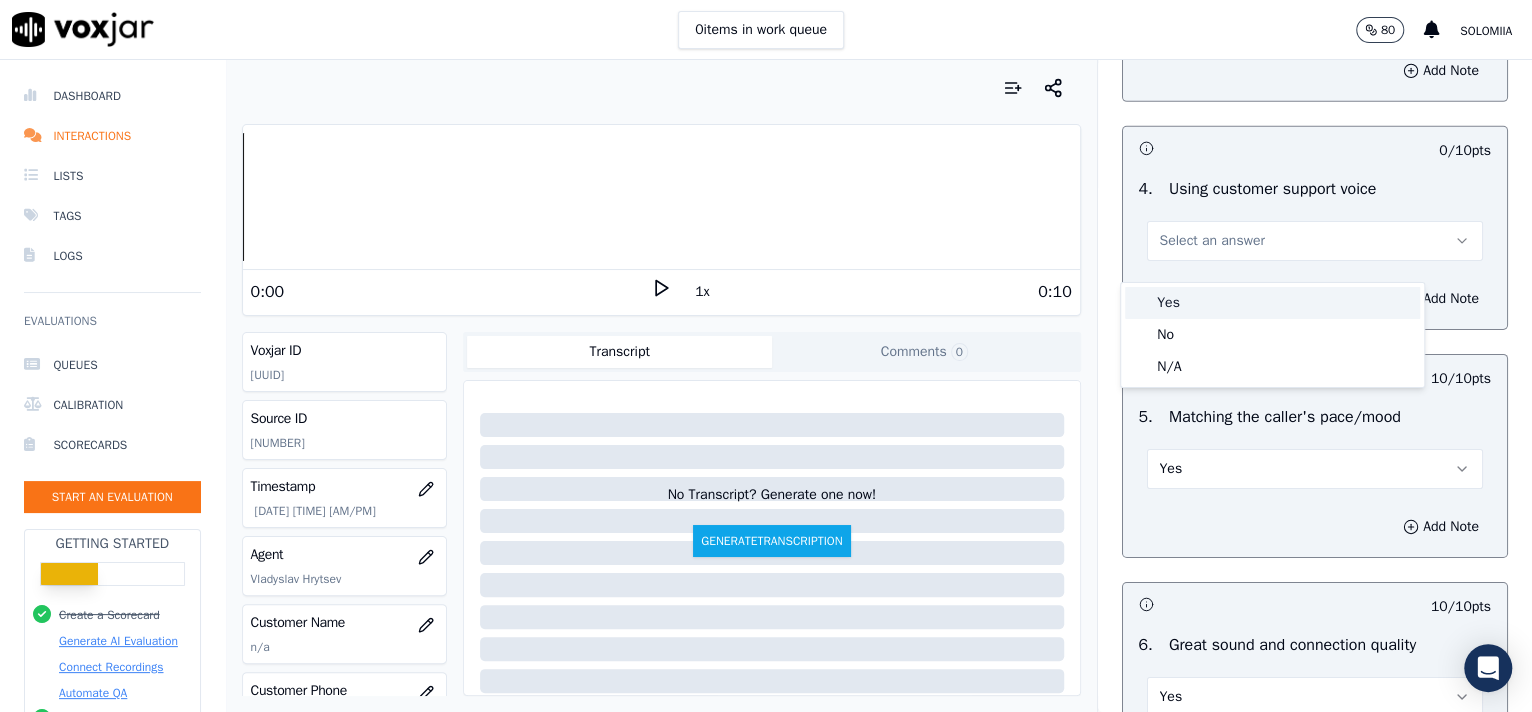 click on "Yes" at bounding box center [1272, 303] 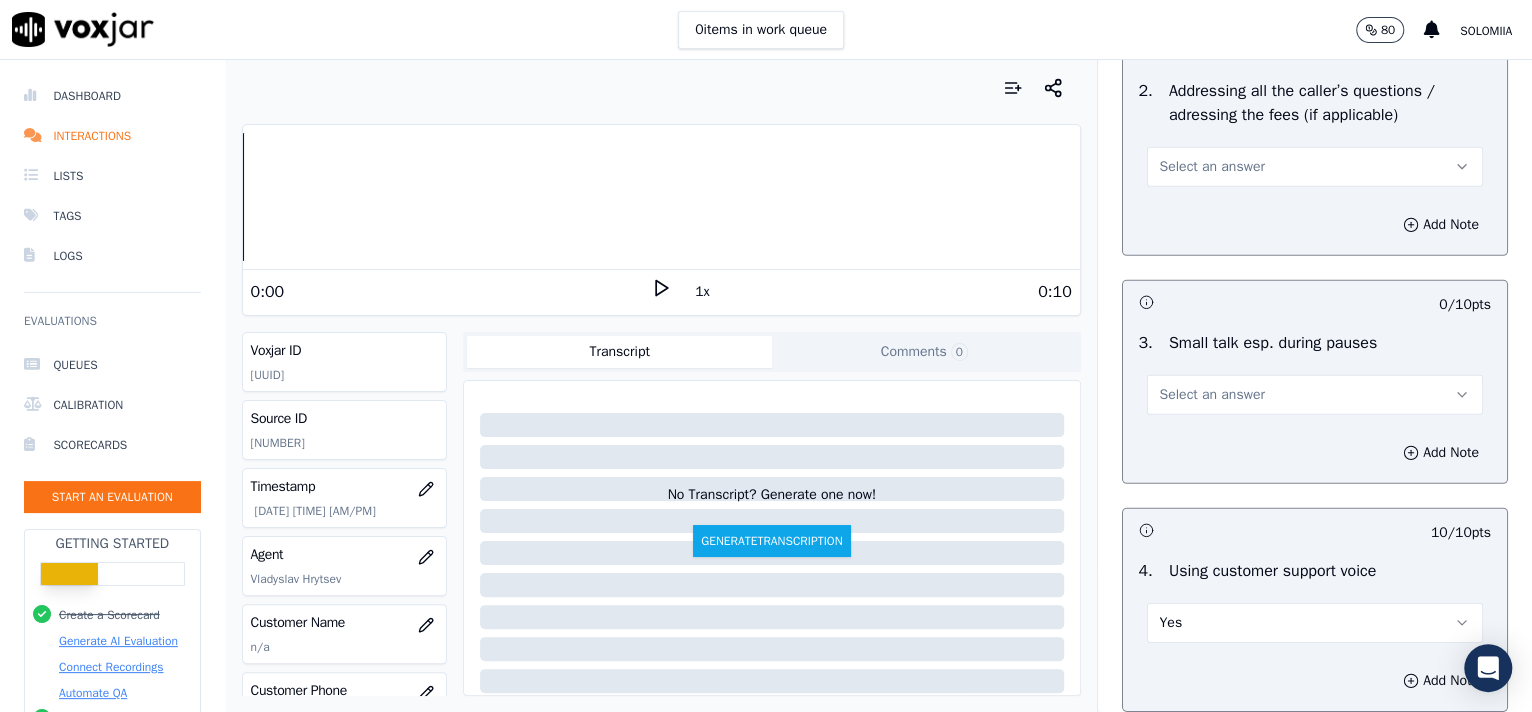 scroll, scrollTop: 3449, scrollLeft: 0, axis: vertical 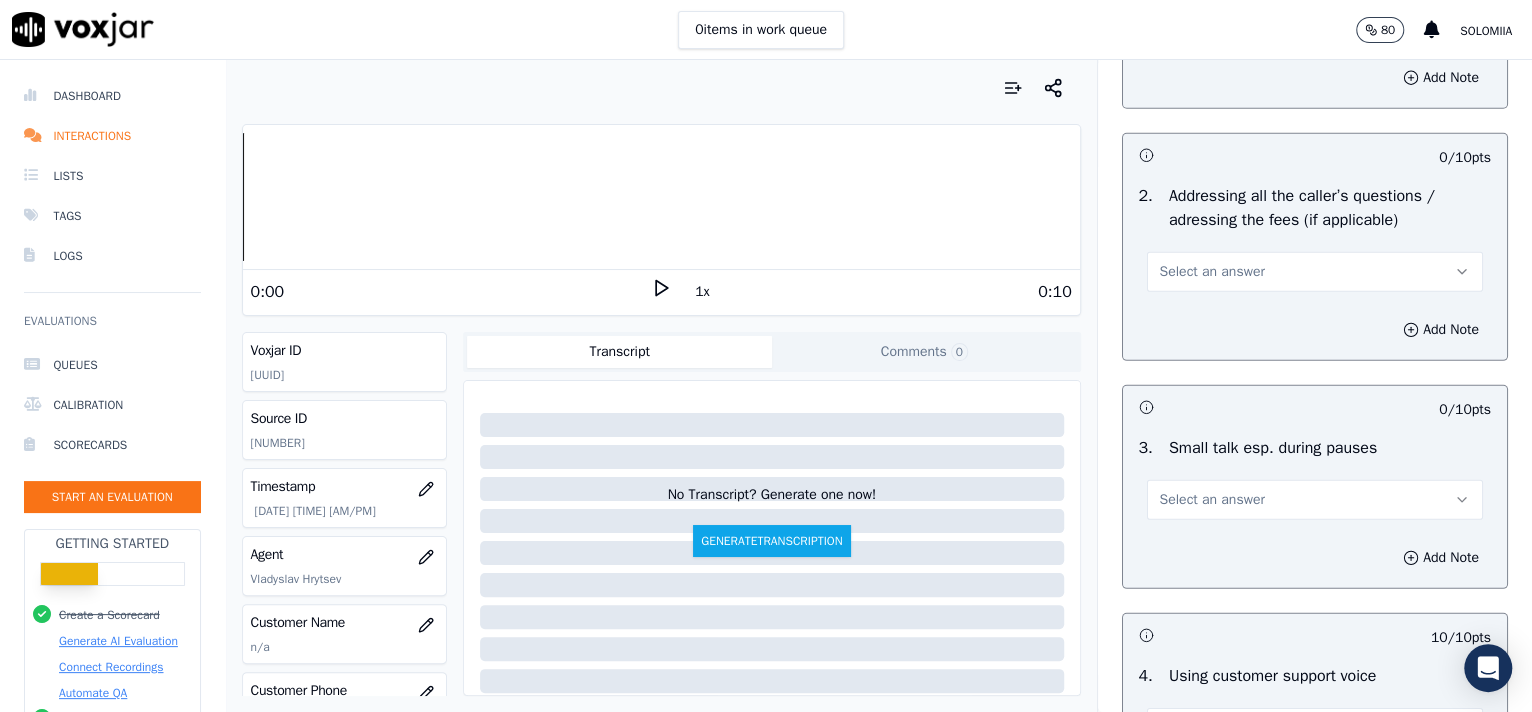 click on "Select an answer" at bounding box center [1212, 500] 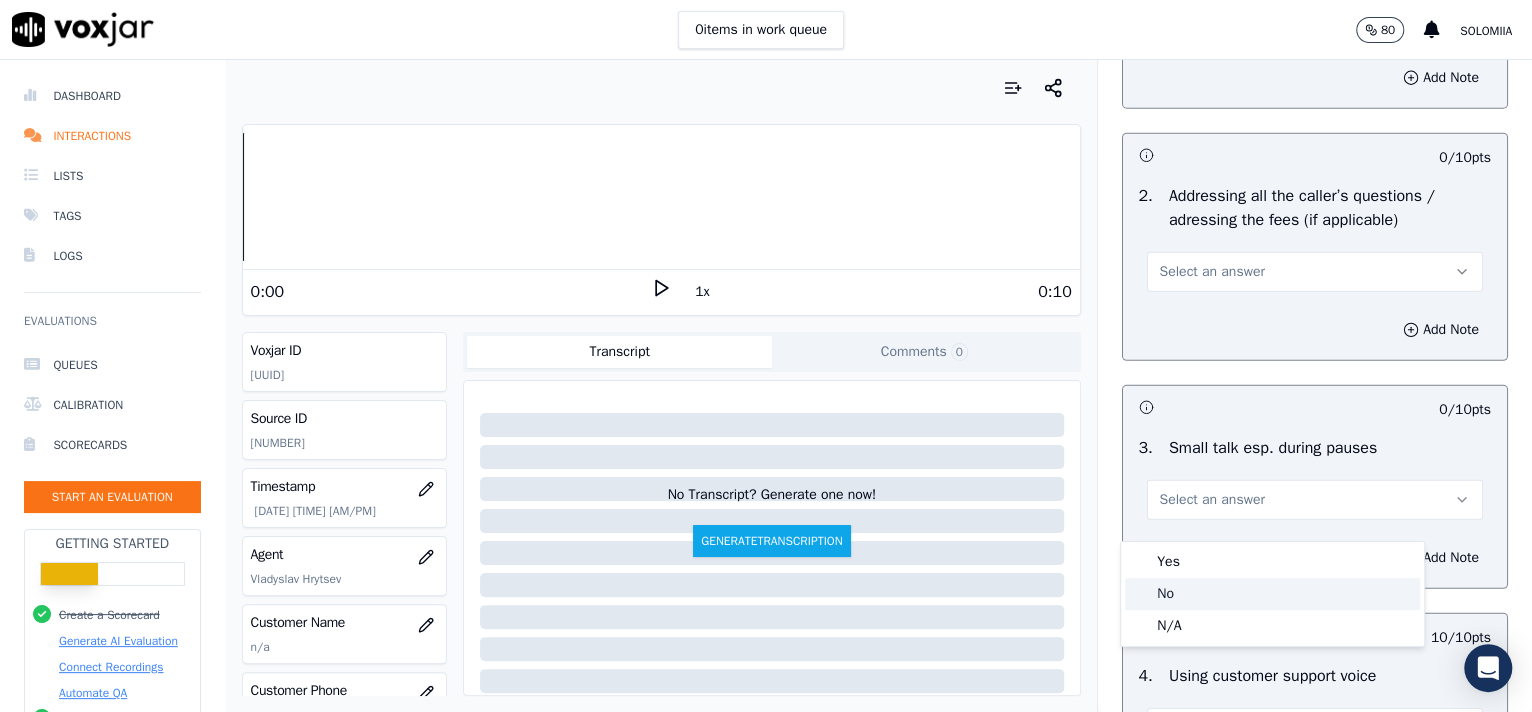 click on "No" 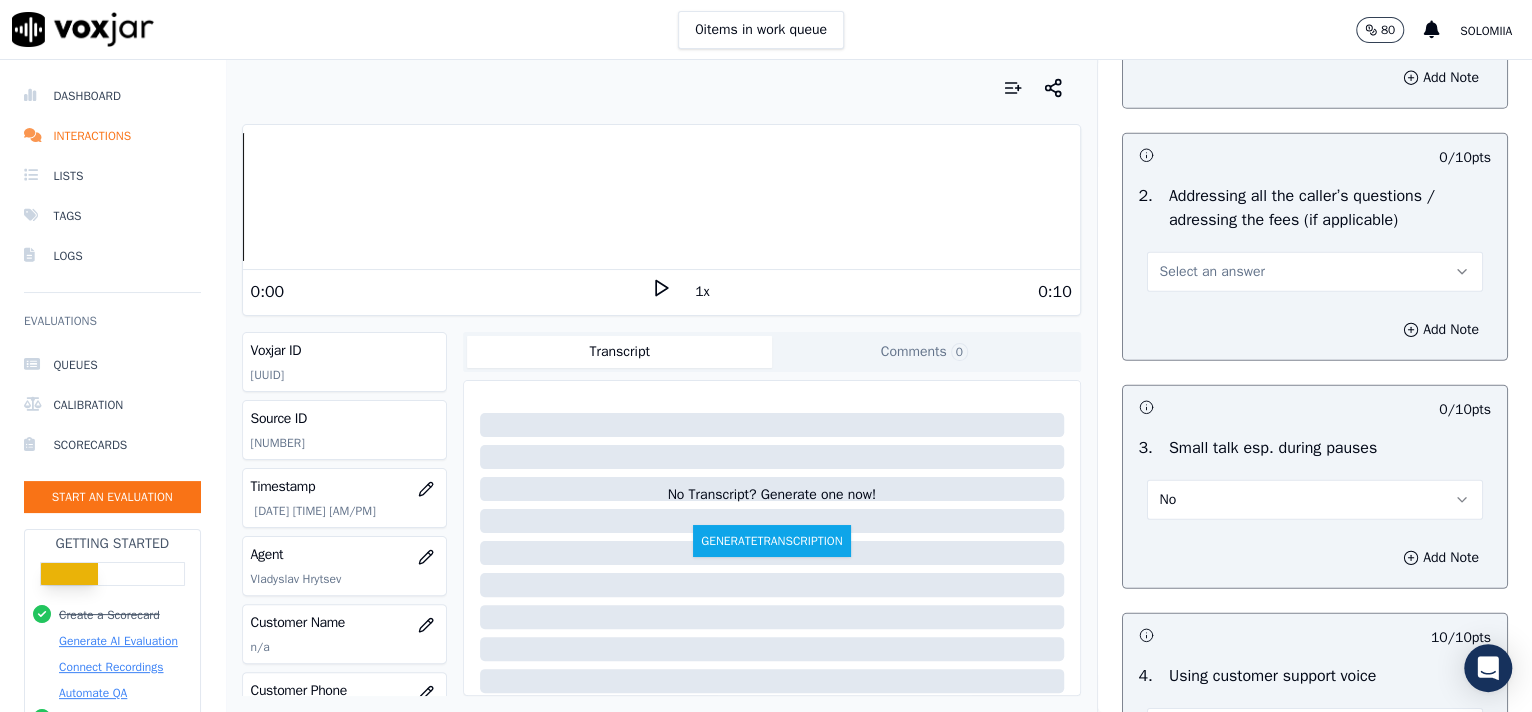 click on "Select an answer" at bounding box center (1315, 272) 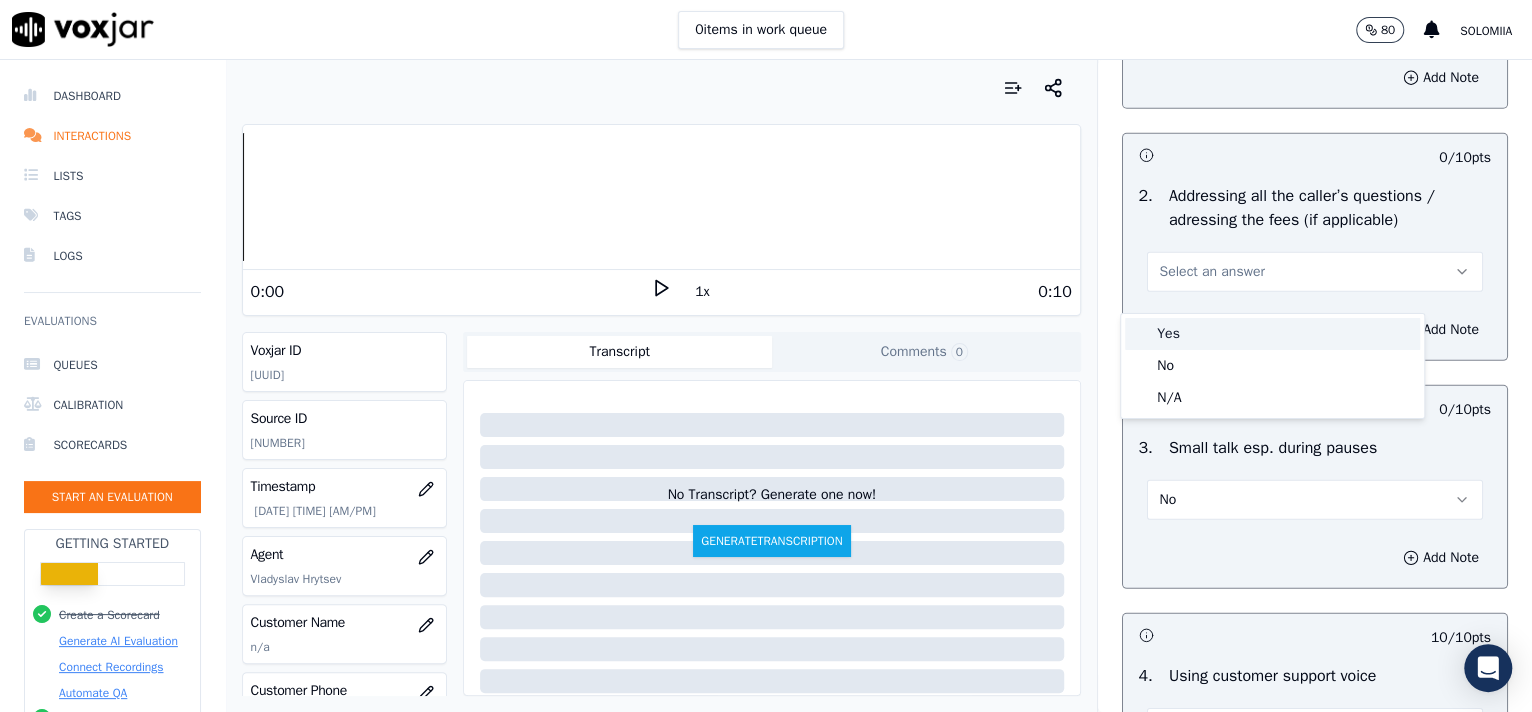 click on "Yes" at bounding box center [1272, 334] 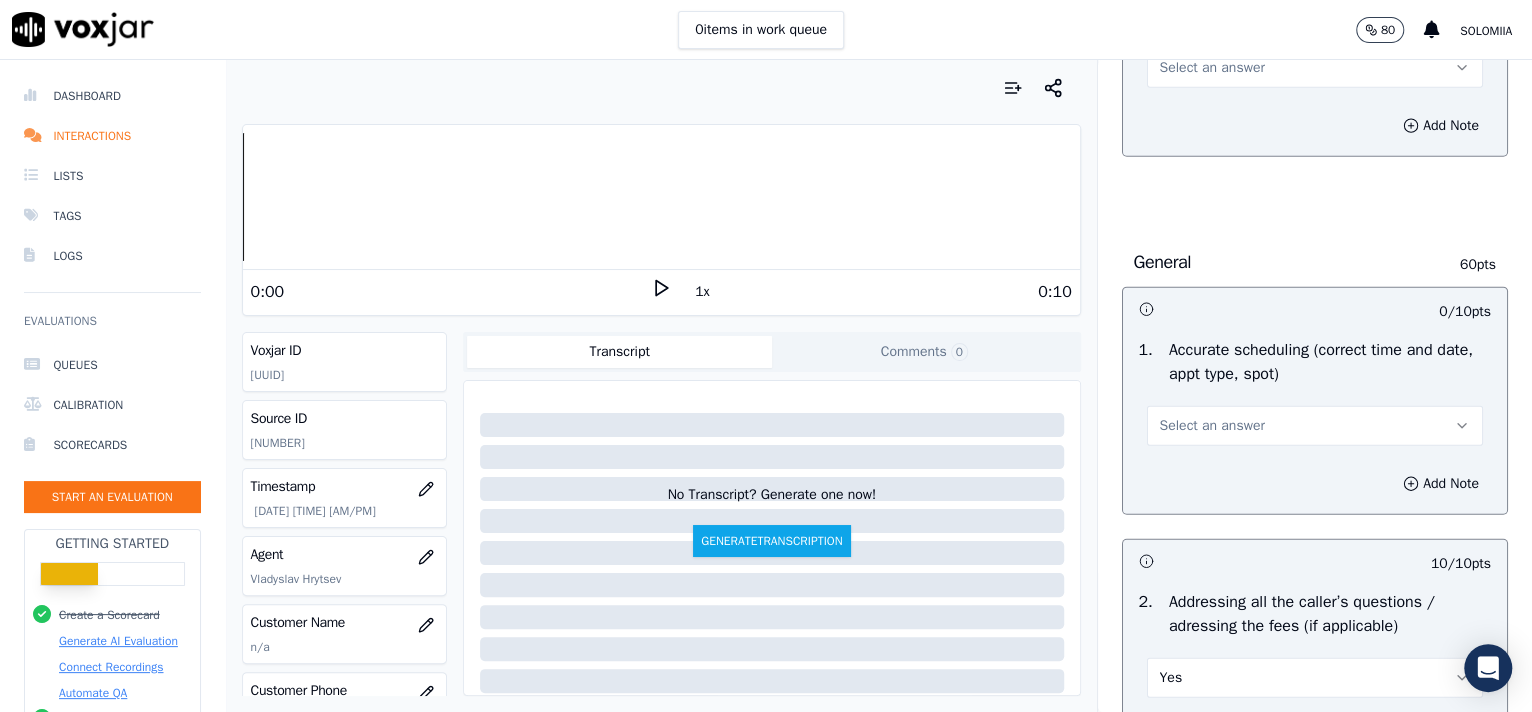 scroll, scrollTop: 3003, scrollLeft: 0, axis: vertical 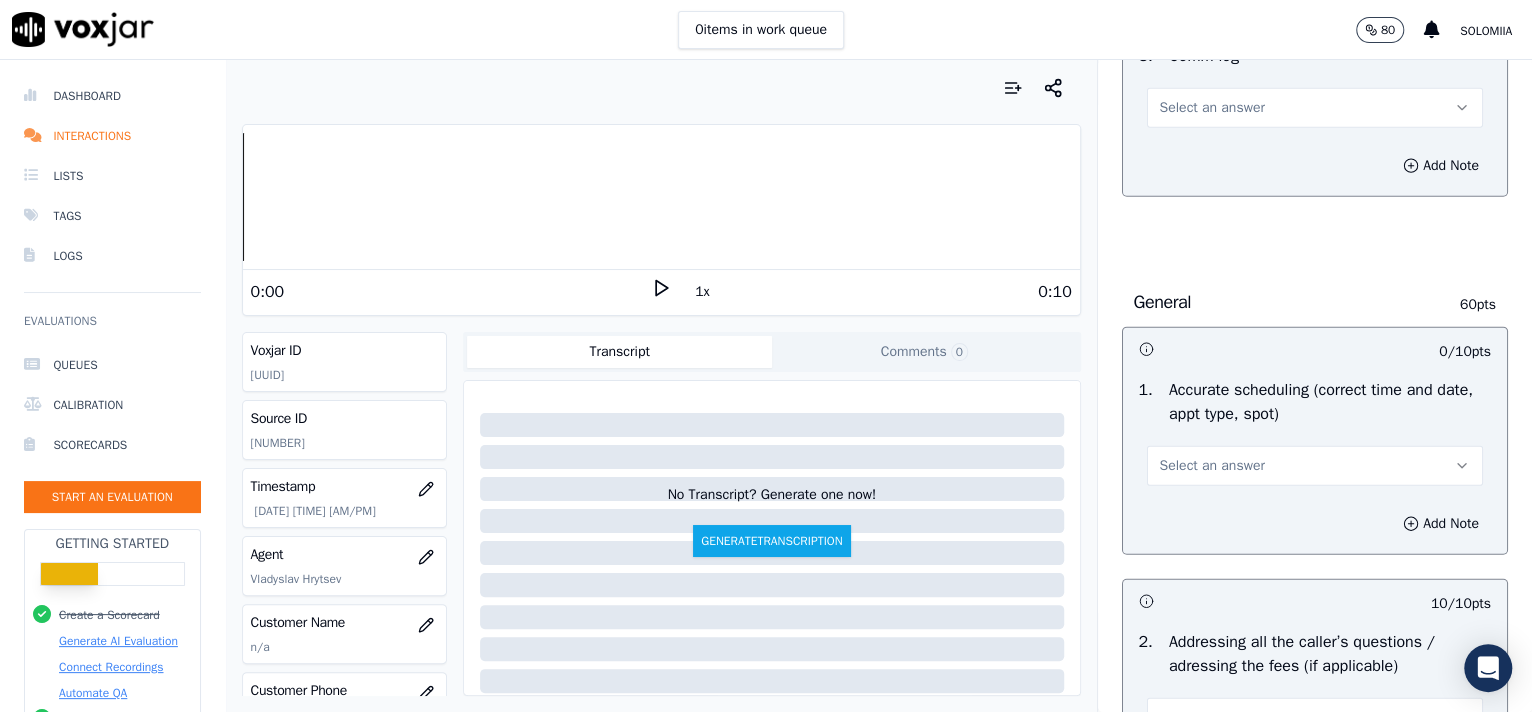 click on "Select an answer" at bounding box center (1315, 466) 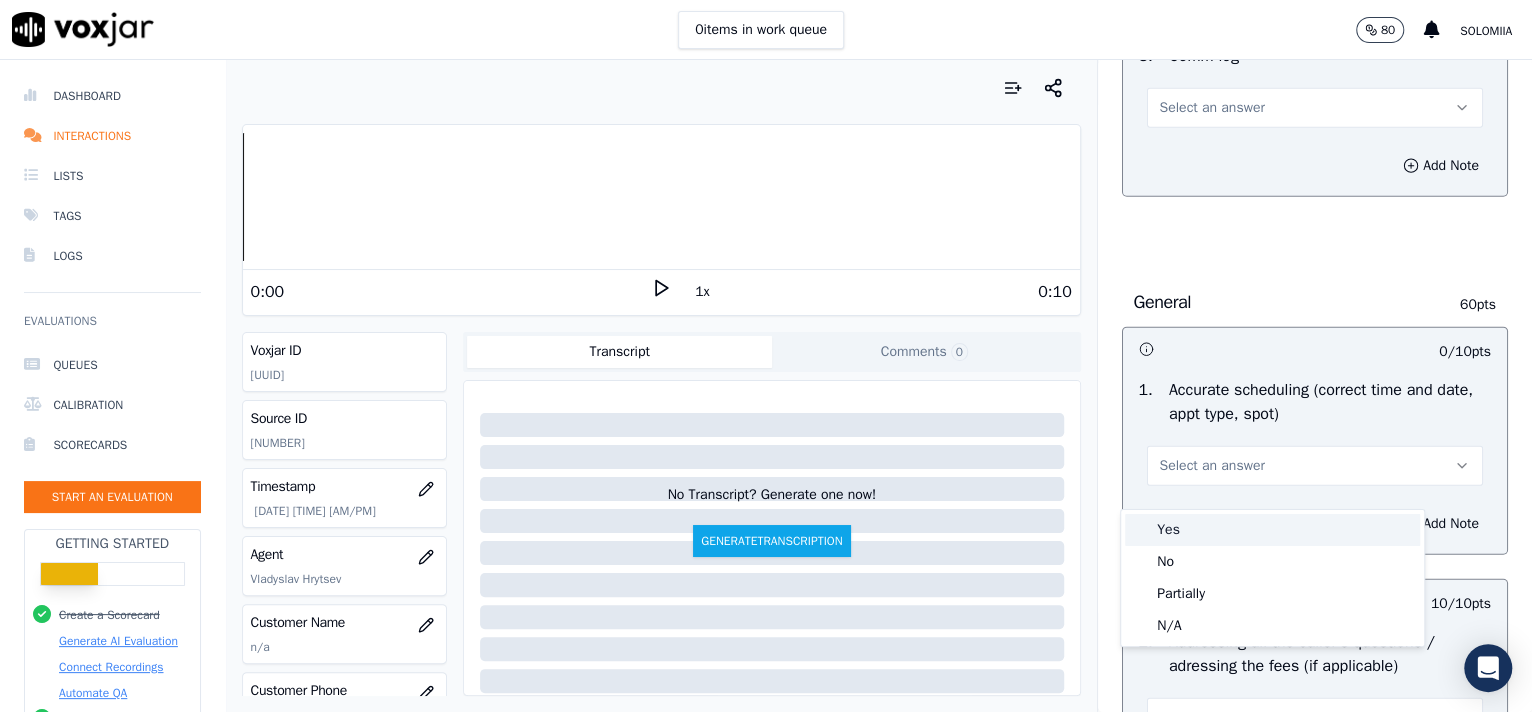 click on "Yes" at bounding box center (1272, 530) 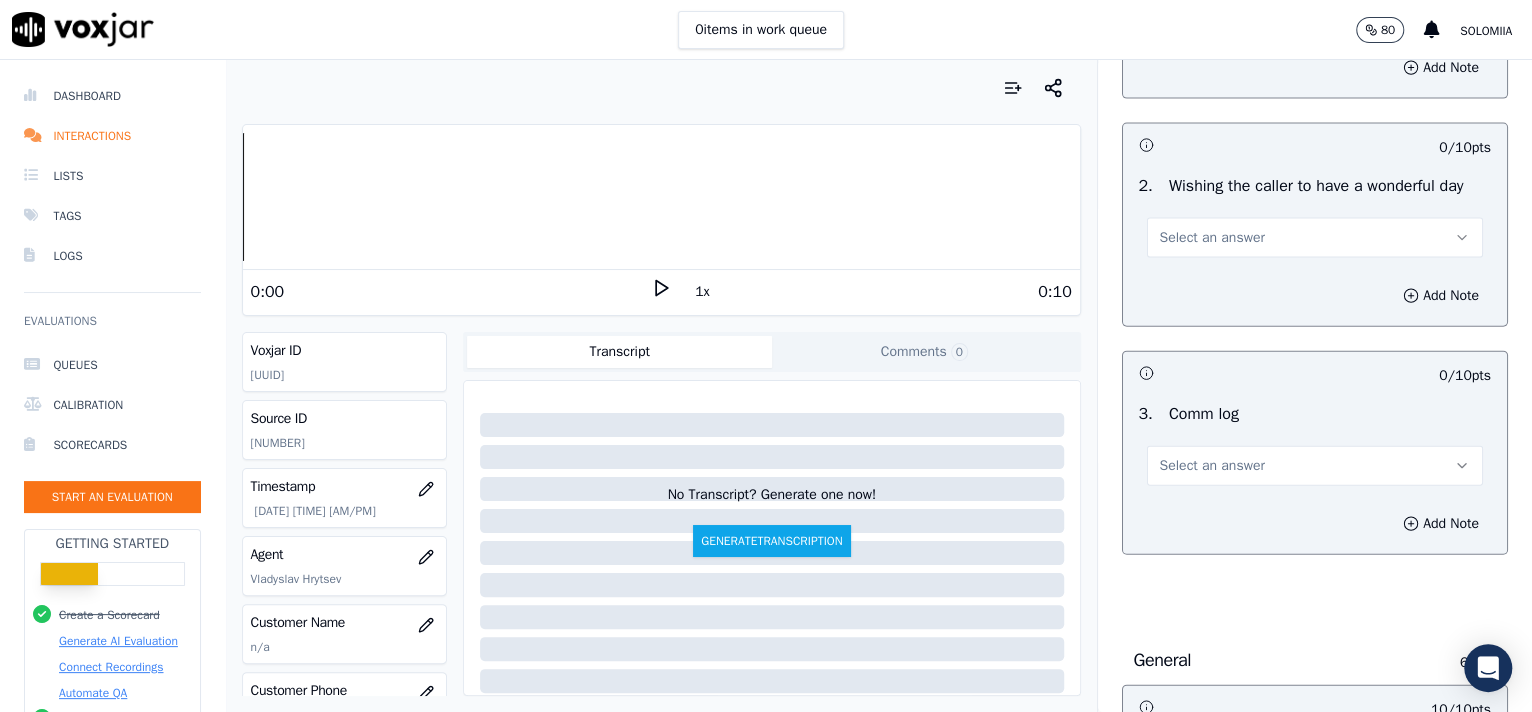 scroll, scrollTop: 2573, scrollLeft: 0, axis: vertical 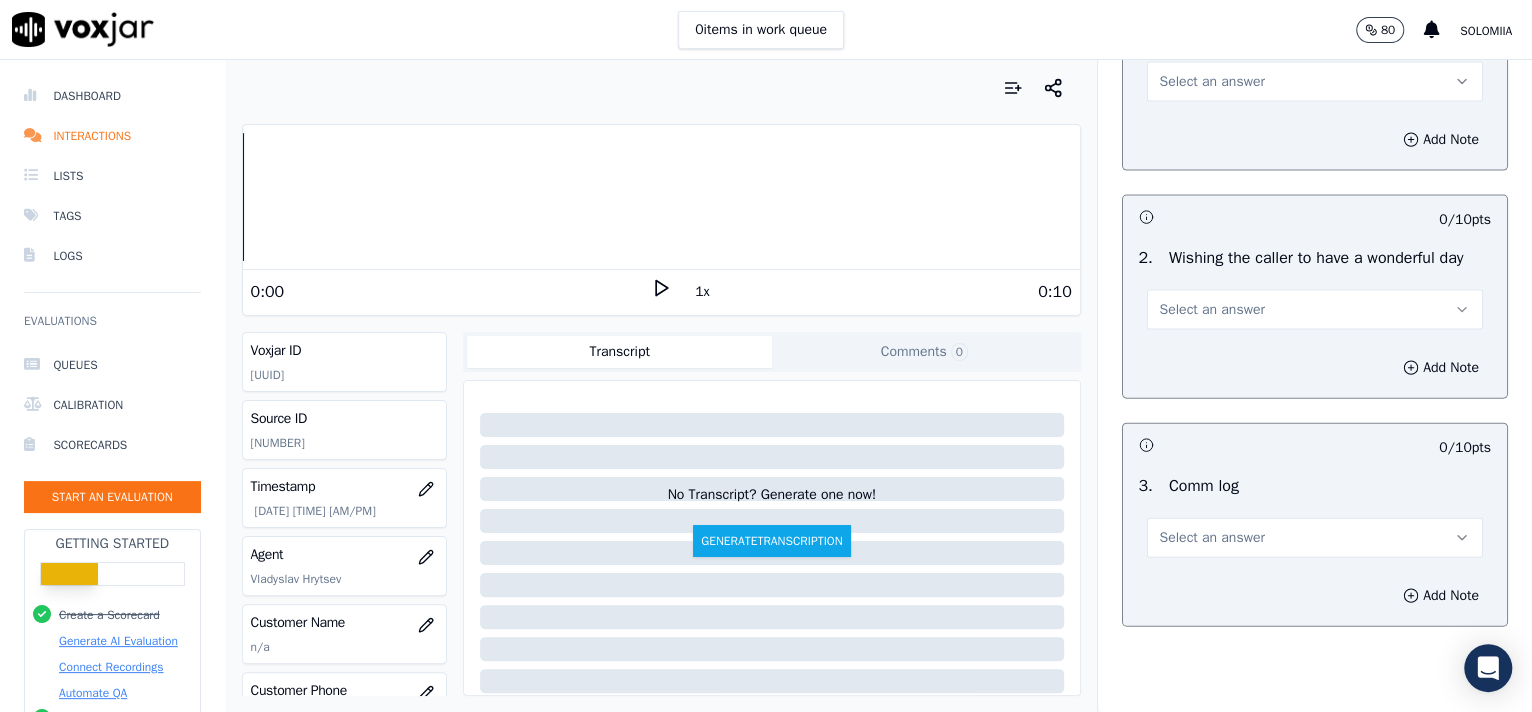 click on "Select an answer" at bounding box center (1315, 538) 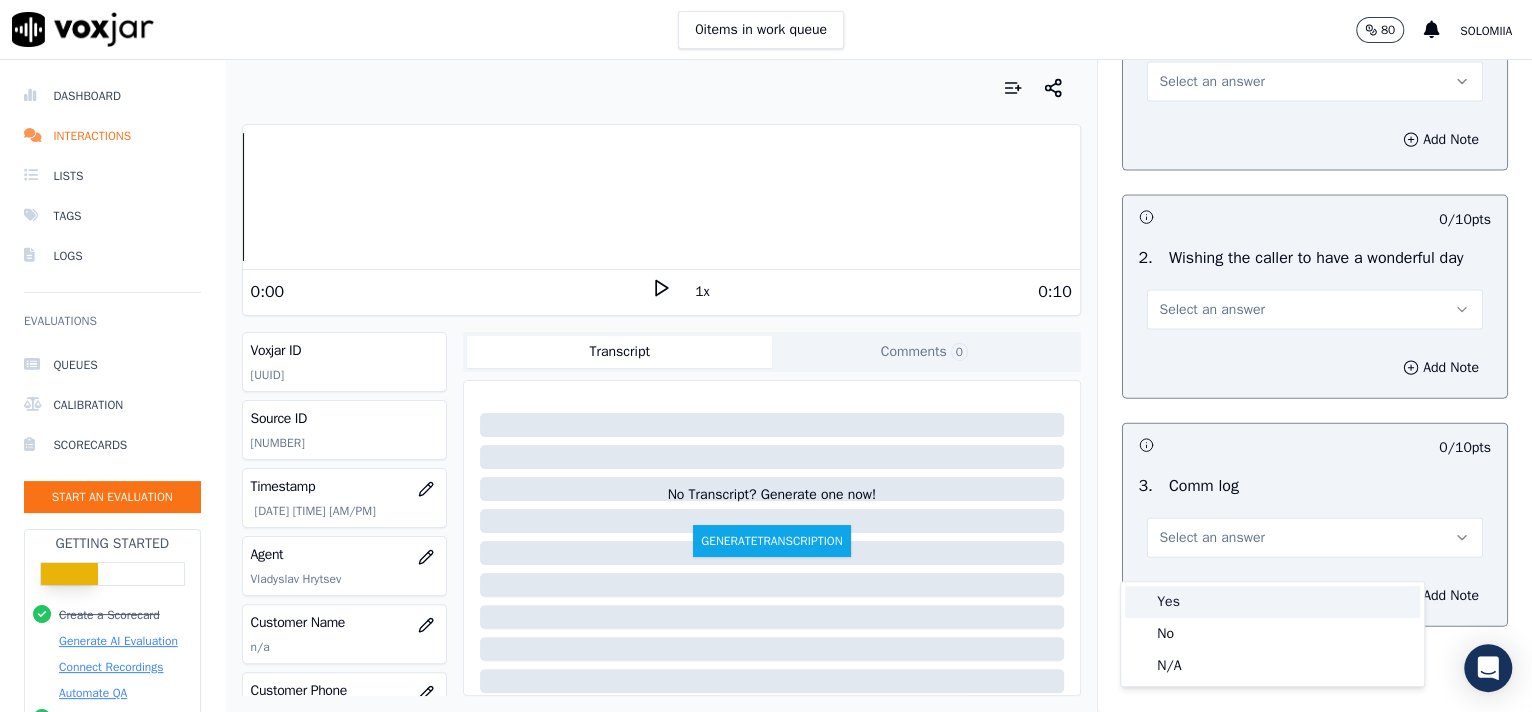 drag, startPoint x: 1194, startPoint y: 579, endPoint x: 1233, endPoint y: 597, distance: 42.953465 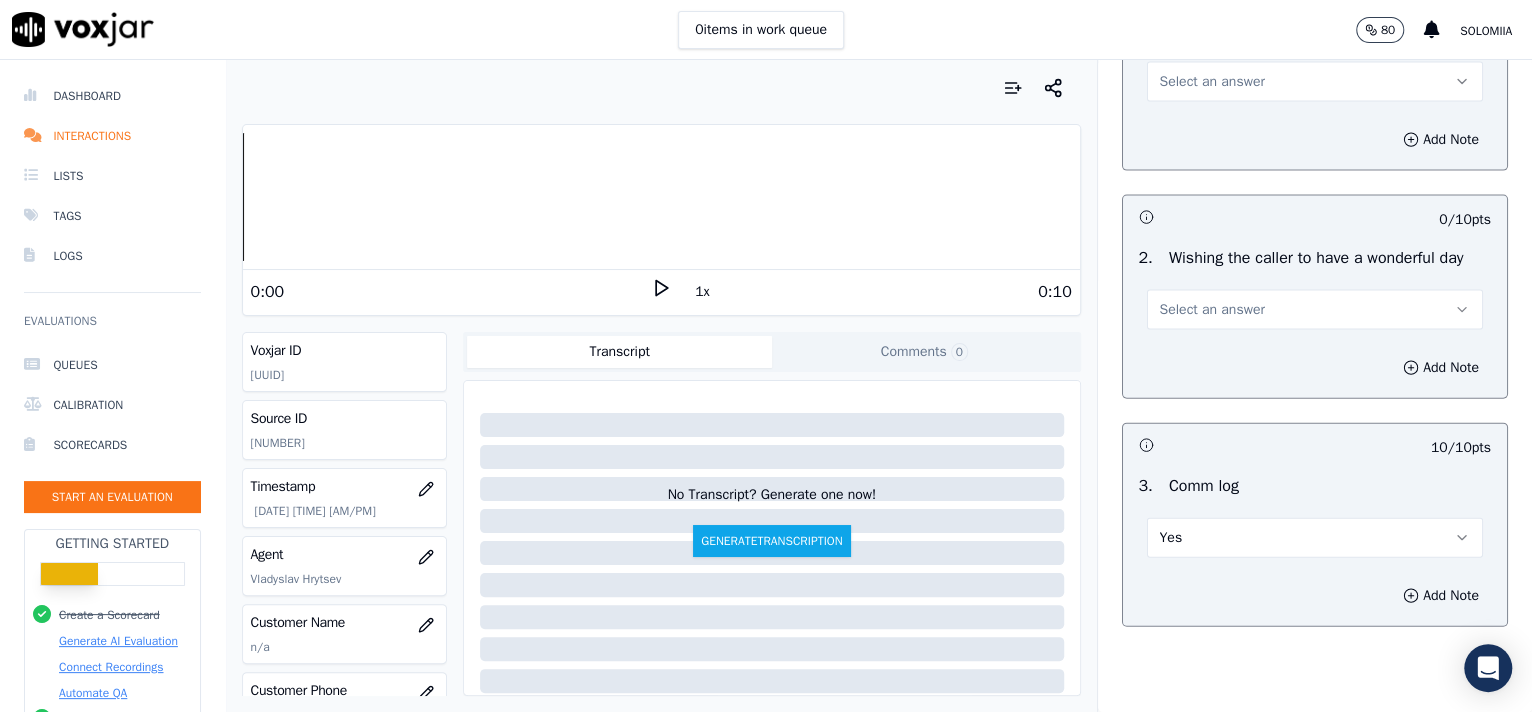 click on "Select an answer" at bounding box center [1212, 310] 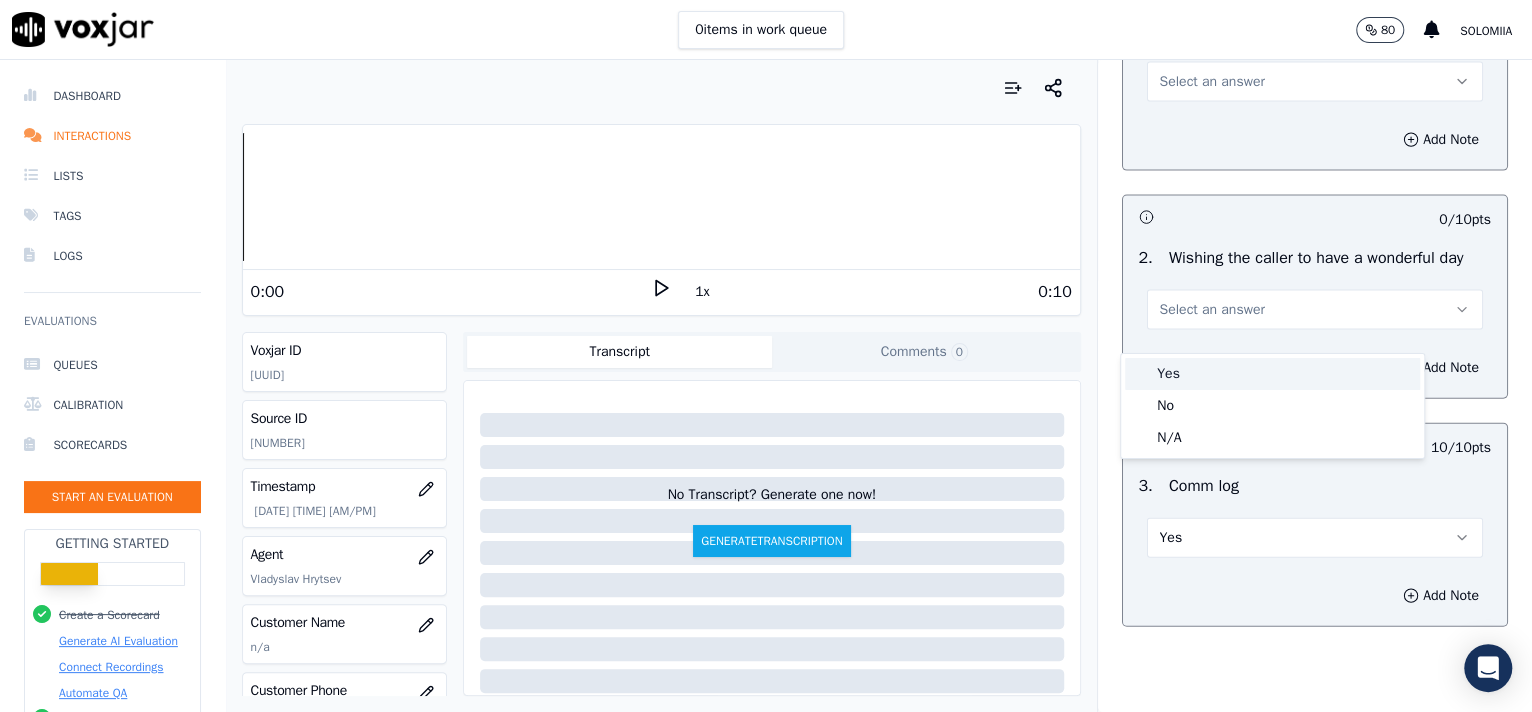 click on "Yes" at bounding box center (1272, 374) 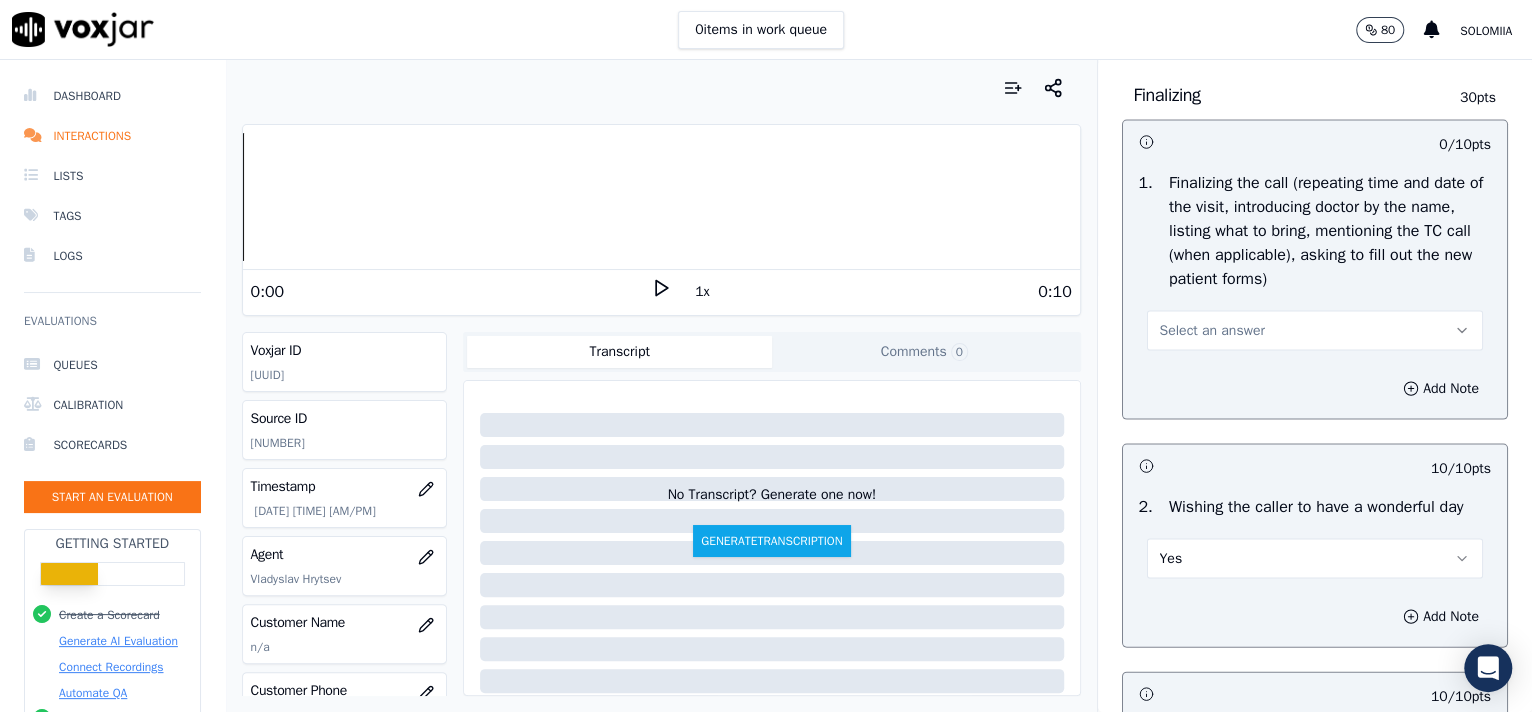 scroll, scrollTop: 2310, scrollLeft: 0, axis: vertical 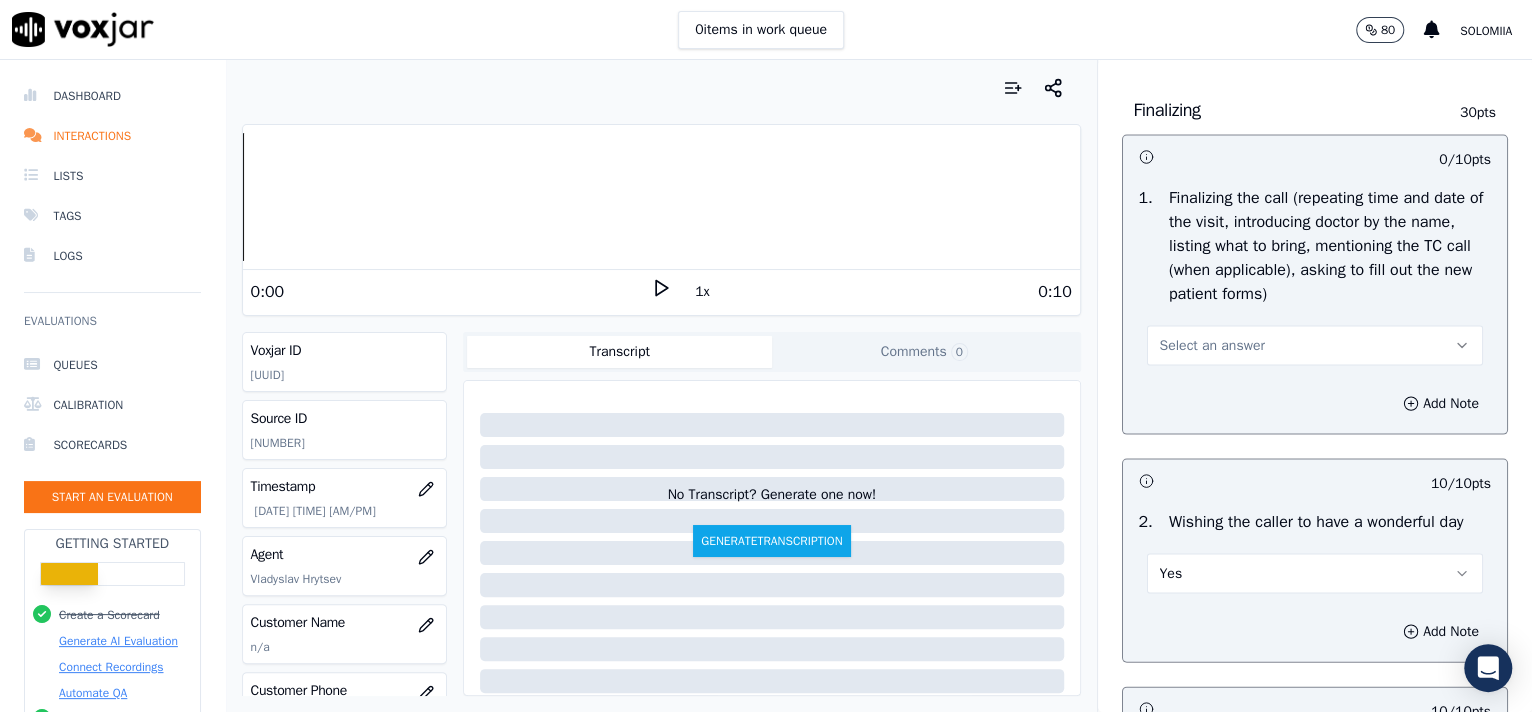 click on "Select an answer" at bounding box center (1315, 345) 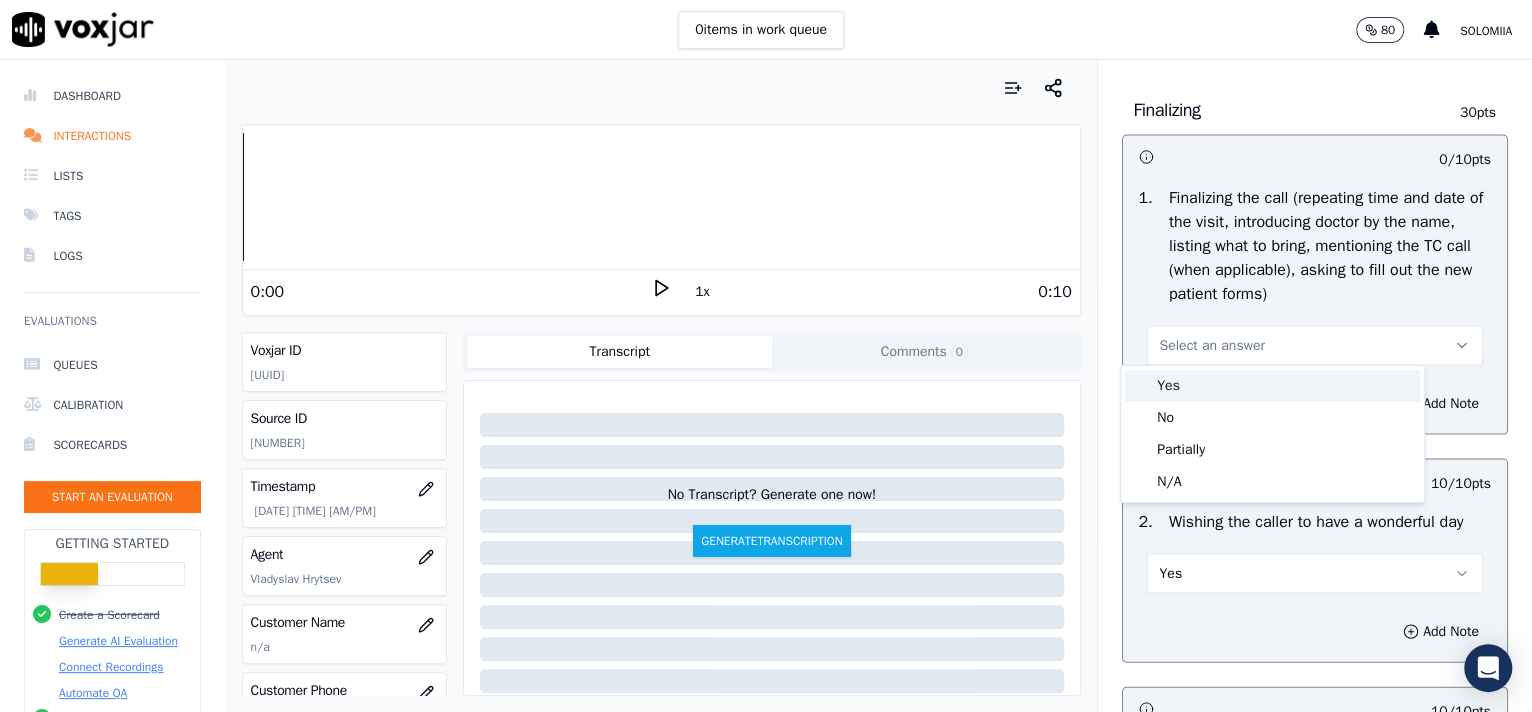 click on "Yes" at bounding box center (1272, 386) 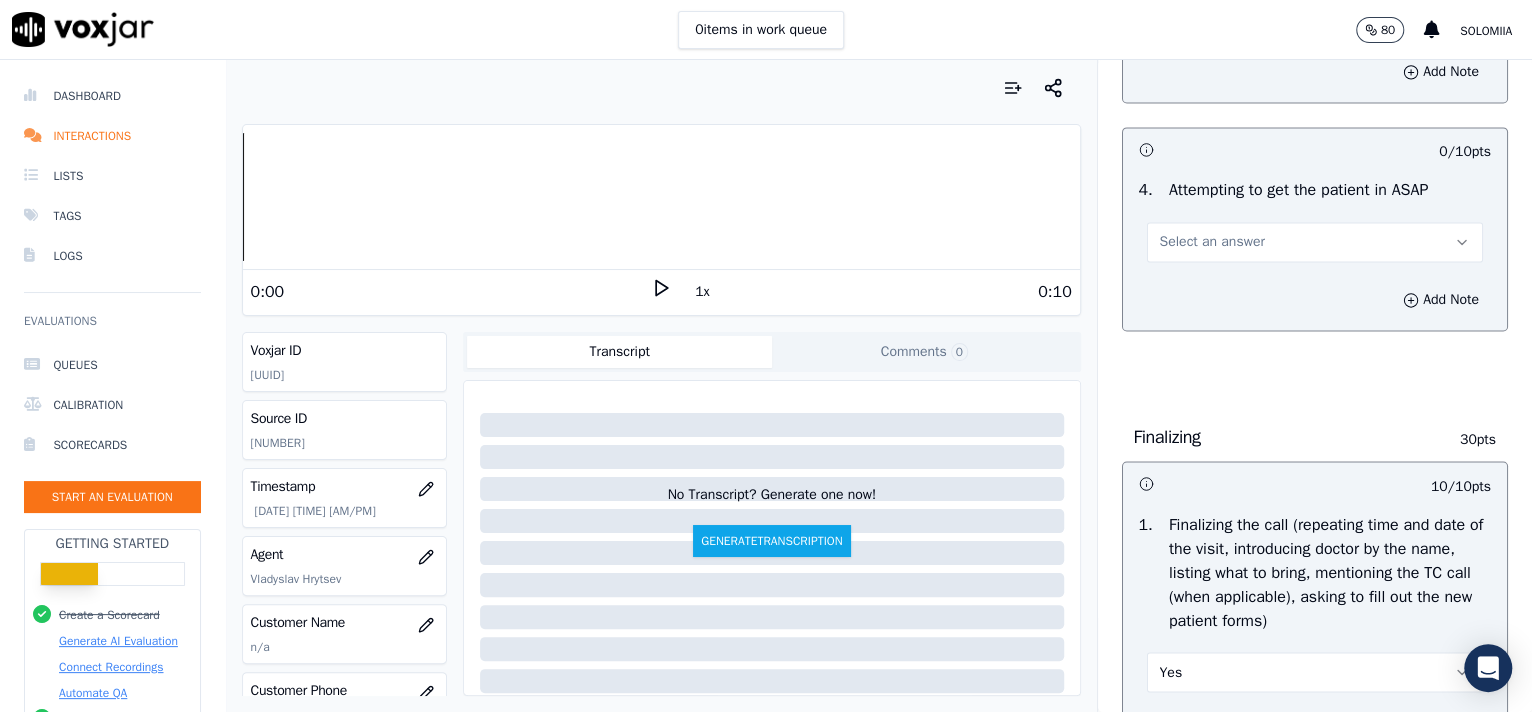 scroll, scrollTop: 1831, scrollLeft: 0, axis: vertical 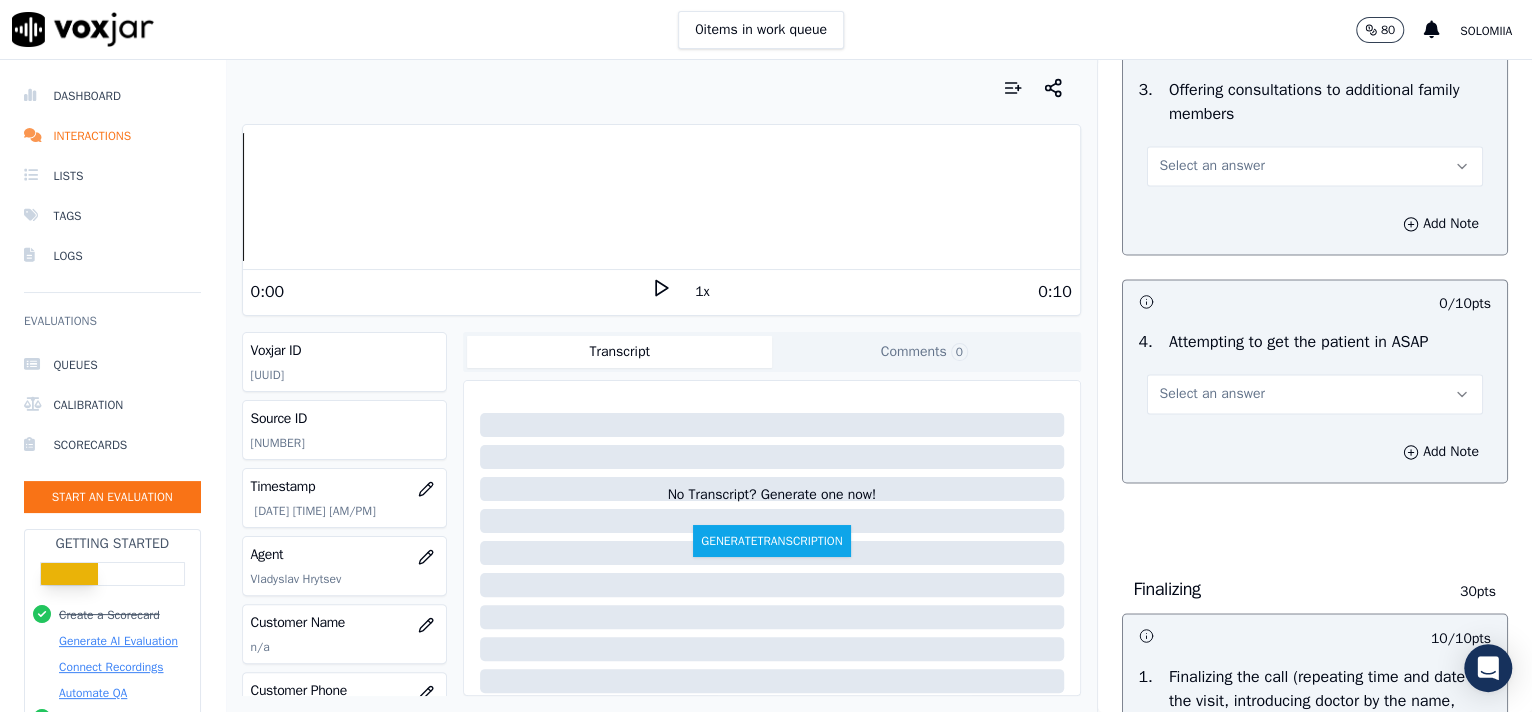 click on "Select an answer" at bounding box center (1212, 394) 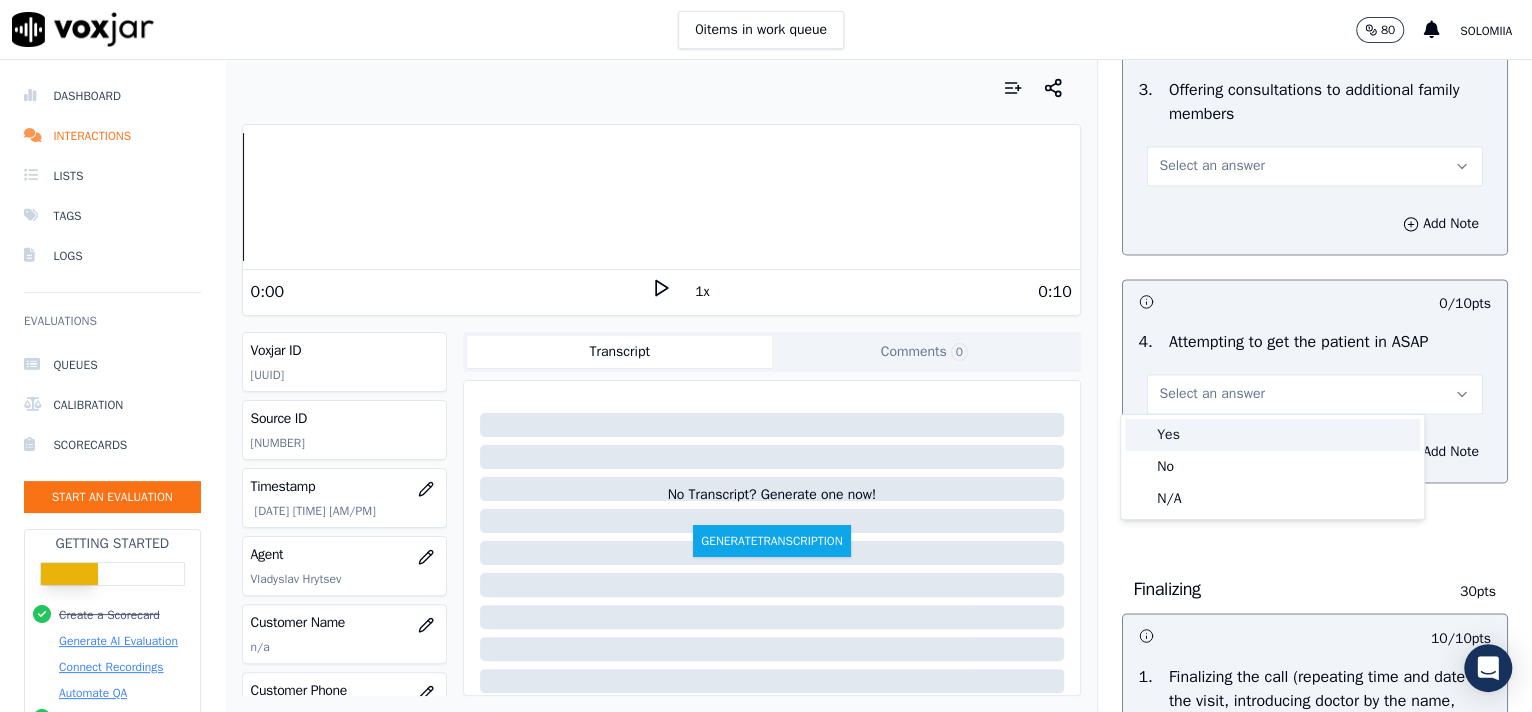 click on "Yes" at bounding box center (1272, 435) 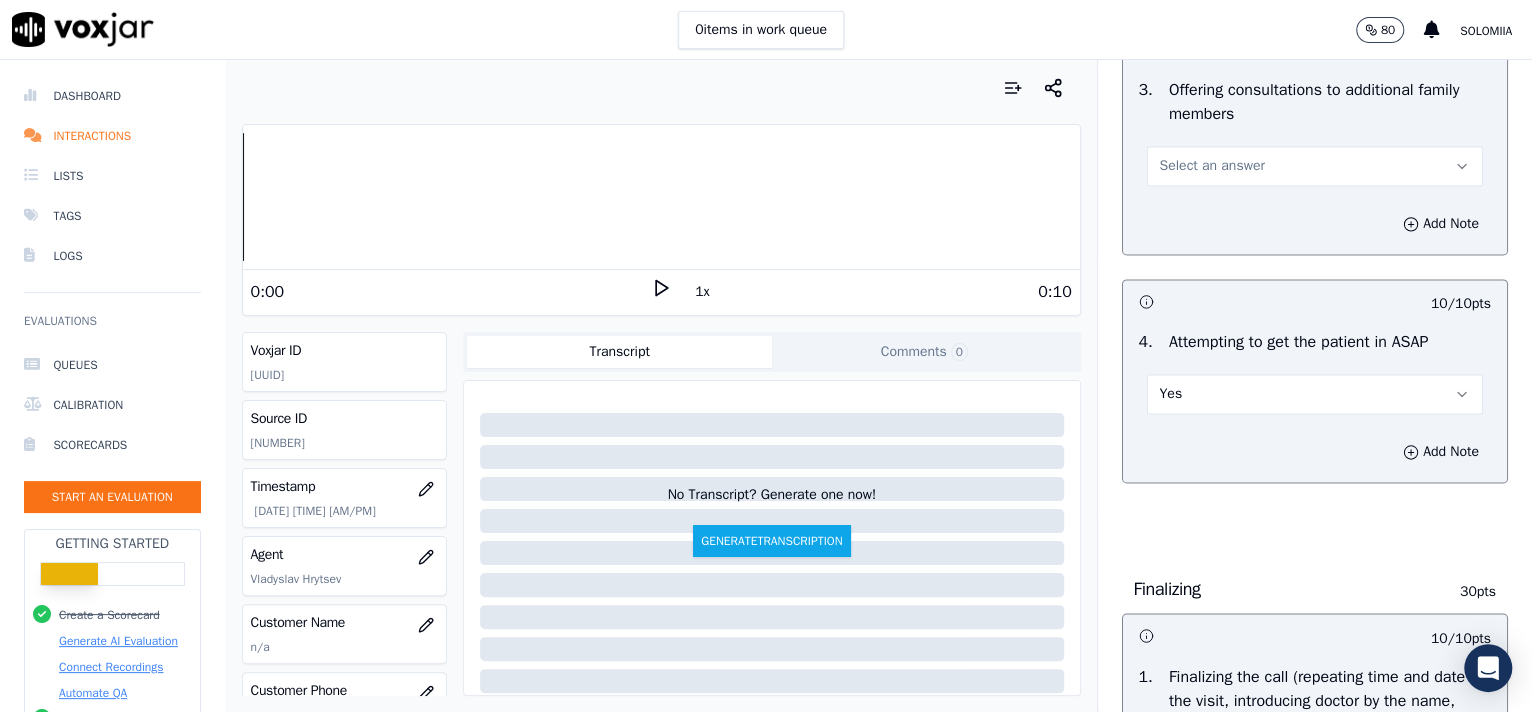 click on "Select an answer" at bounding box center (1315, 166) 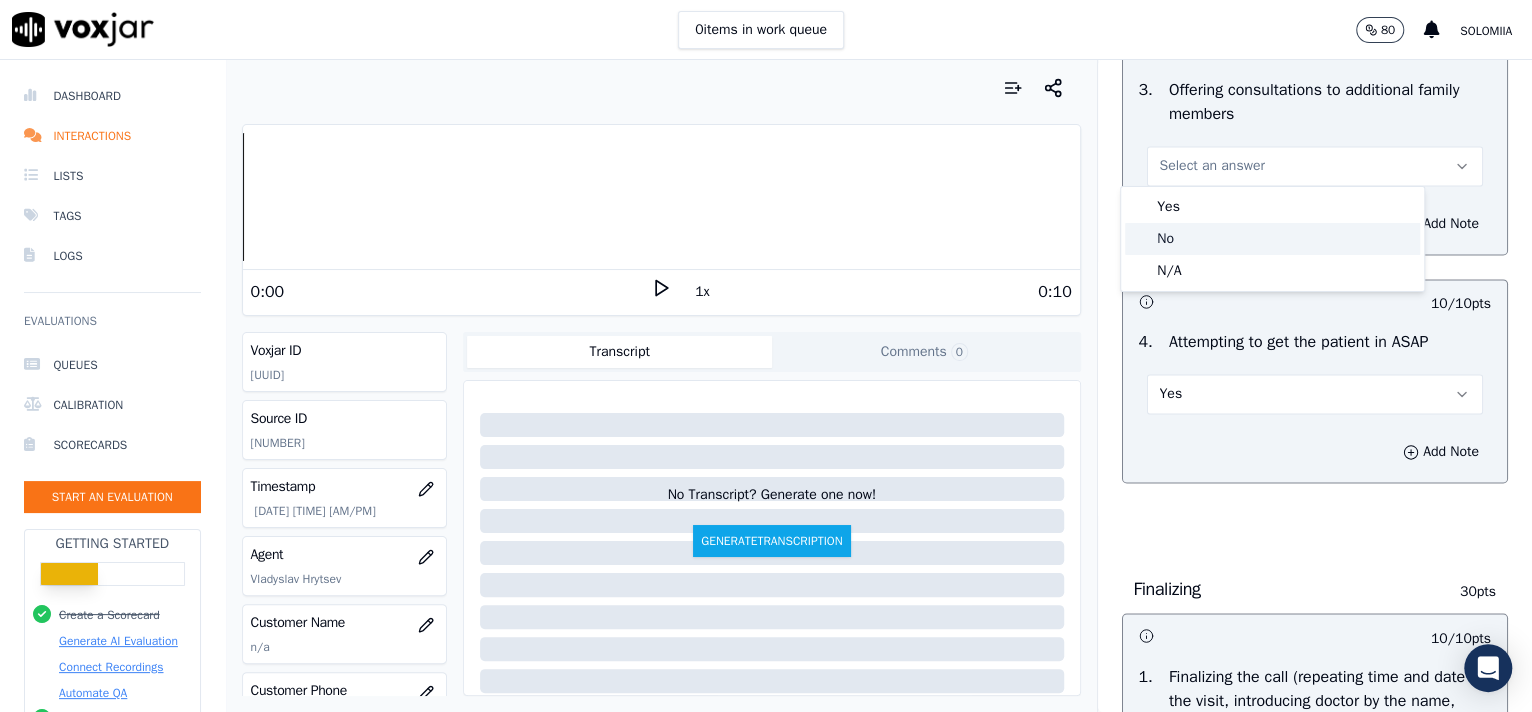 click on "No" 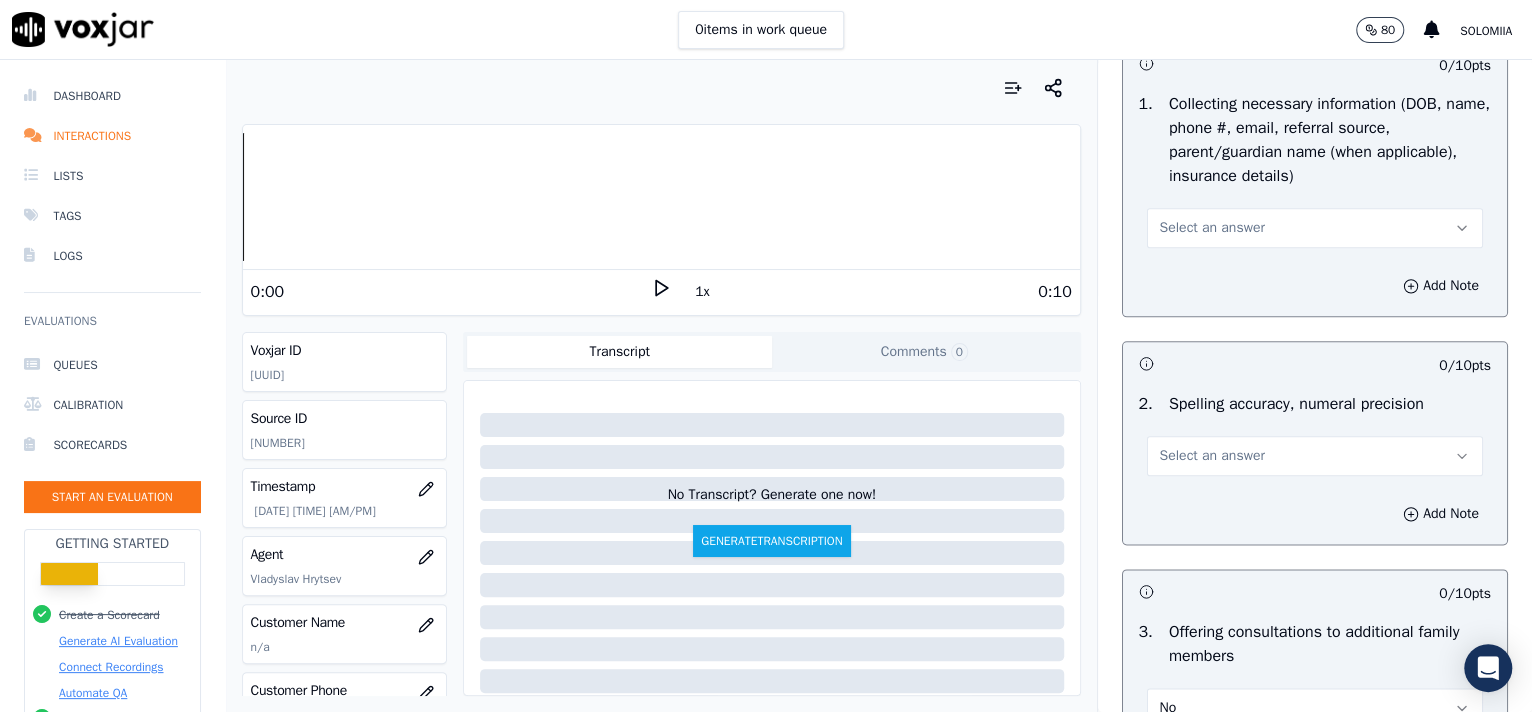scroll, scrollTop: 1217, scrollLeft: 0, axis: vertical 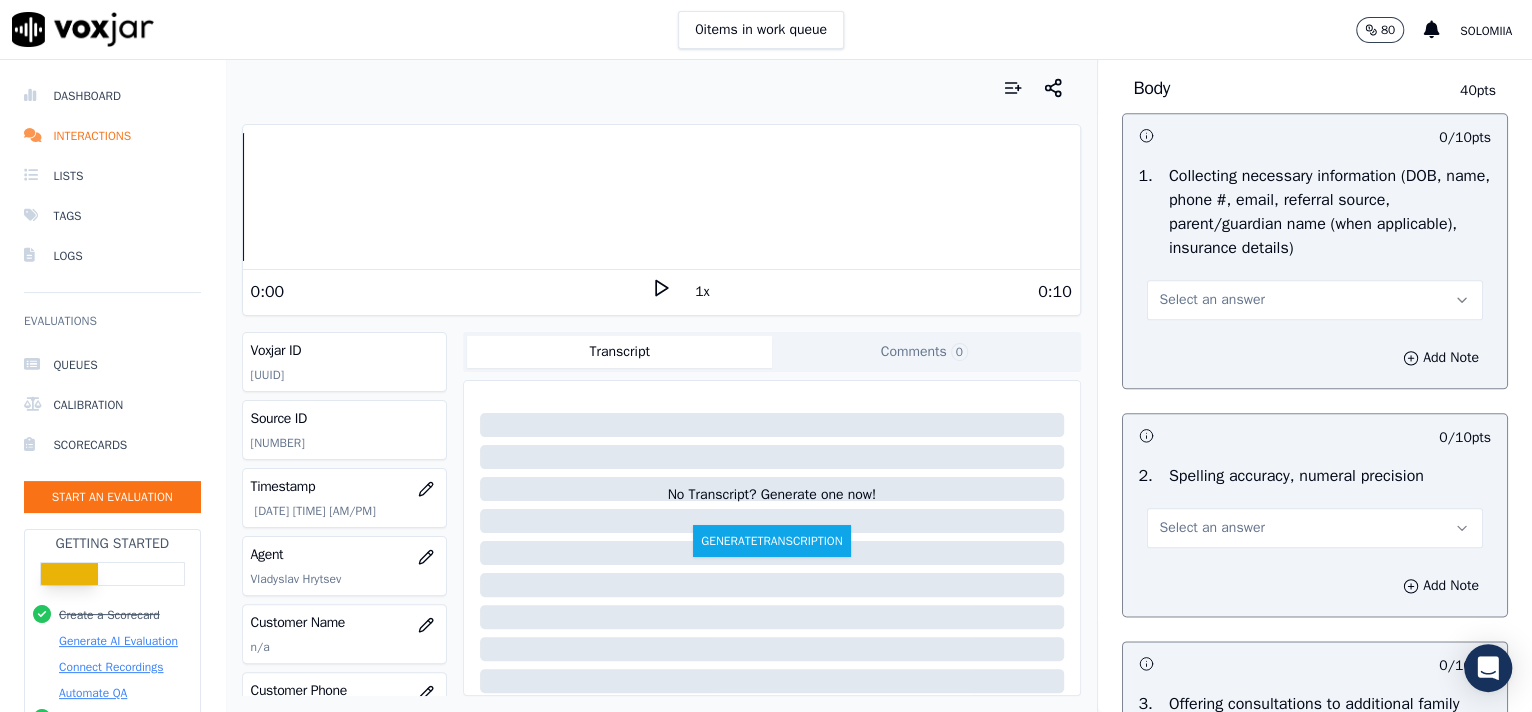 drag, startPoint x: 1167, startPoint y: 531, endPoint x: 1214, endPoint y: 568, distance: 59.816387 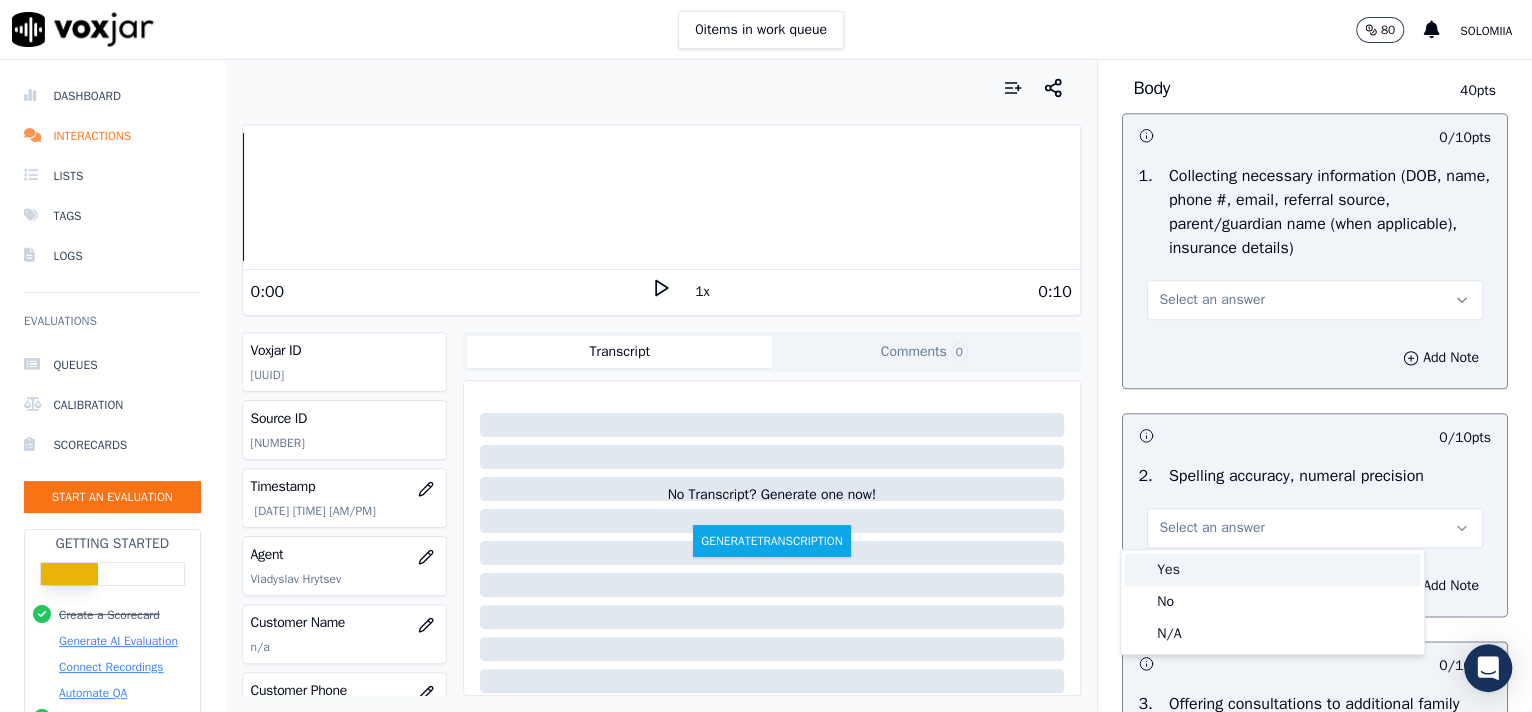 click on "Yes" at bounding box center [1272, 570] 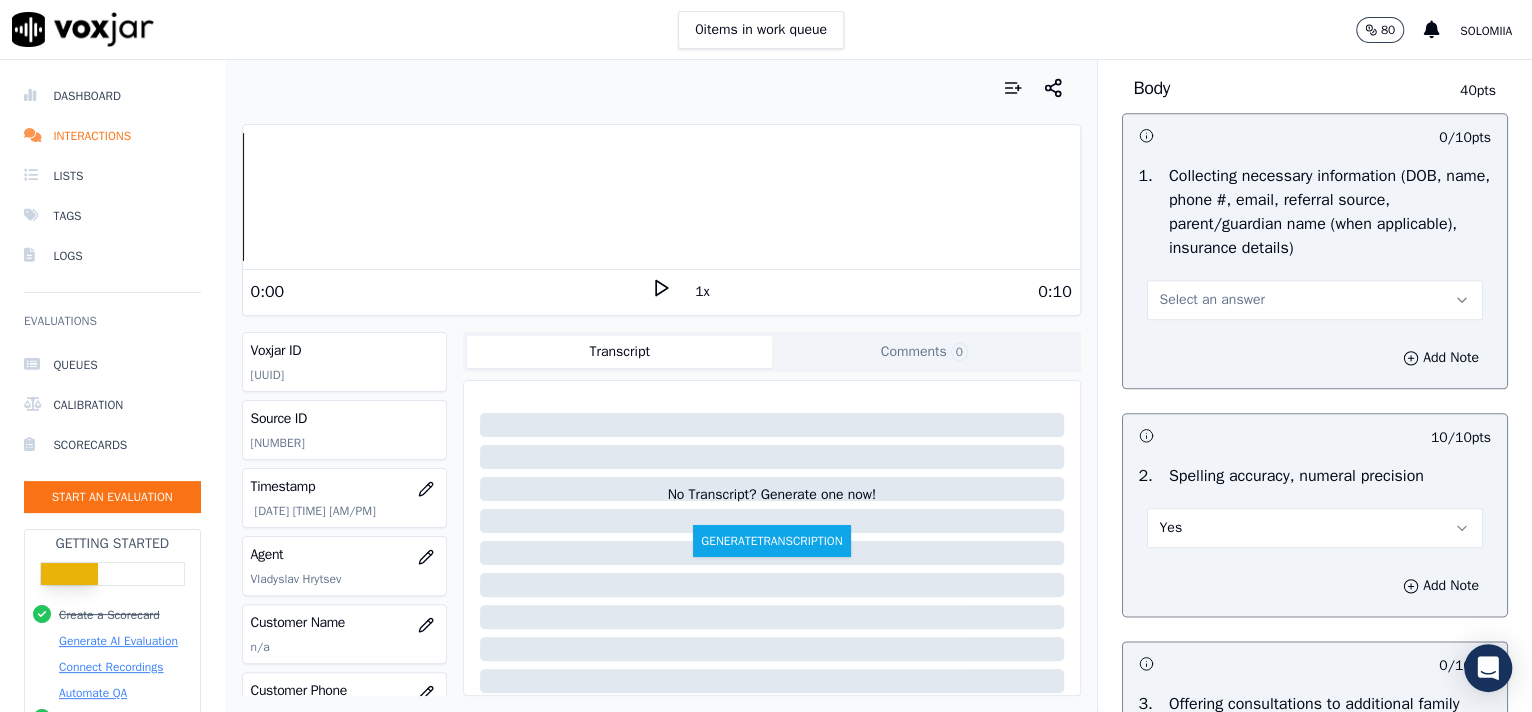 click on "Select an answer" at bounding box center [1315, 300] 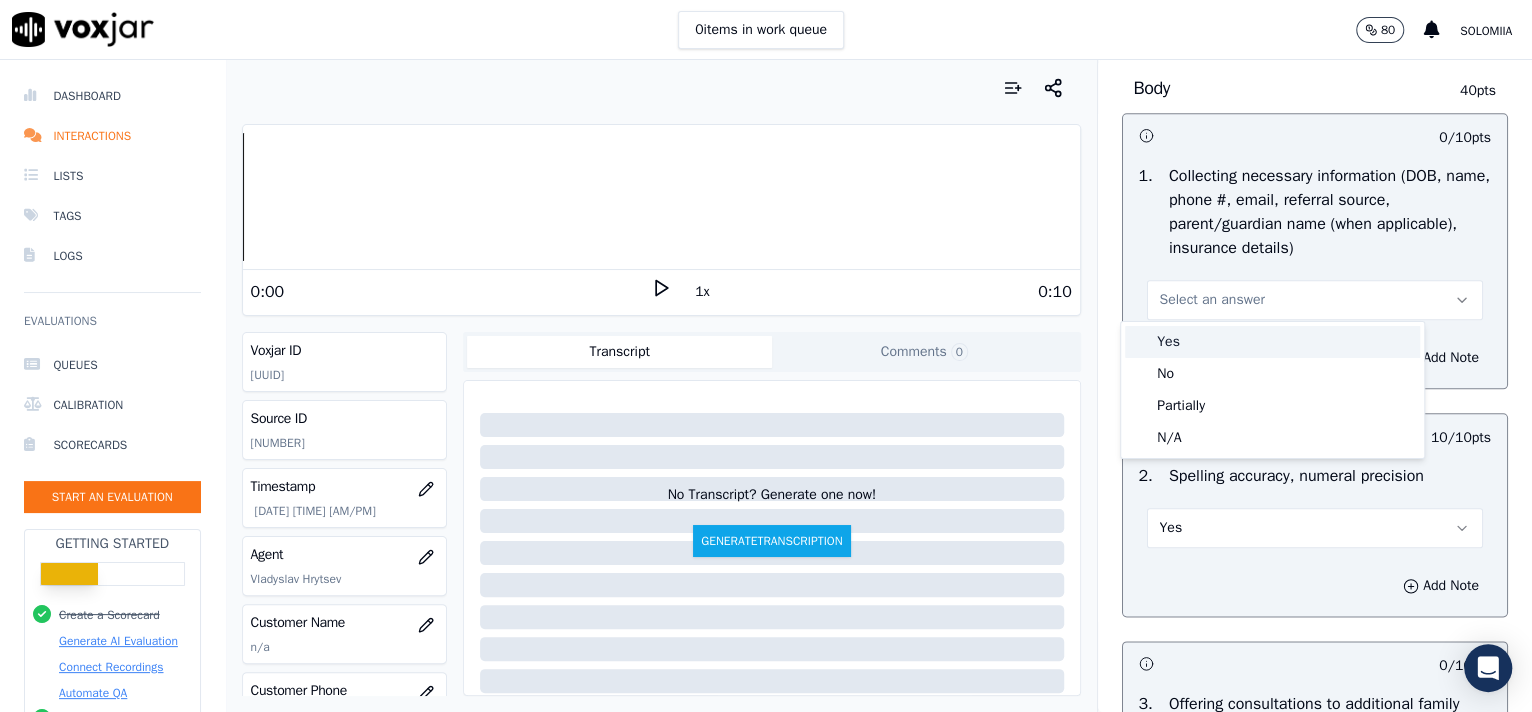 click on "Yes" at bounding box center [1272, 342] 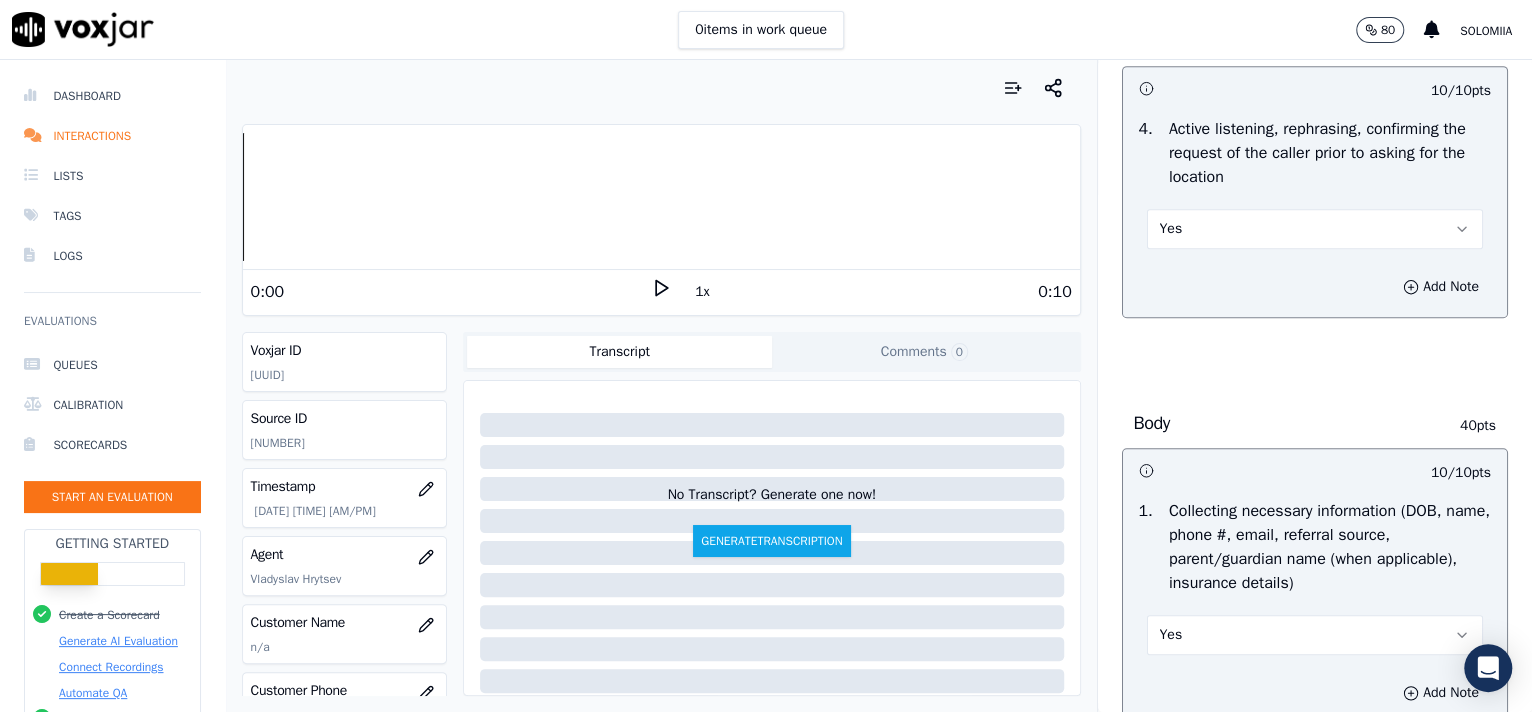 scroll, scrollTop: 890, scrollLeft: 0, axis: vertical 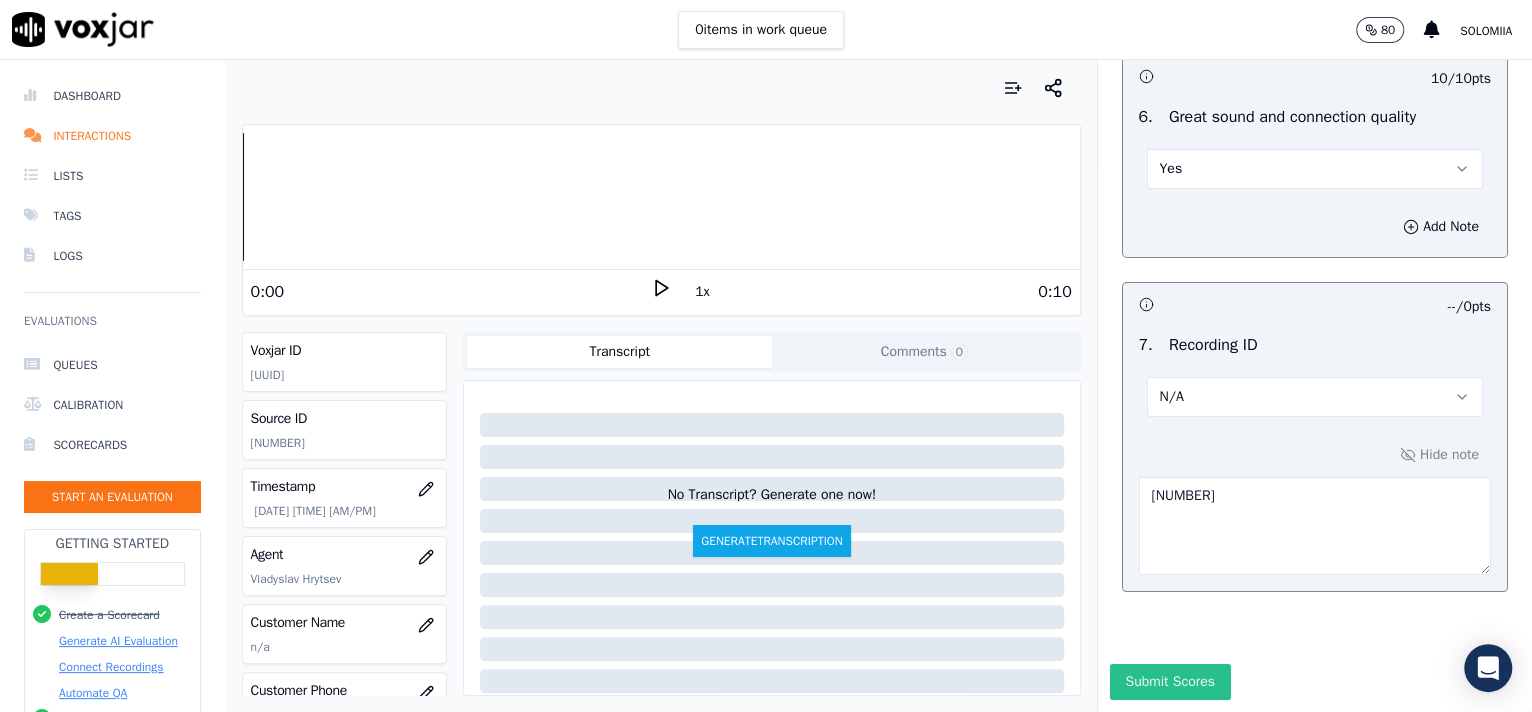 click on "Submit Scores" at bounding box center [1170, 682] 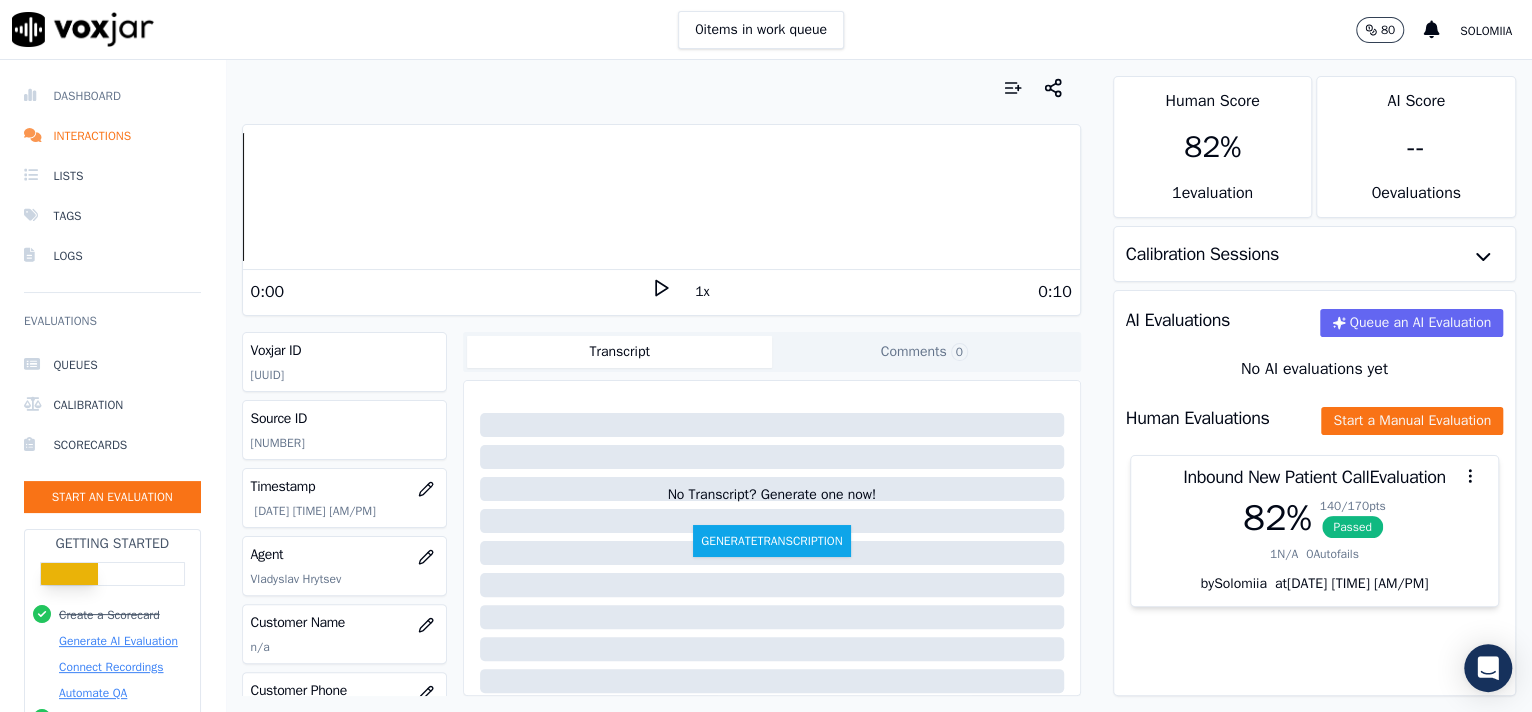click on "Dashboard" at bounding box center (112, 96) 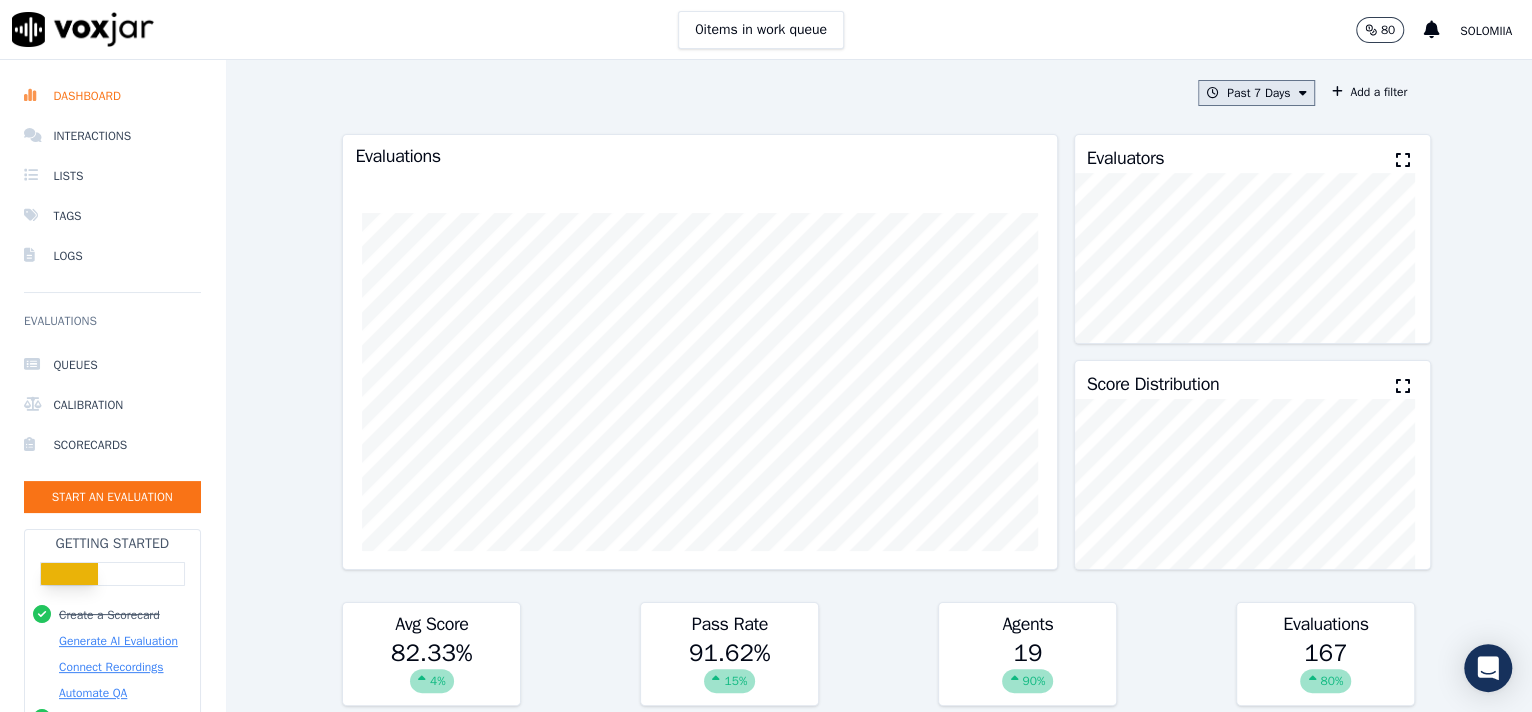 click on "Past 7 Days" at bounding box center (1256, 93) 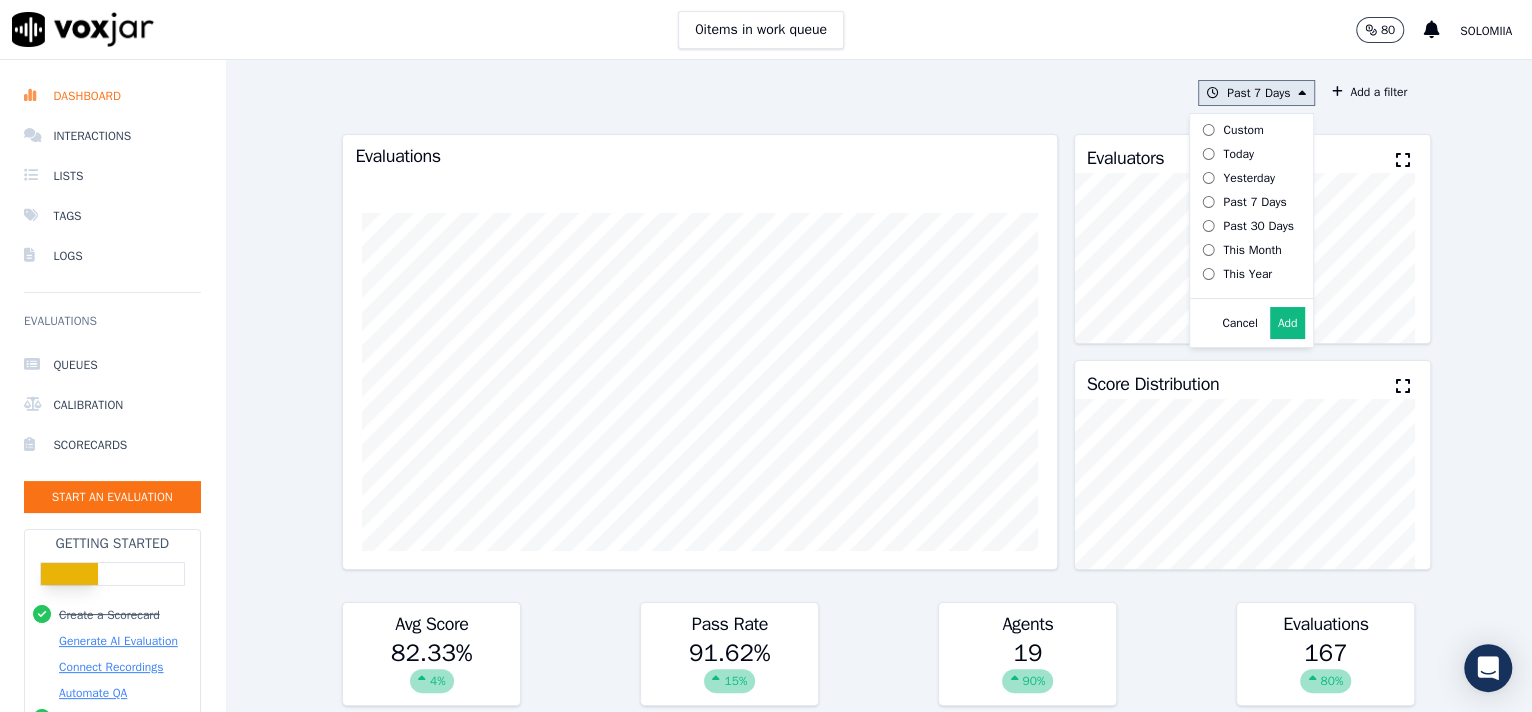 click on "Today" at bounding box center (1238, 154) 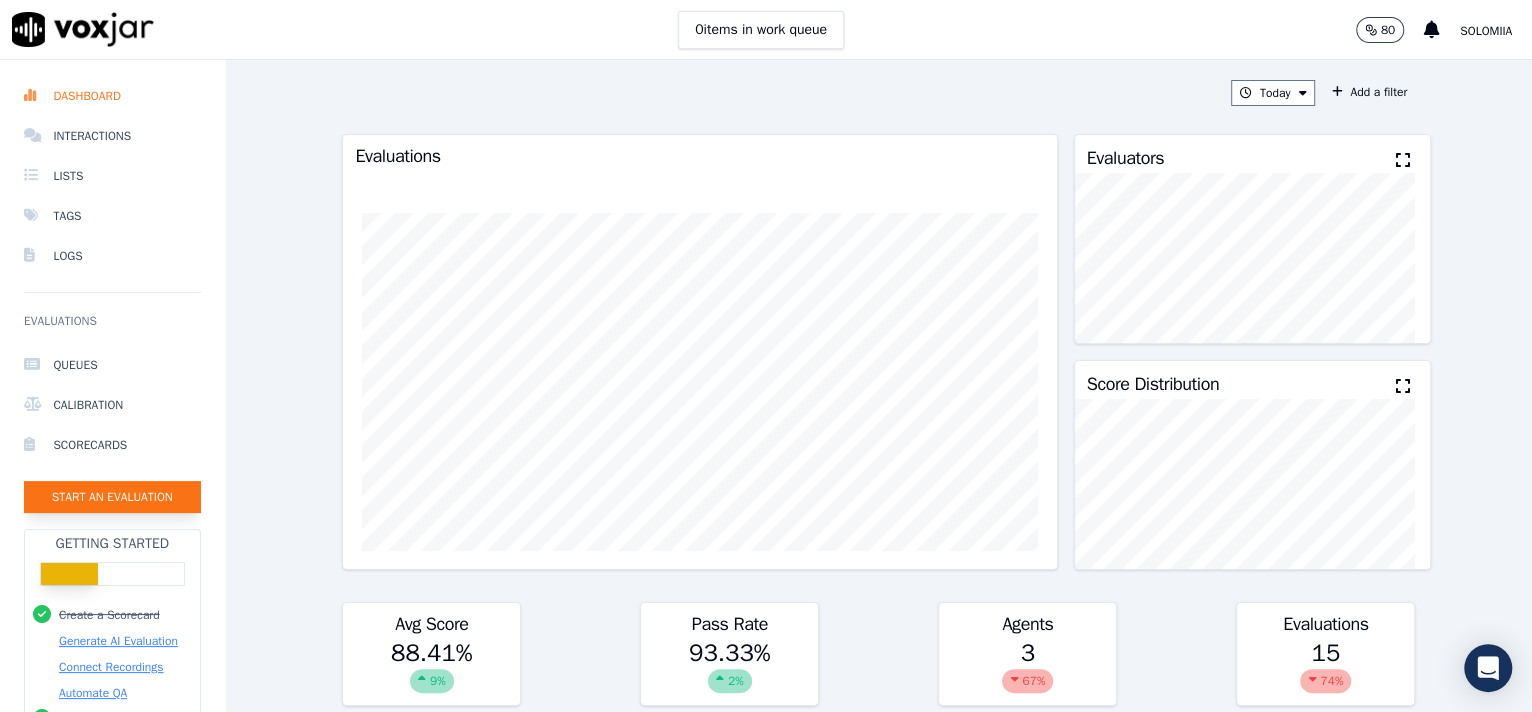 click on "Start an Evaluation" 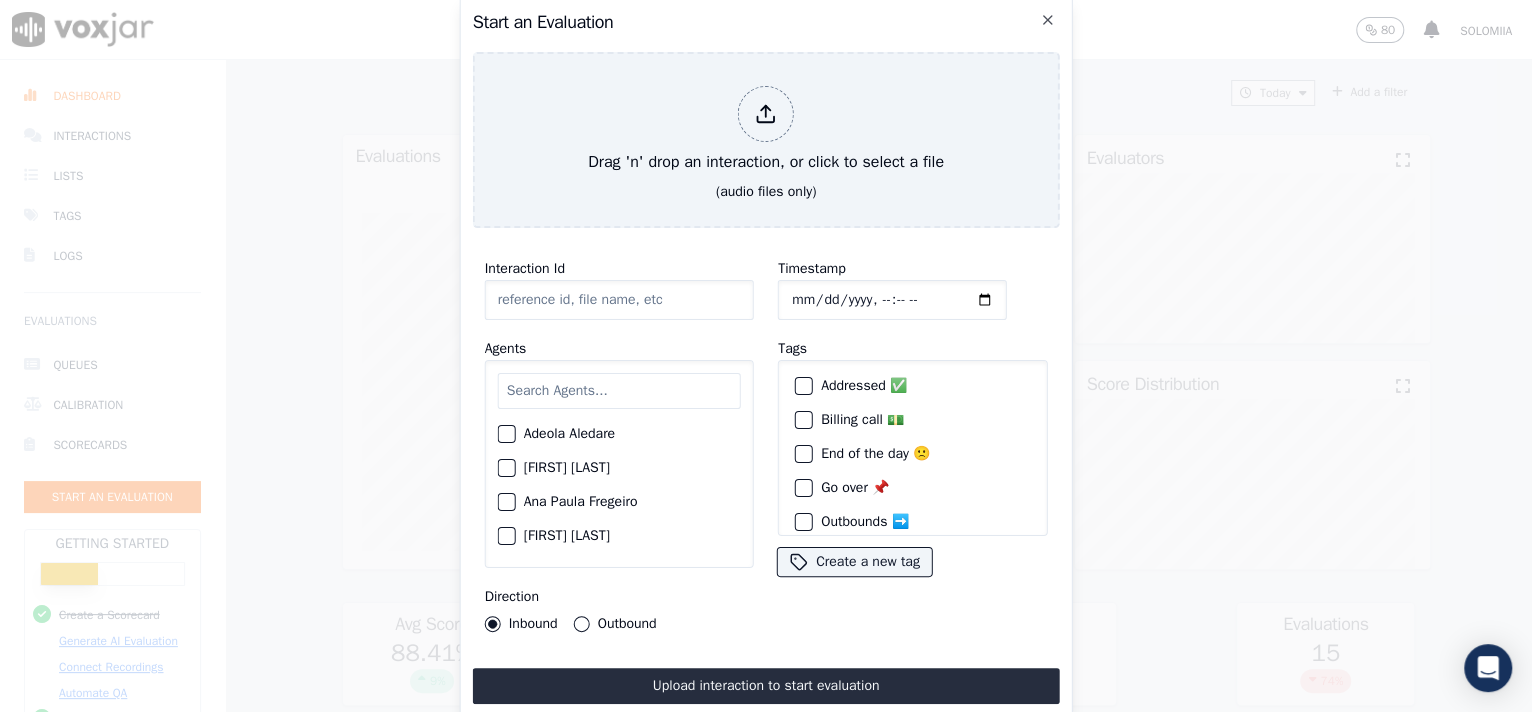click on "Interaction Id" 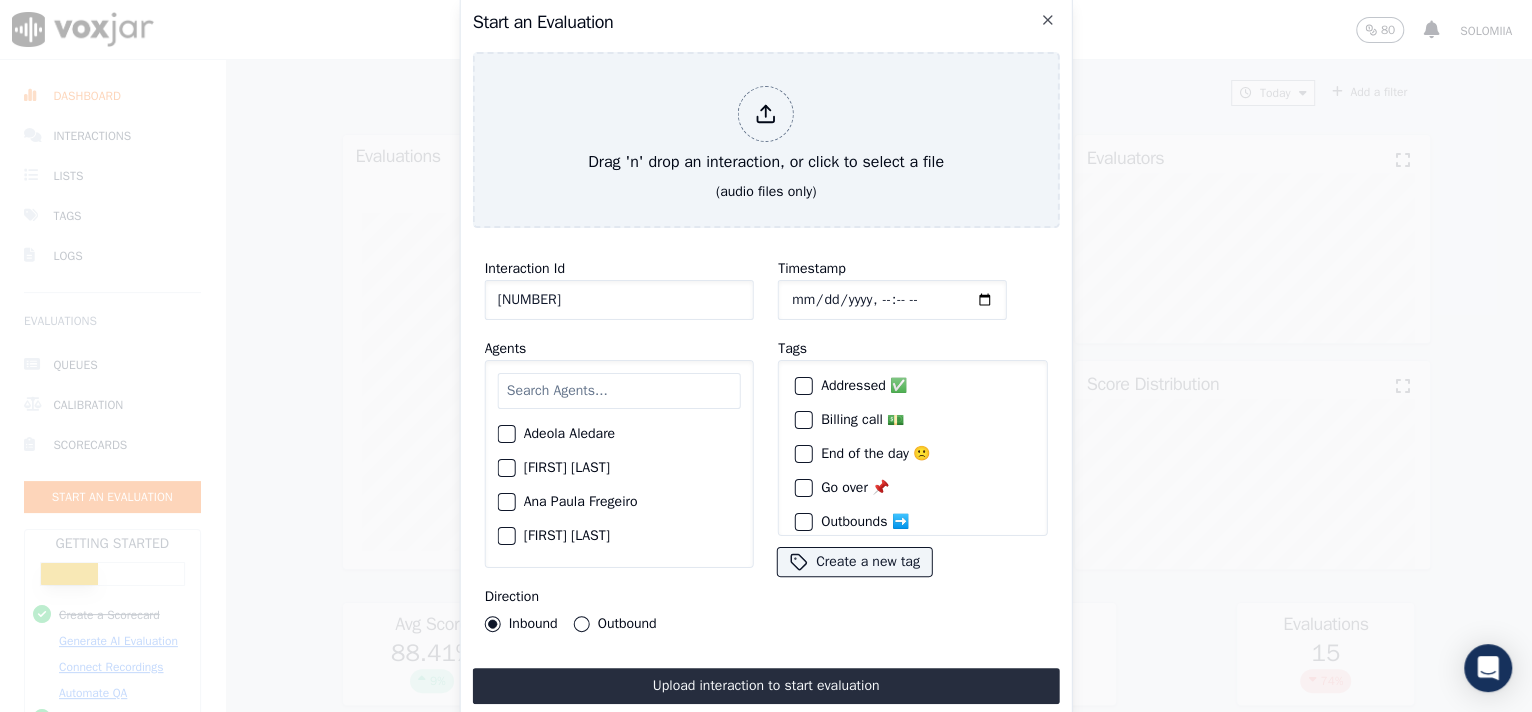 type on "[NUMBER]" 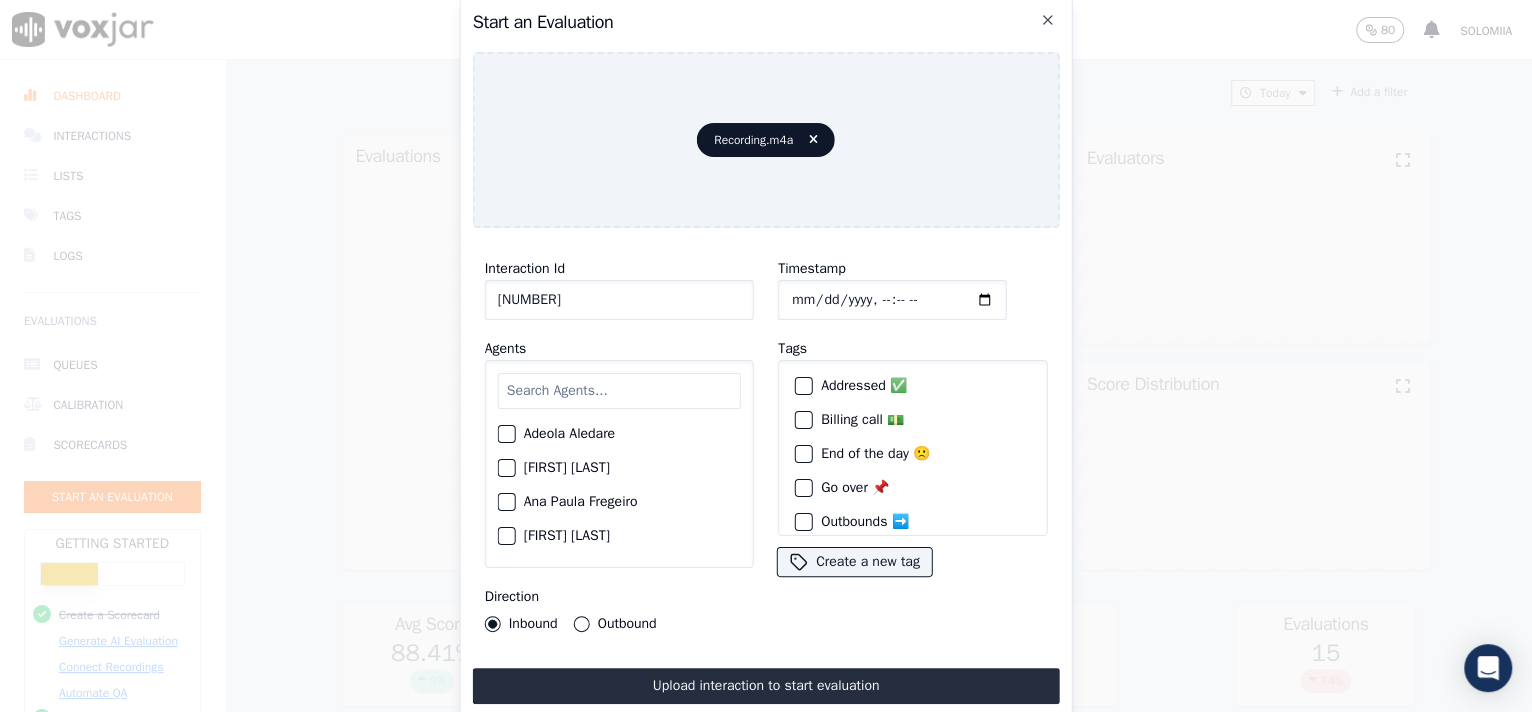 click on "Timestamp" 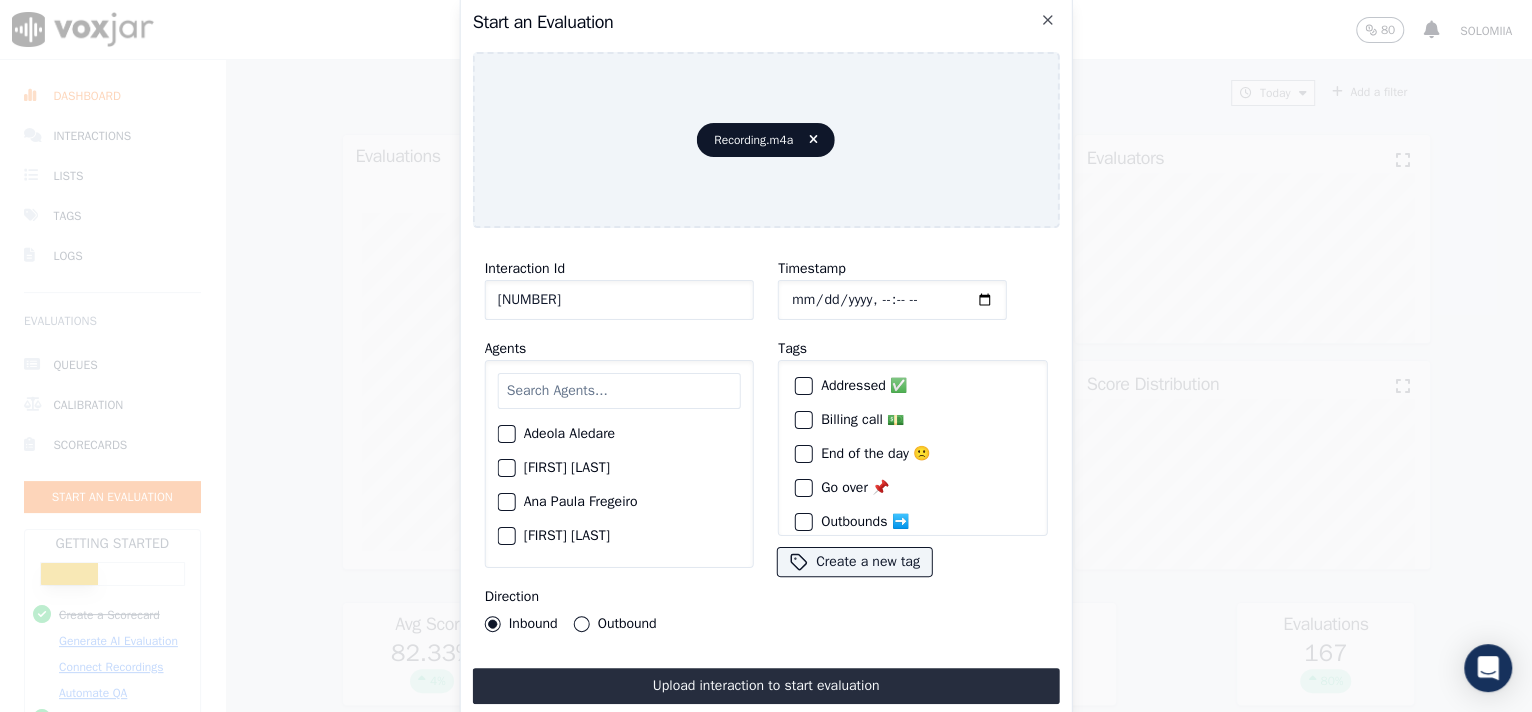 type on "[DATE]T09:25" 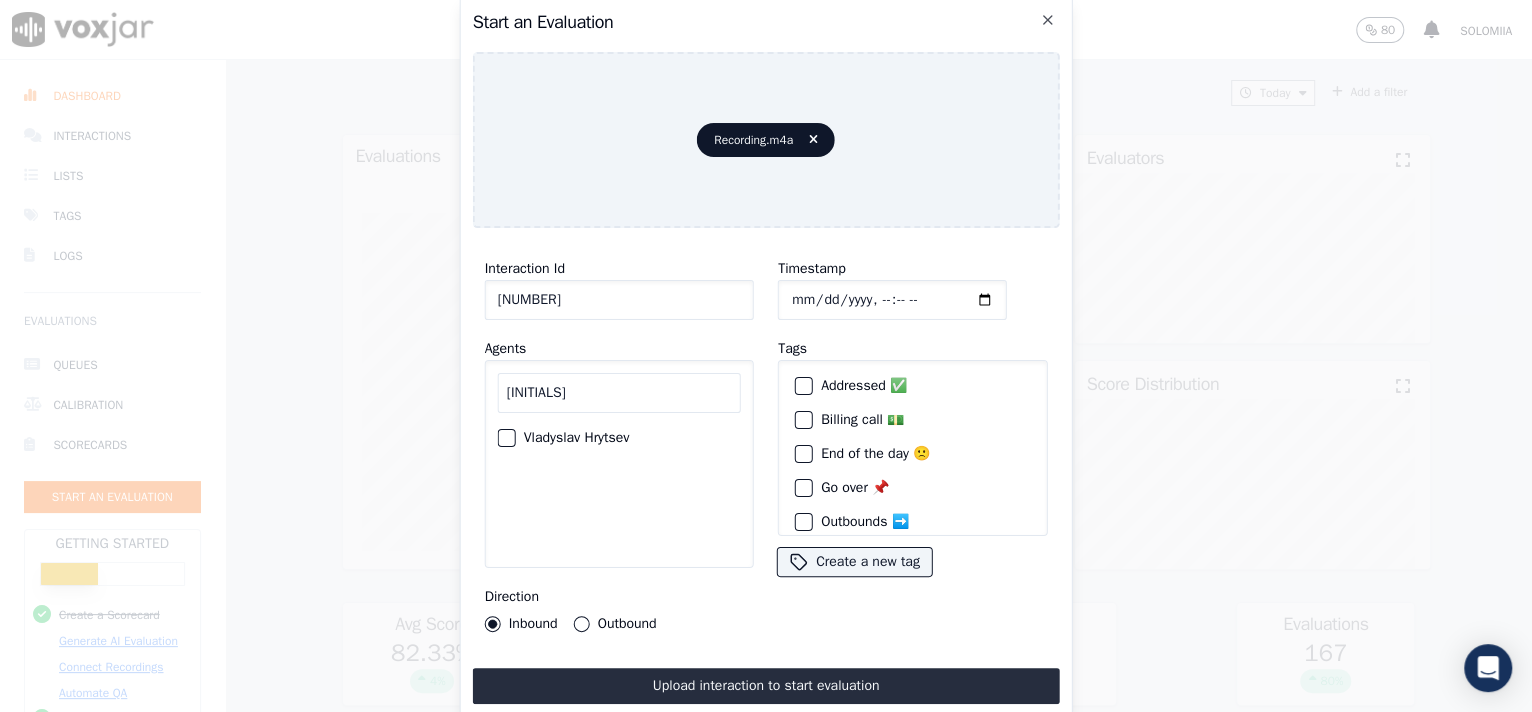 type on "[INITIALS]" 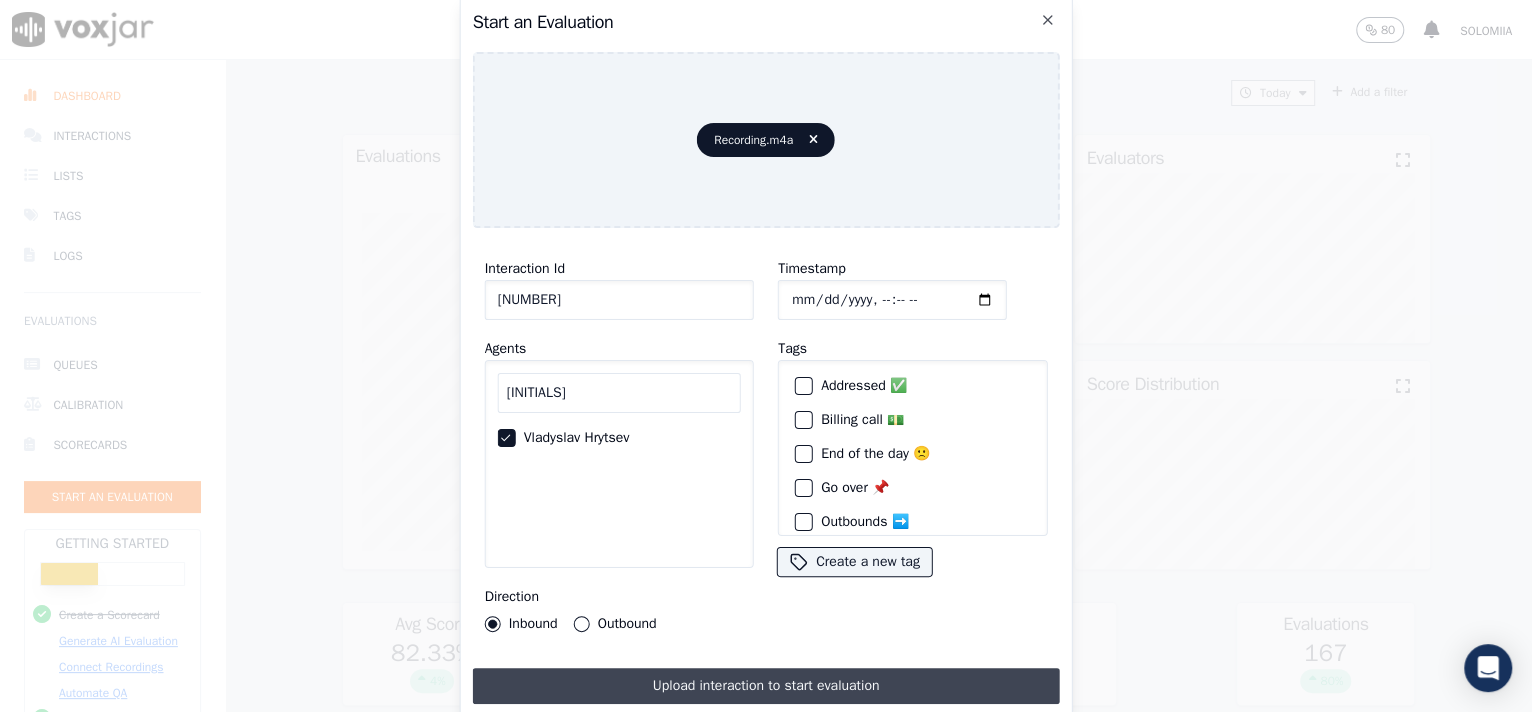 click on "Upload interaction to start evaluation" at bounding box center (766, 686) 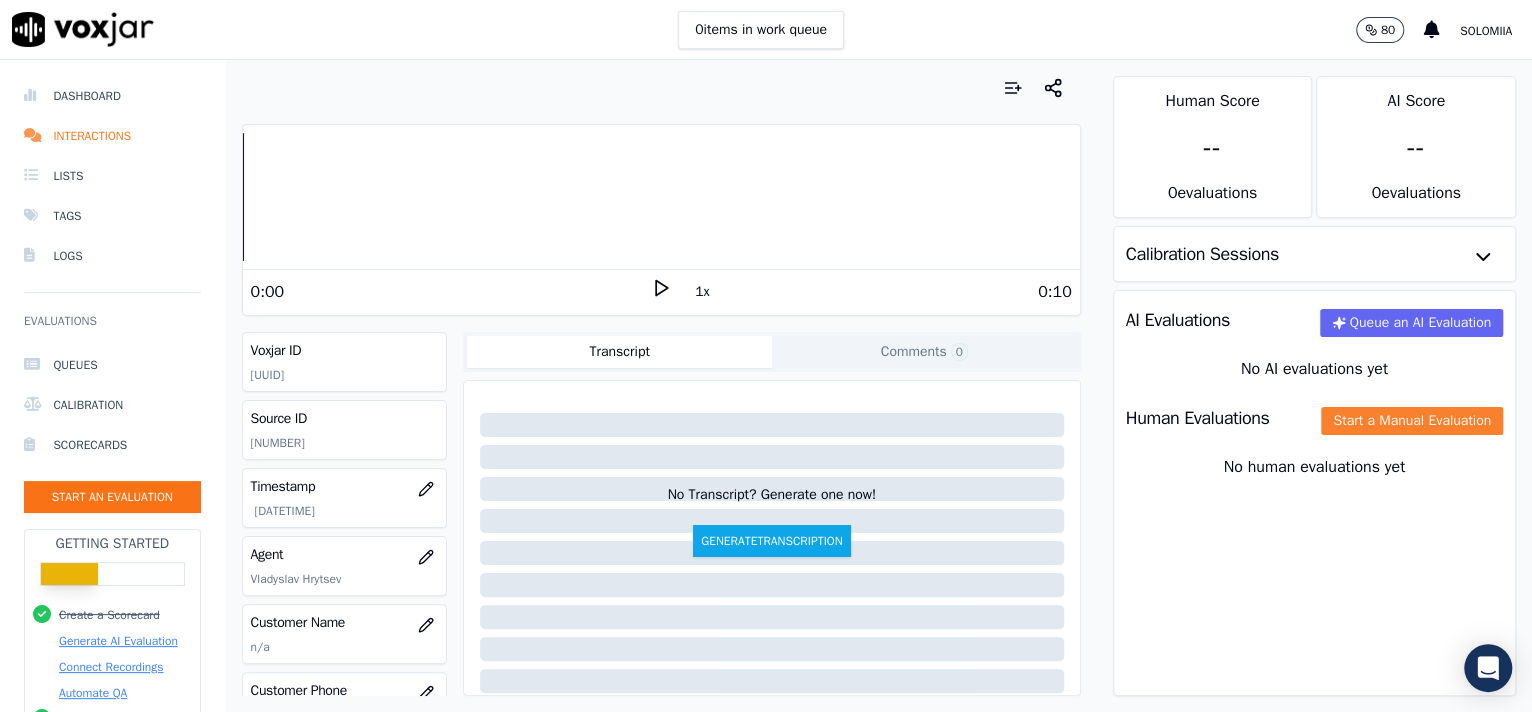click on "Start a Manual Evaluation" 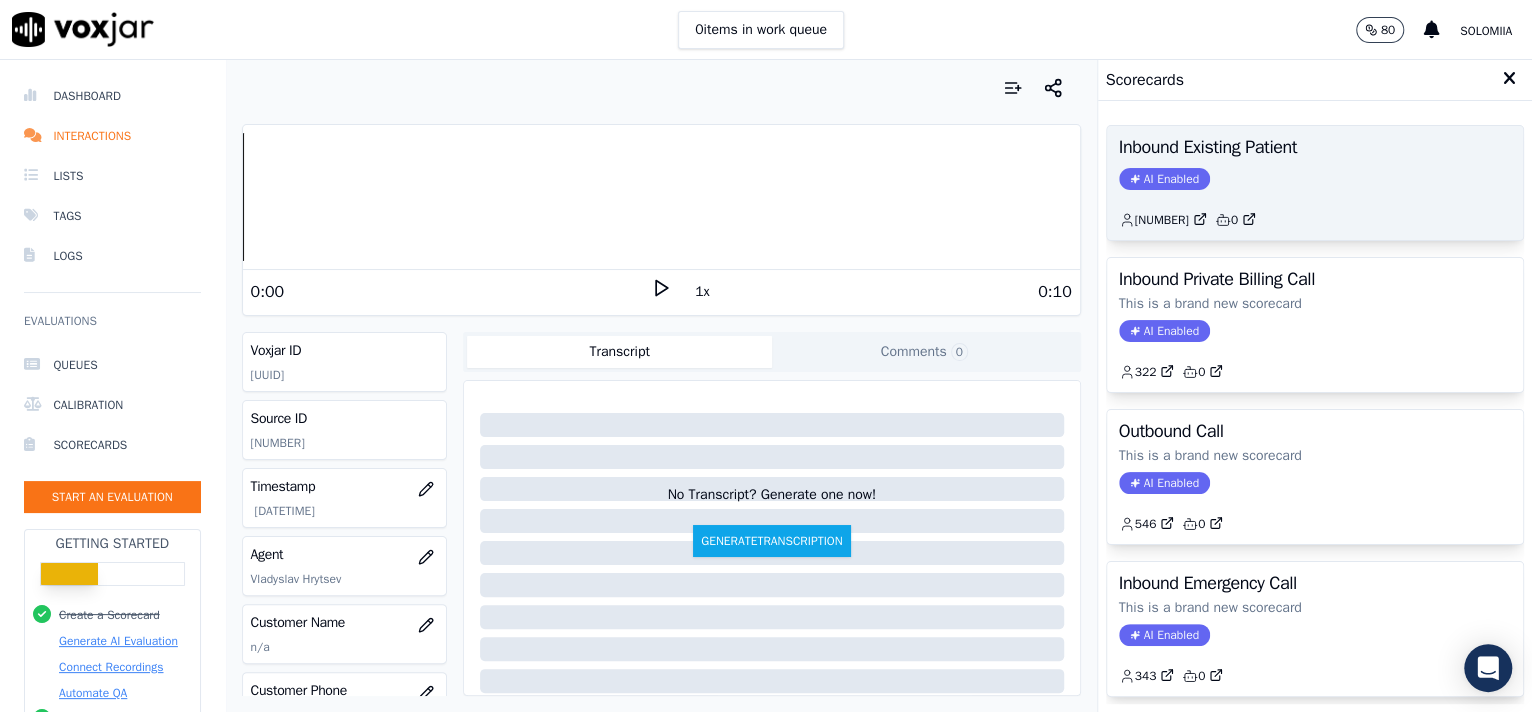 click on "2,622         0" 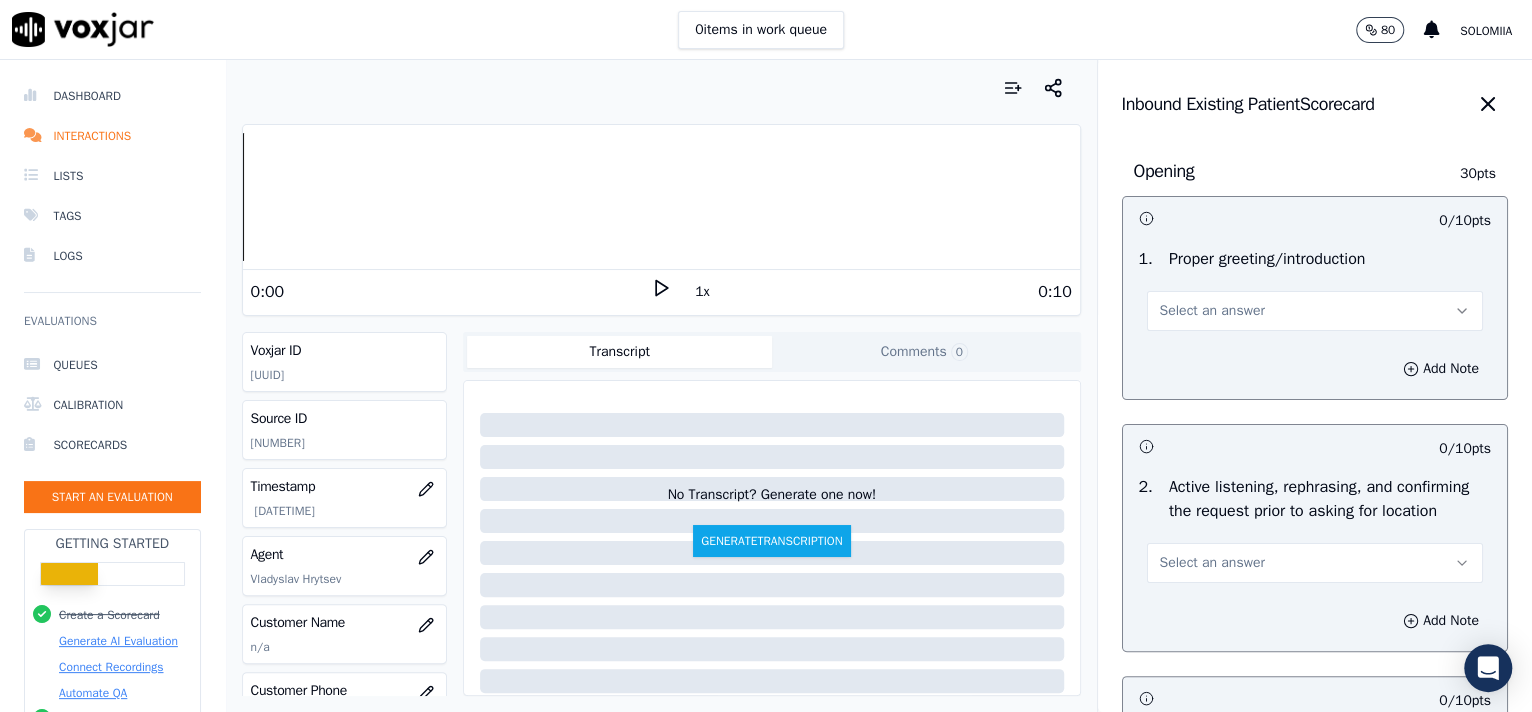 click on "Select an answer" at bounding box center (1212, 311) 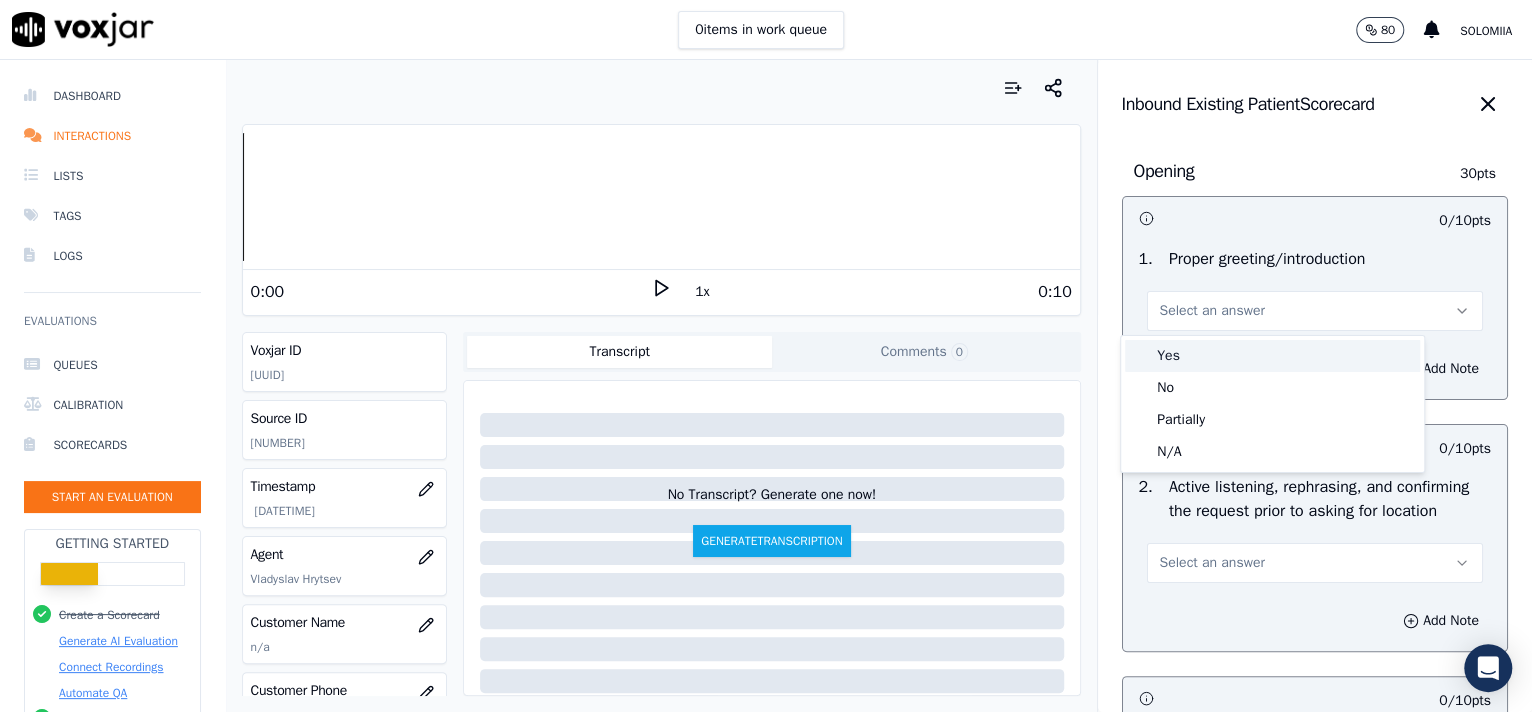click on "Yes" at bounding box center (1272, 356) 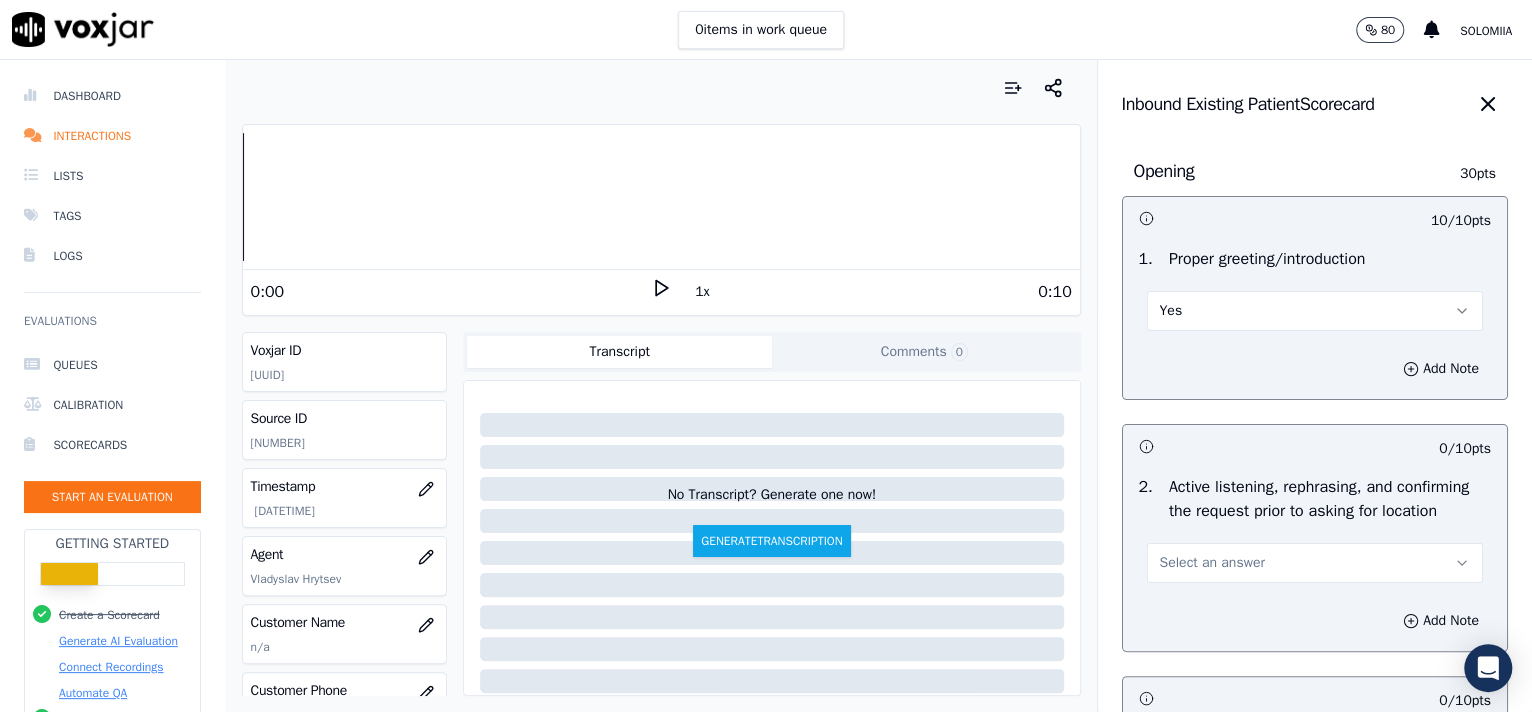 scroll, scrollTop: 249, scrollLeft: 0, axis: vertical 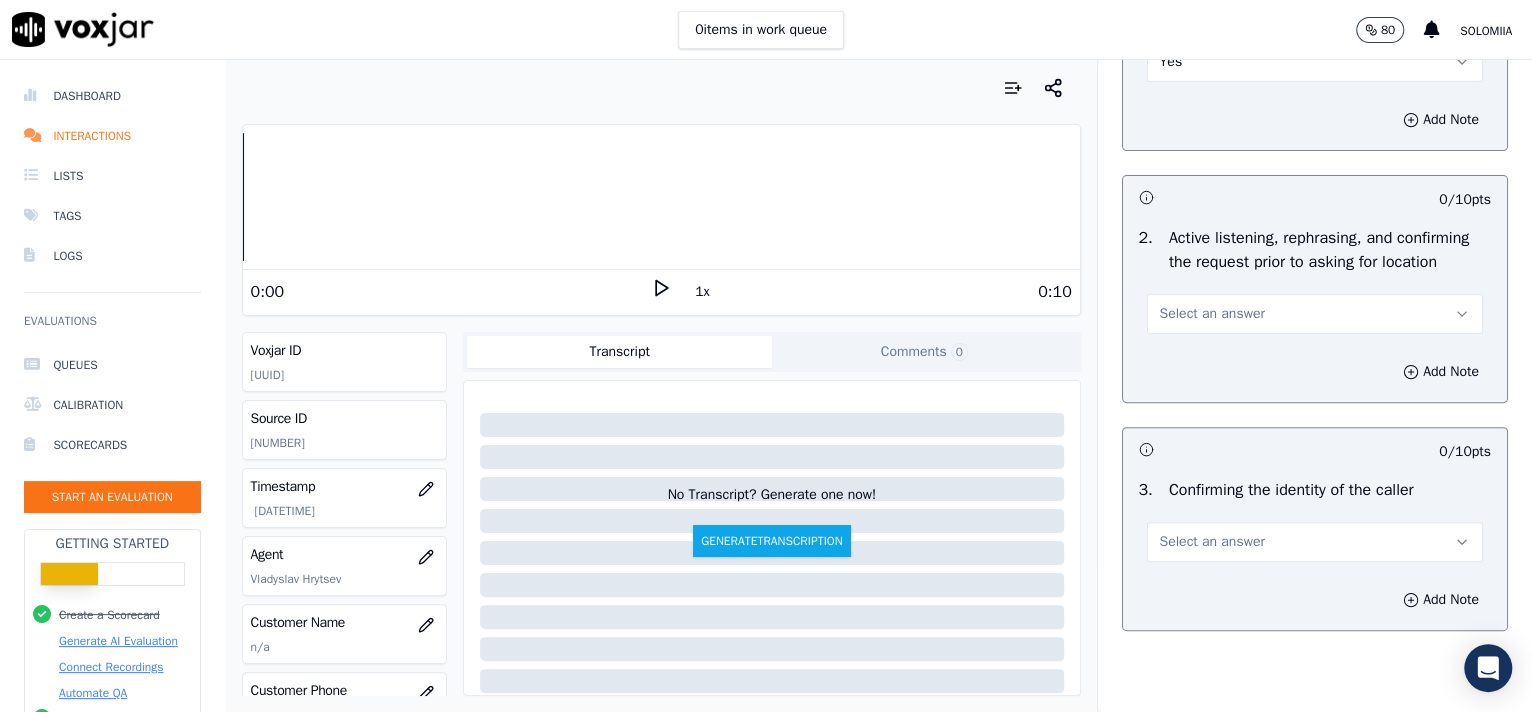 click on "Select an answer" at bounding box center [1212, 314] 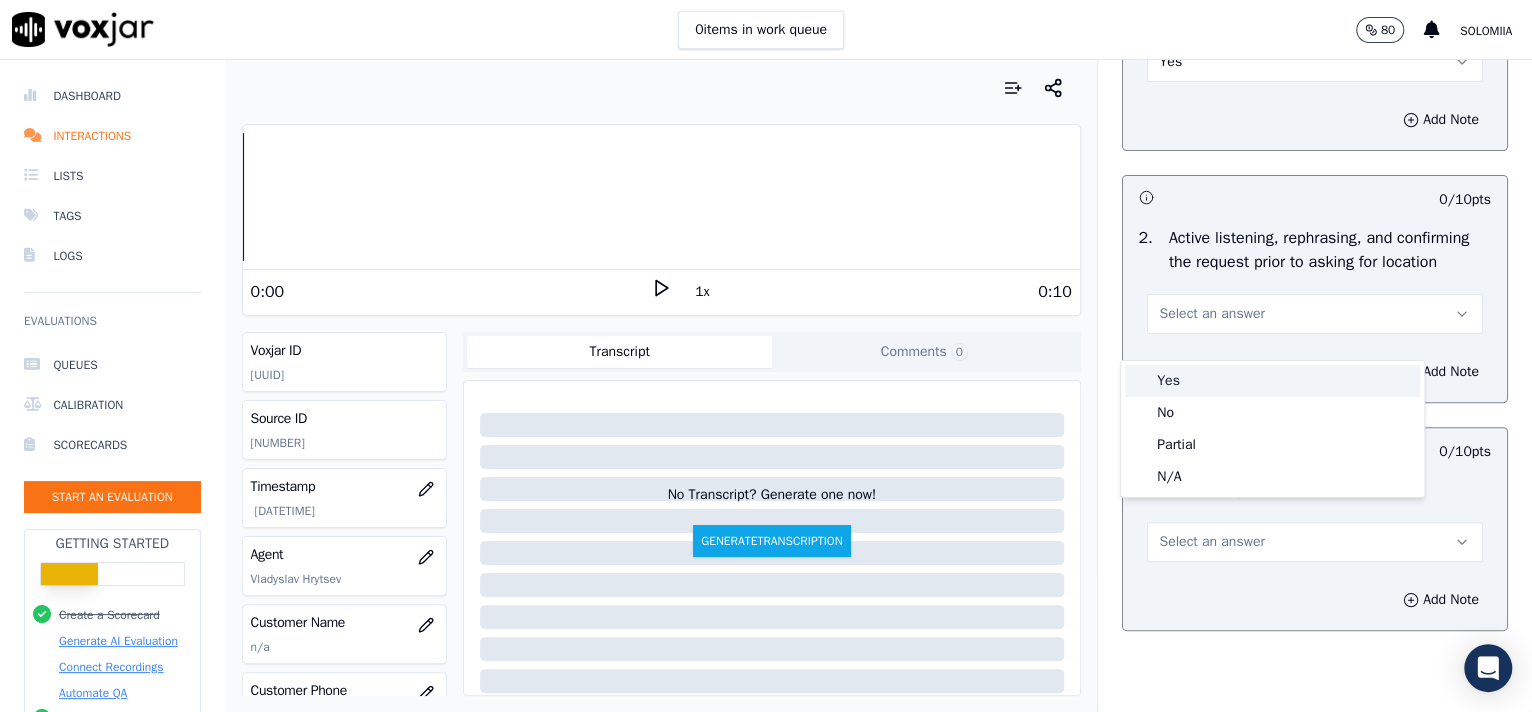 drag, startPoint x: 1201, startPoint y: 376, endPoint x: 1263, endPoint y: 382, distance: 62.289646 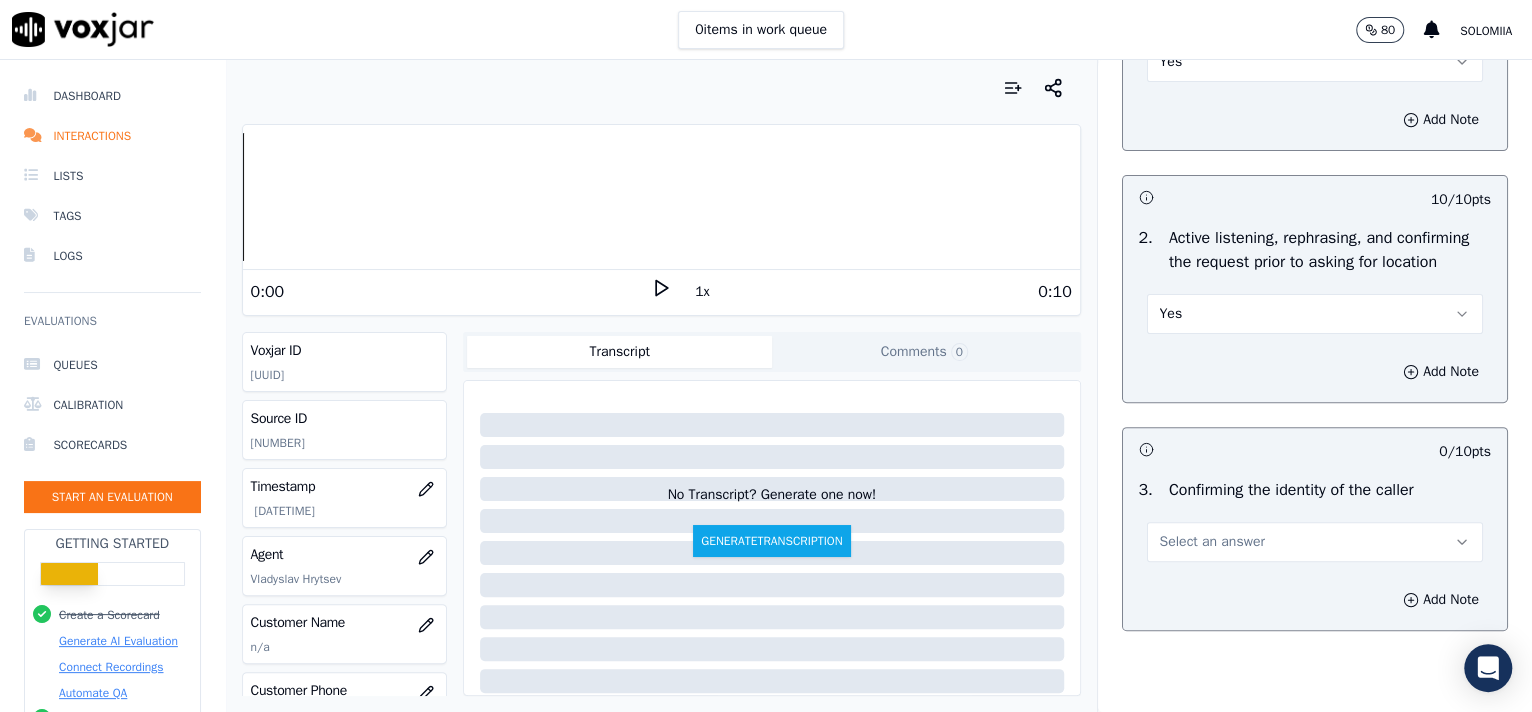 click on "Add Note" at bounding box center [1315, 372] 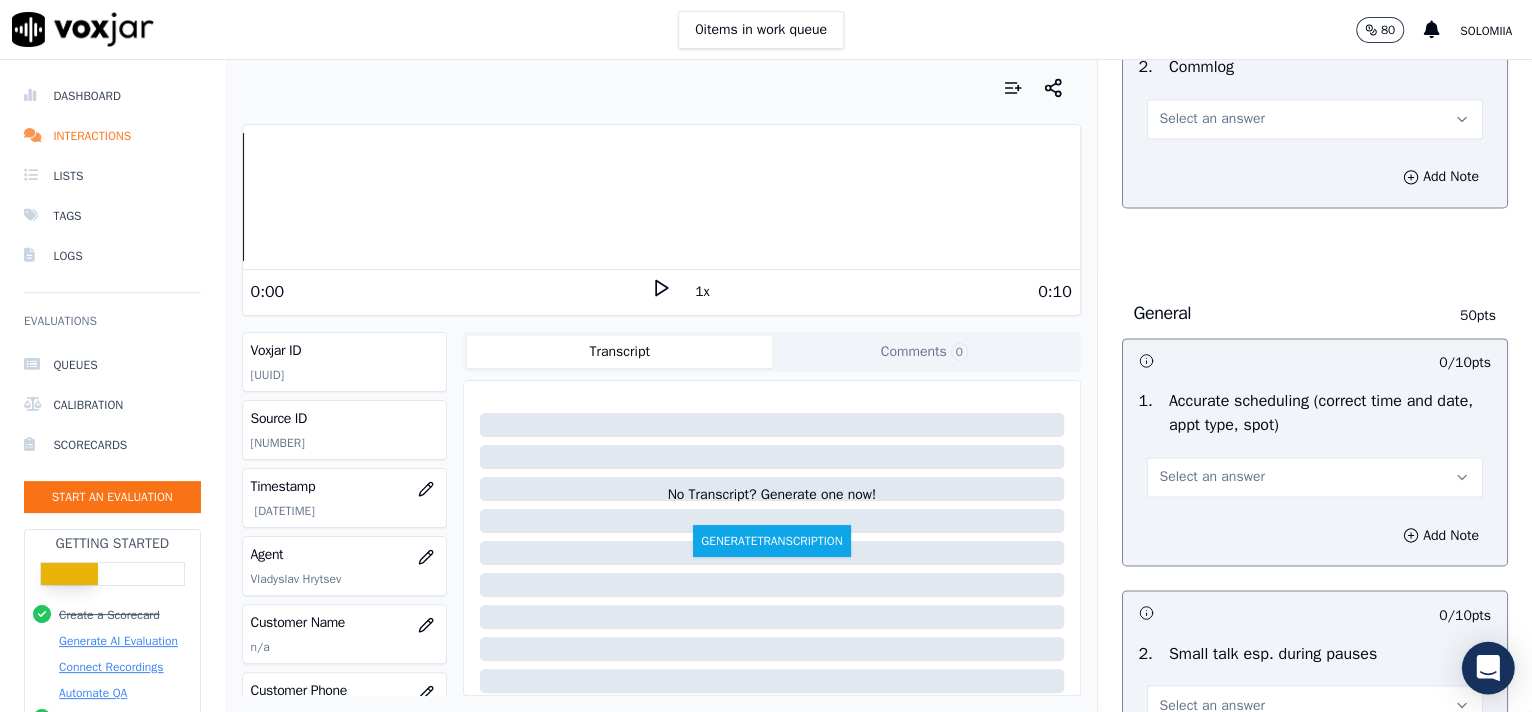 scroll, scrollTop: 3057, scrollLeft: 0, axis: vertical 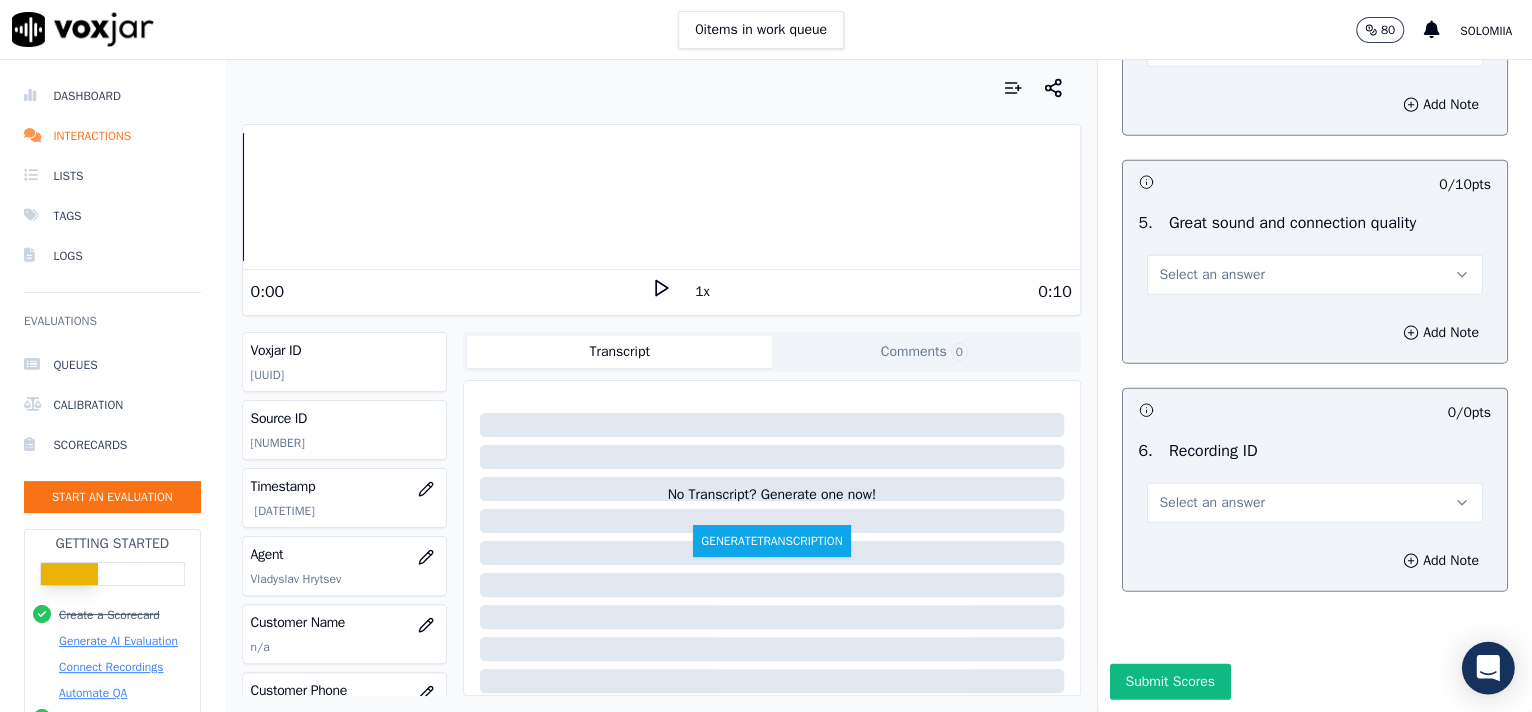 drag, startPoint x: 1492, startPoint y: 165, endPoint x: 1490, endPoint y: 677, distance: 512.0039 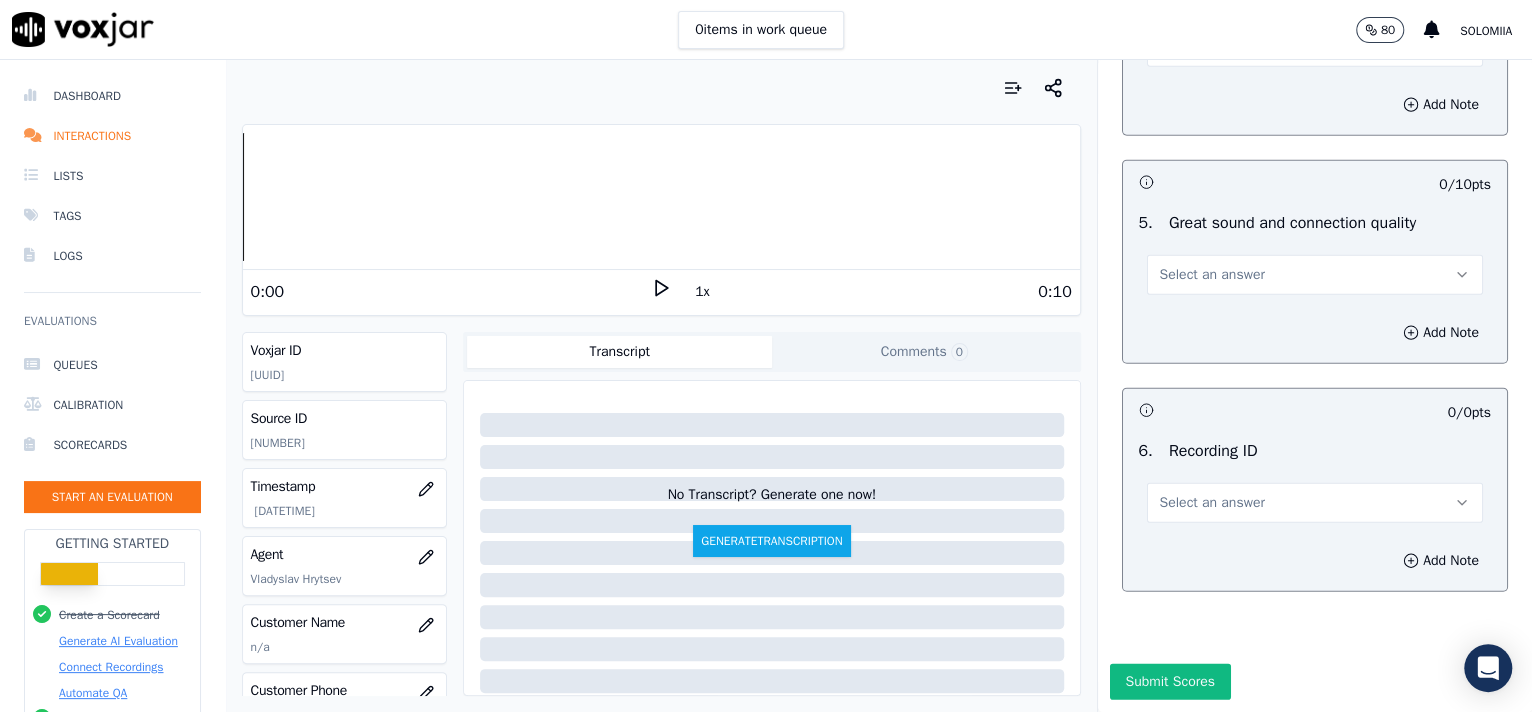 click on "Select an answer" at bounding box center [1315, 503] 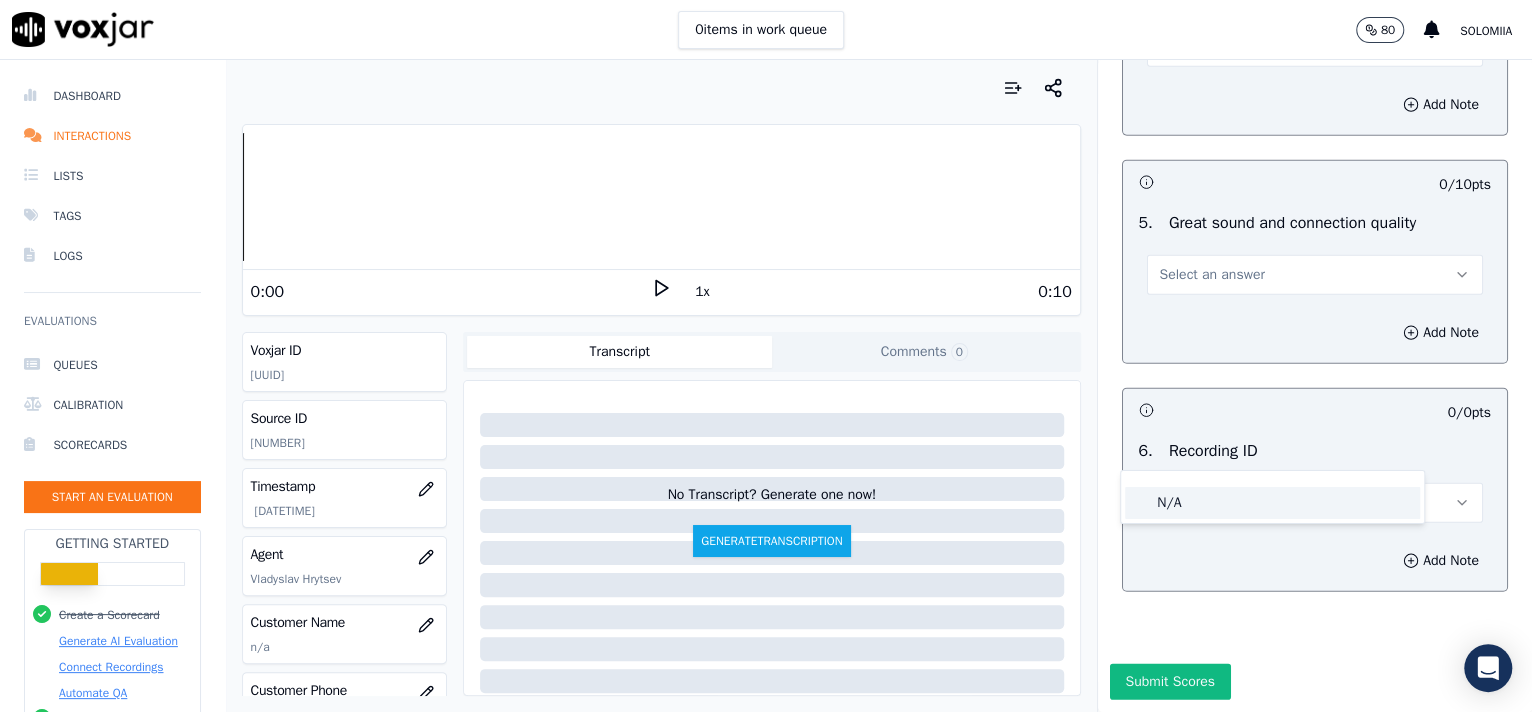 click on "N/A" 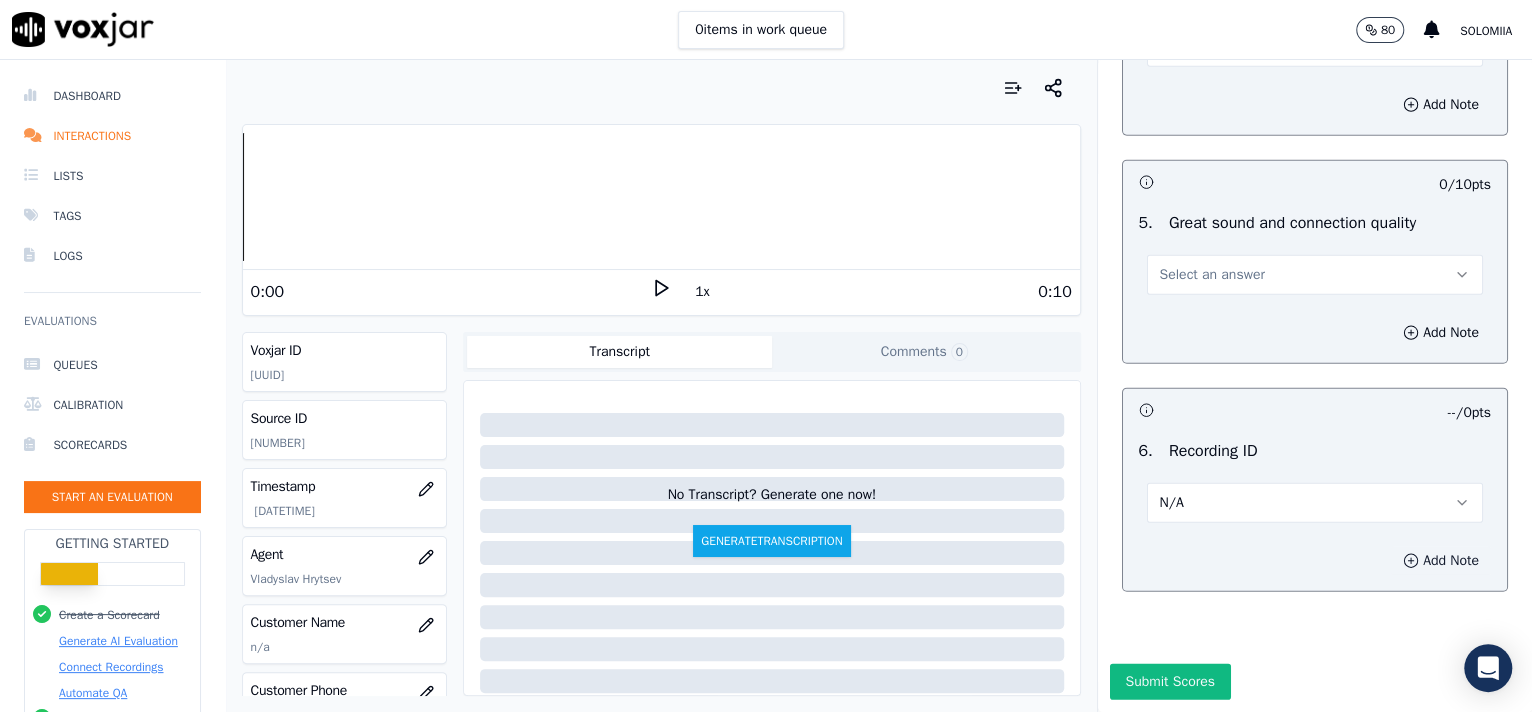 click on "Add Note" at bounding box center [1441, 561] 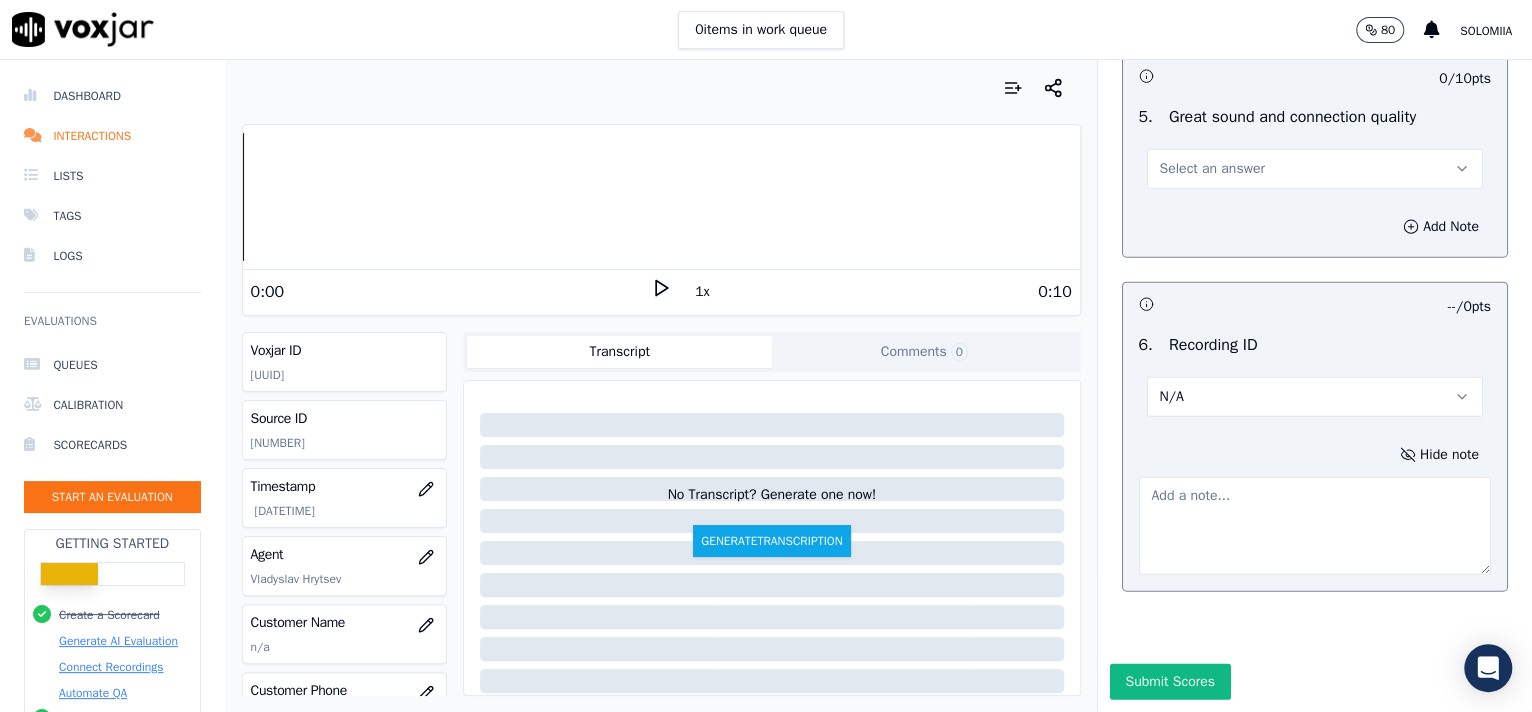 click at bounding box center [1315, 526] 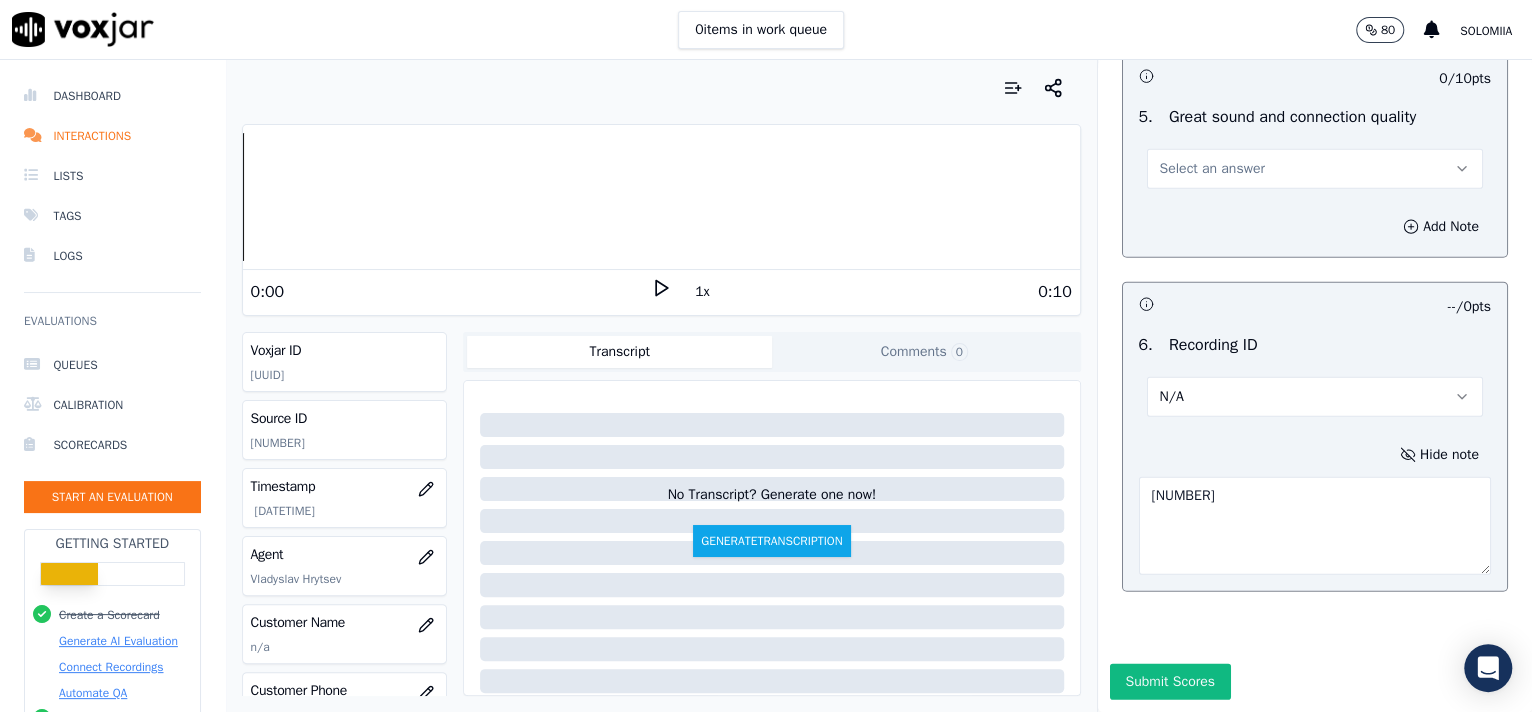 type on "[NUMBER]" 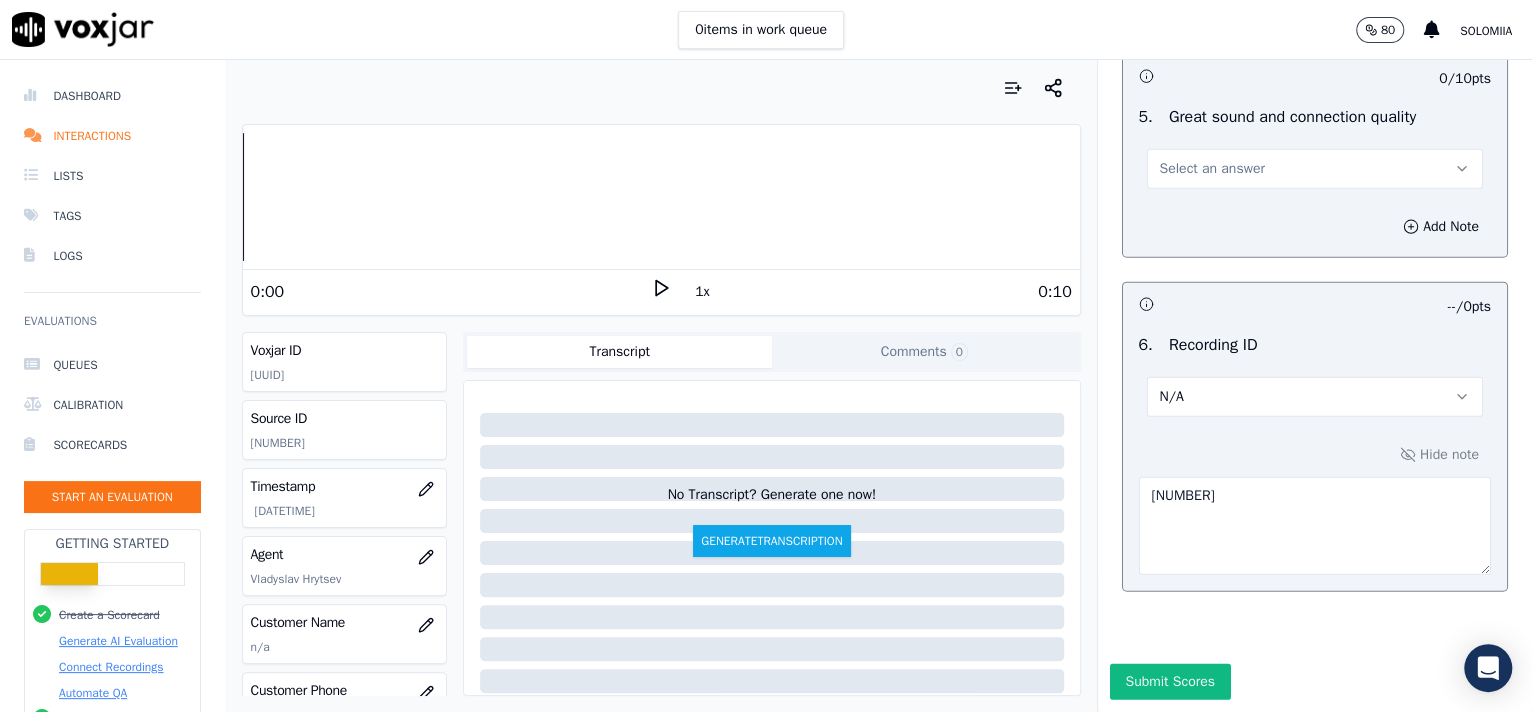 click on "Select an answer" at bounding box center (1315, 169) 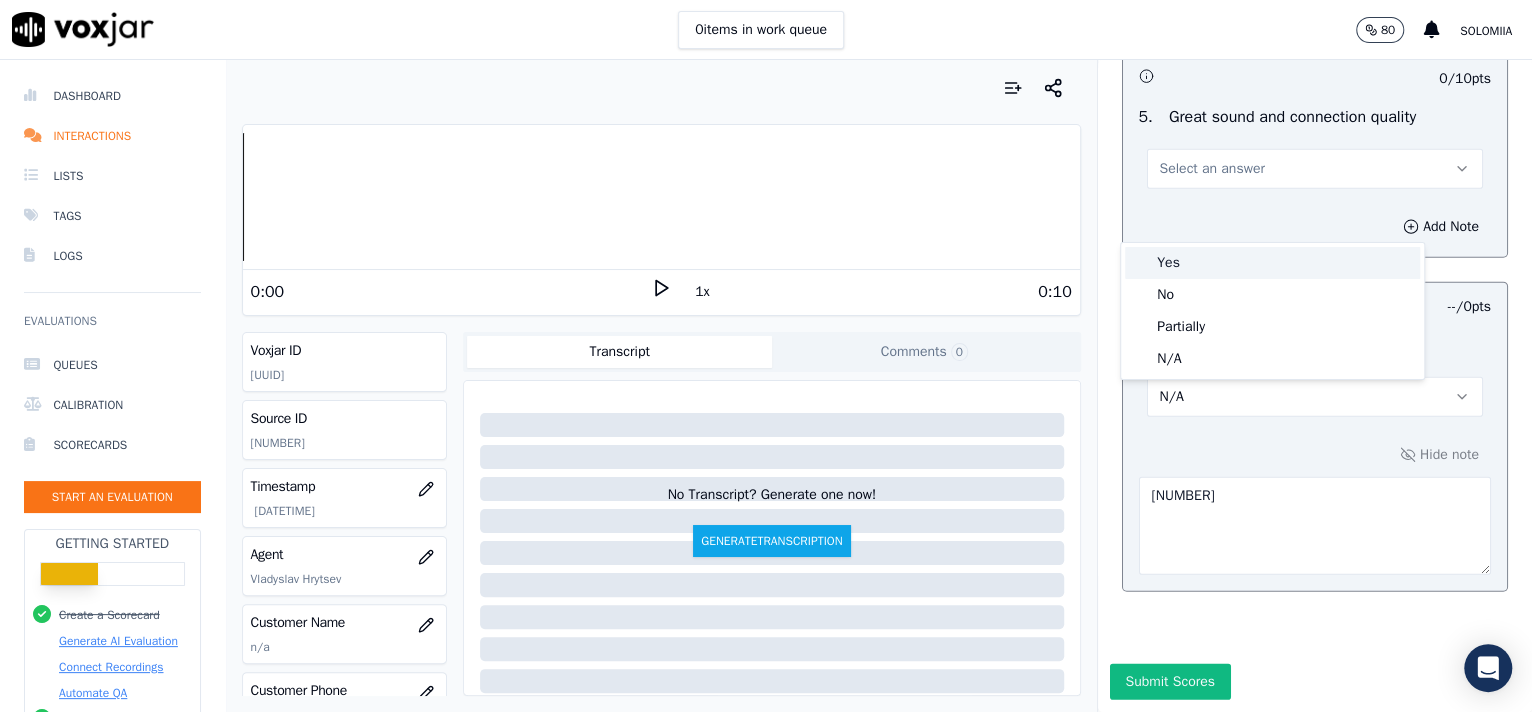 click on "Yes" at bounding box center [1272, 263] 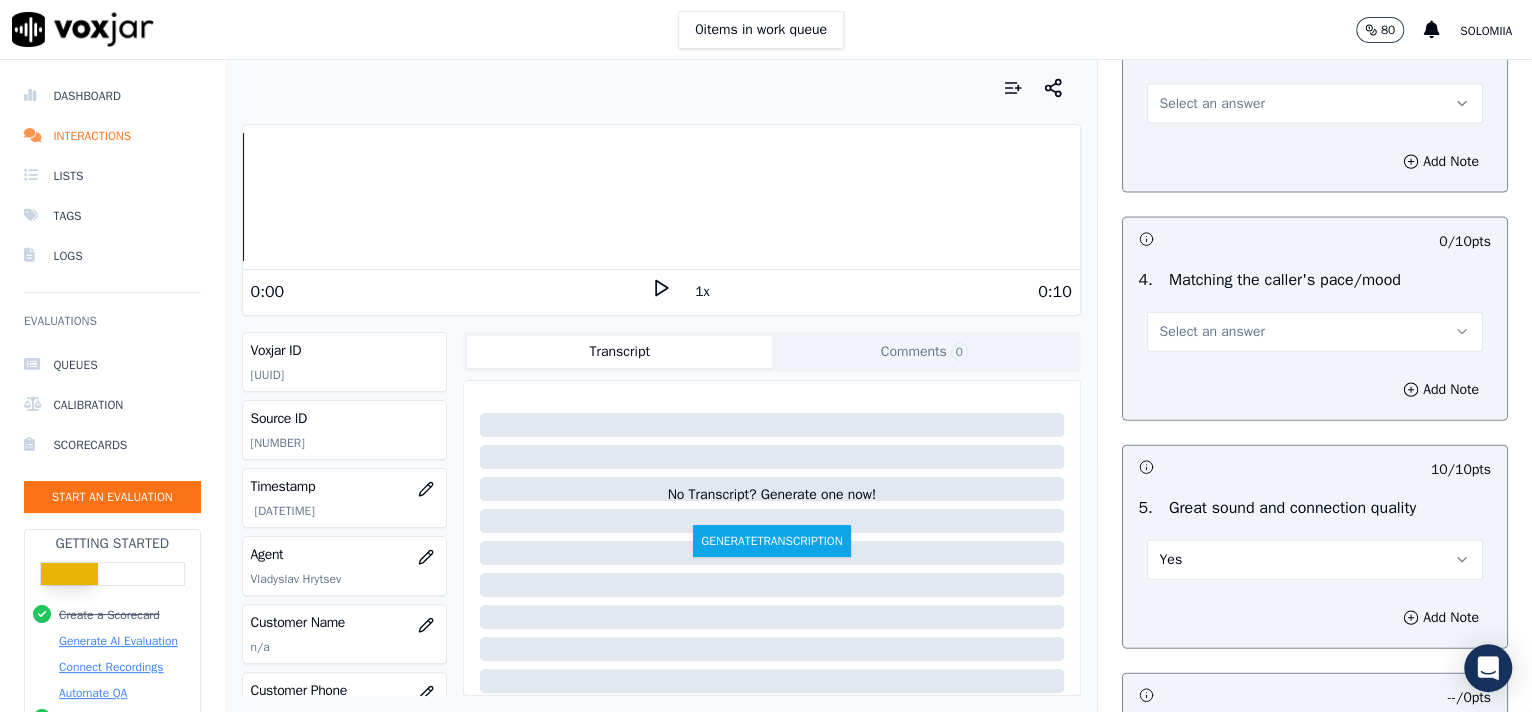 scroll, scrollTop: 2573, scrollLeft: 0, axis: vertical 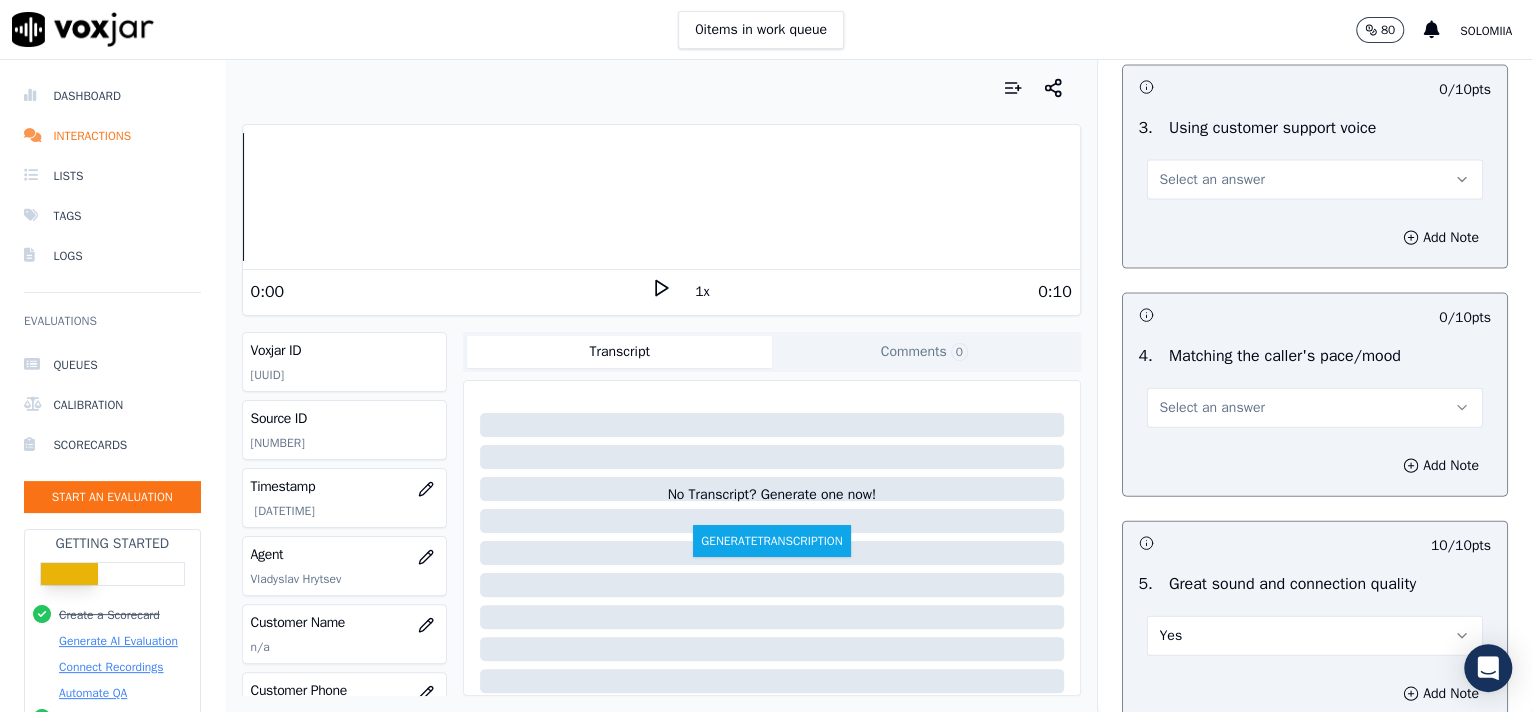 click on "Select an answer" at bounding box center (1212, 408) 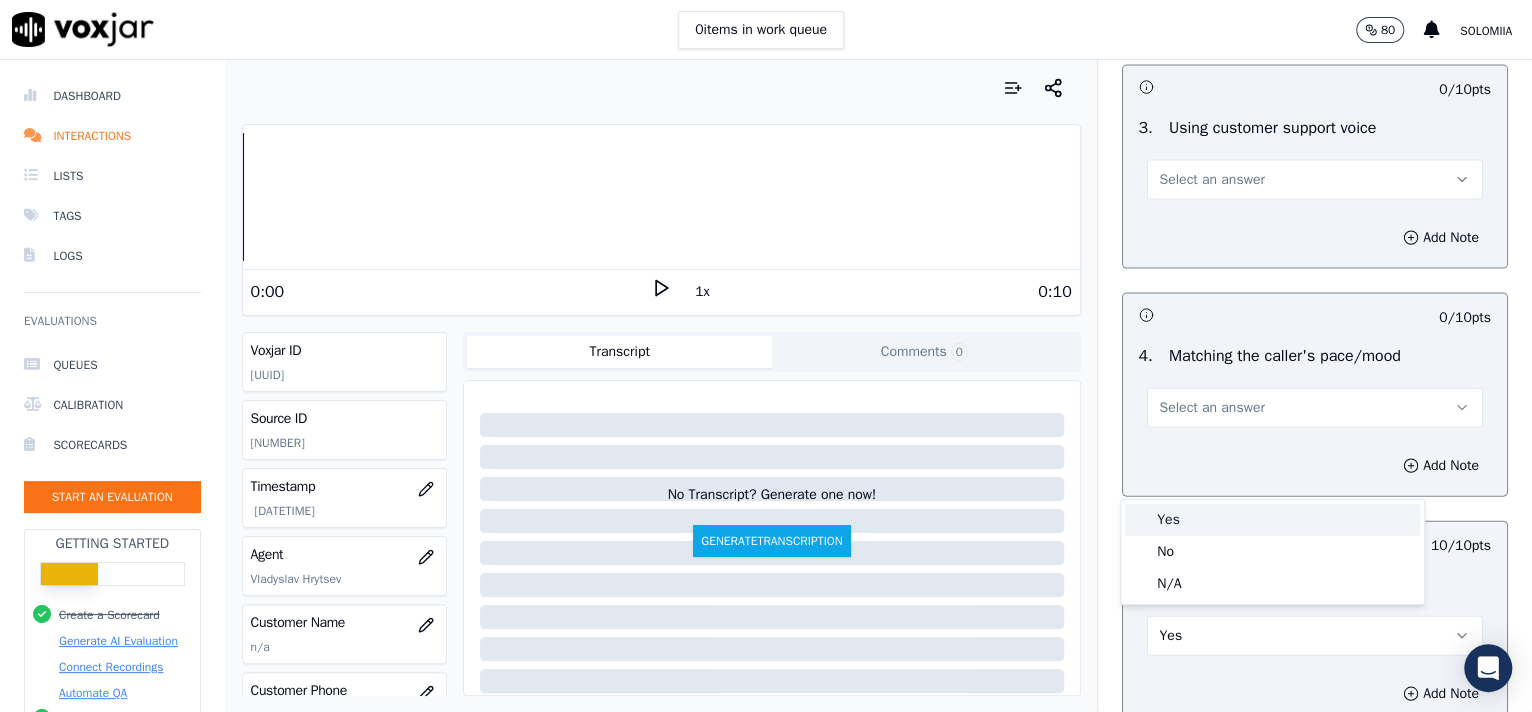 click on "Yes" at bounding box center (1272, 520) 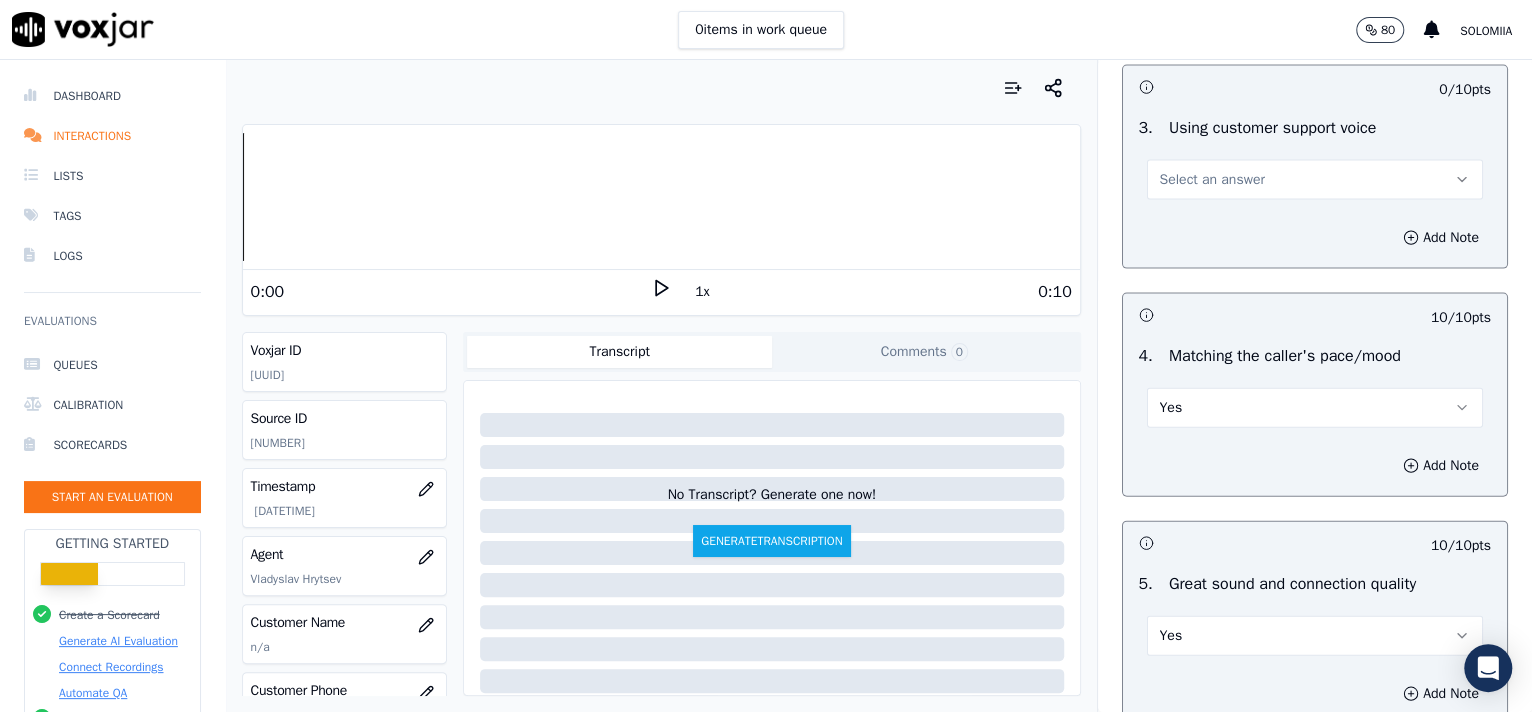 click on "Select an answer" at bounding box center (1315, 180) 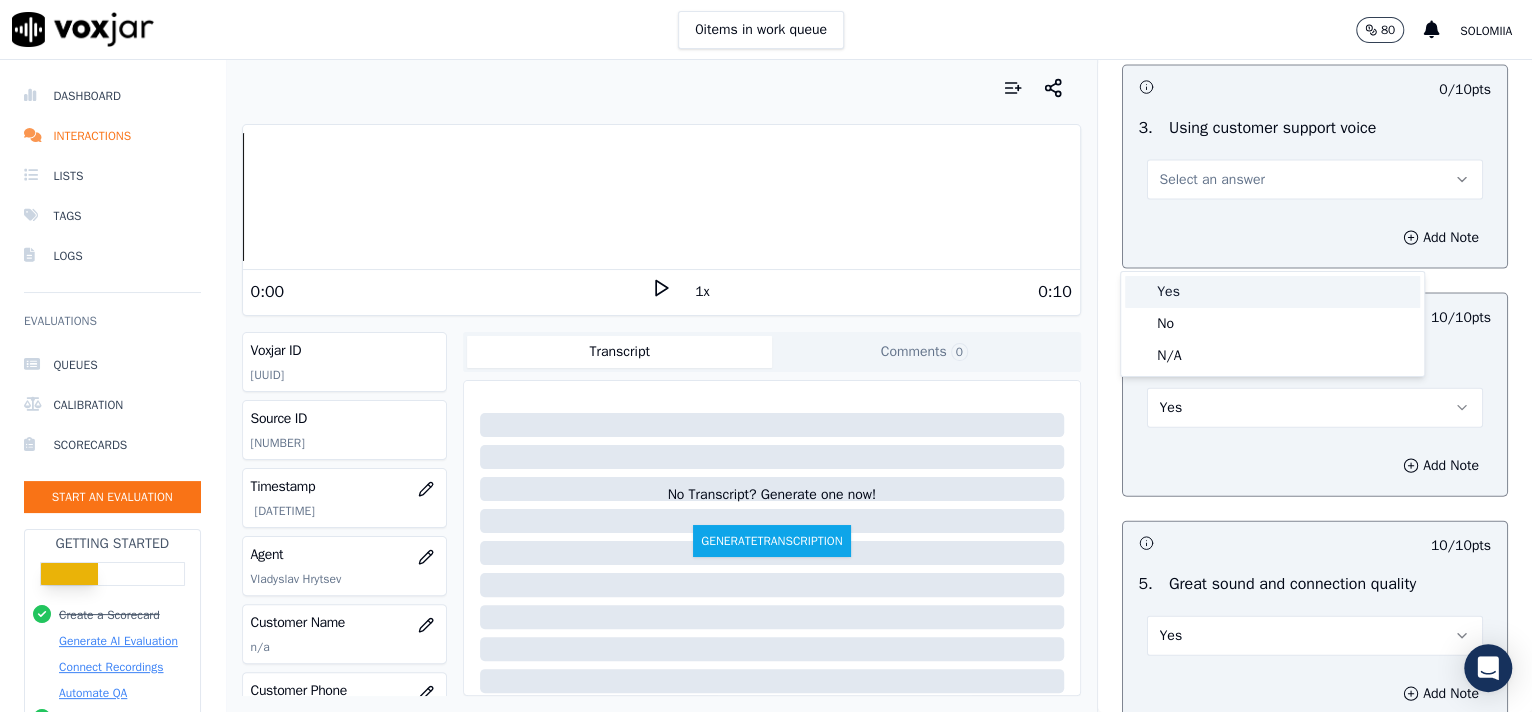 click on "Yes" at bounding box center [1272, 292] 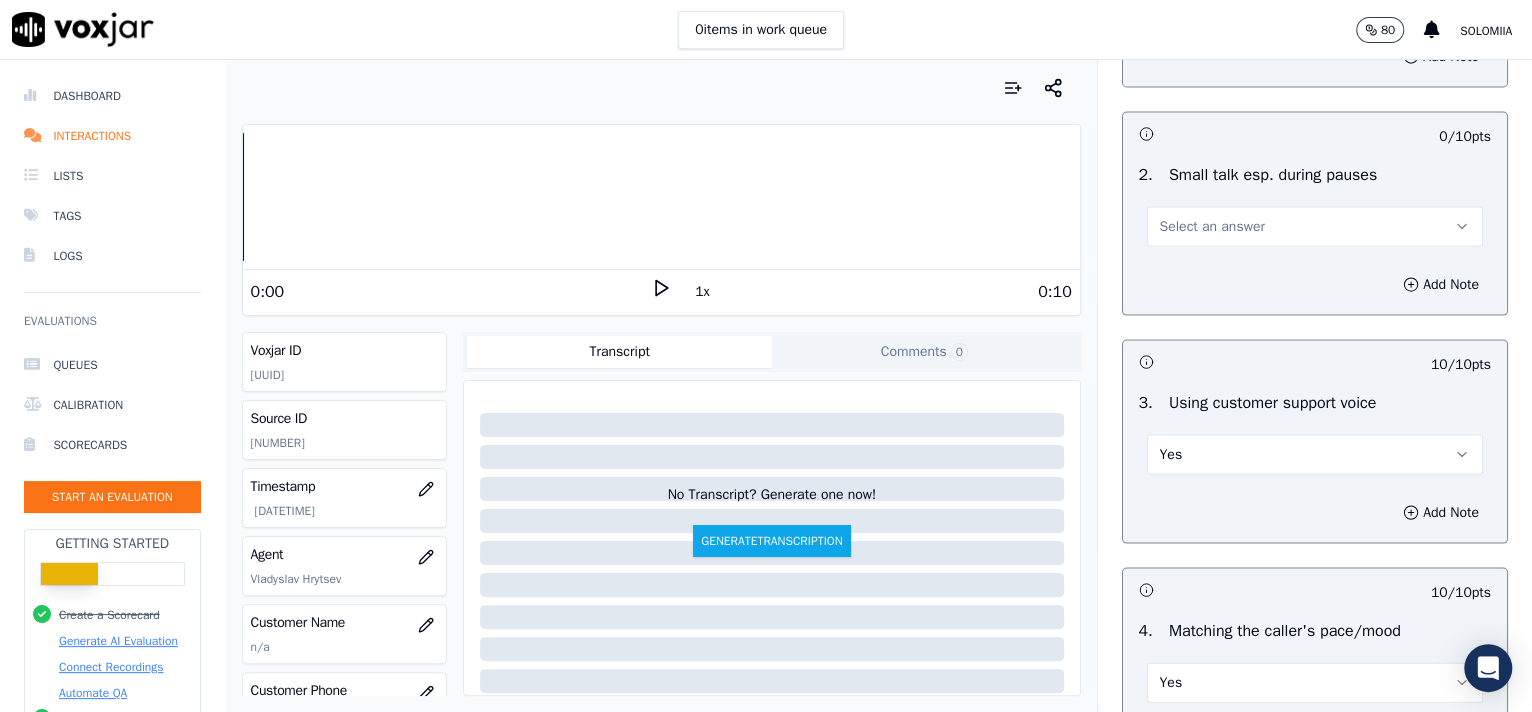 scroll, scrollTop: 2176, scrollLeft: 0, axis: vertical 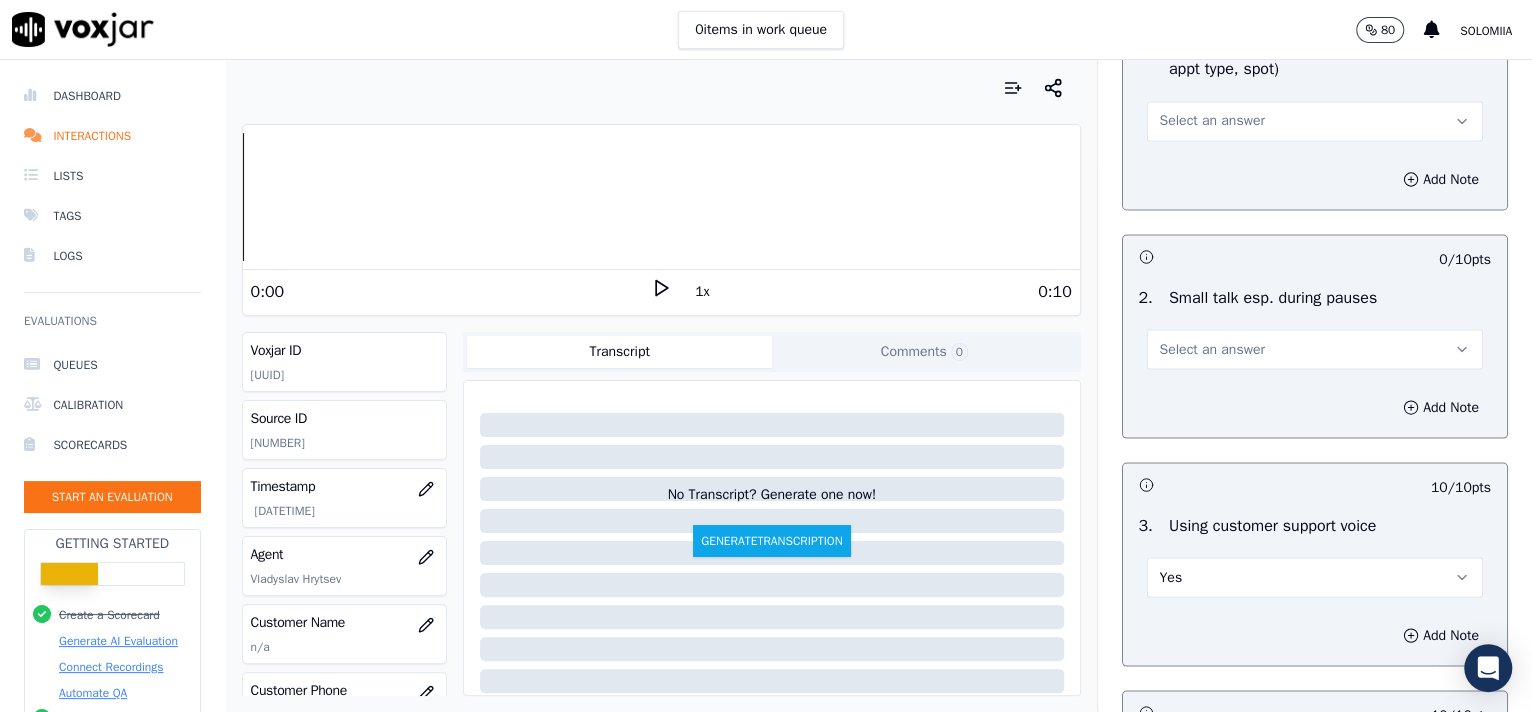 click on "Select an answer" at bounding box center [1212, 349] 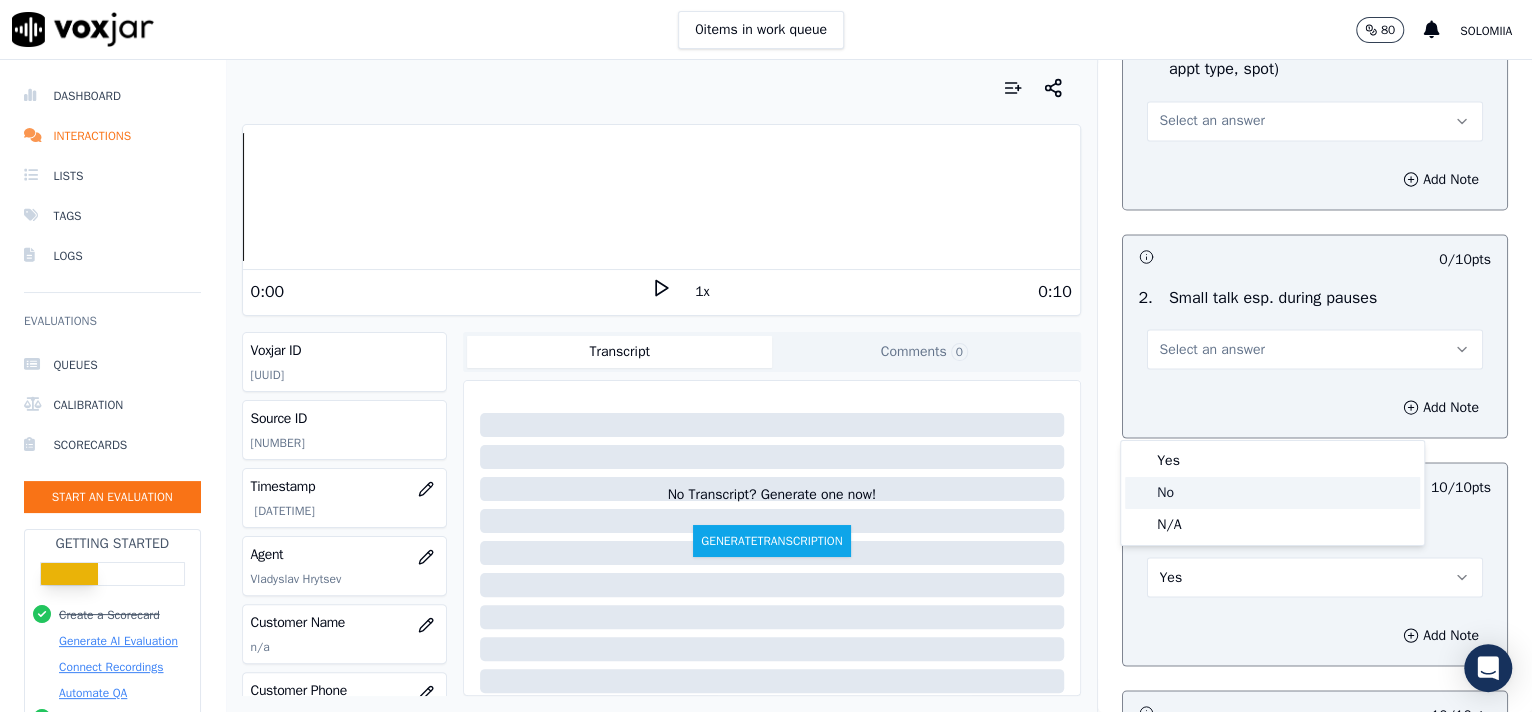 click on "No" 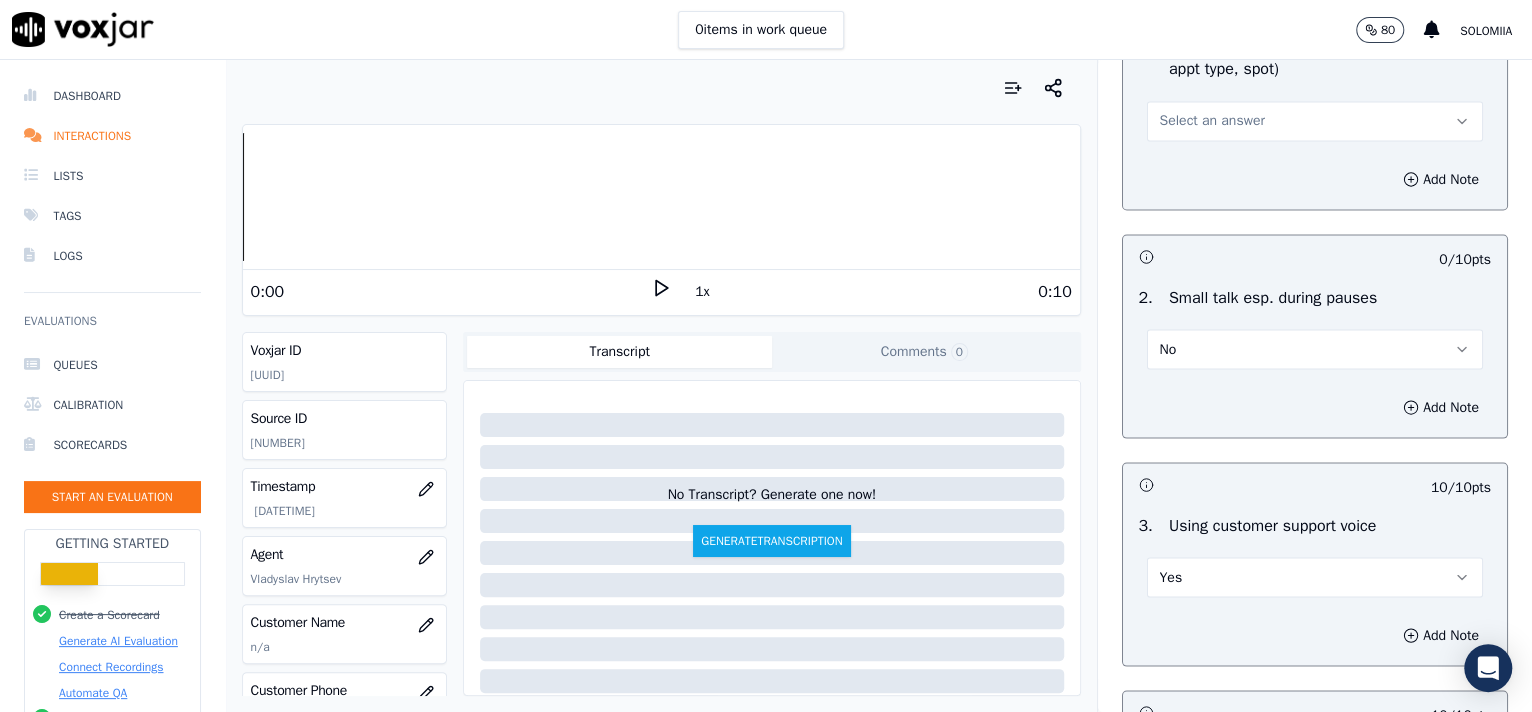 click on "Select an answer" at bounding box center (1315, 121) 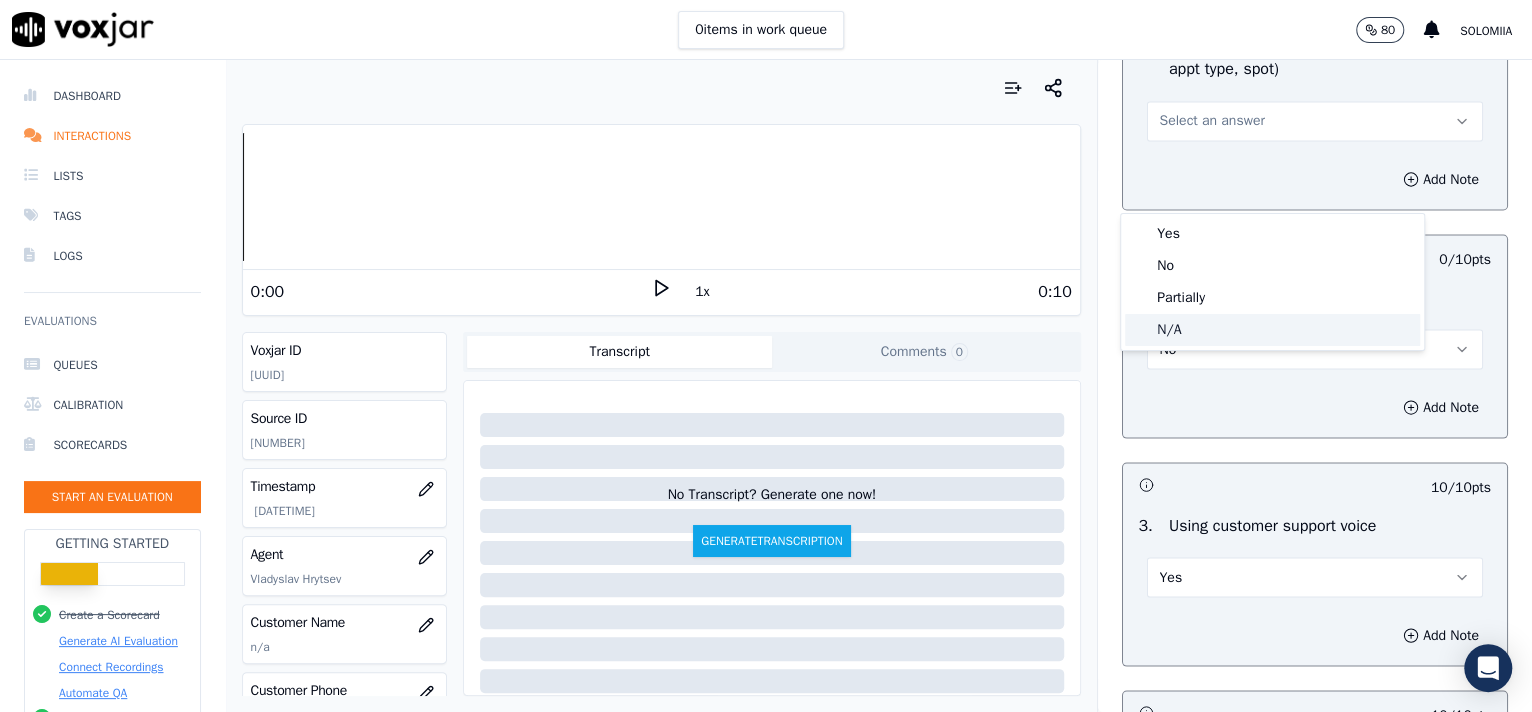 click on "N/A" 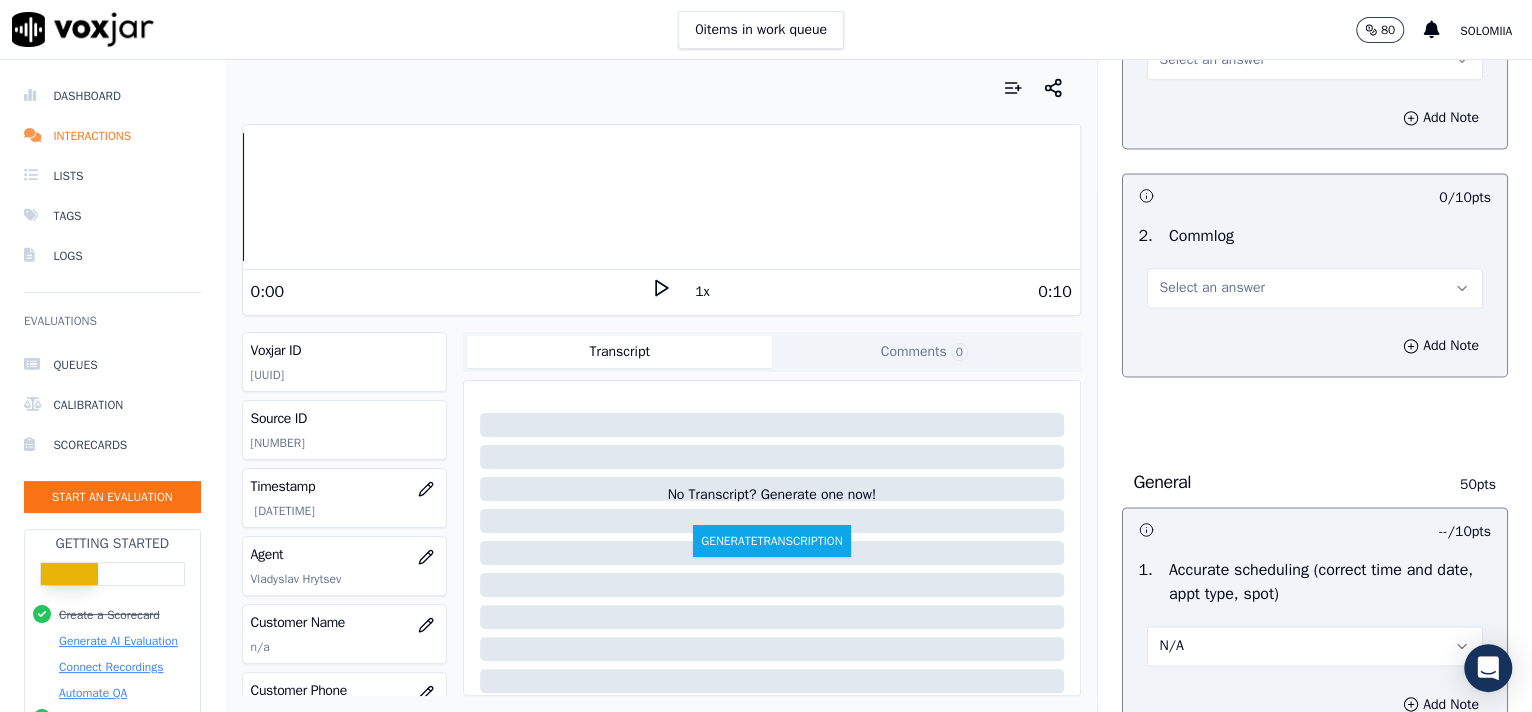 scroll, scrollTop: 1622, scrollLeft: 0, axis: vertical 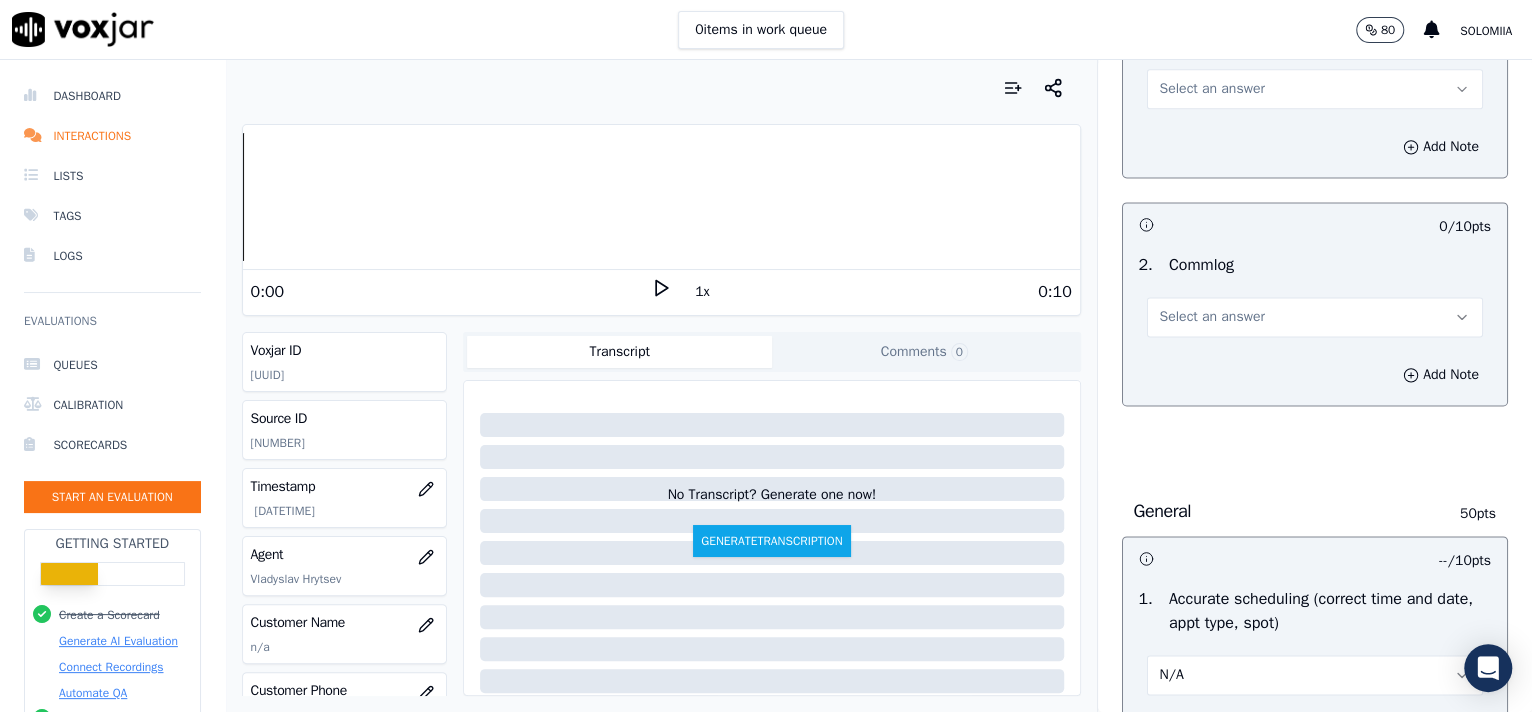 click on "Select an answer" at bounding box center (1315, 317) 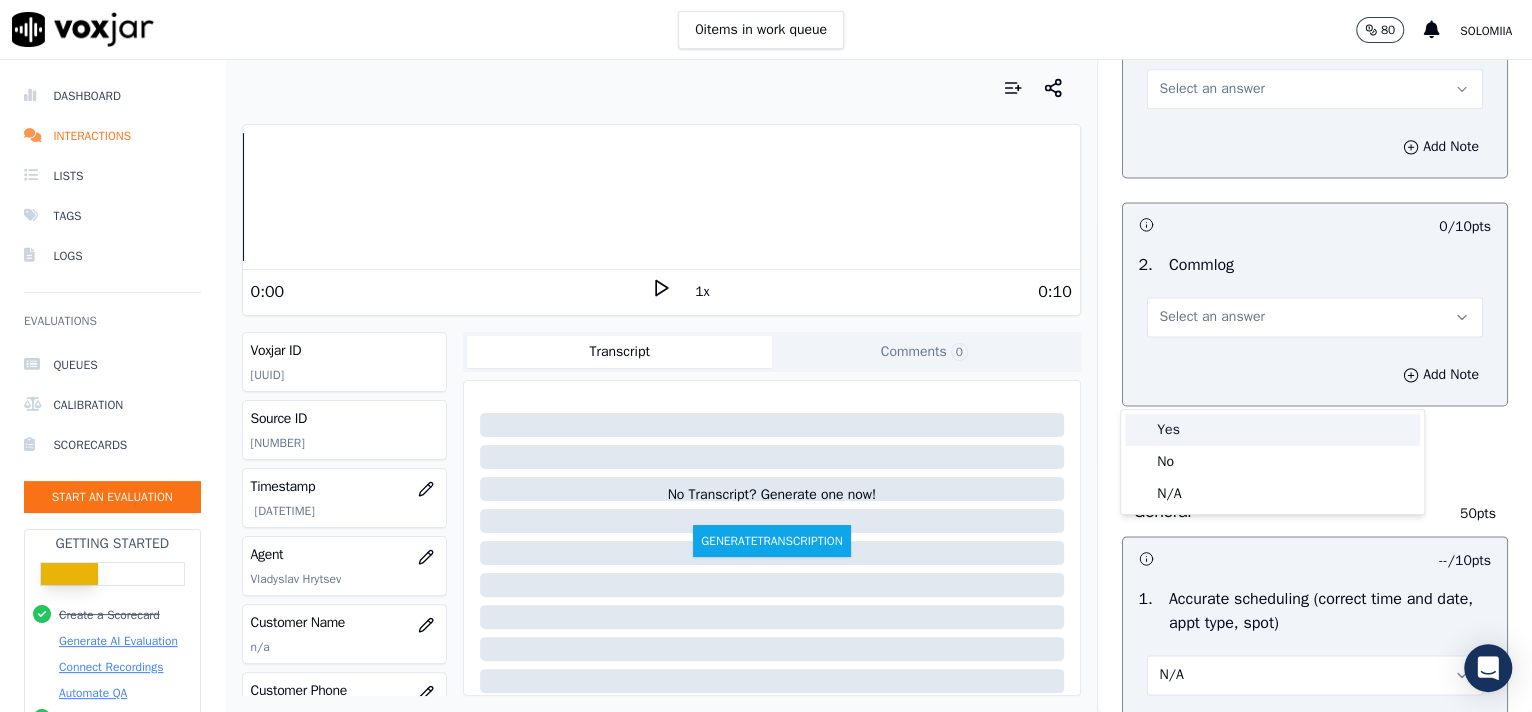 click on "Yes" at bounding box center (1272, 430) 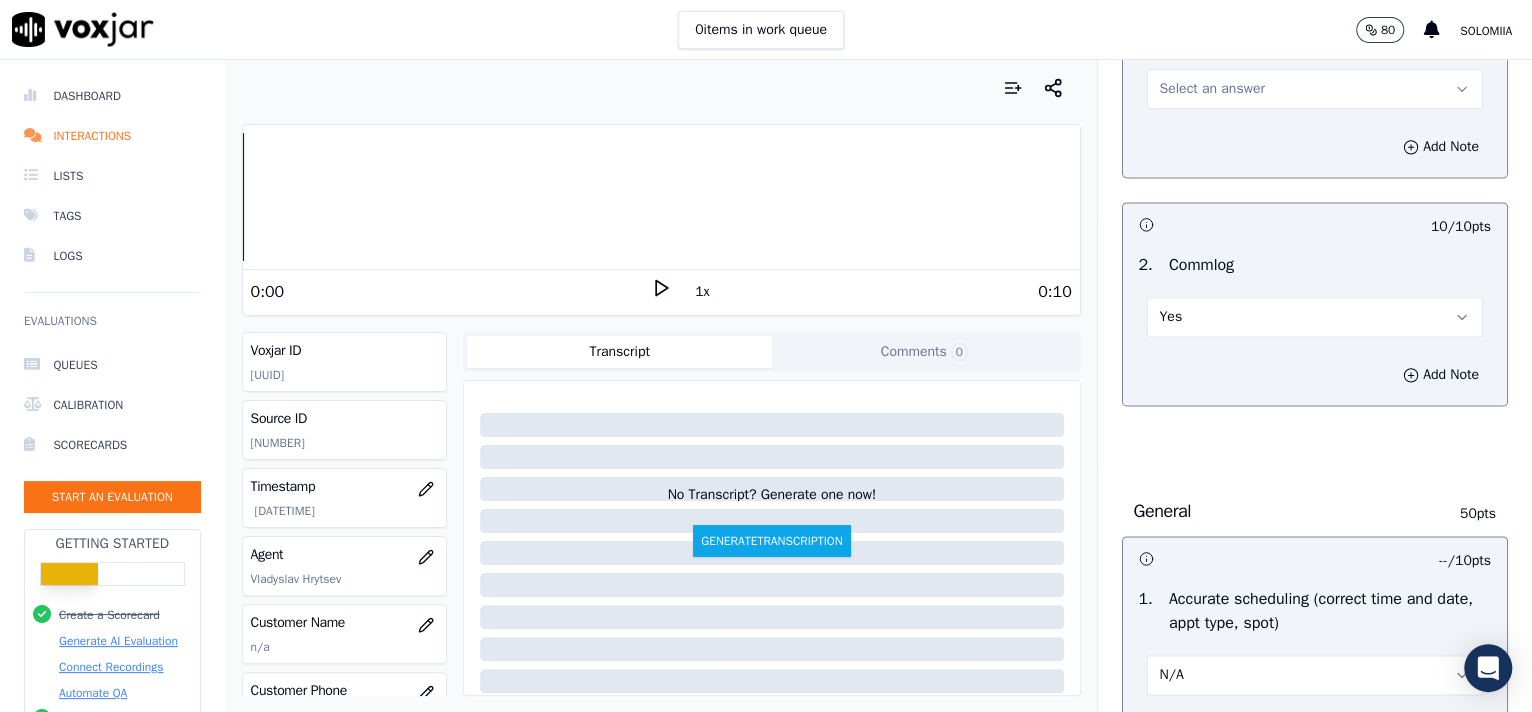 click on "Select an answer" at bounding box center (1212, 89) 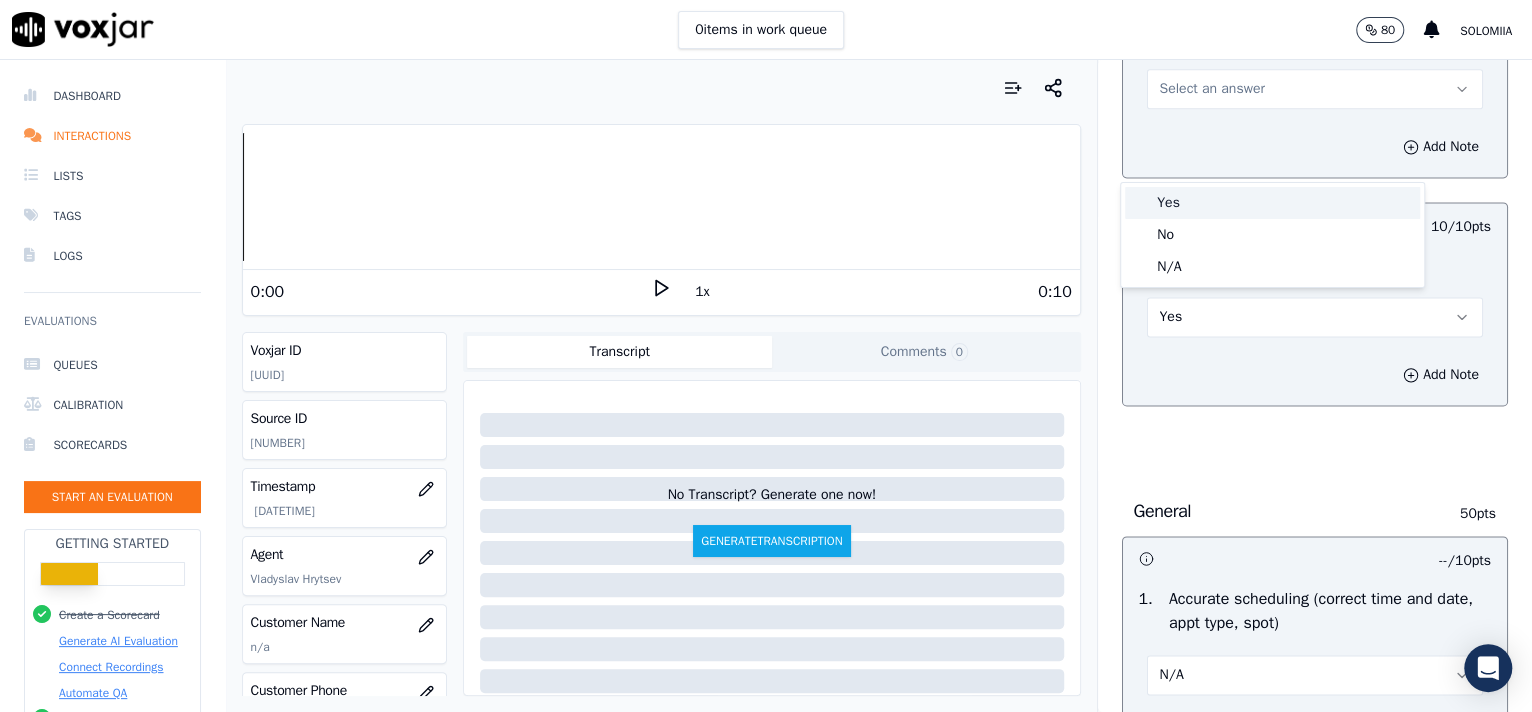 click on "Yes" at bounding box center [1272, 203] 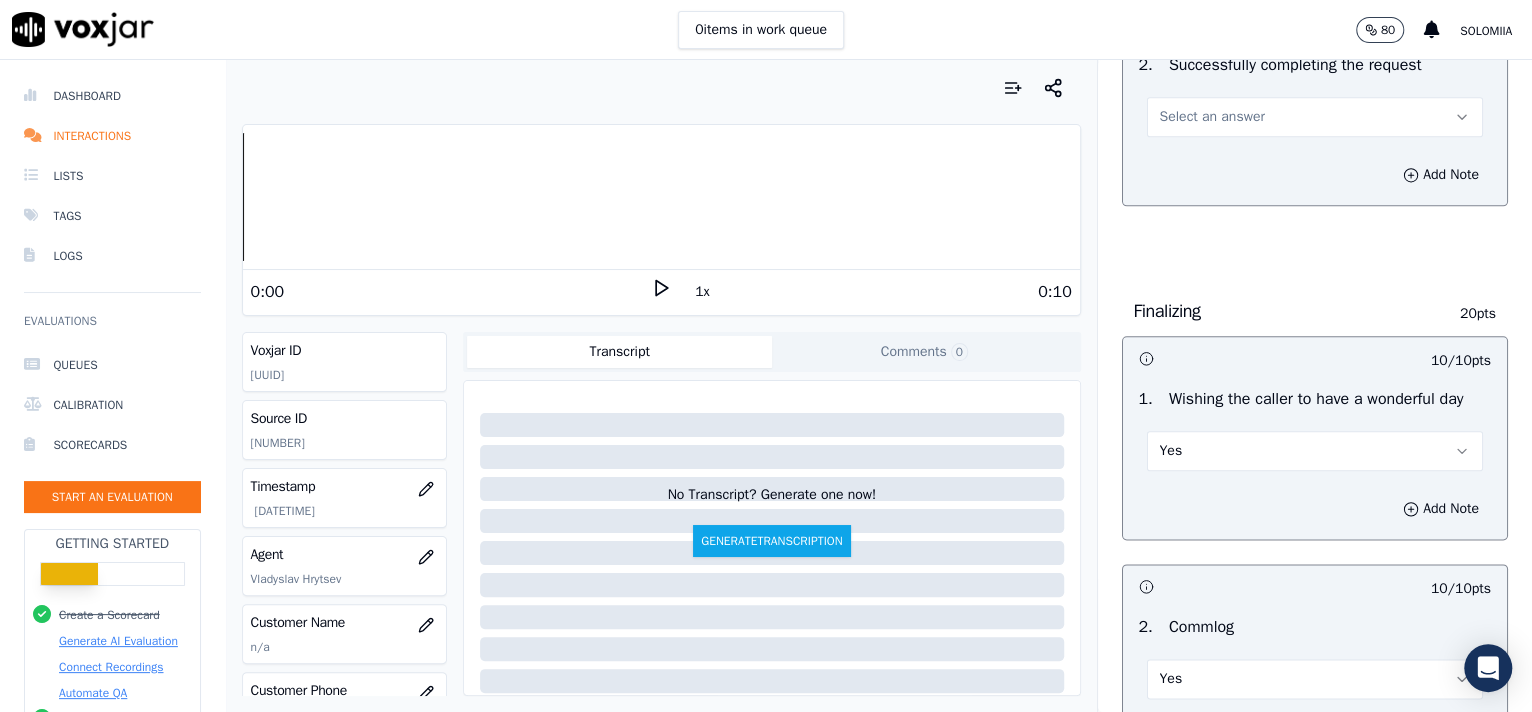 scroll, scrollTop: 1230, scrollLeft: 0, axis: vertical 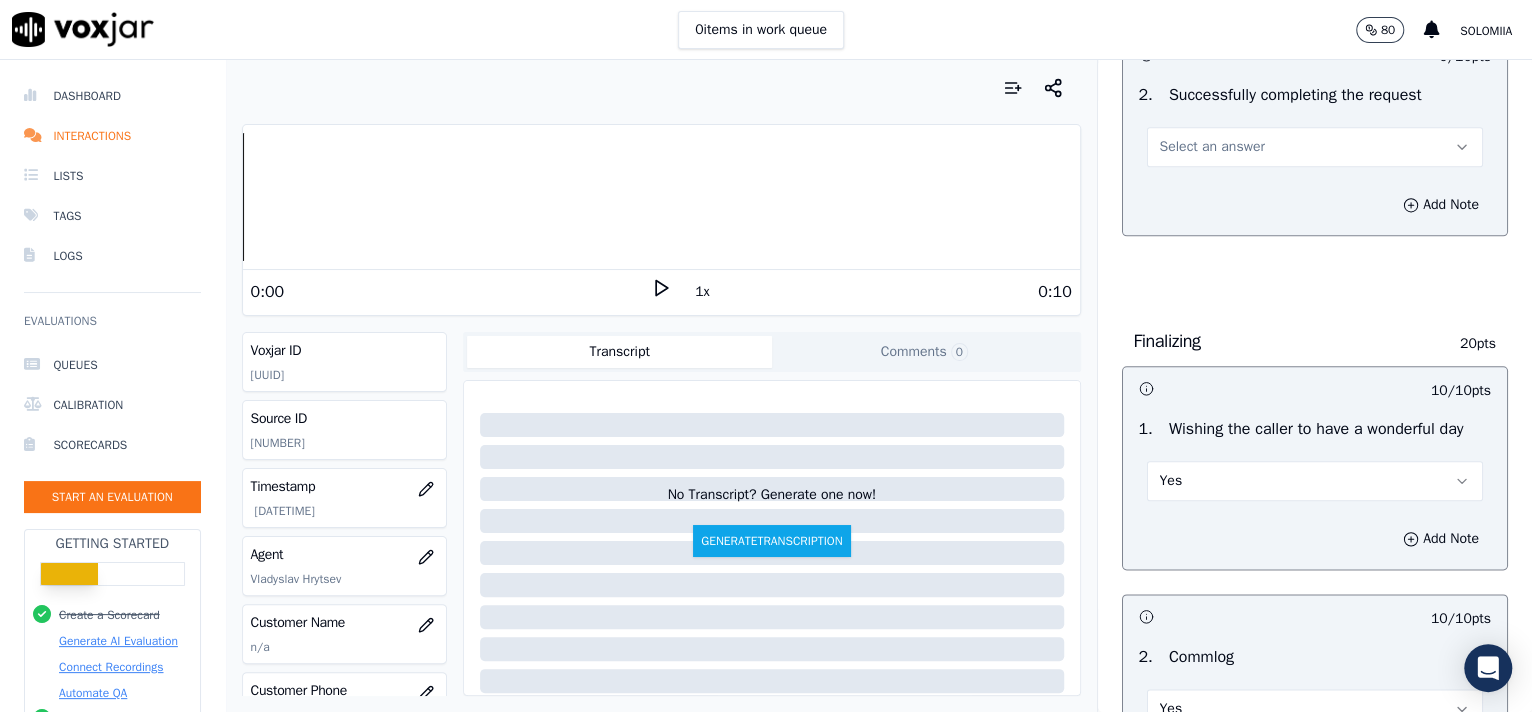 click on "Select an answer" at bounding box center (1212, 147) 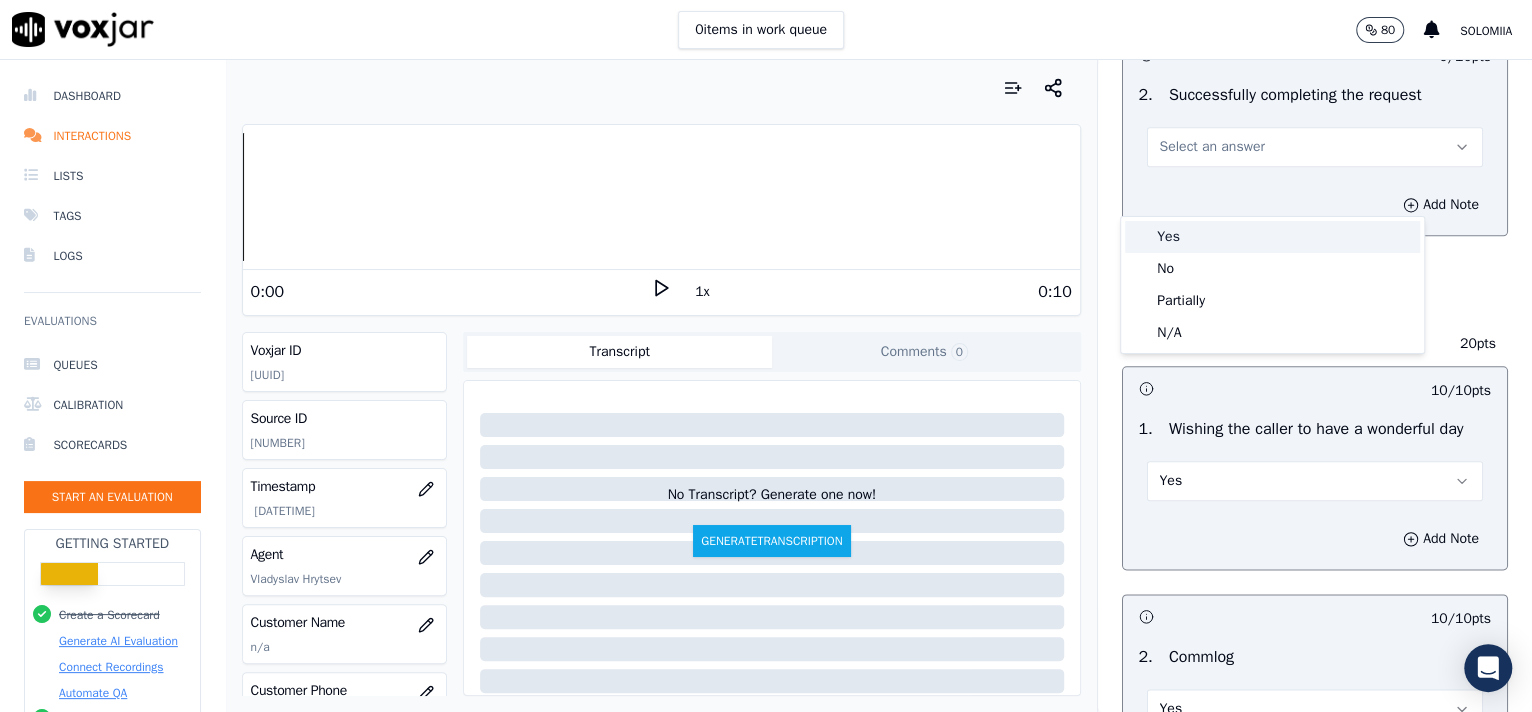 click on "Yes" at bounding box center (1272, 237) 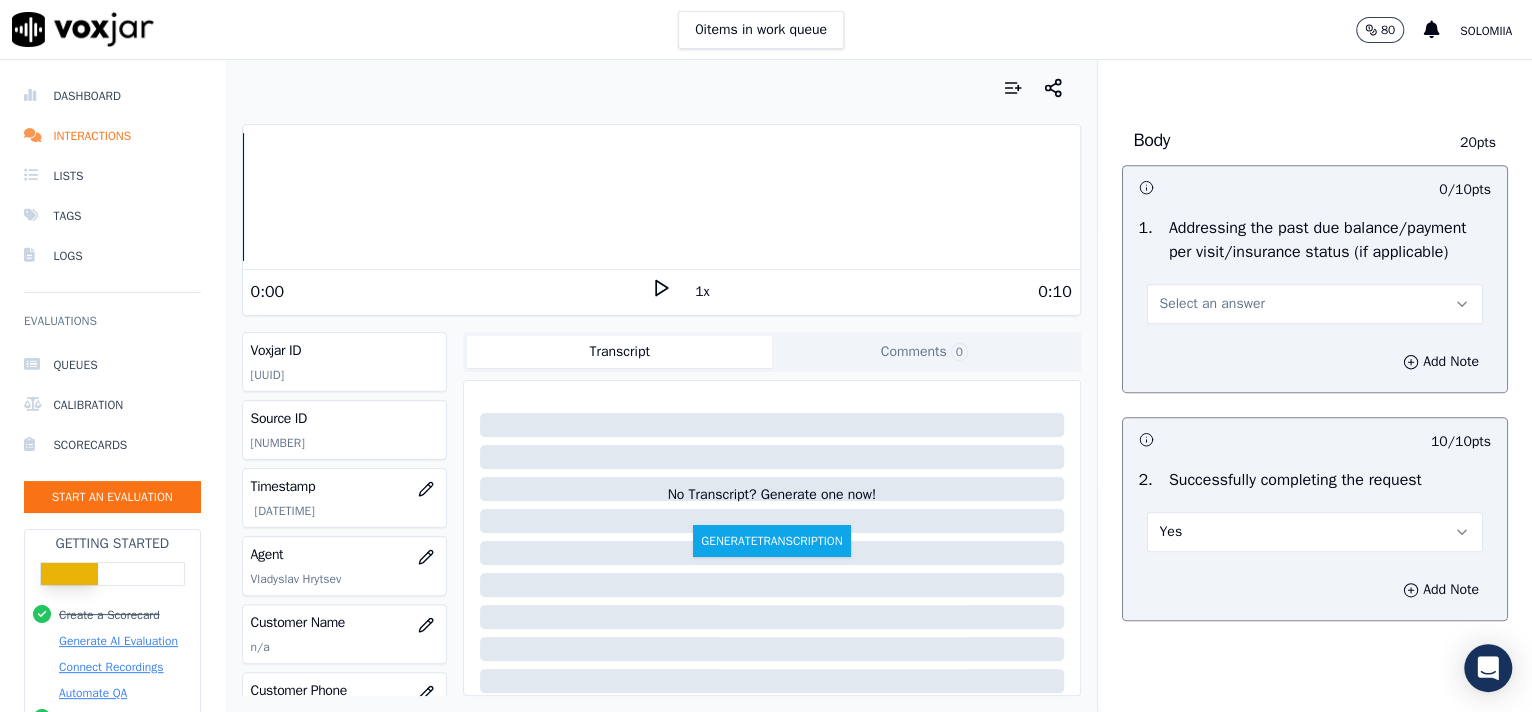 scroll, scrollTop: 834, scrollLeft: 0, axis: vertical 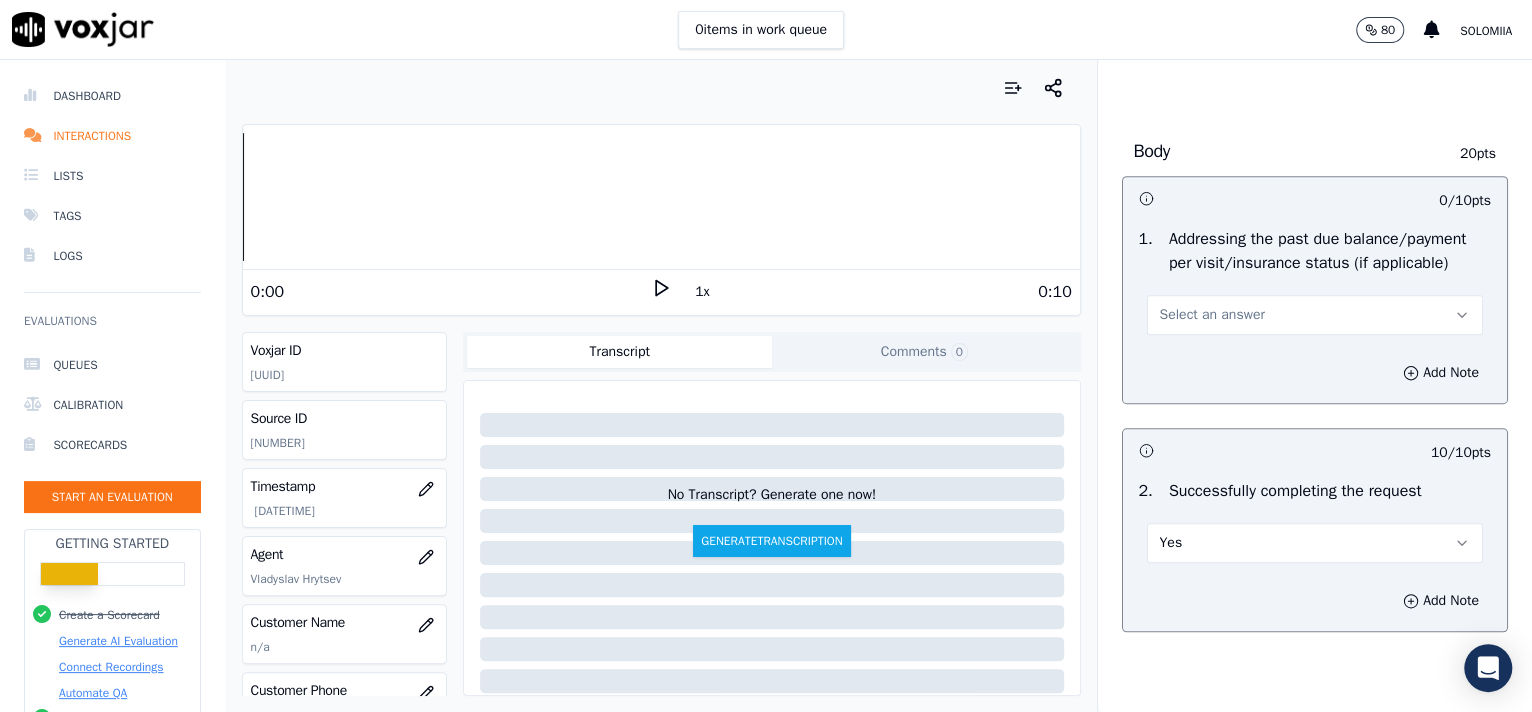 click on "Select an answer" at bounding box center [1315, 315] 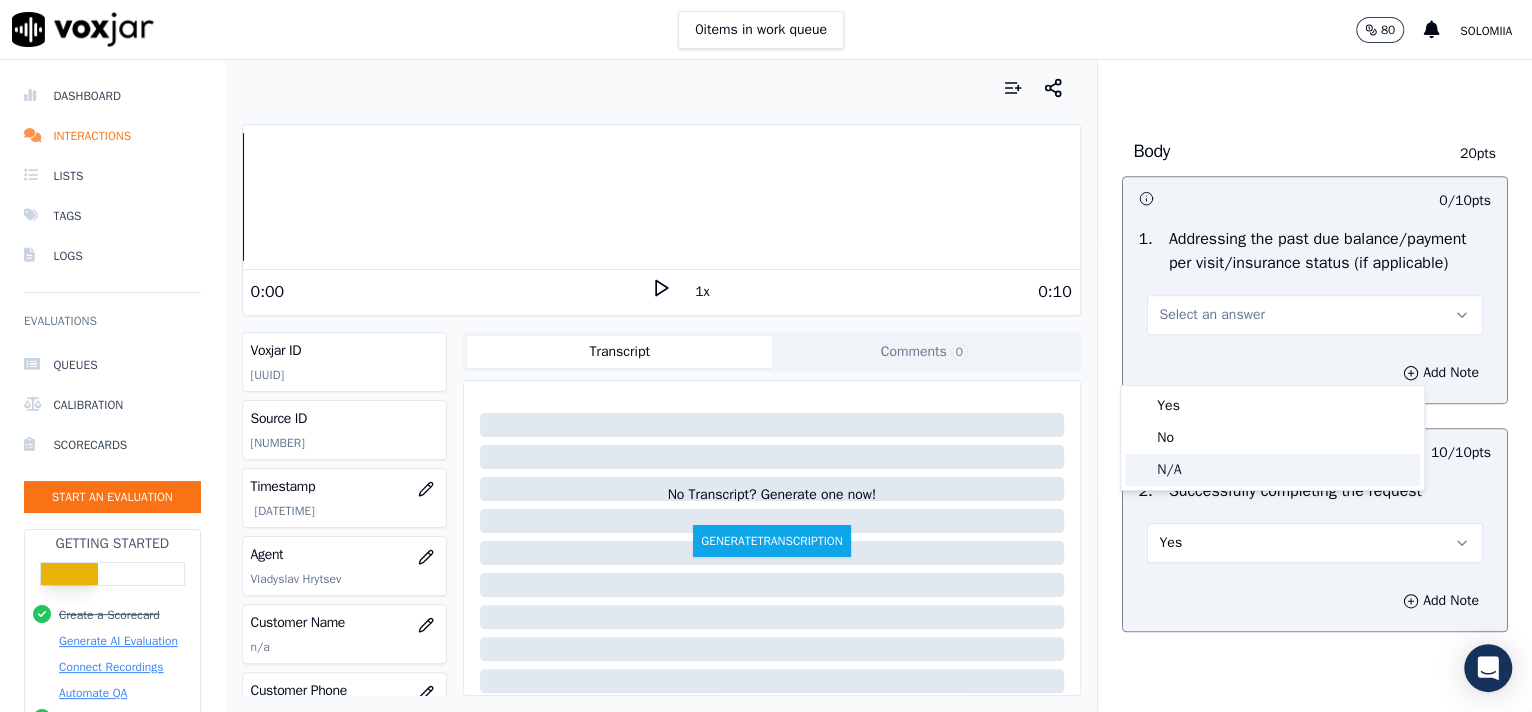 click on "N/A" 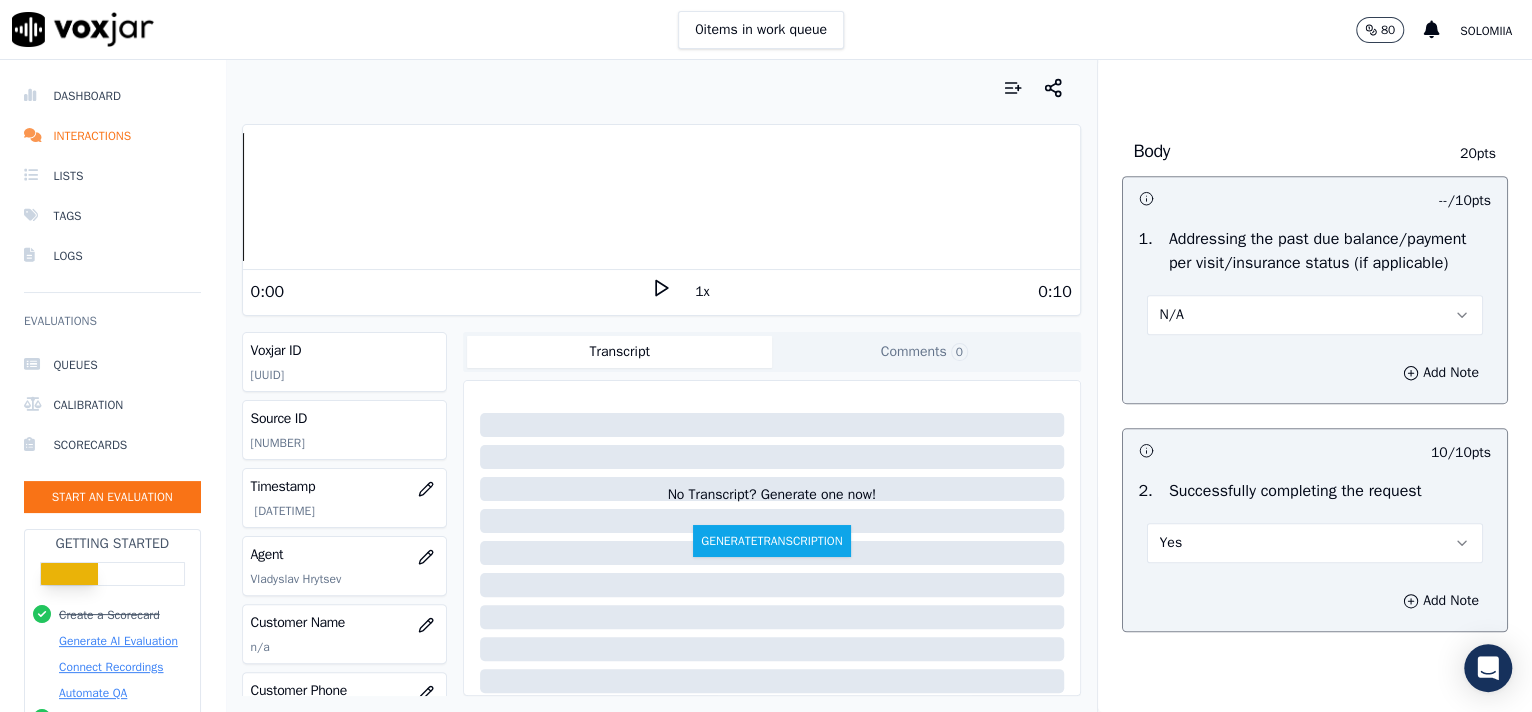 scroll, scrollTop: 618, scrollLeft: 0, axis: vertical 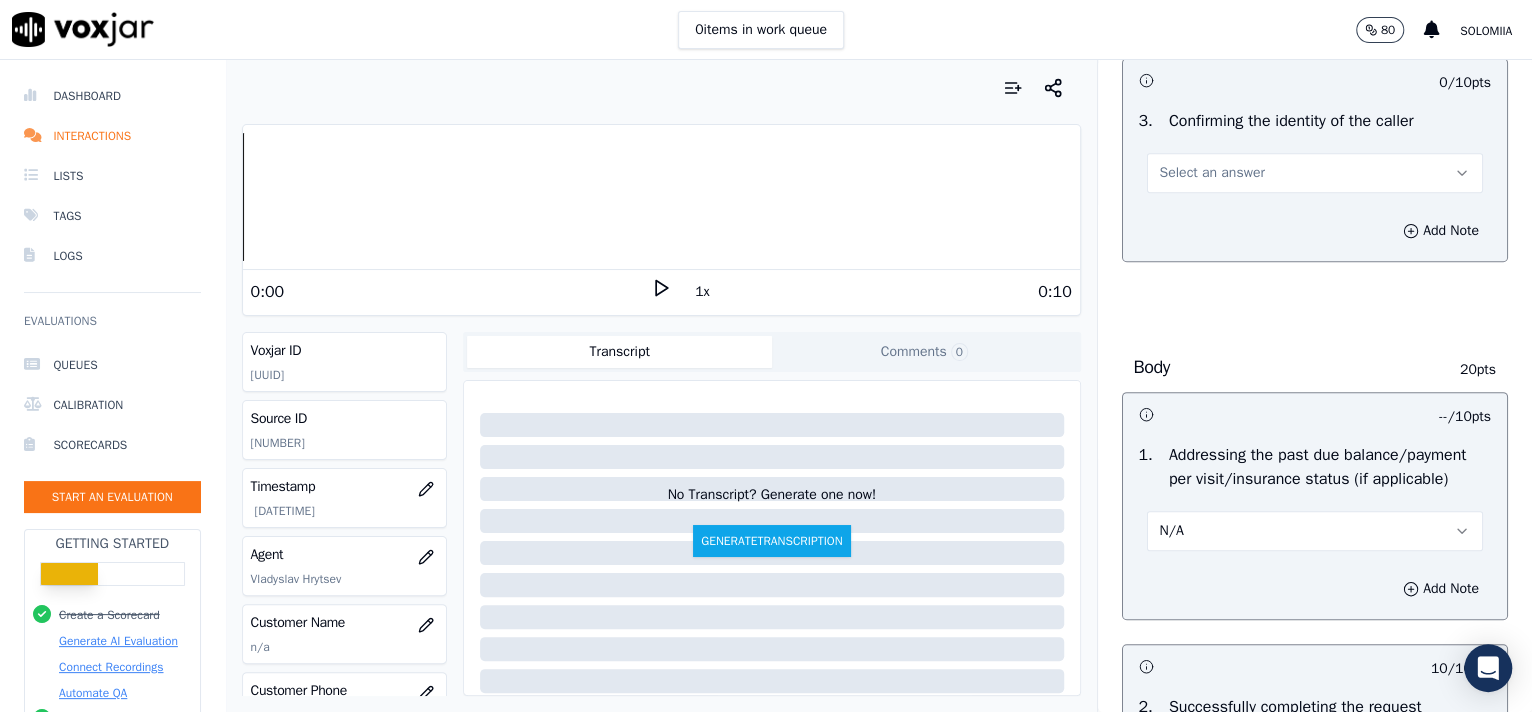 click on "Select an answer" at bounding box center (1212, 173) 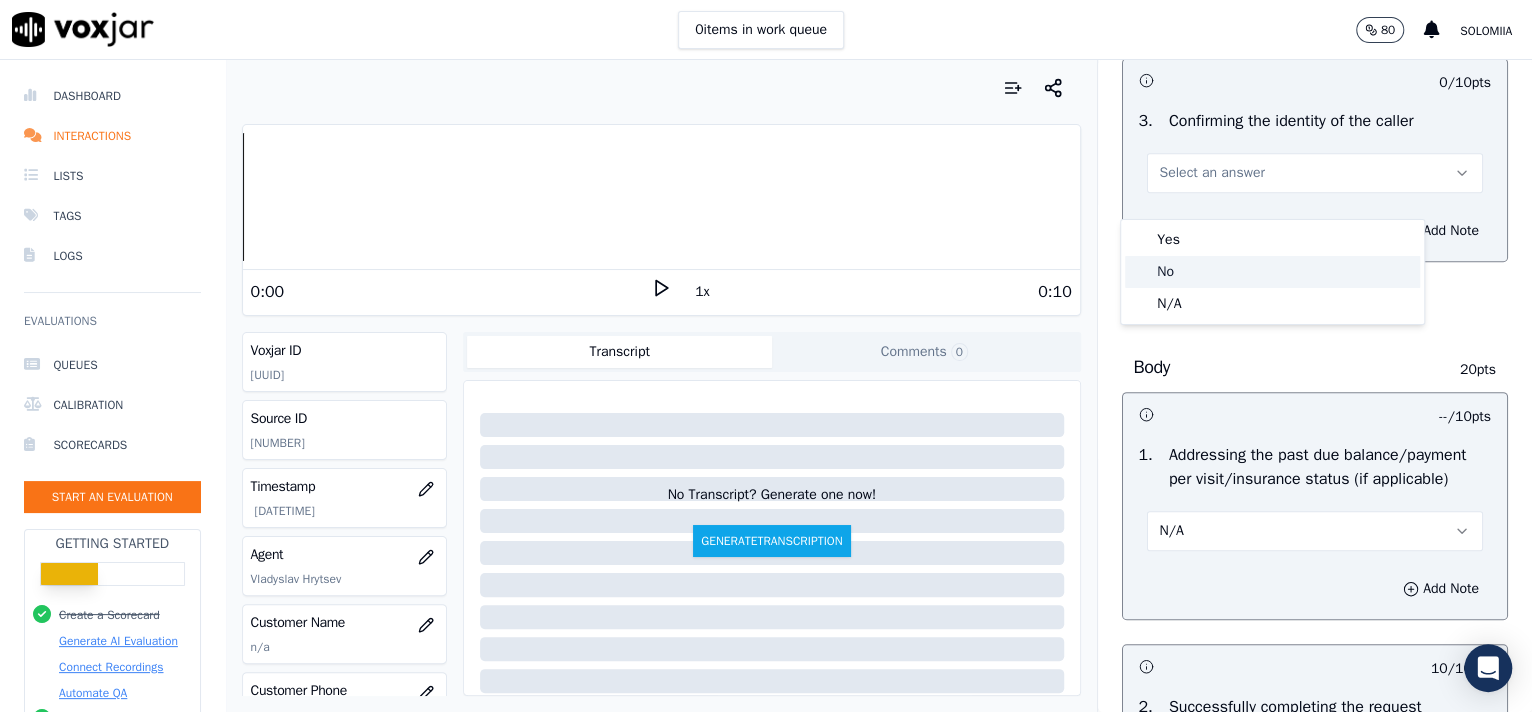 click on "No" 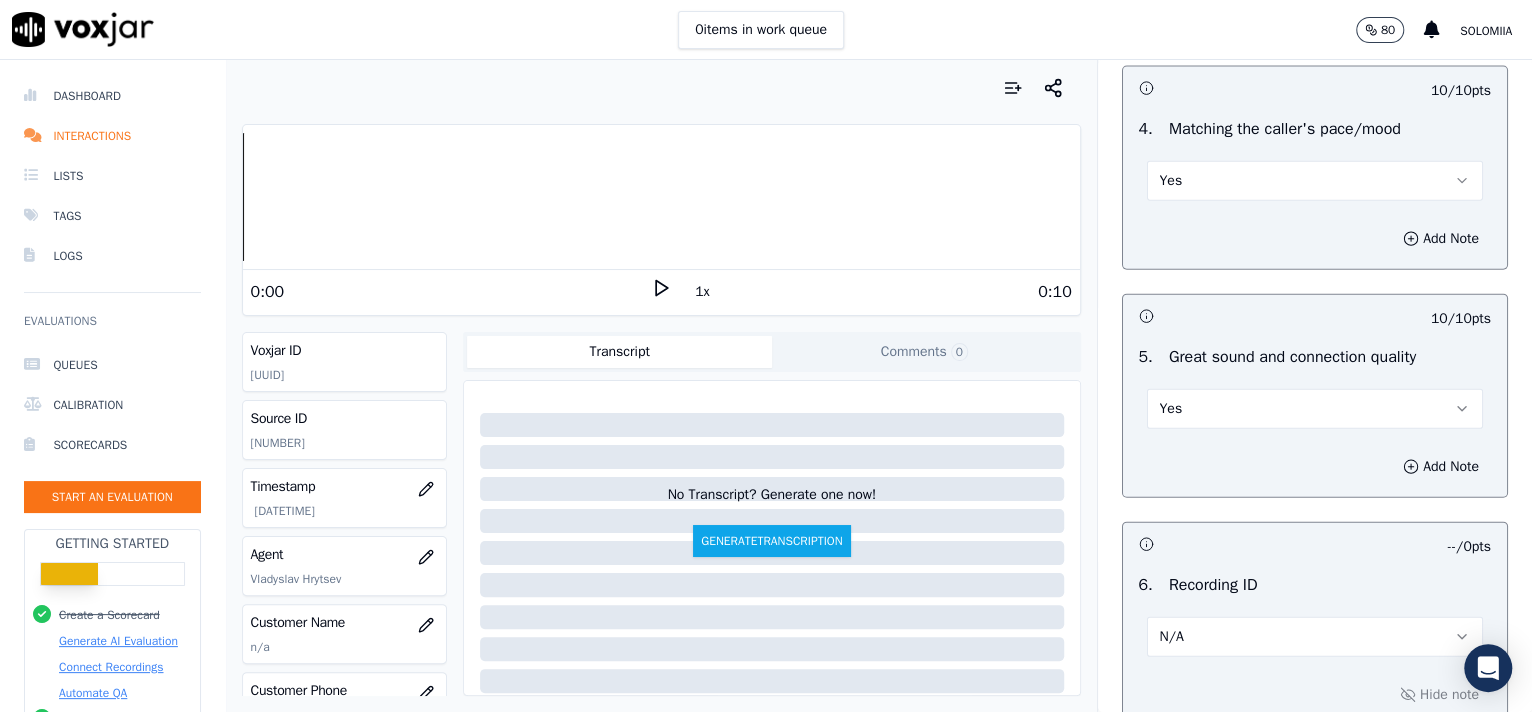 scroll, scrollTop: 3162, scrollLeft: 0, axis: vertical 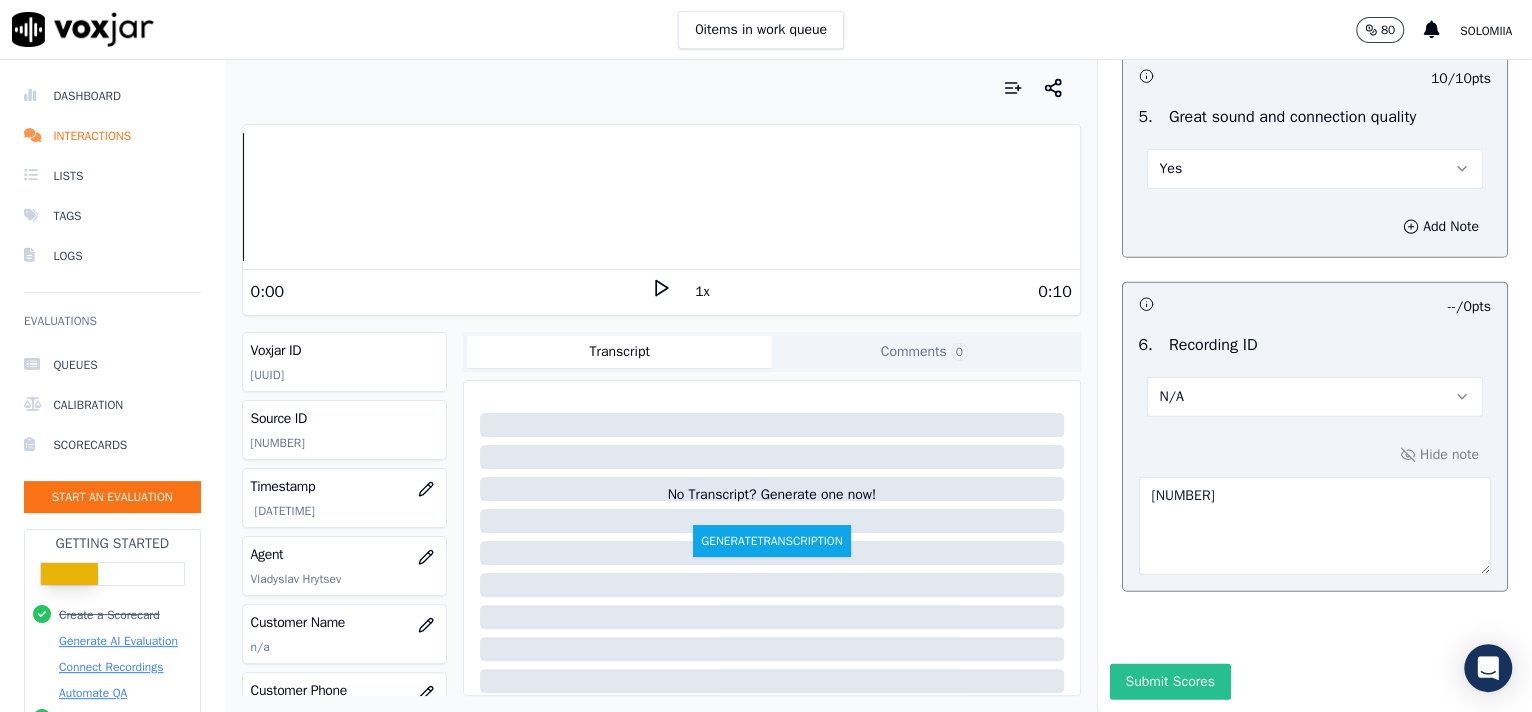 click on "Submit Scores" at bounding box center [1170, 682] 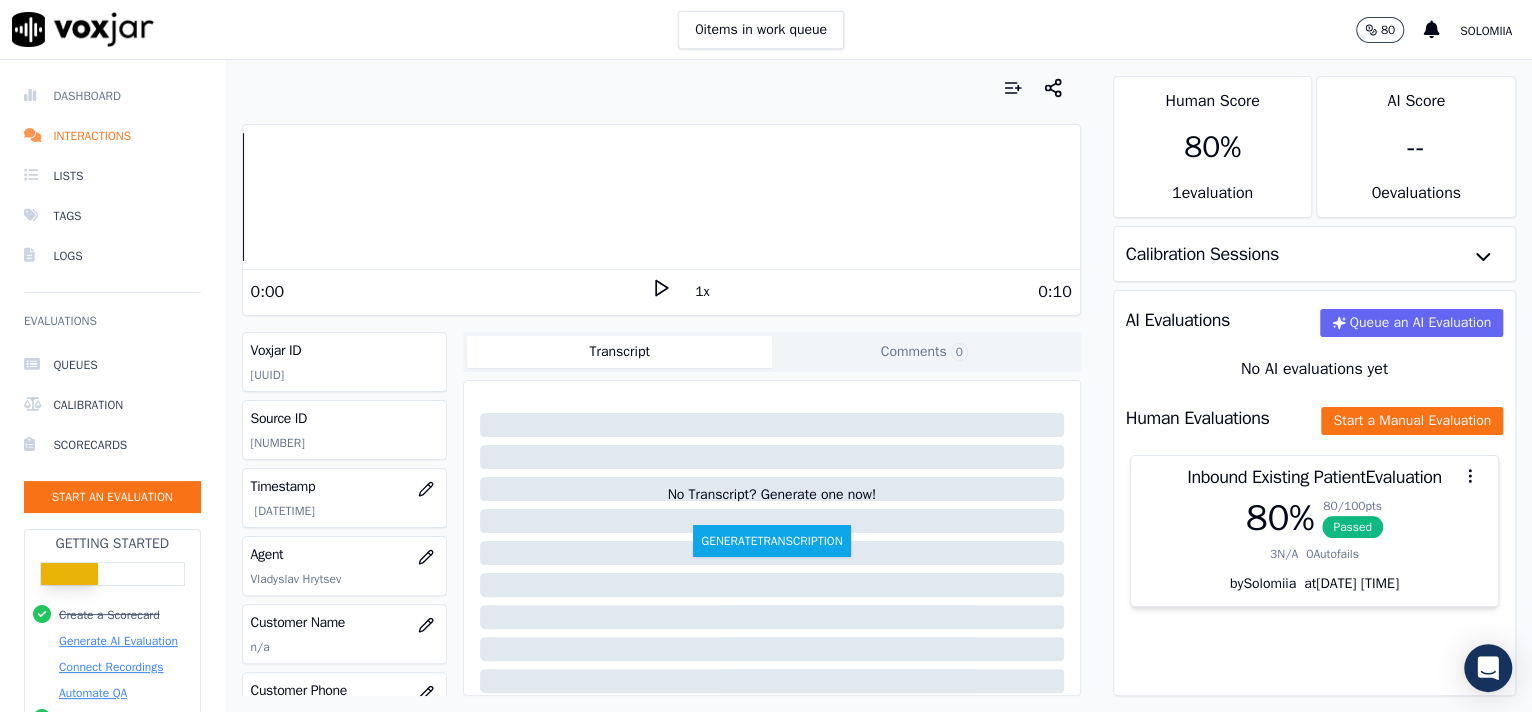 click on "Dashboard" at bounding box center (112, 96) 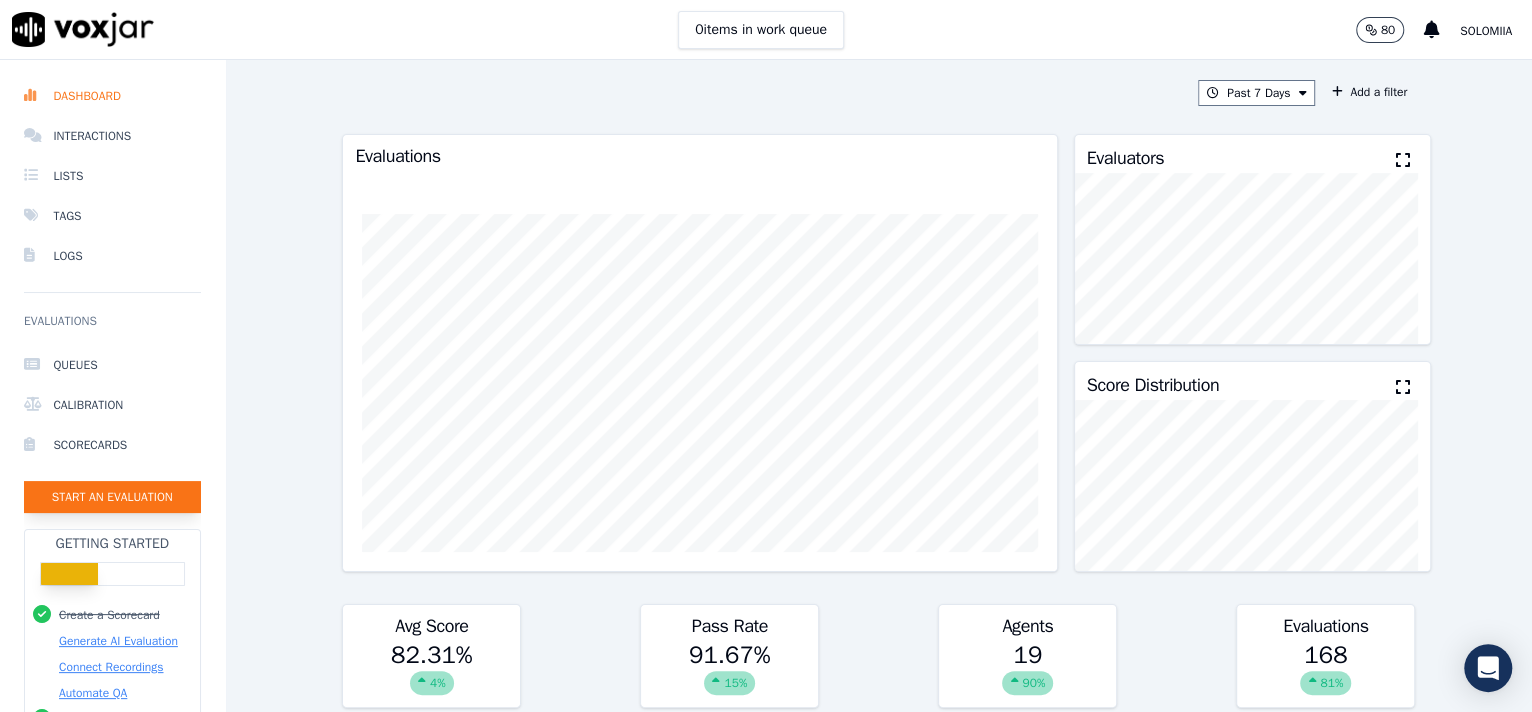 click on "Start an Evaluation" 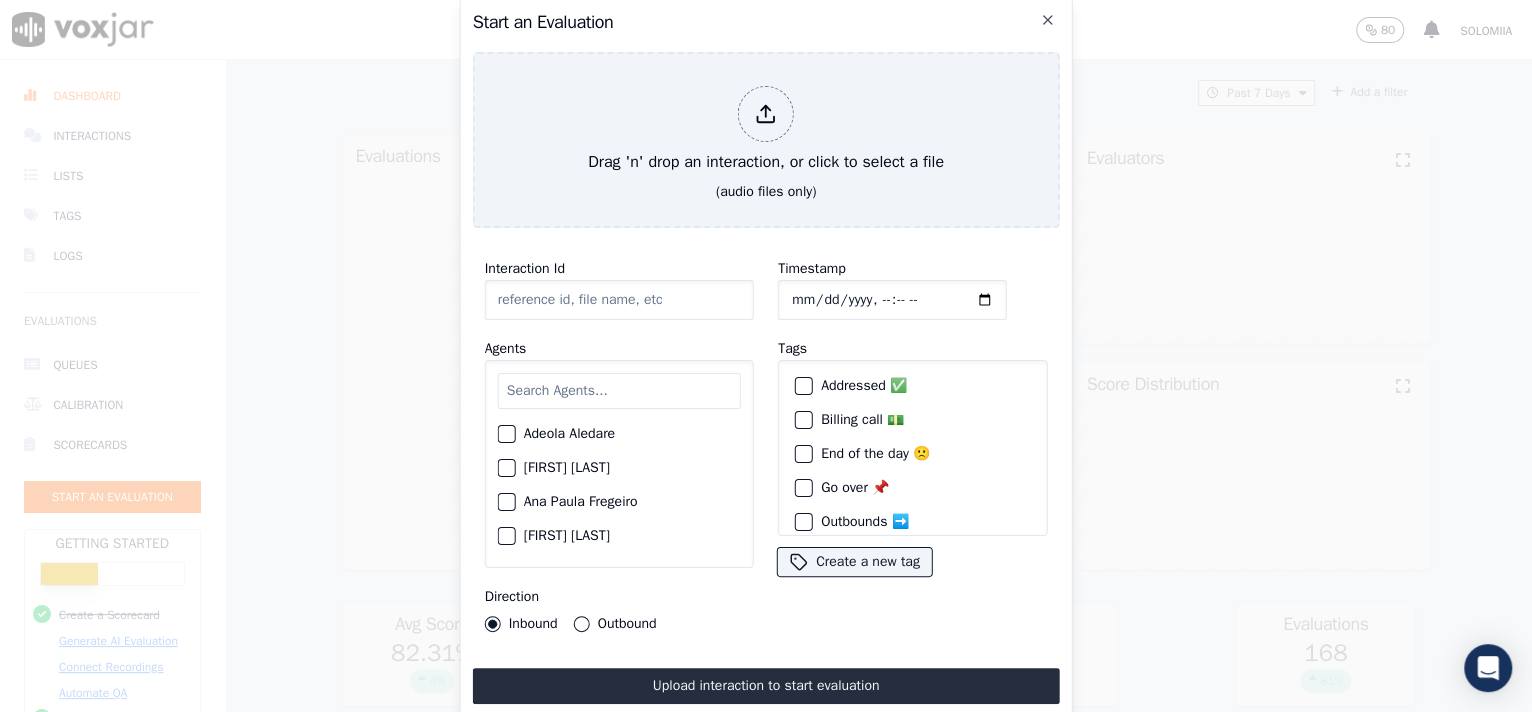 type 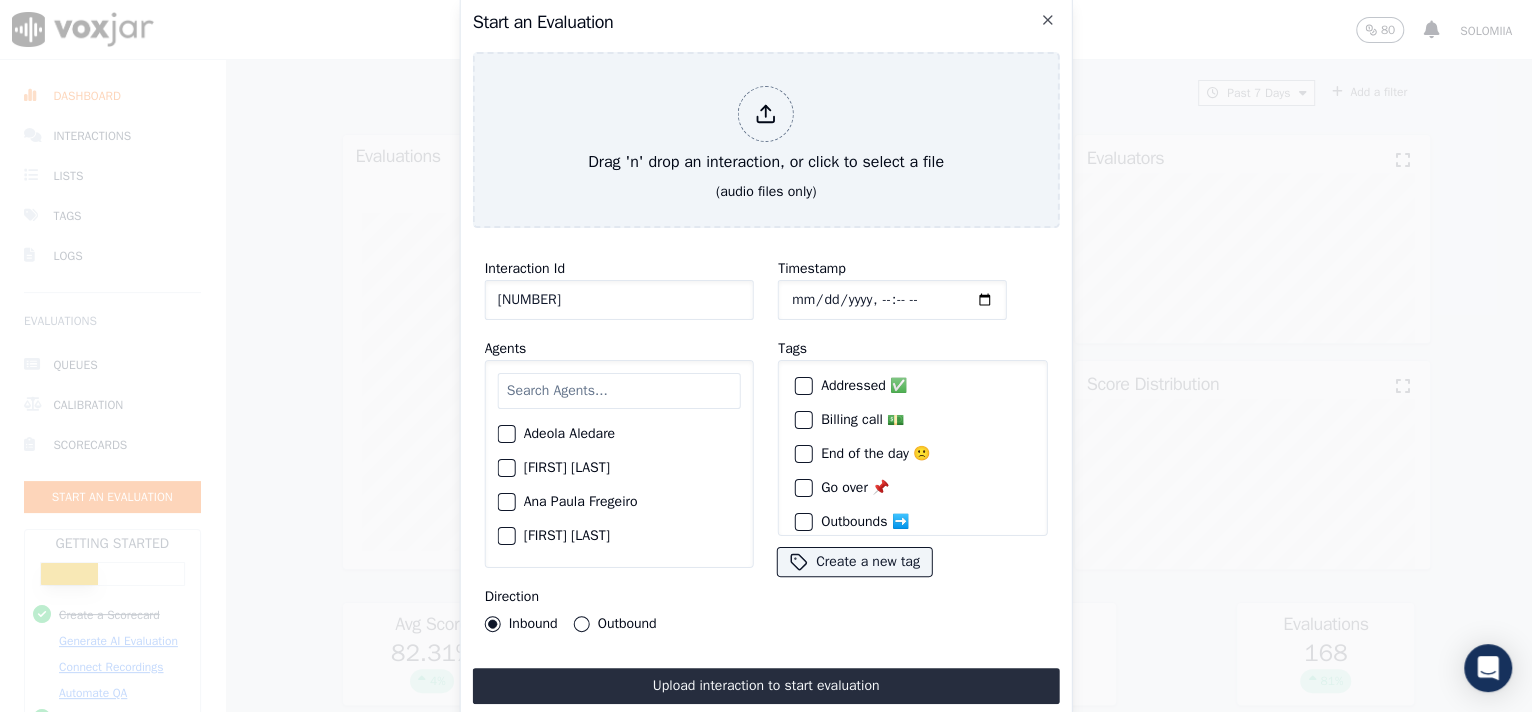 type on "[NUMBER]" 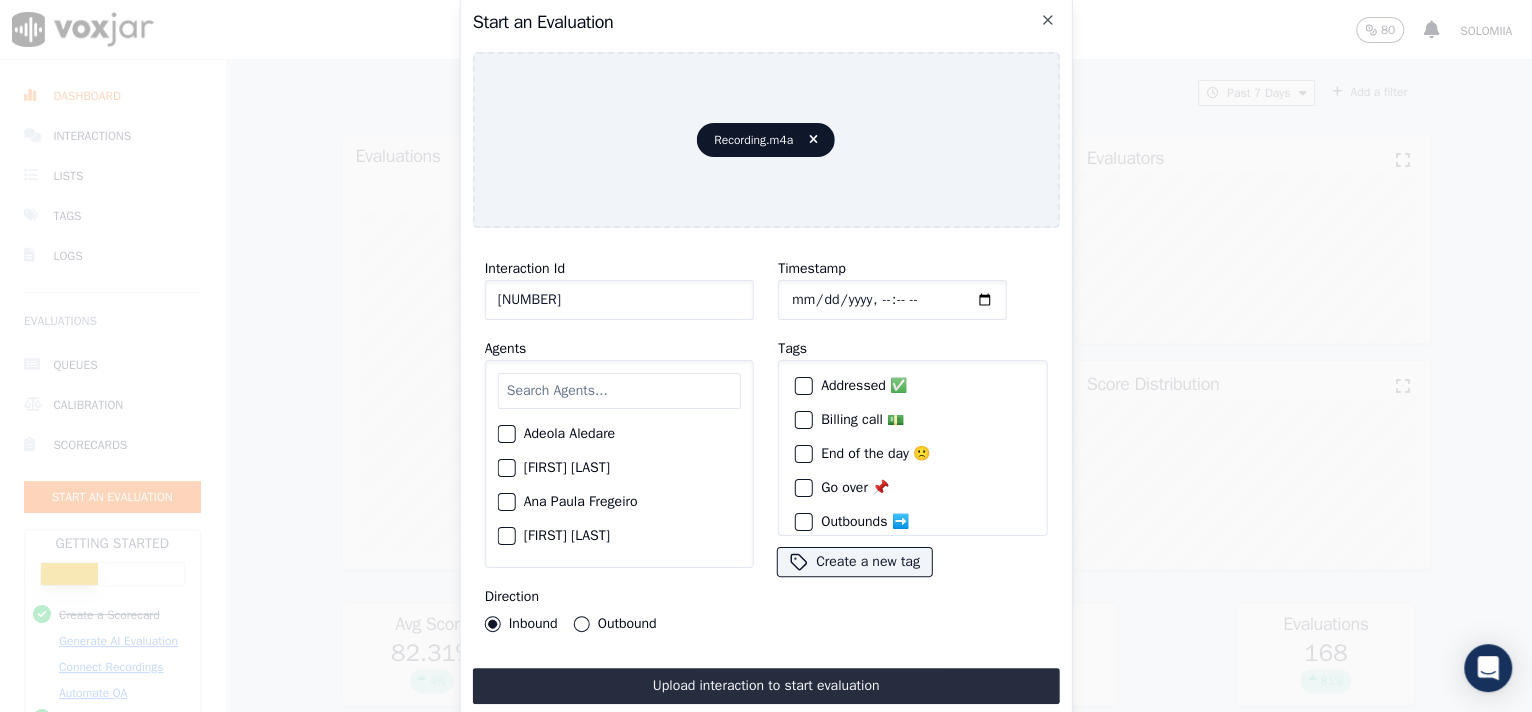 click on "Timestamp" 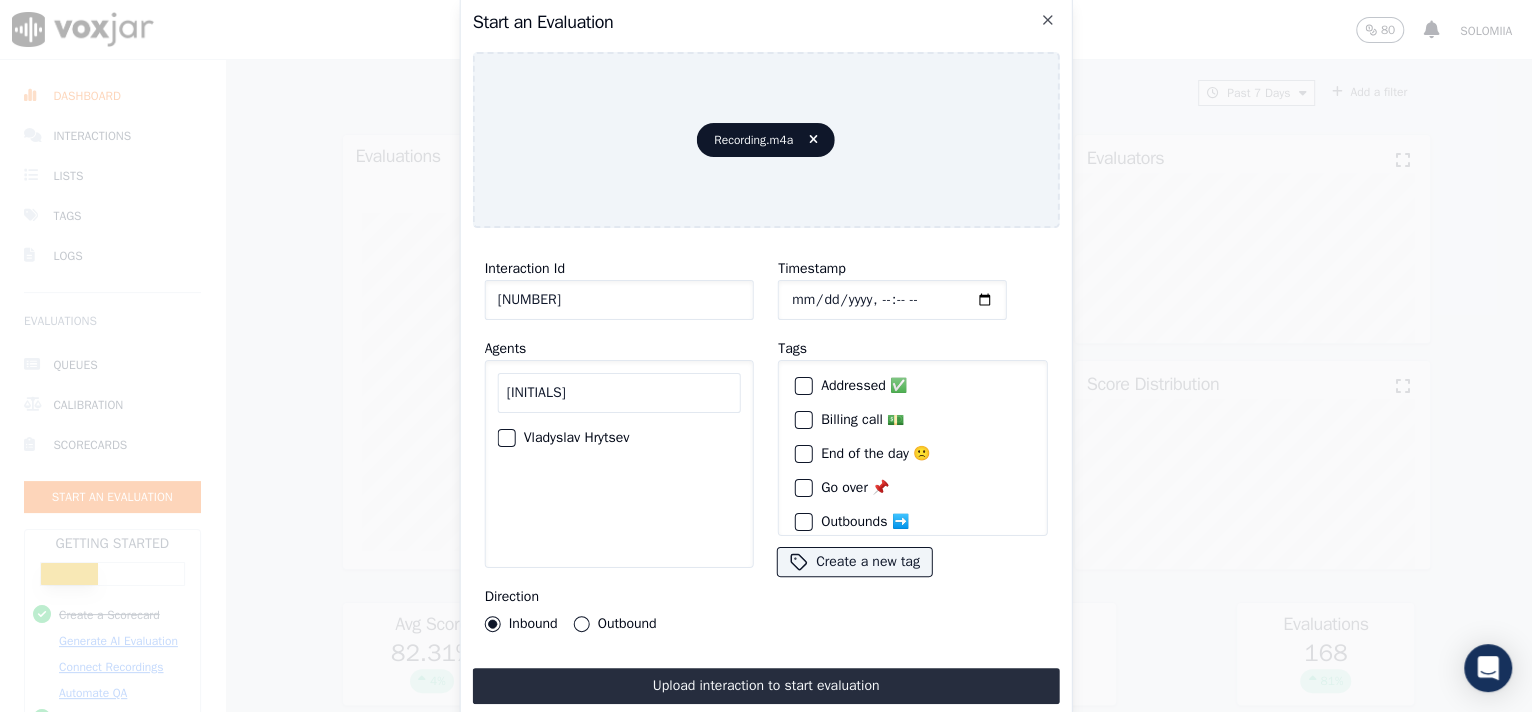 type on "[INITIALS]" 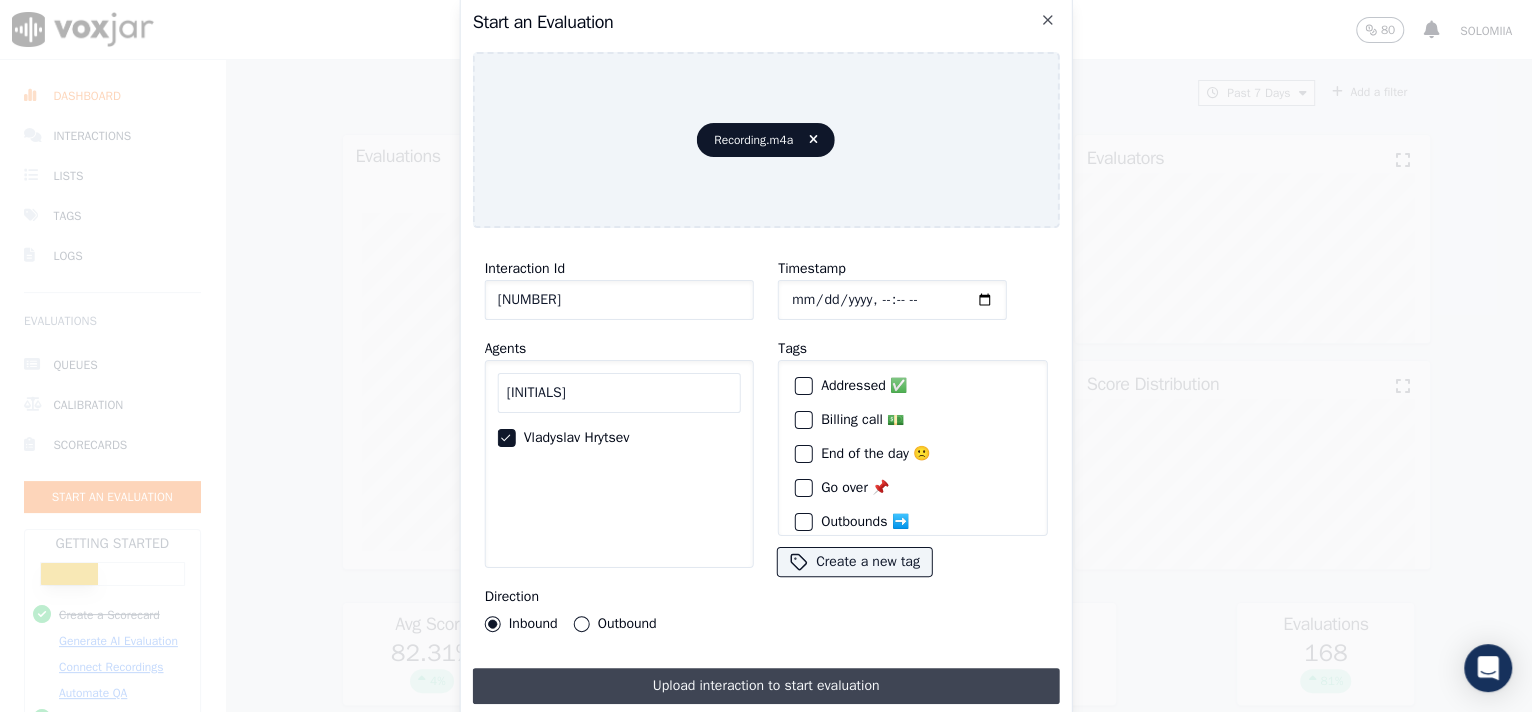click on "Upload interaction to start evaluation" at bounding box center [766, 686] 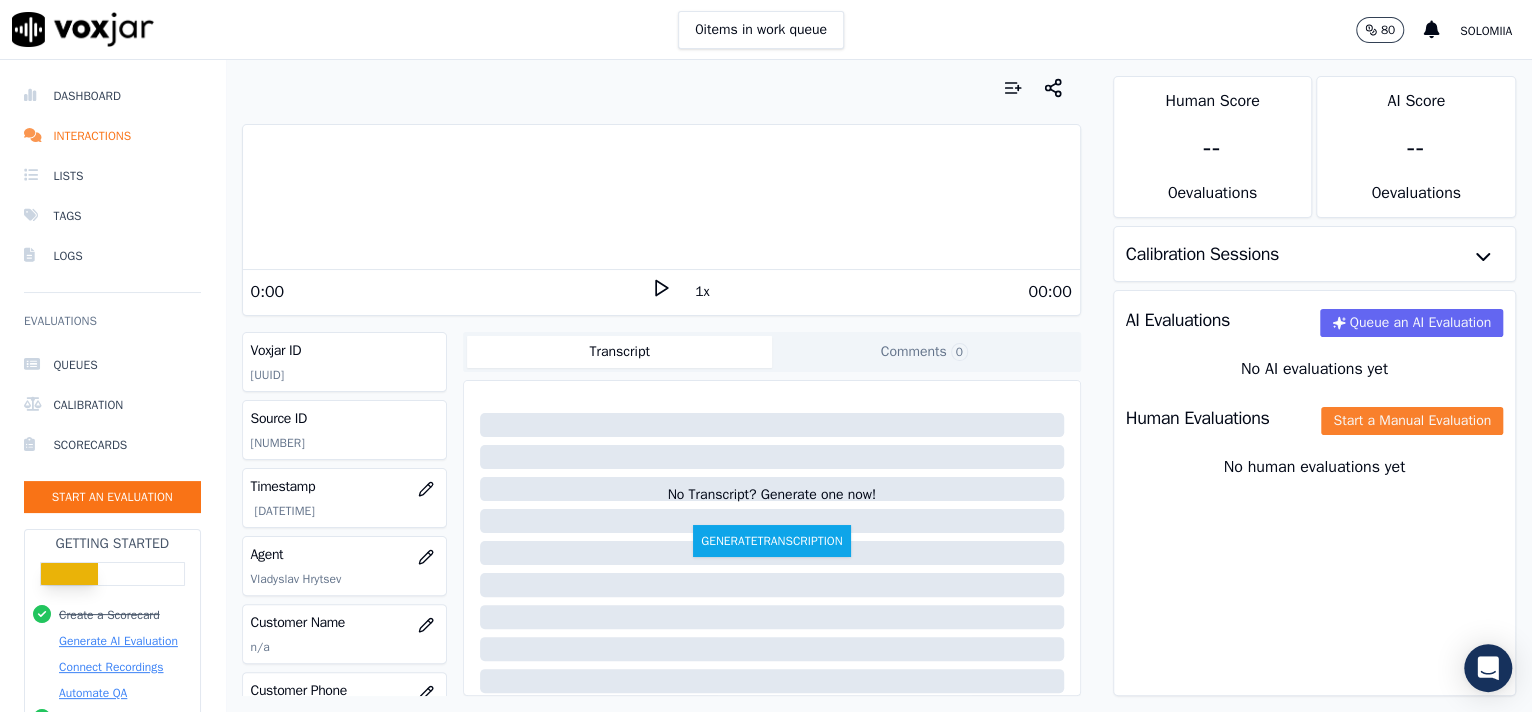 click on "Start a Manual Evaluation" 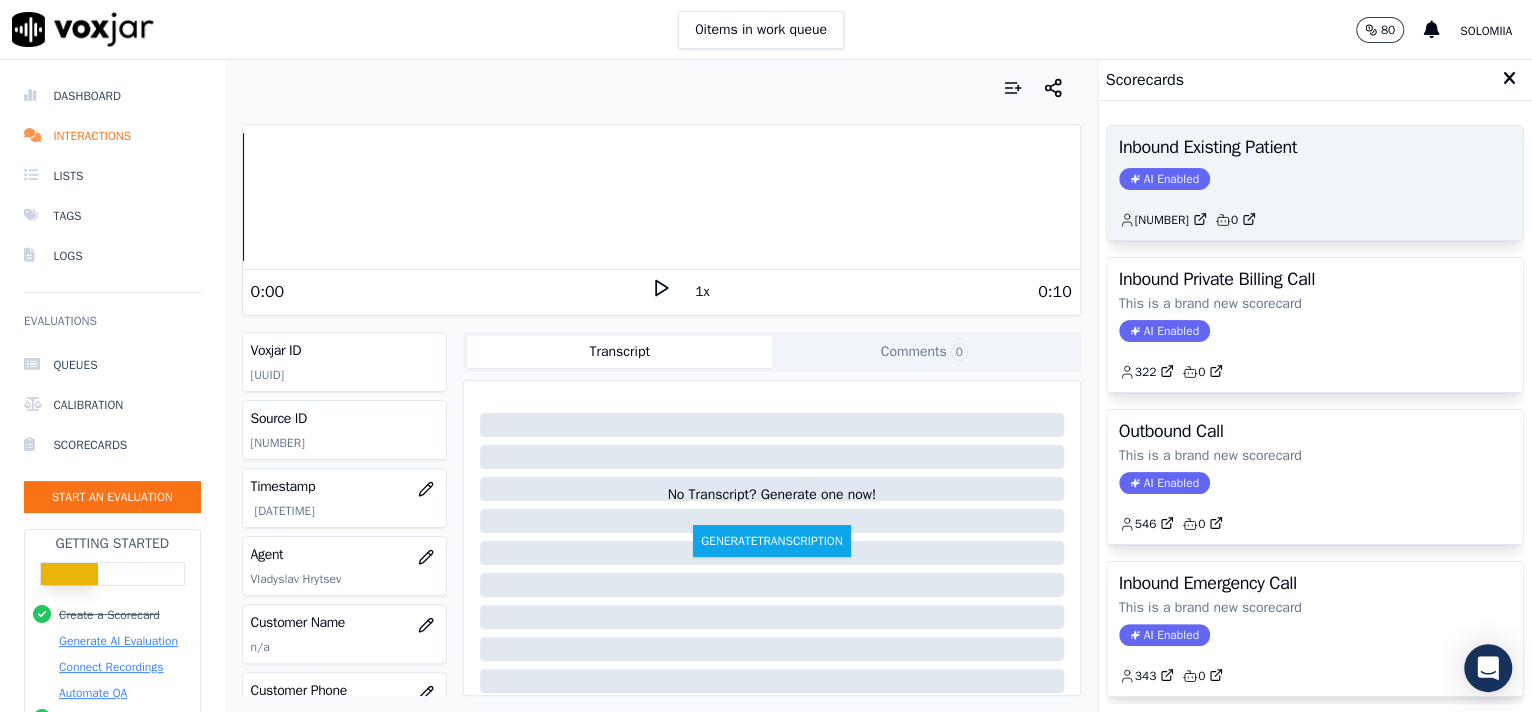 click on "2,623         0" 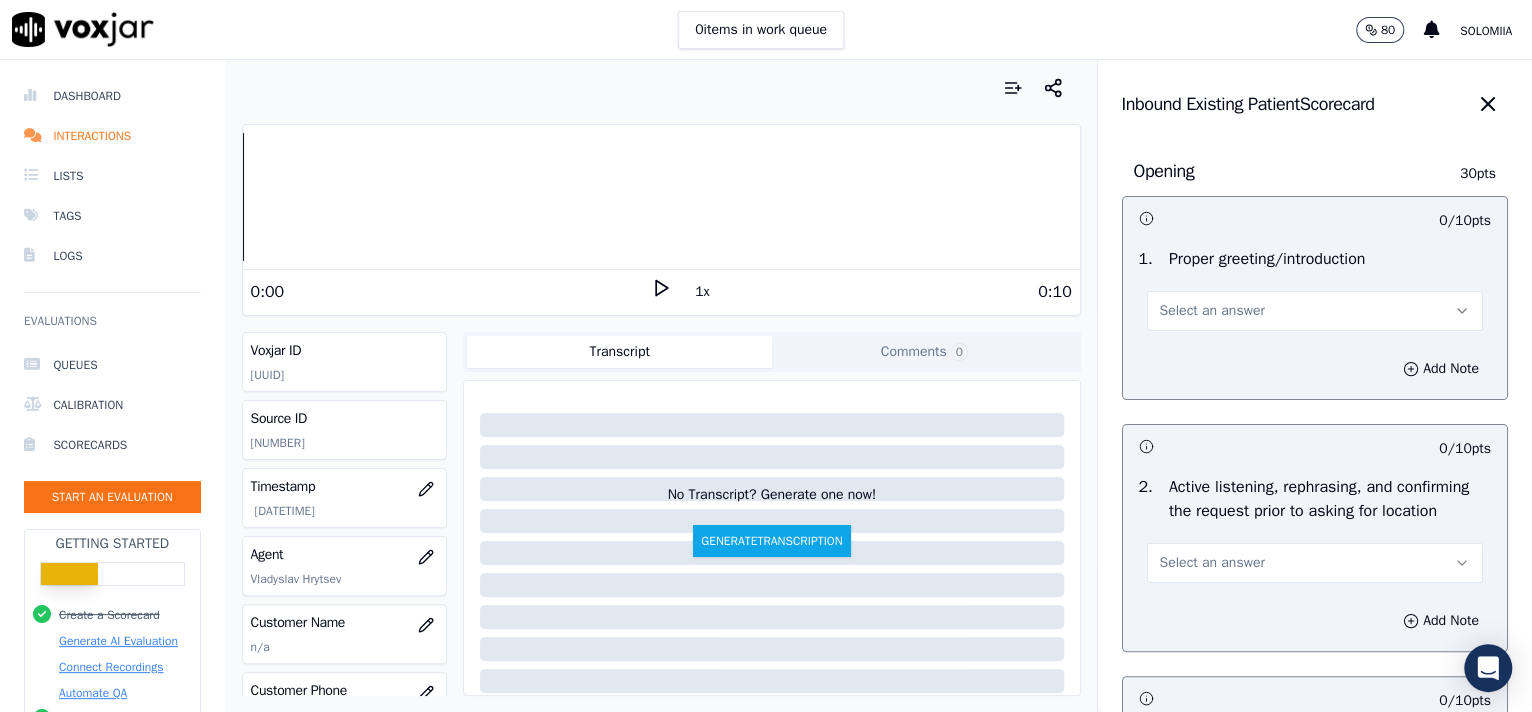 click on "Select an answer" at bounding box center [1212, 311] 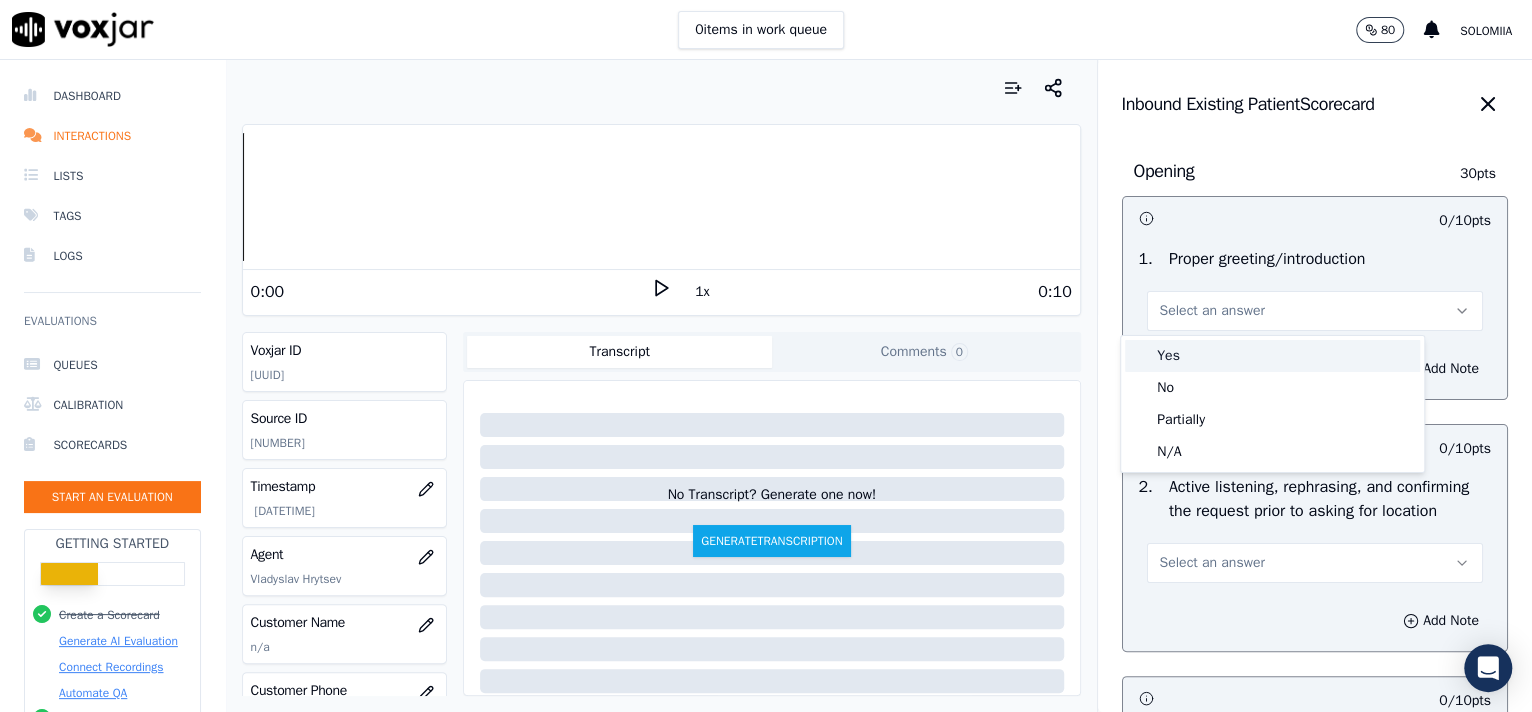 click on "Yes" at bounding box center (1272, 356) 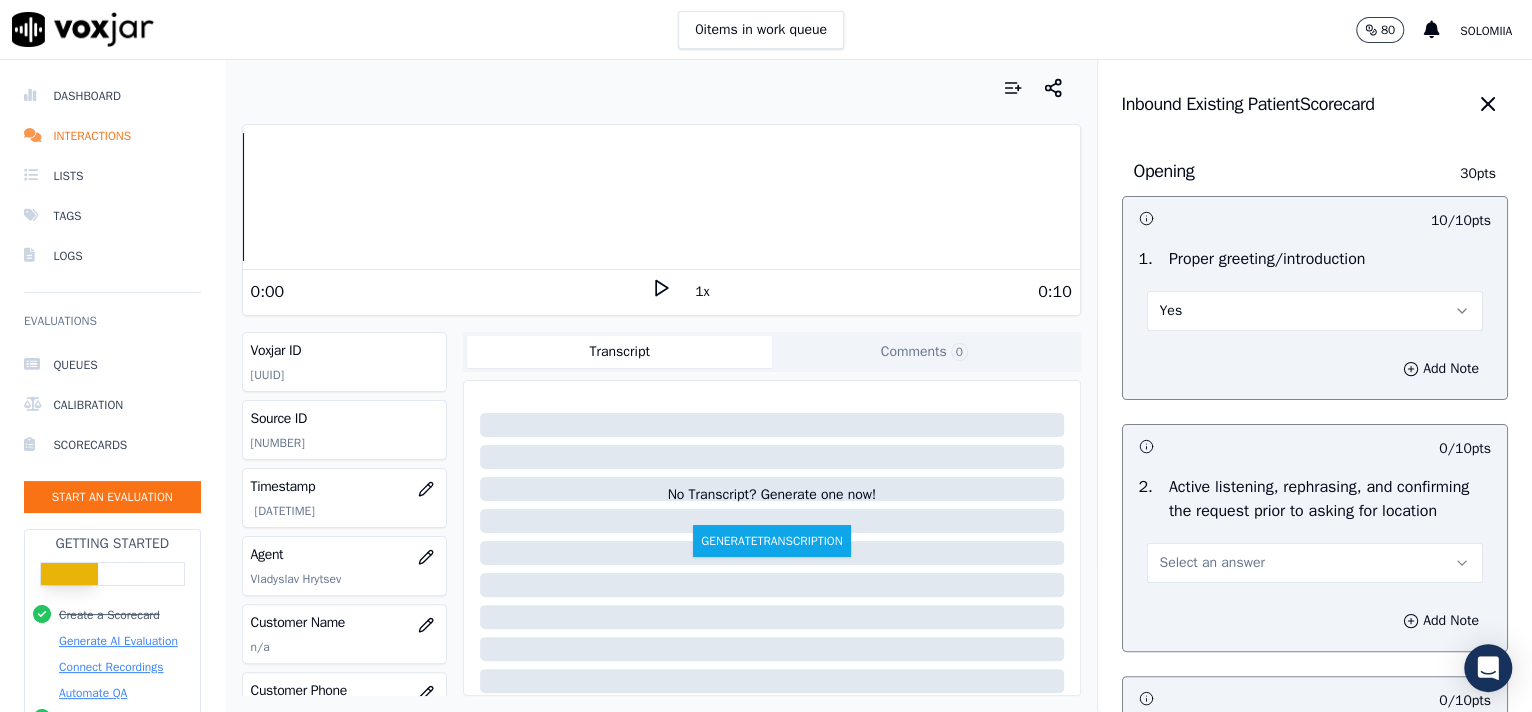 scroll, scrollTop: 374, scrollLeft: 0, axis: vertical 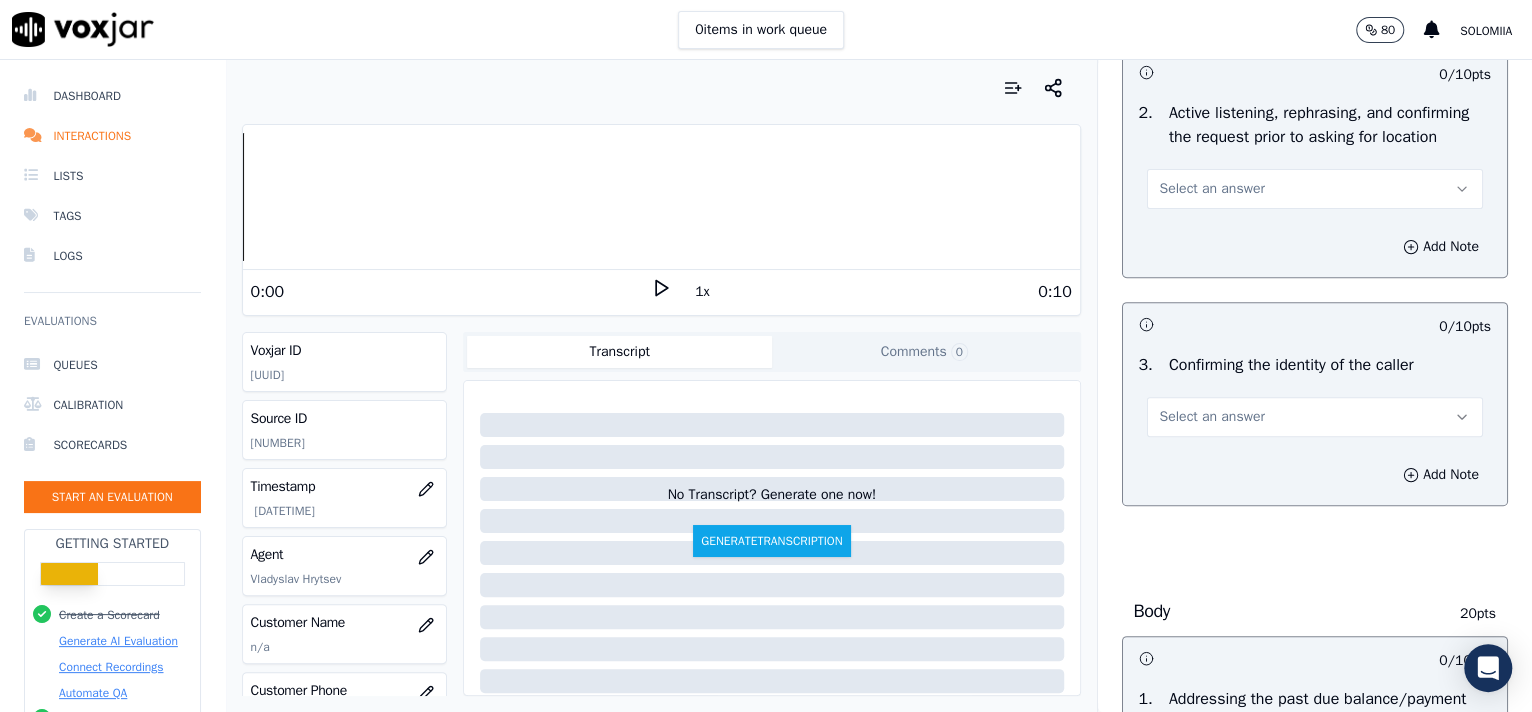 click on "Select an answer" at bounding box center (1212, 189) 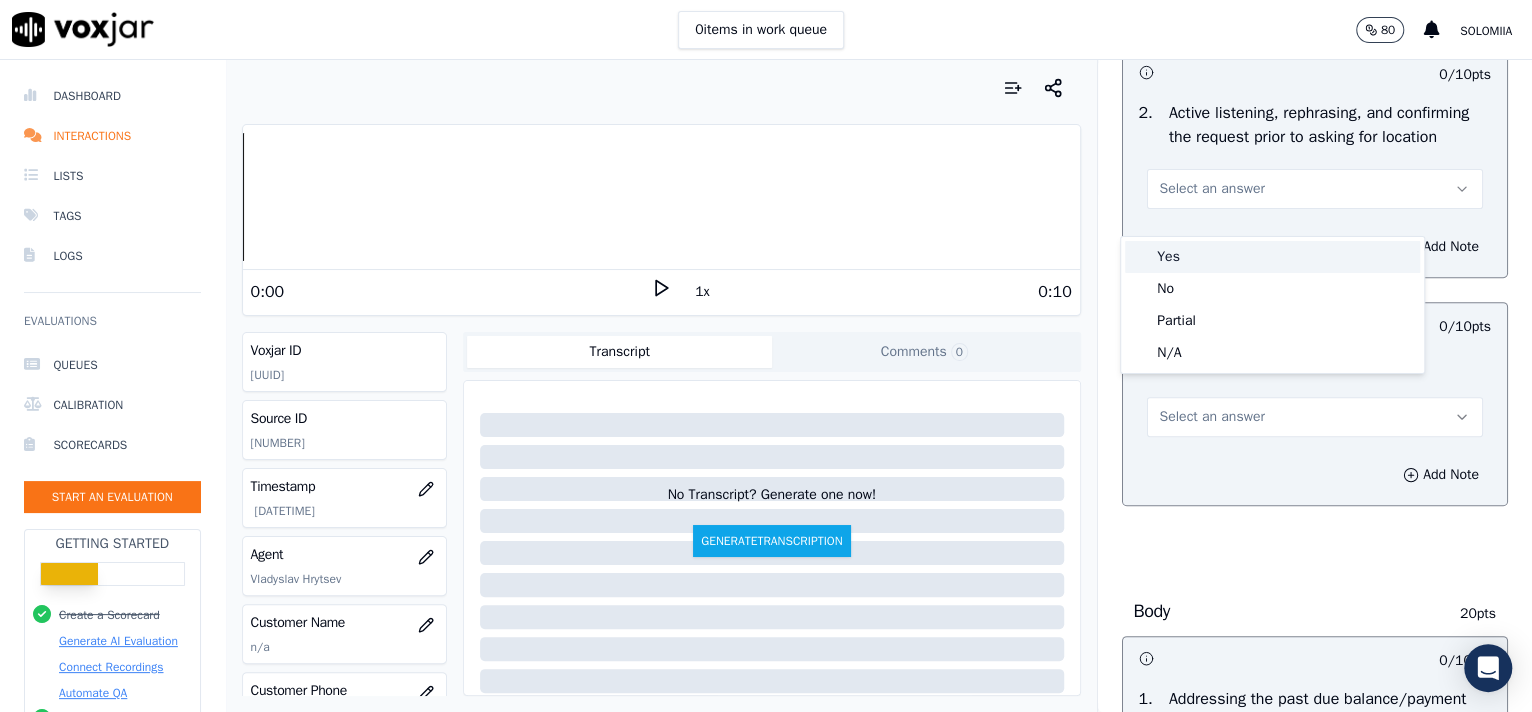click on "Yes" at bounding box center (1272, 257) 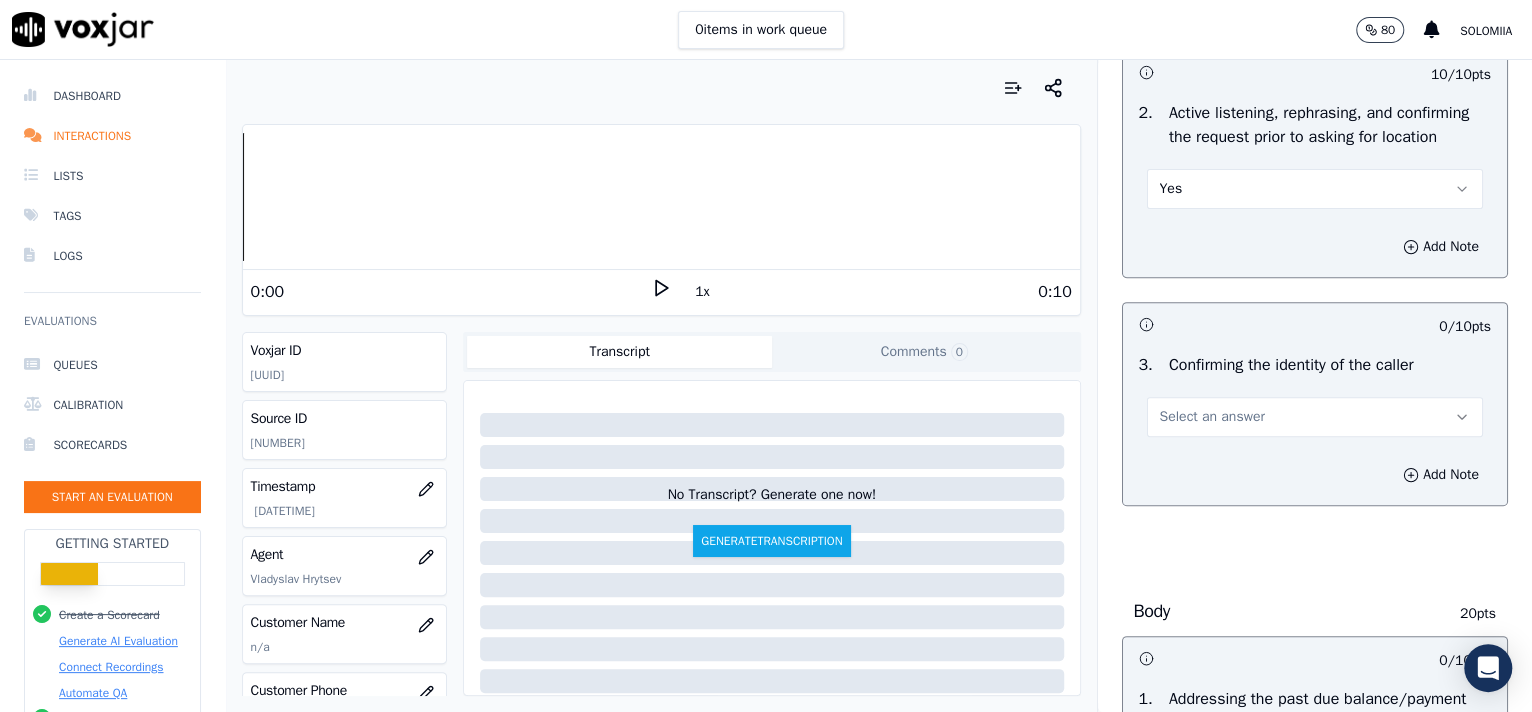 click on "Select an answer" at bounding box center (1212, 417) 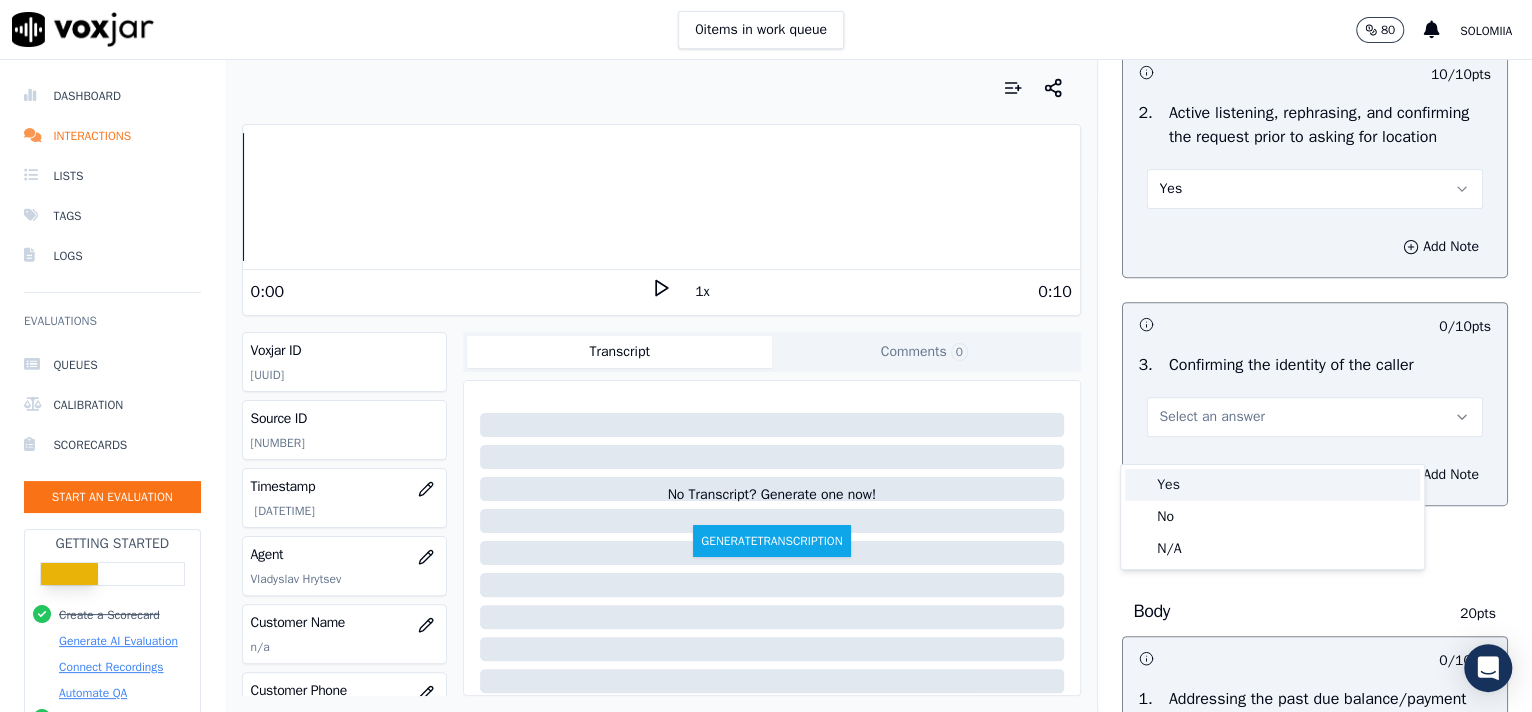 click on "Yes" at bounding box center [1272, 485] 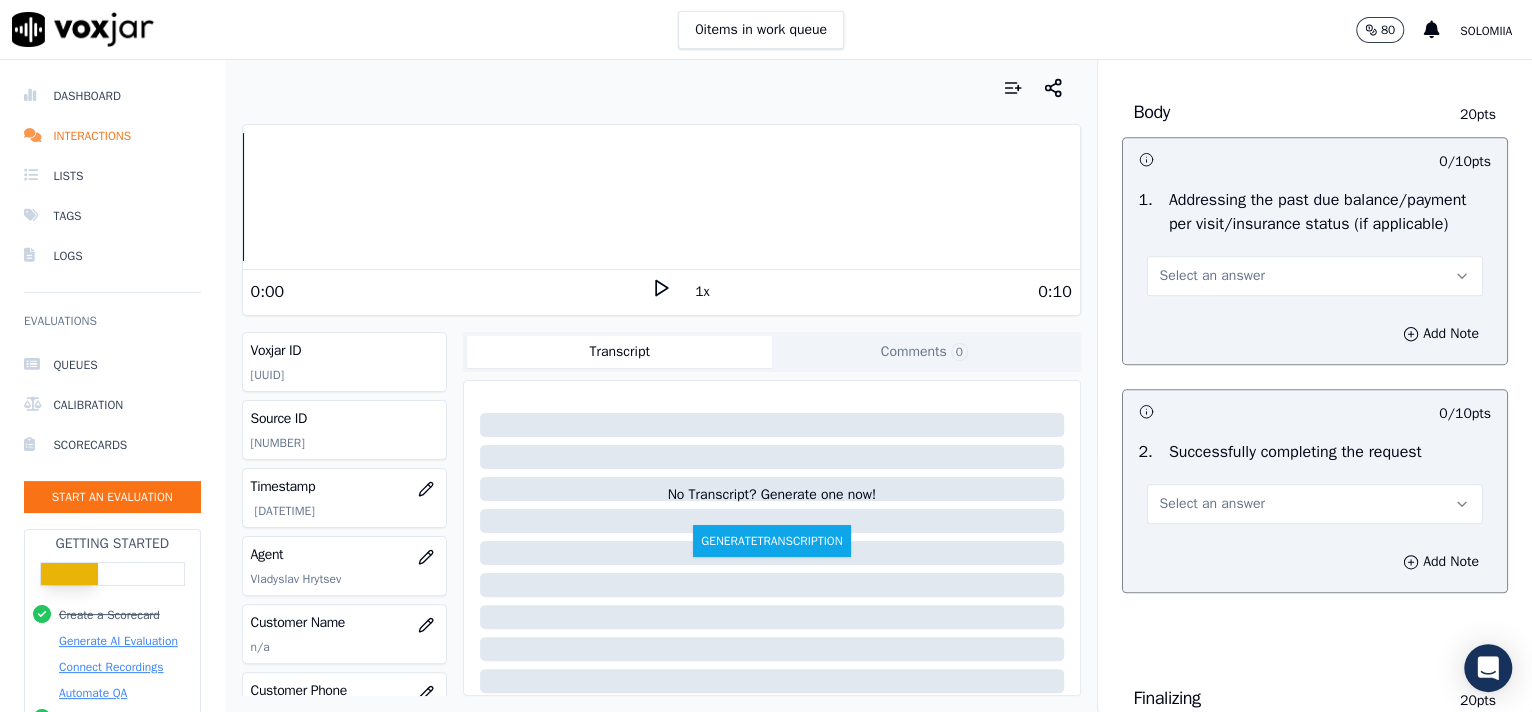 scroll, scrollTop: 919, scrollLeft: 0, axis: vertical 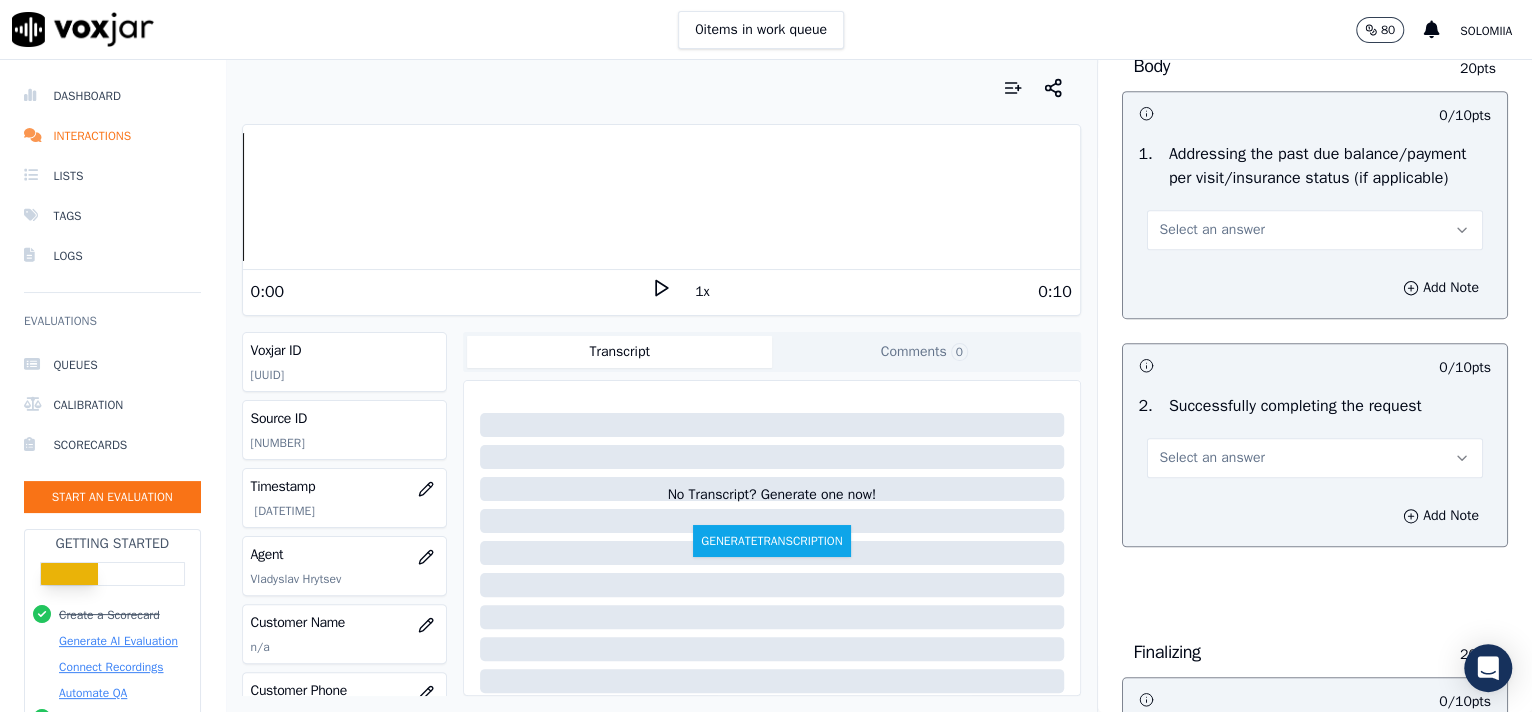 click on "Select an answer" at bounding box center [1315, 230] 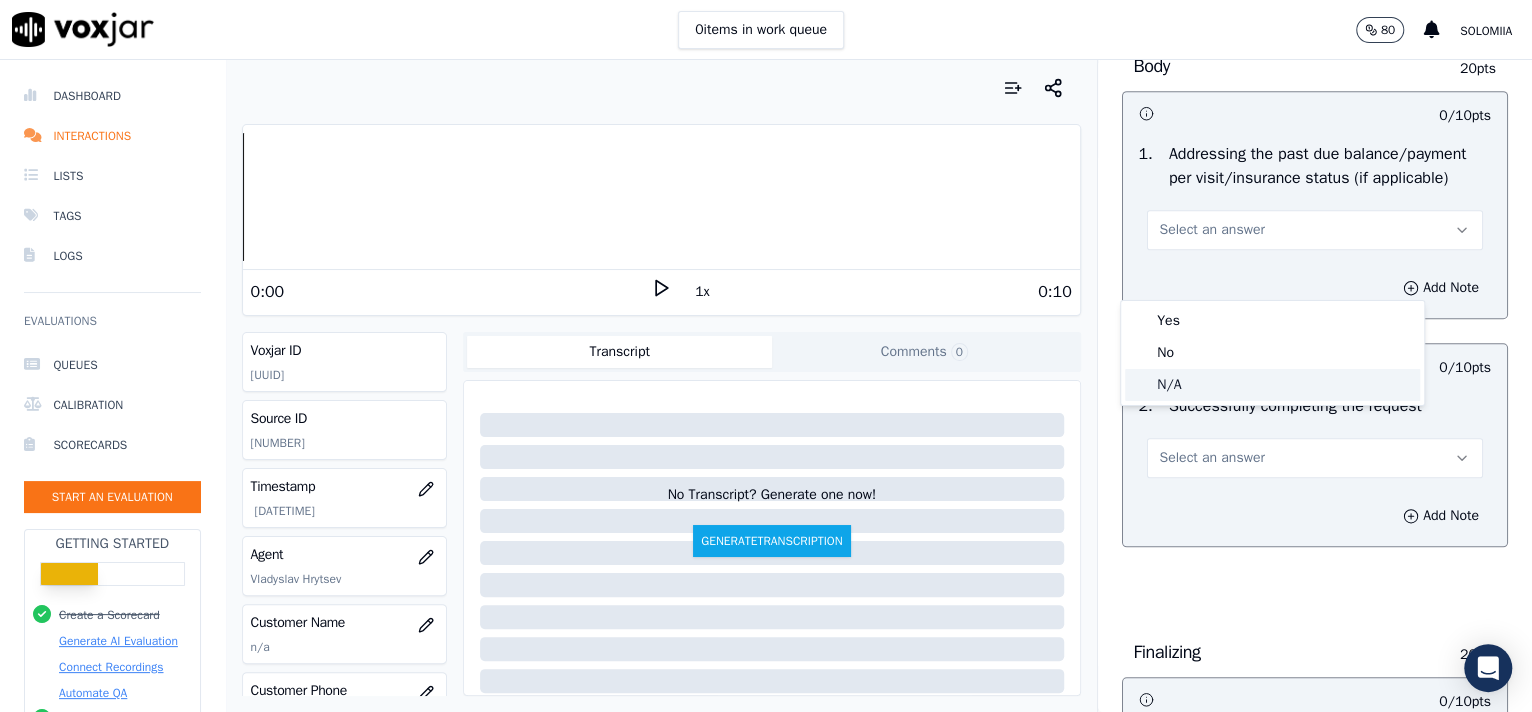 click on "N/A" 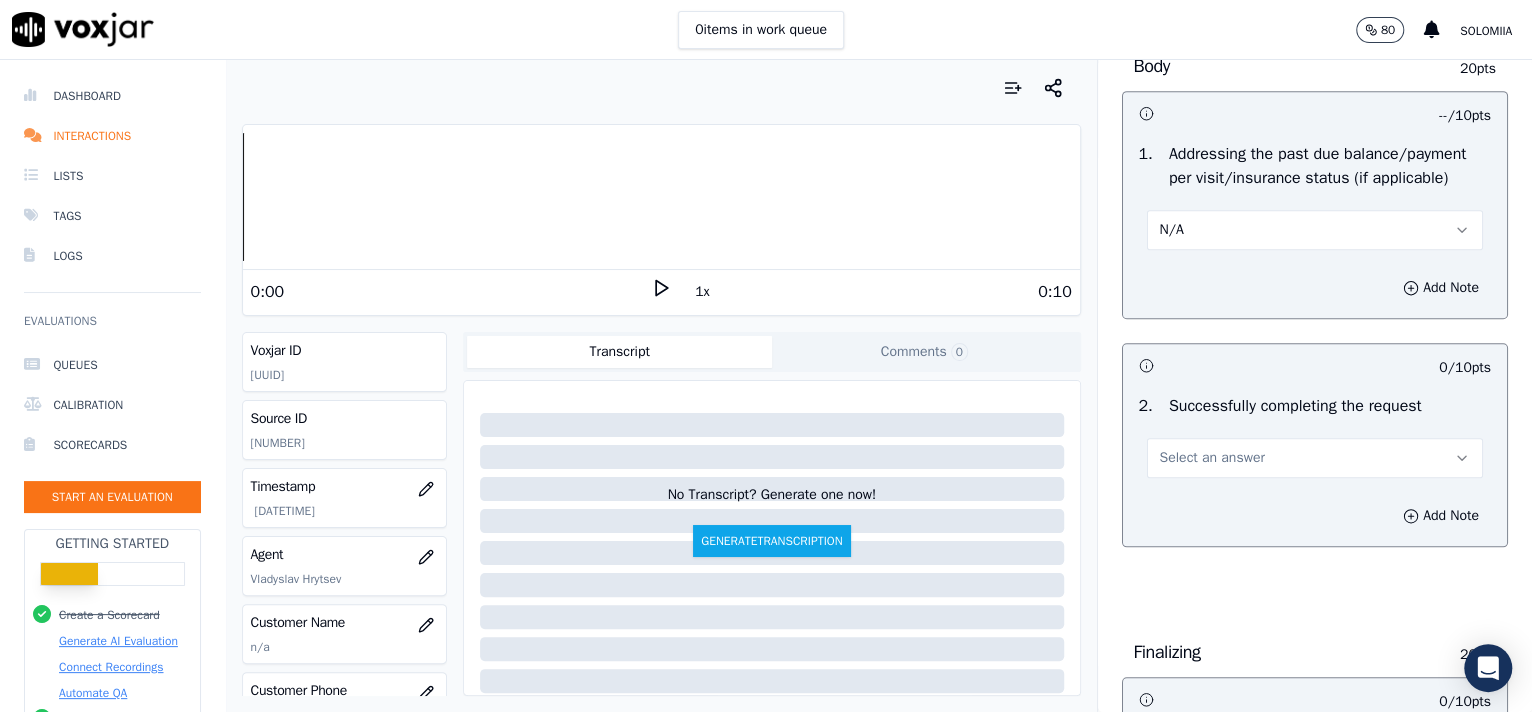 click on "Select an answer" at bounding box center [1212, 458] 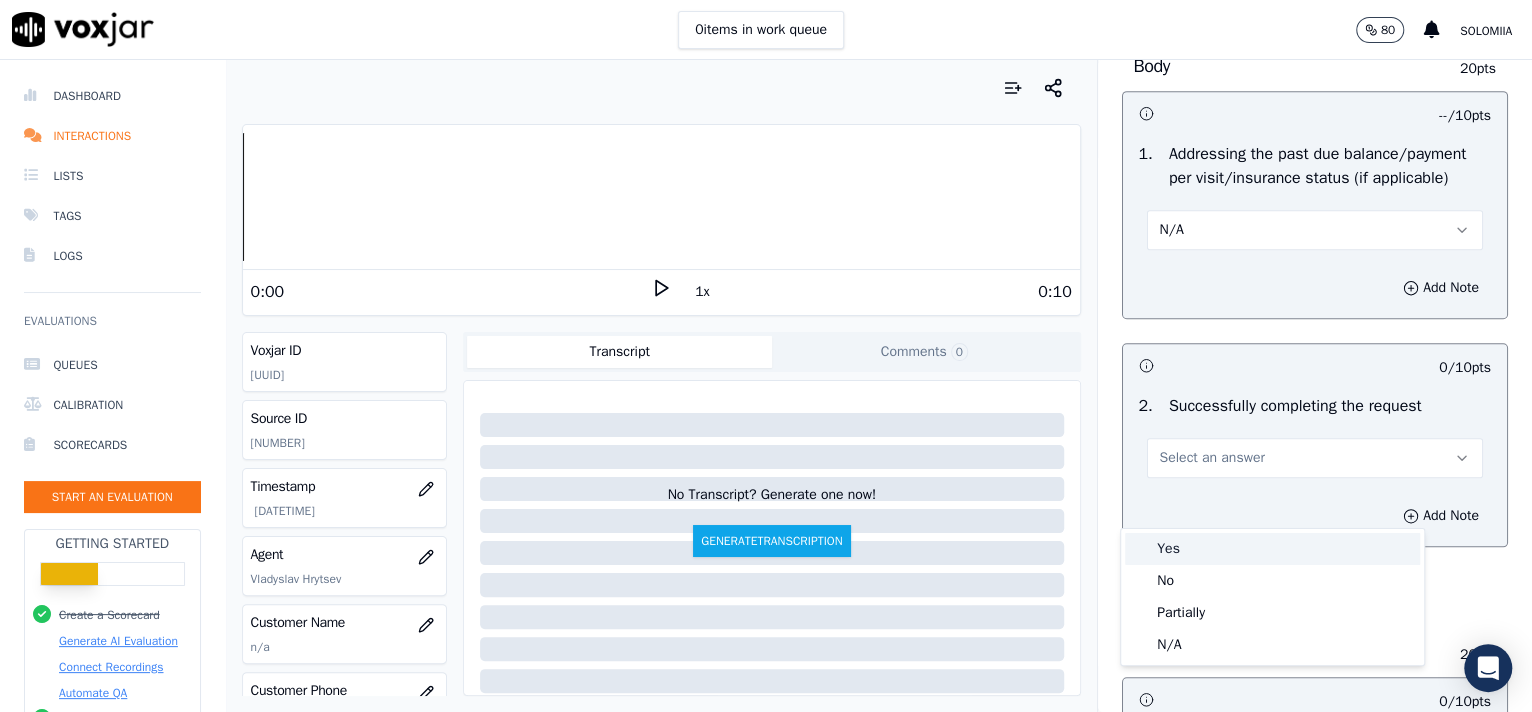 click on "Yes" at bounding box center (1272, 549) 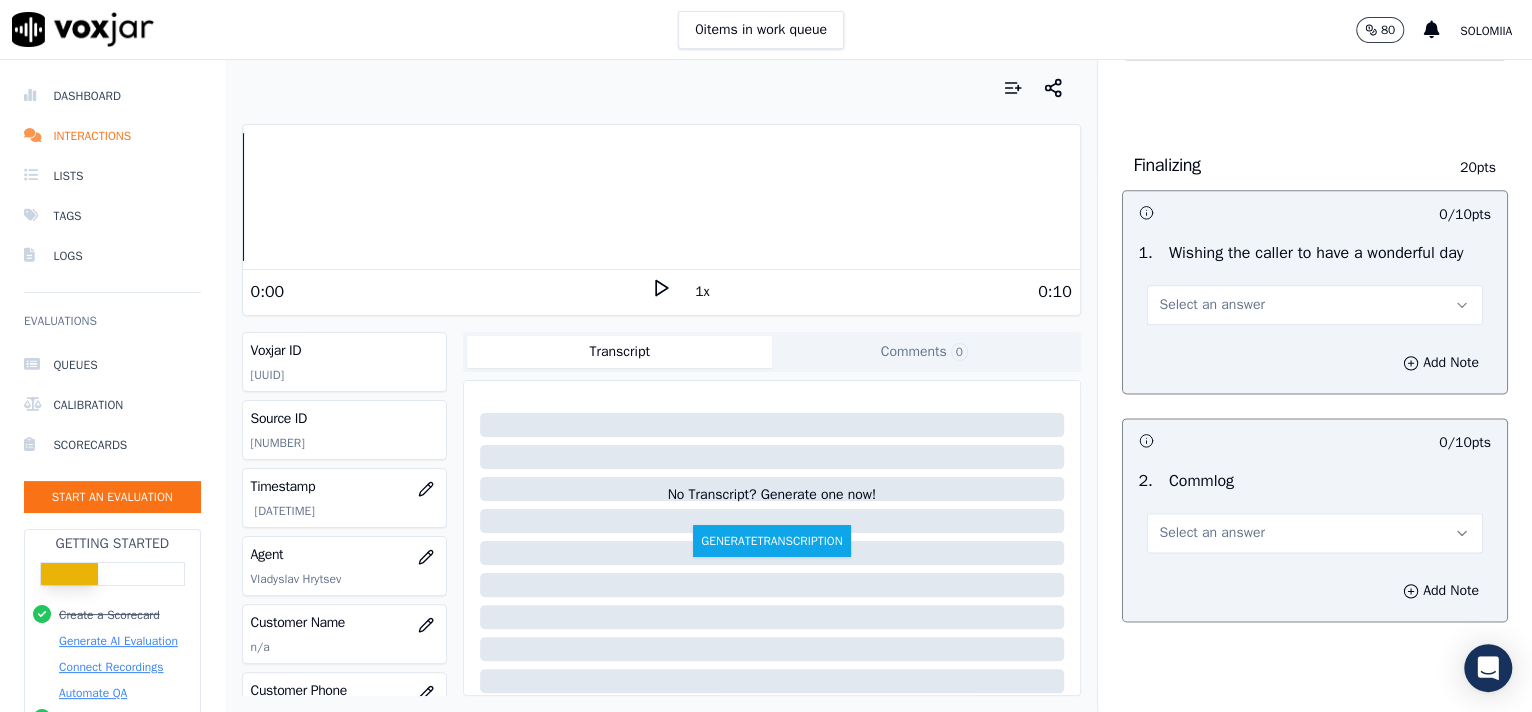 scroll, scrollTop: 1509, scrollLeft: 0, axis: vertical 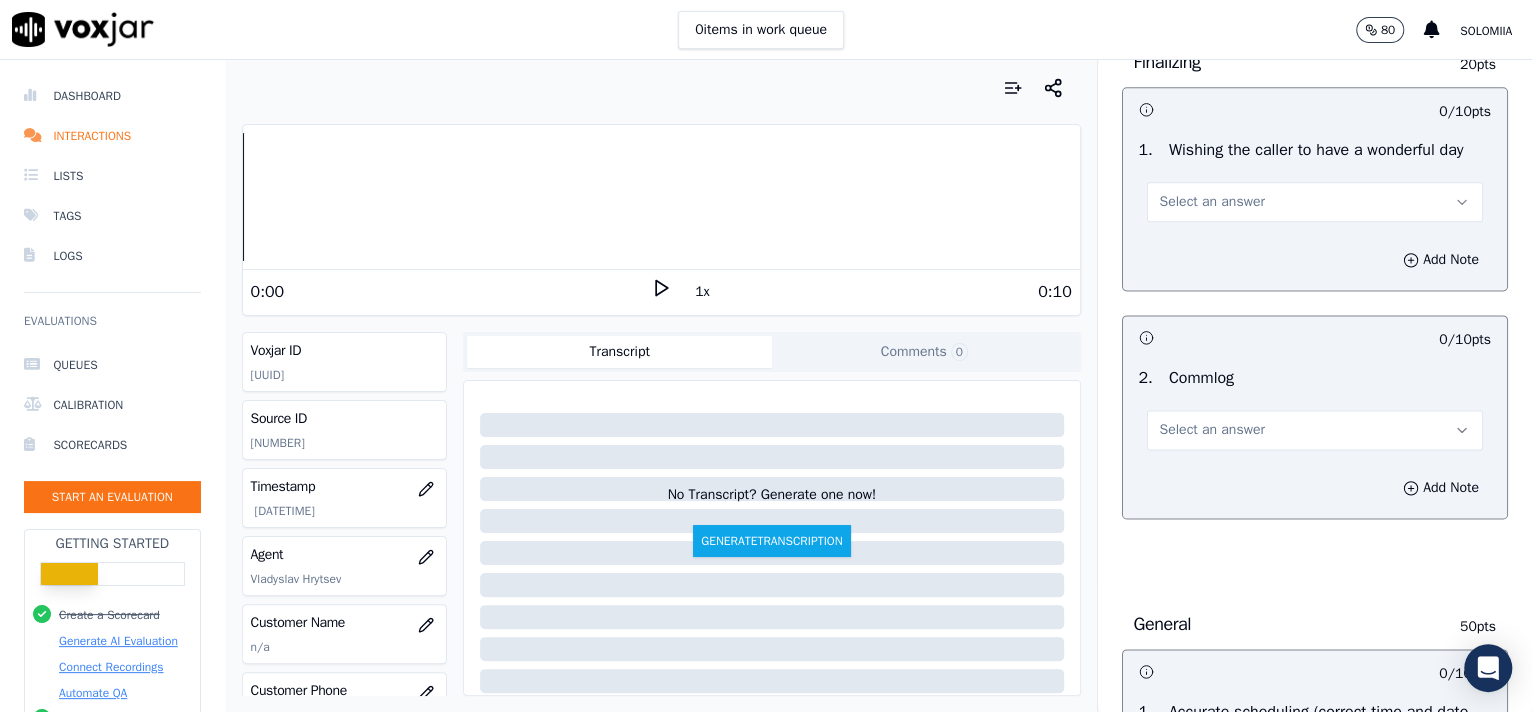 click on "Select an answer" at bounding box center [1315, 202] 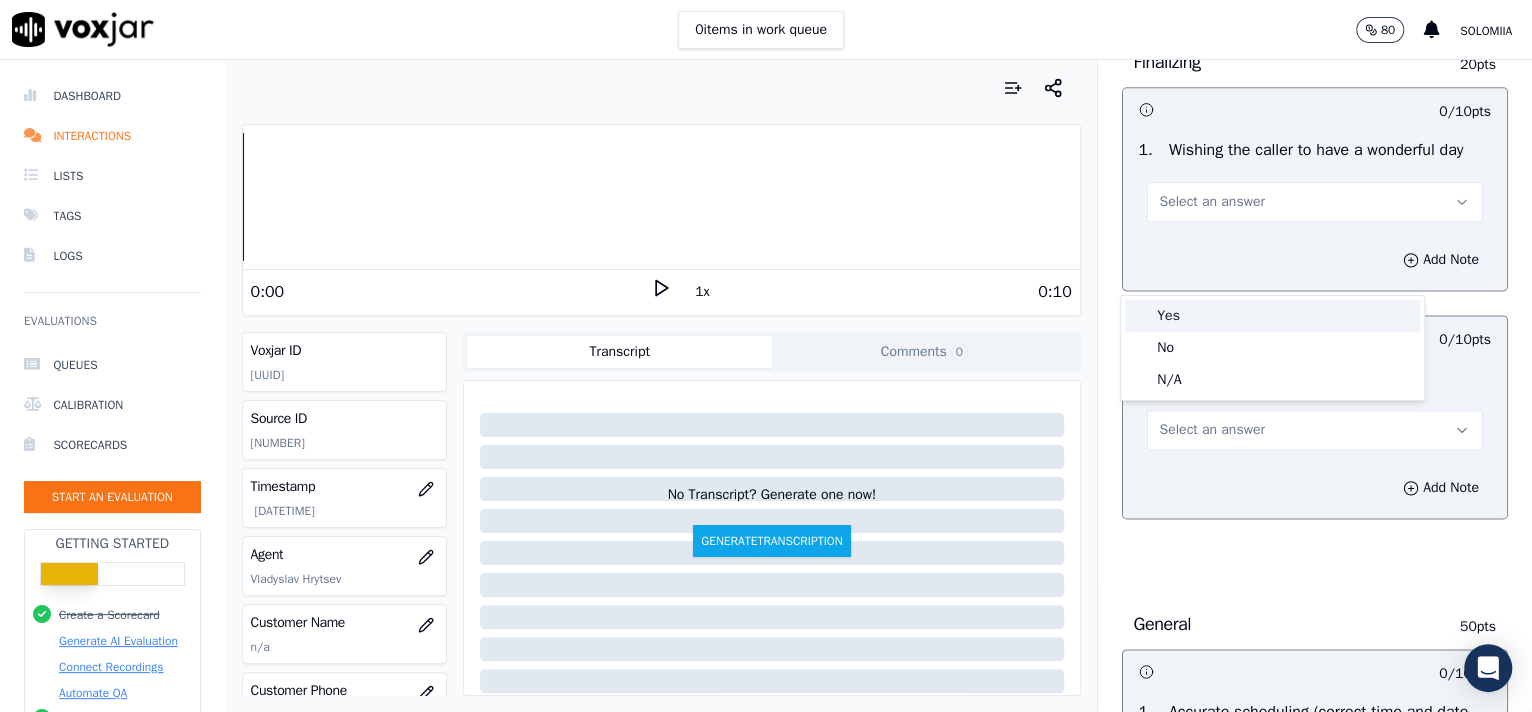 click on "Yes" at bounding box center [1272, 316] 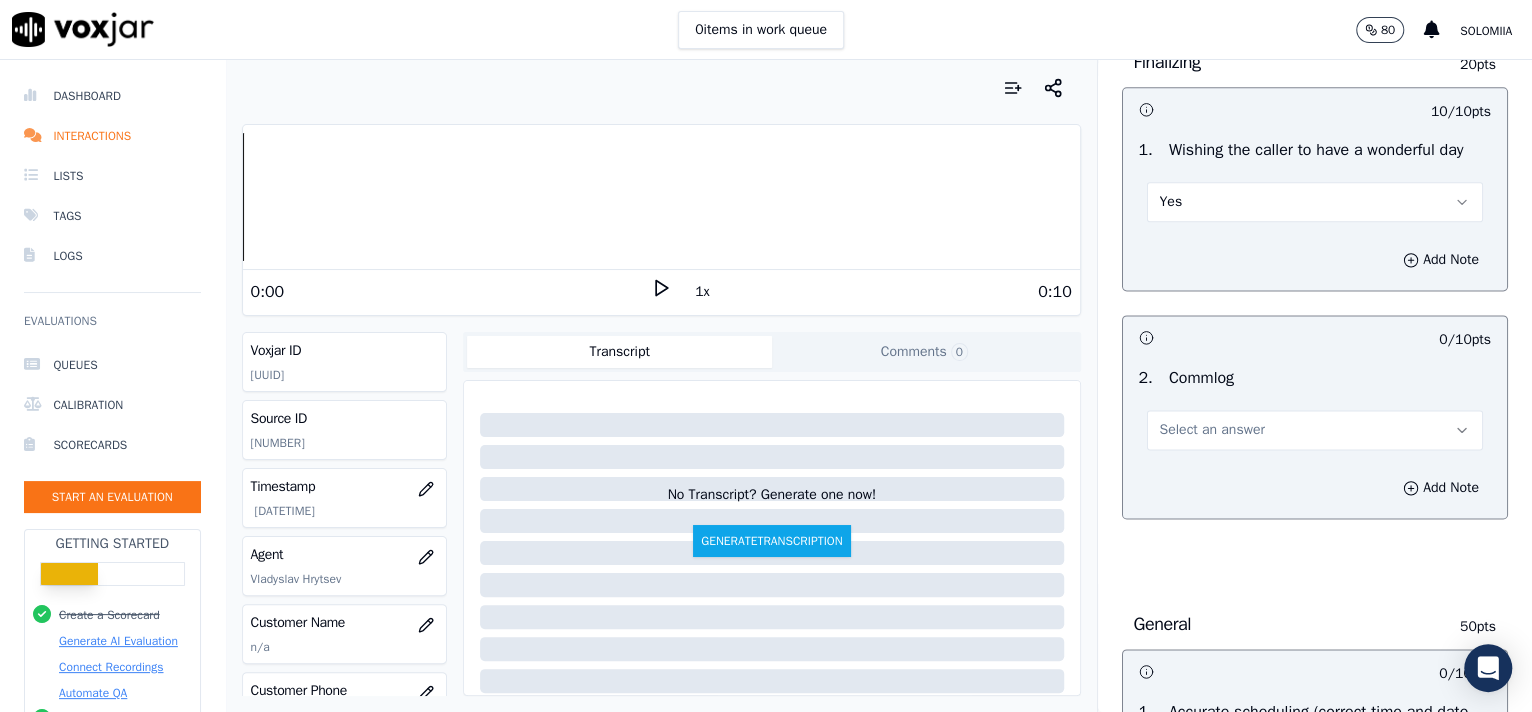 click on "Select an answer" at bounding box center [1315, 428] 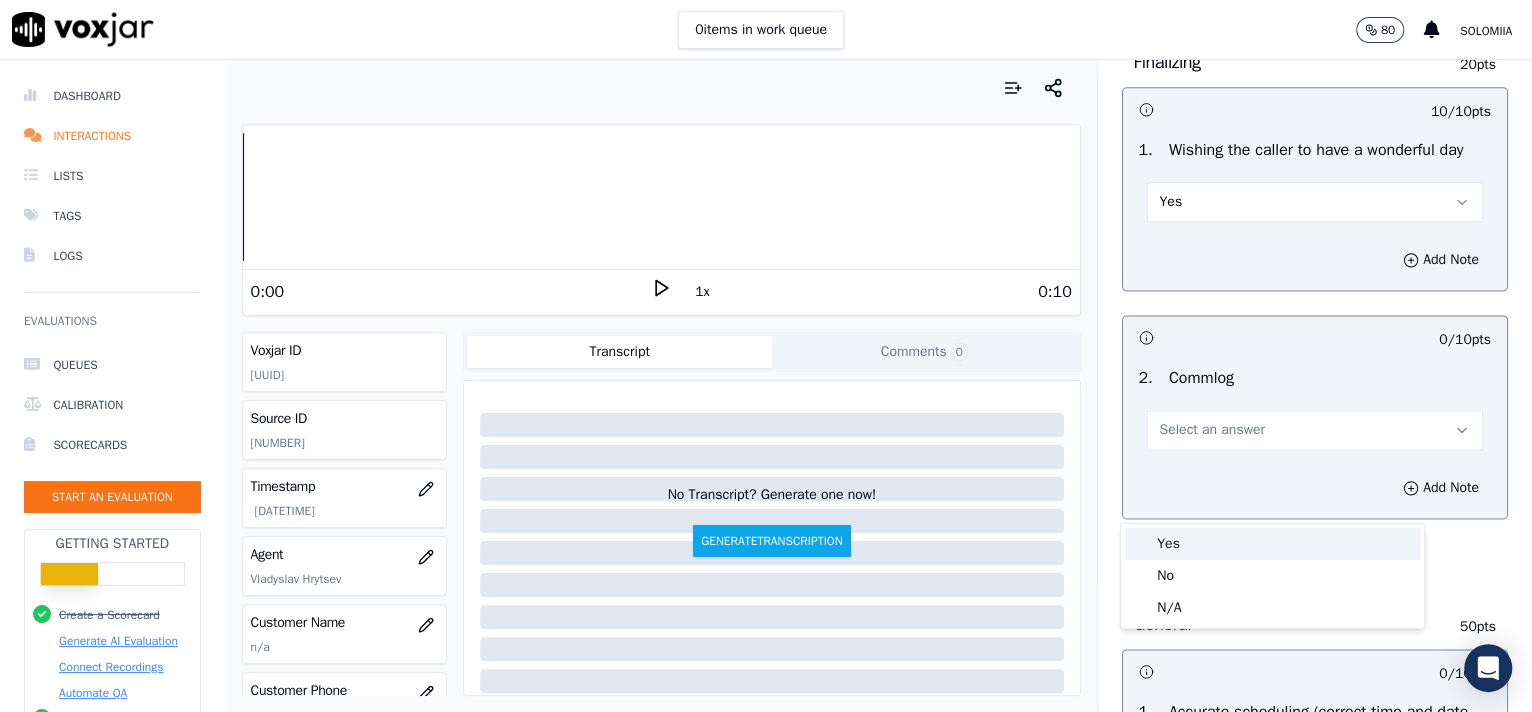 click on "Yes" at bounding box center (1272, 544) 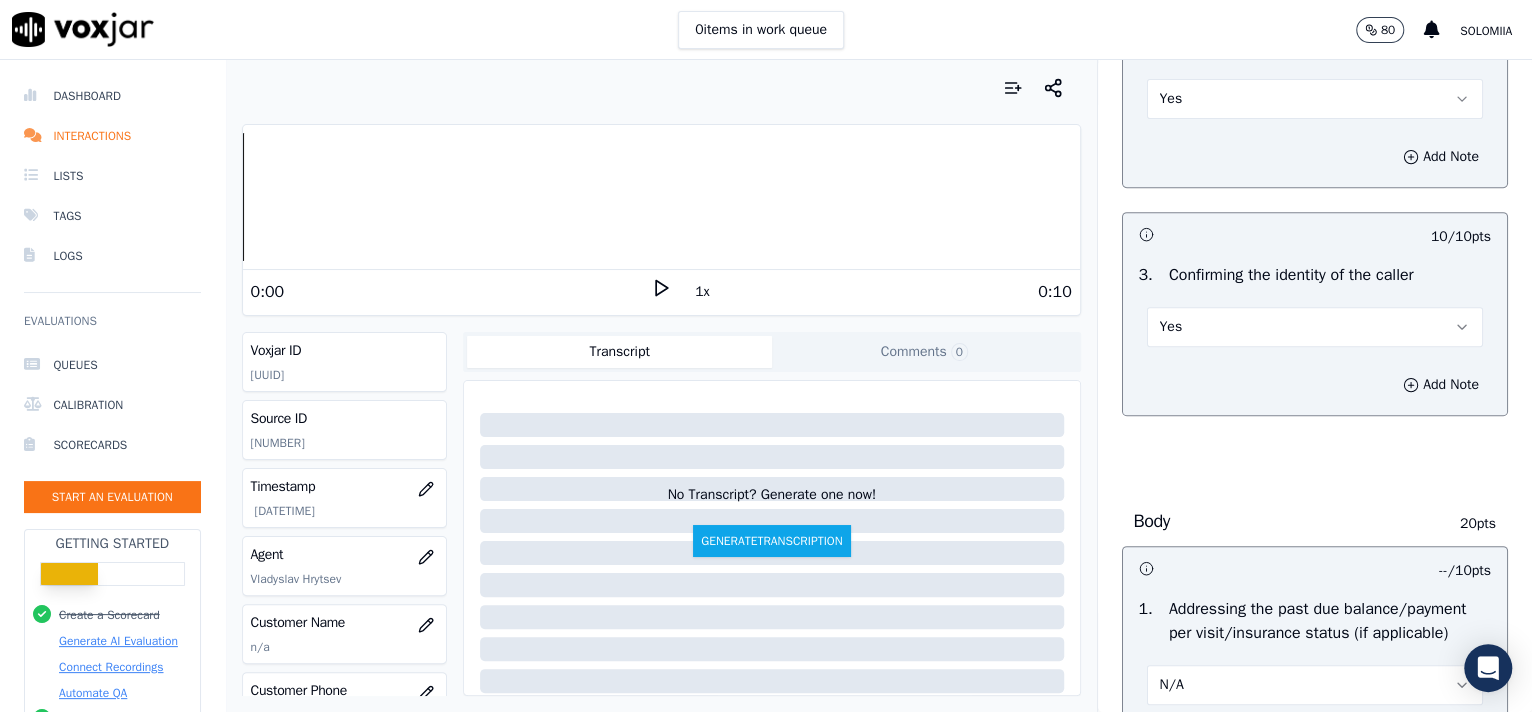 scroll, scrollTop: 567, scrollLeft: 0, axis: vertical 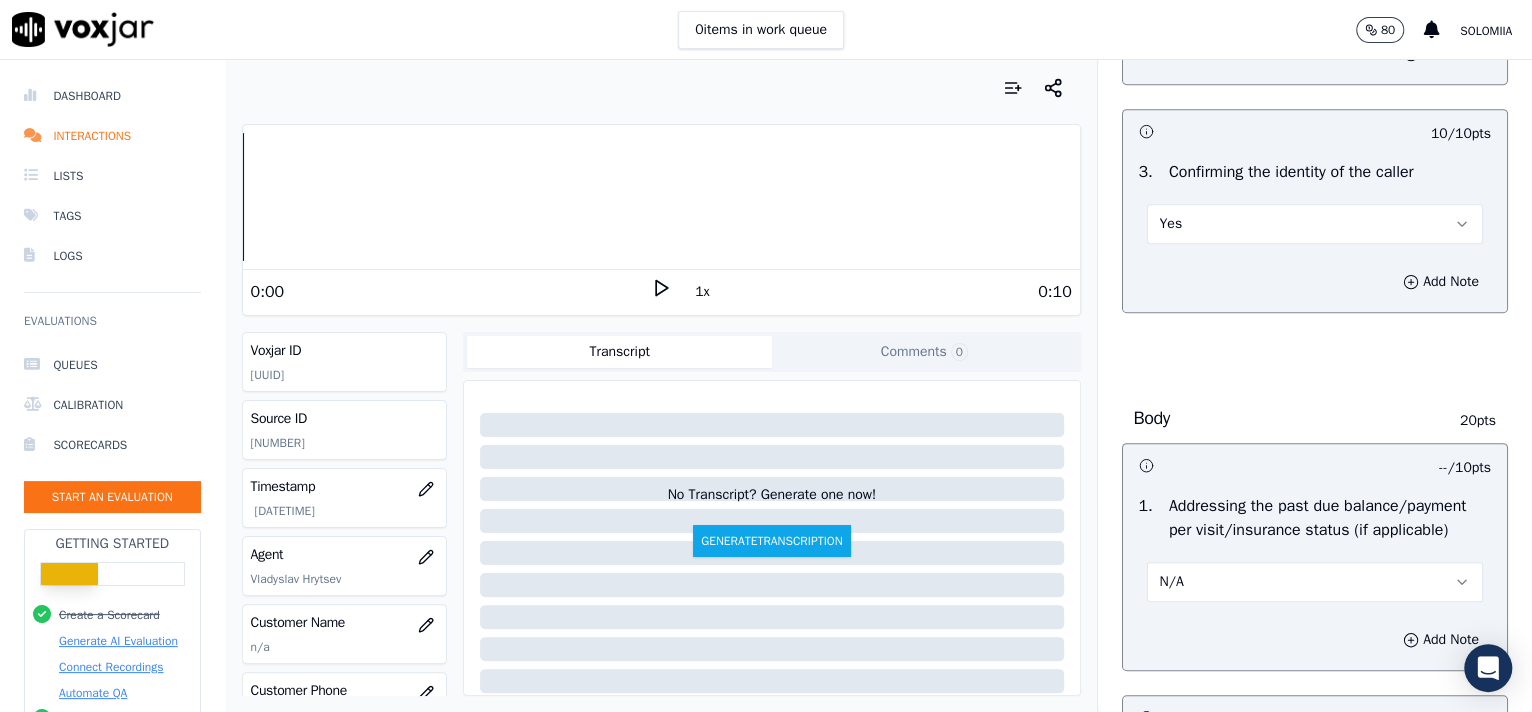 click on "Yes" at bounding box center (1315, 224) 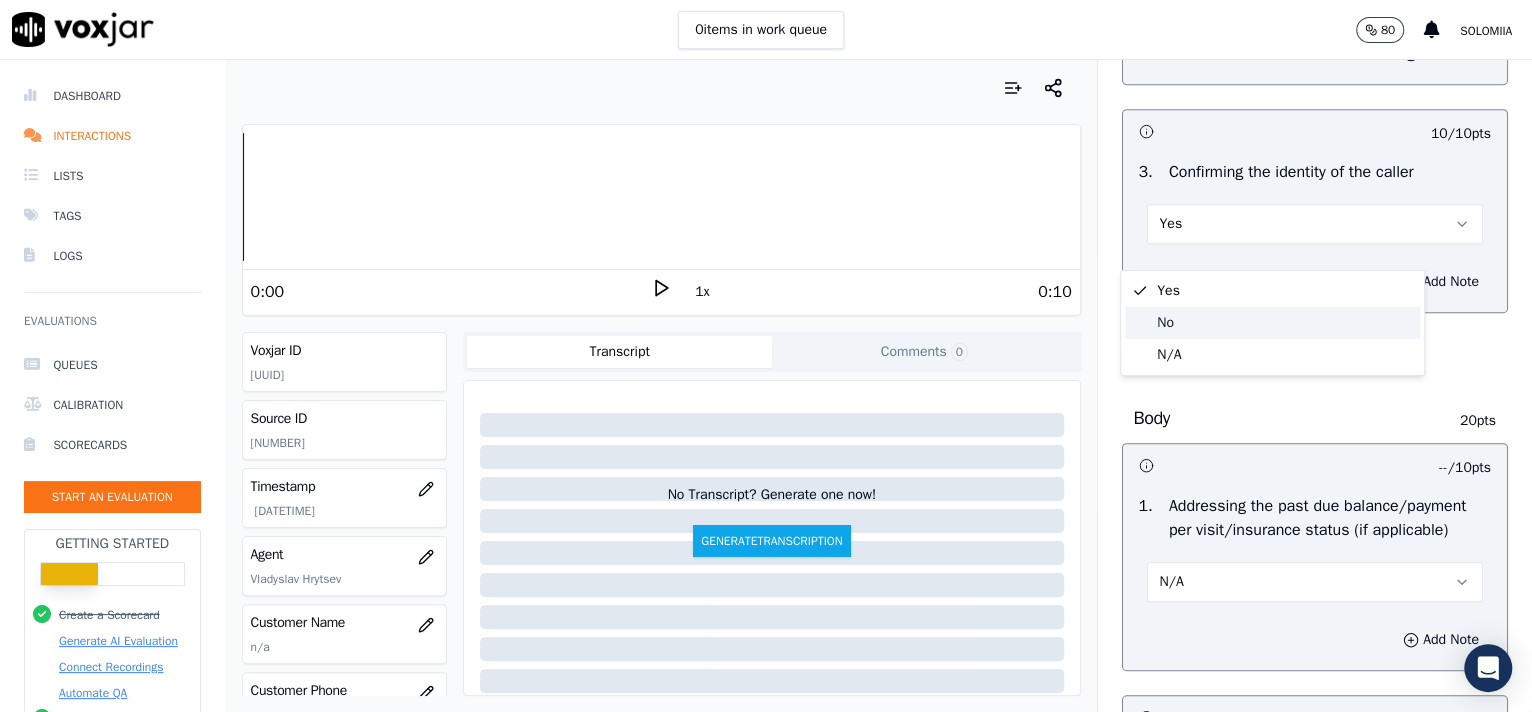 drag, startPoint x: 1202, startPoint y: 345, endPoint x: 1195, endPoint y: 327, distance: 19.313208 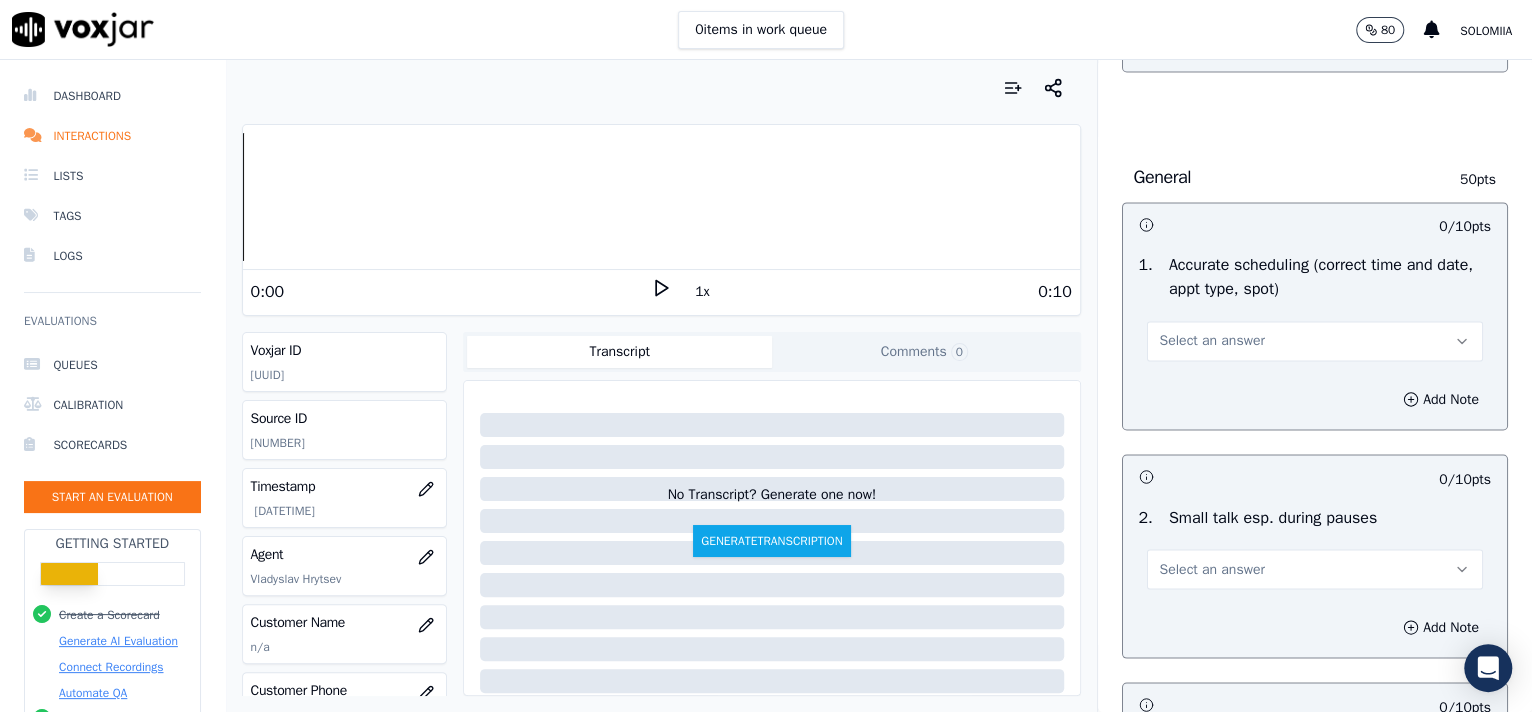 scroll, scrollTop: 2110, scrollLeft: 0, axis: vertical 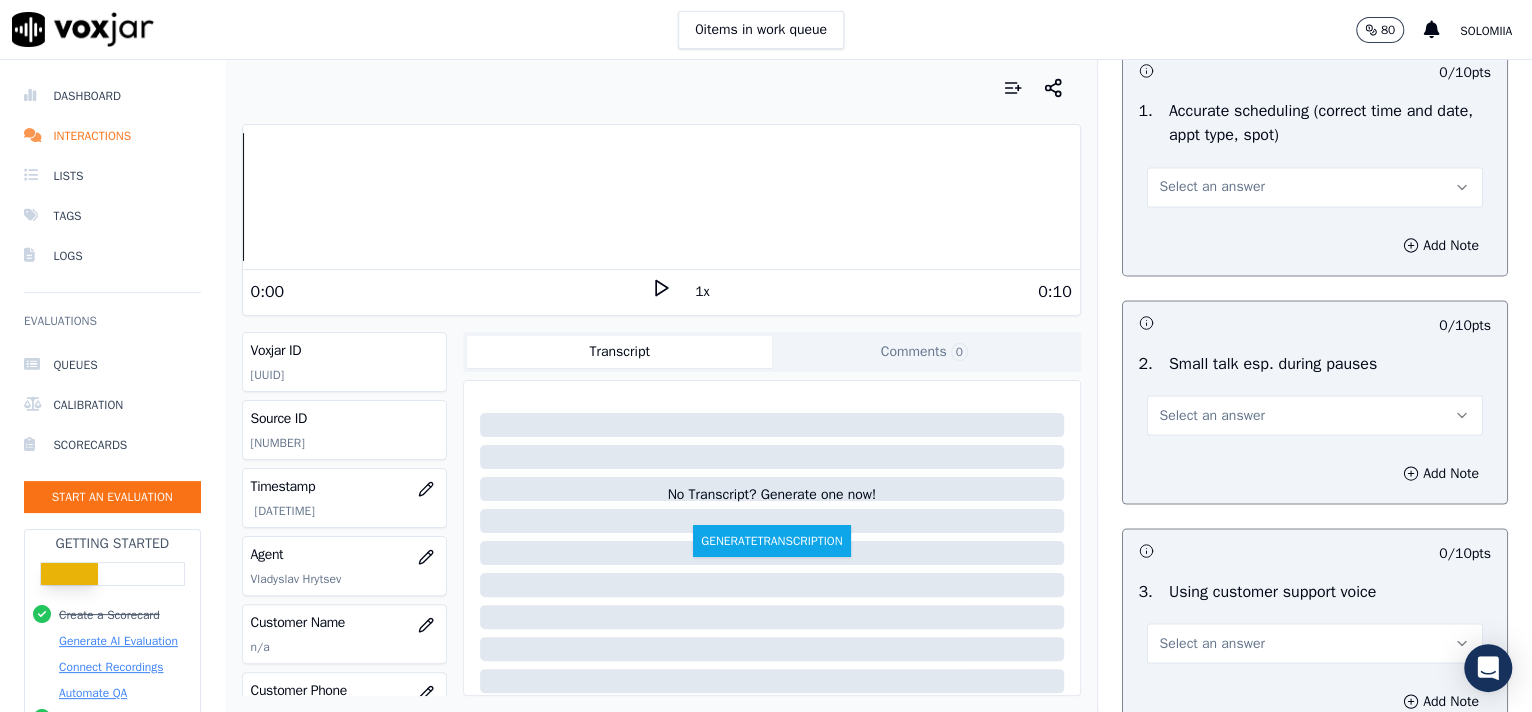 click on "Select an answer" at bounding box center [1212, 187] 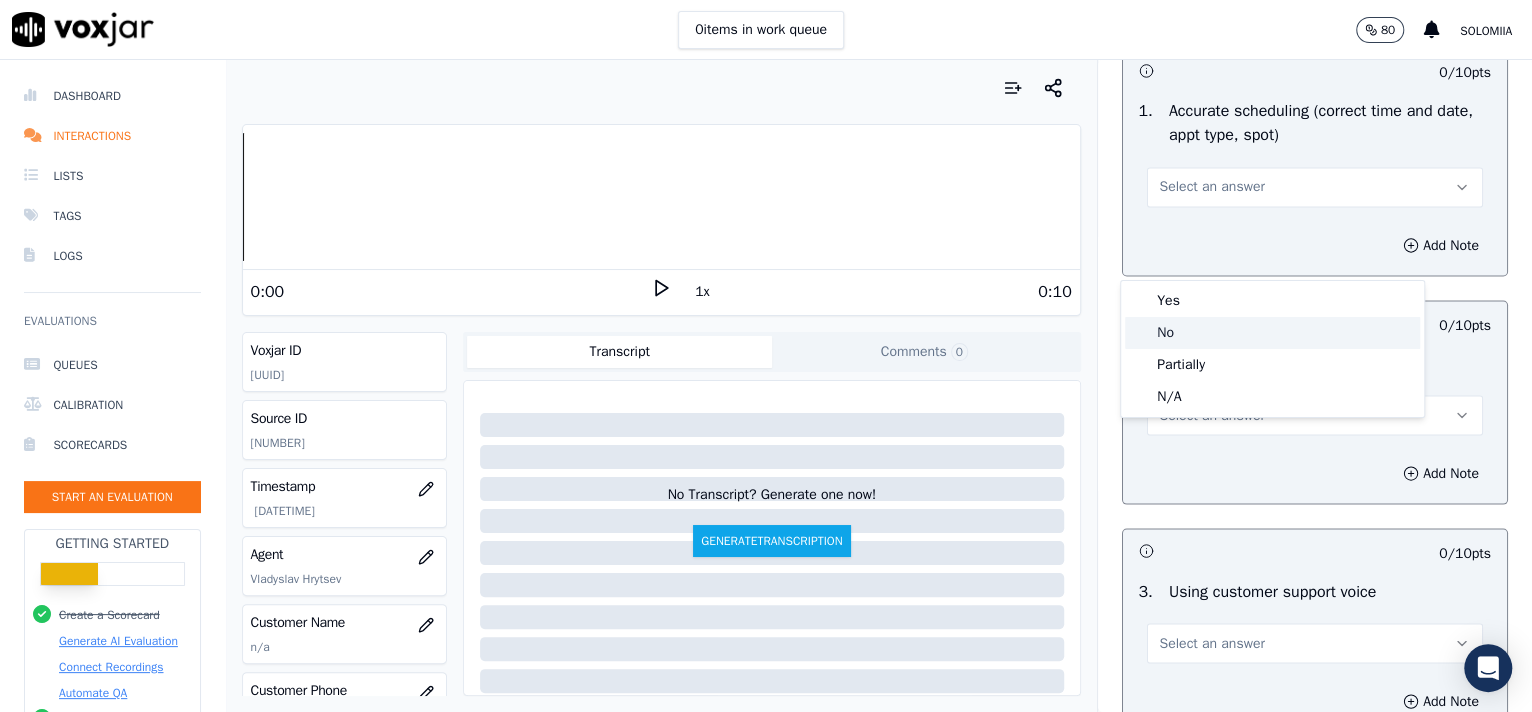drag, startPoint x: 1195, startPoint y: 385, endPoint x: 1179, endPoint y: 296, distance: 90.426765 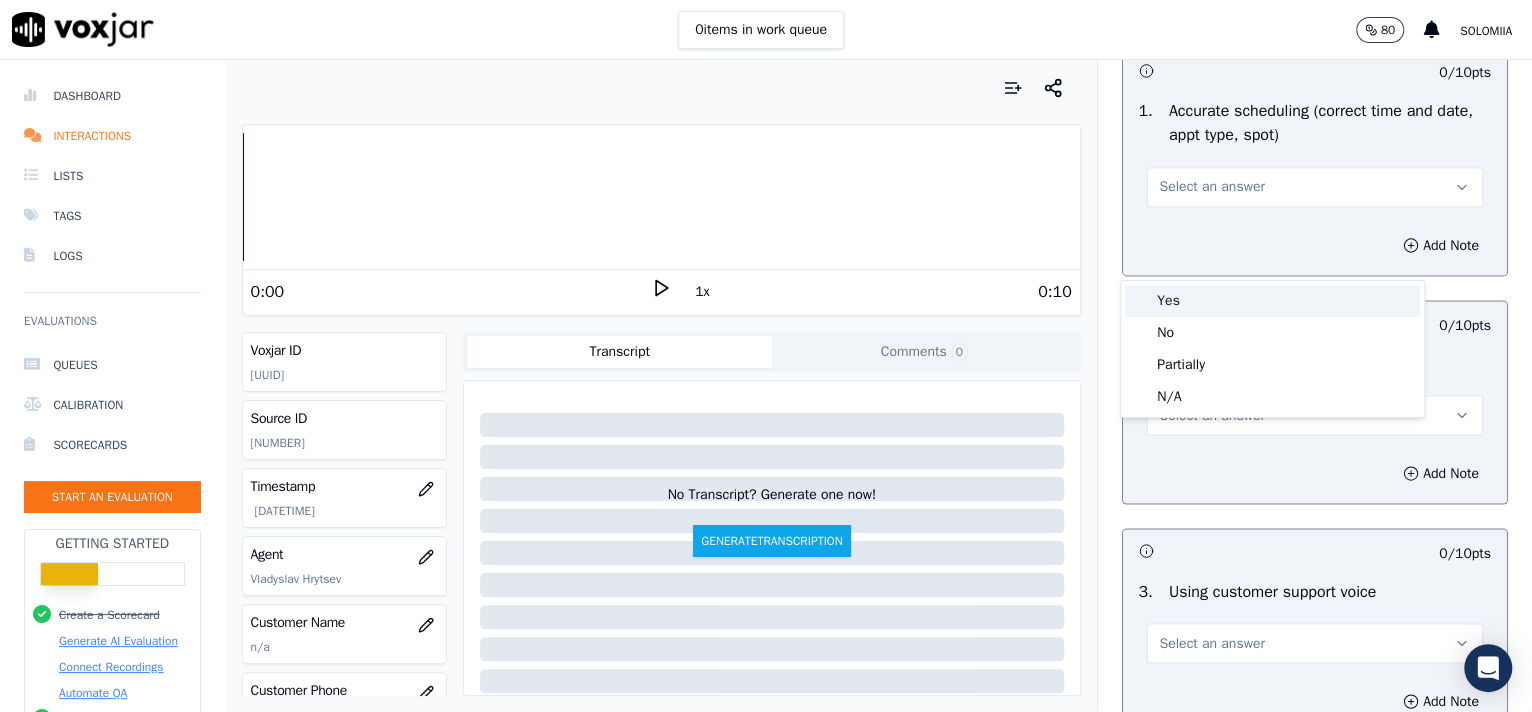 click on "Yes" at bounding box center [1272, 301] 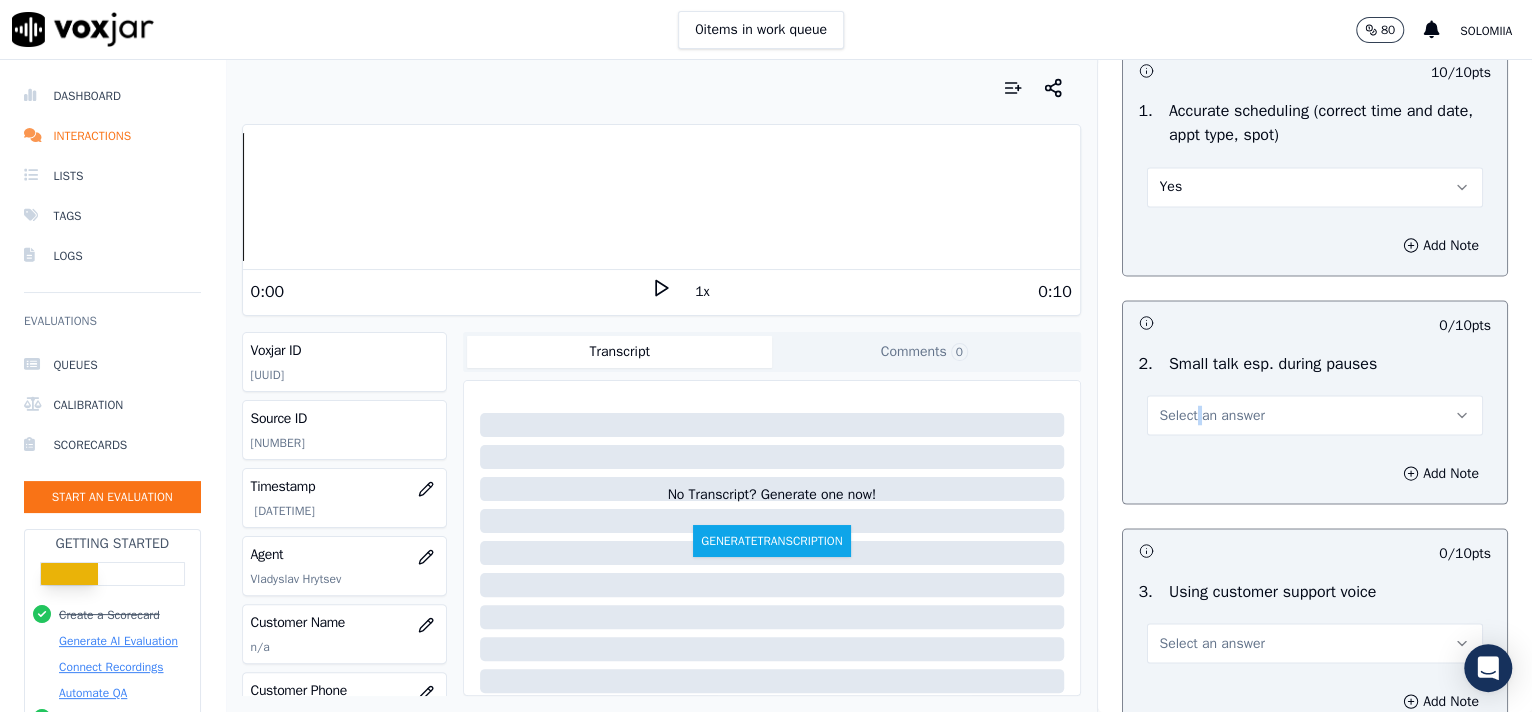 drag, startPoint x: 1170, startPoint y: 457, endPoint x: 1172, endPoint y: 481, distance: 24.083189 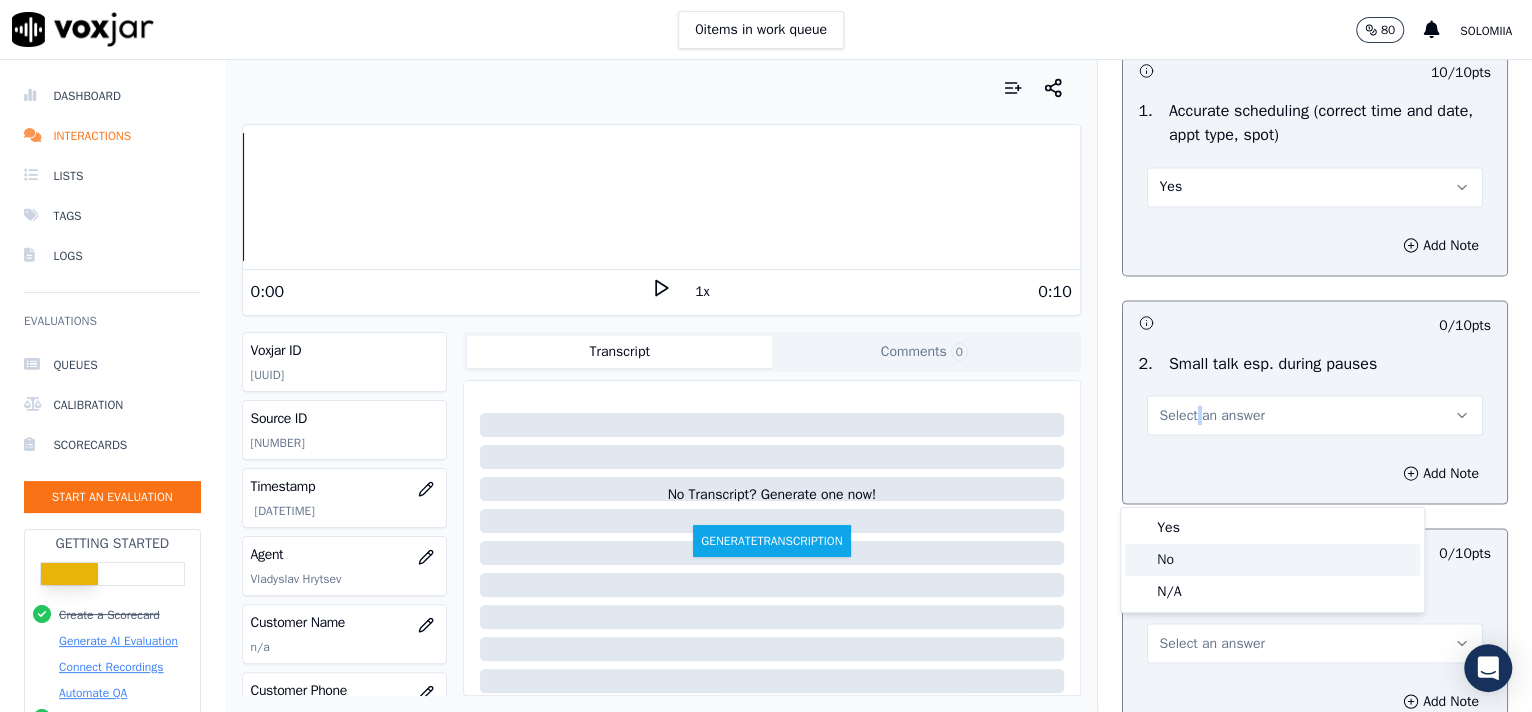 click on "No" 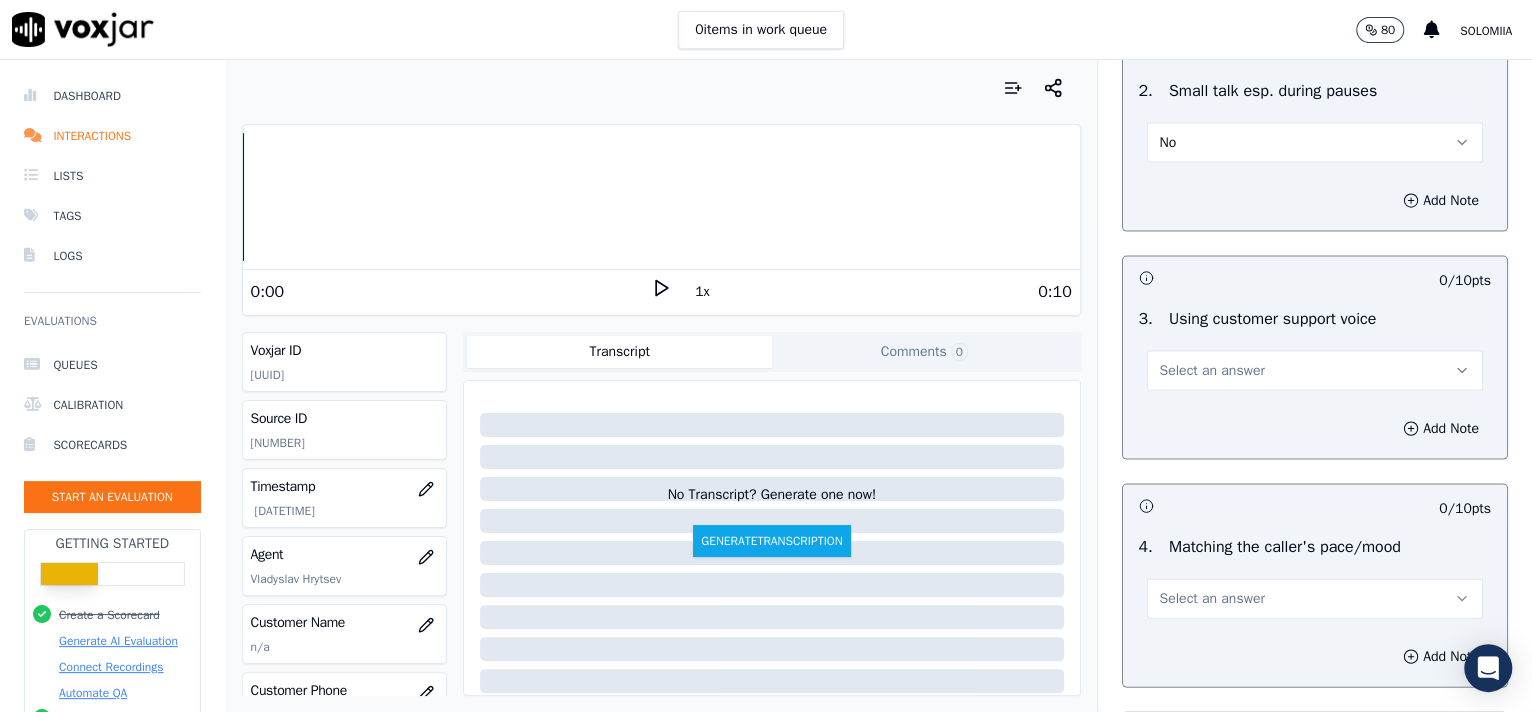 scroll, scrollTop: 2580, scrollLeft: 0, axis: vertical 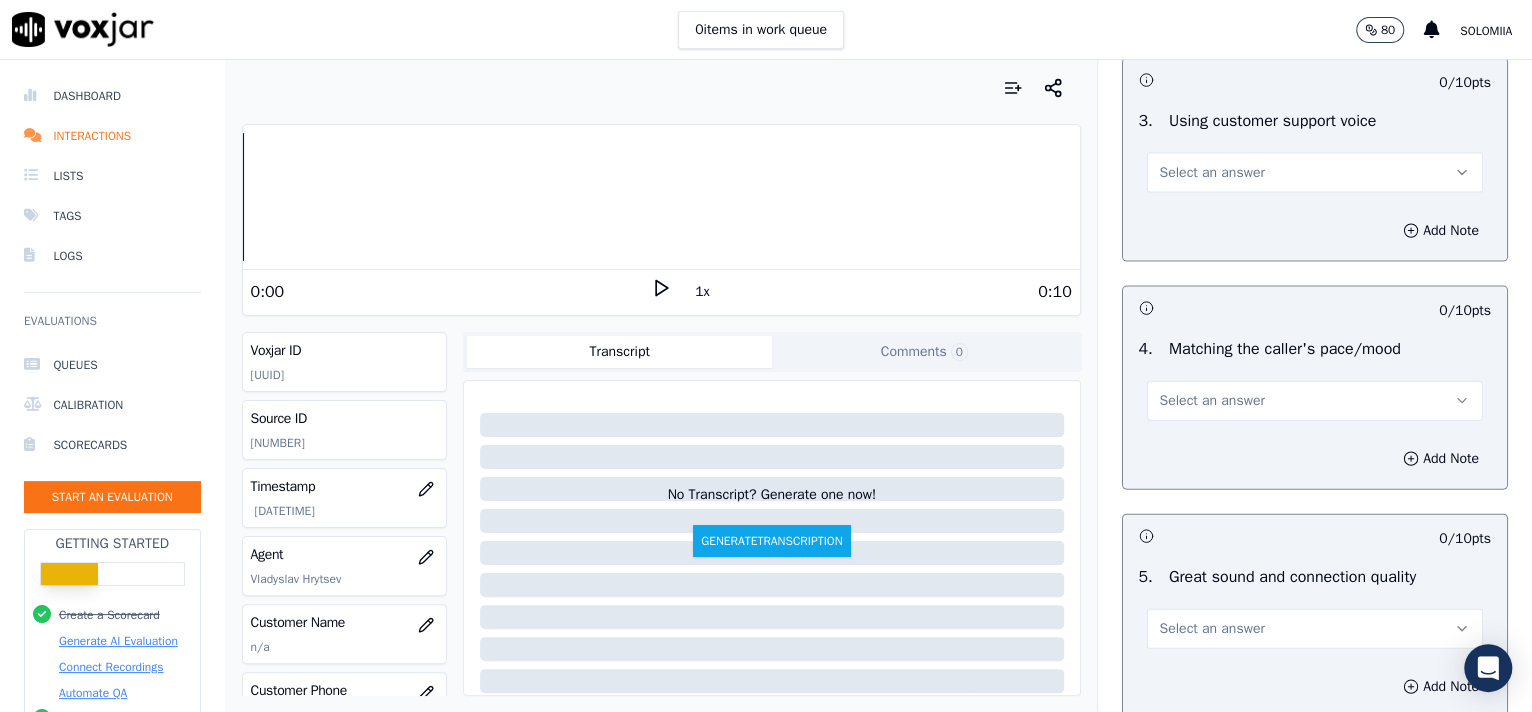 click on "Select an answer" at bounding box center (1315, 173) 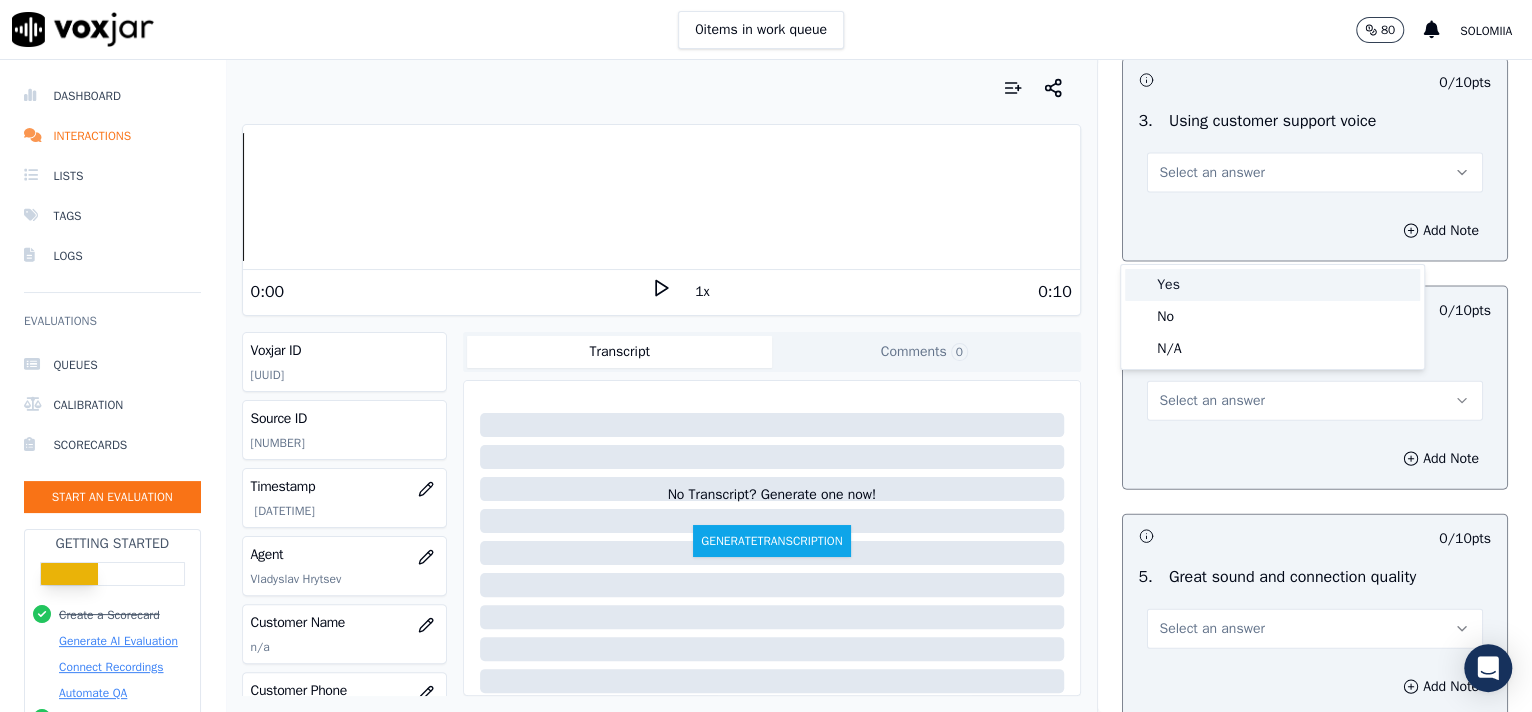 click on "Yes" at bounding box center (1272, 285) 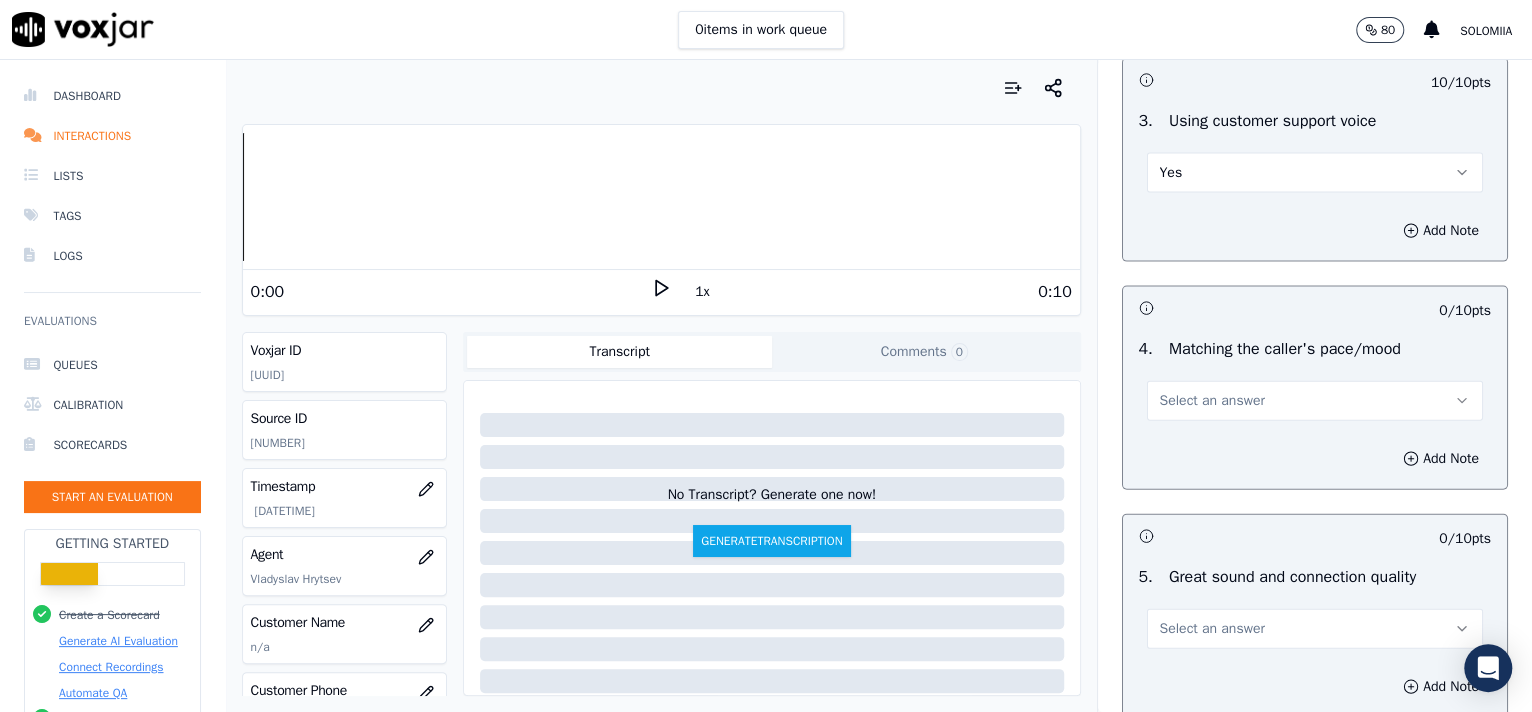 click on "Select an answer" at bounding box center (1315, 401) 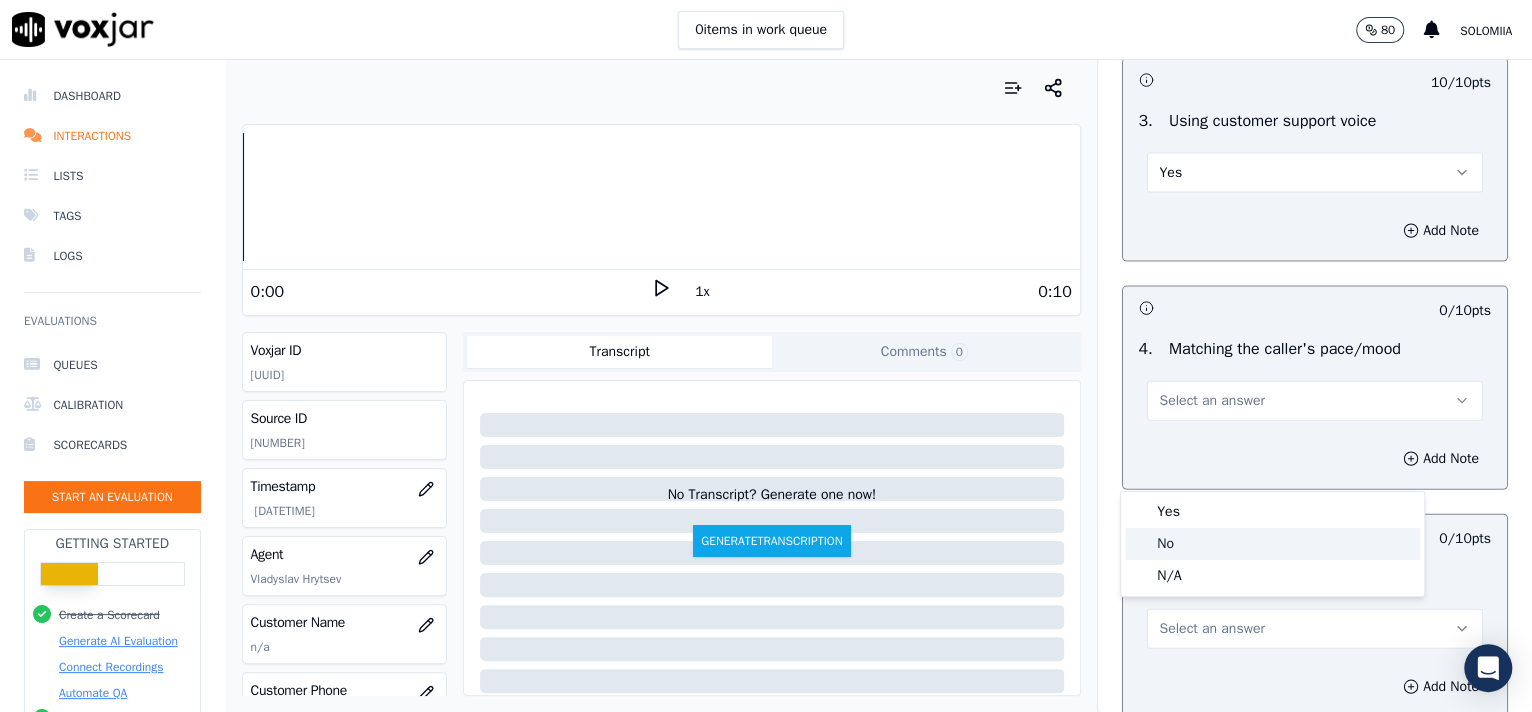 drag, startPoint x: 1237, startPoint y: 529, endPoint x: 1232, endPoint y: 516, distance: 13.928389 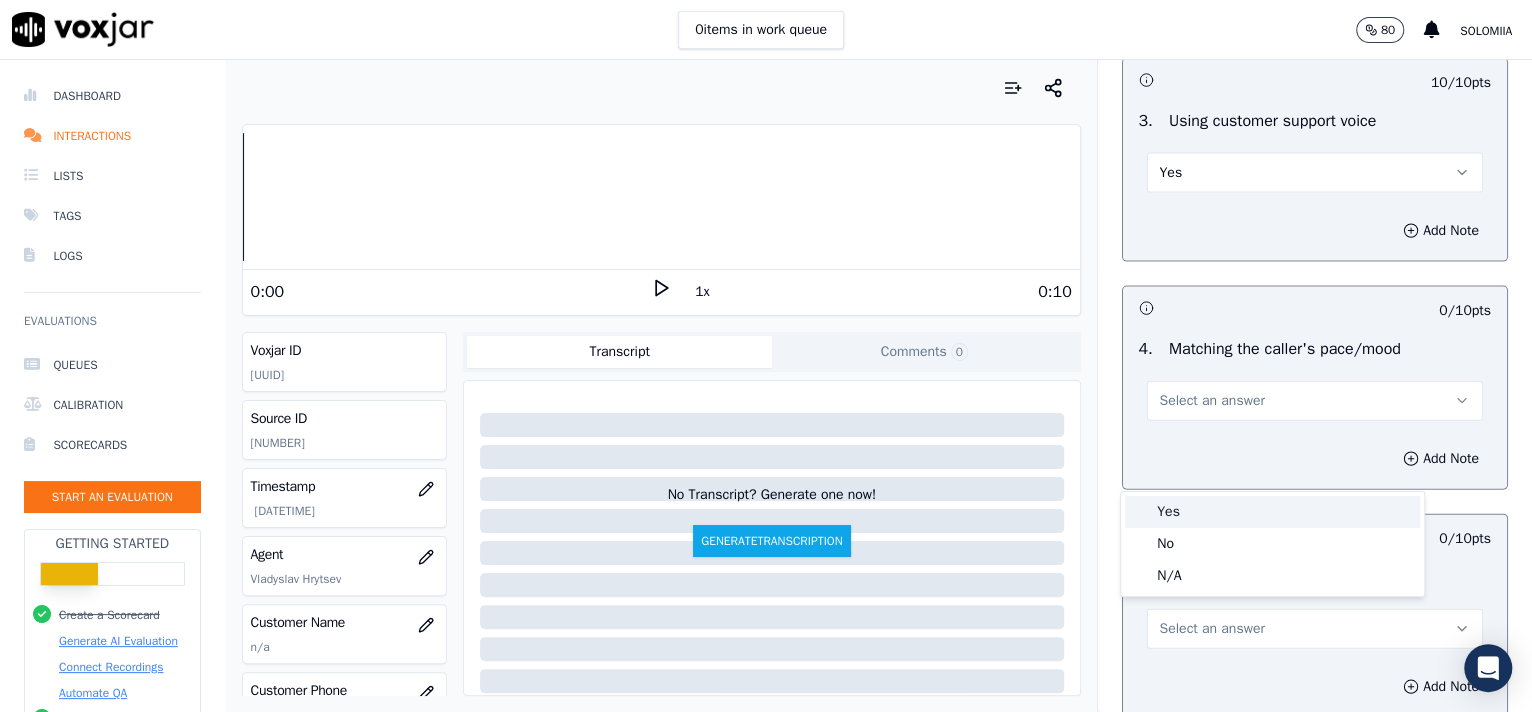click on "Yes" at bounding box center [1272, 512] 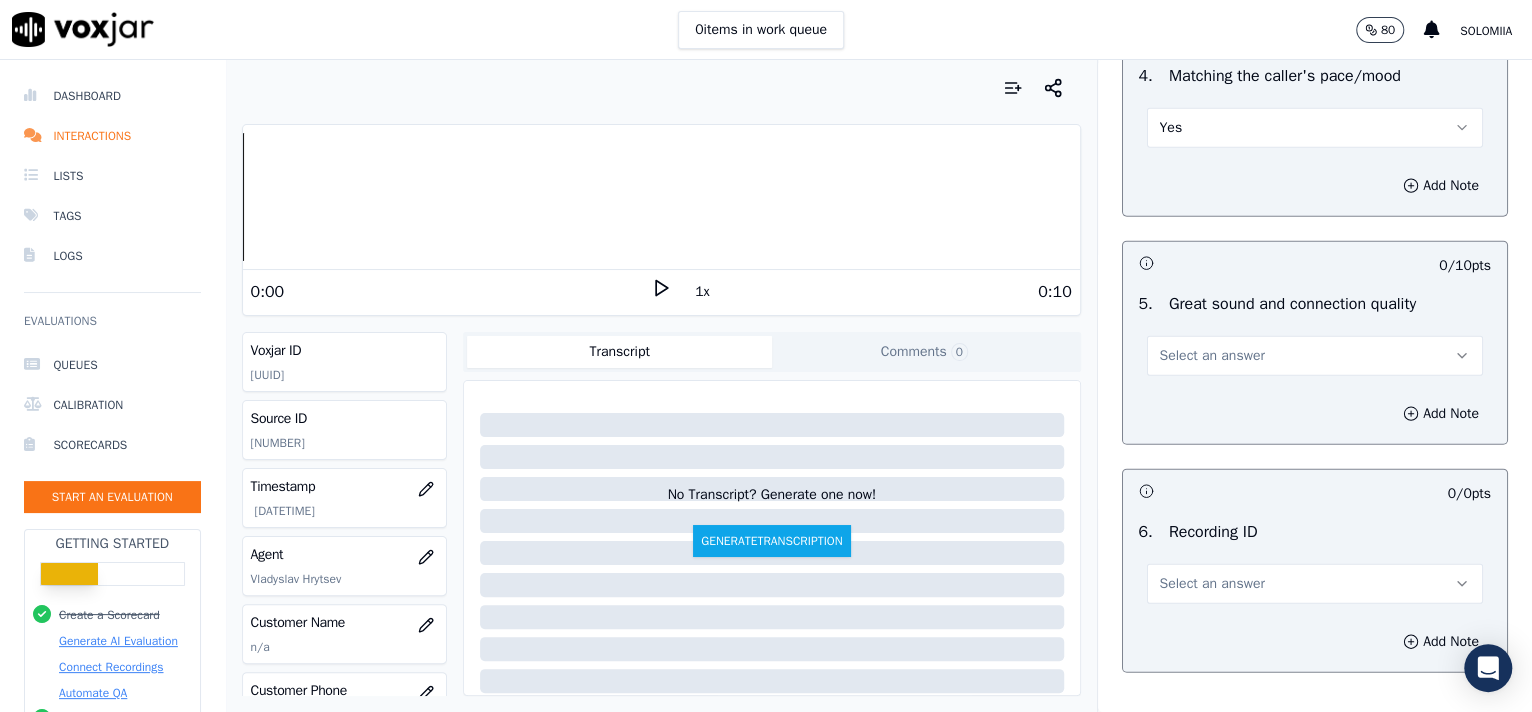 scroll, scrollTop: 2893, scrollLeft: 0, axis: vertical 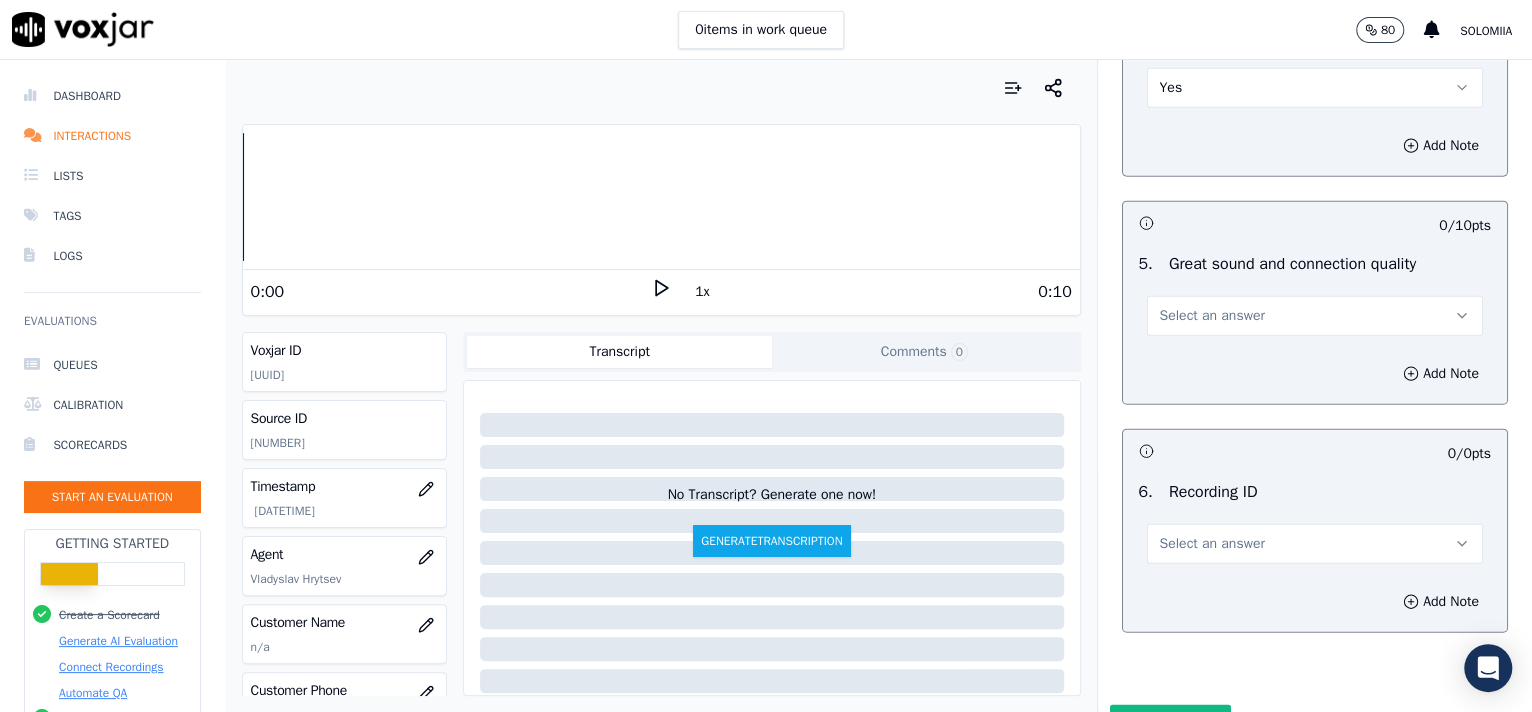 click on "Select an answer" at bounding box center [1212, 316] 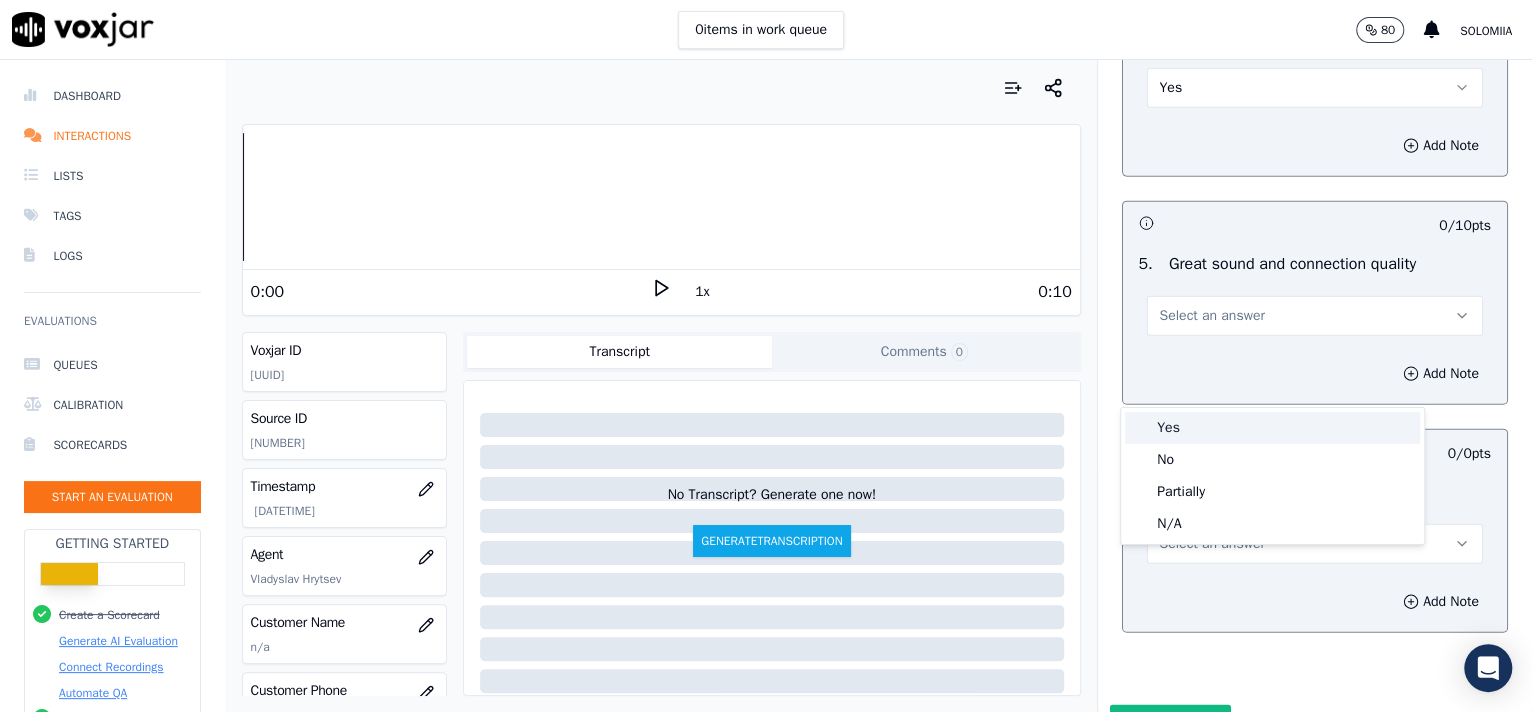 click on "Yes" at bounding box center [1272, 428] 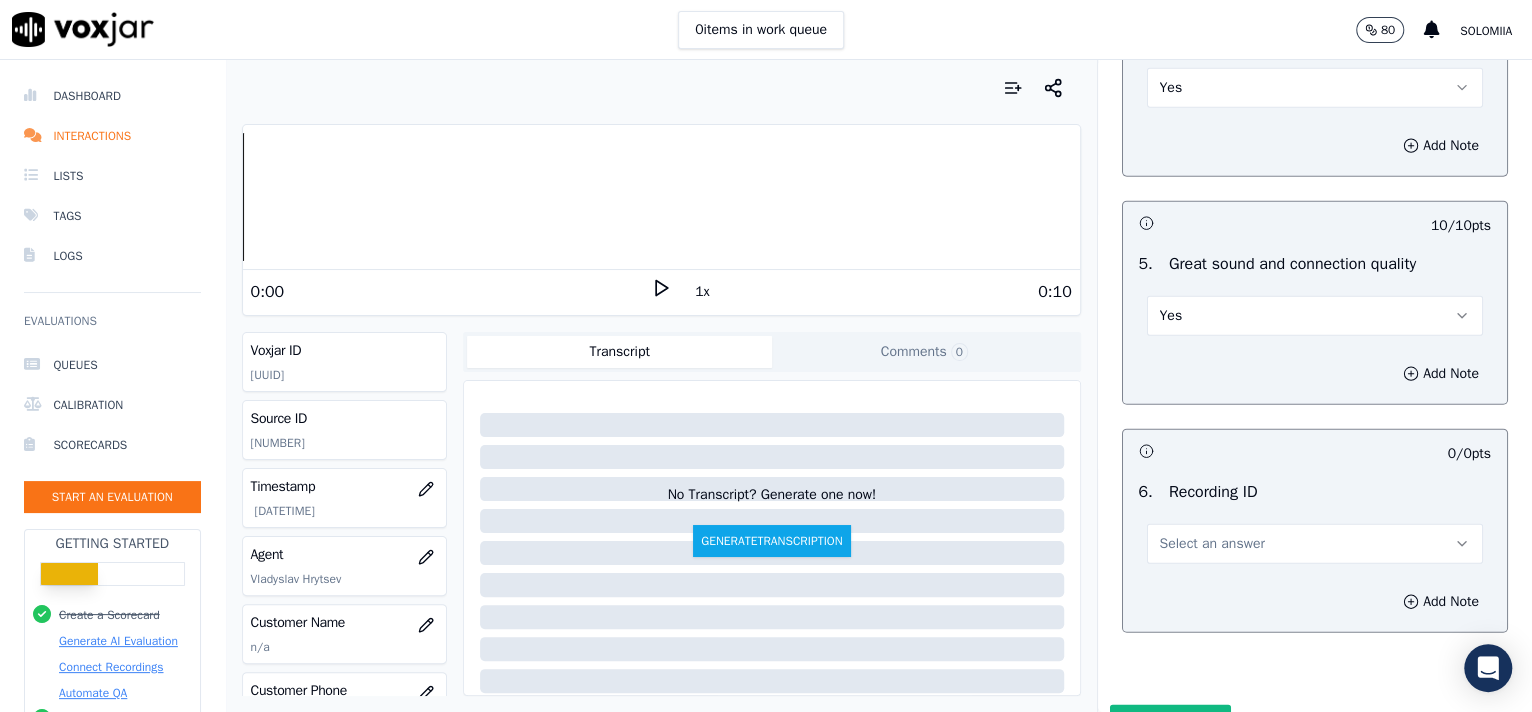 drag, startPoint x: 1471, startPoint y: 538, endPoint x: 1481, endPoint y: 560, distance: 24.166092 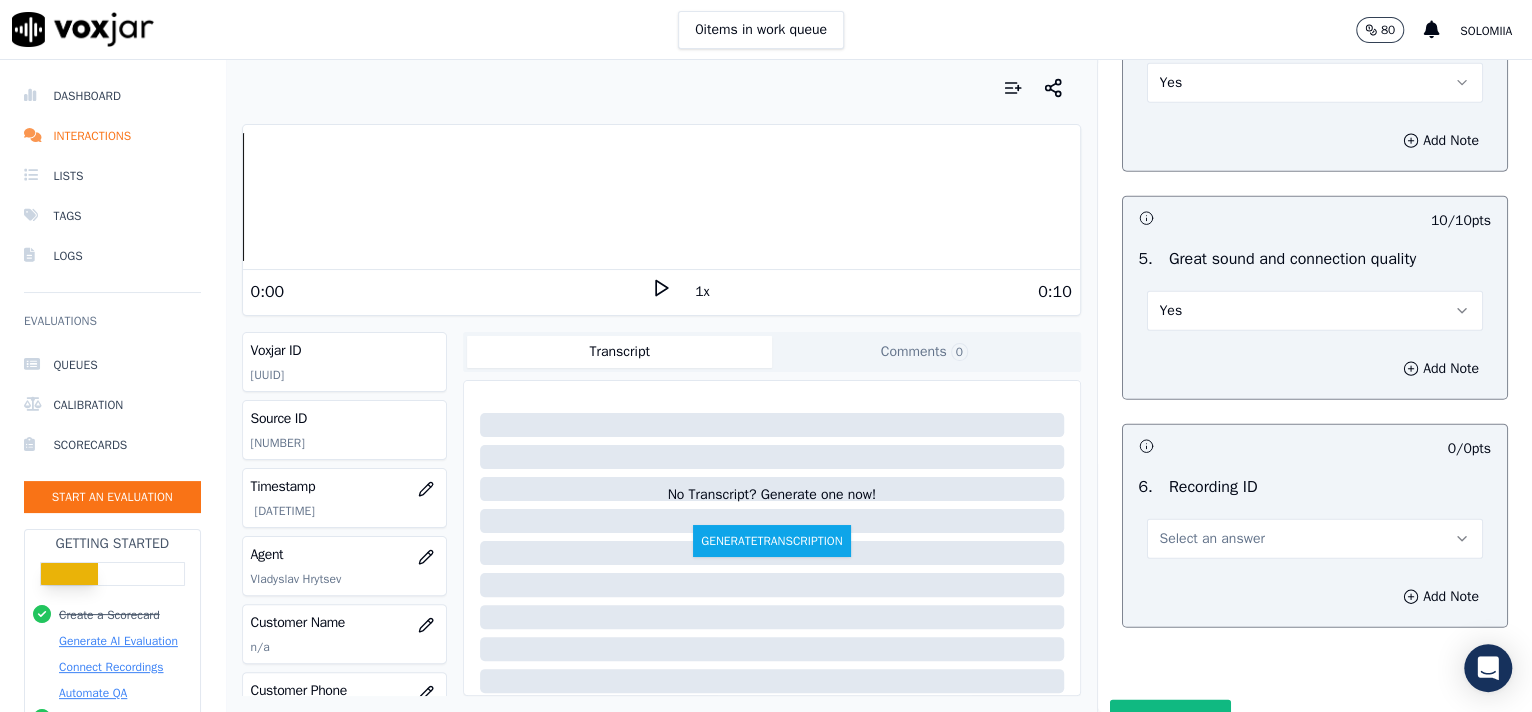 scroll, scrollTop: 3057, scrollLeft: 0, axis: vertical 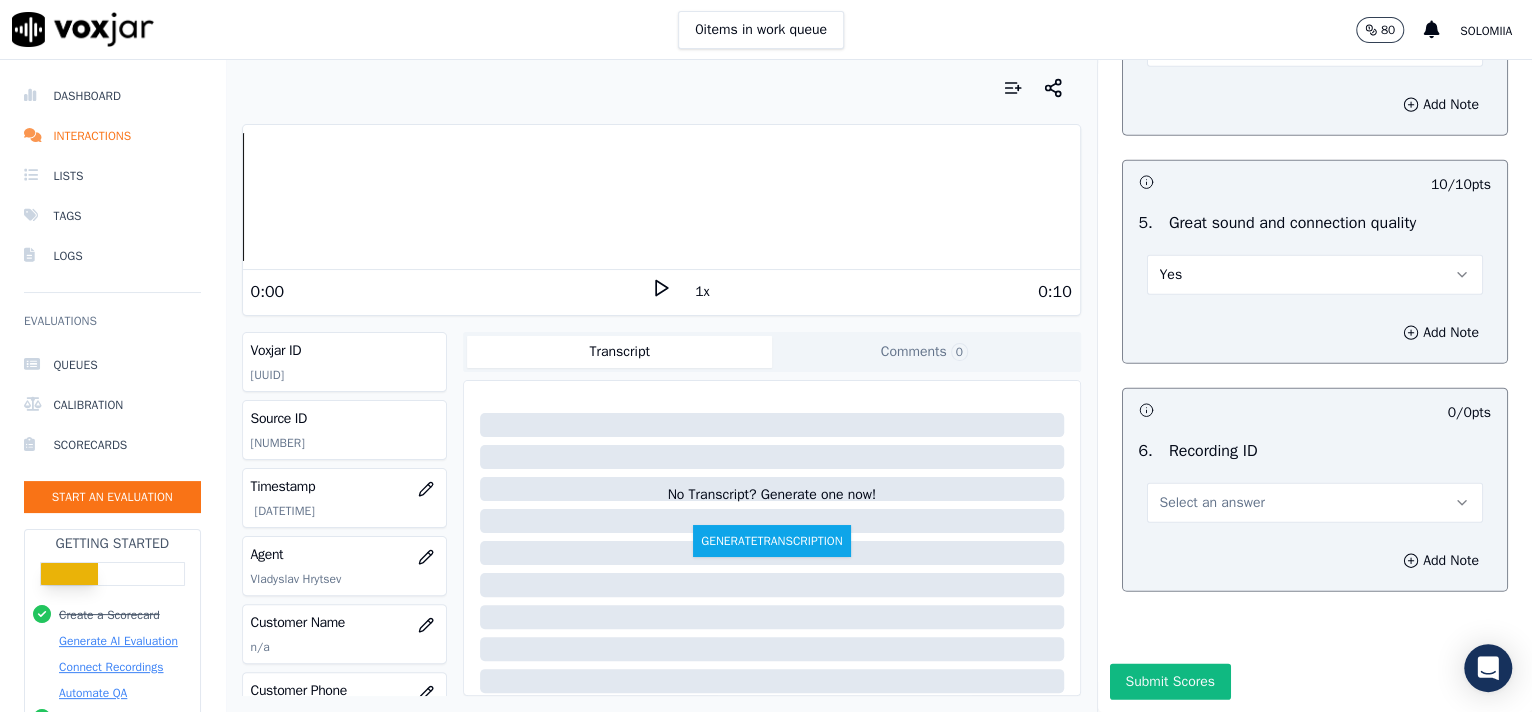 click on "Select an answer" at bounding box center (1212, 503) 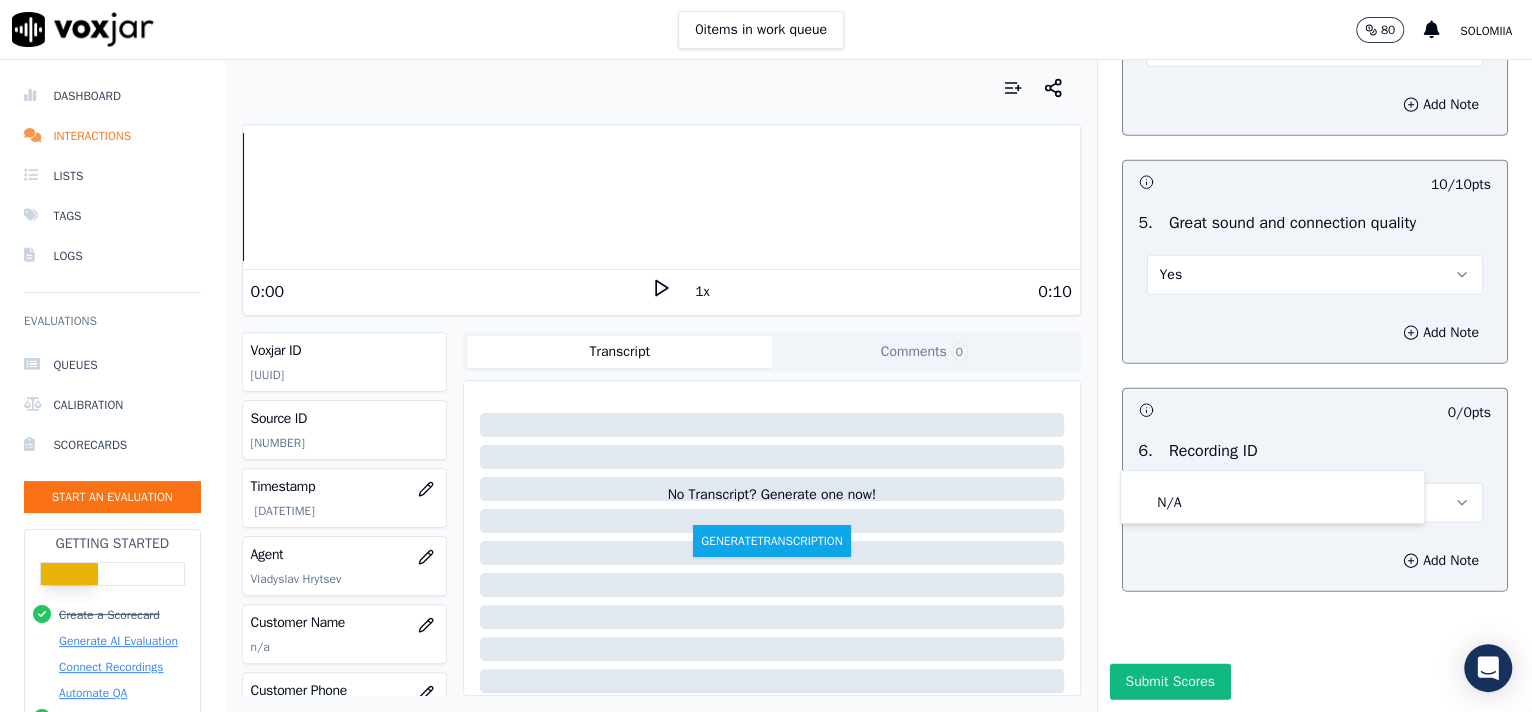 drag, startPoint x: 1217, startPoint y: 522, endPoint x: 1206, endPoint y: 502, distance: 22.825424 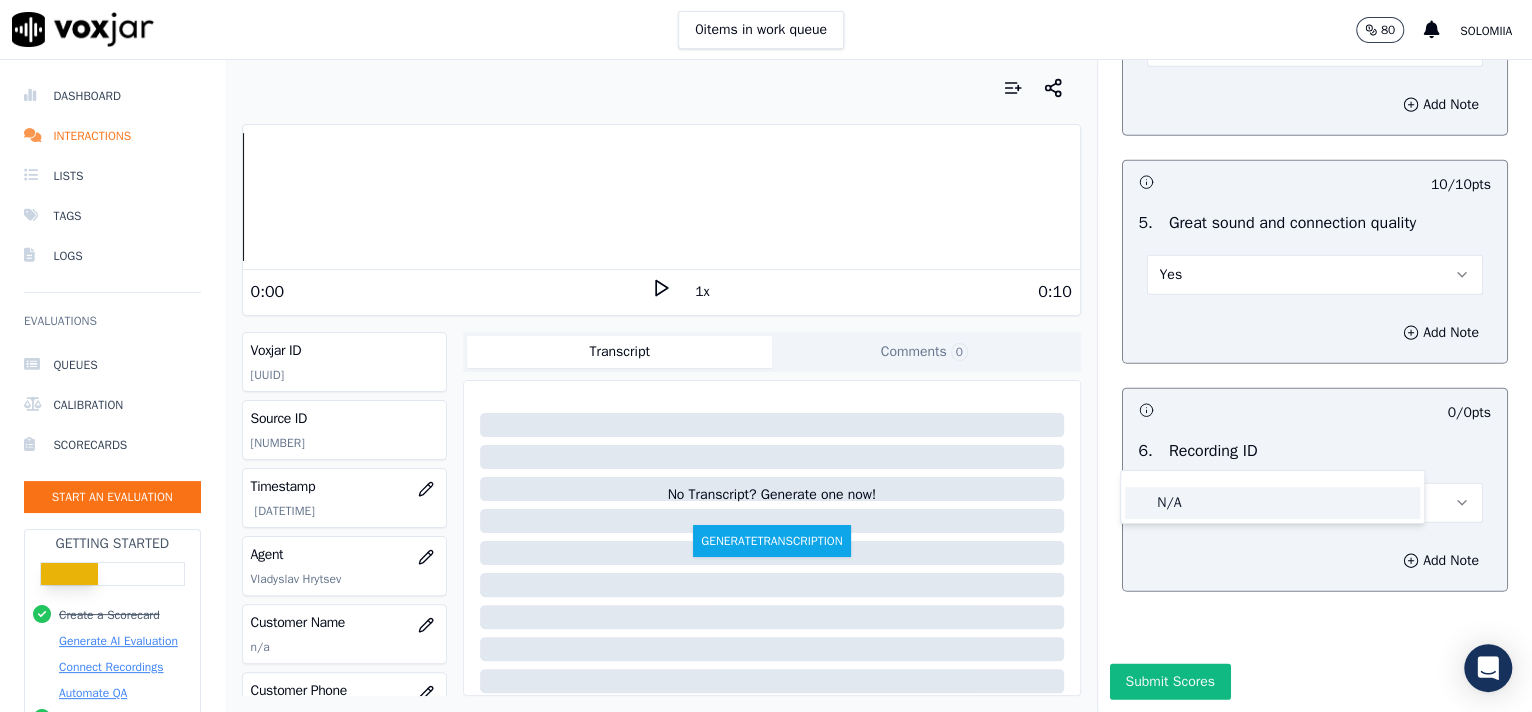 click on "N/A" 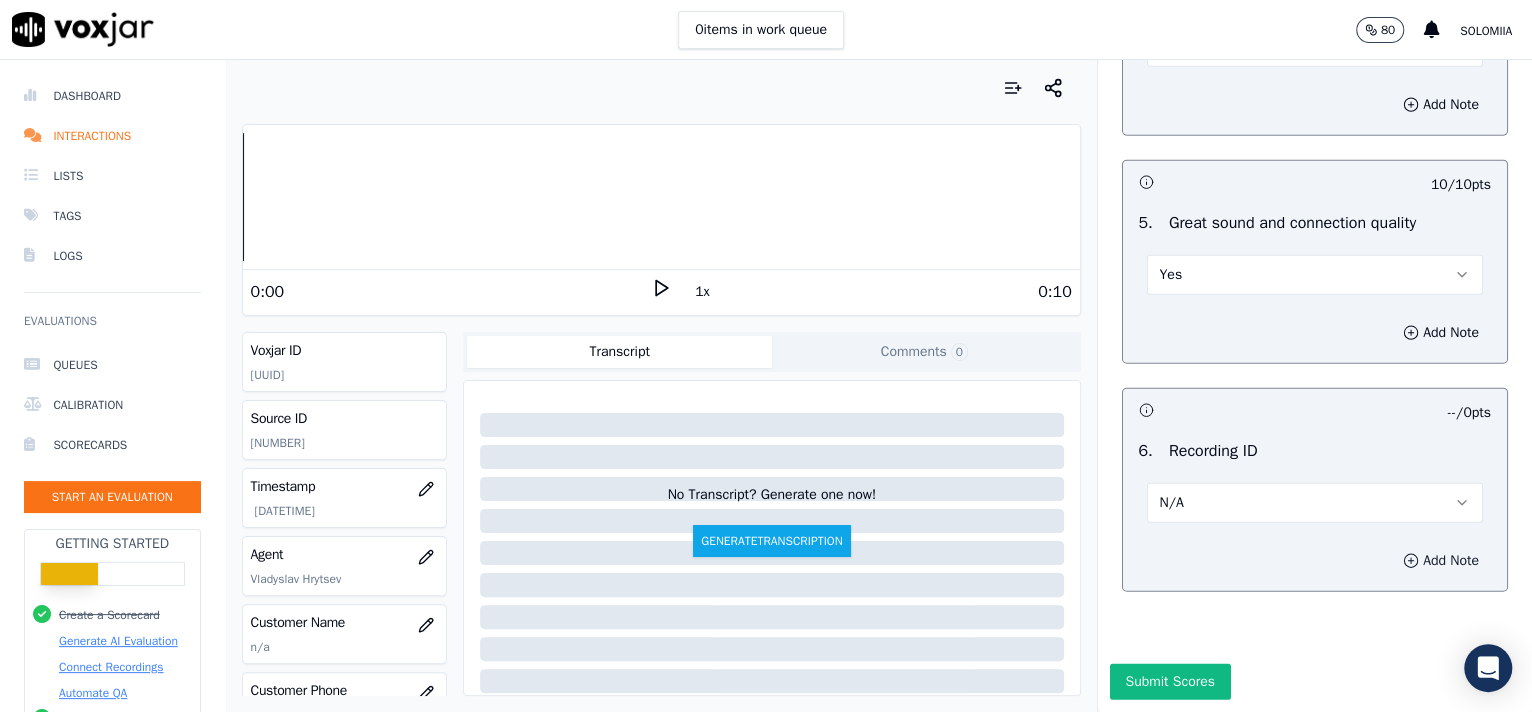 click on "Add Note" at bounding box center [1441, 561] 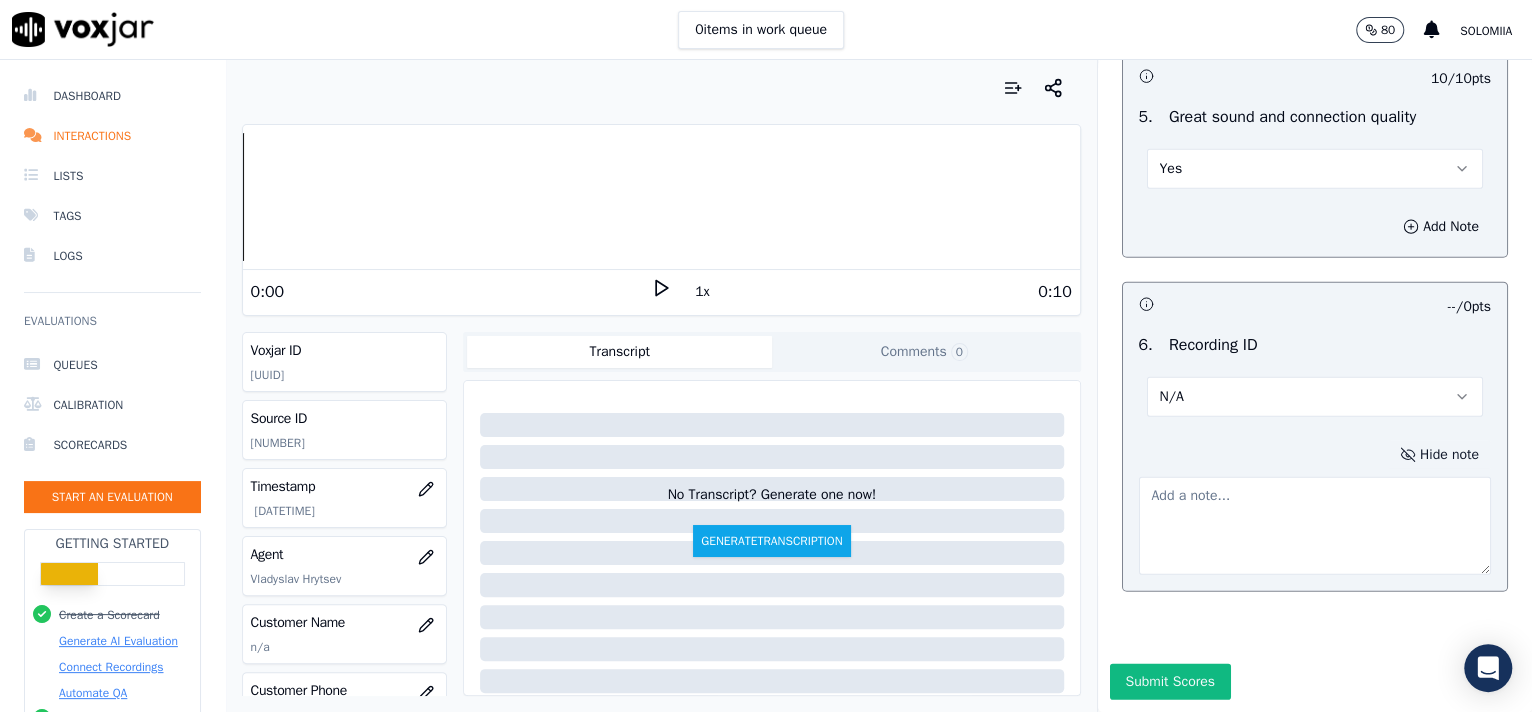 click at bounding box center (1315, 526) 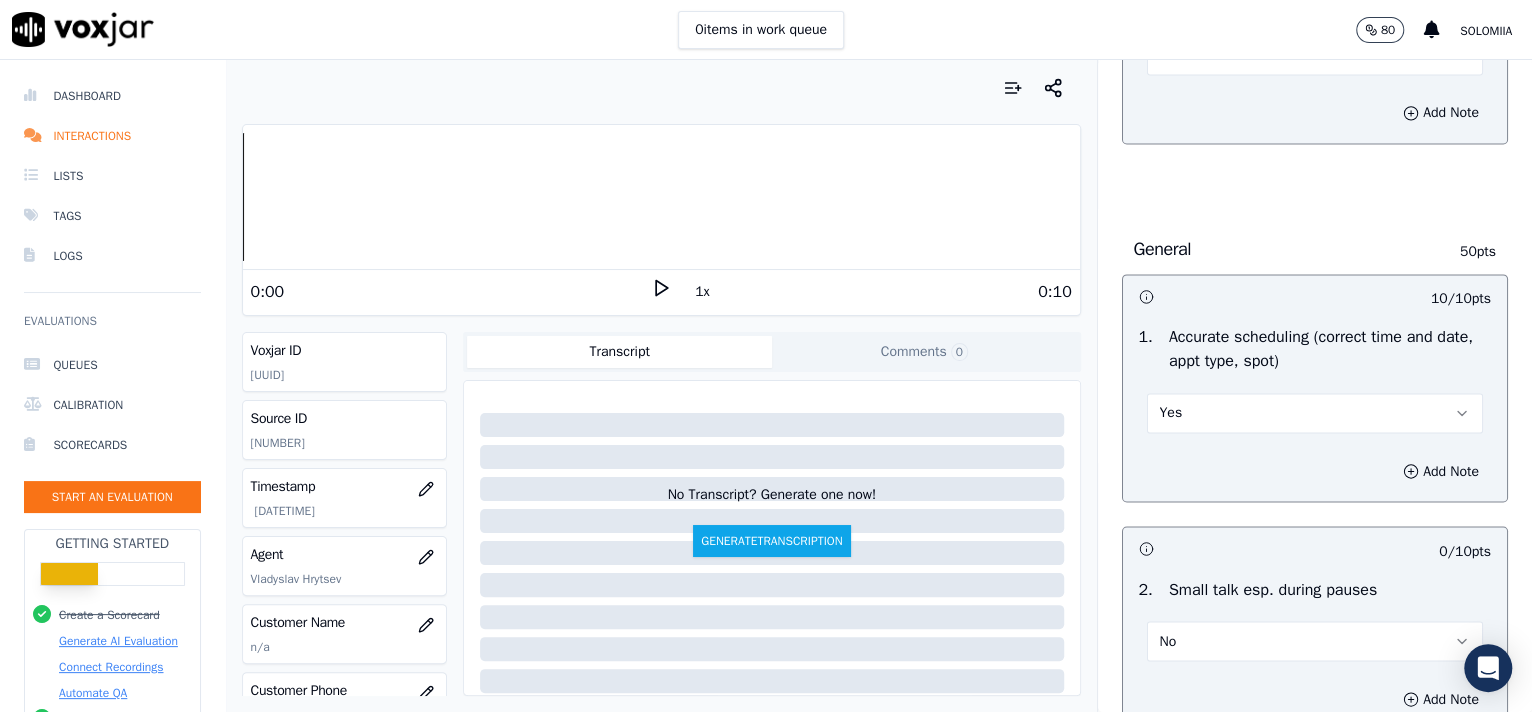 scroll, scrollTop: 3162, scrollLeft: 0, axis: vertical 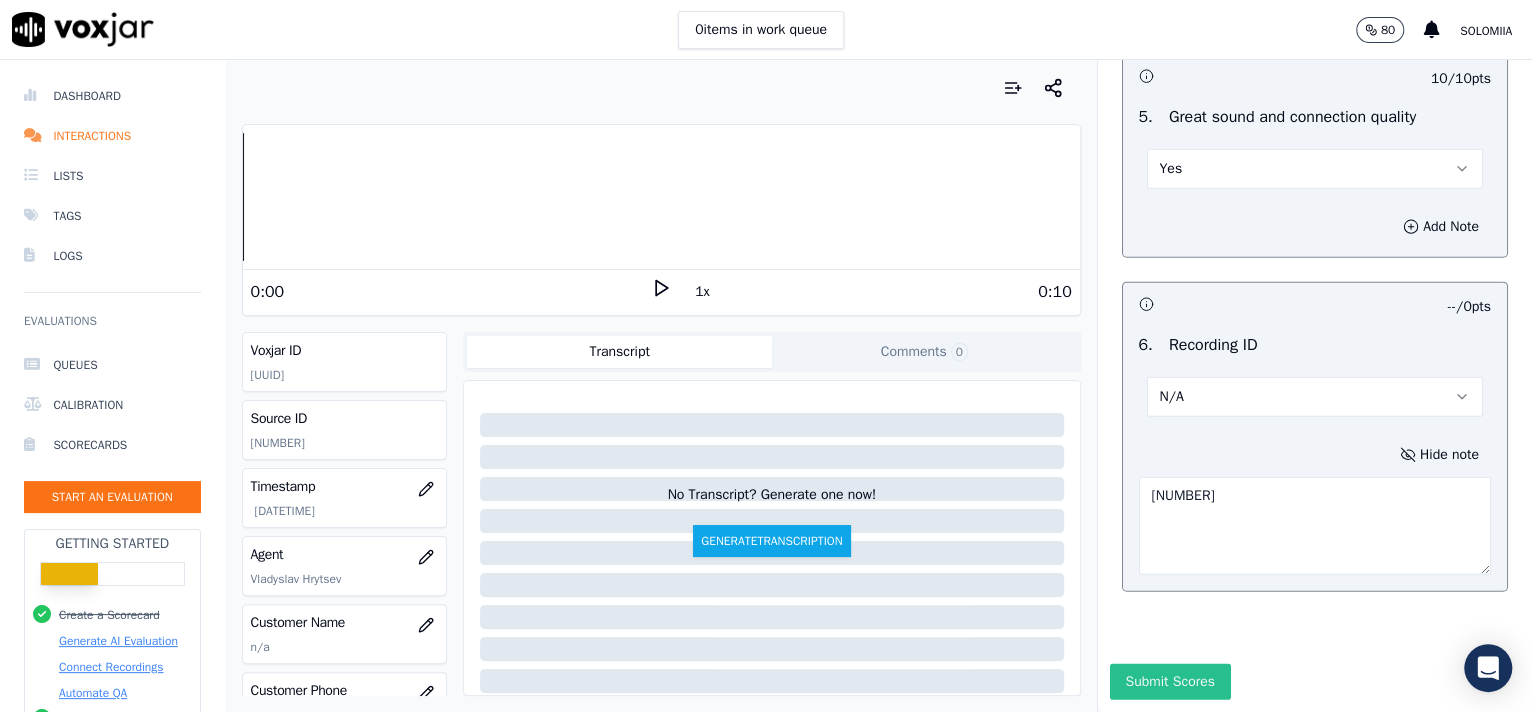 type on "[NUMBER]" 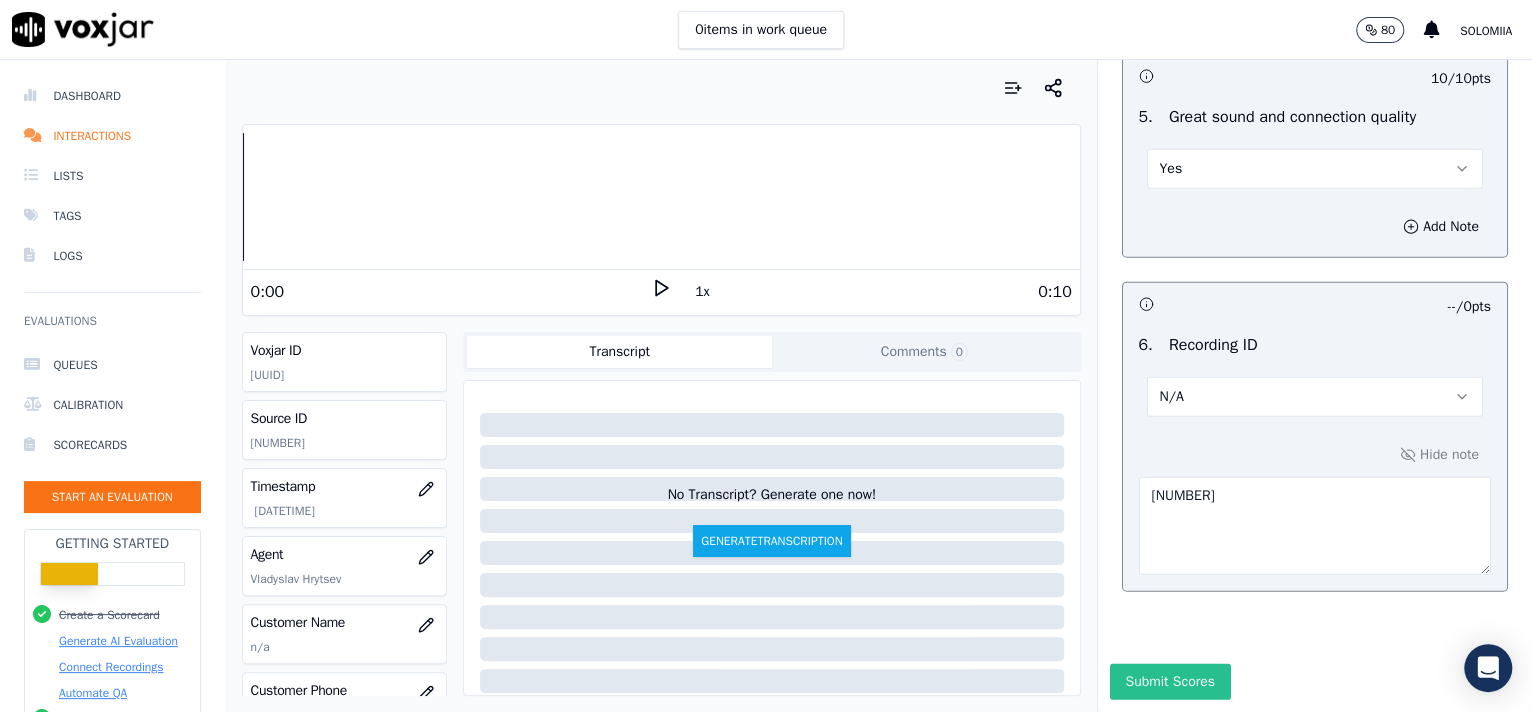 click on "Submit Scores" at bounding box center (1170, 682) 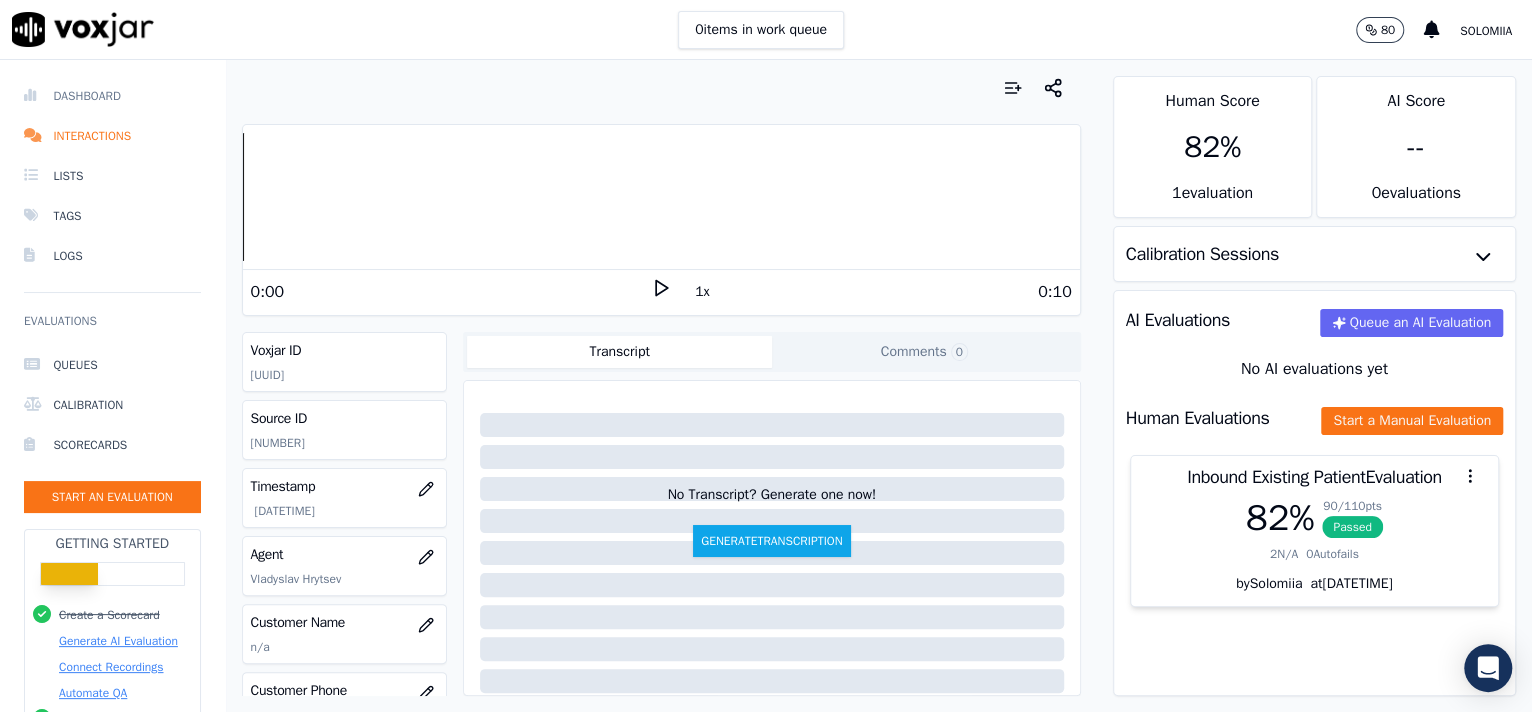 click on "Dashboard" at bounding box center [112, 96] 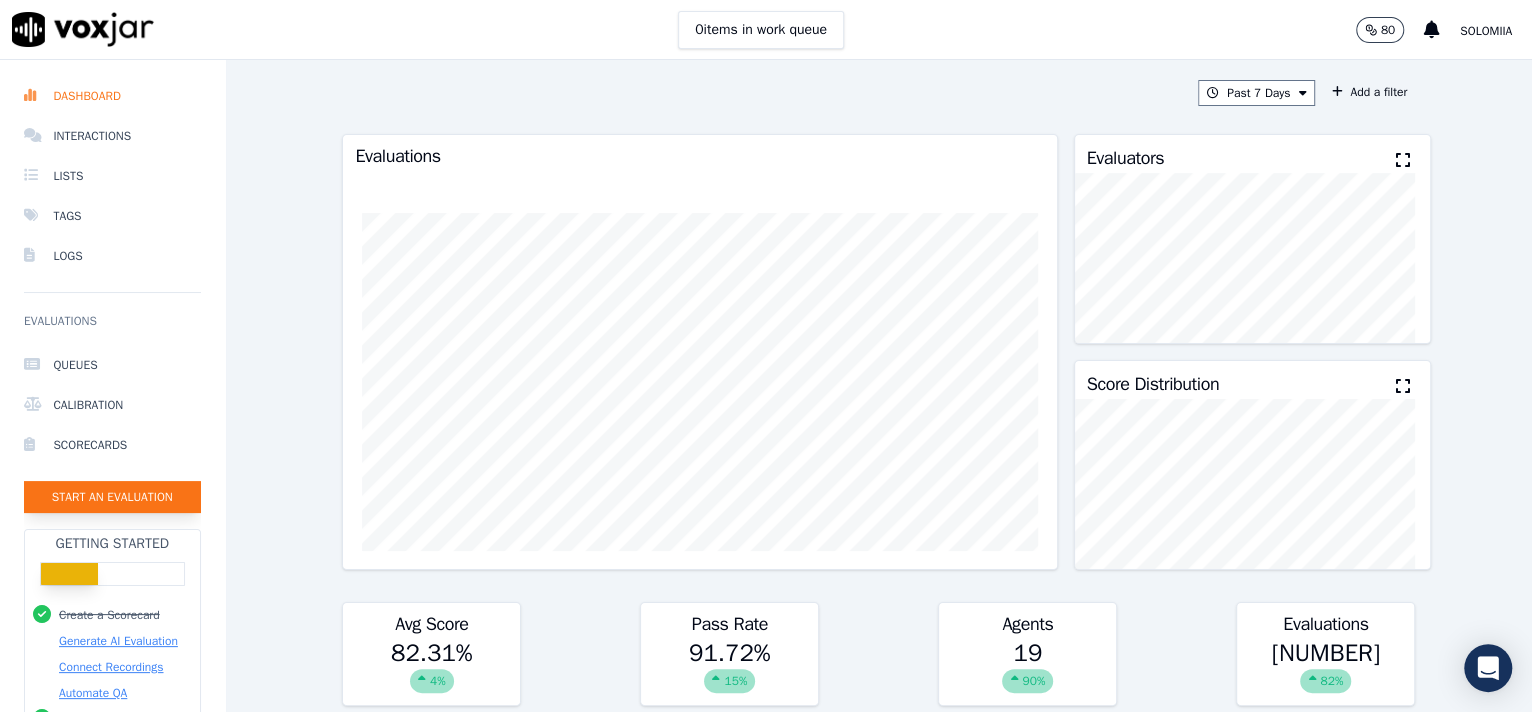 click on "Start an Evaluation" 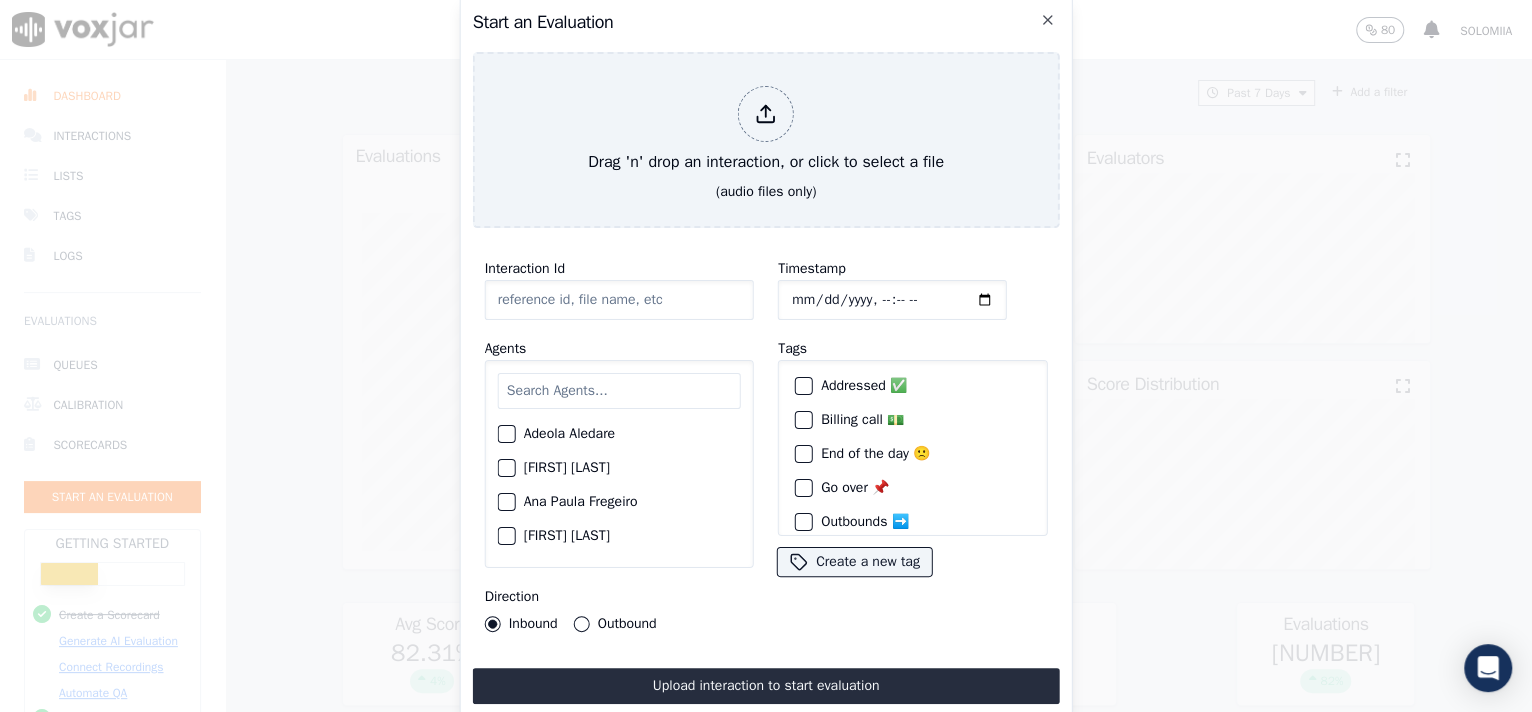 click on "Interaction Id" 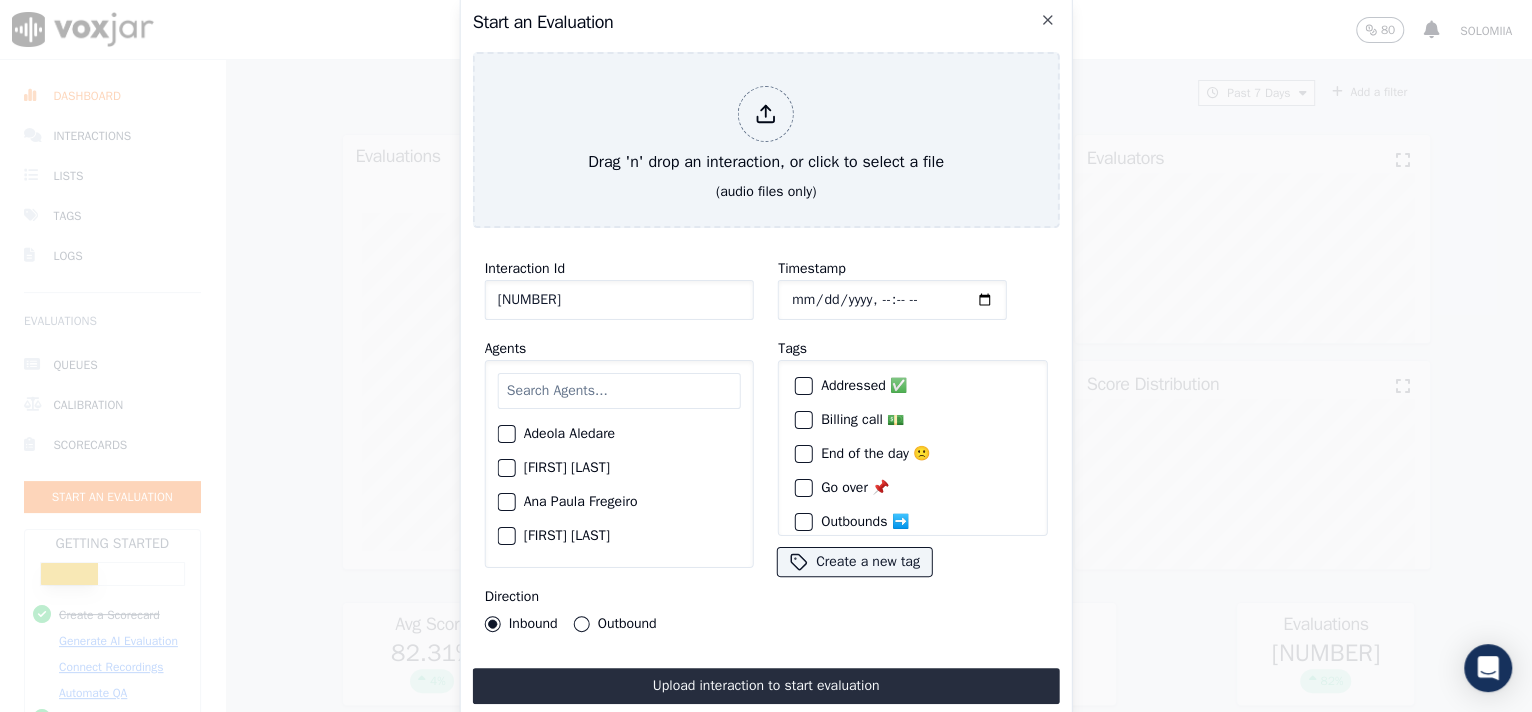 type on "[NUMBER]" 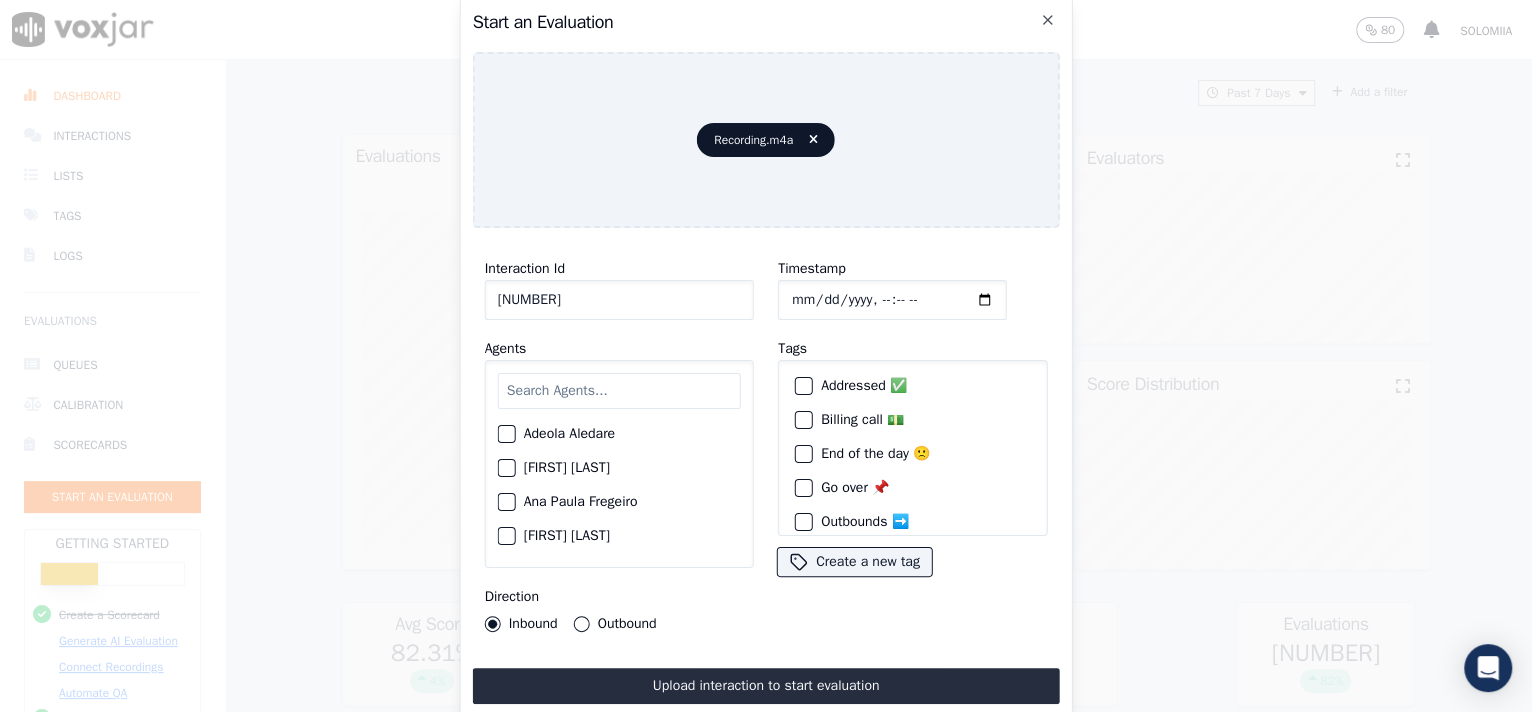 click on "Timestamp" 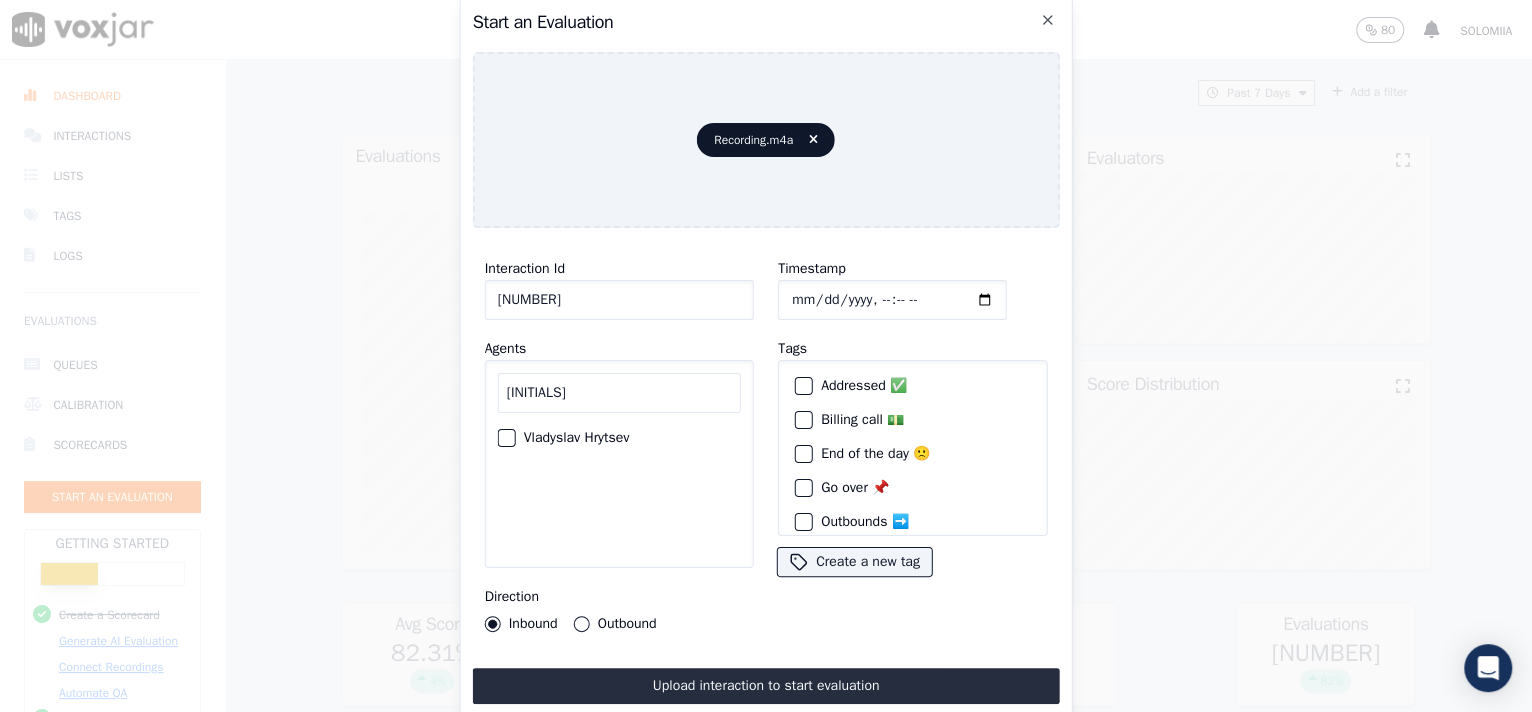 type on "[INITIALS]" 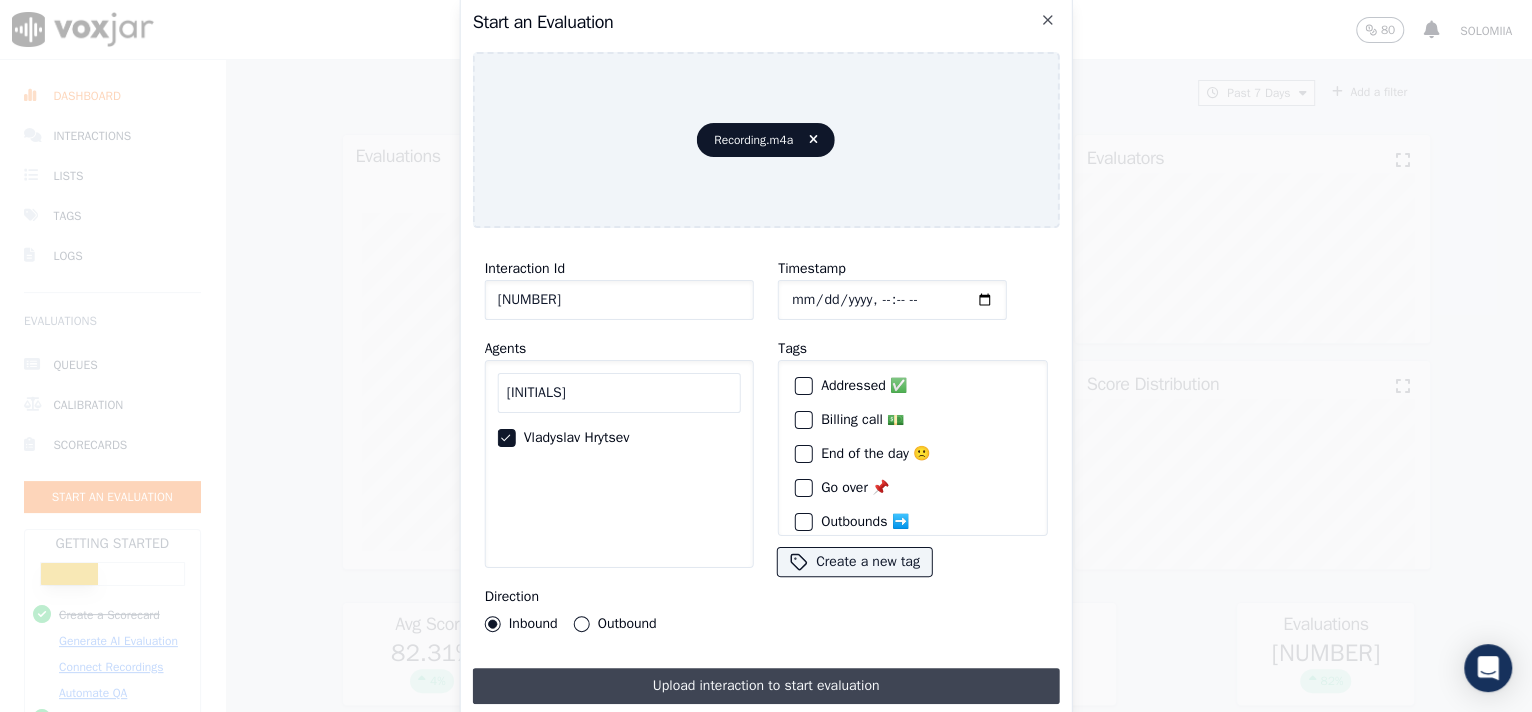 click on "Upload interaction to start evaluation" at bounding box center [766, 686] 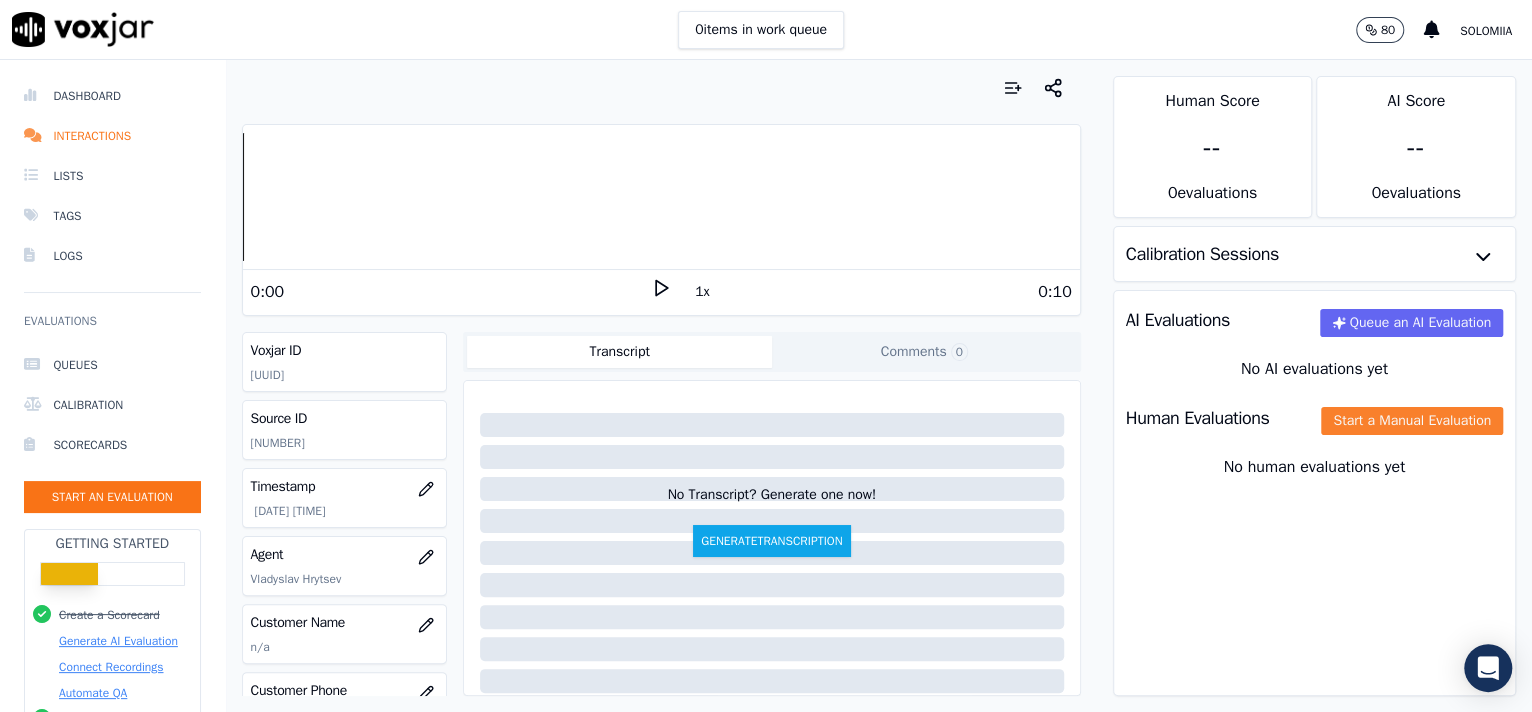 click on "Start a Manual Evaluation" 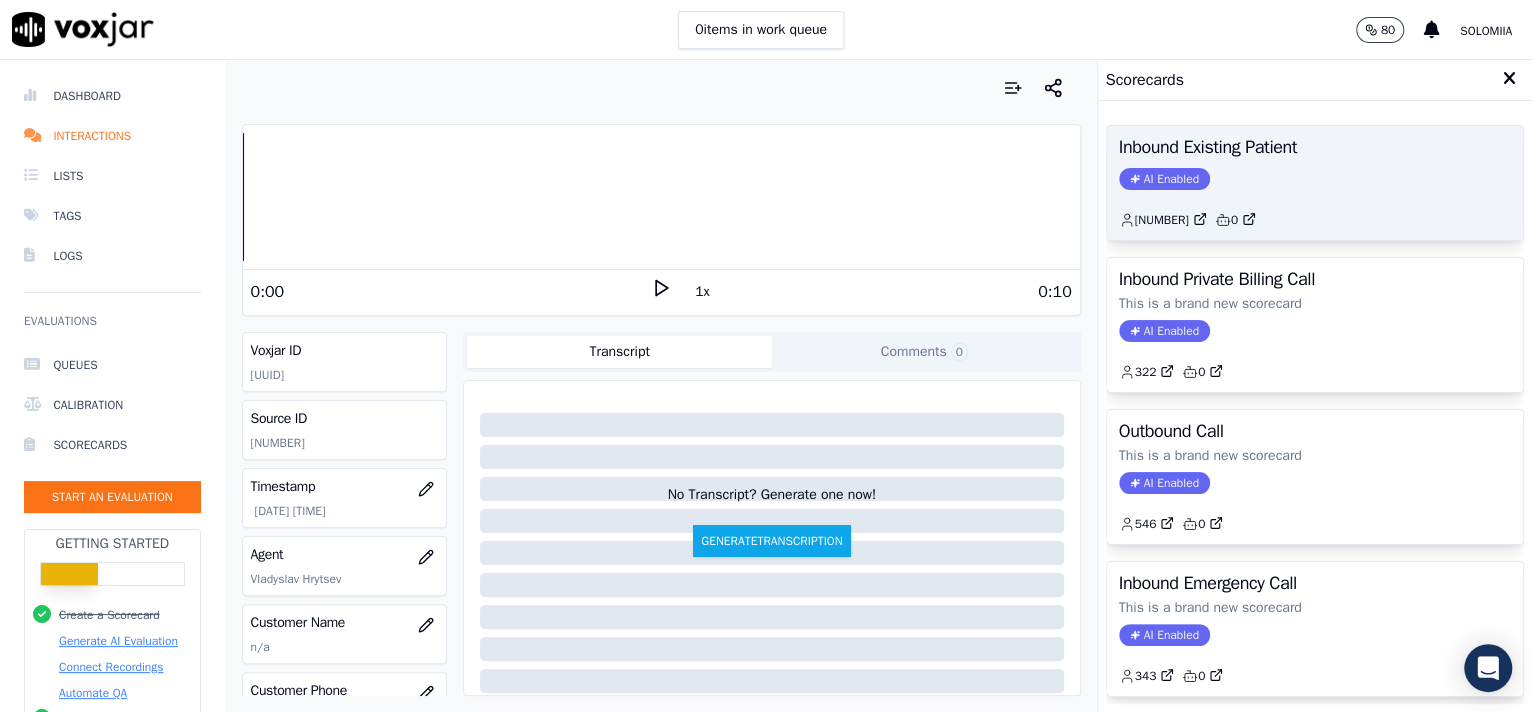 click on "AI Enabled" 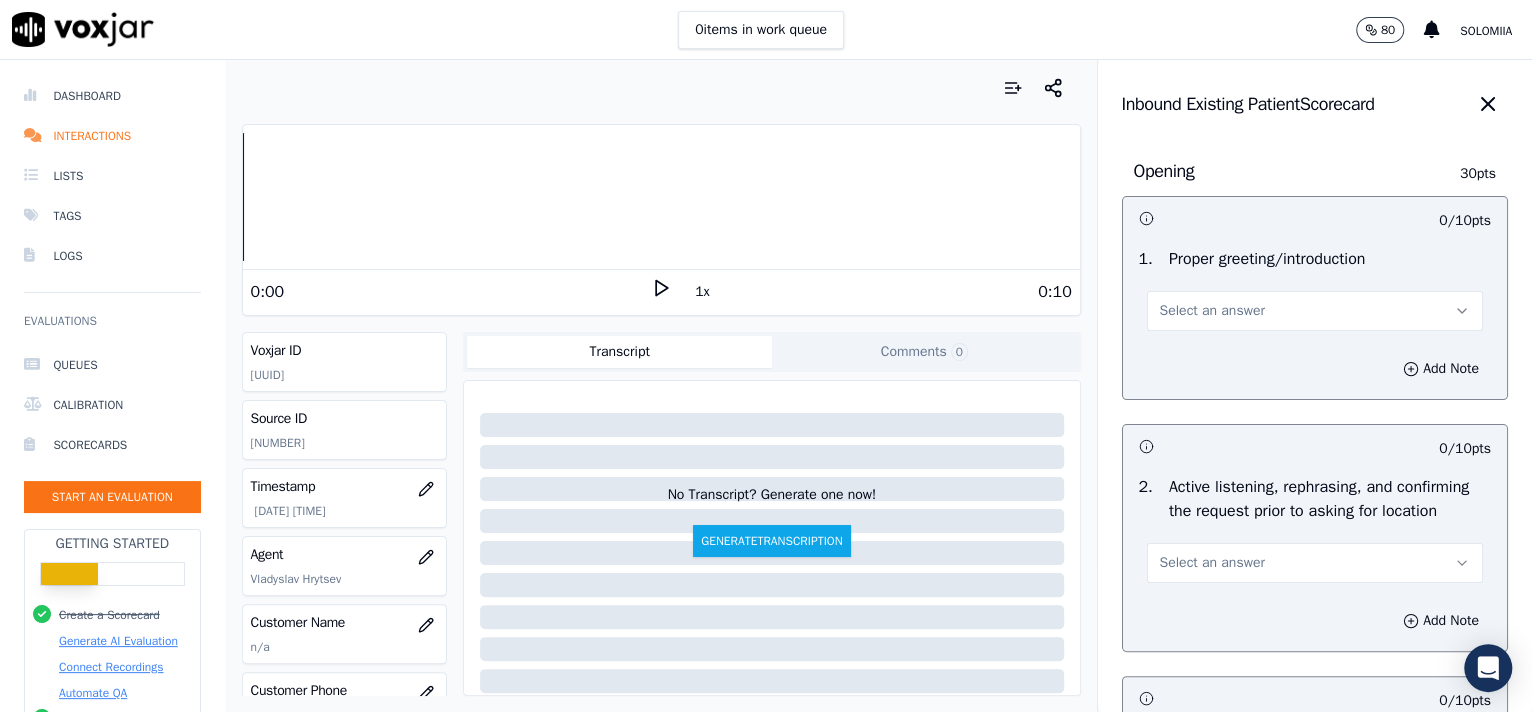 click on "Select an answer" at bounding box center (1212, 311) 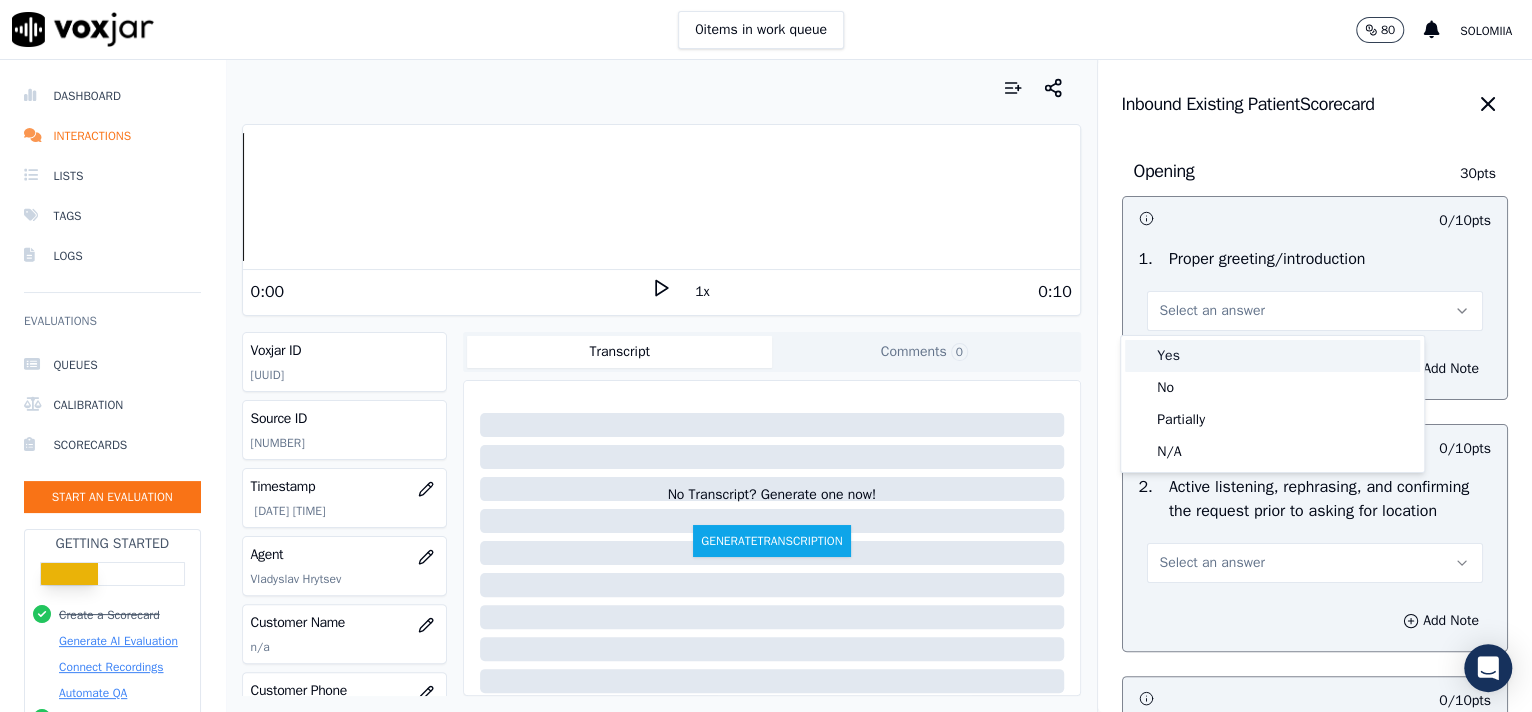click on "Yes" at bounding box center (1272, 356) 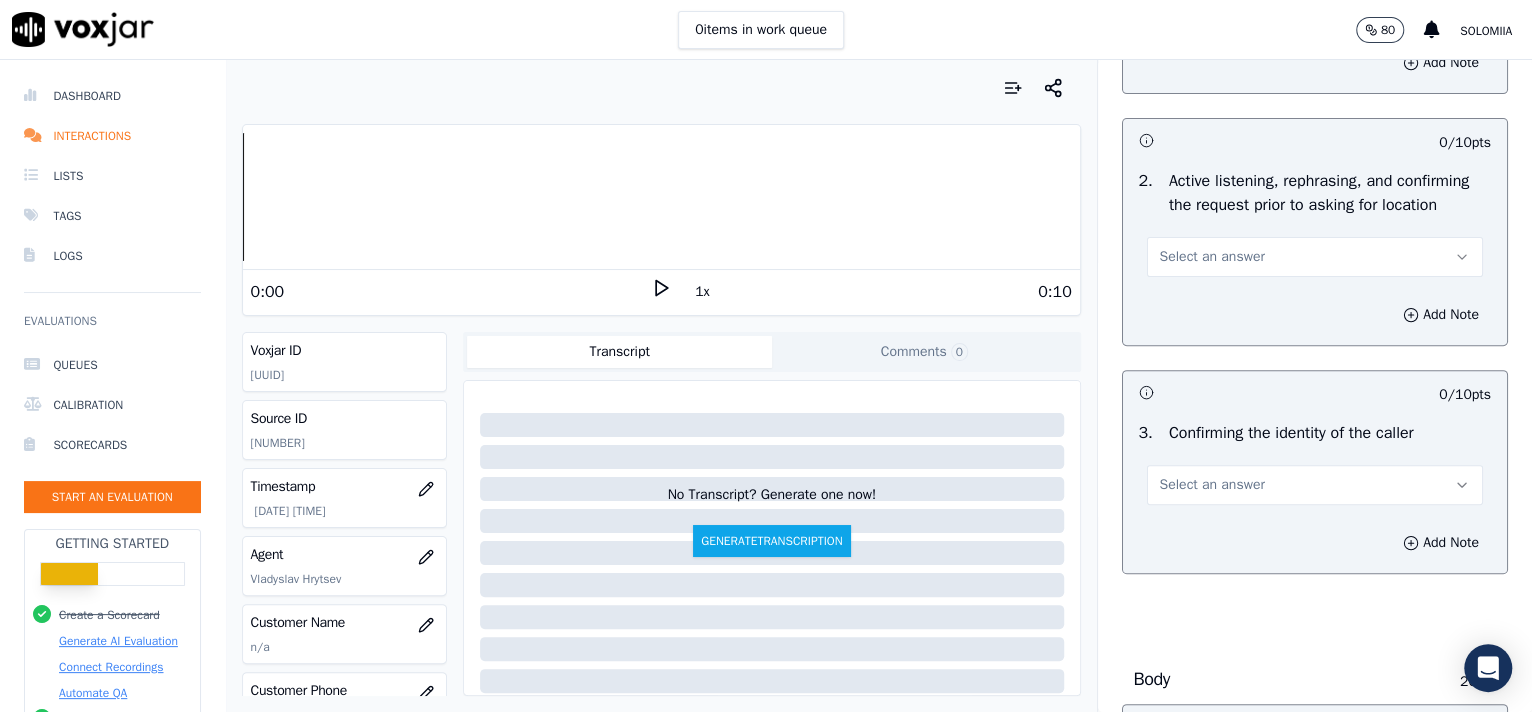 scroll, scrollTop: 311, scrollLeft: 0, axis: vertical 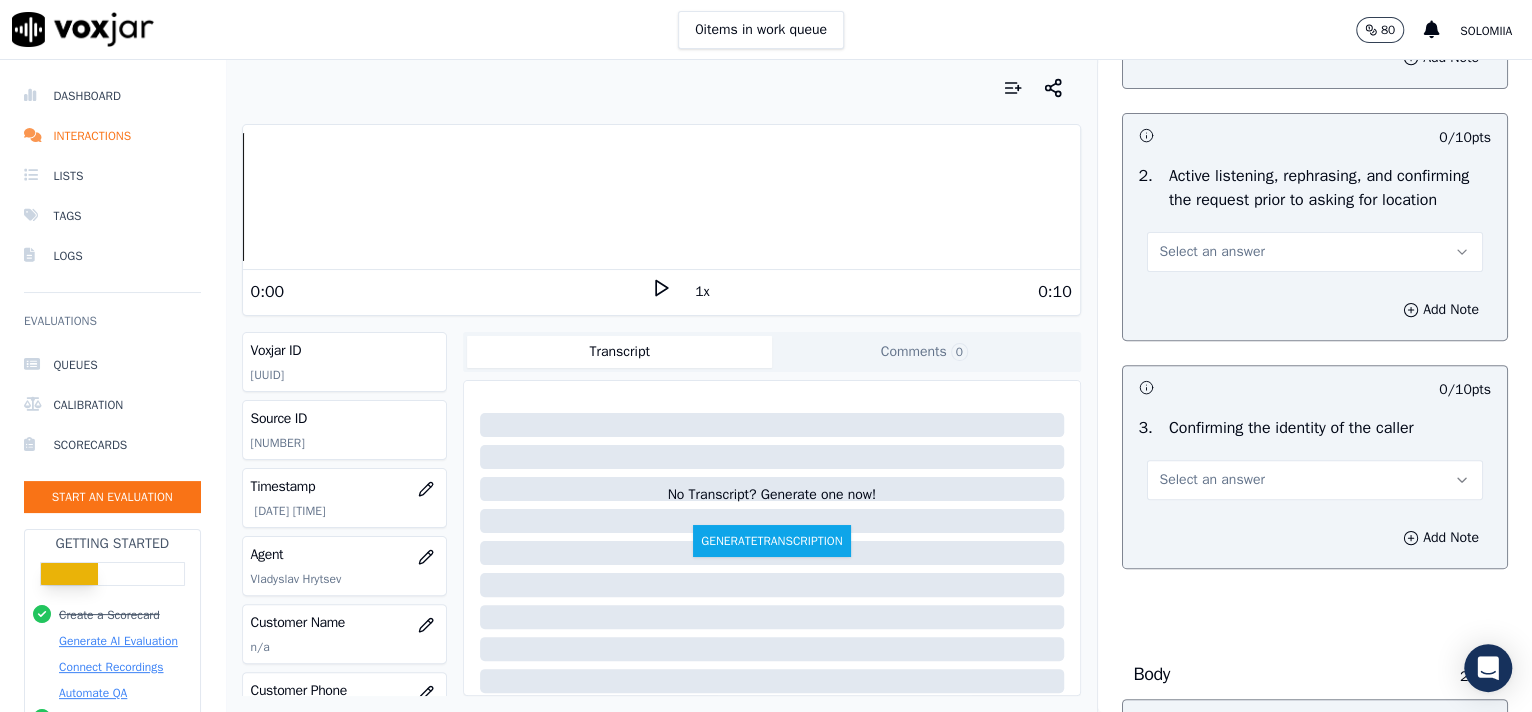 click on "Select an answer" at bounding box center (1315, 252) 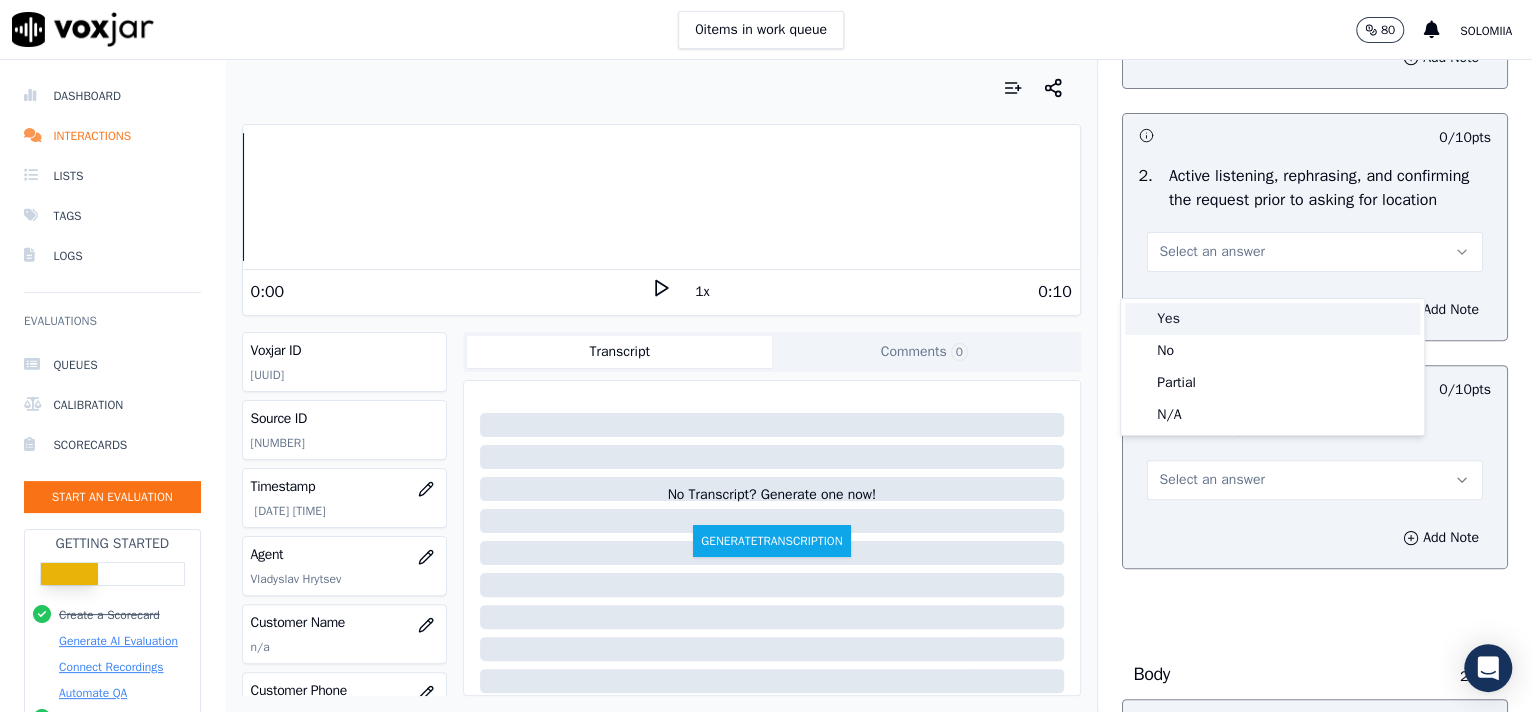 click on "Yes" at bounding box center [1272, 319] 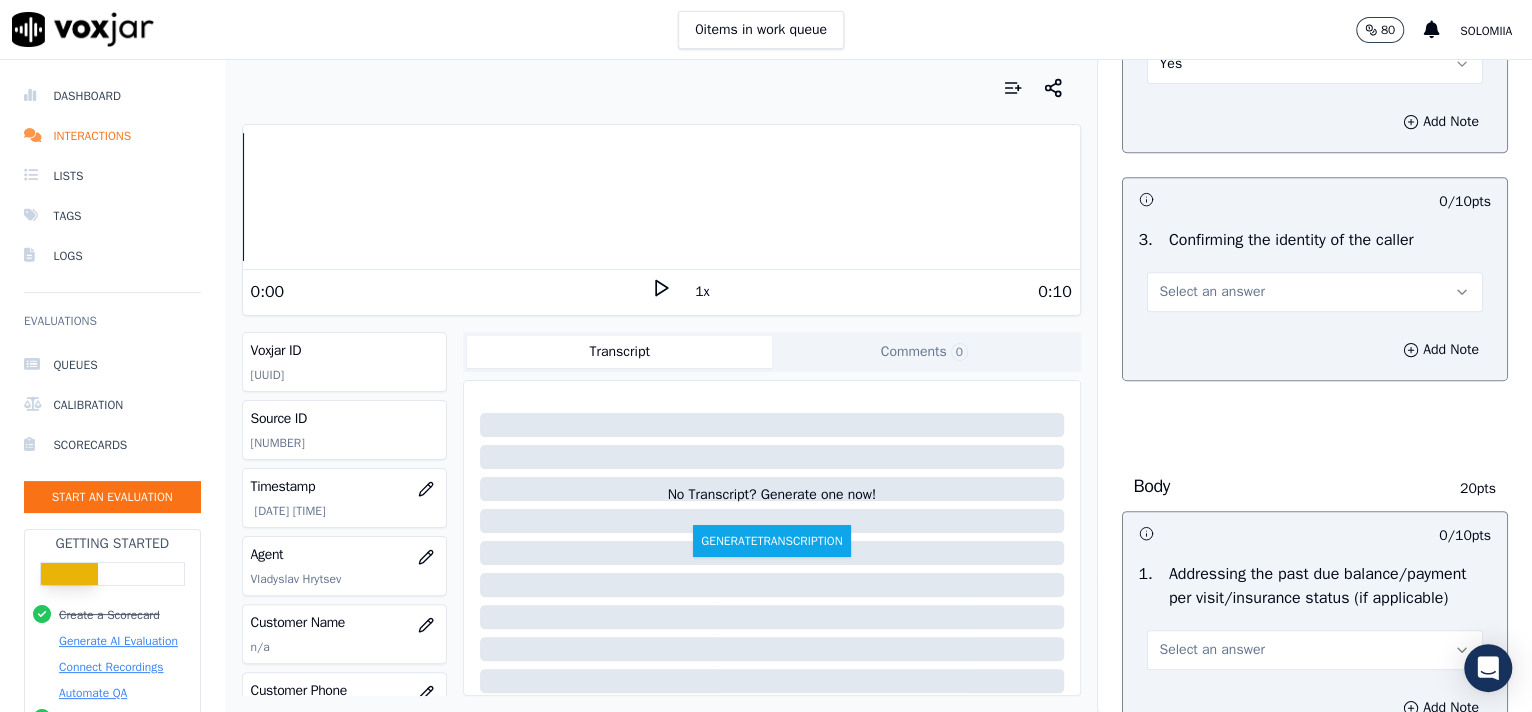 scroll, scrollTop: 515, scrollLeft: 0, axis: vertical 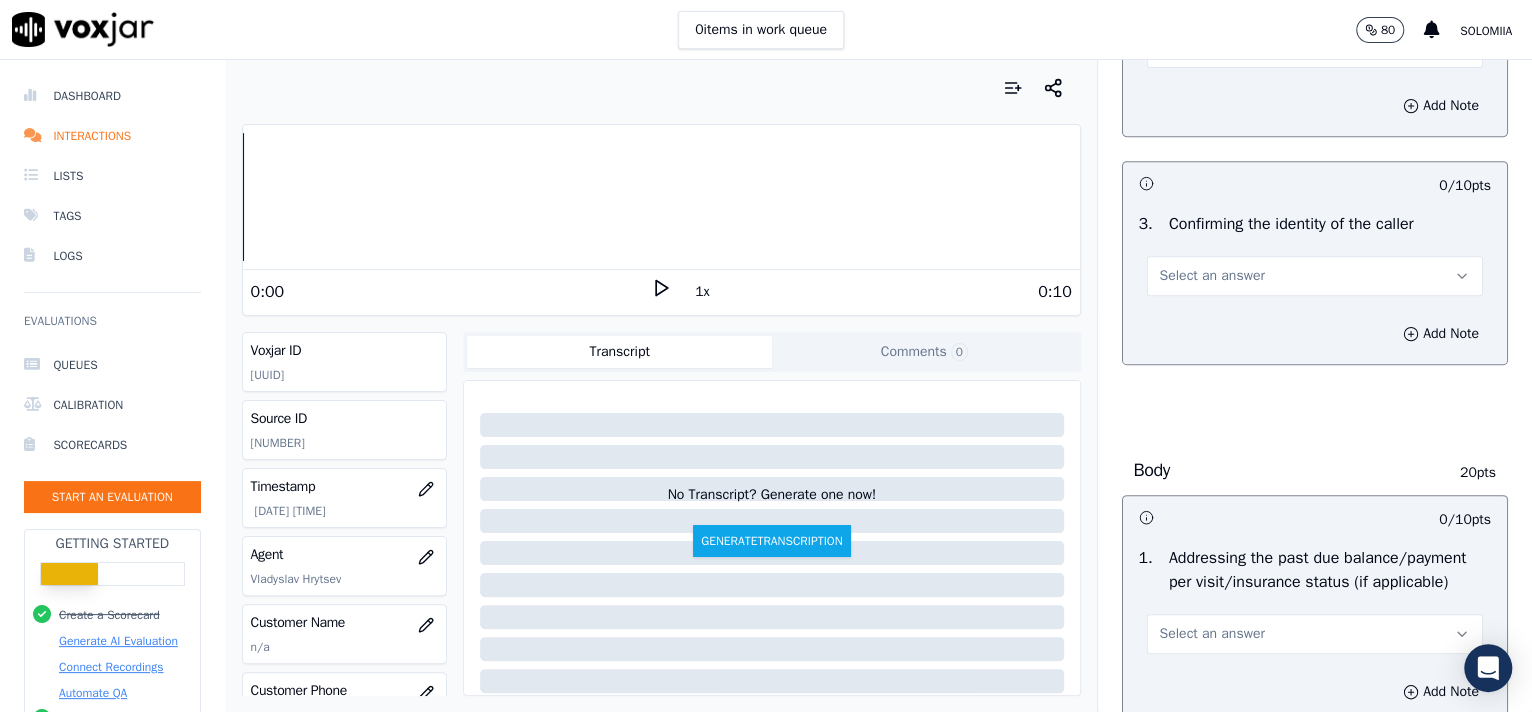 click on "Select an answer" at bounding box center (1315, 276) 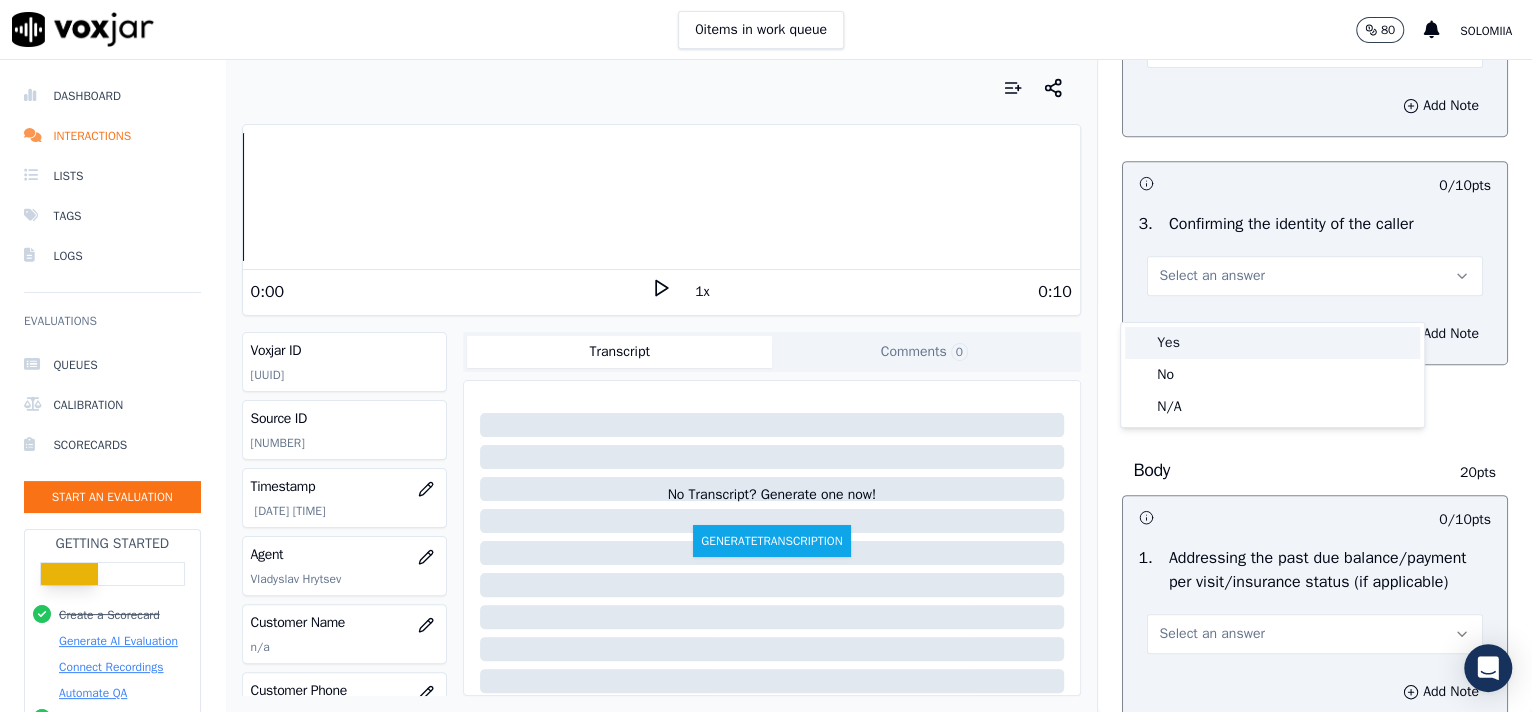 click on "Yes" at bounding box center [1272, 343] 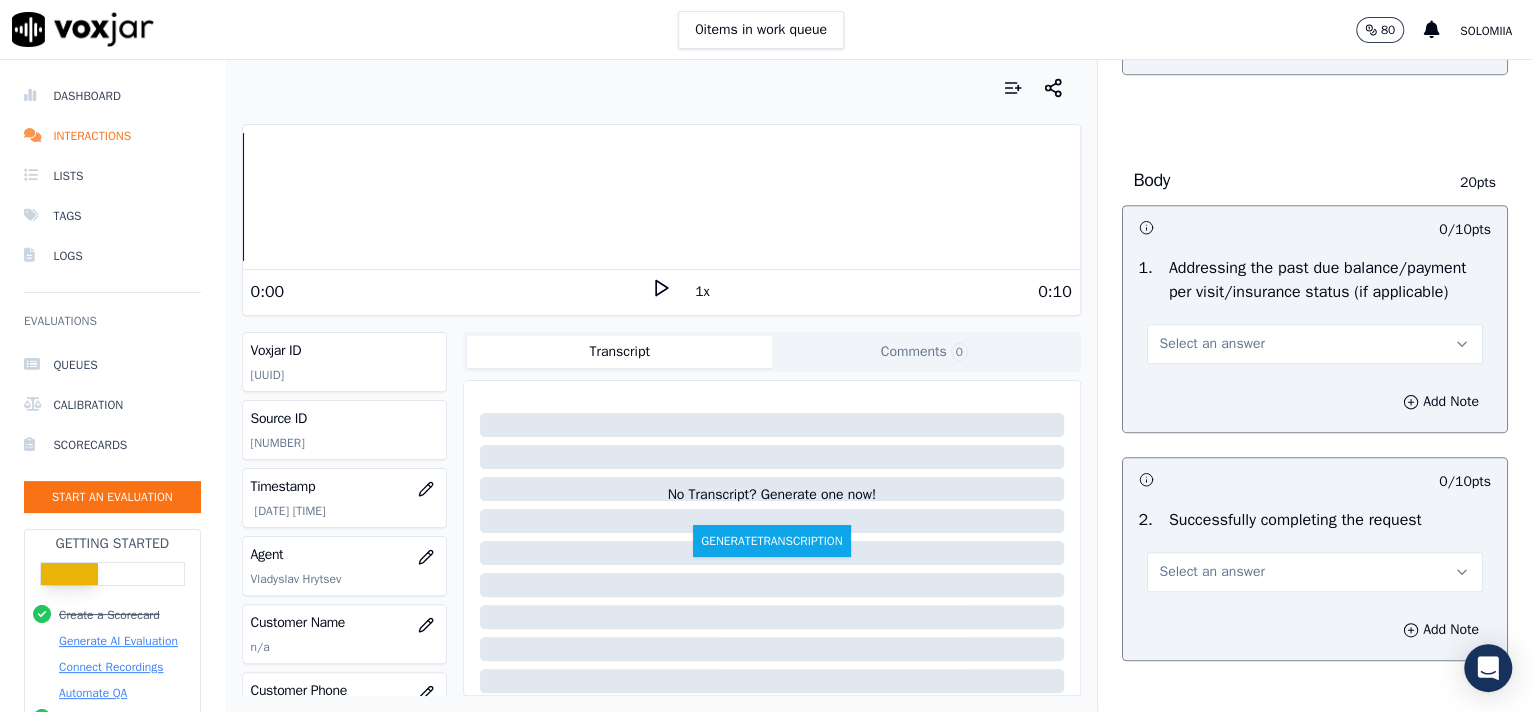 scroll, scrollTop: 1009, scrollLeft: 0, axis: vertical 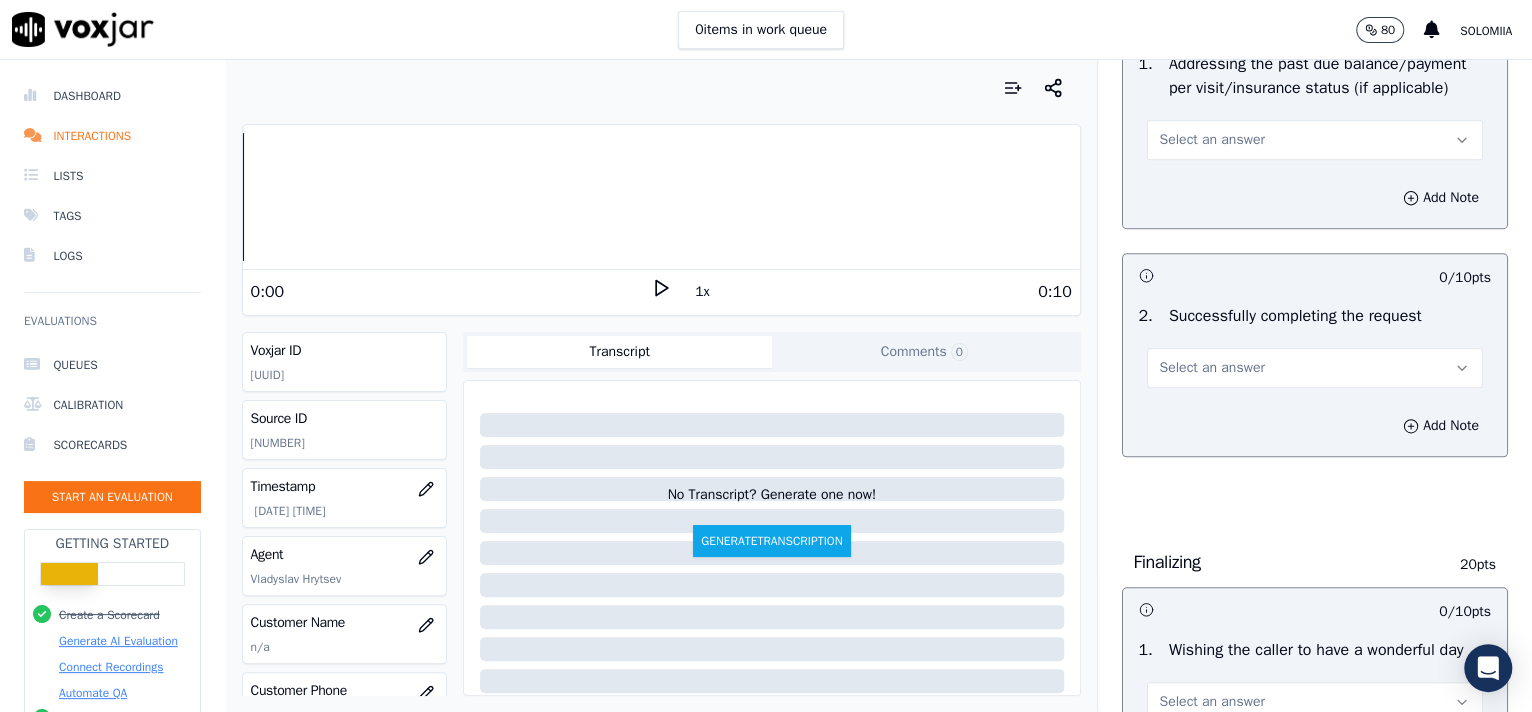 click on "Select an answer" at bounding box center [1315, 140] 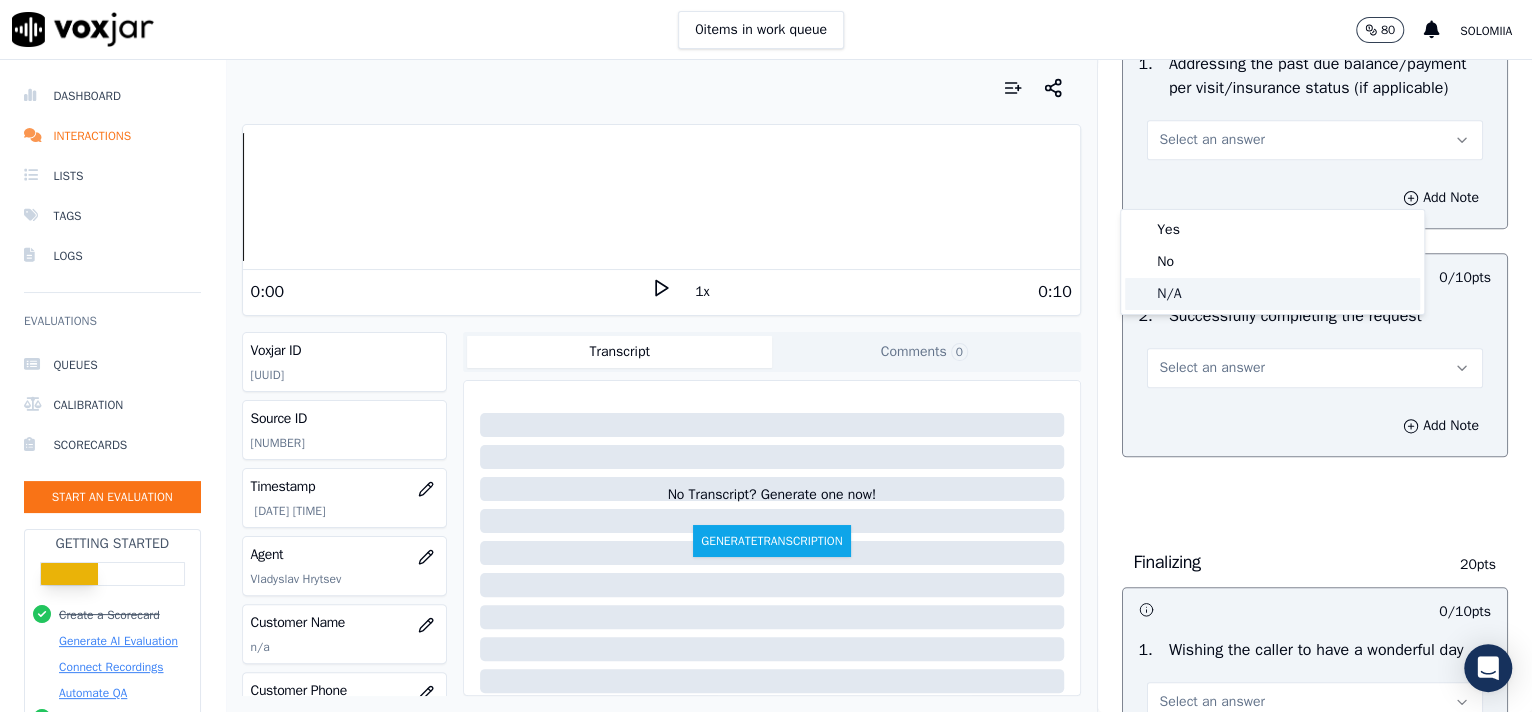 click on "N/A" 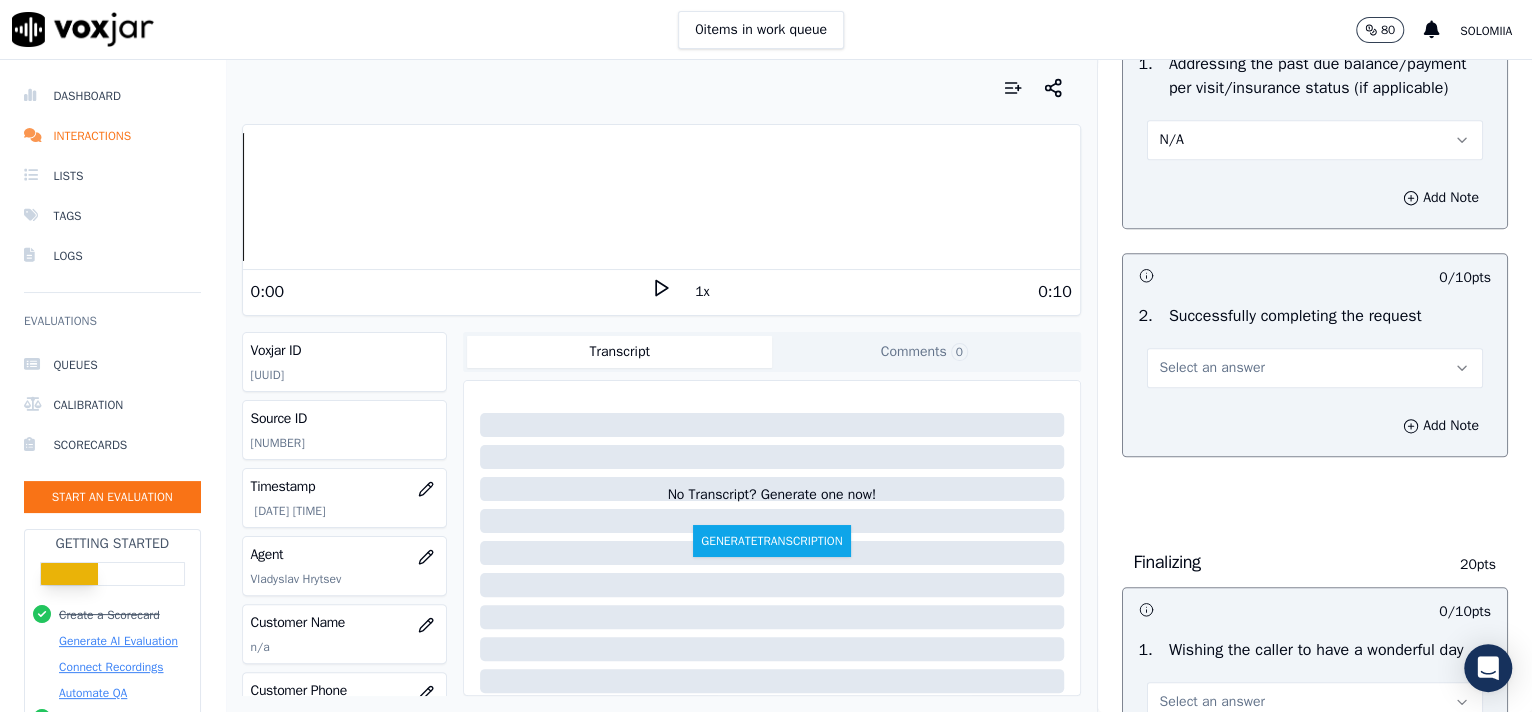 click on "Select an answer" at bounding box center [1315, 368] 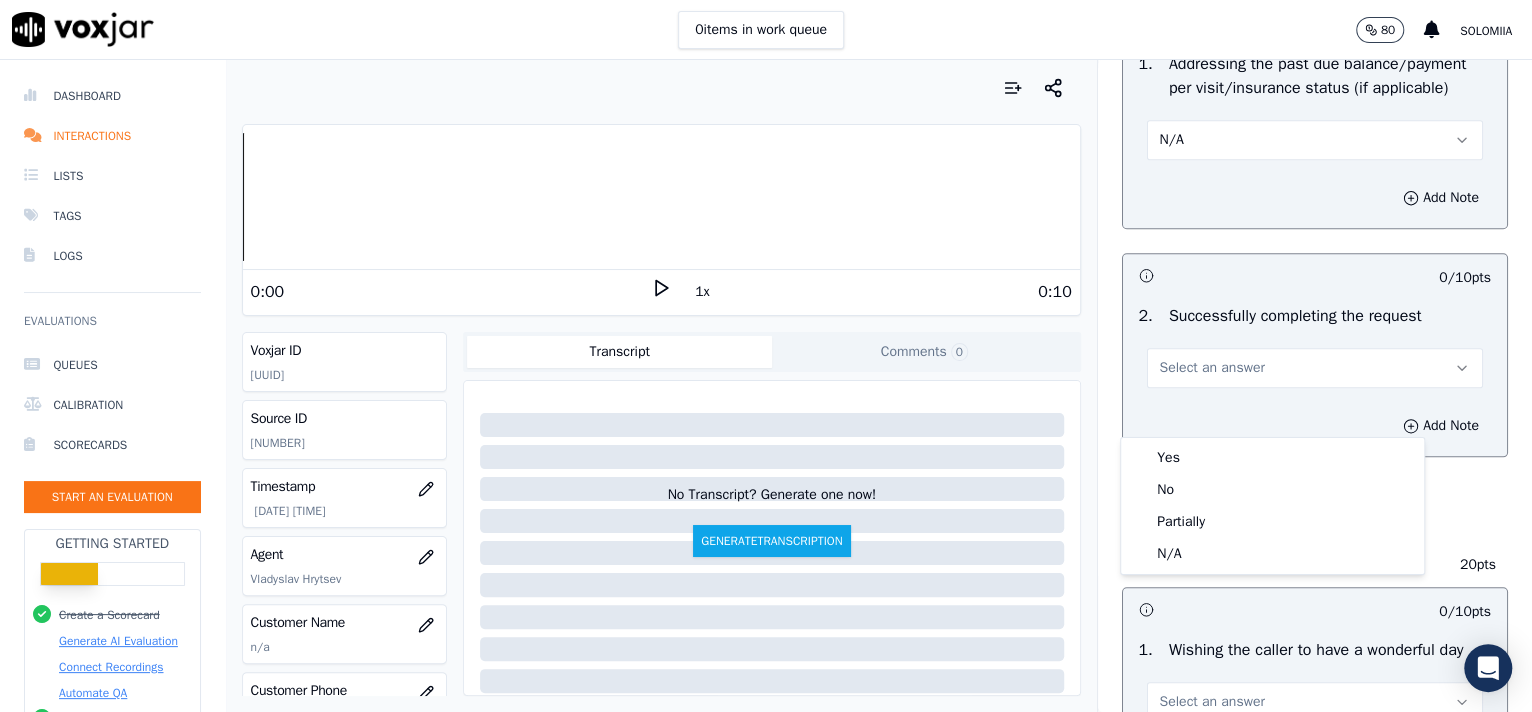 drag, startPoint x: 1237, startPoint y: 440, endPoint x: 1260, endPoint y: 452, distance: 25.942244 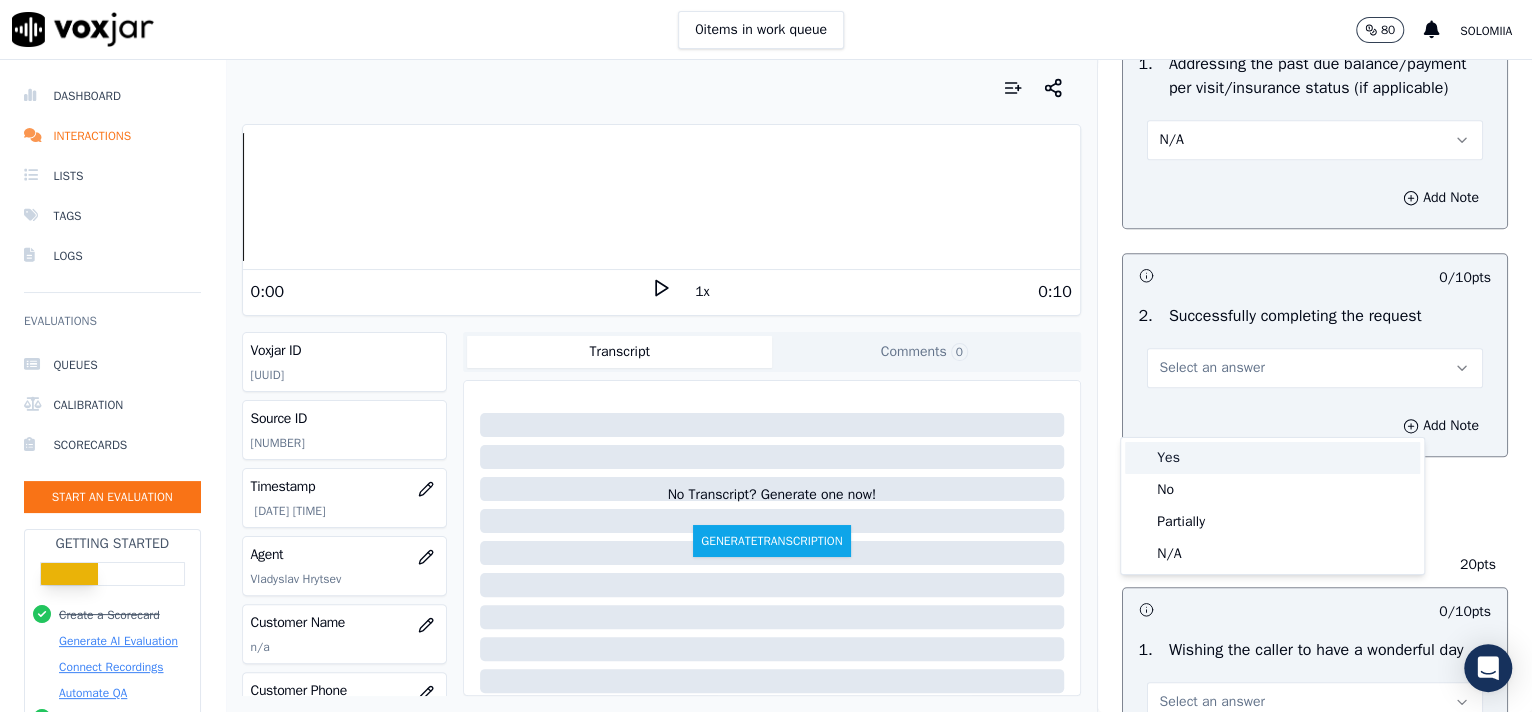 click on "Yes" at bounding box center (1272, 458) 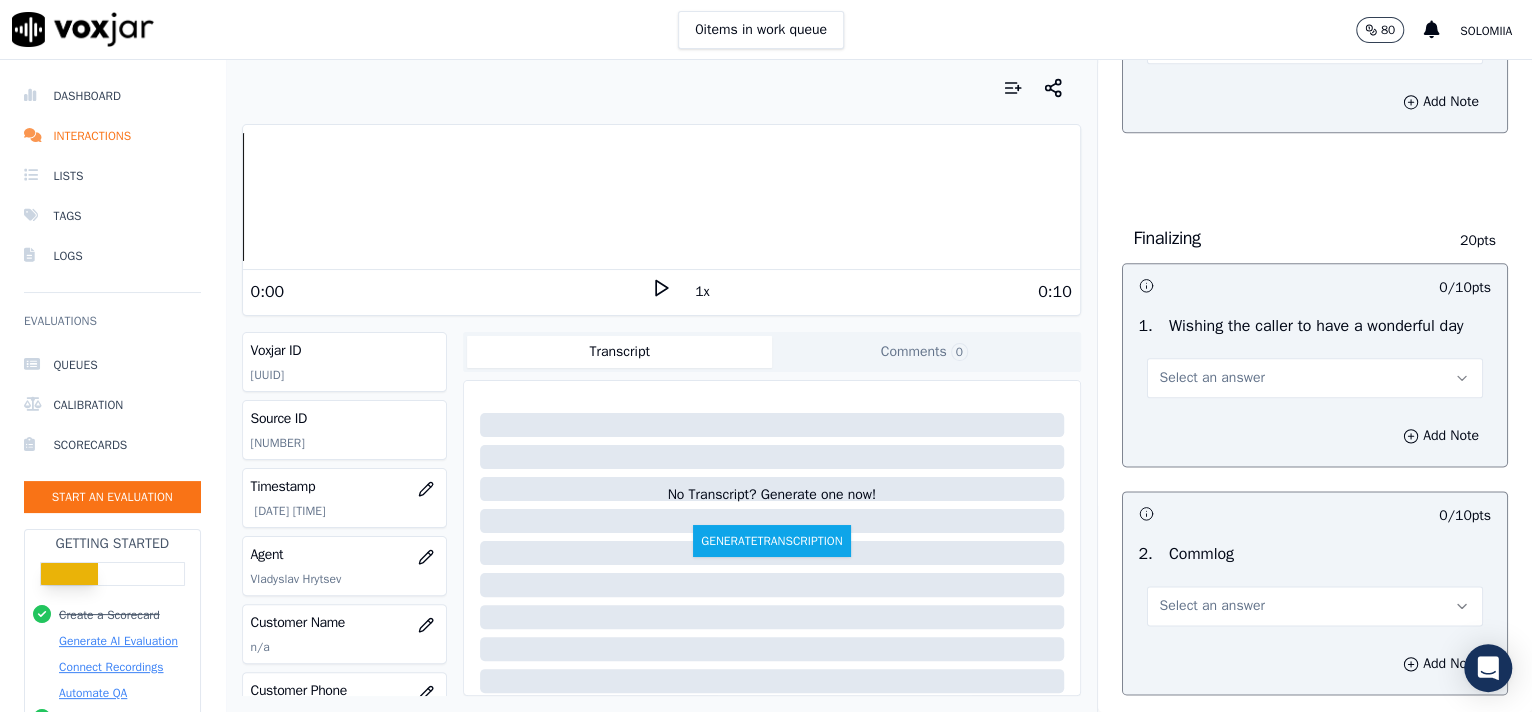scroll, scrollTop: 1338, scrollLeft: 0, axis: vertical 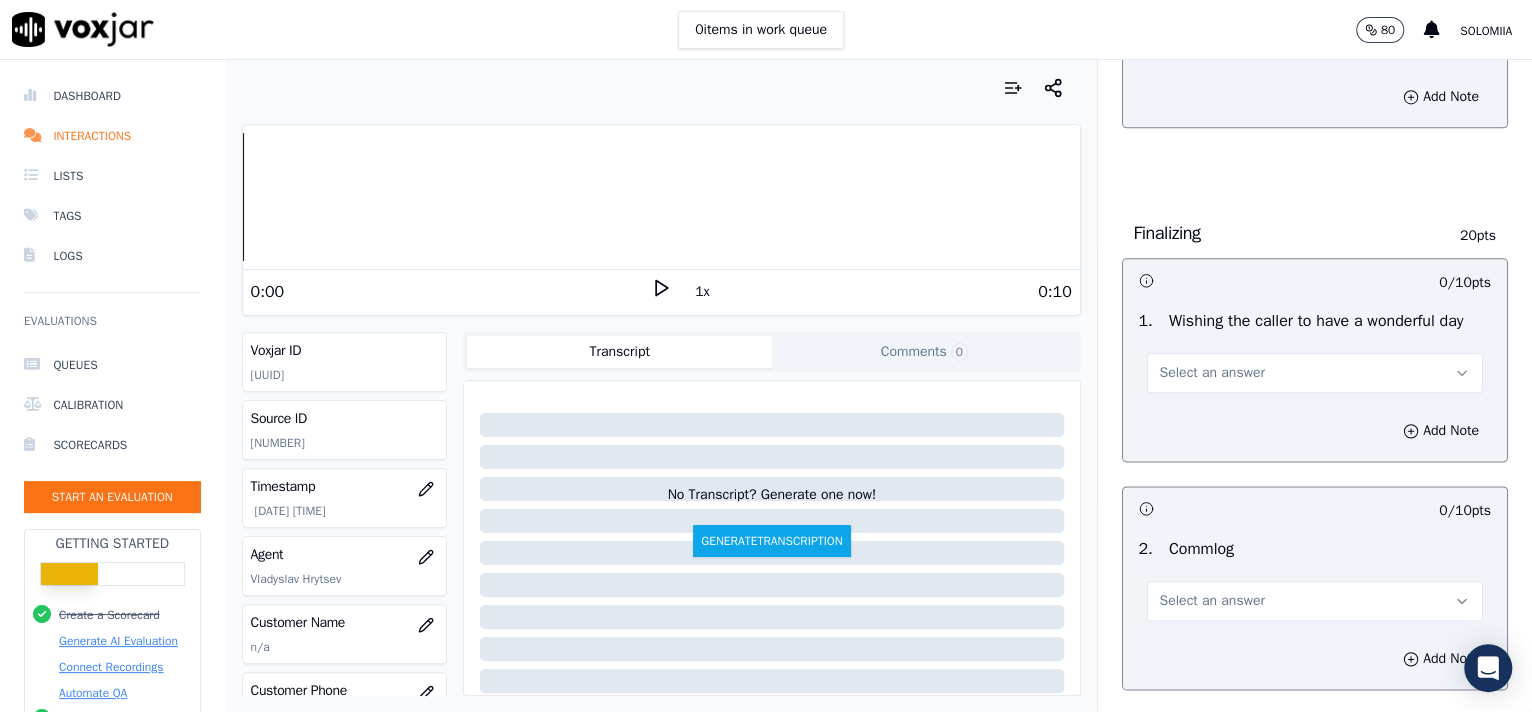 click on "Select an answer" at bounding box center (1212, 373) 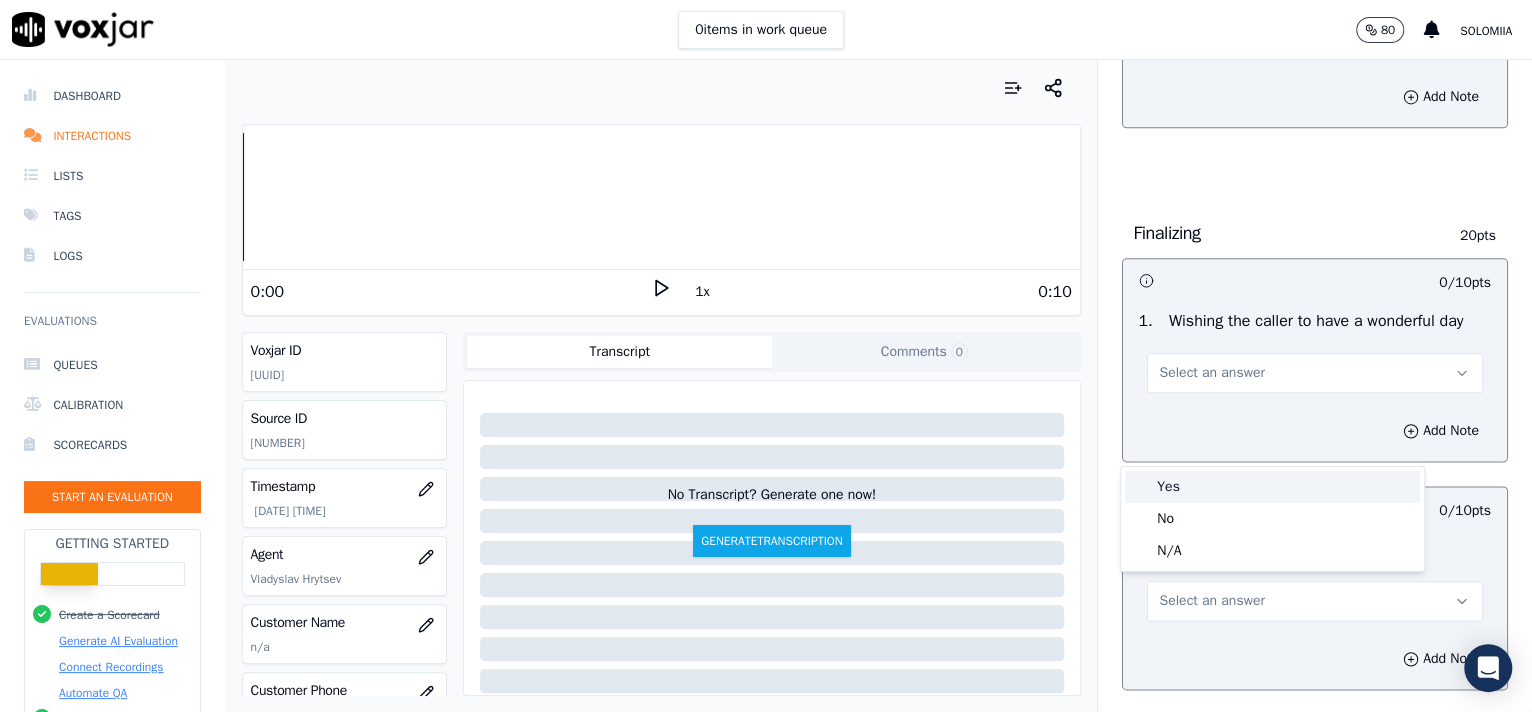 click on "Yes" at bounding box center [1272, 487] 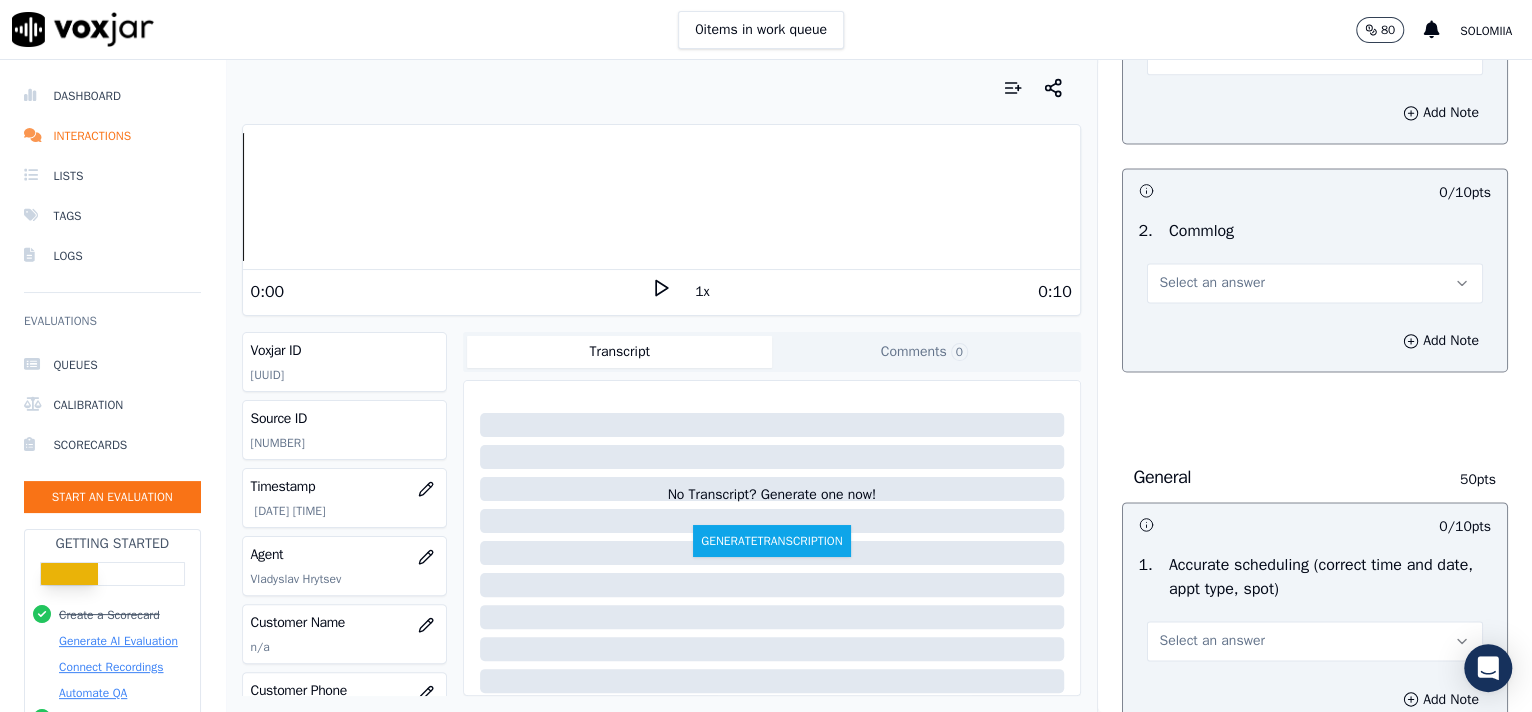scroll, scrollTop: 1667, scrollLeft: 0, axis: vertical 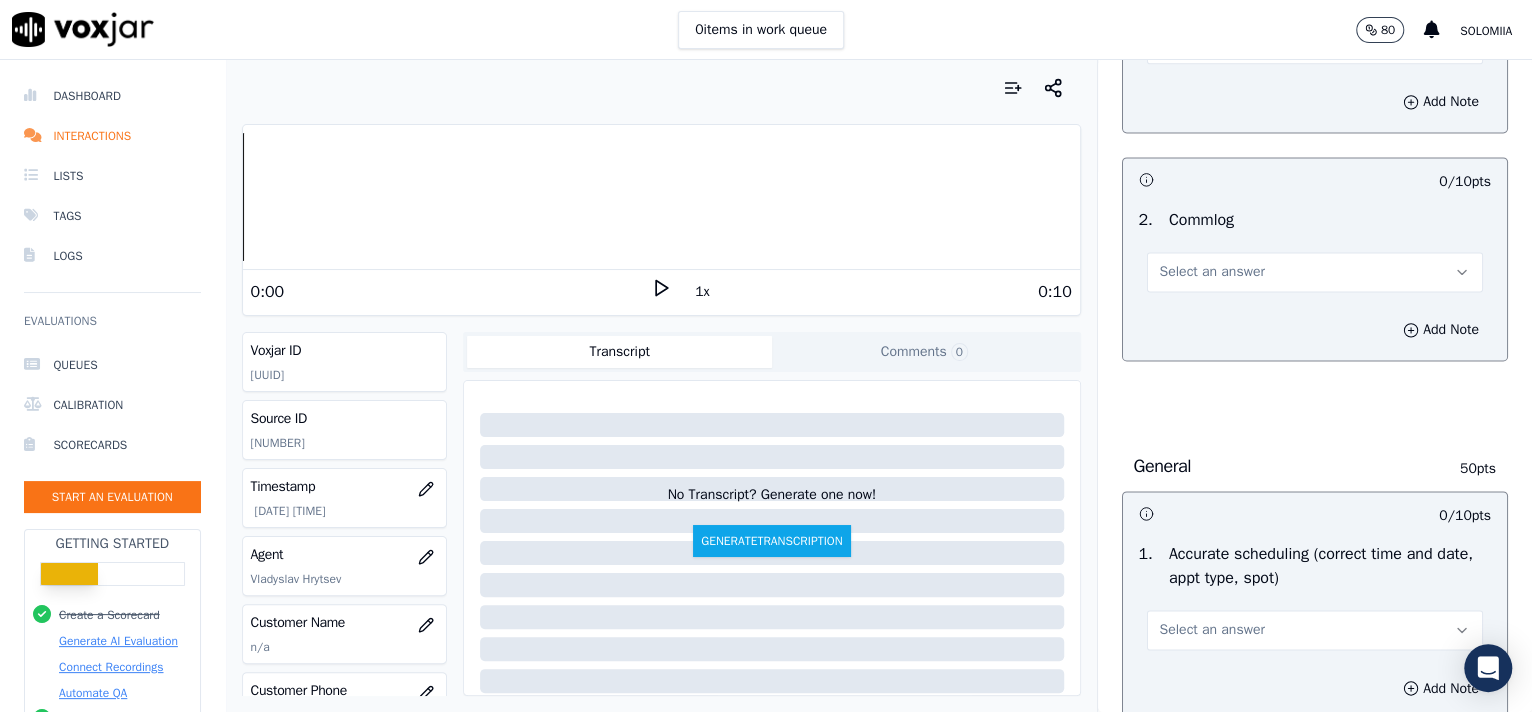 click on "Select an answer" at bounding box center (1212, 272) 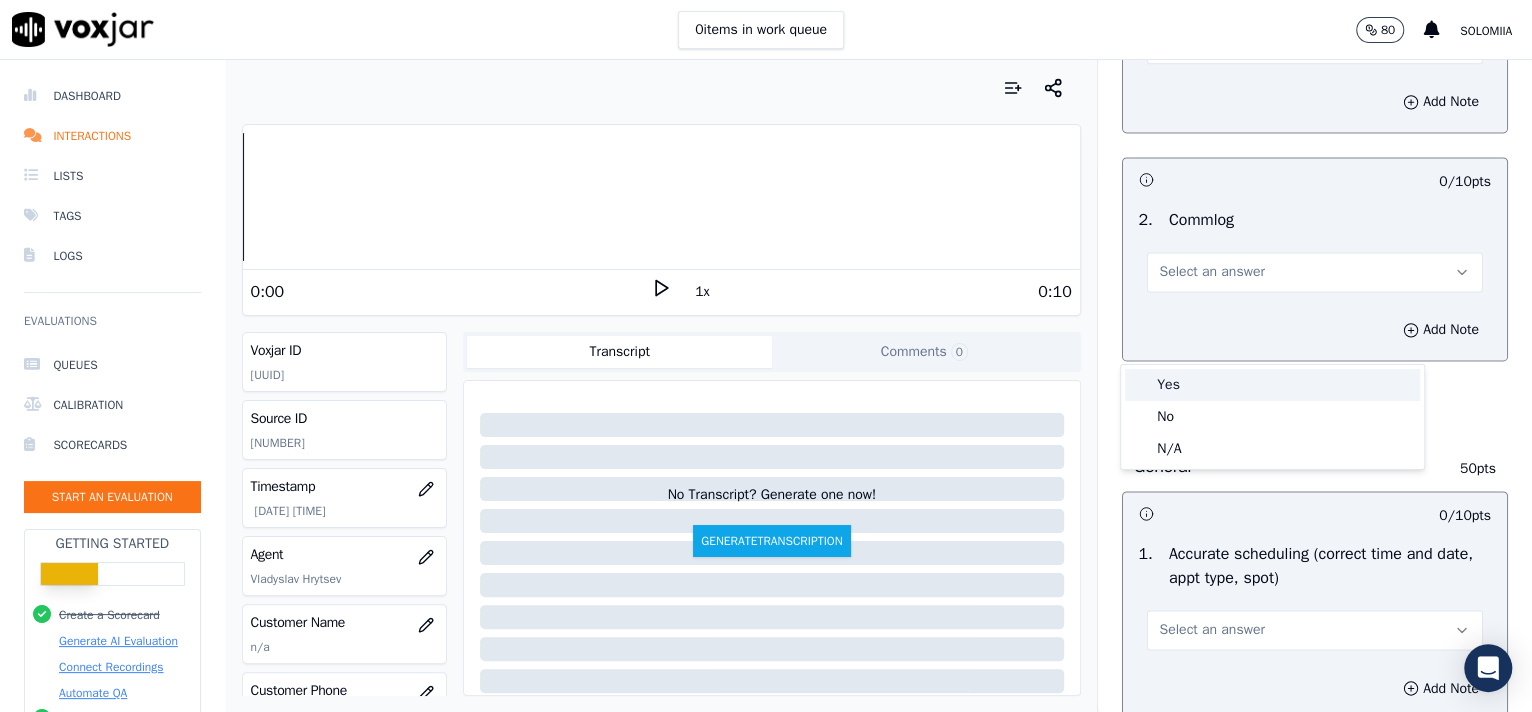 click on "Yes" at bounding box center [1272, 385] 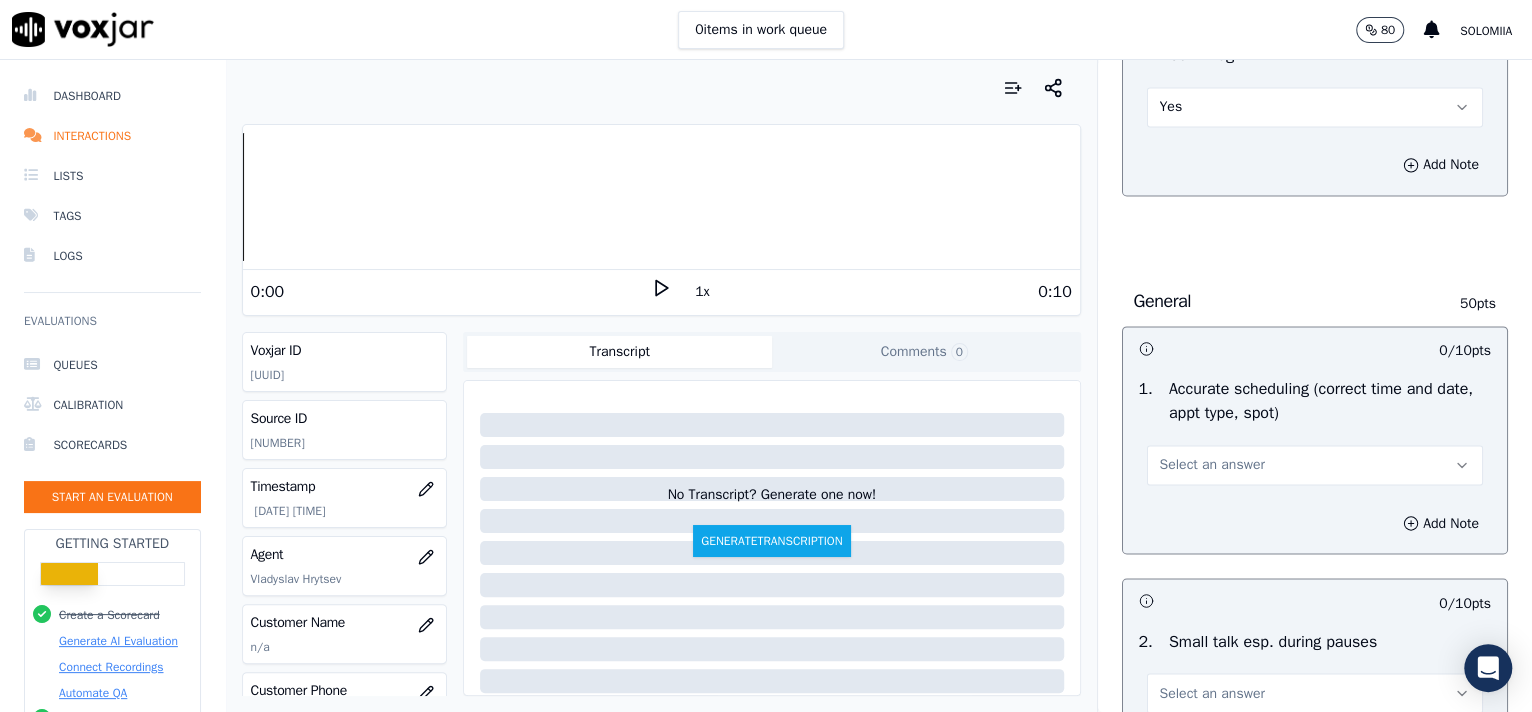 scroll, scrollTop: 1945, scrollLeft: 0, axis: vertical 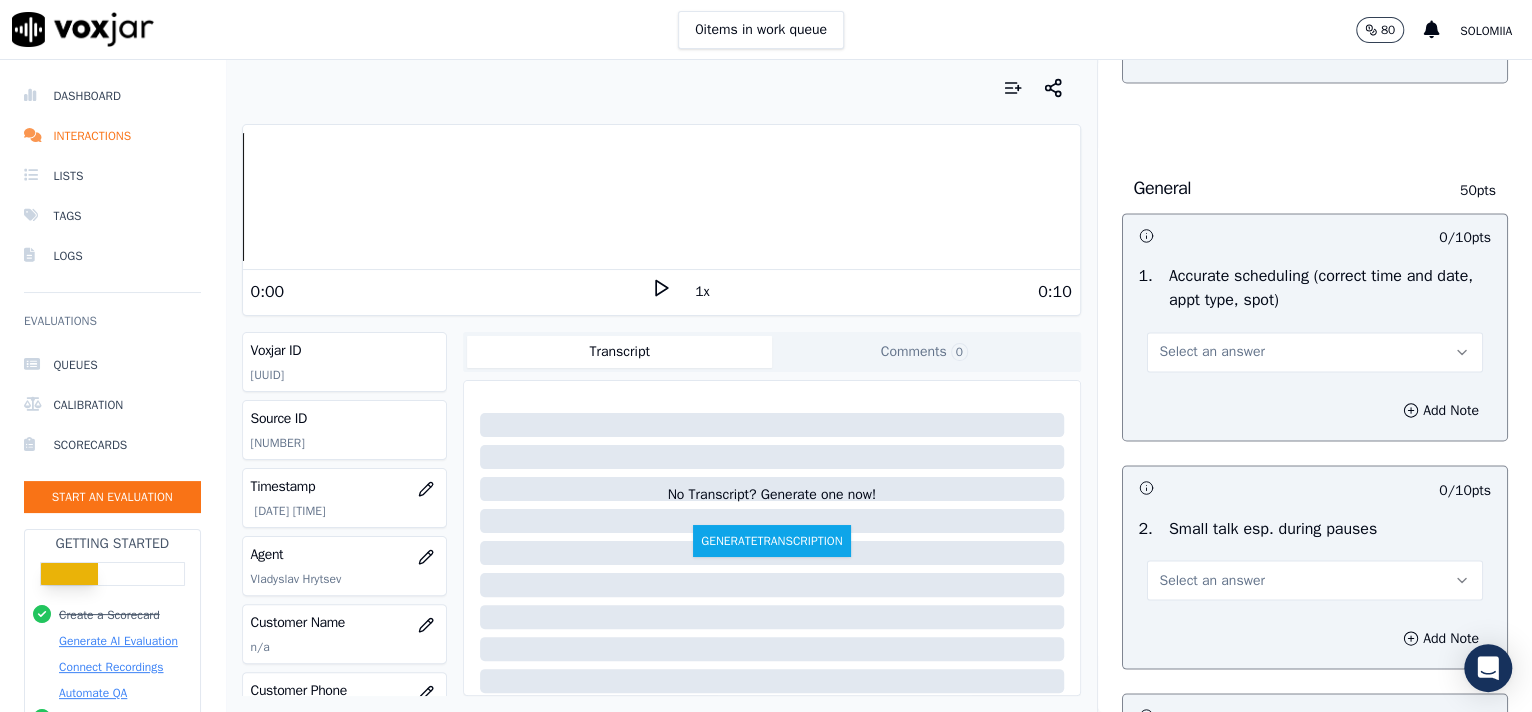 click on "Select an answer" at bounding box center (1212, 352) 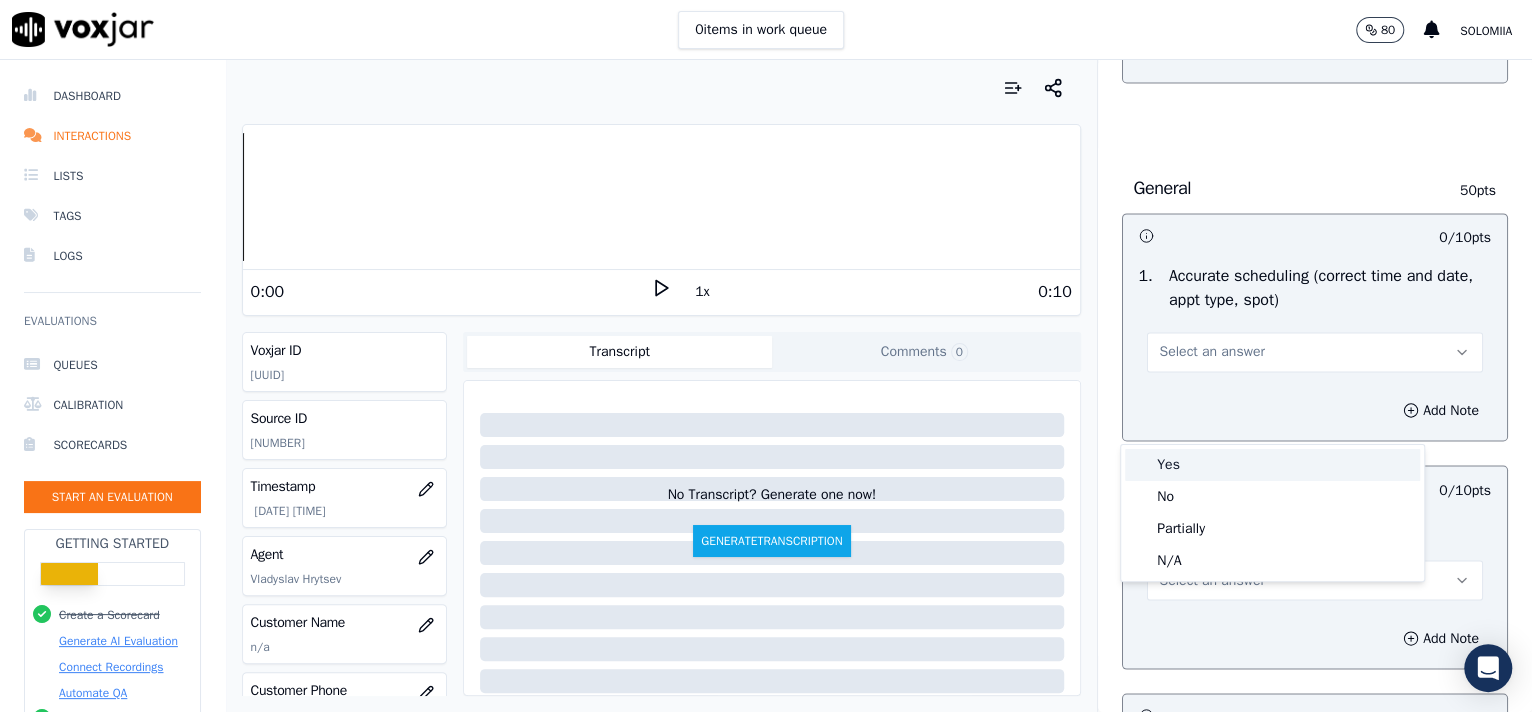 click on "Yes" at bounding box center [1272, 465] 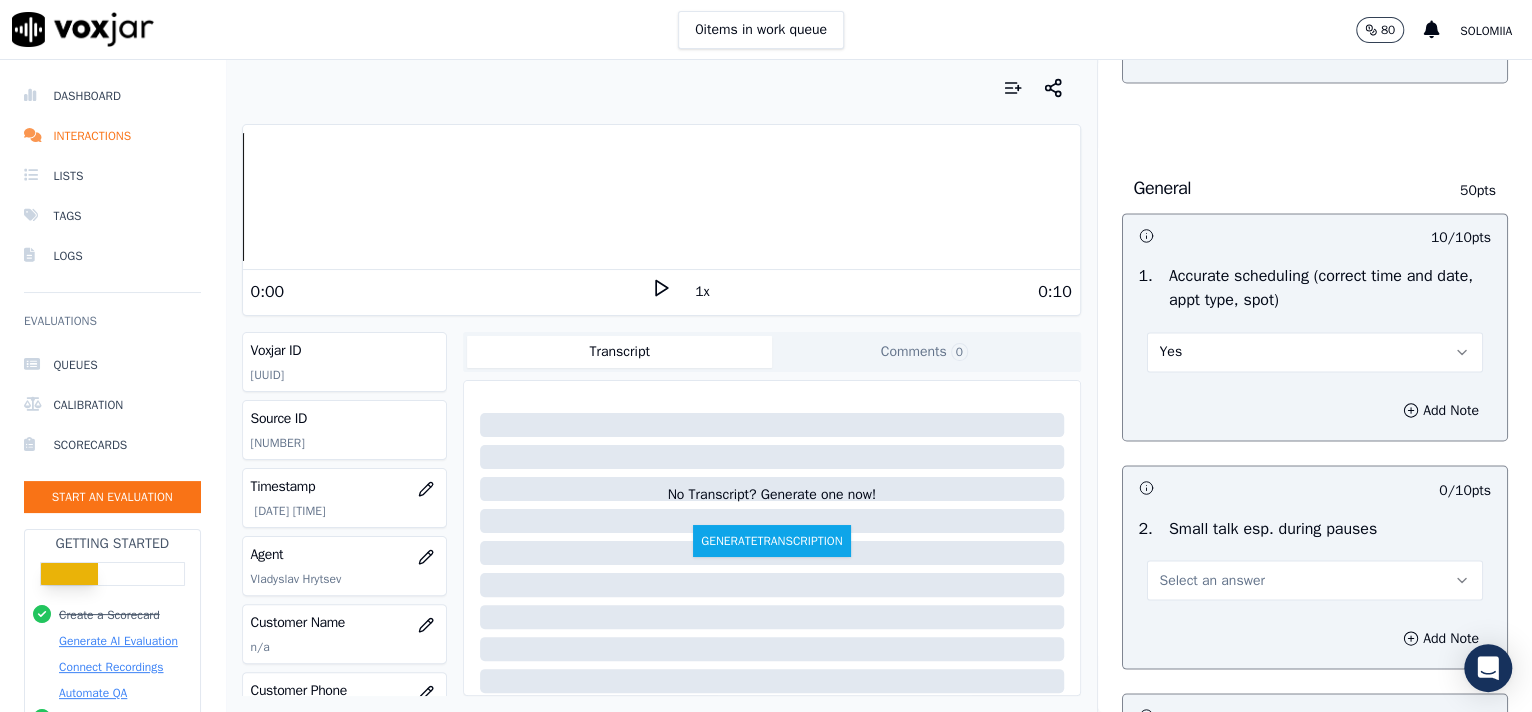 scroll, scrollTop: 2257, scrollLeft: 0, axis: vertical 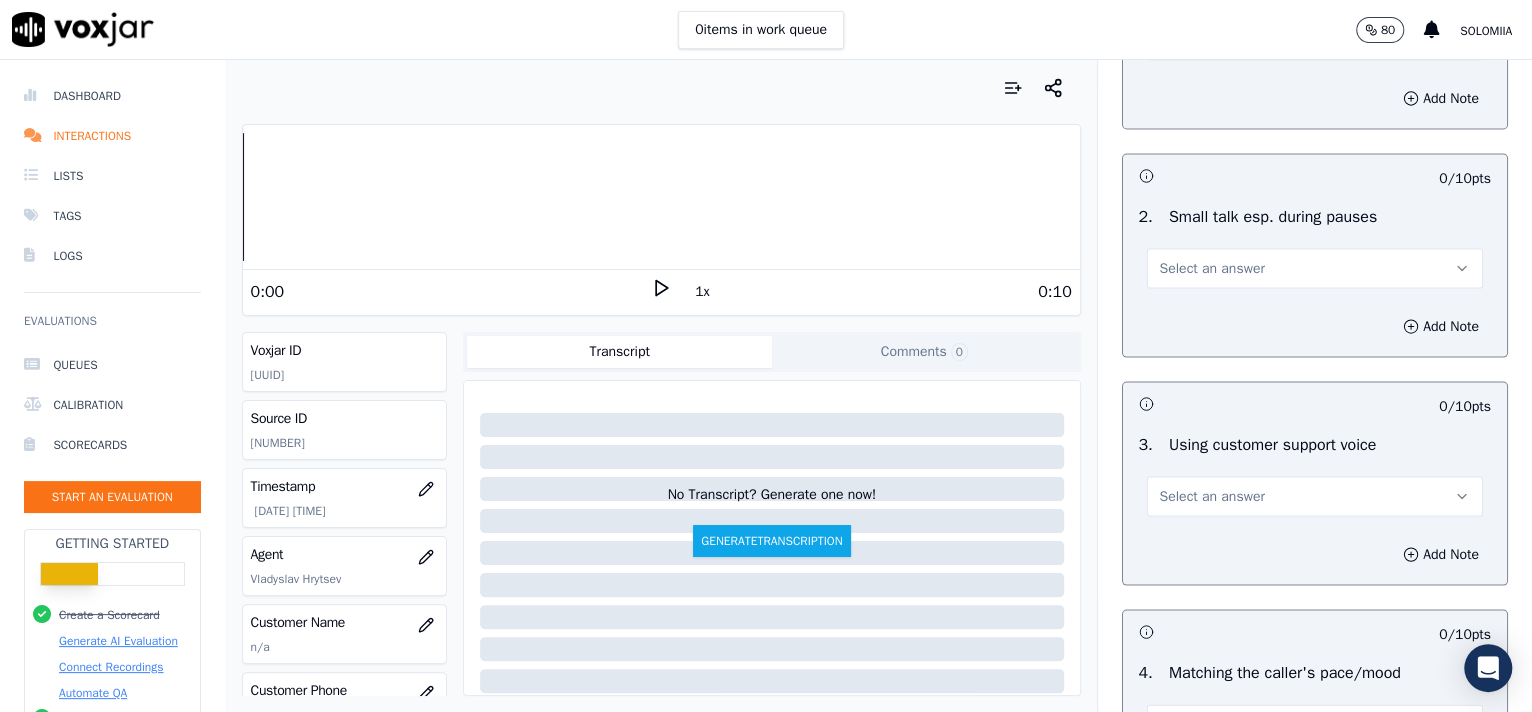 click on "Select an answer" at bounding box center (1212, 268) 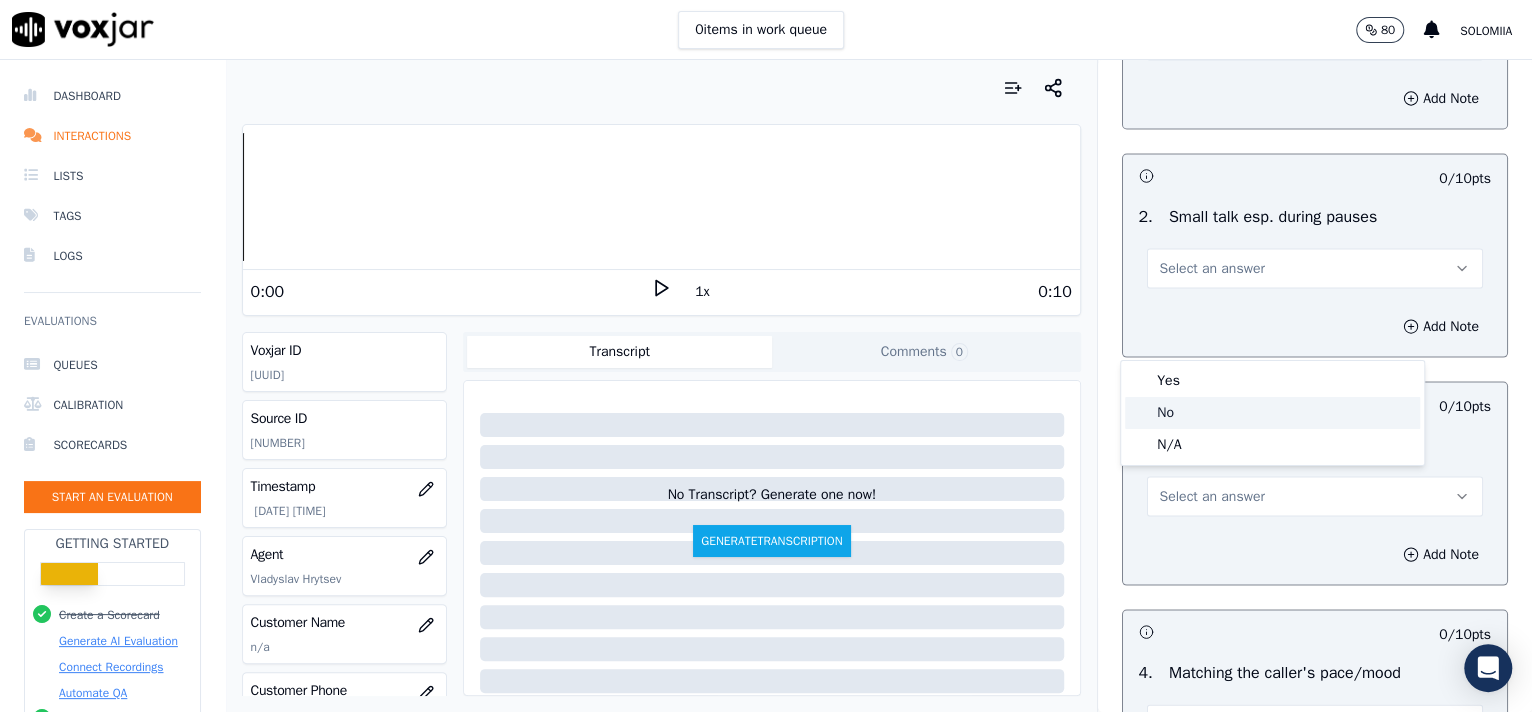 click on "No" 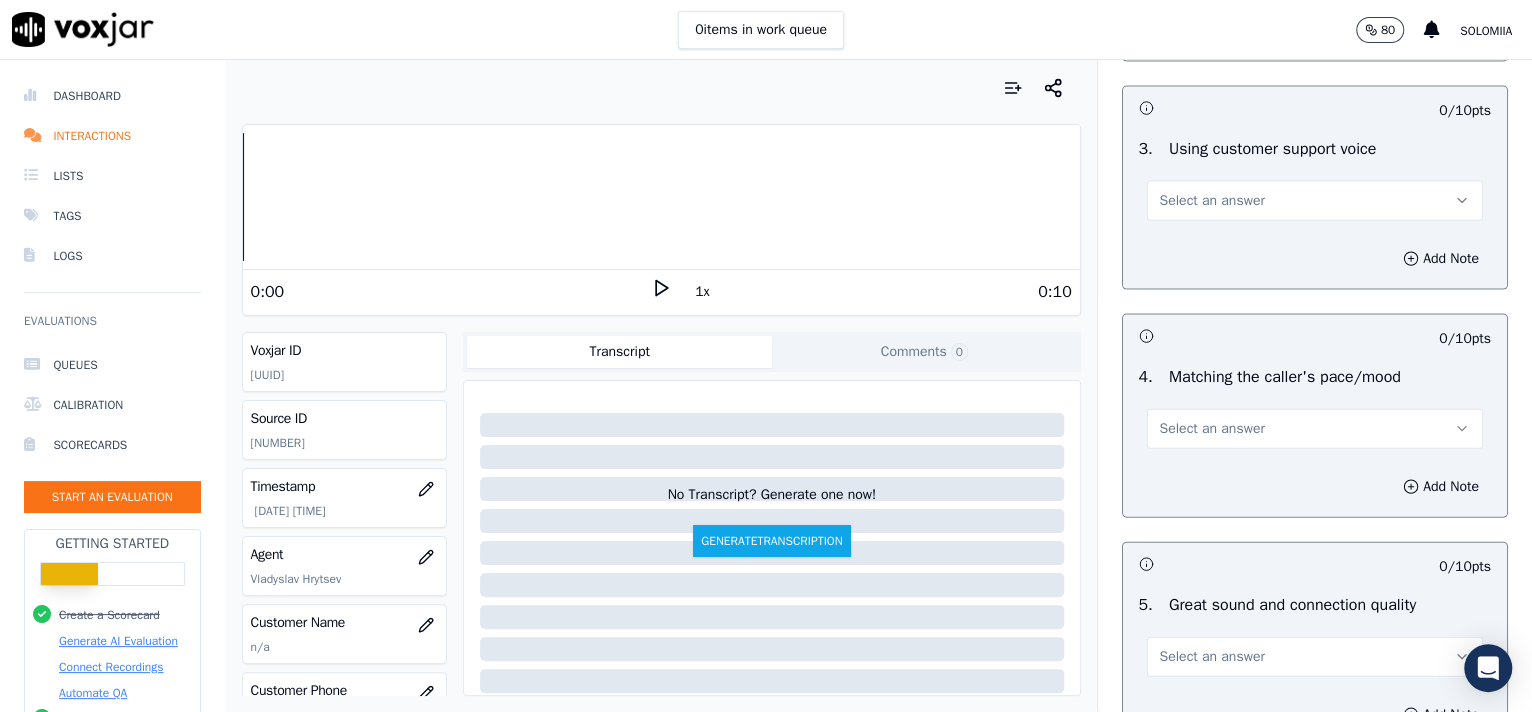 scroll, scrollTop: 2564, scrollLeft: 0, axis: vertical 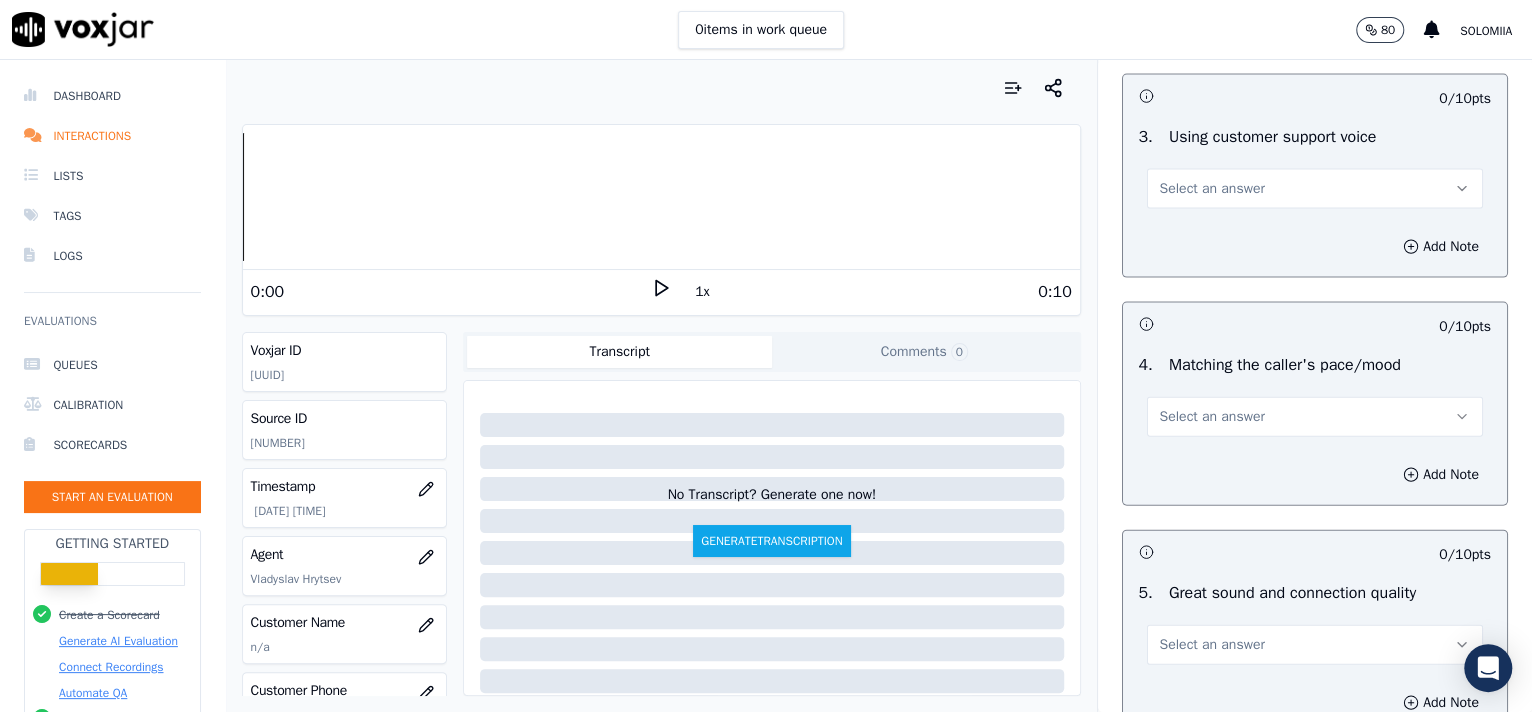 click on "Select an answer" at bounding box center (1315, 189) 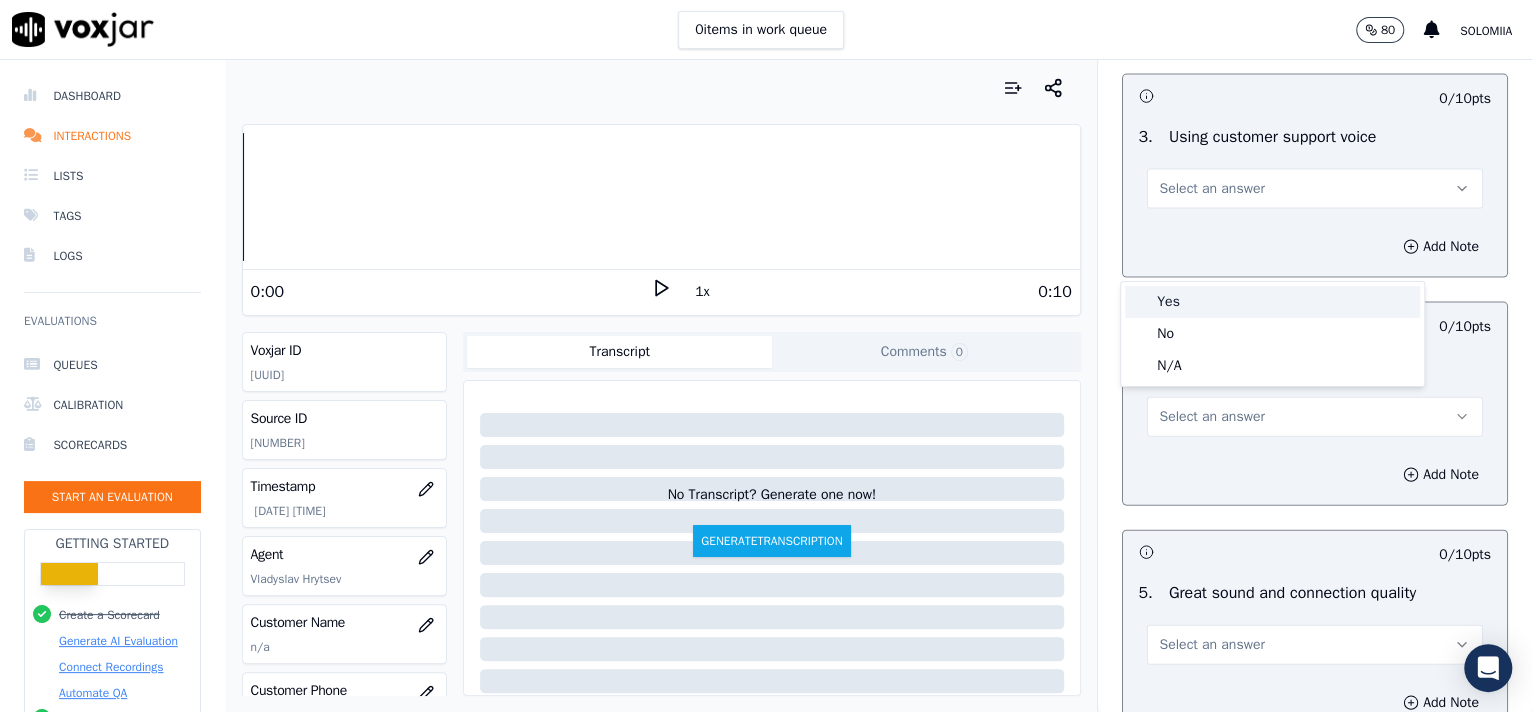 click on "Yes" at bounding box center [1272, 302] 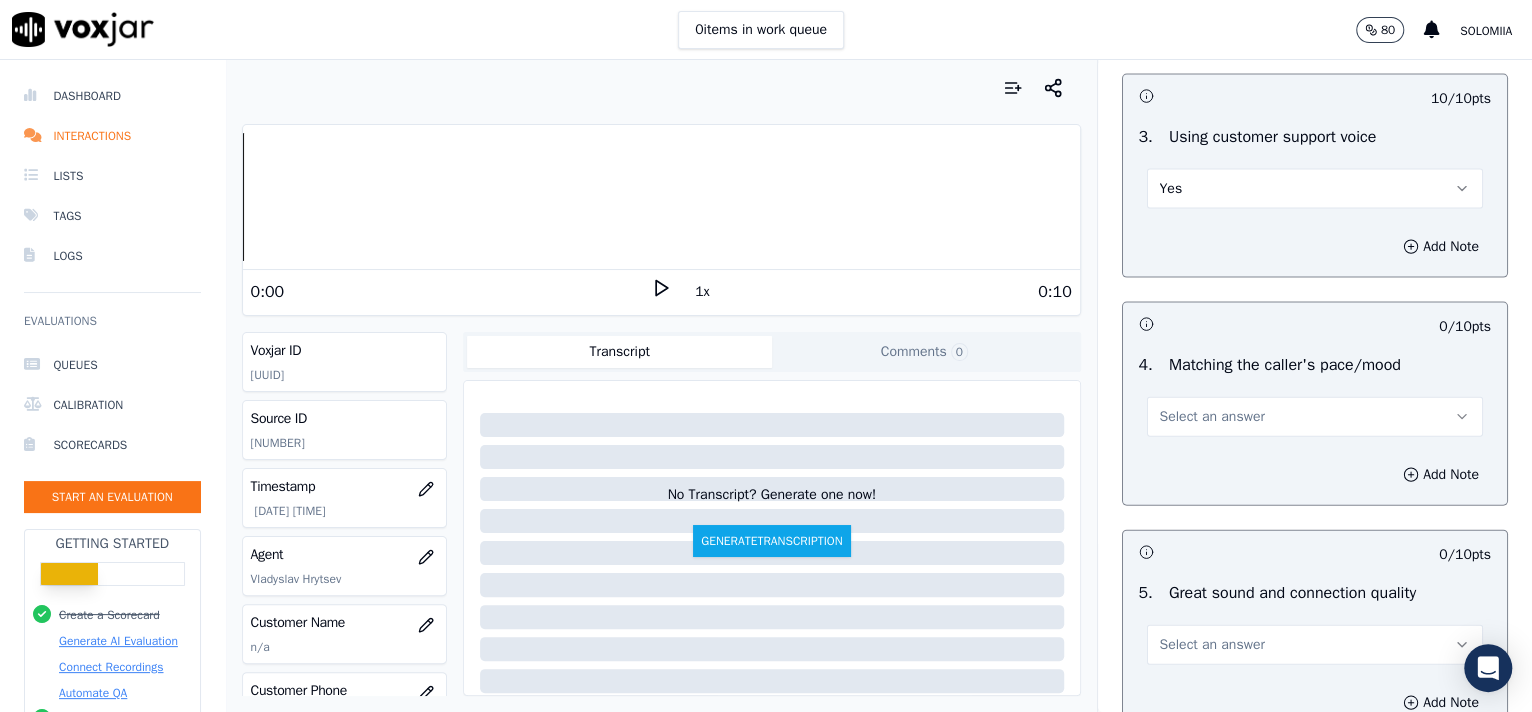 click on "Select an answer" at bounding box center (1212, 417) 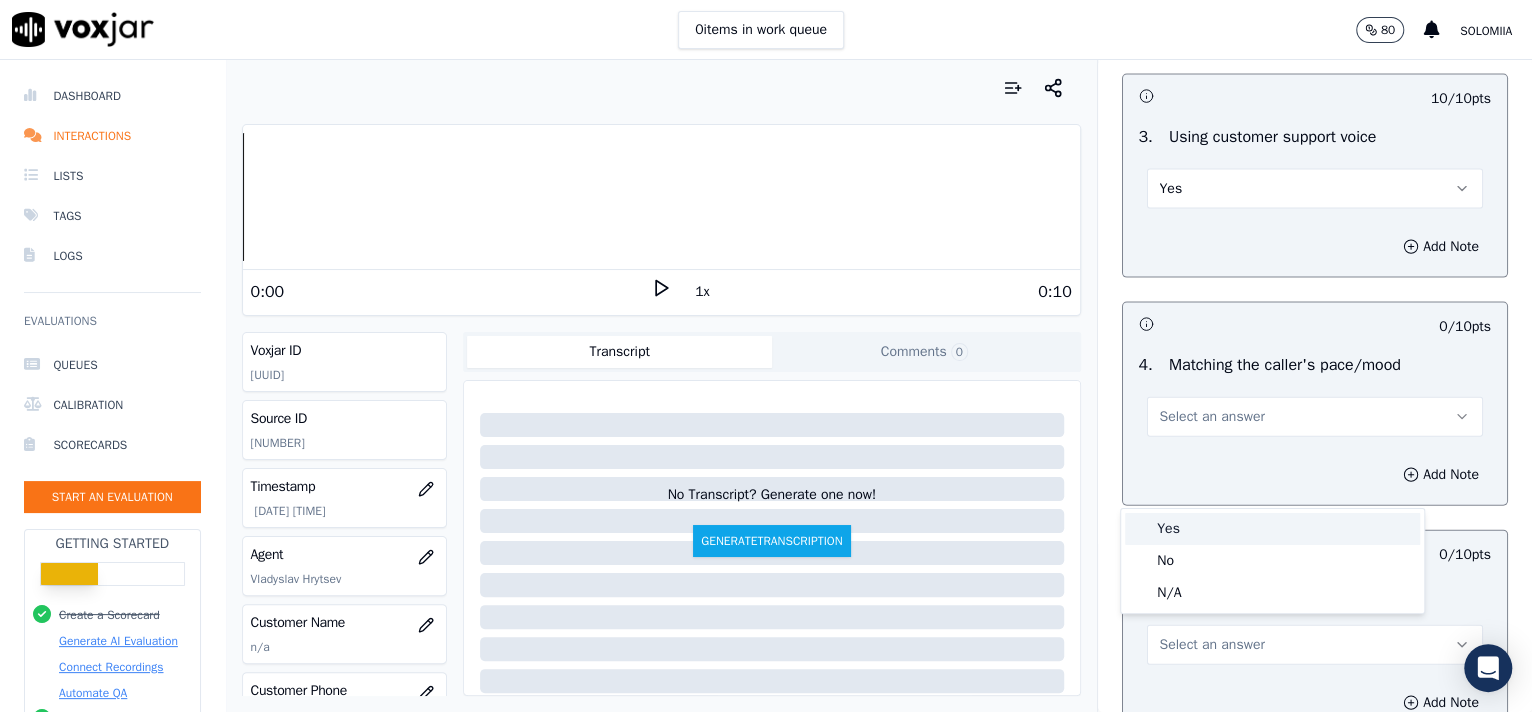 click on "Yes" at bounding box center (1272, 529) 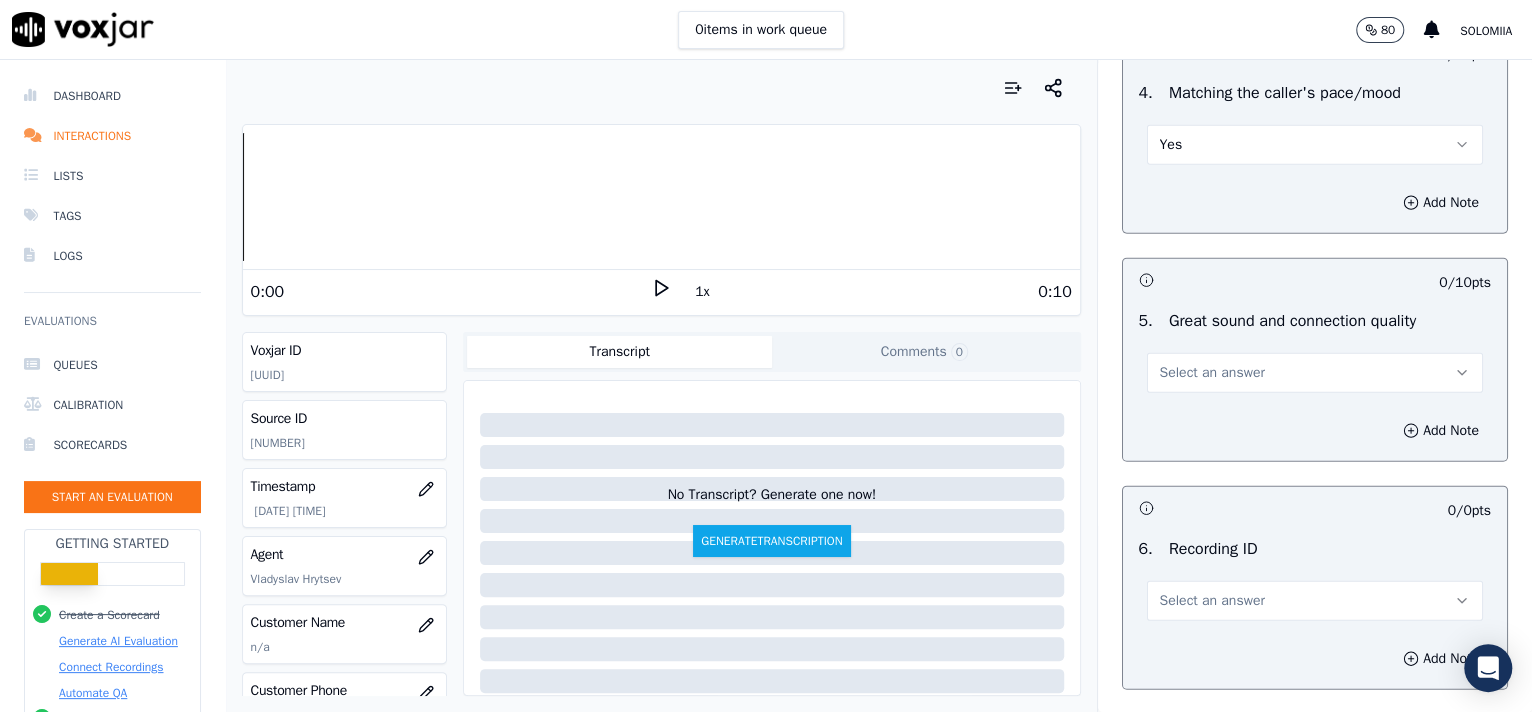 scroll, scrollTop: 2944, scrollLeft: 0, axis: vertical 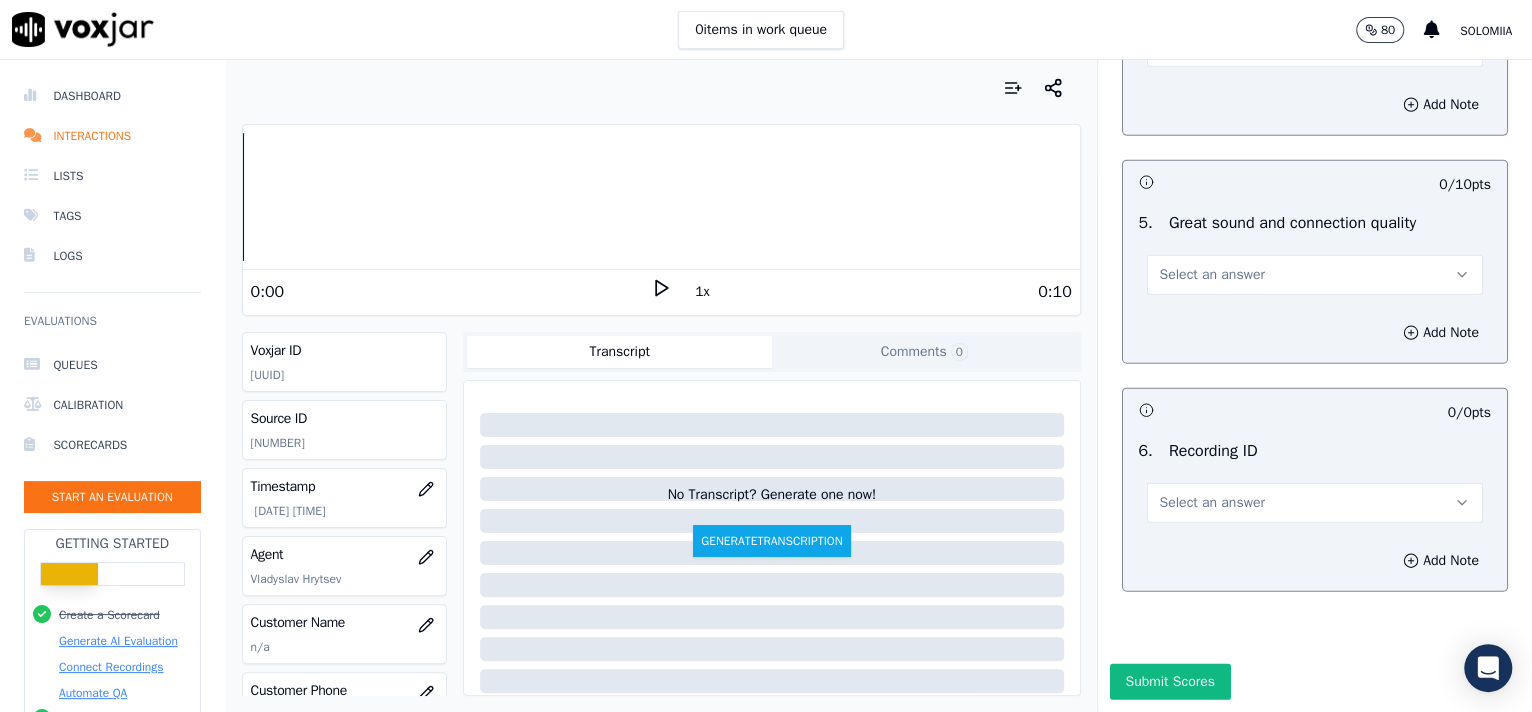 click on "5 .   Great sound and connection quality   Select an answer" at bounding box center (1315, 253) 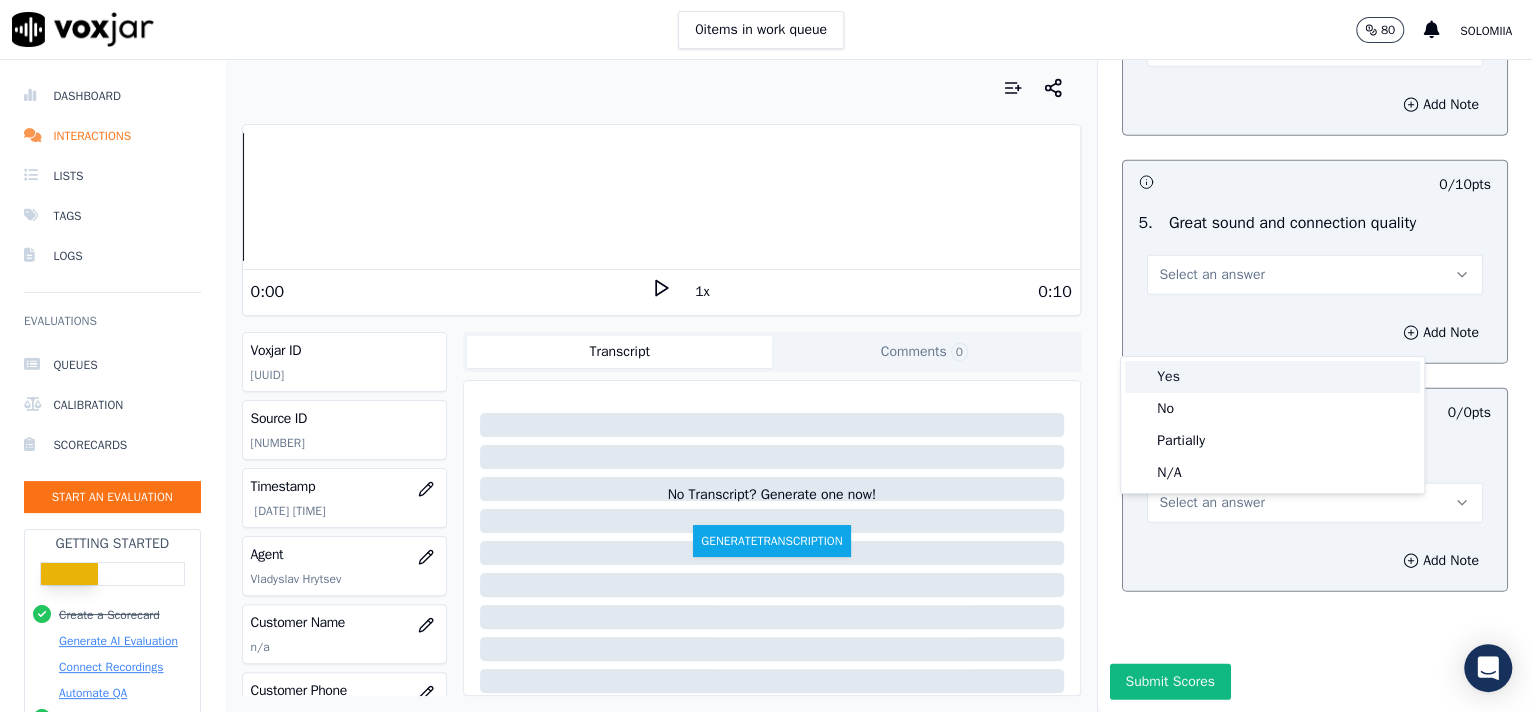 click on "Yes" at bounding box center [1272, 377] 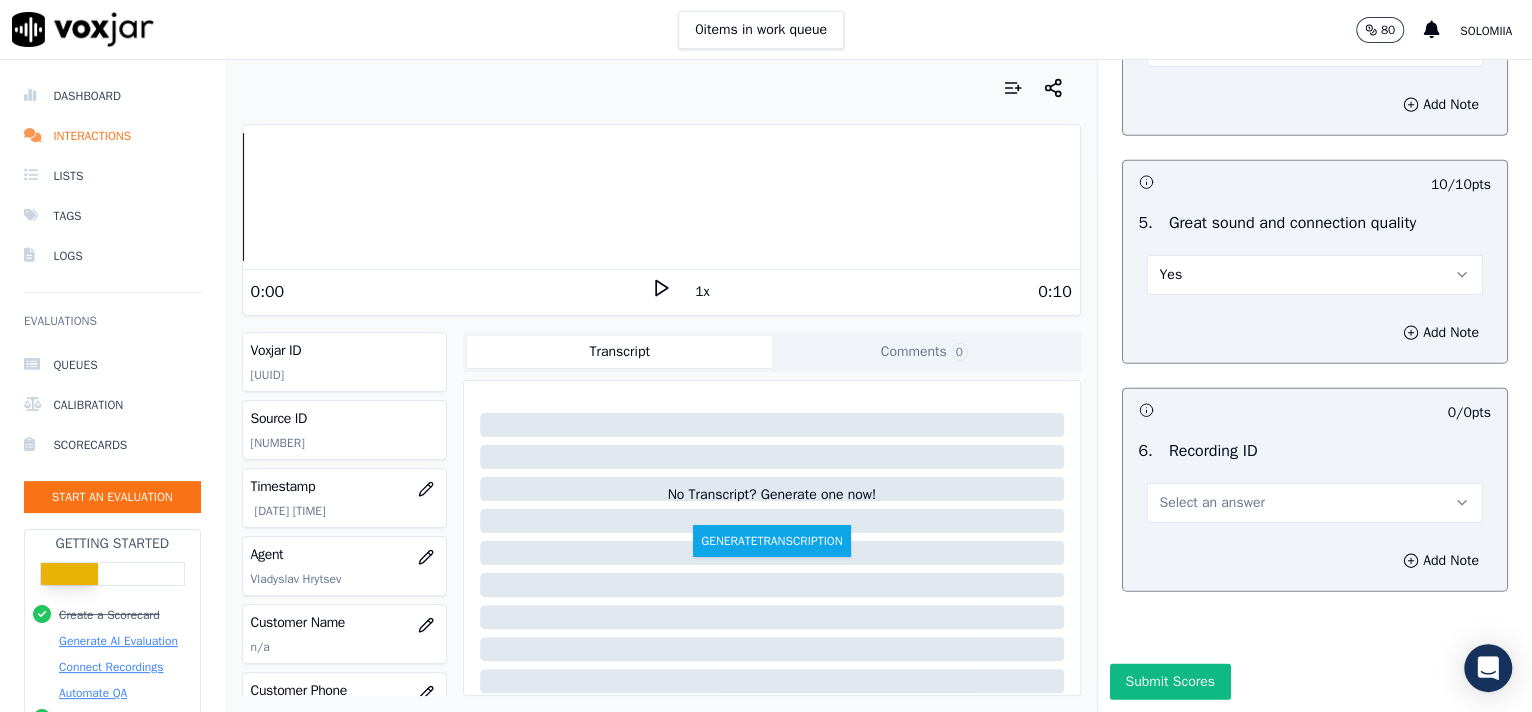 click on "Select an answer" at bounding box center [1315, 503] 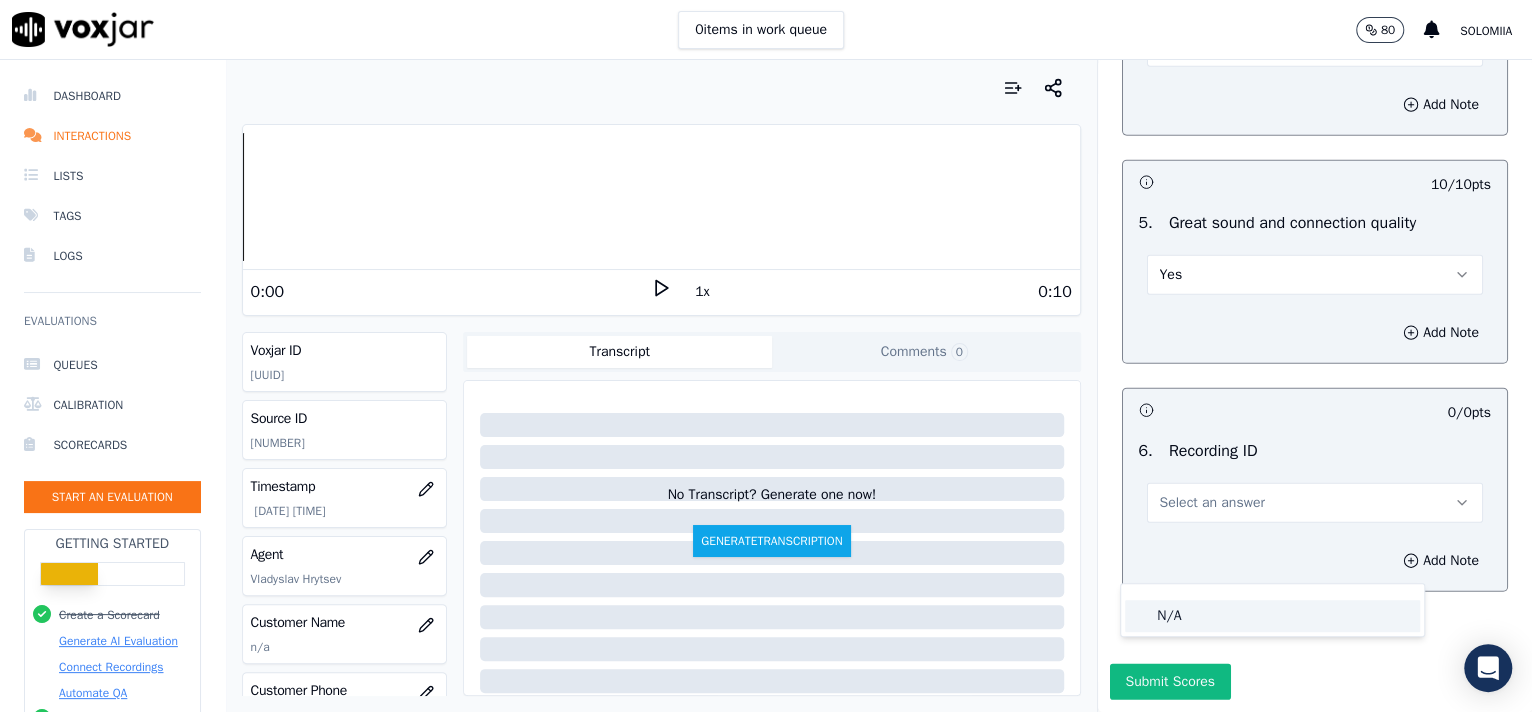 click on "N/A" 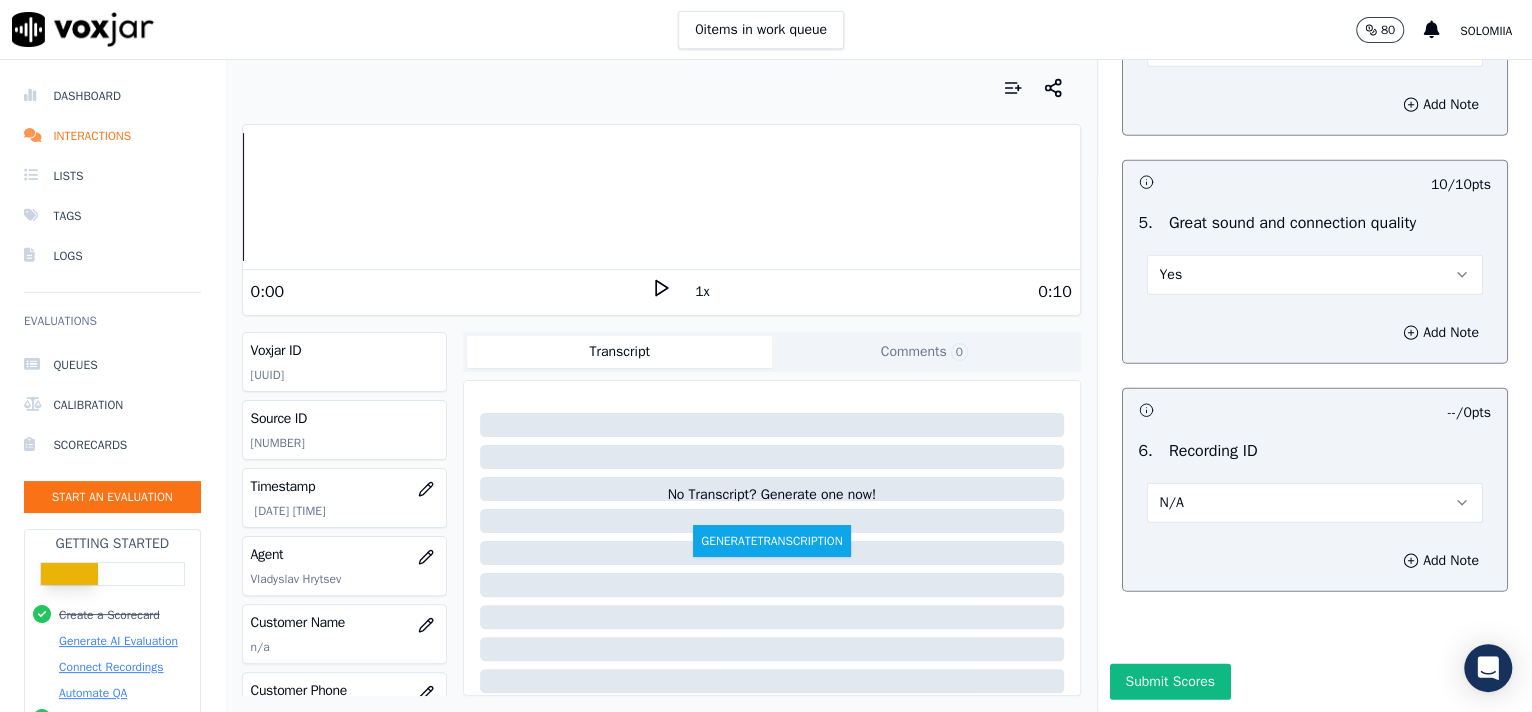 scroll, scrollTop: 3057, scrollLeft: 0, axis: vertical 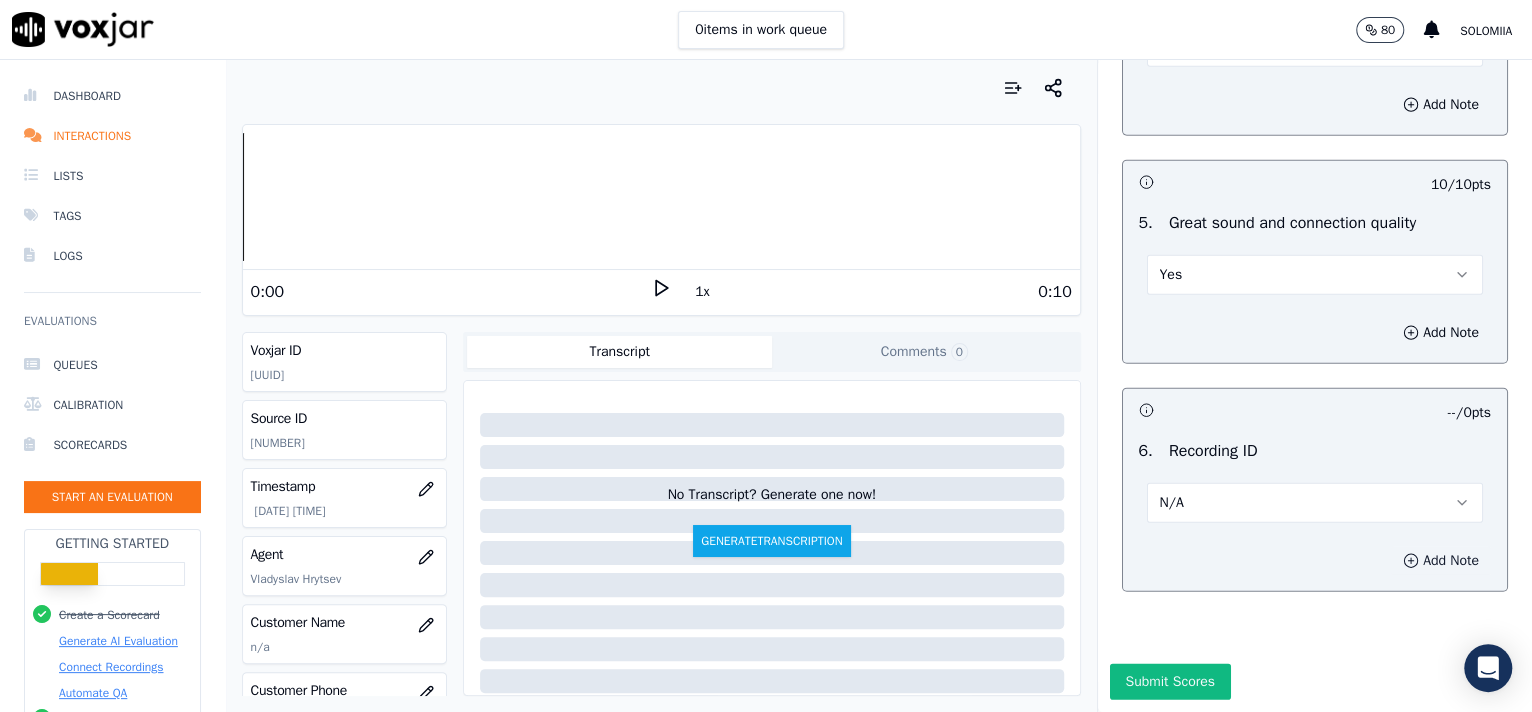 click on "Add Note" at bounding box center [1441, 561] 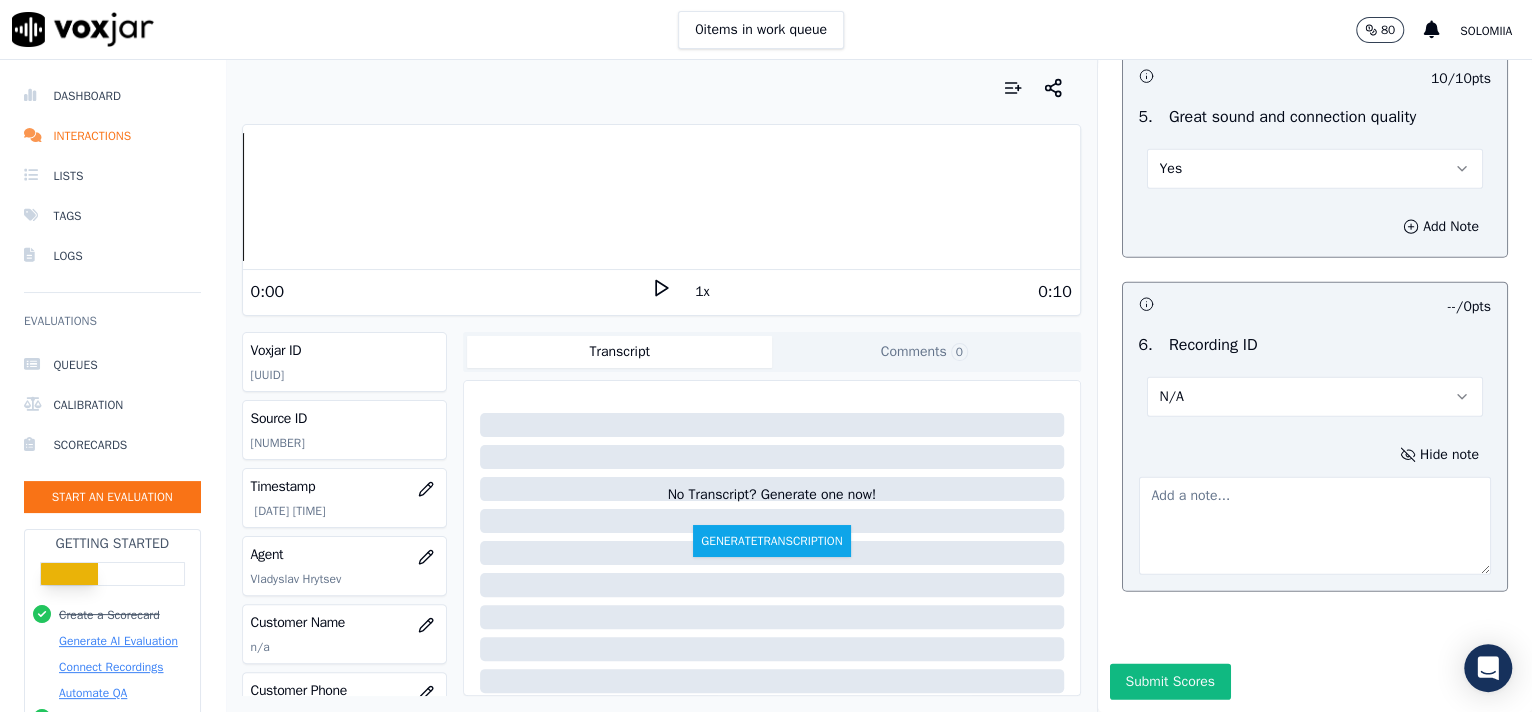 click at bounding box center [1315, 526] 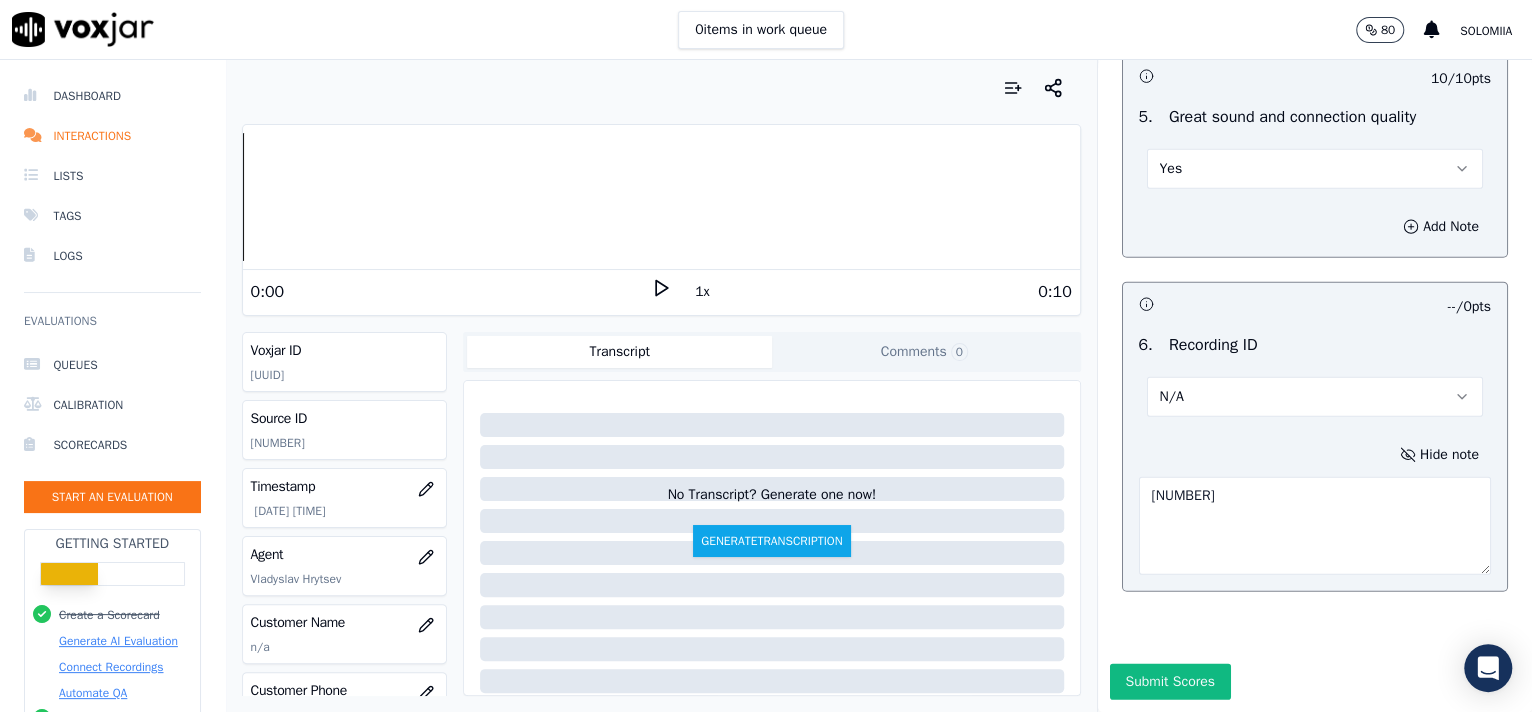 type on "[NUMBER]" 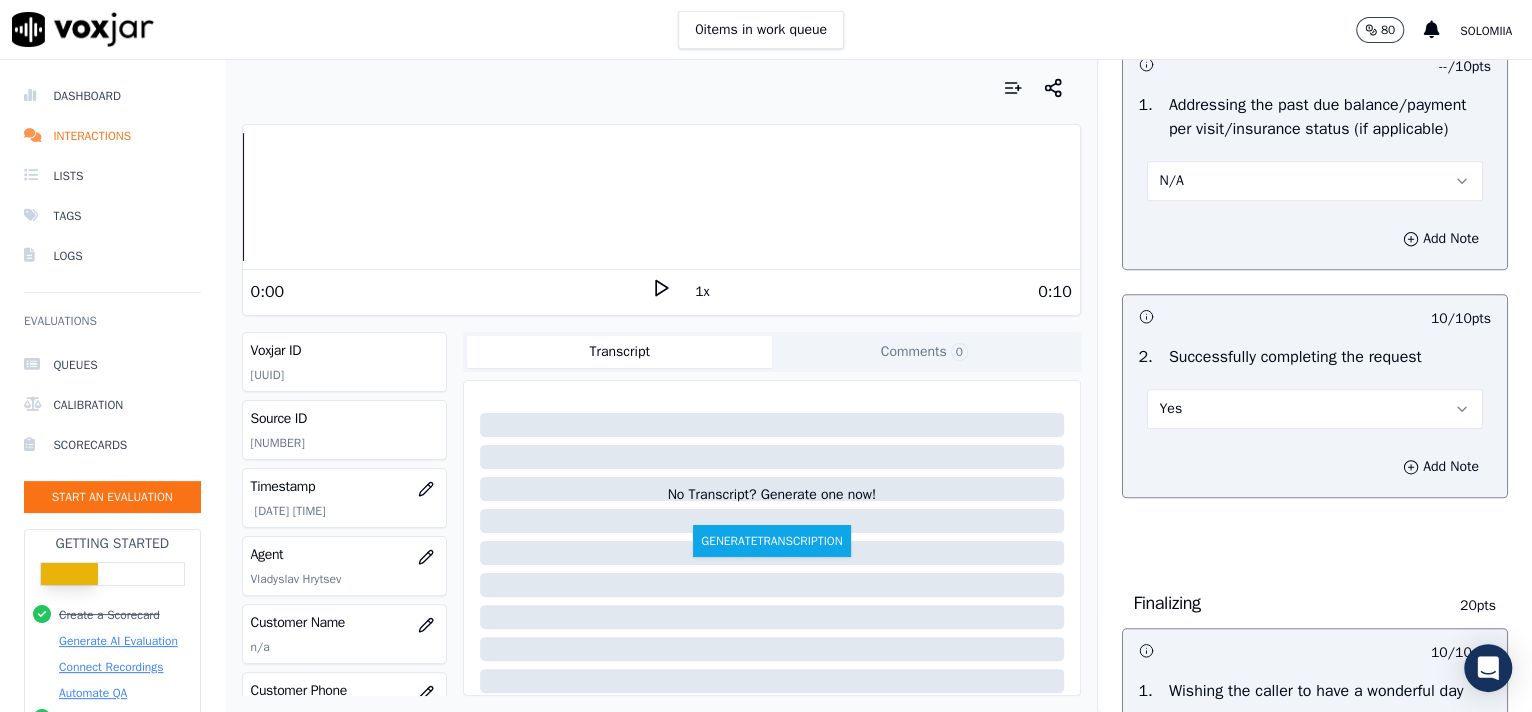 scroll, scrollTop: 1061, scrollLeft: 0, axis: vertical 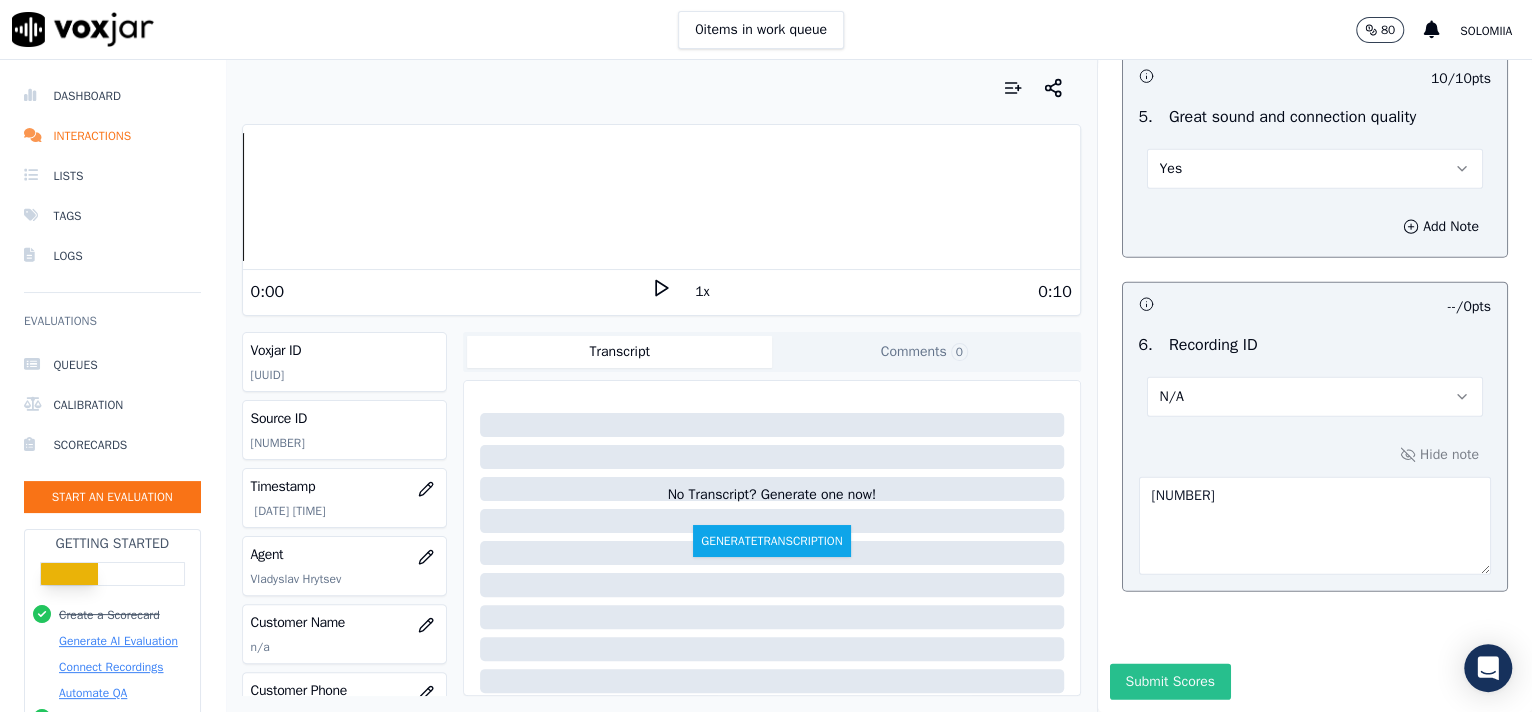 click on "Submit Scores" at bounding box center [1170, 682] 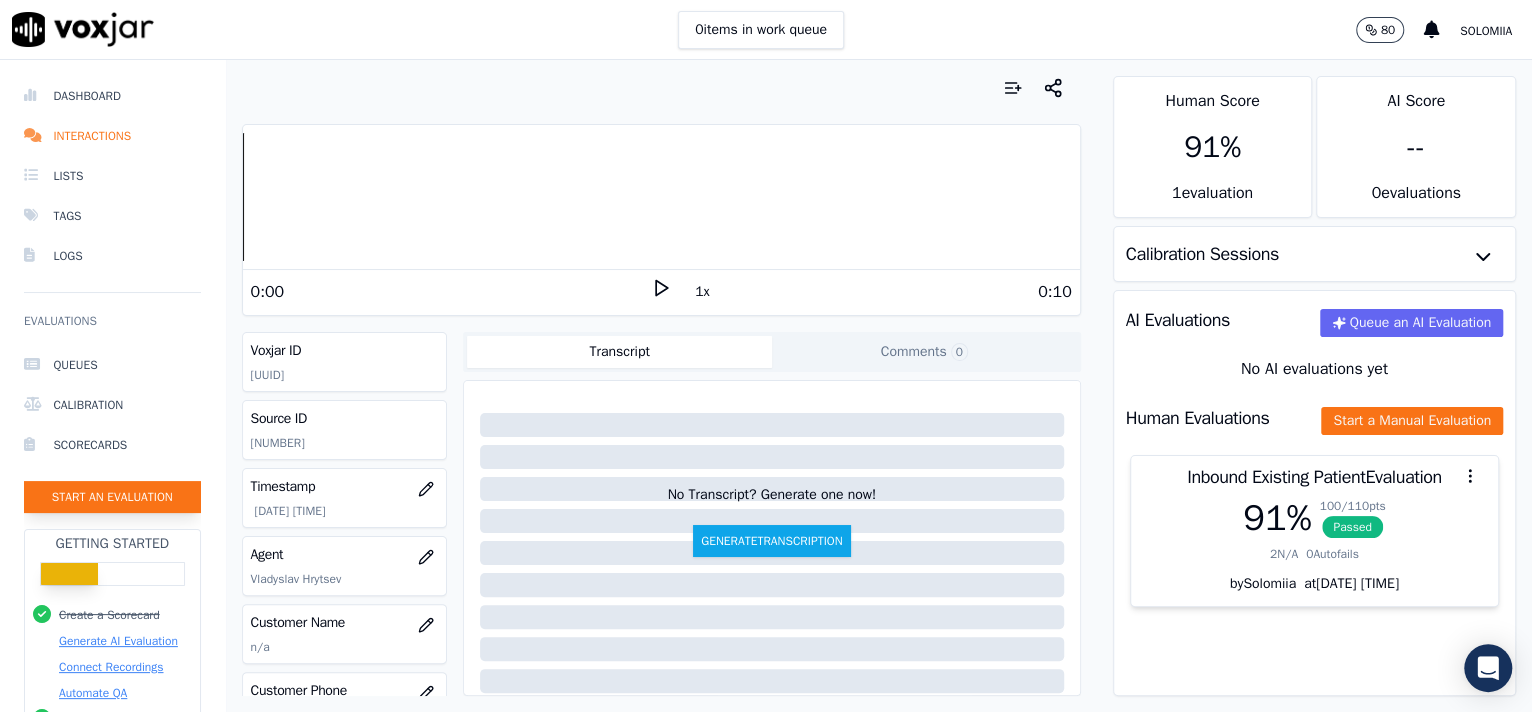 click on "Start an Evaluation" 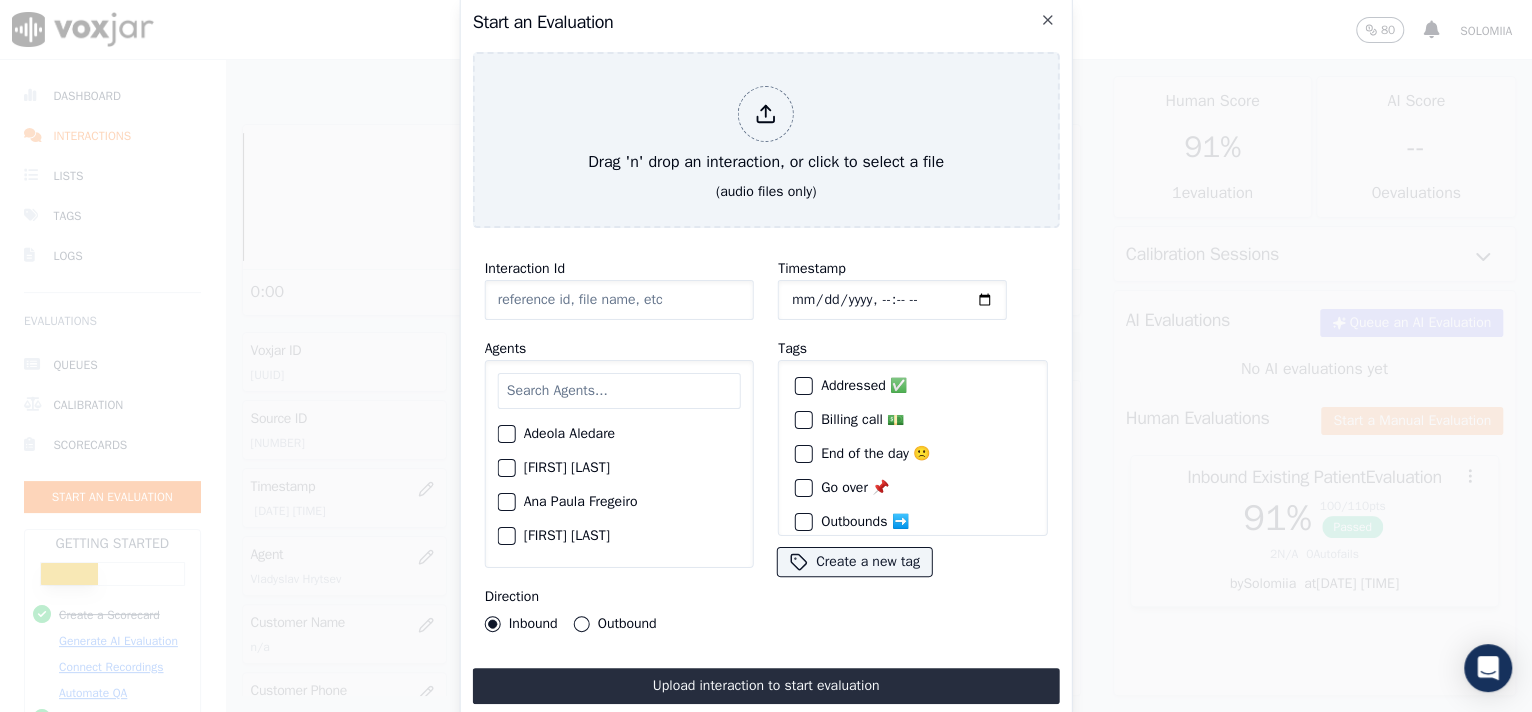 click on "Interaction Id" 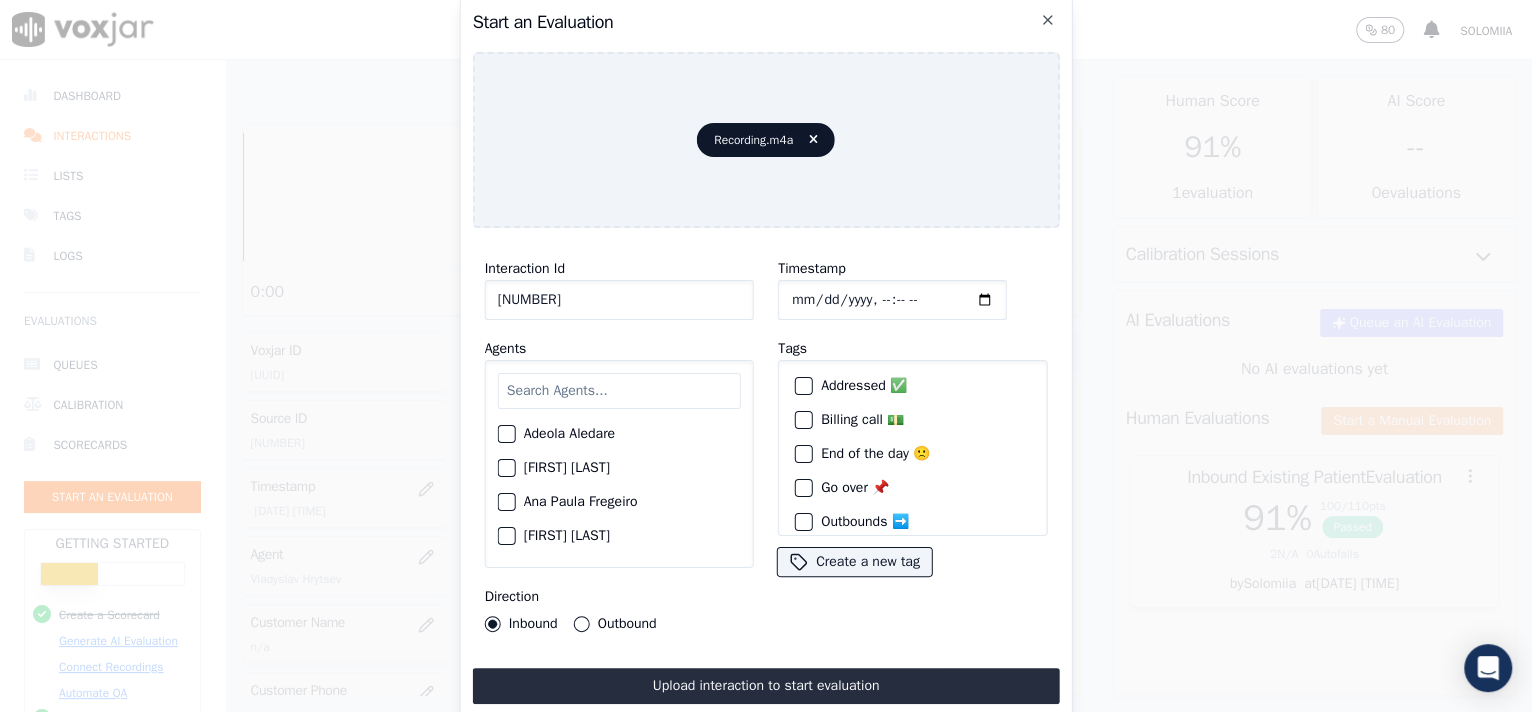 drag, startPoint x: 612, startPoint y: 278, endPoint x: 368, endPoint y: 275, distance: 244.01845 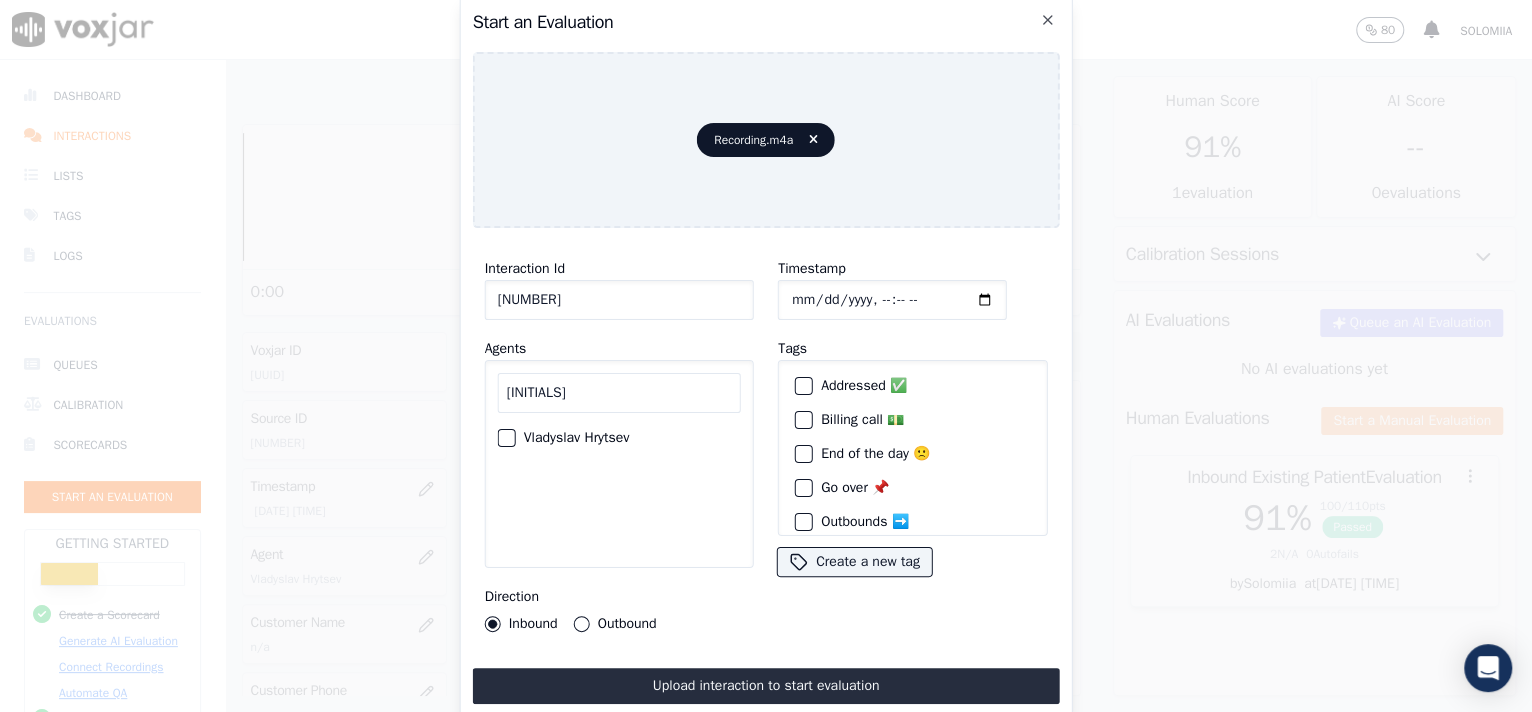 type on "[INITIALS]" 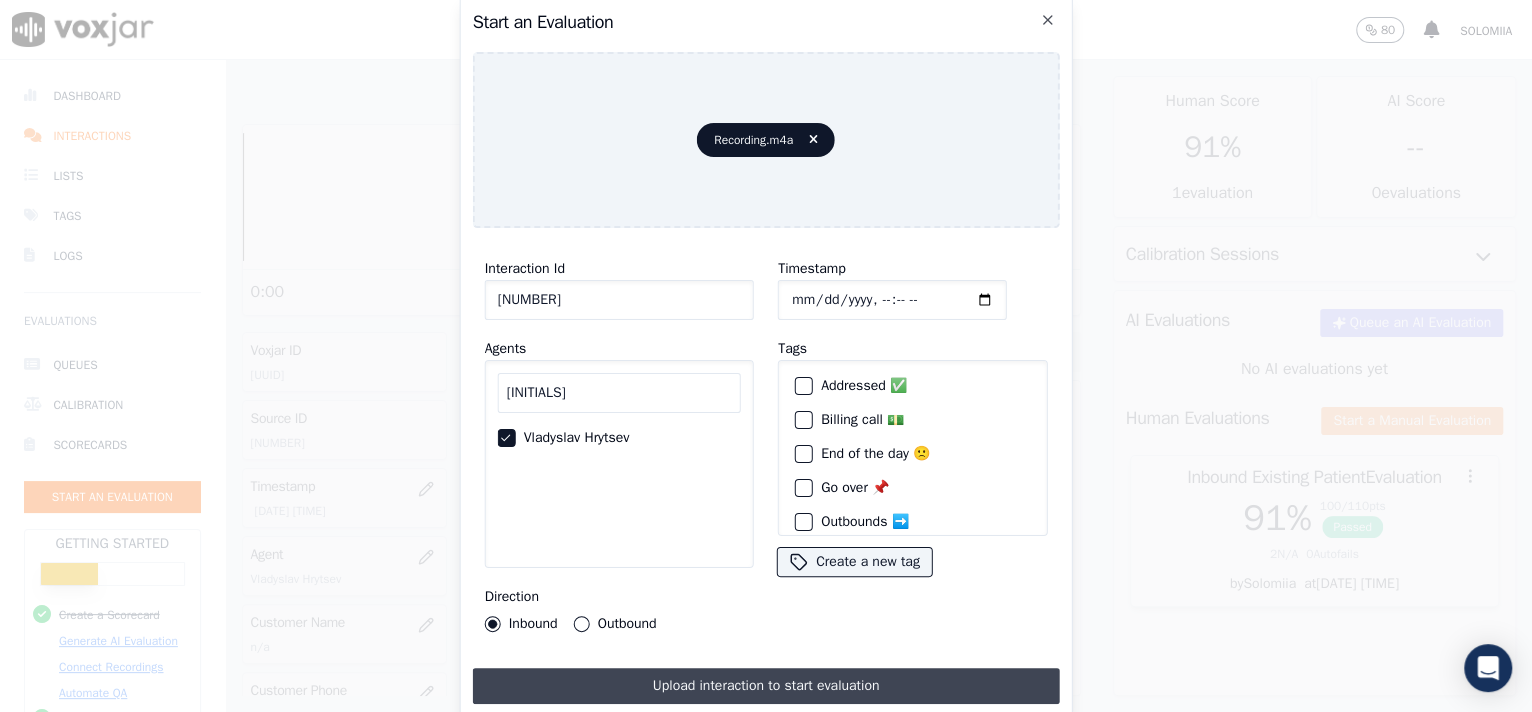 click on "Upload interaction to start evaluation" at bounding box center [766, 686] 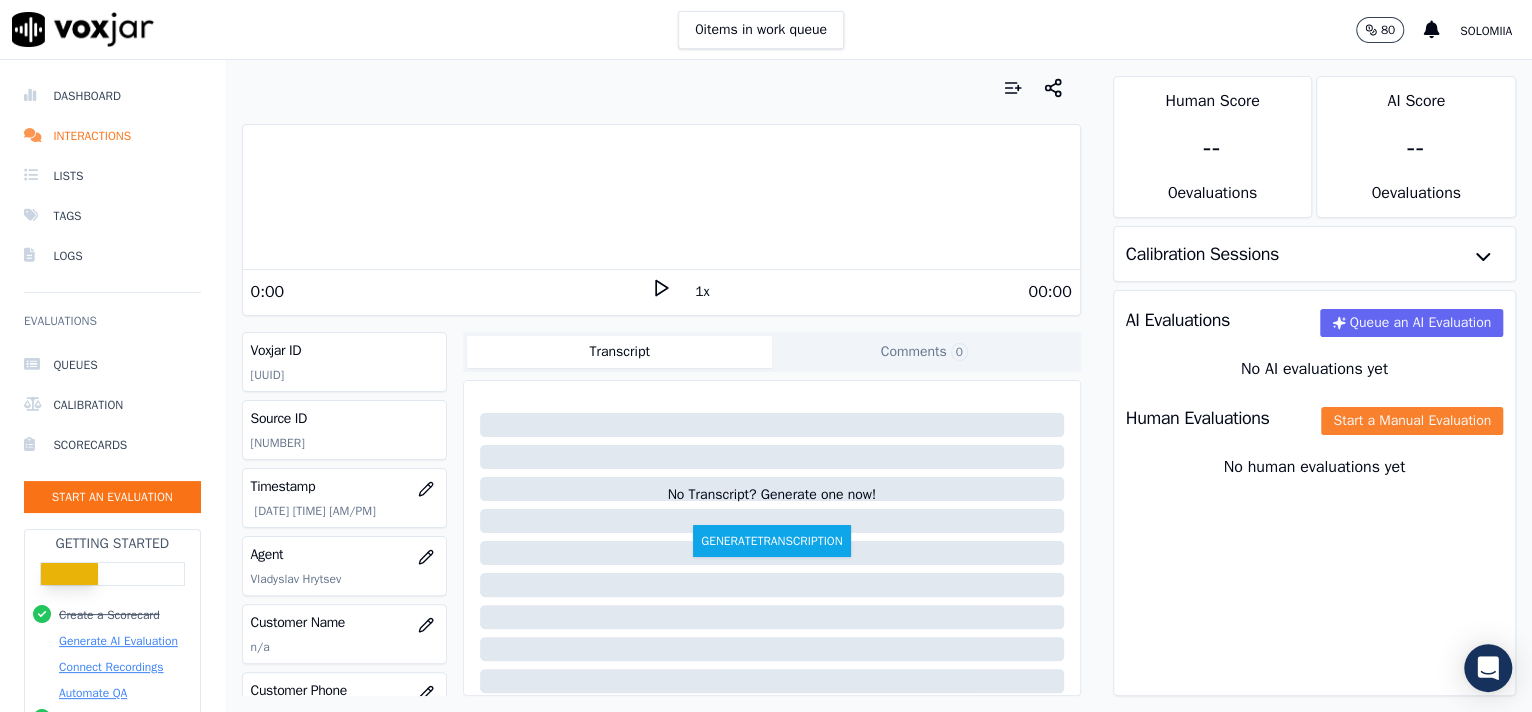 click on "Start a Manual Evaluation" 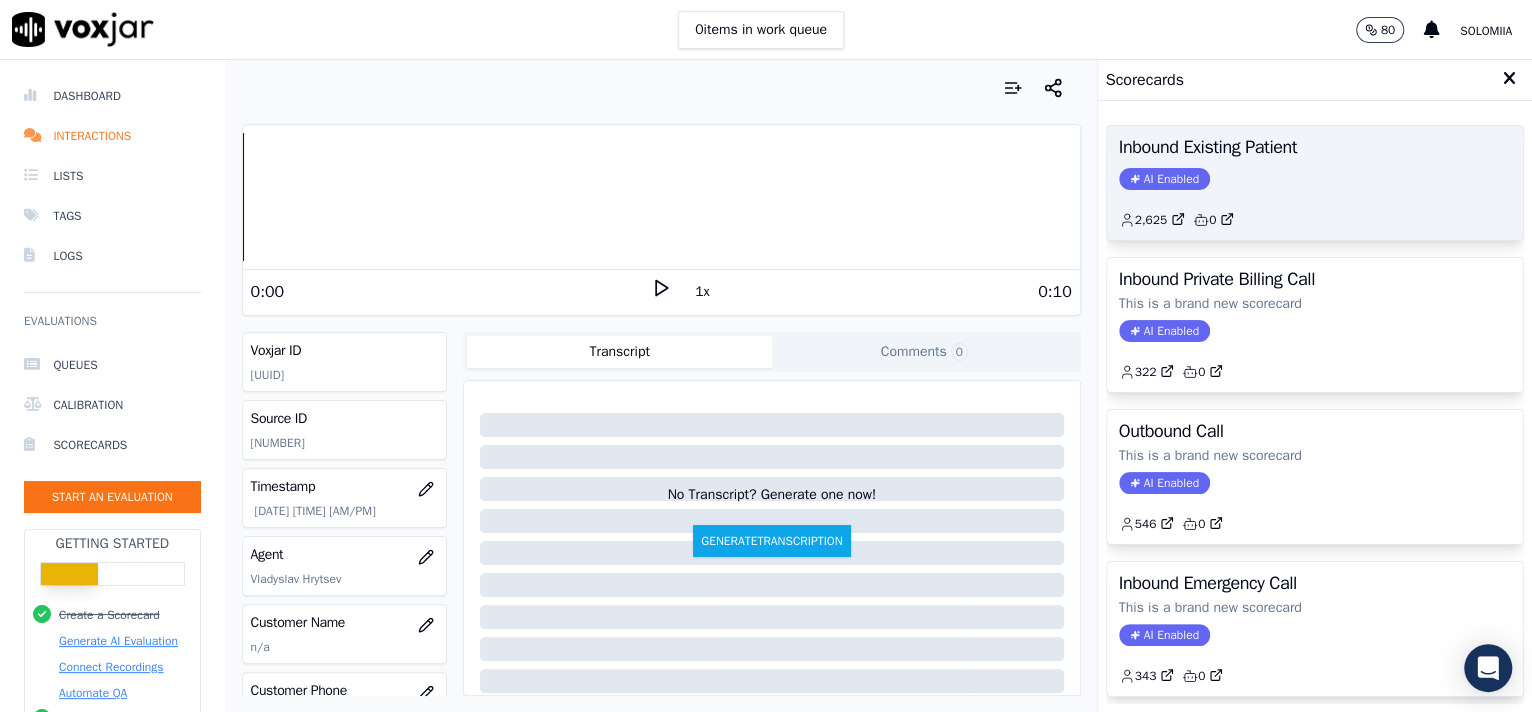 click on "AI Enabled" 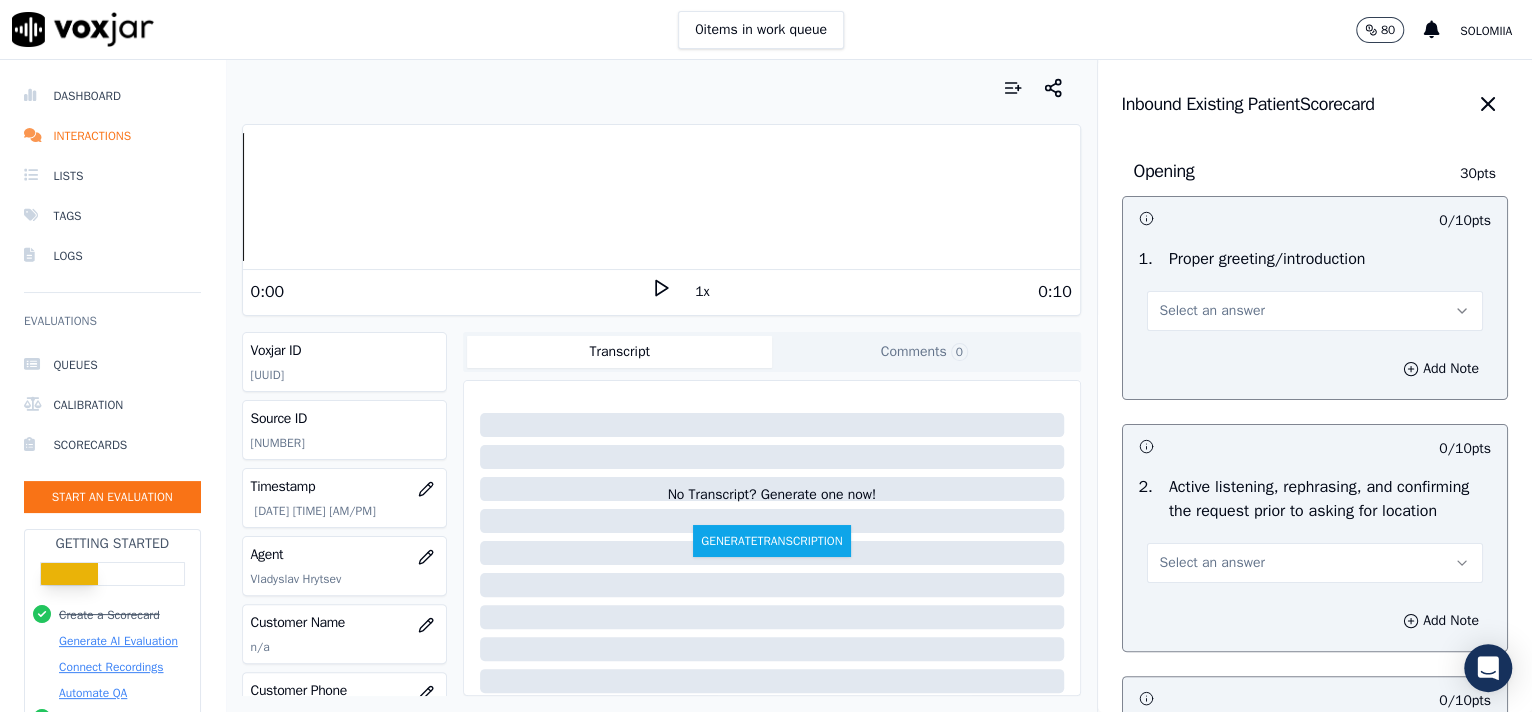click on "Select an answer" at bounding box center (1212, 311) 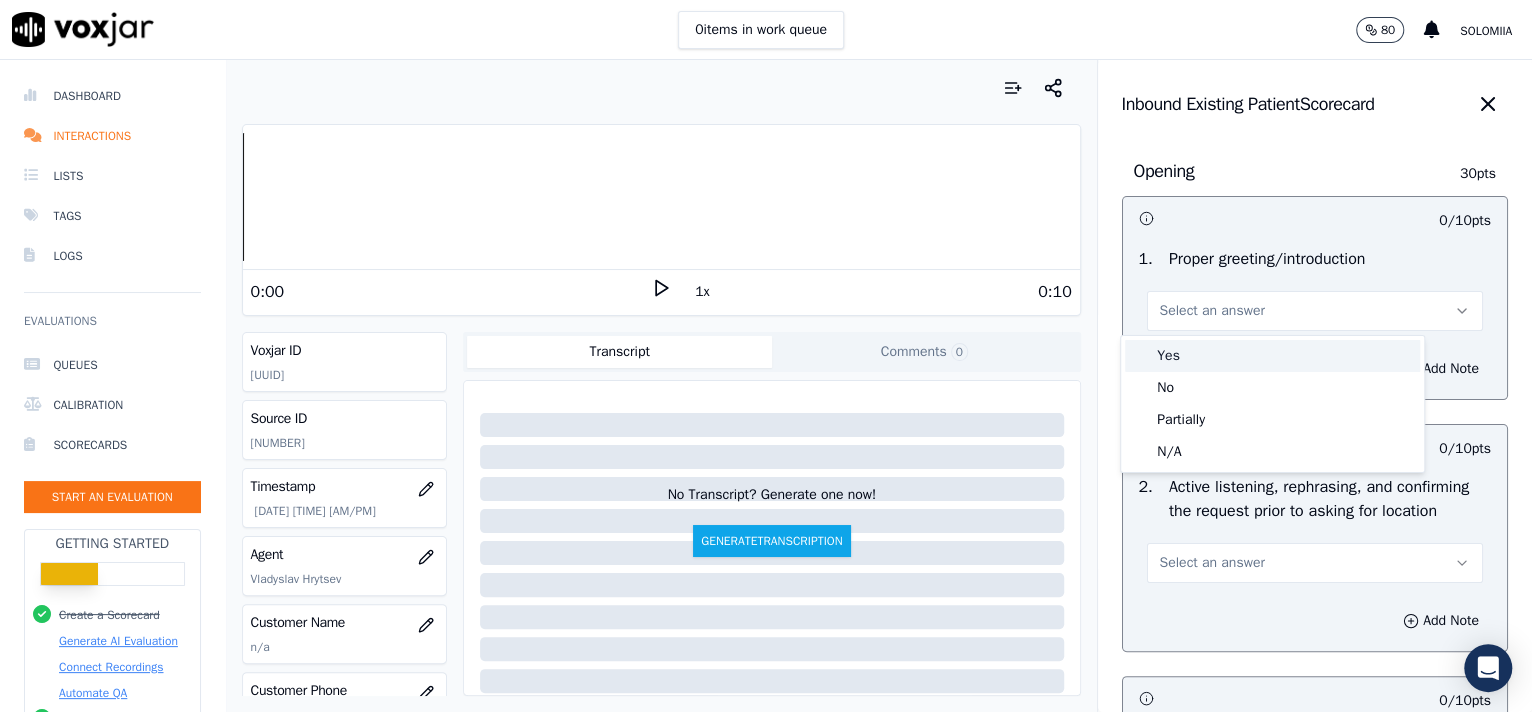 click on "Yes" at bounding box center [1272, 356] 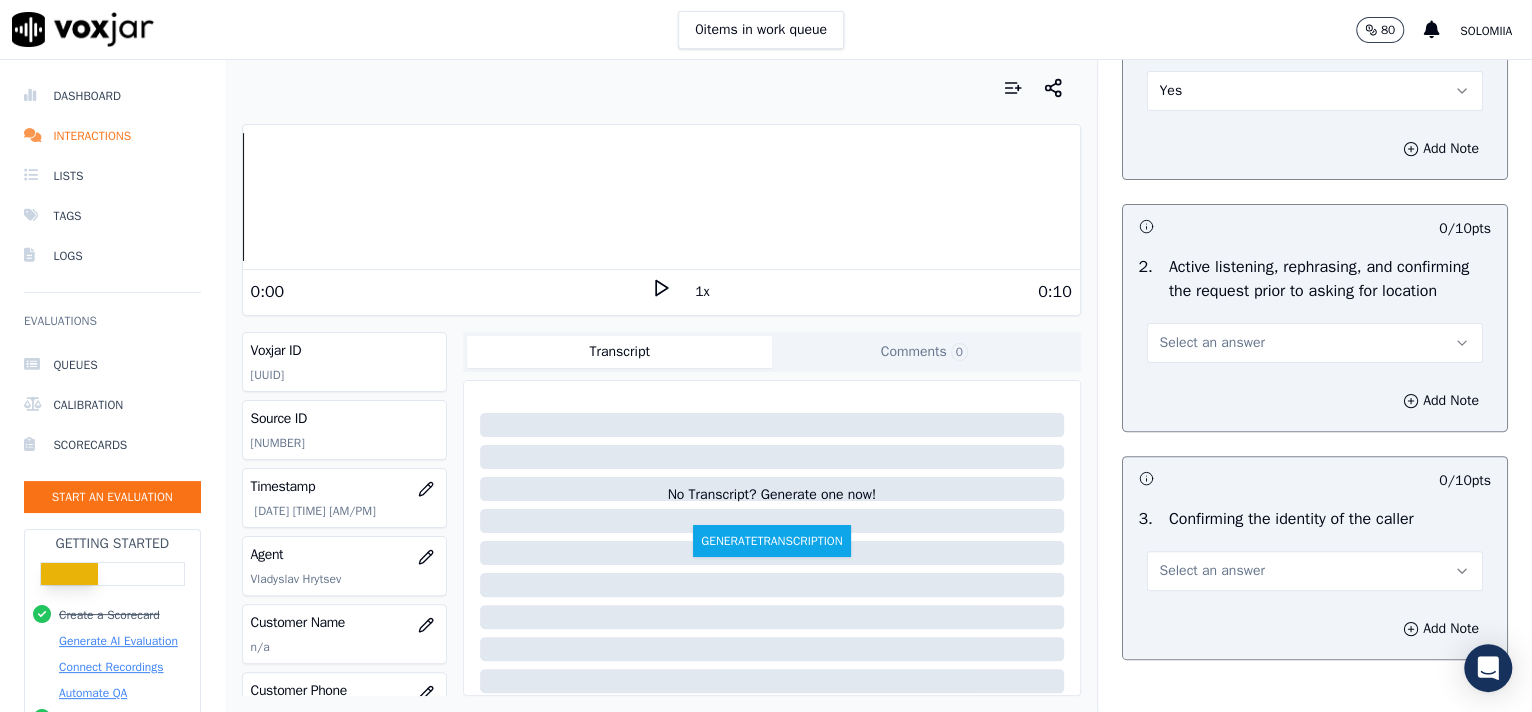 scroll, scrollTop: 278, scrollLeft: 0, axis: vertical 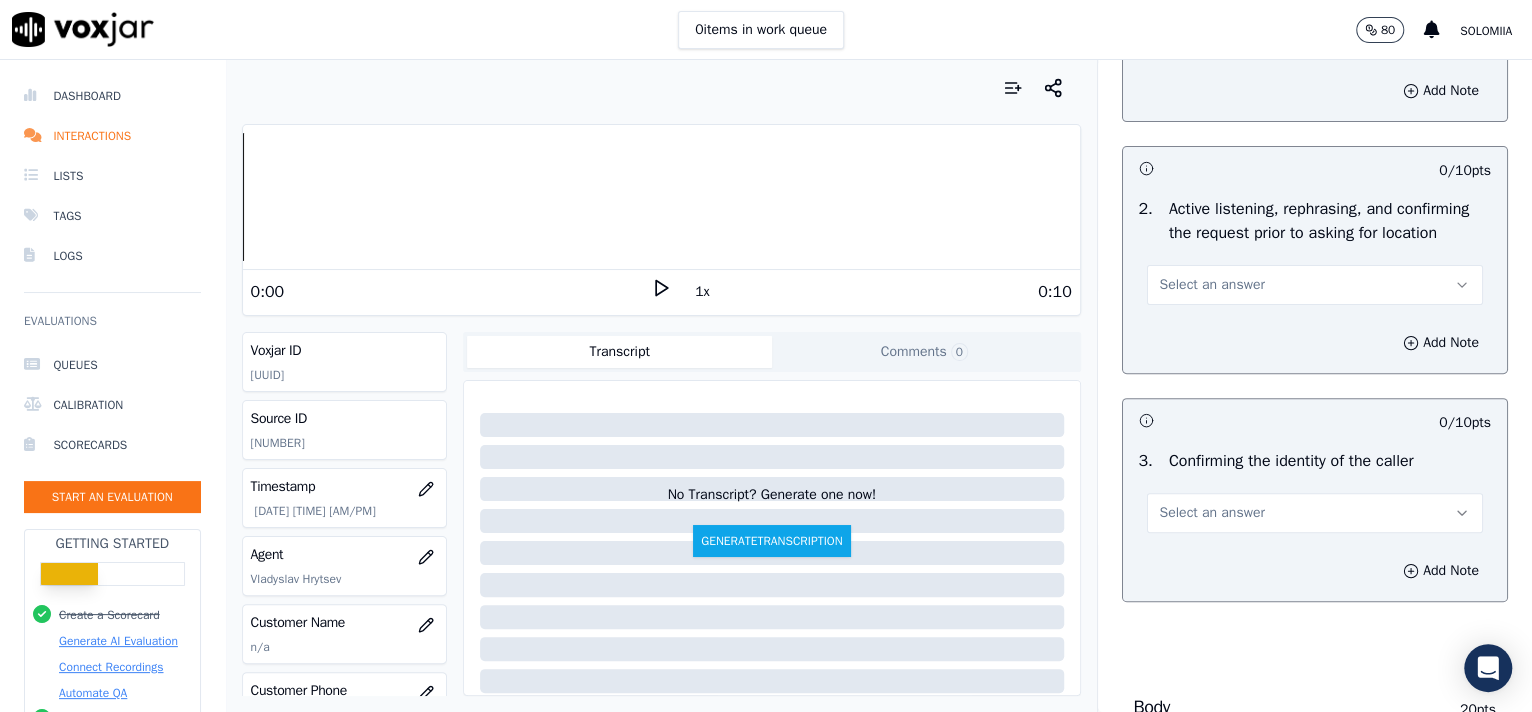 click on "Select an answer" at bounding box center (1212, 285) 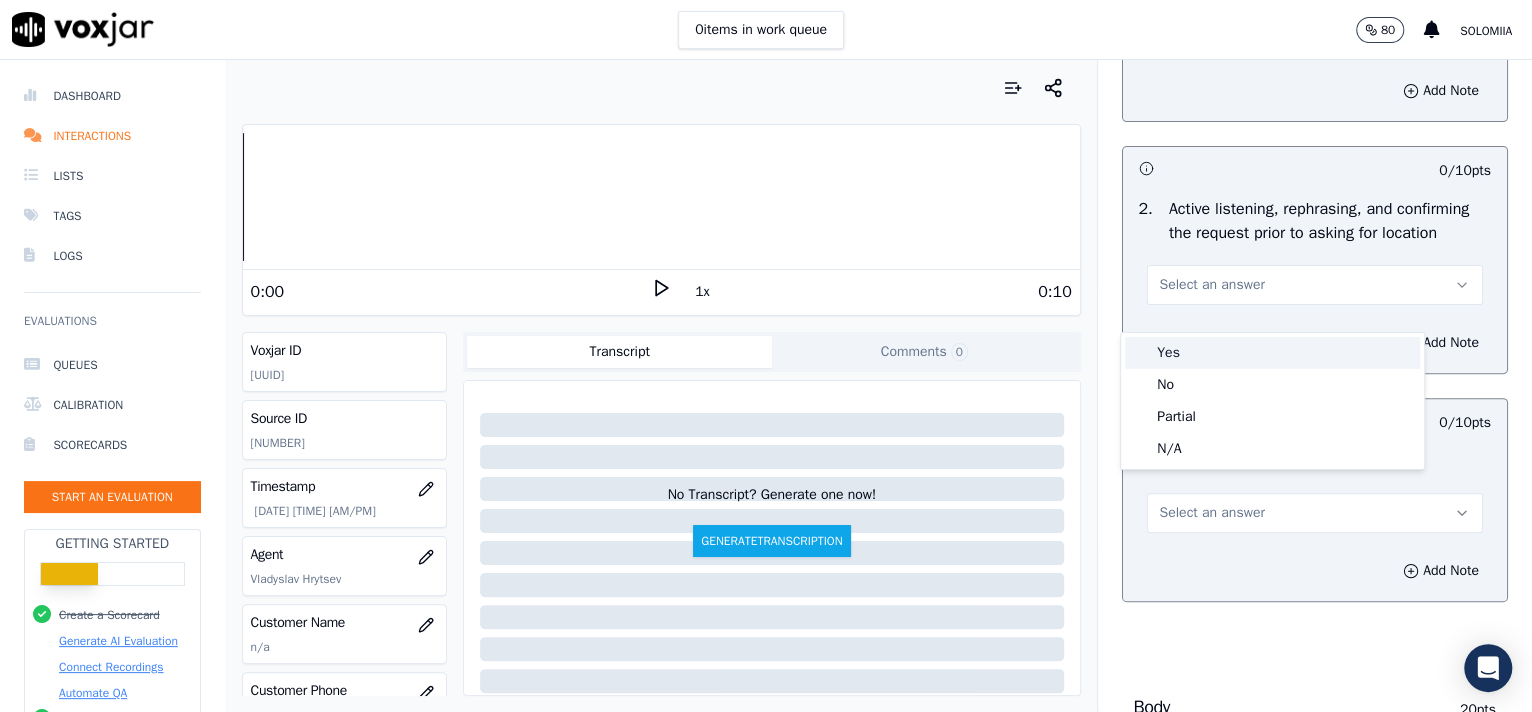 click on "Yes" at bounding box center [1272, 353] 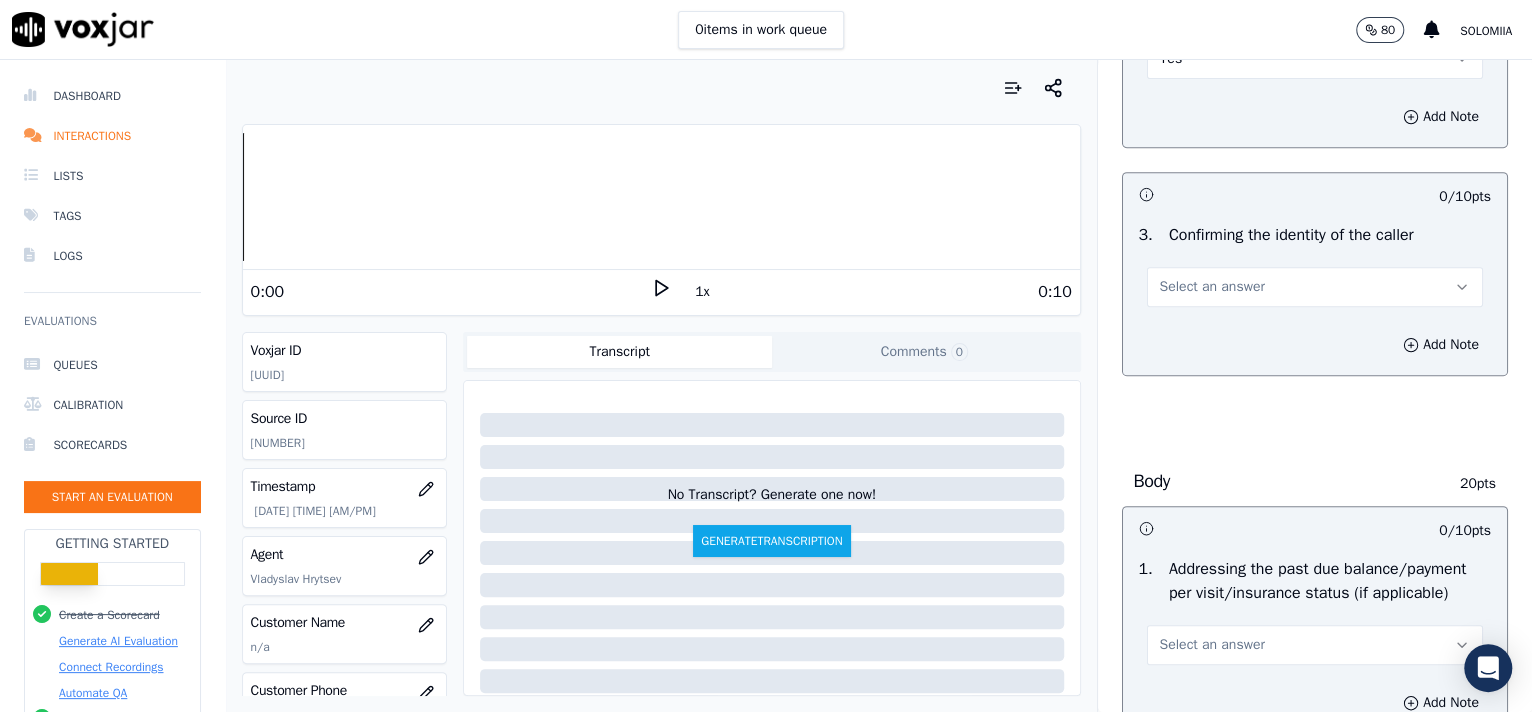 scroll, scrollTop: 527, scrollLeft: 0, axis: vertical 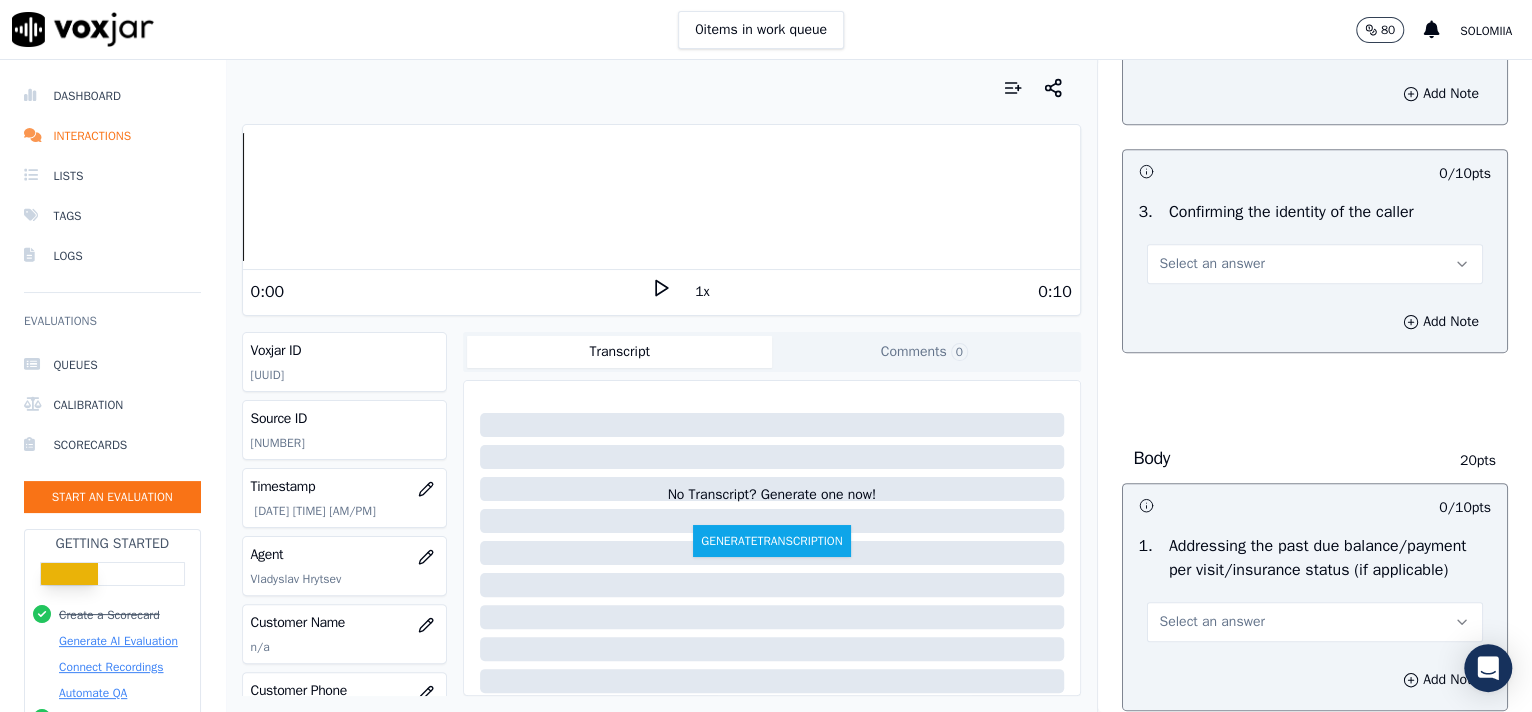 click on "Select an answer" at bounding box center (1315, 264) 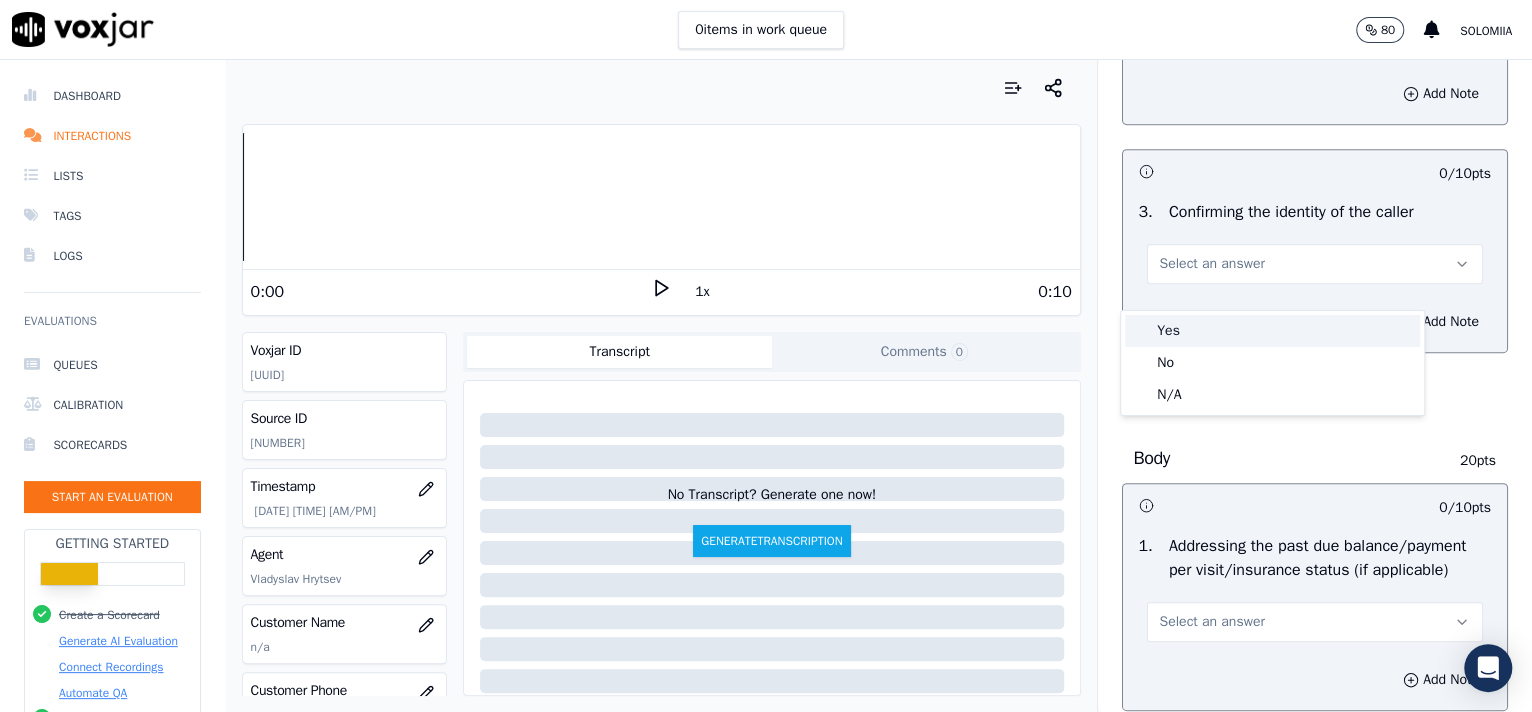 click on "Yes" at bounding box center [1272, 331] 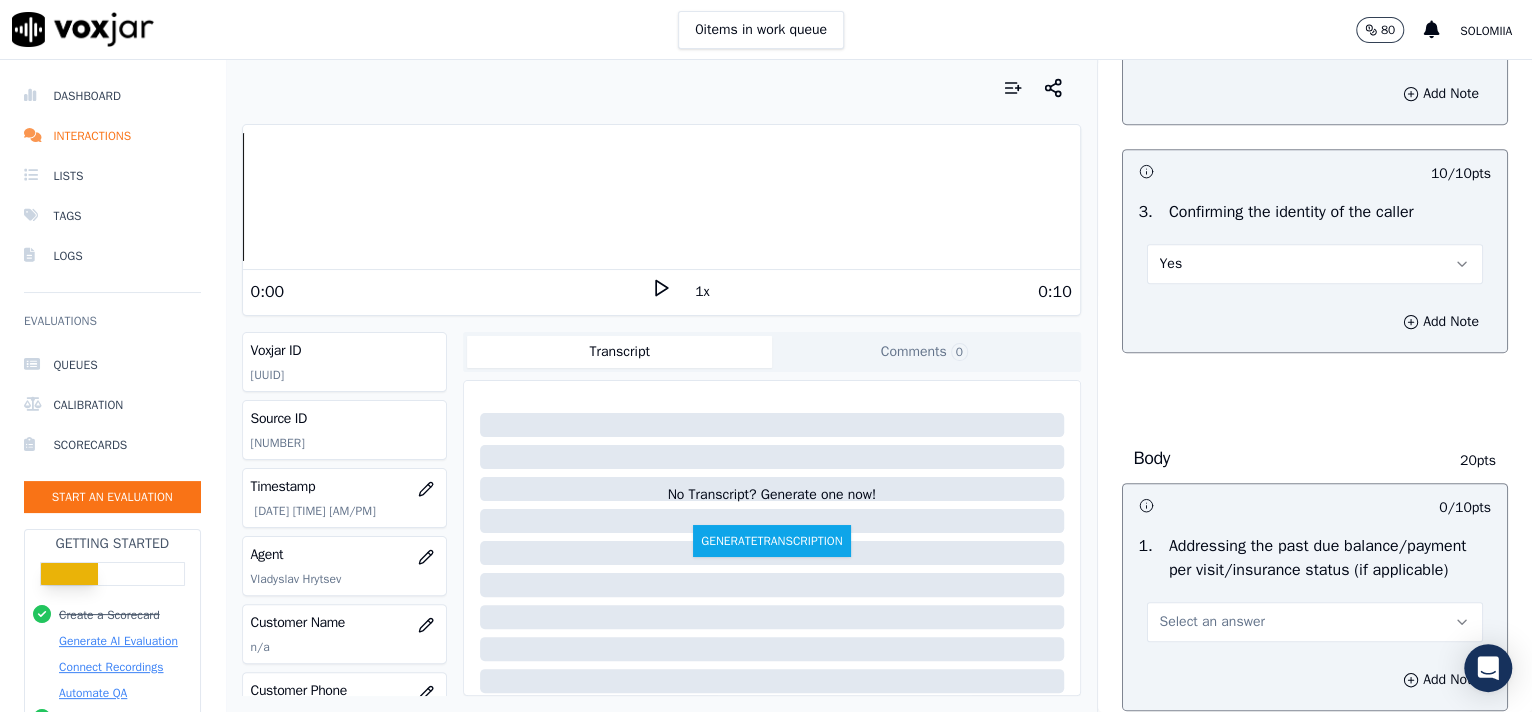 scroll, scrollTop: 981, scrollLeft: 0, axis: vertical 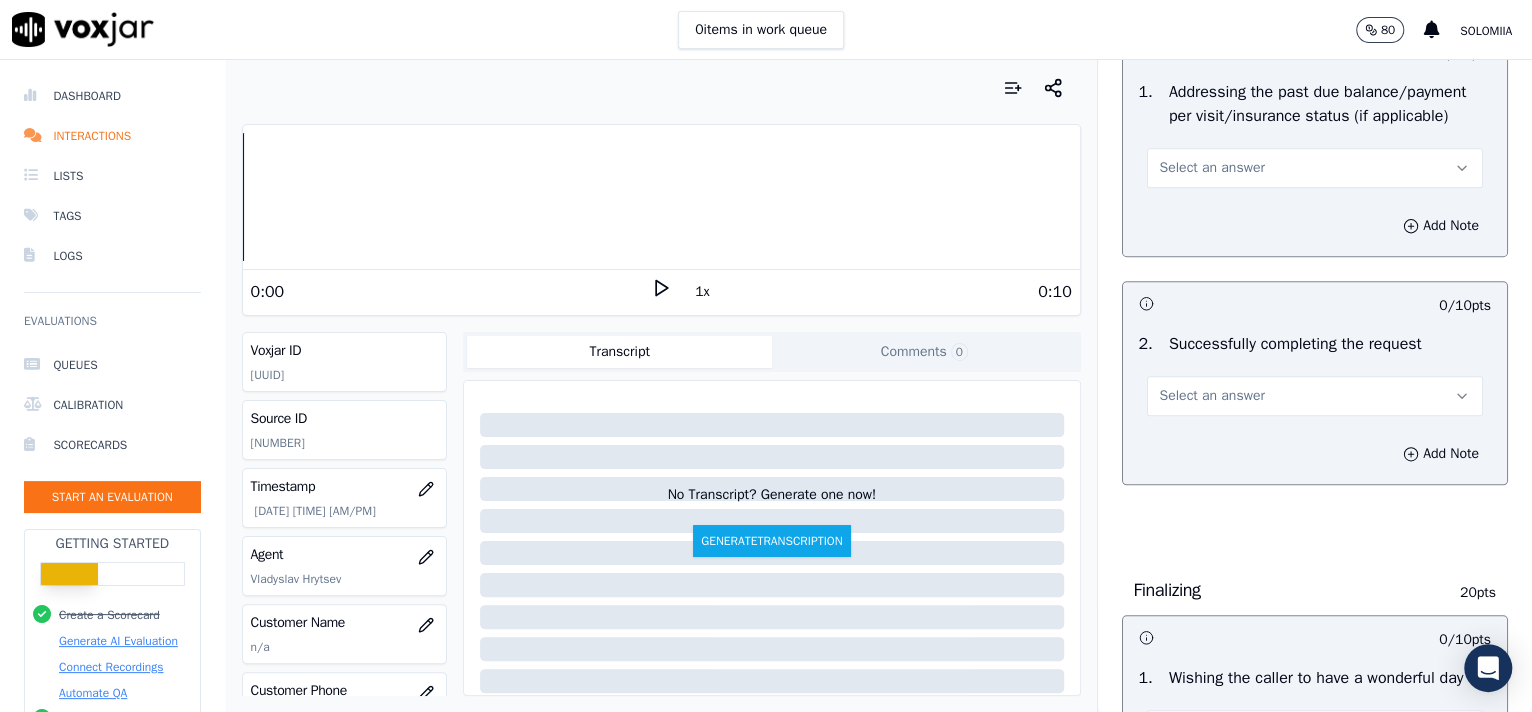 click on "Select an answer" at bounding box center (1212, 168) 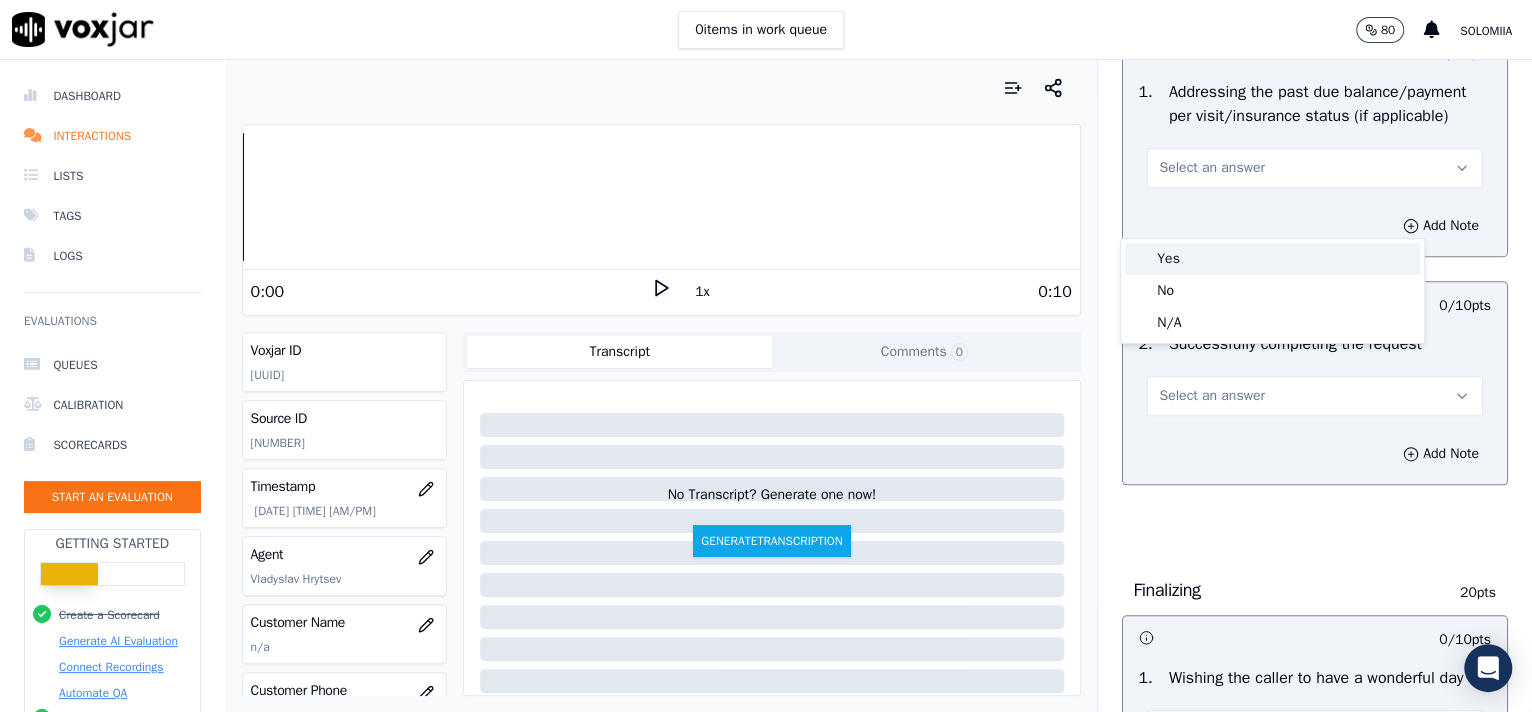 click on "Yes" at bounding box center [1272, 259] 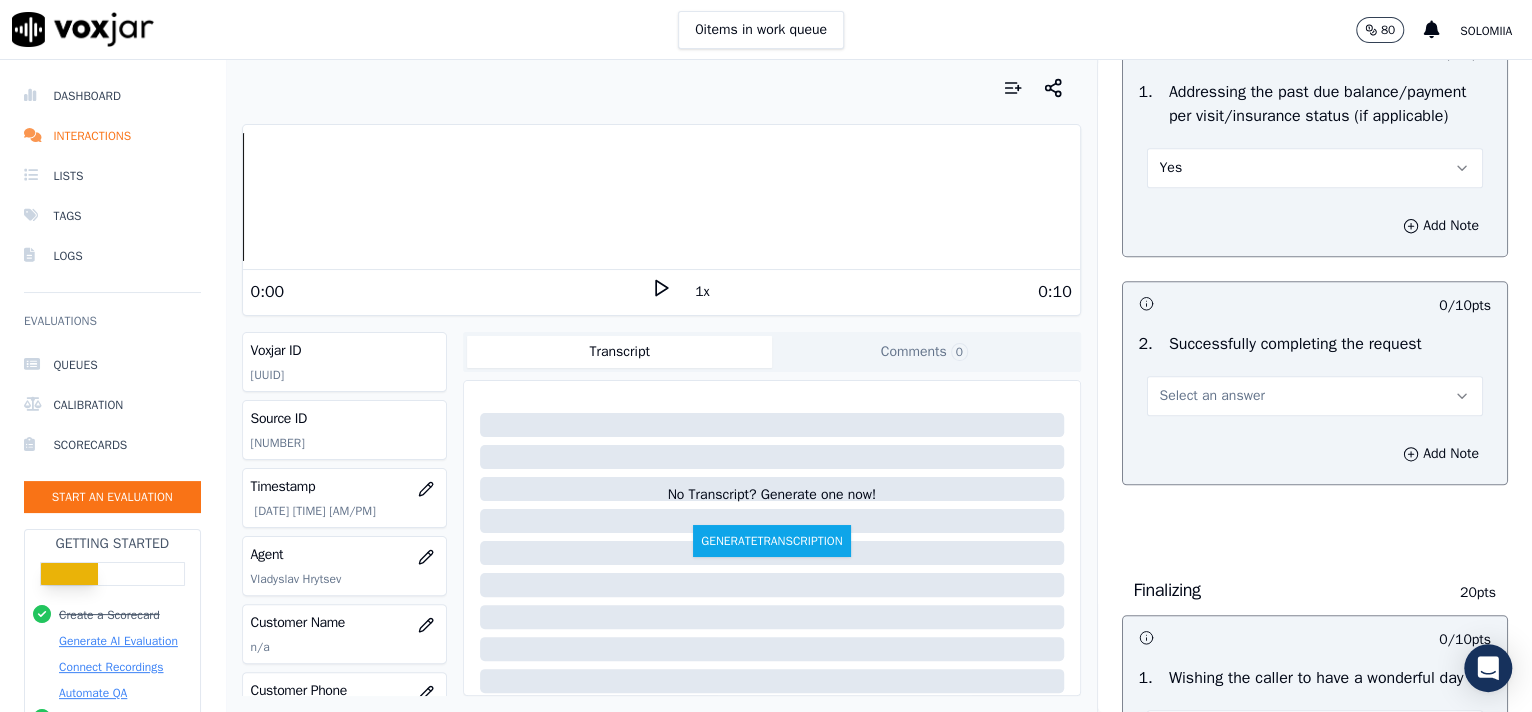 click on "Select an answer" at bounding box center [1212, 396] 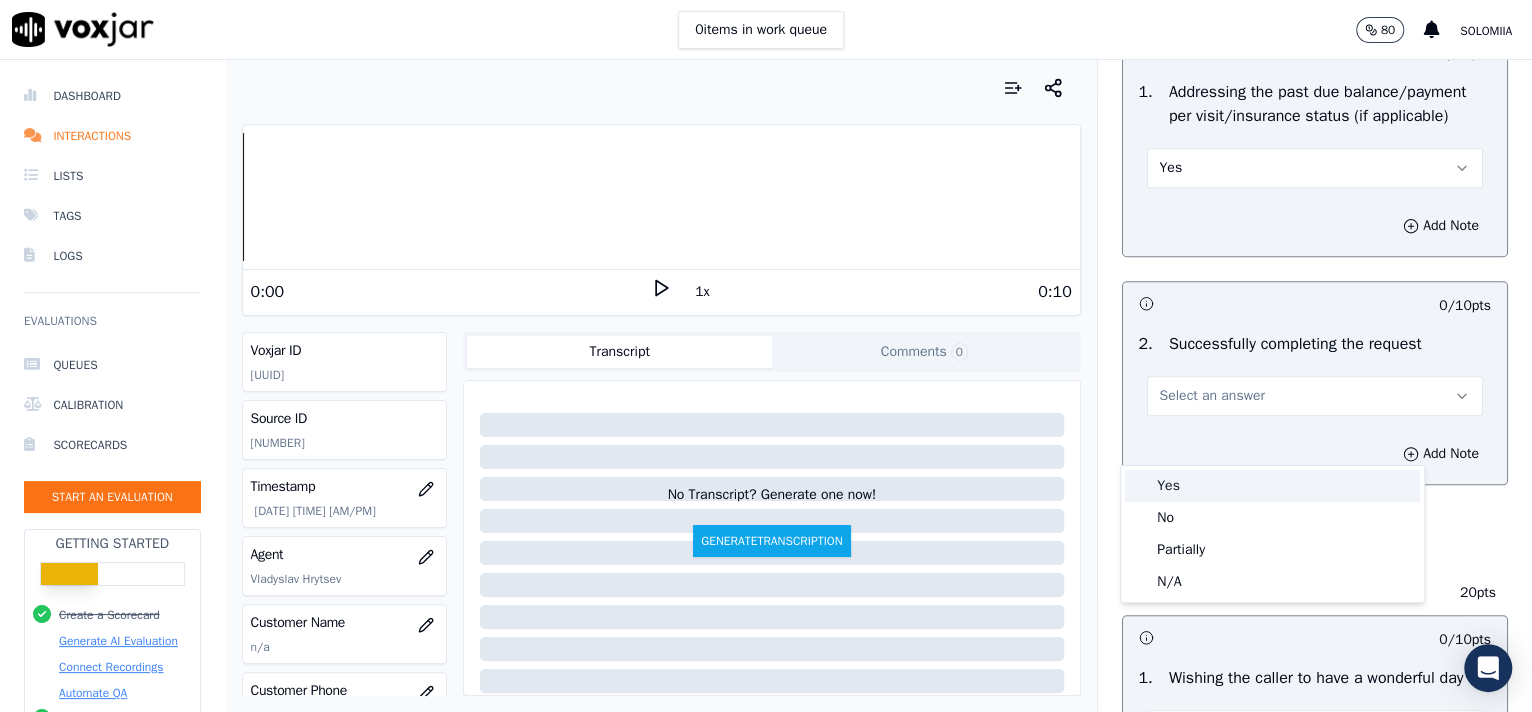 click on "Yes" at bounding box center (1272, 486) 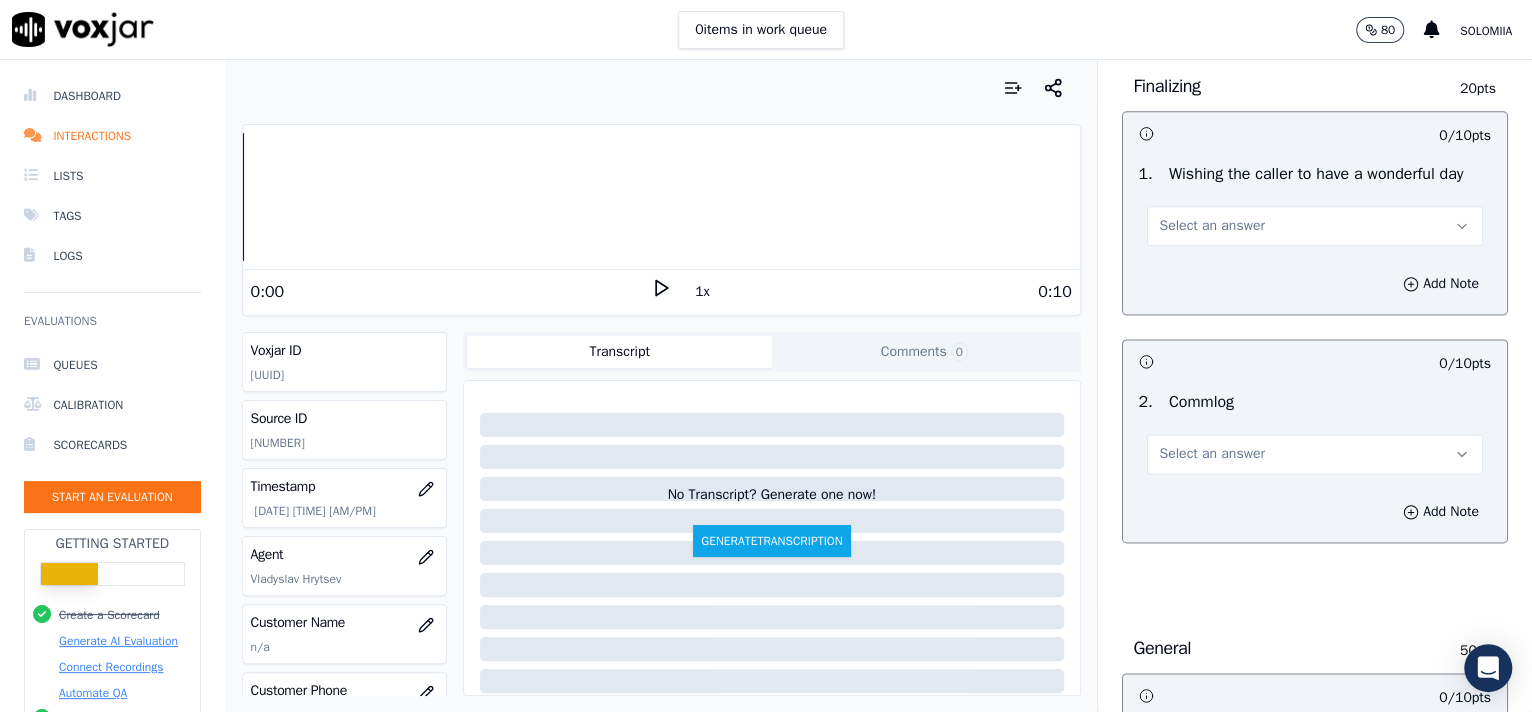 scroll, scrollTop: 1616, scrollLeft: 0, axis: vertical 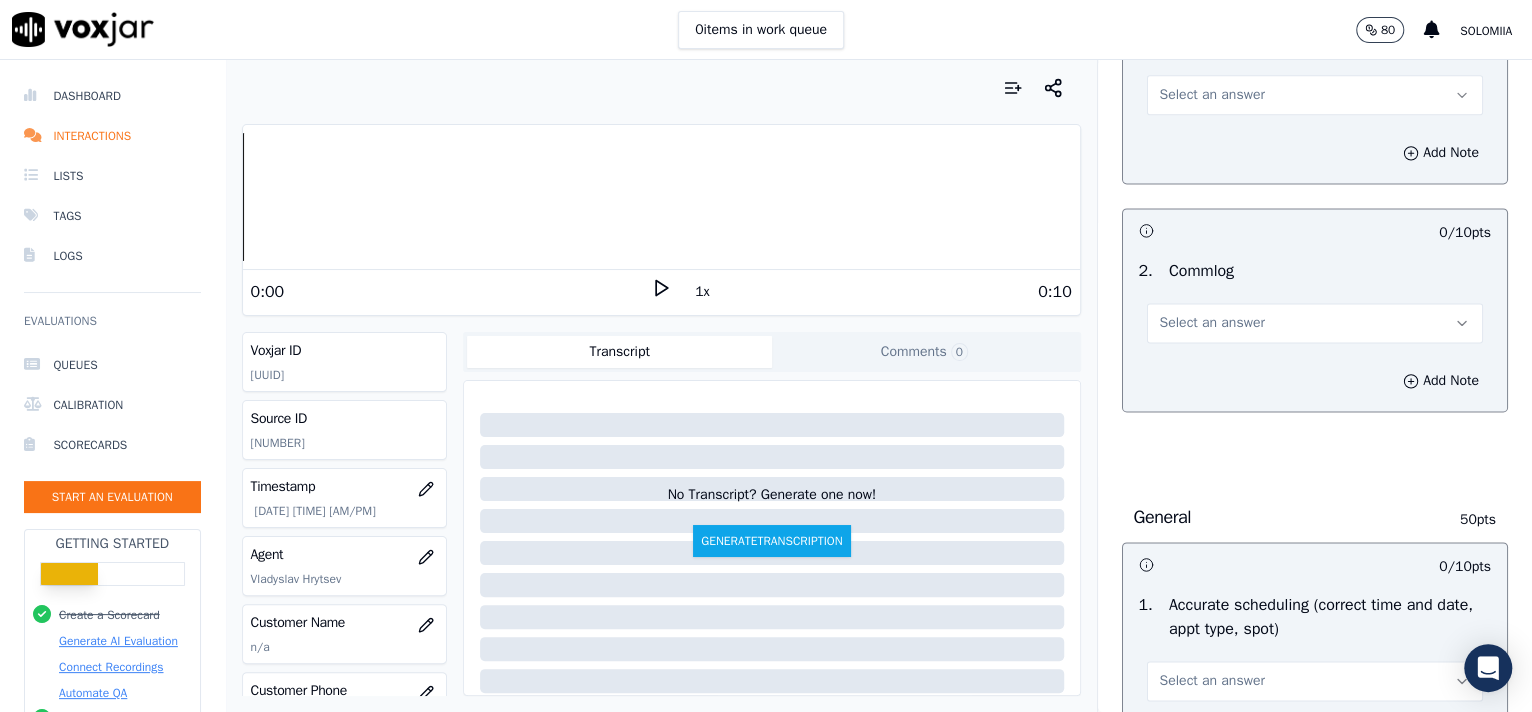 click on "Select an answer" at bounding box center (1315, 95) 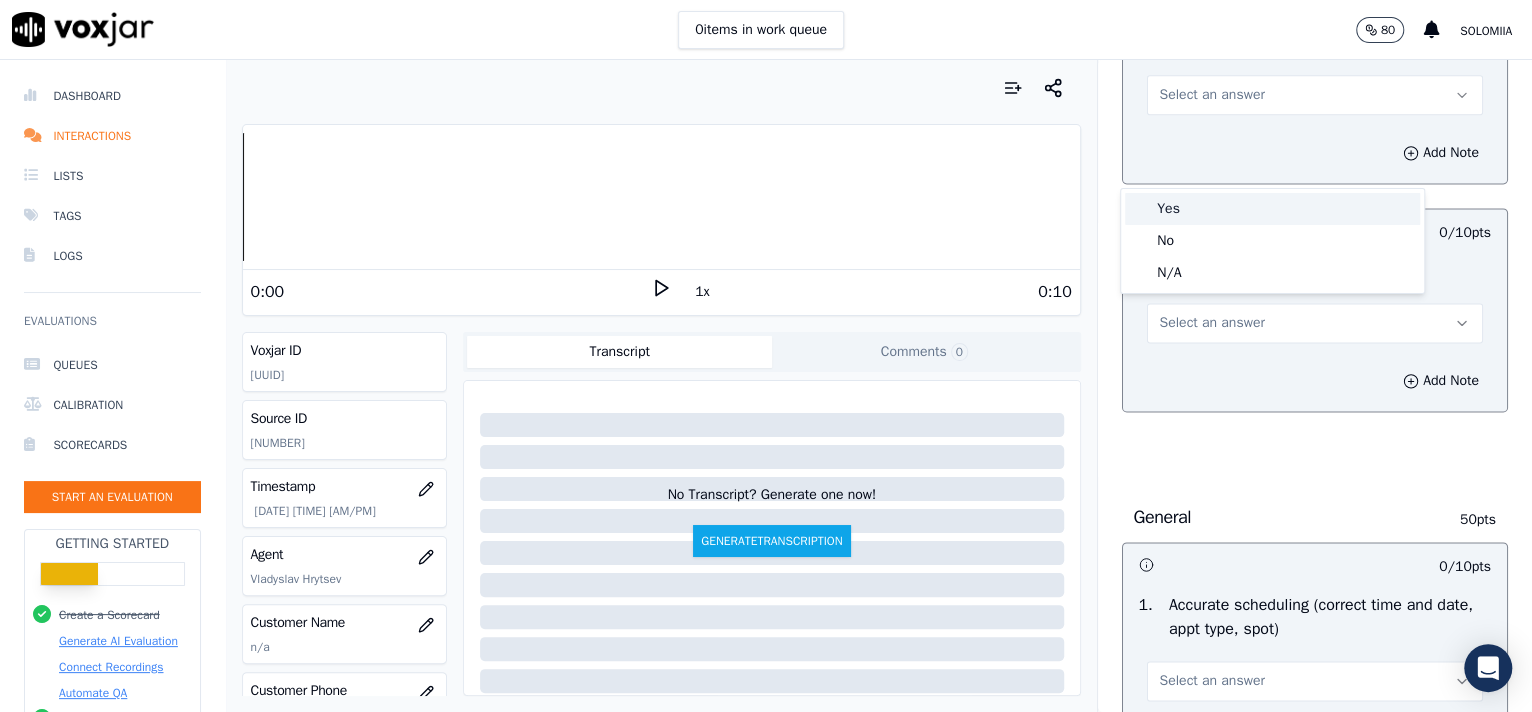 click on "Yes" at bounding box center (1272, 209) 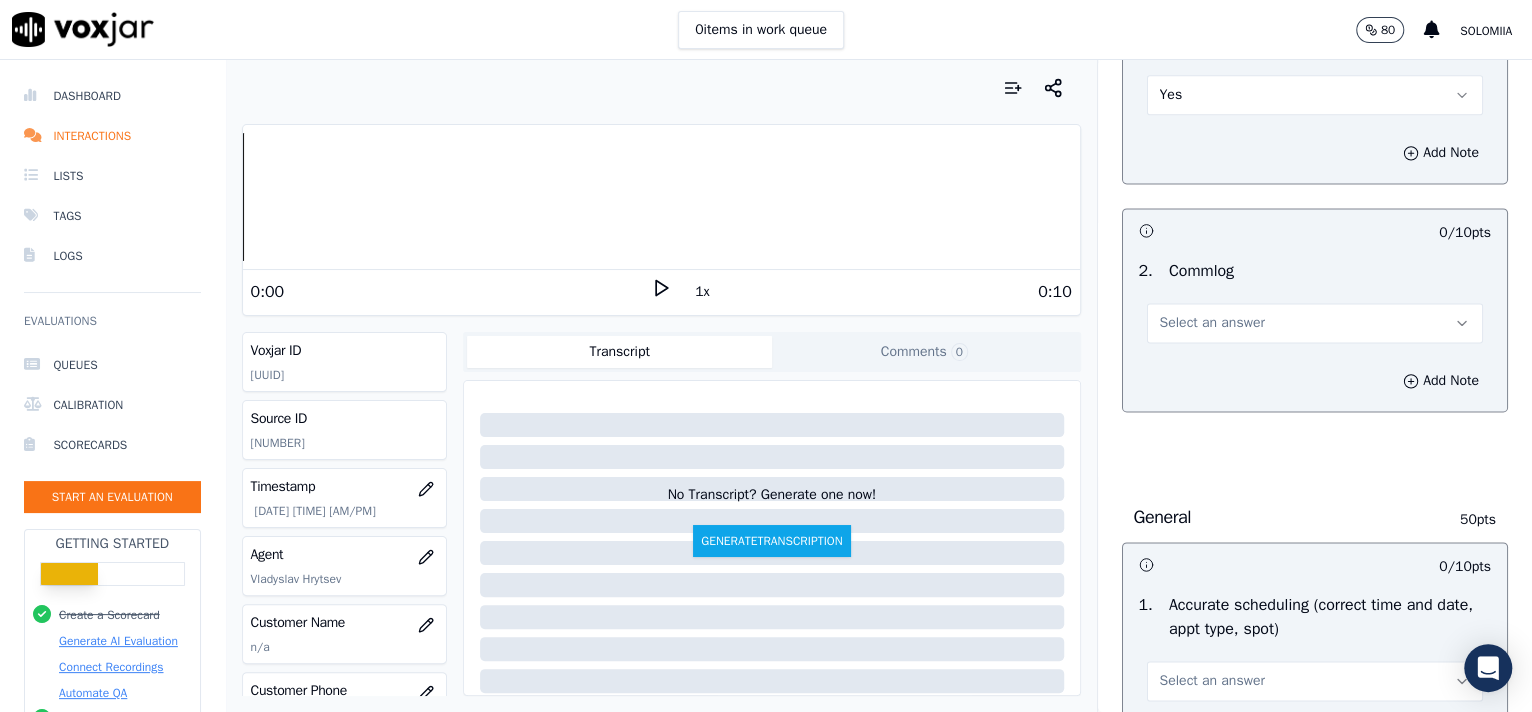 click on "Select an answer" at bounding box center (1212, 323) 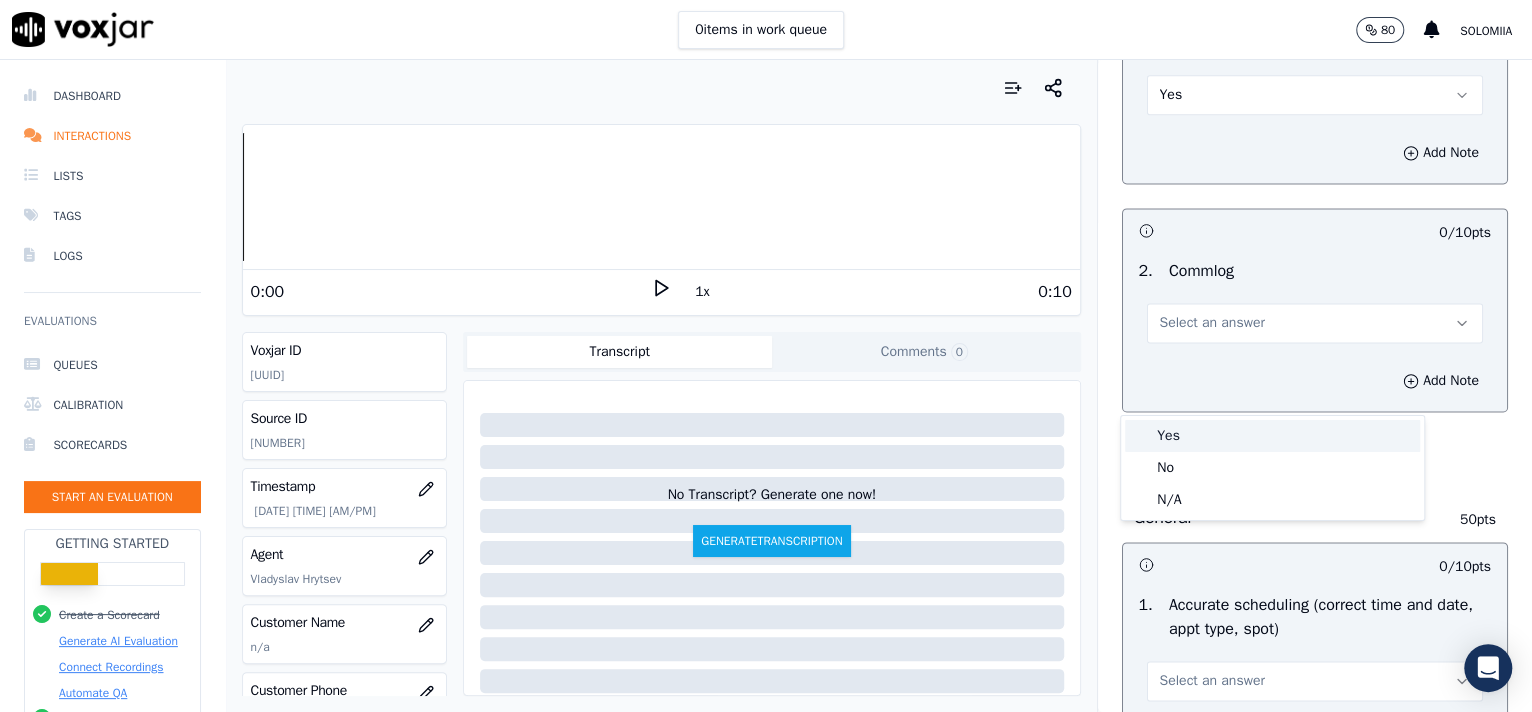click on "Yes" at bounding box center [1272, 436] 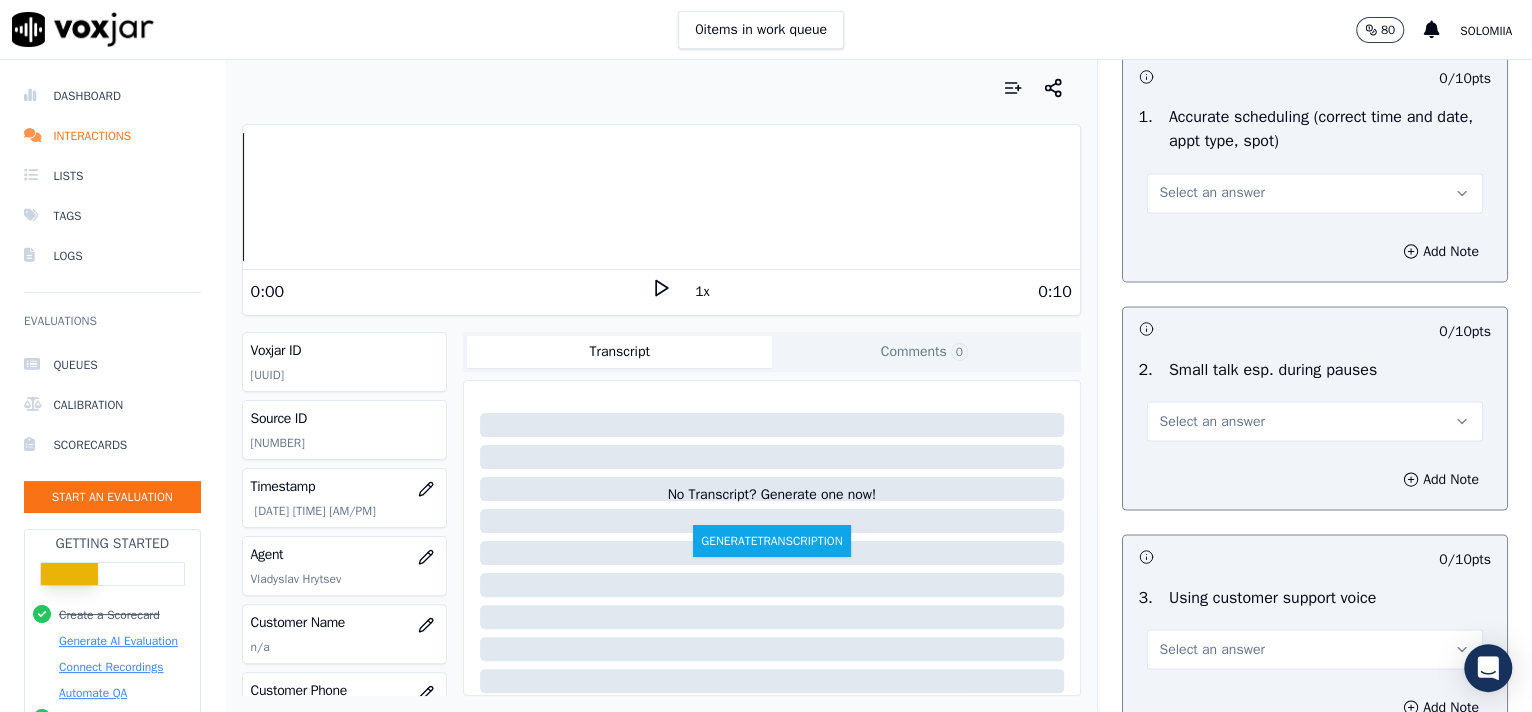 scroll, scrollTop: 2121, scrollLeft: 0, axis: vertical 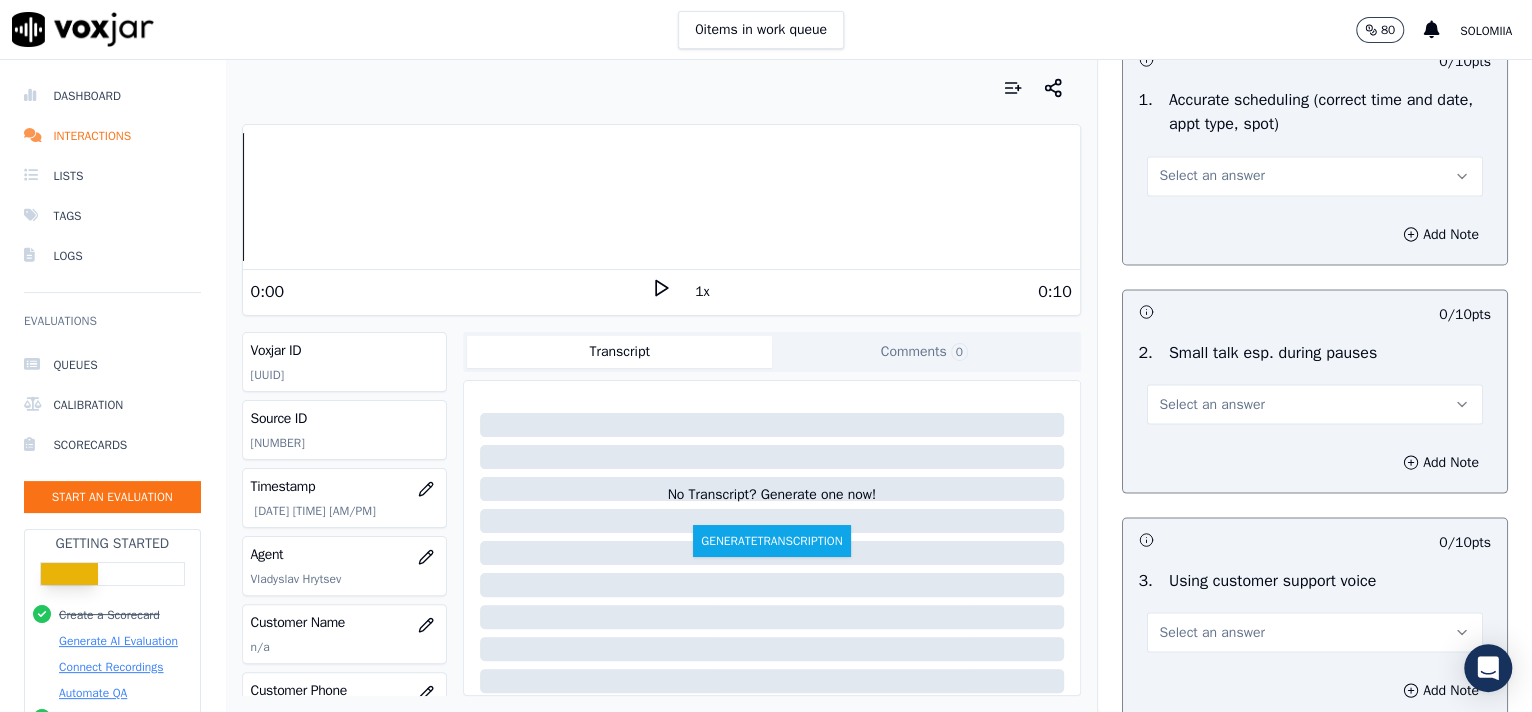 click on "Select an answer" at bounding box center (1212, 176) 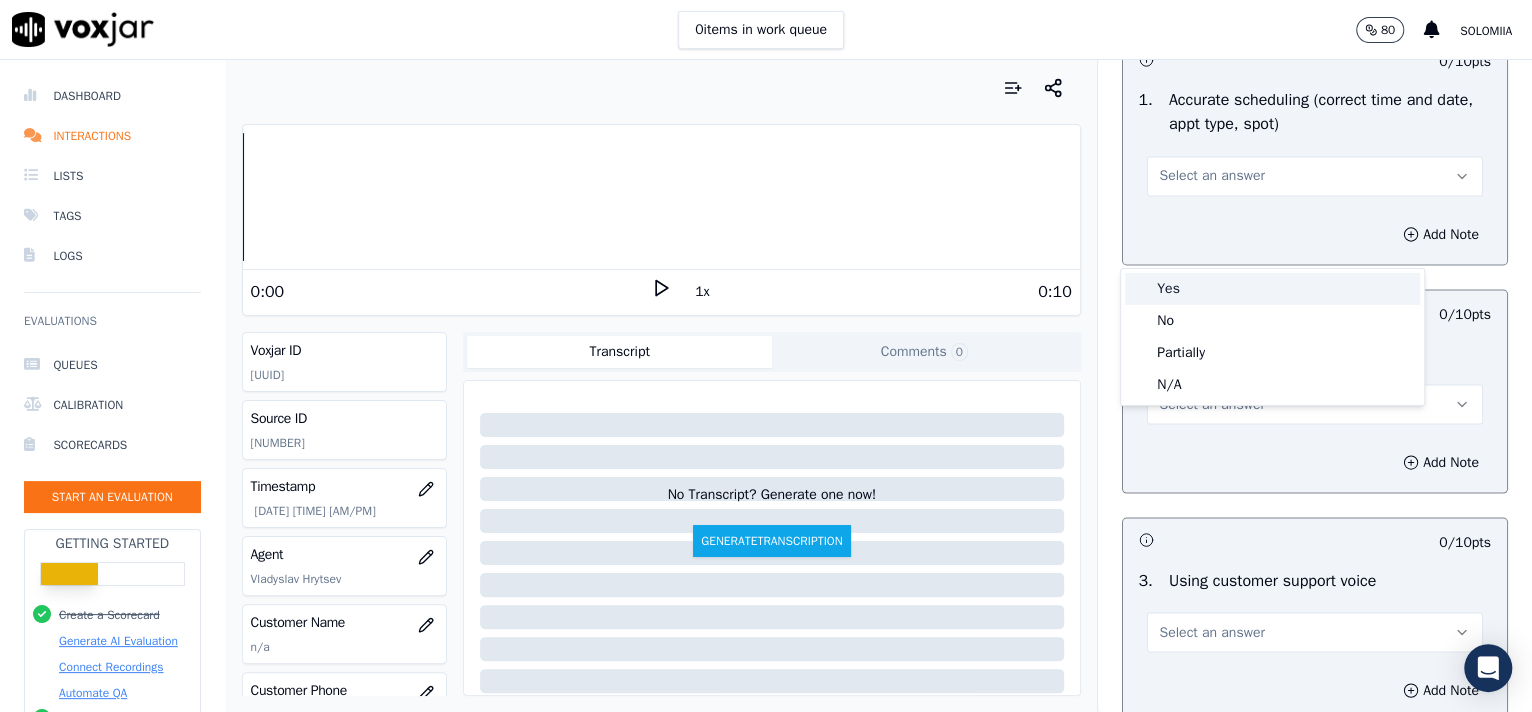 click on "Yes" at bounding box center (1272, 289) 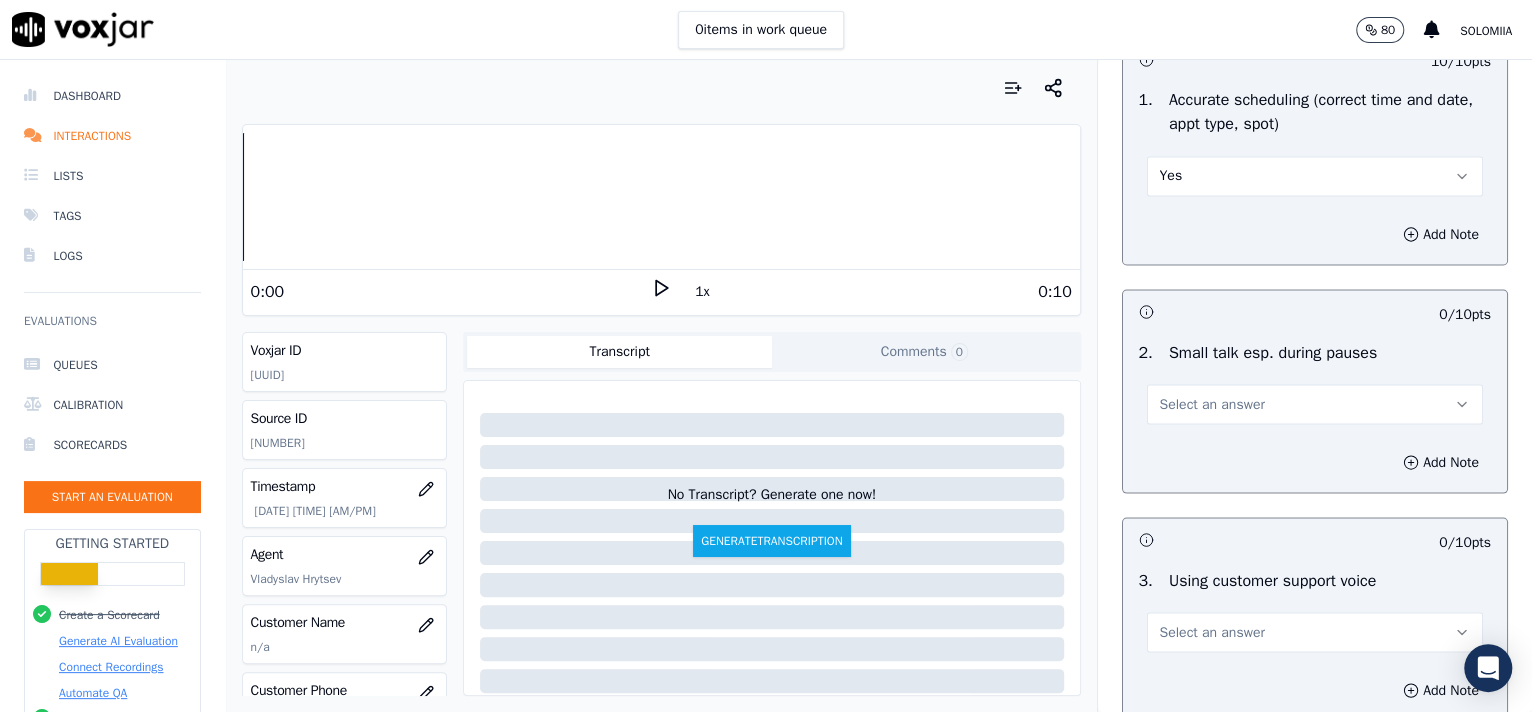 click on "Select an answer" at bounding box center [1315, 404] 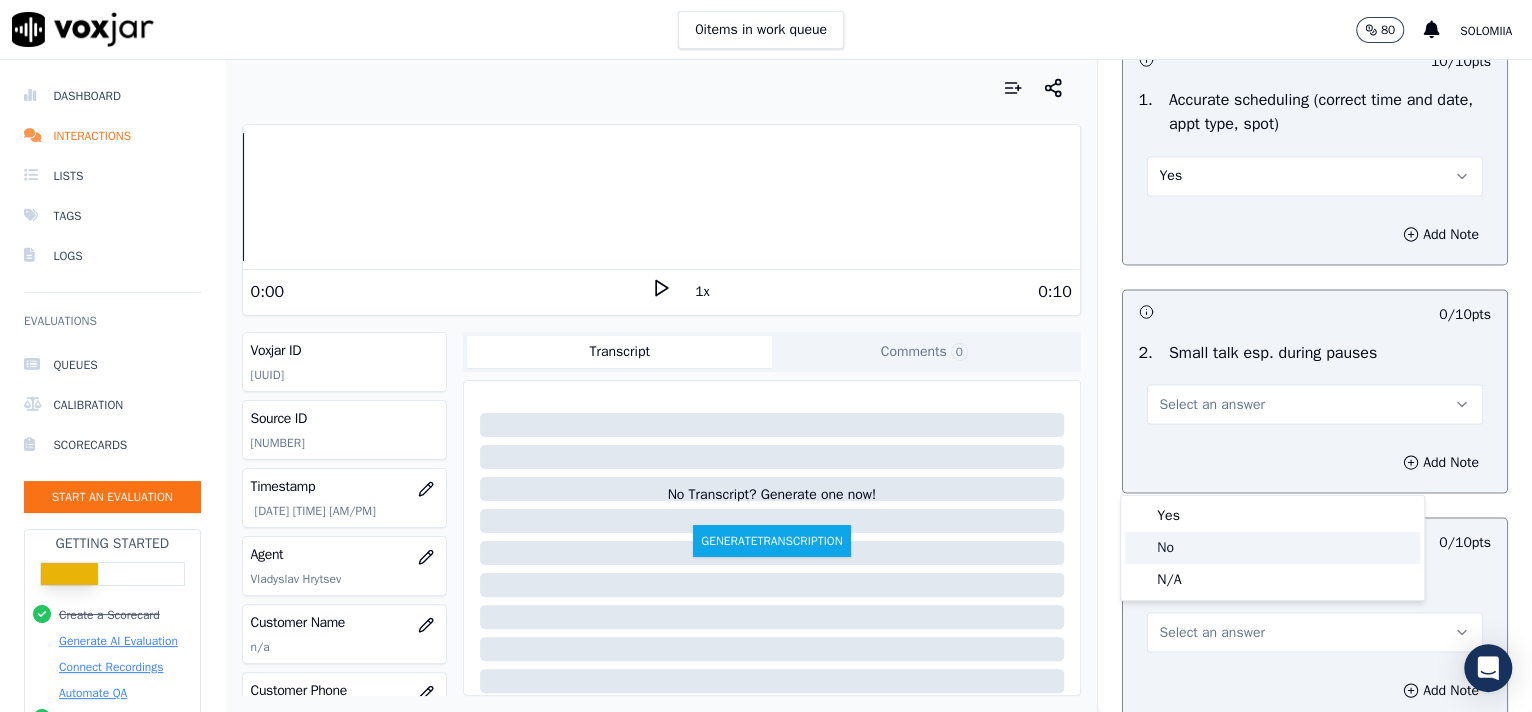 click on "No" 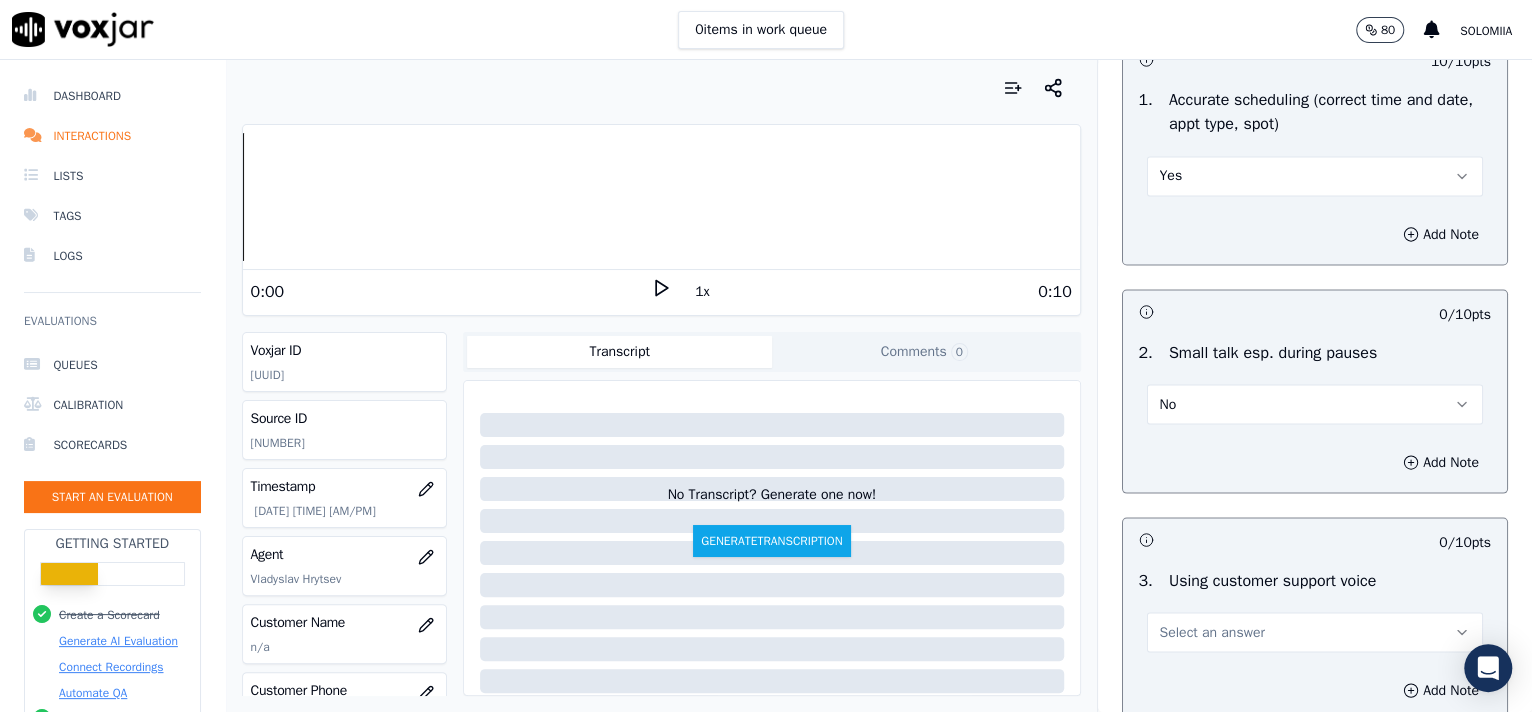 scroll, scrollTop: 2394, scrollLeft: 0, axis: vertical 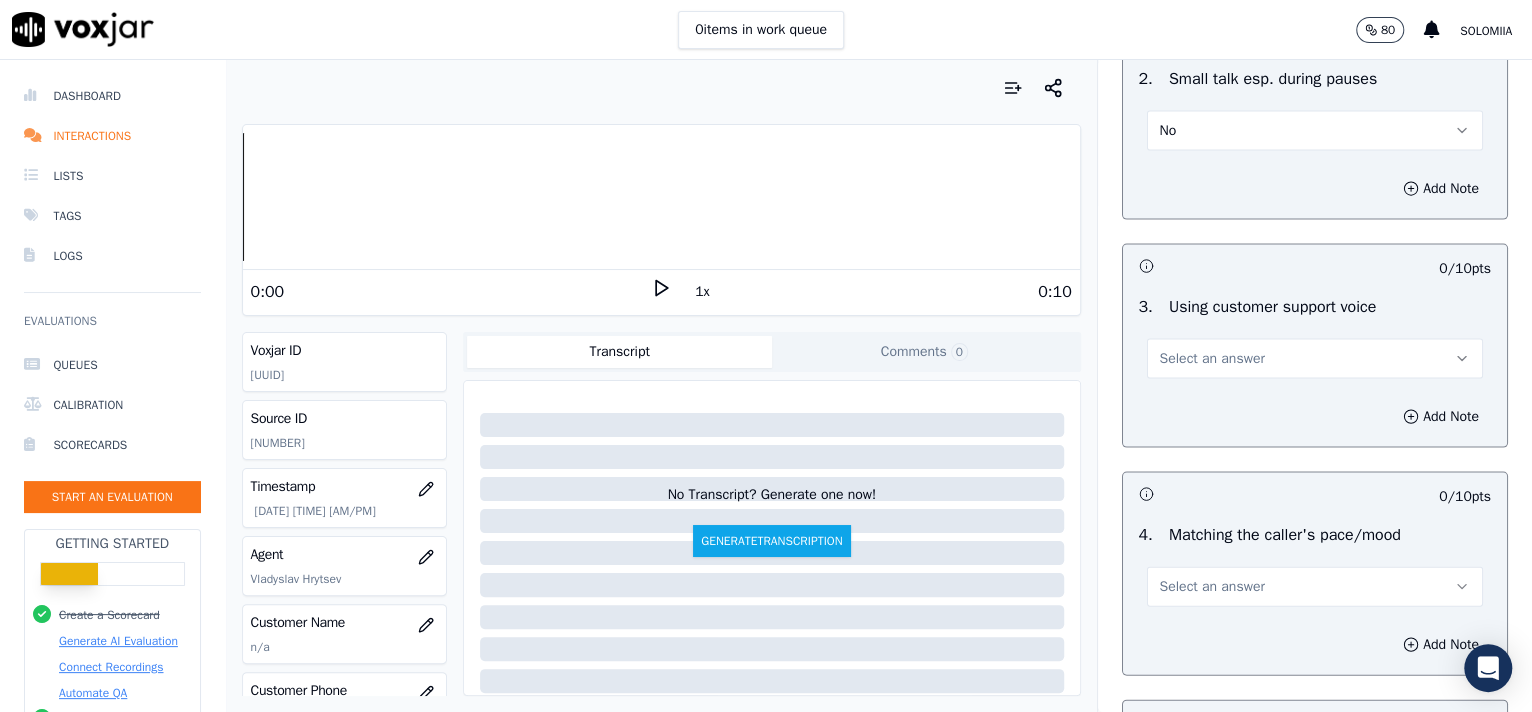 click on "Select an answer" at bounding box center (1212, 359) 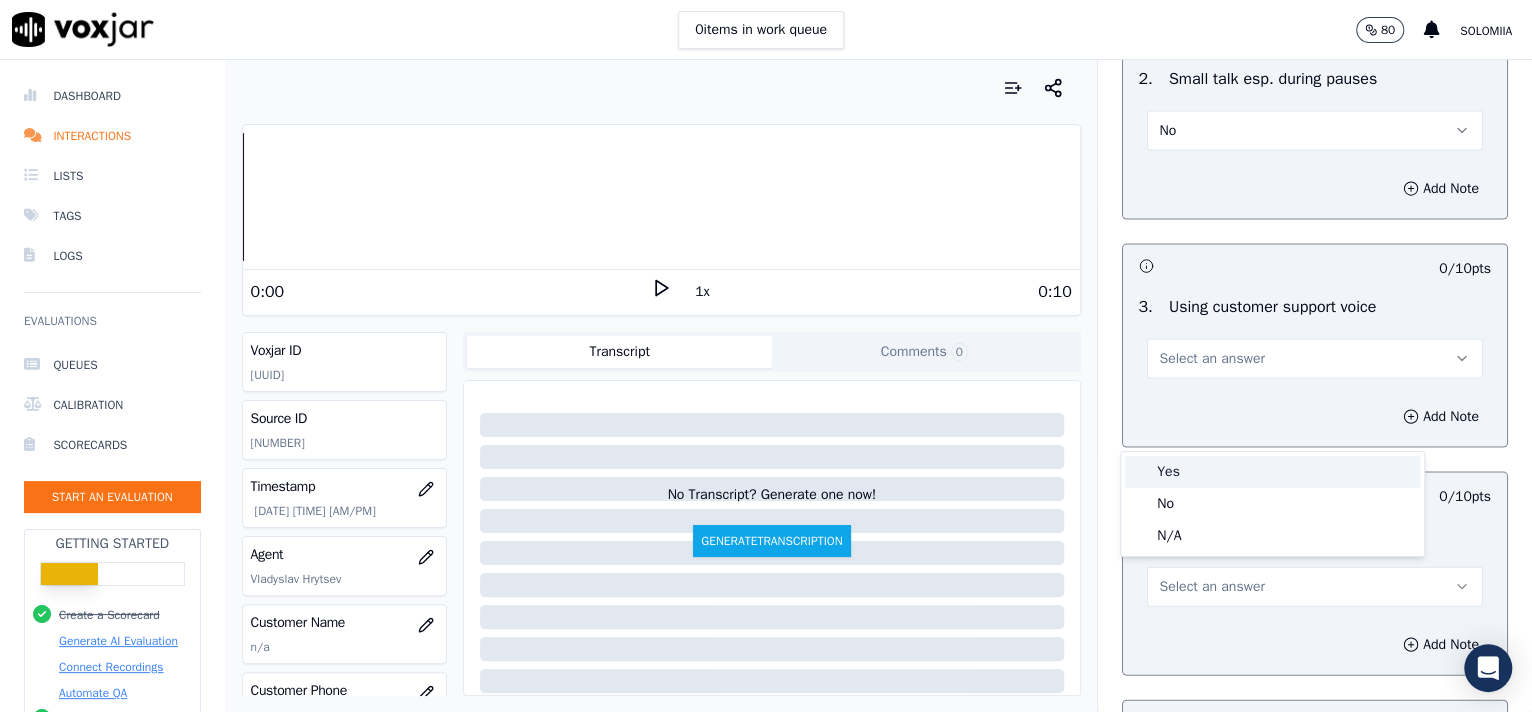 click on "Yes" at bounding box center [1272, 472] 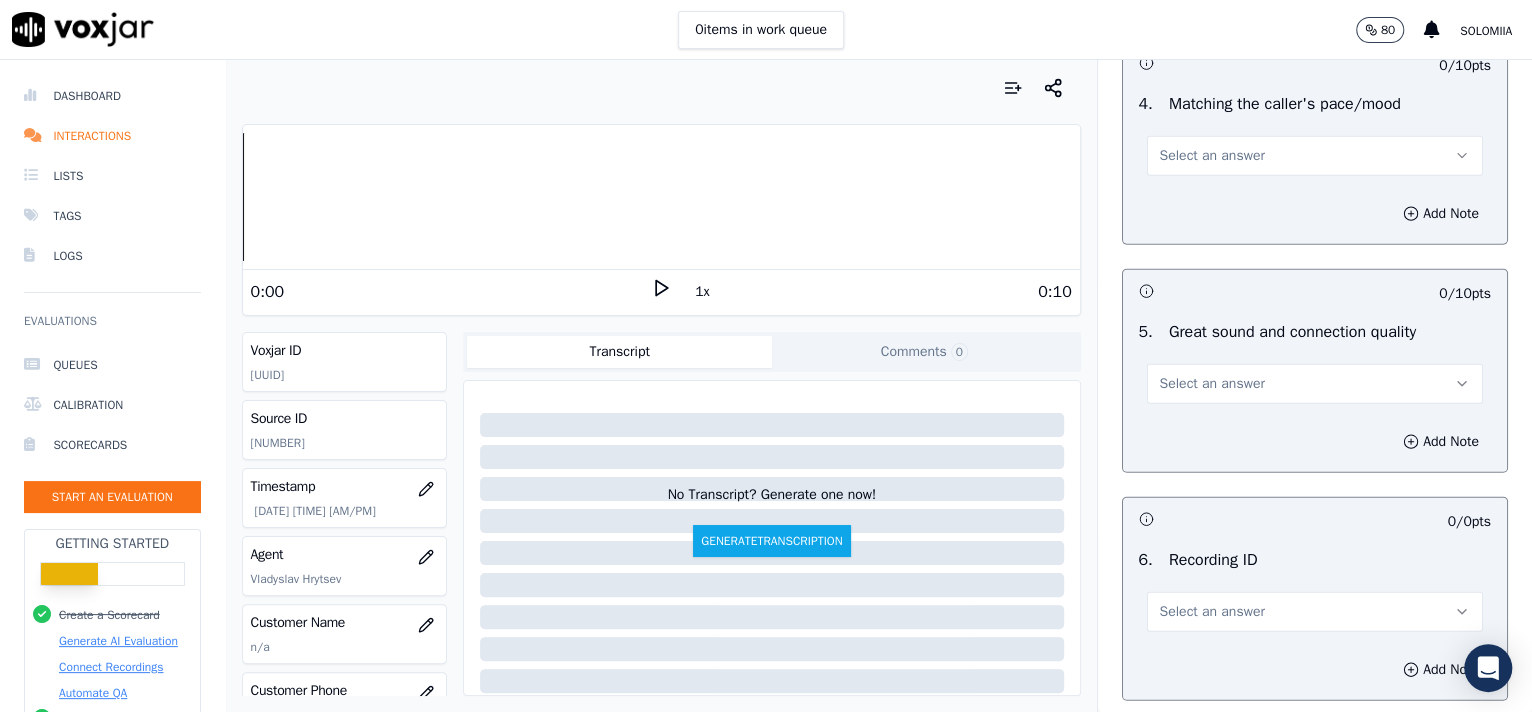 scroll, scrollTop: 2853, scrollLeft: 0, axis: vertical 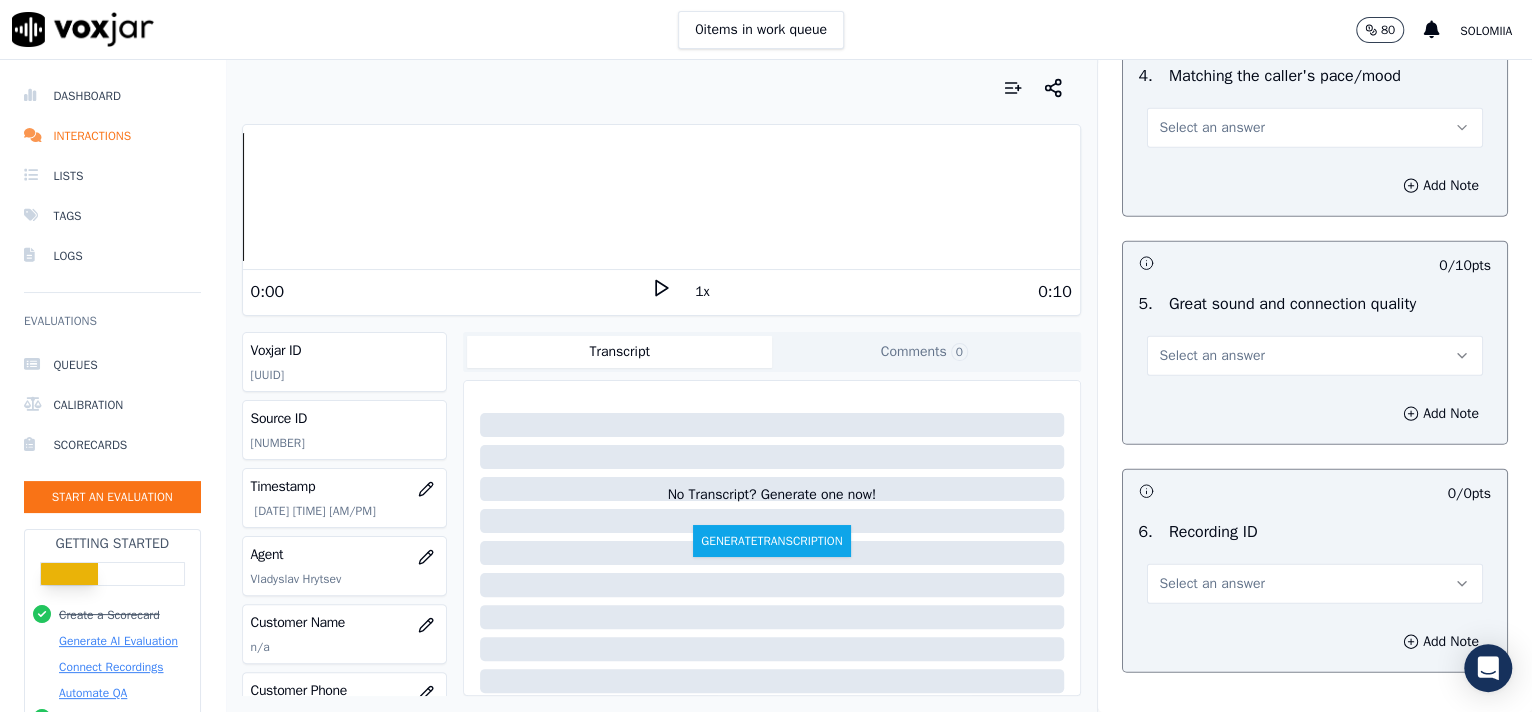 click on "Select an answer" at bounding box center (1212, 128) 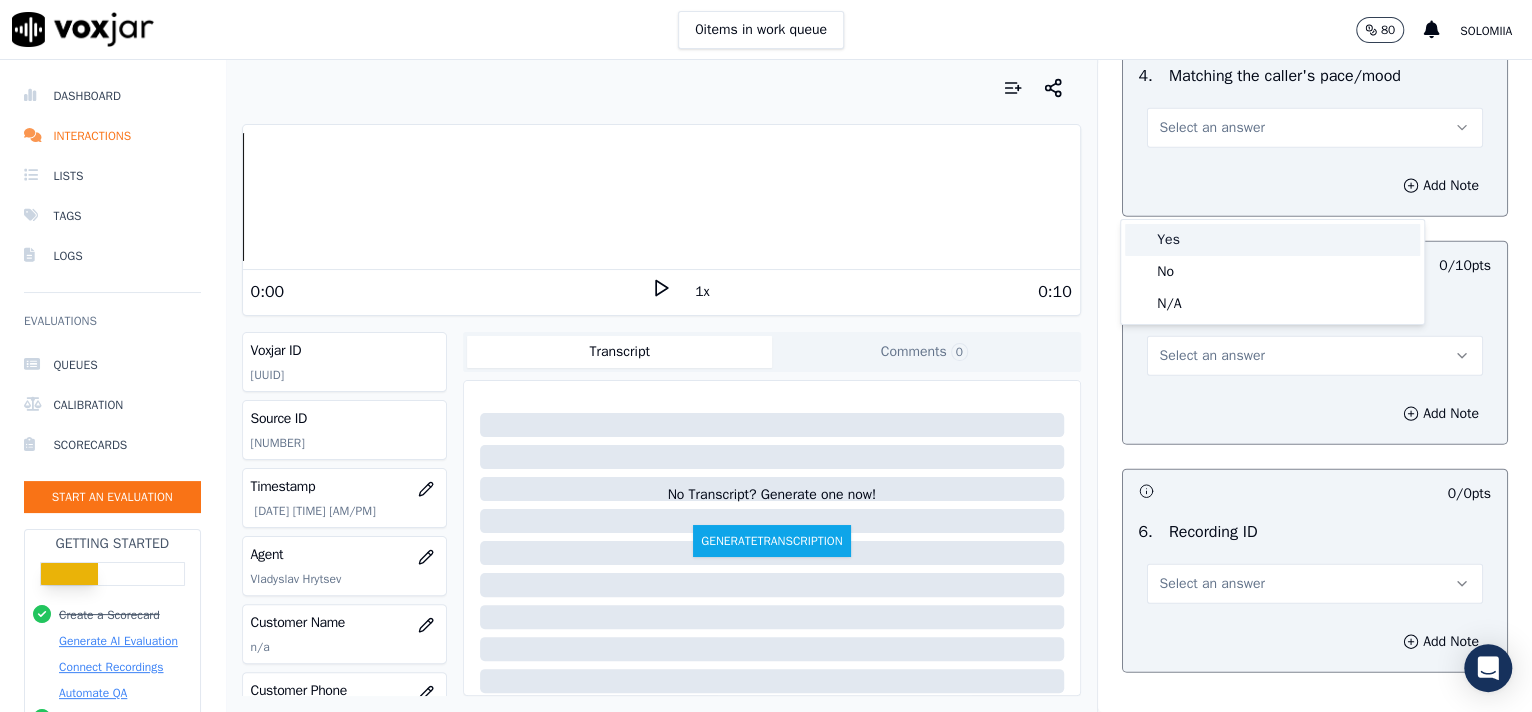 click on "Yes" at bounding box center (1272, 240) 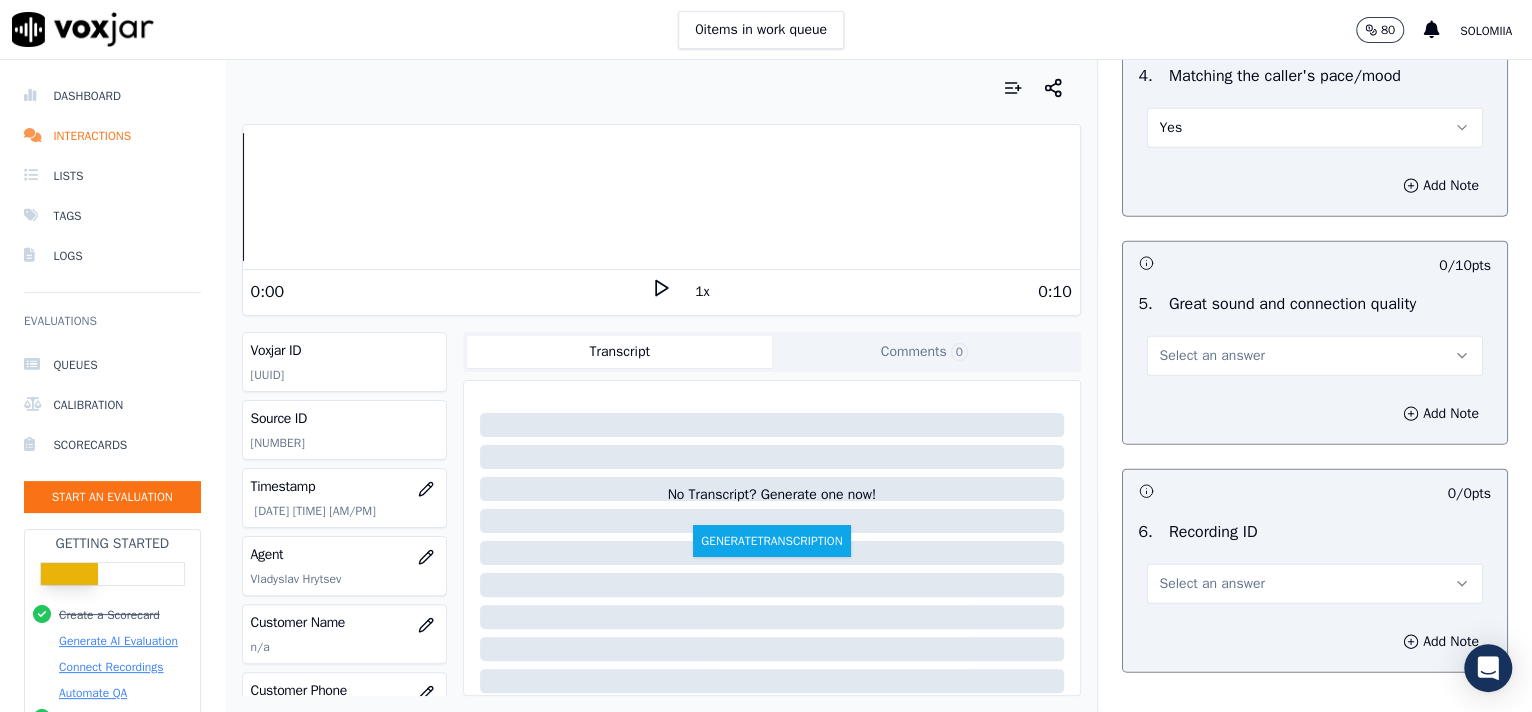 click on "Select an answer" at bounding box center [1315, 356] 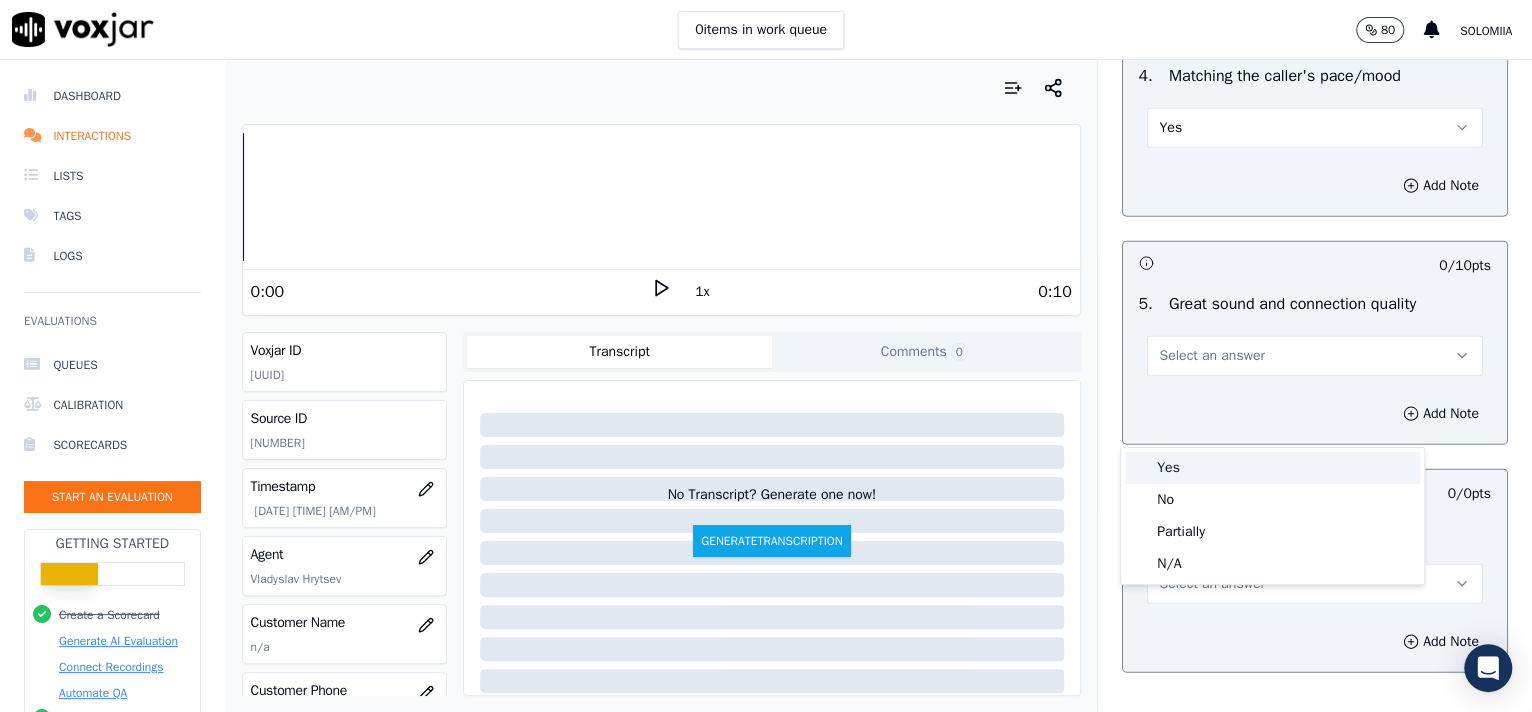 click on "Yes" at bounding box center (1272, 468) 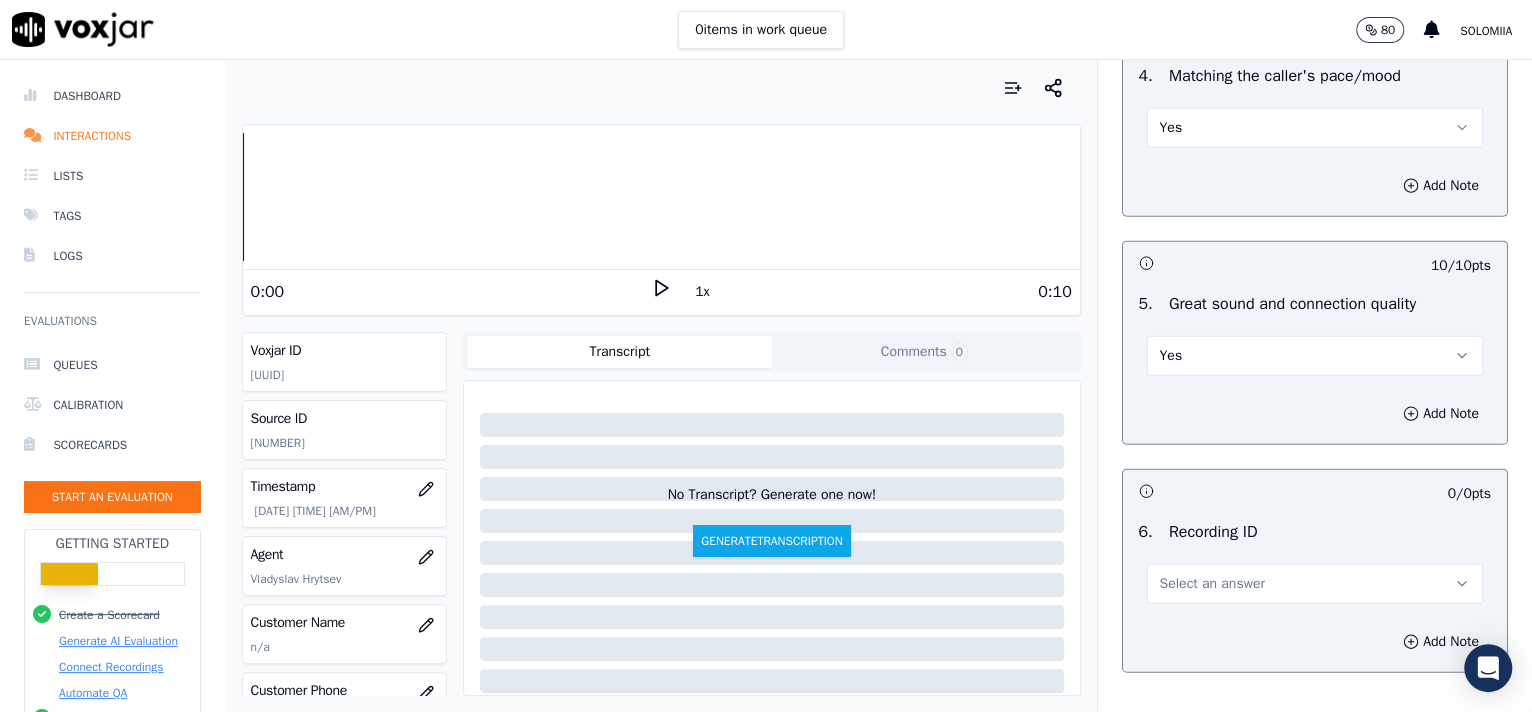 scroll, scrollTop: 3057, scrollLeft: 0, axis: vertical 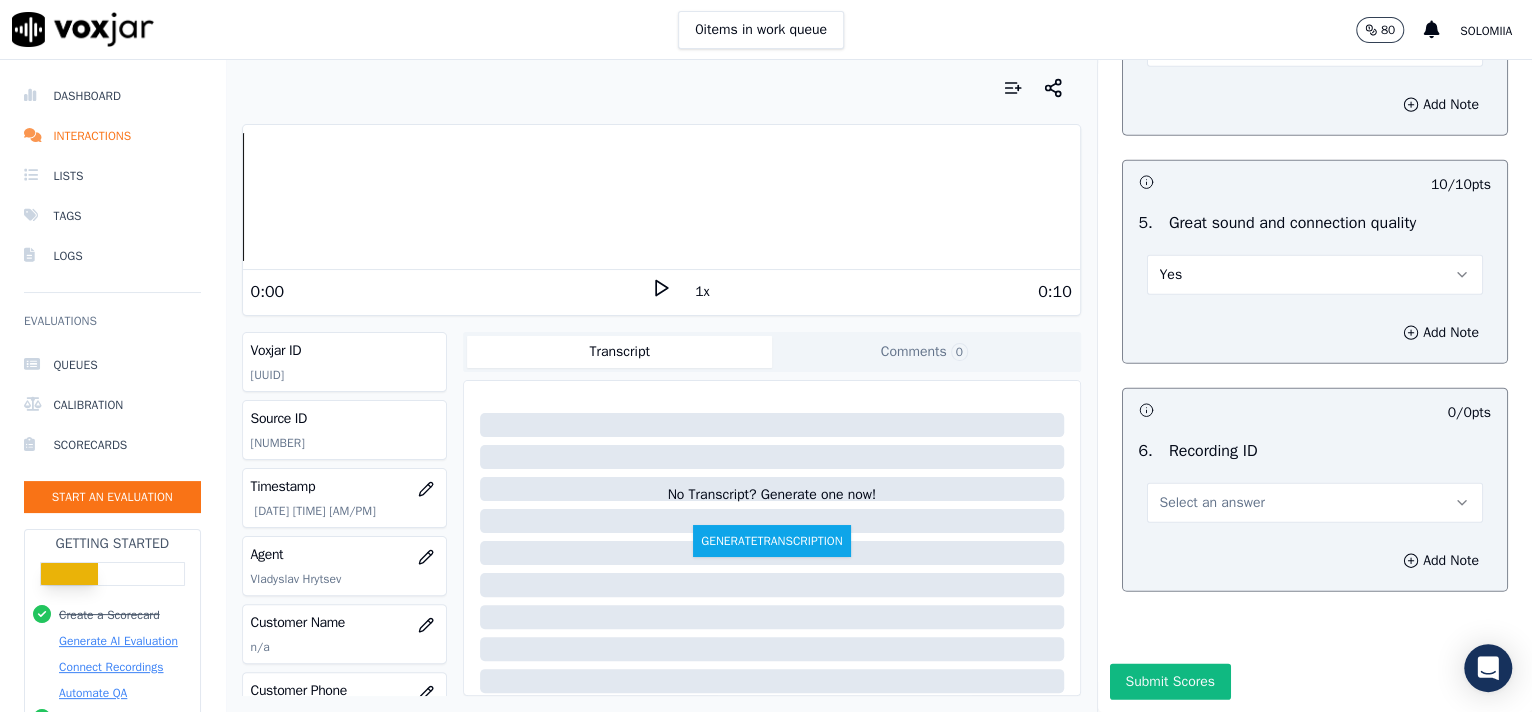 click on "Select an answer" at bounding box center [1315, 501] 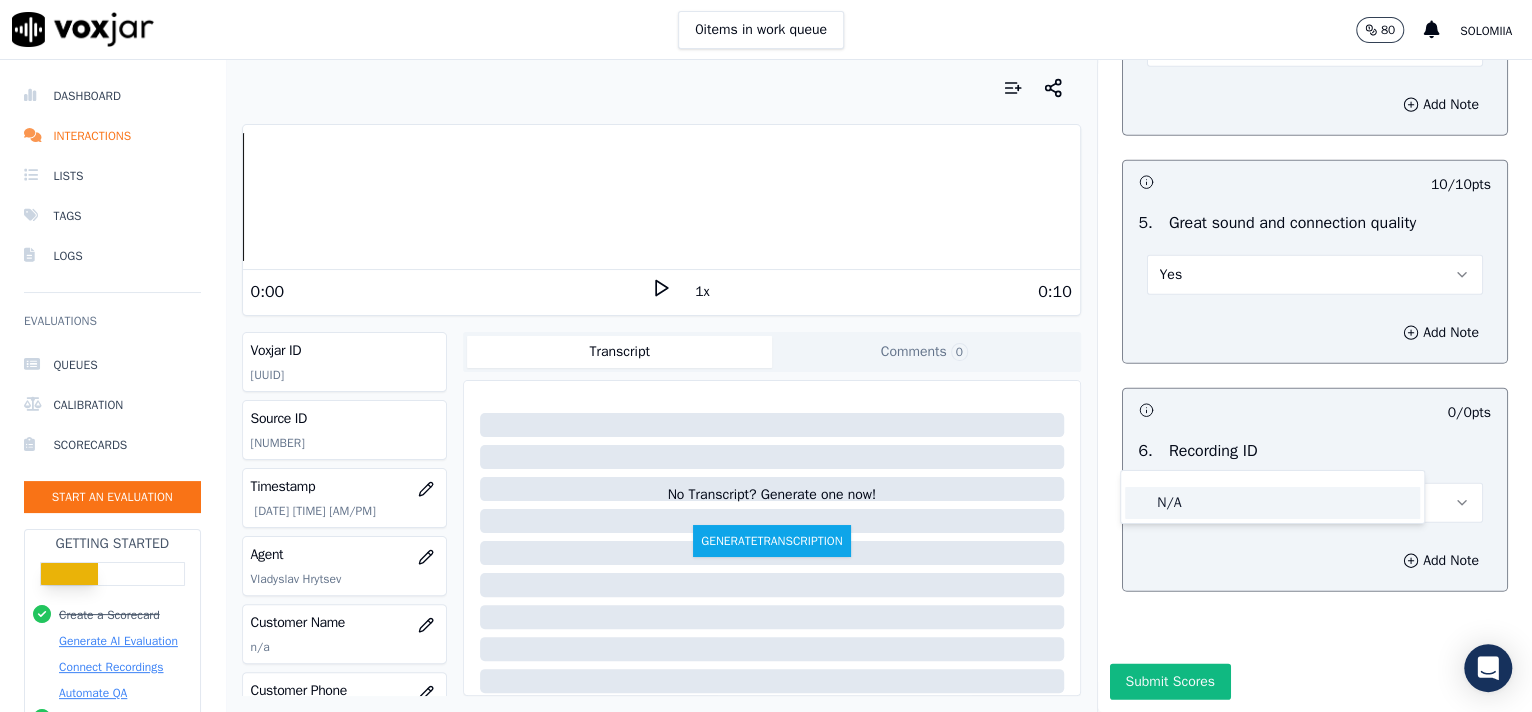click on "N/A" 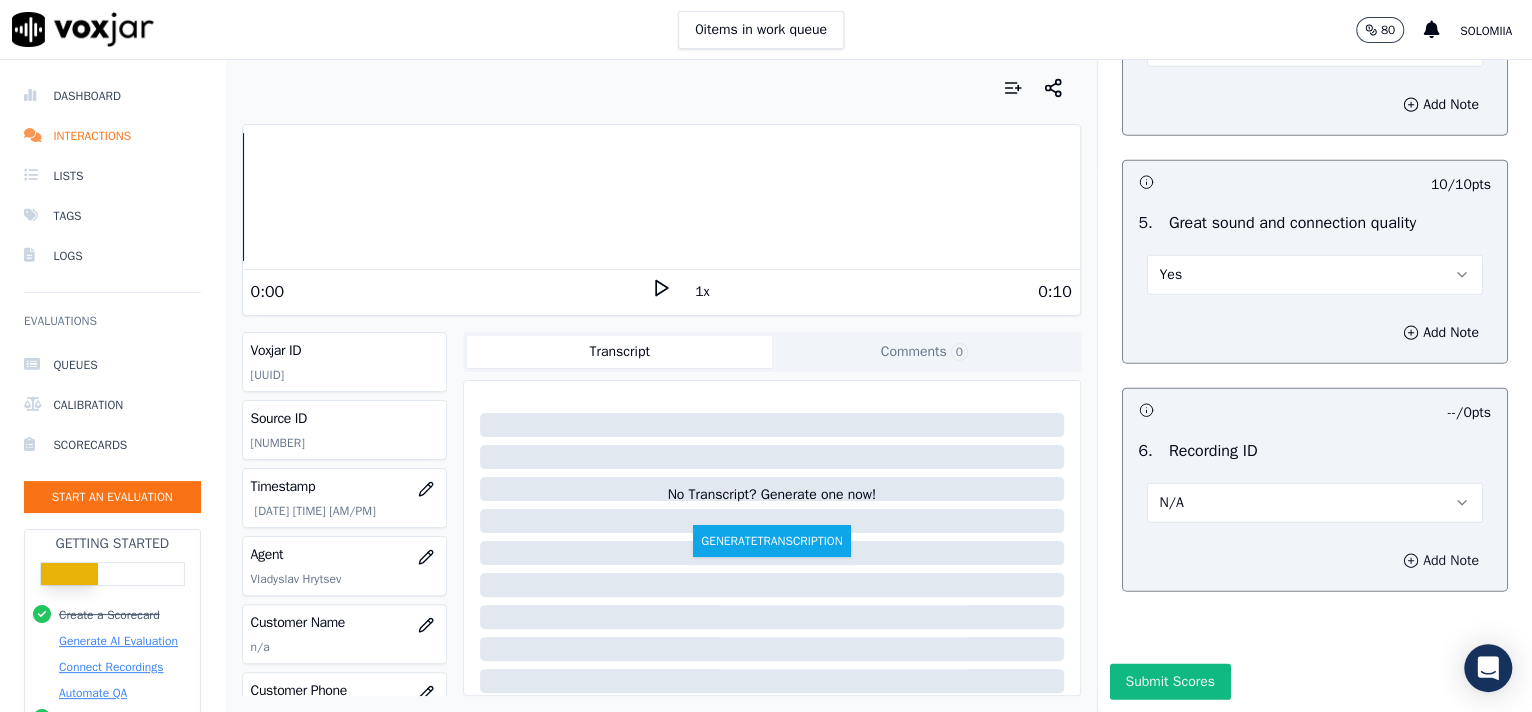 click on "Add Note" at bounding box center [1441, 561] 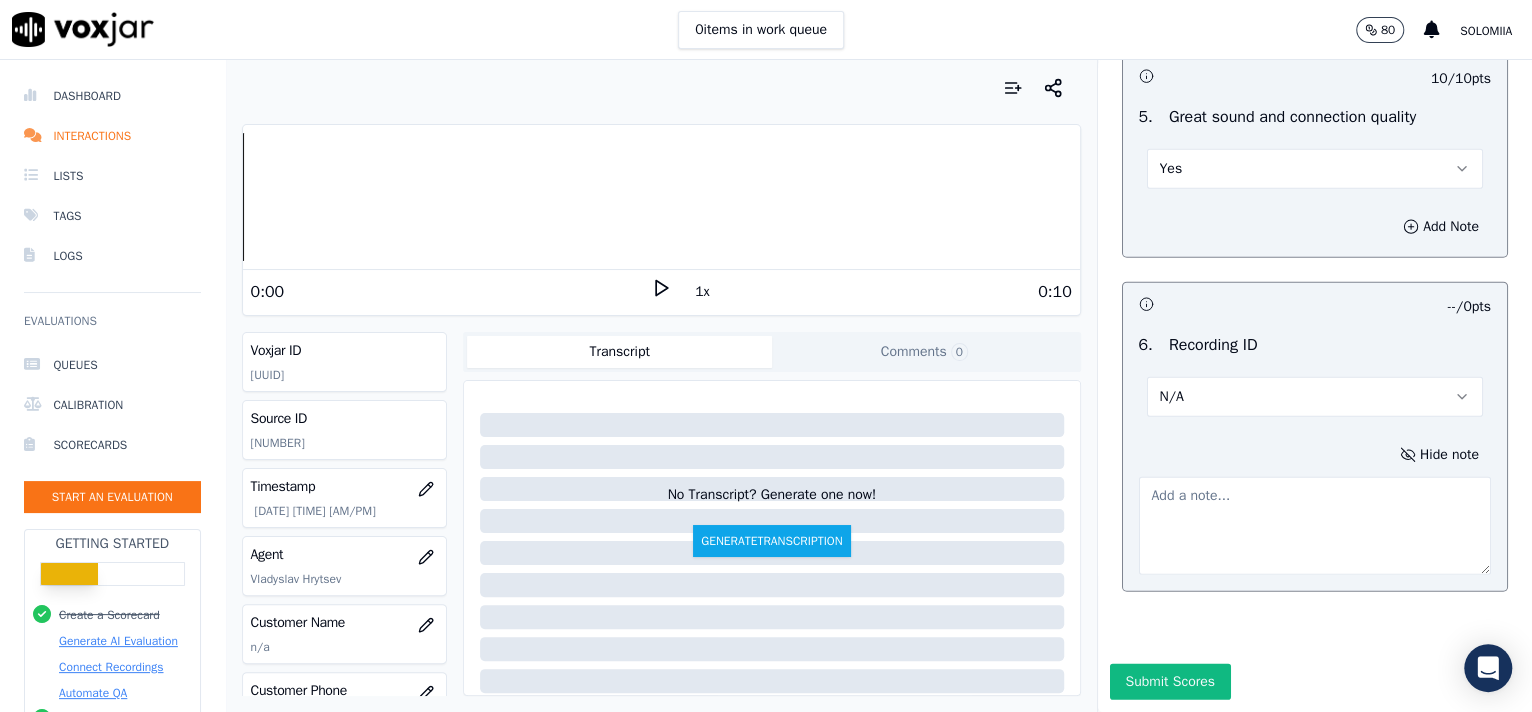 click at bounding box center [1315, 526] 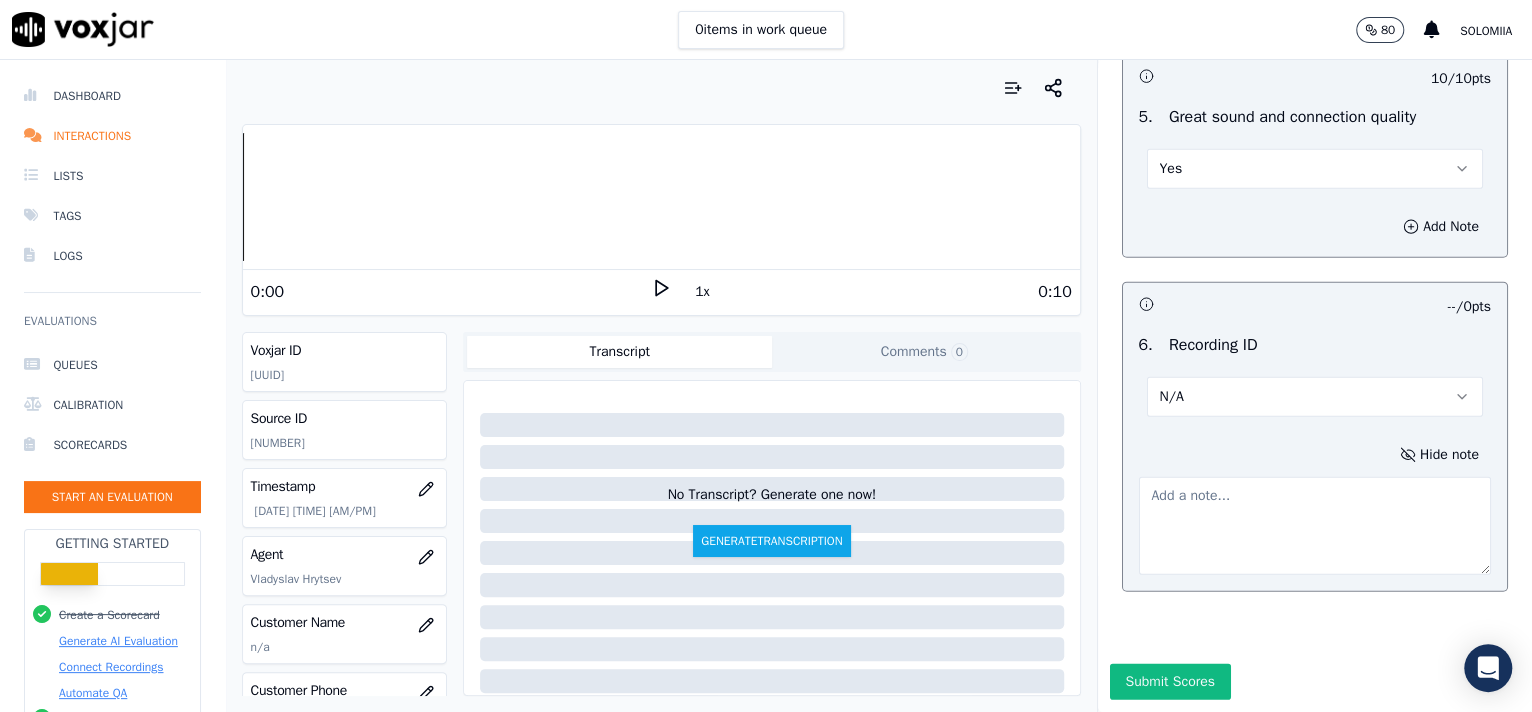 paste on "[NUMBER]" 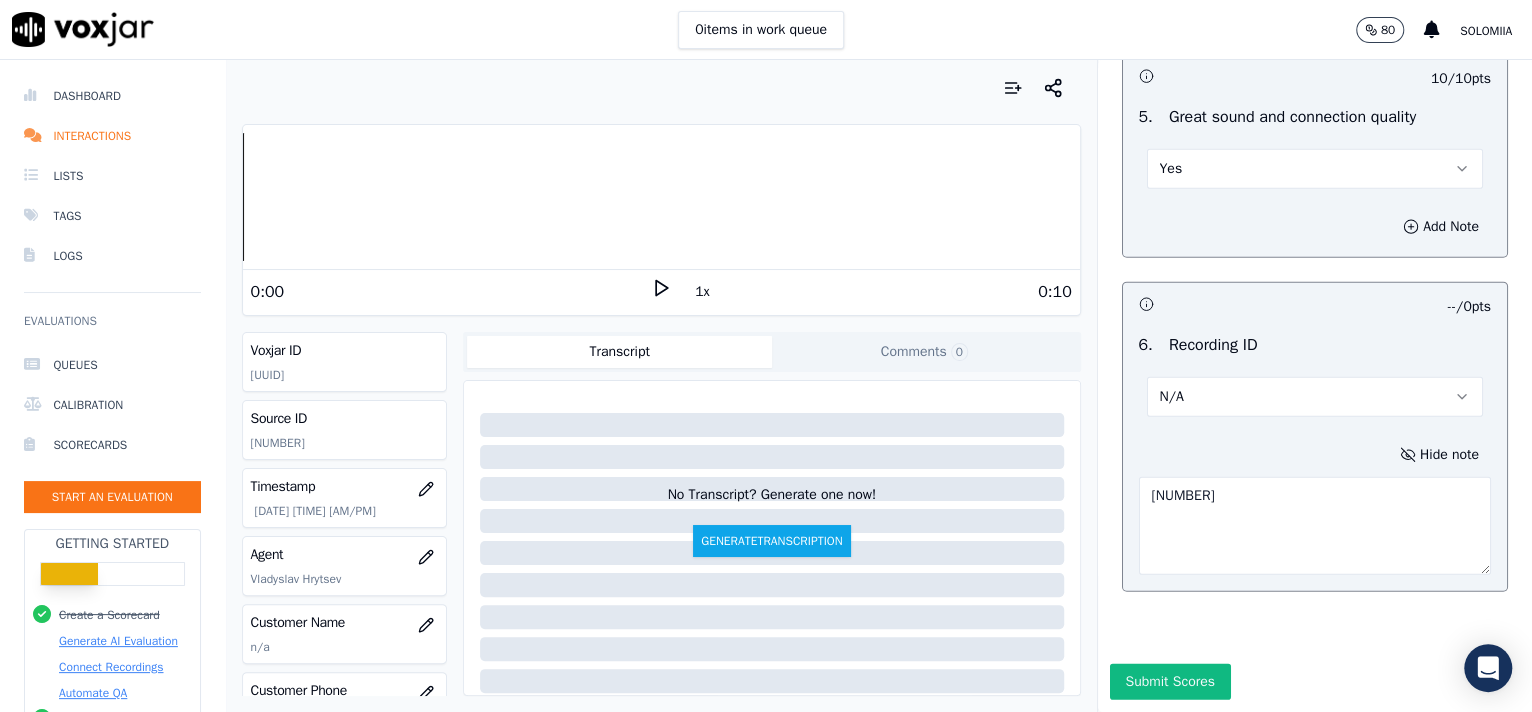 scroll, scrollTop: 3162, scrollLeft: 0, axis: vertical 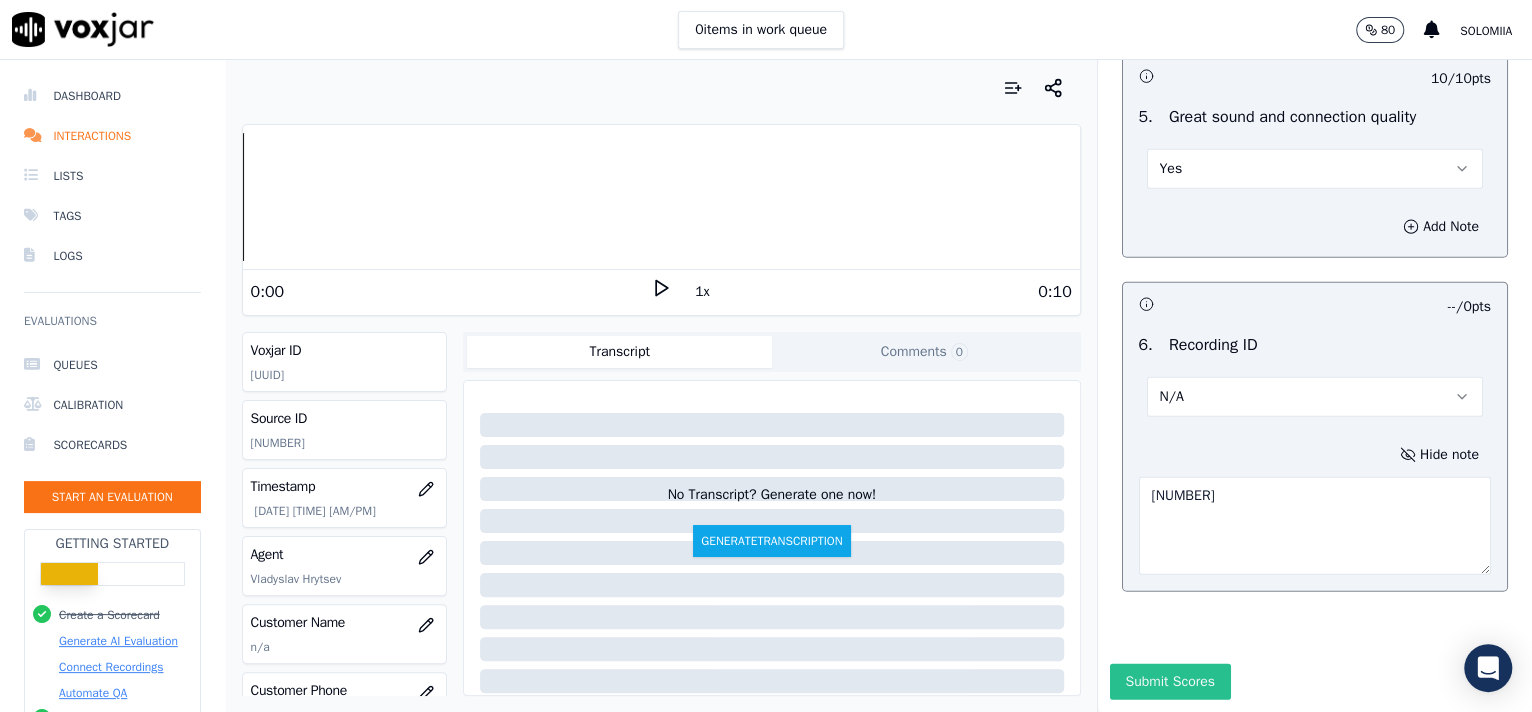 type on "[NUMBER]" 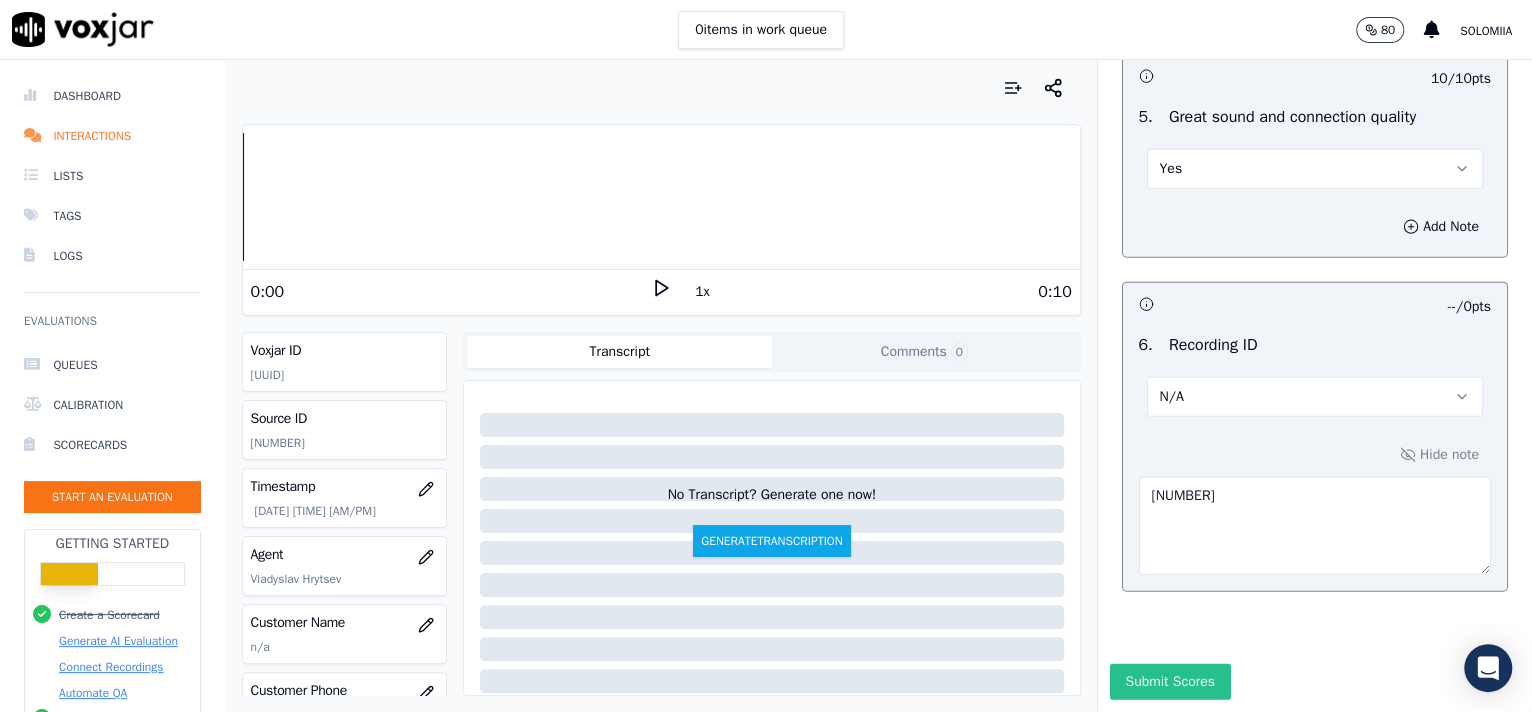 click on "Submit Scores" at bounding box center [1170, 682] 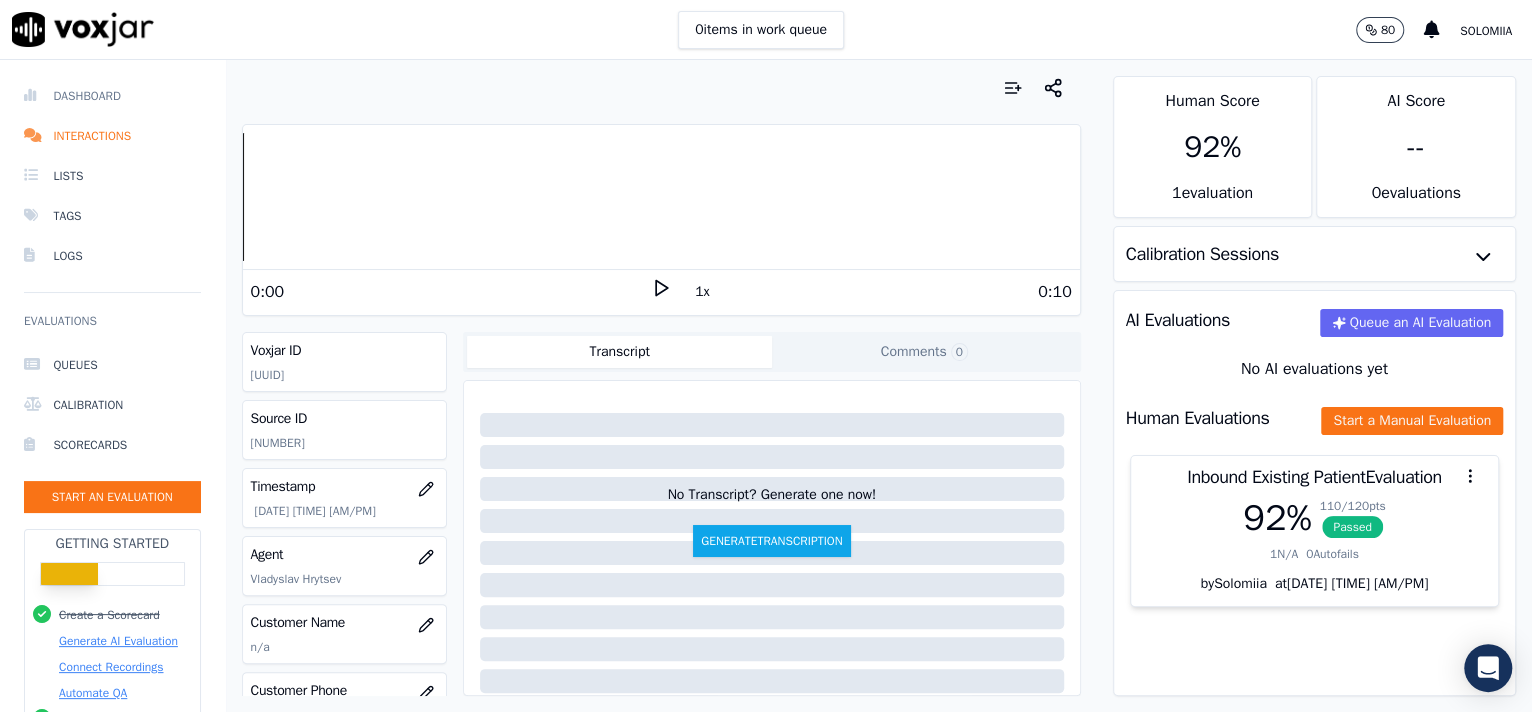 click on "Dashboard" at bounding box center (112, 96) 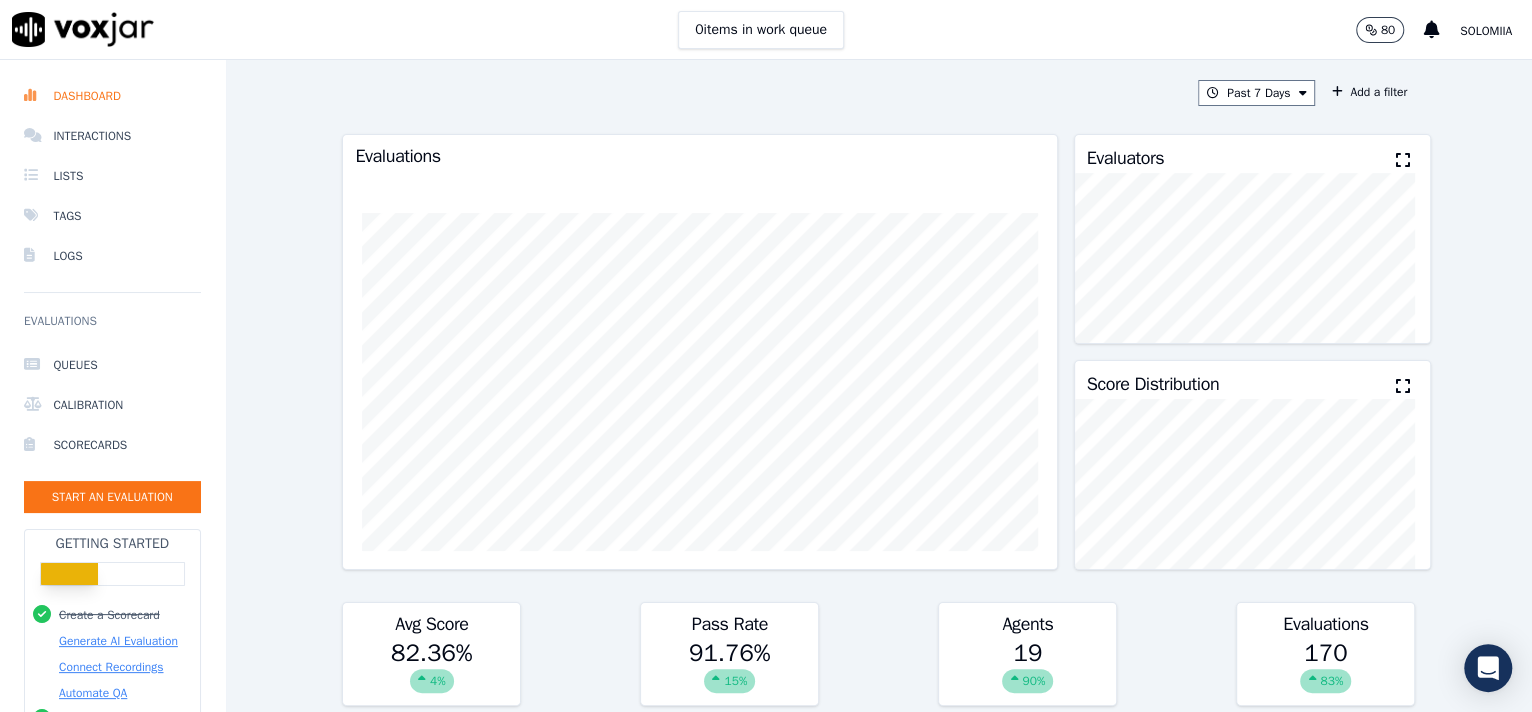 click on "Past 7 Days
Add a filter
Evaluations         Evaluators           Score Distribution             Avg Score   82.36 %
4 %   Pass Rate   91.76 %
15 %   Agents   19     90 %   Evaluations   170     83 %   Scores by Scorecard   Scorecards   Evals   Avg Score   Passrate     Outbound Call   17   83.11 %   88.24 %   export     Inbound Private Billing Call   3   88.33 %   100.00 %   export     Inbound Escalation Call   3   87.71 %   66.67 %   export     Inbound PA Billing Call   3   82.73 %   100.00 %   export     Inbound Existing Patient   109   82.38 %   98.17 %   export     Inbound New Patient Call   24   77.47 %   66.67 %   export     Inbound Emergency Call   11   88.43 %   90.91 %   export       Agent Leaderboard     Agents   Evals   Avg Score   Passrate   Recent Evals   [FIRST] [LAST]   6   100.00 %   100.00 %                           [FIRST] [LAST]   4   95.23 %   100.00 %                       [FIRST] [LAST]   10   93.16 %   %" at bounding box center (878, 386) 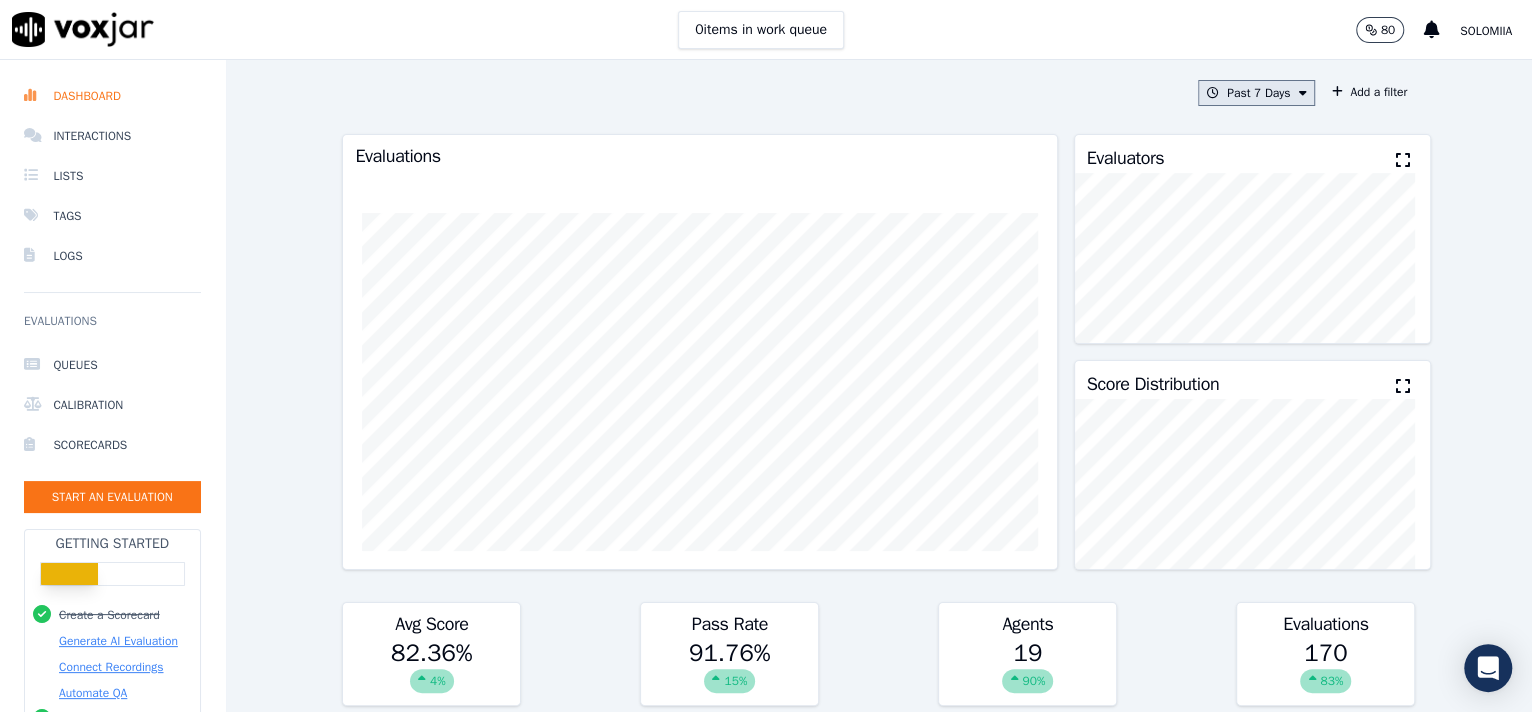 click on "Past 7 Days" at bounding box center (1256, 93) 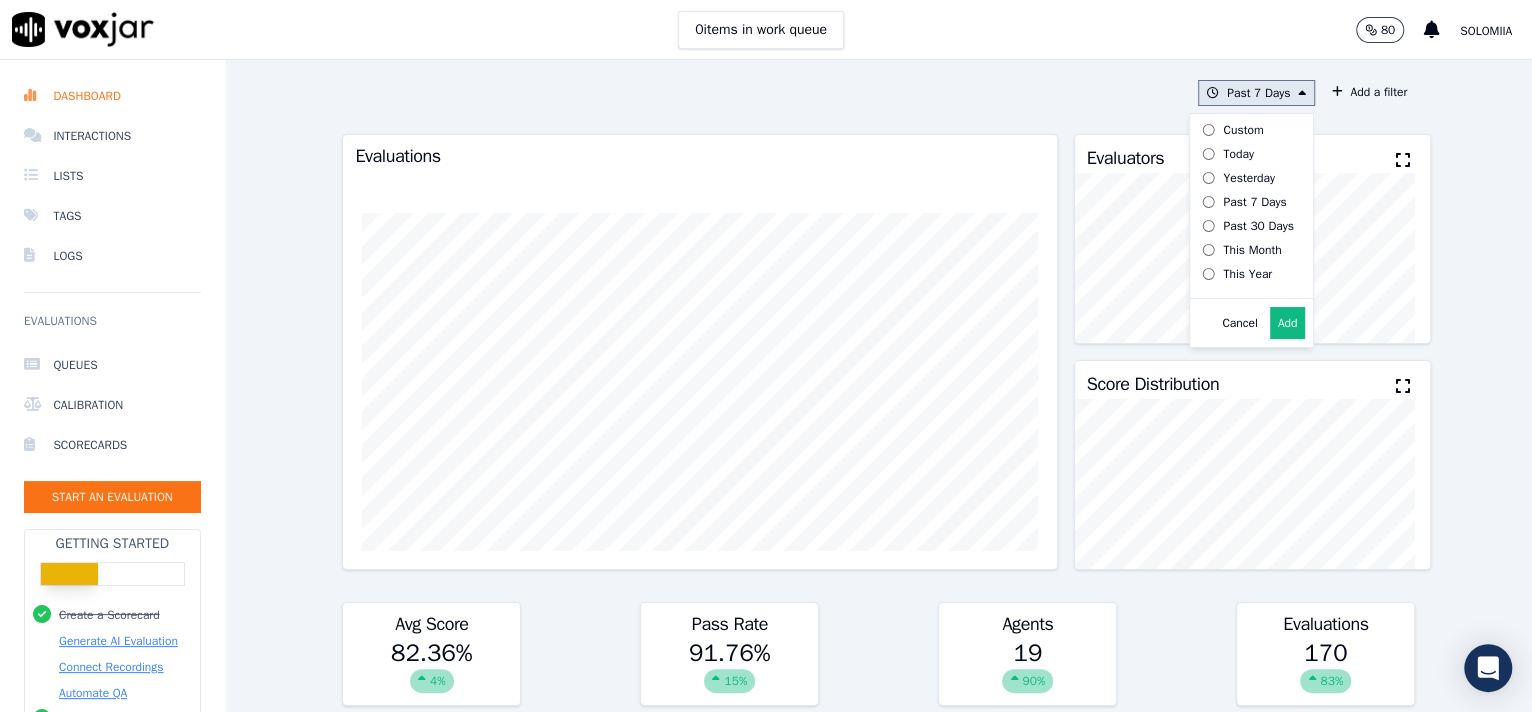 click on "Today" at bounding box center [1243, 154] 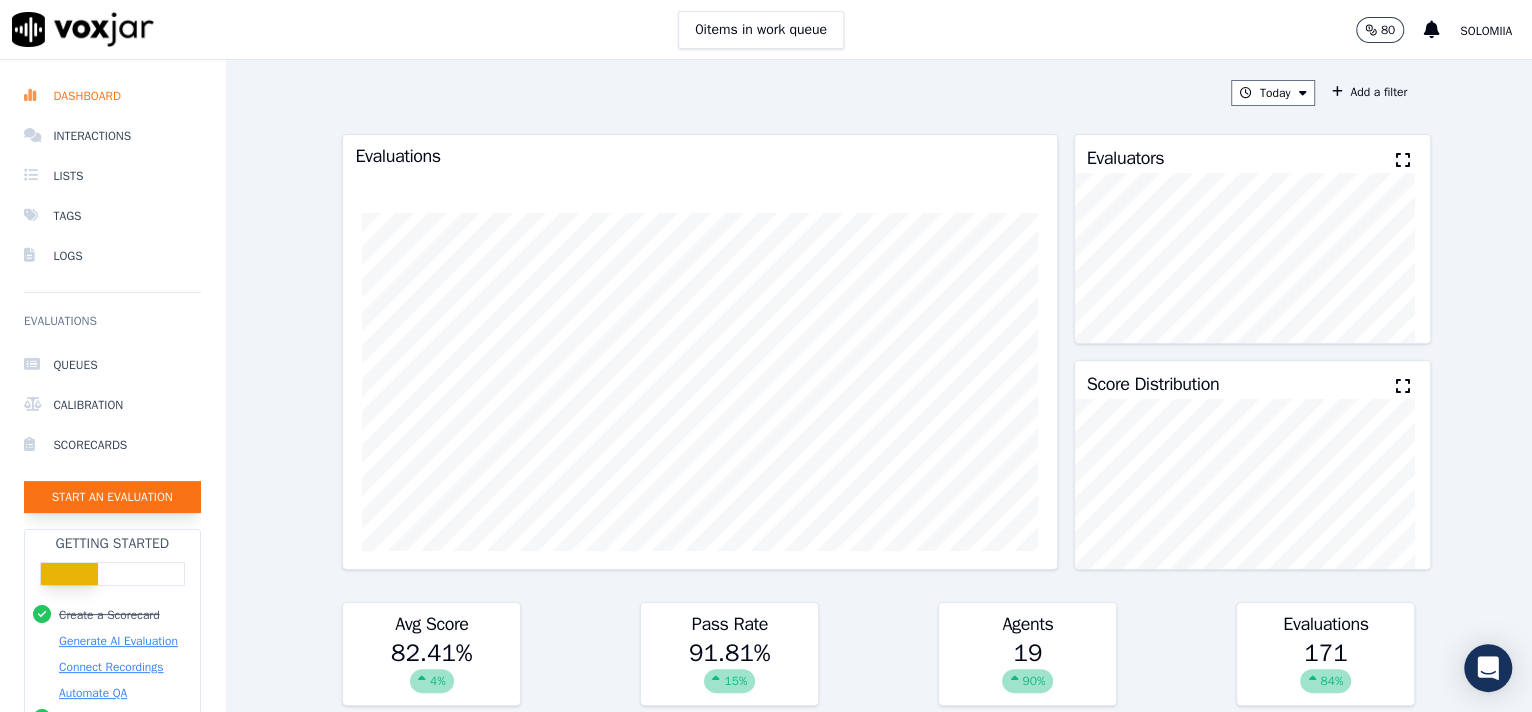 click on "Start an Evaluation" 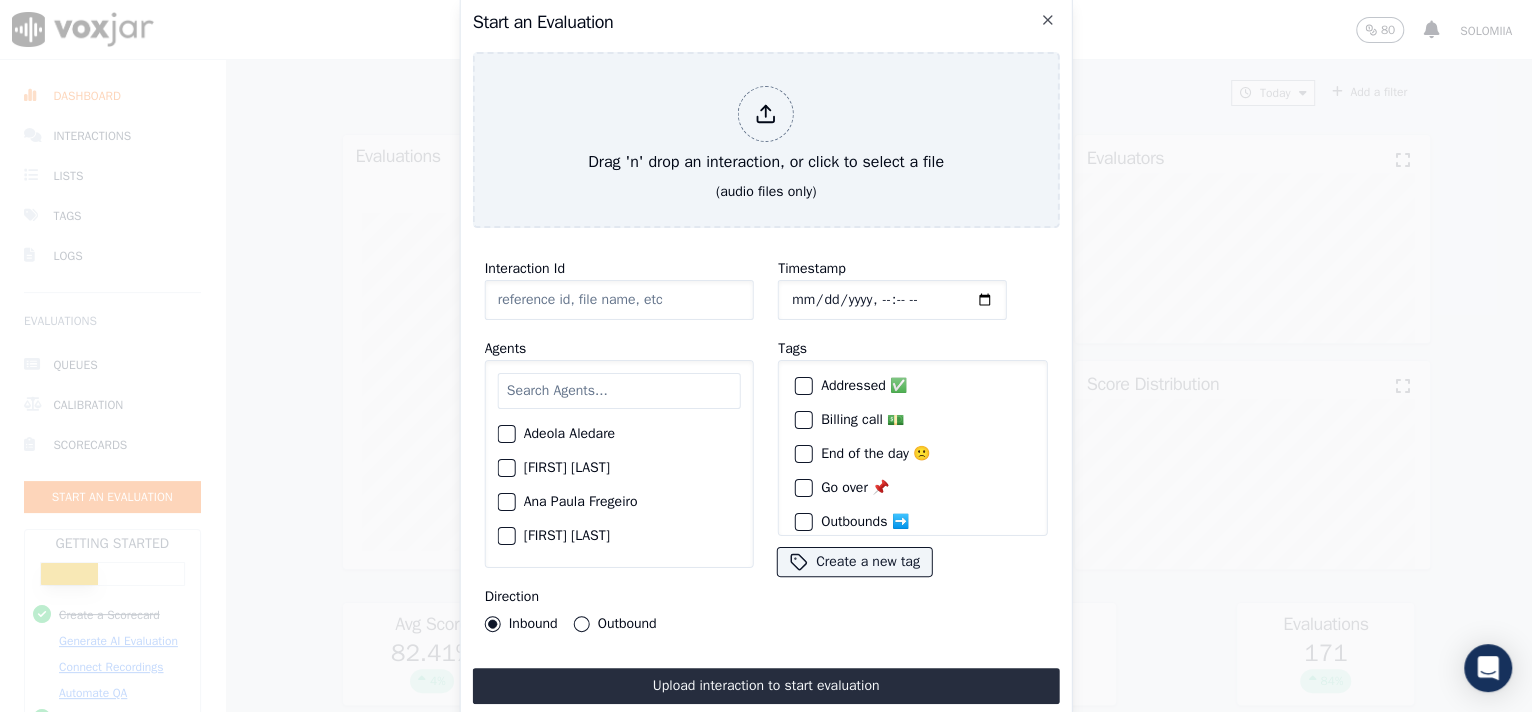click on "Interaction Id" 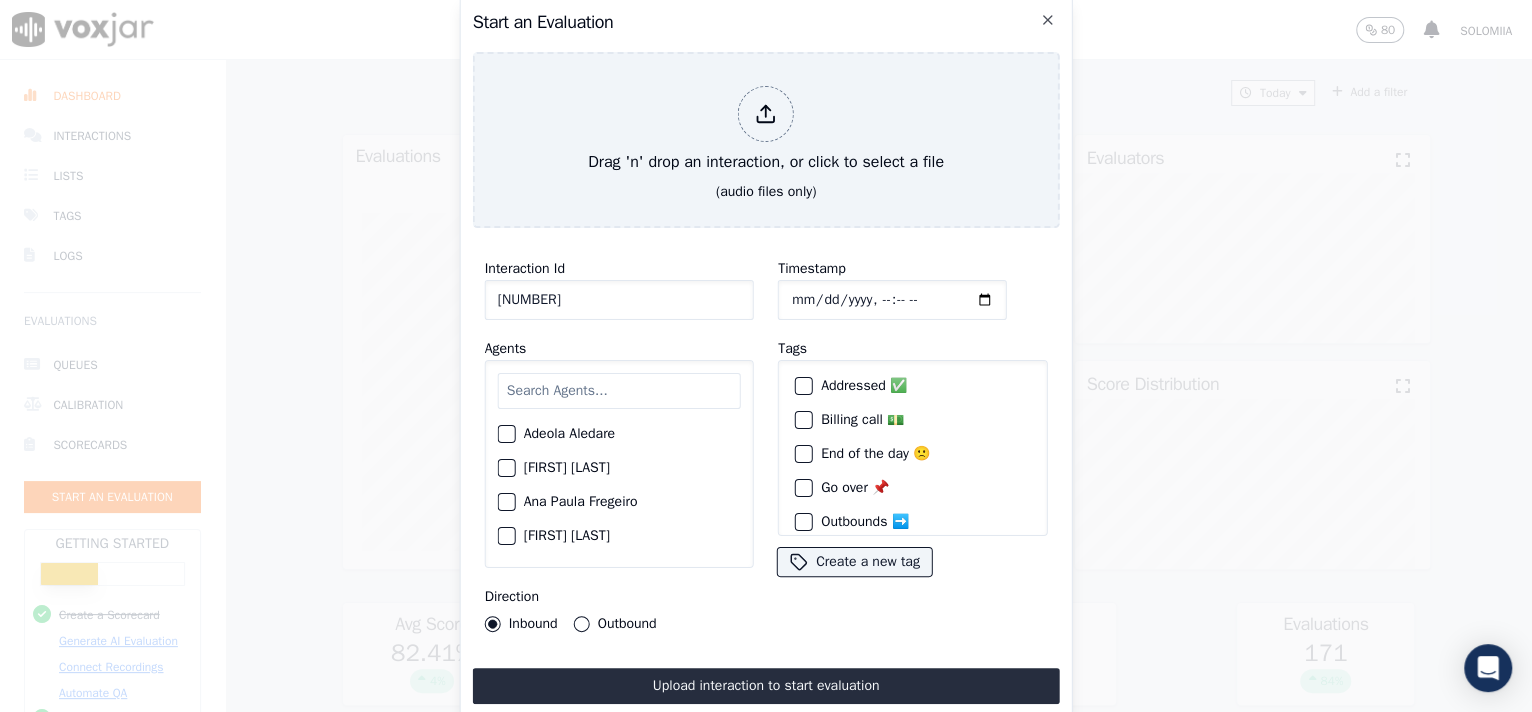 type on "[NUMBER]" 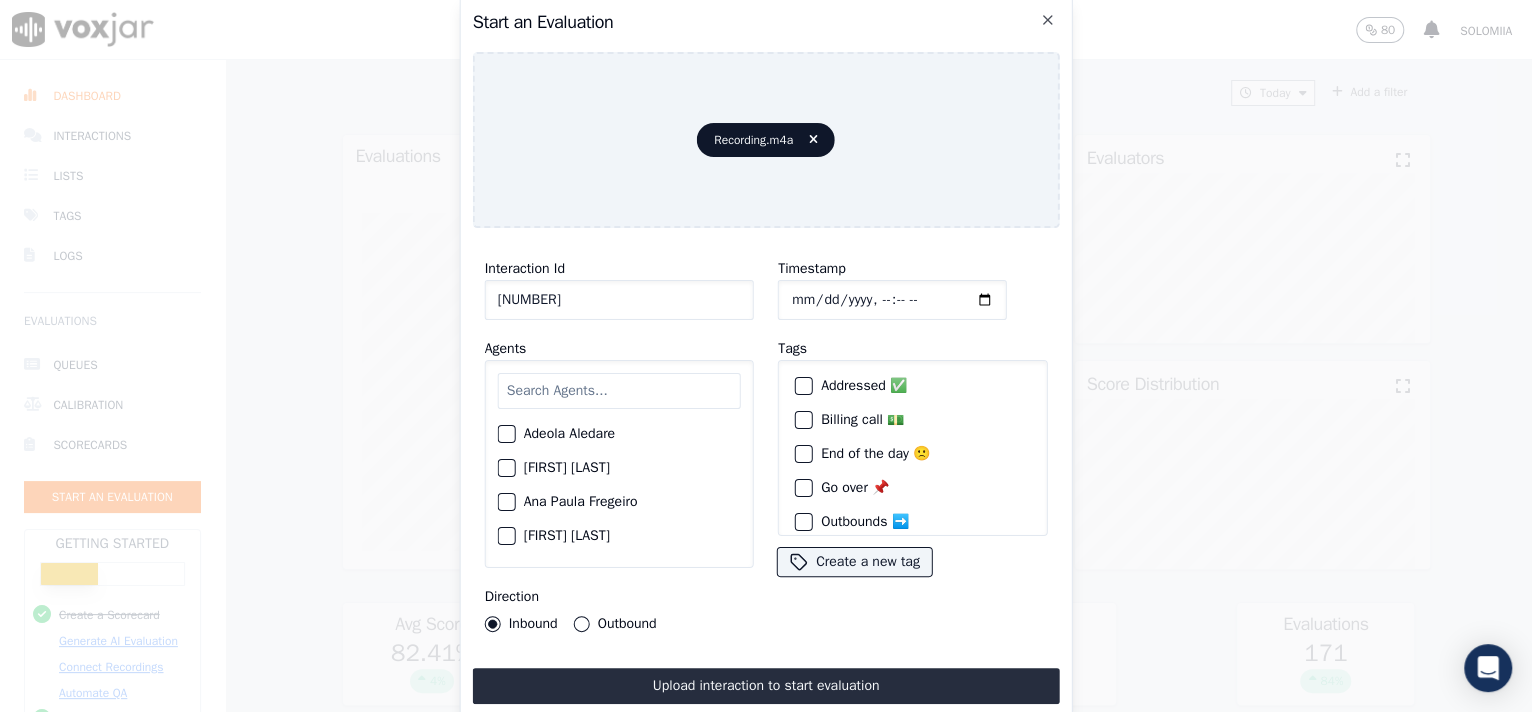 click on "Timestamp" 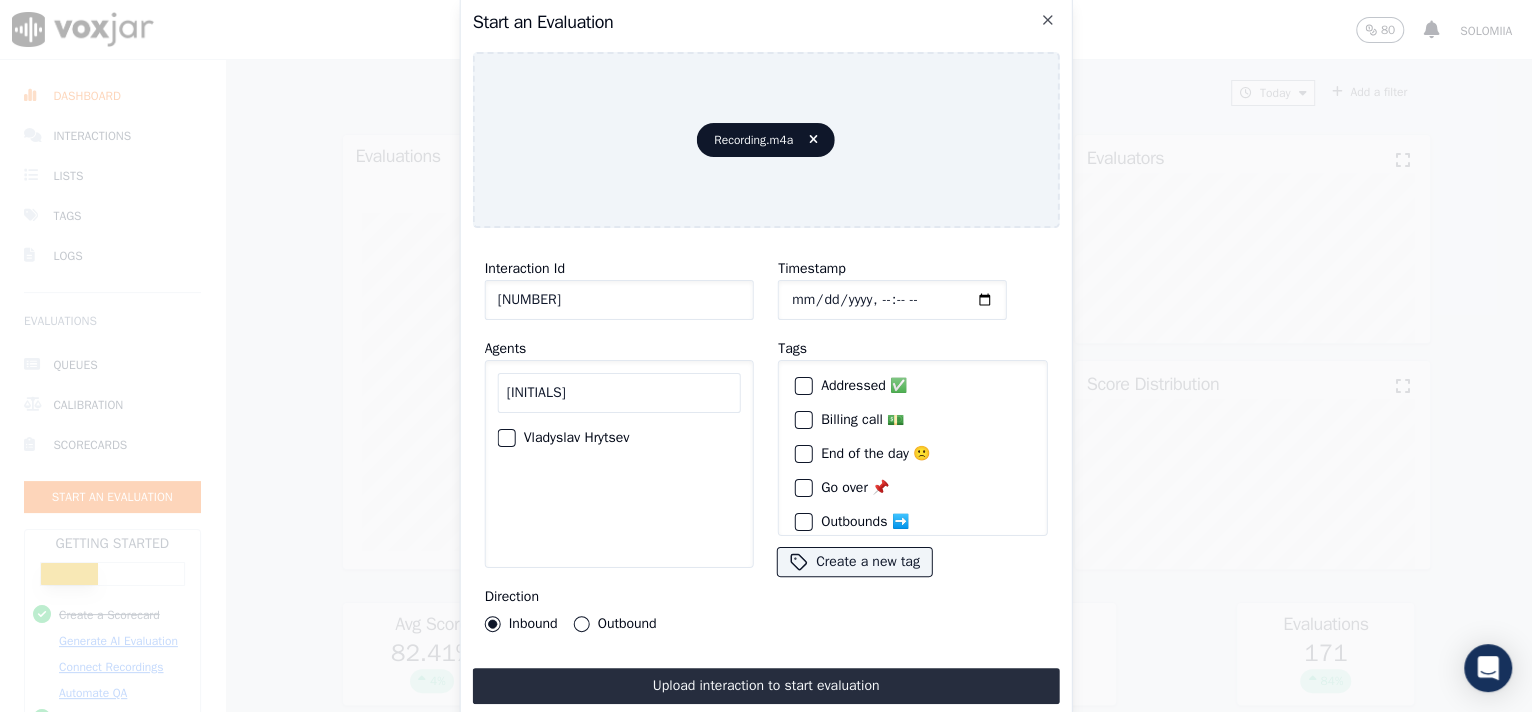 type on "[INITIALS]" 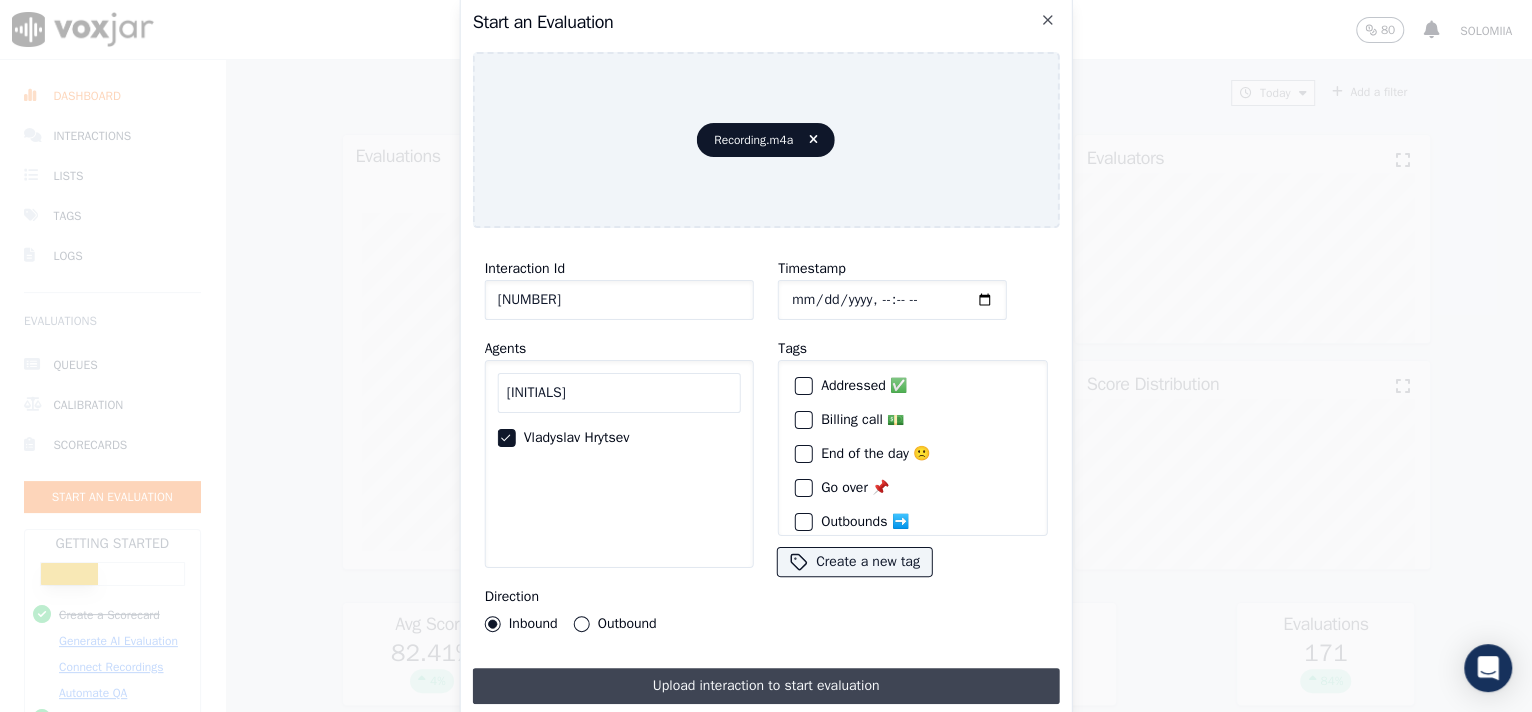 click on "Upload interaction to start evaluation" at bounding box center (766, 686) 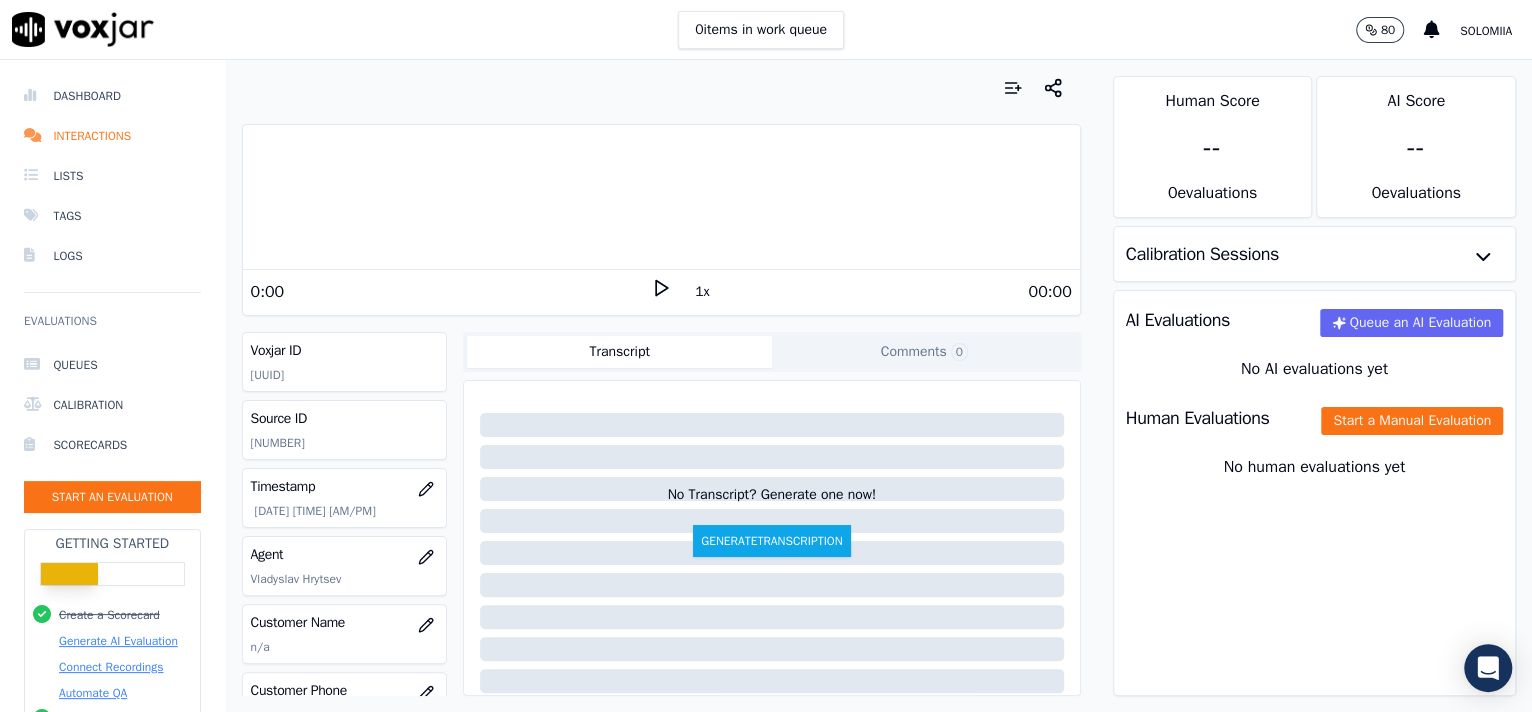 click on "Start a Manual Evaluation" 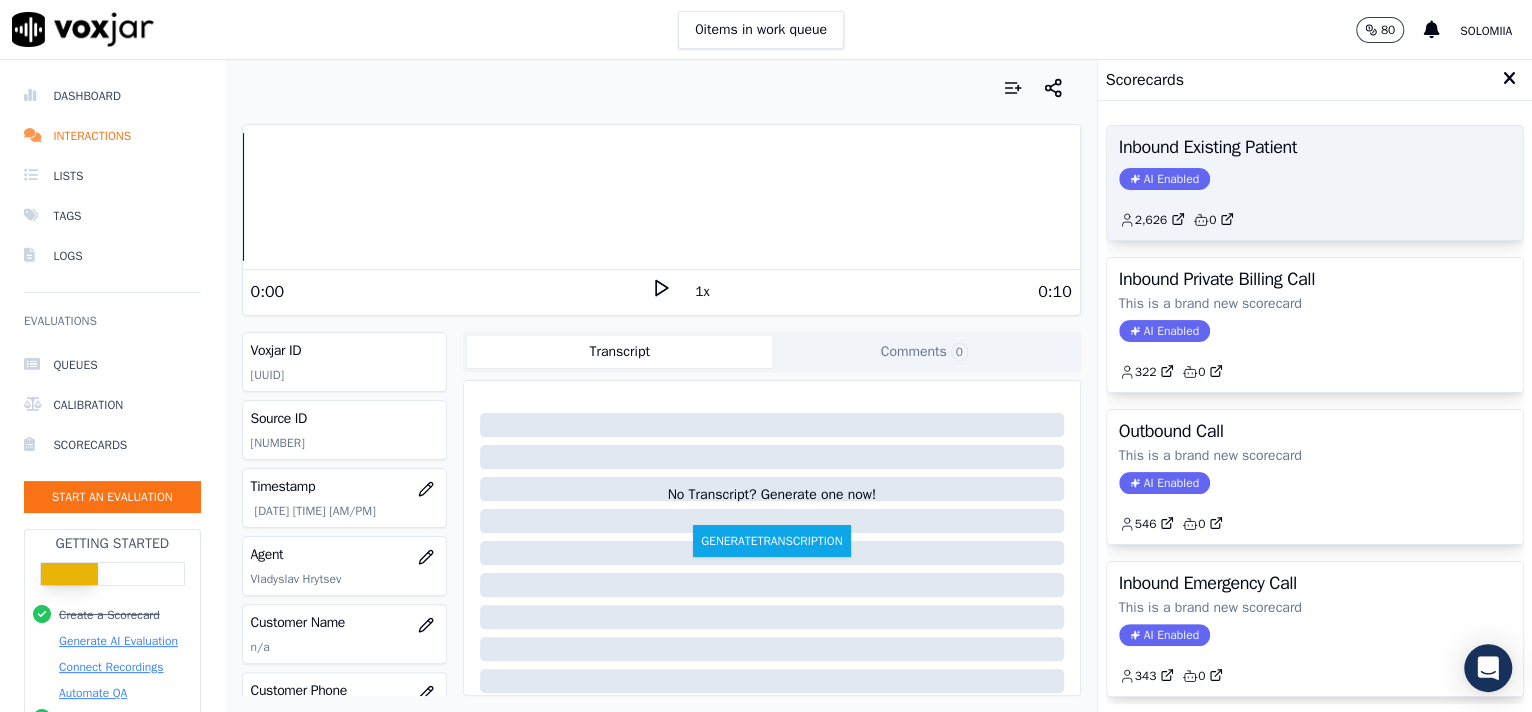 click on "[NUMBER]         0" 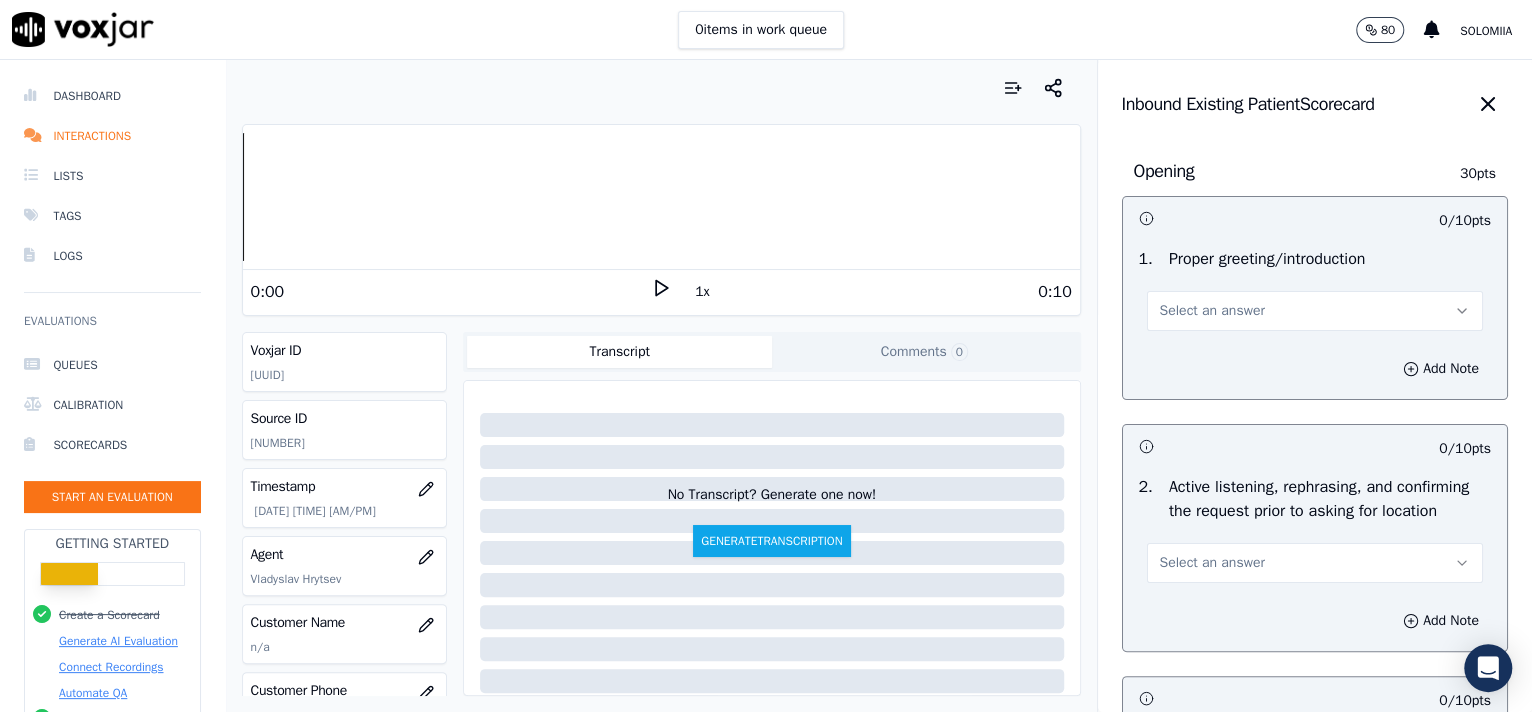 click on "Select an answer" at bounding box center (1212, 311) 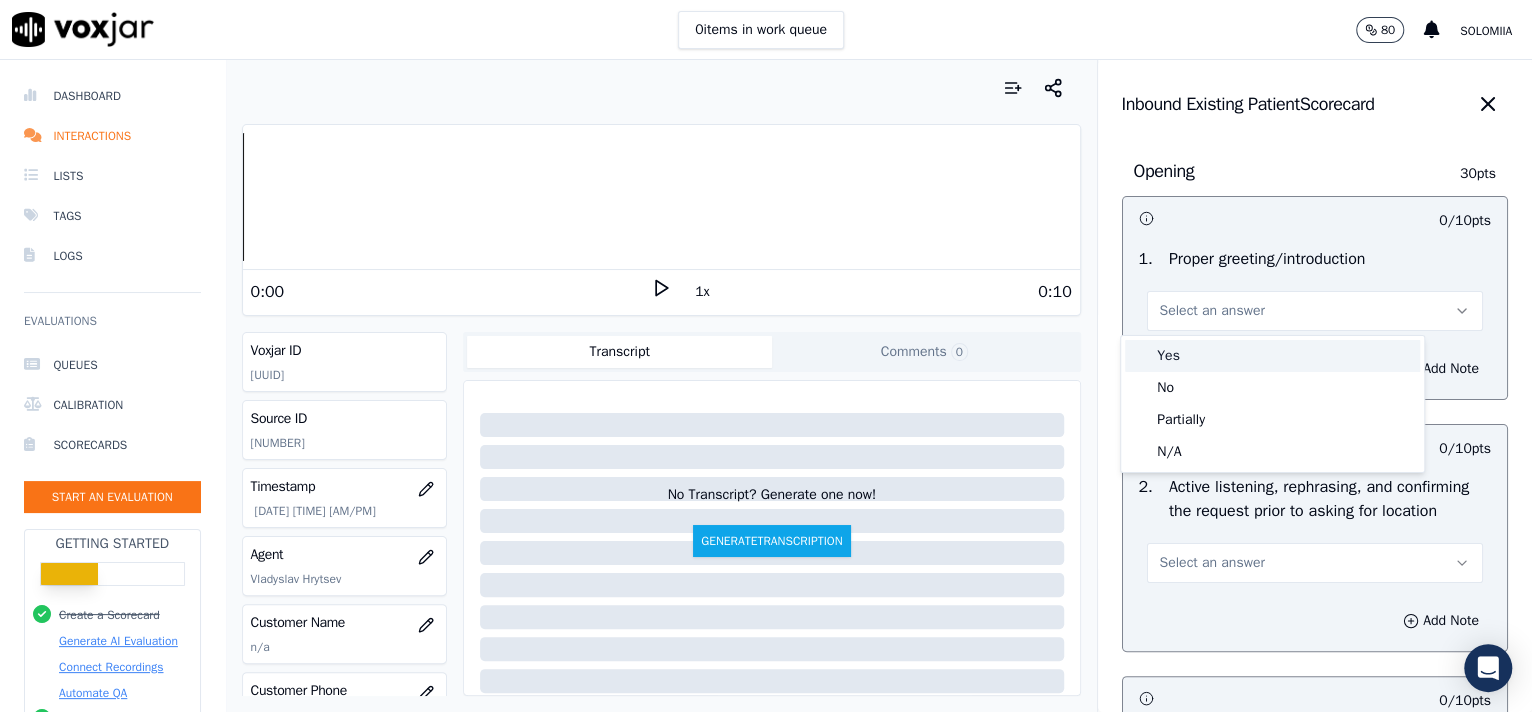 click on "Yes" at bounding box center [1272, 356] 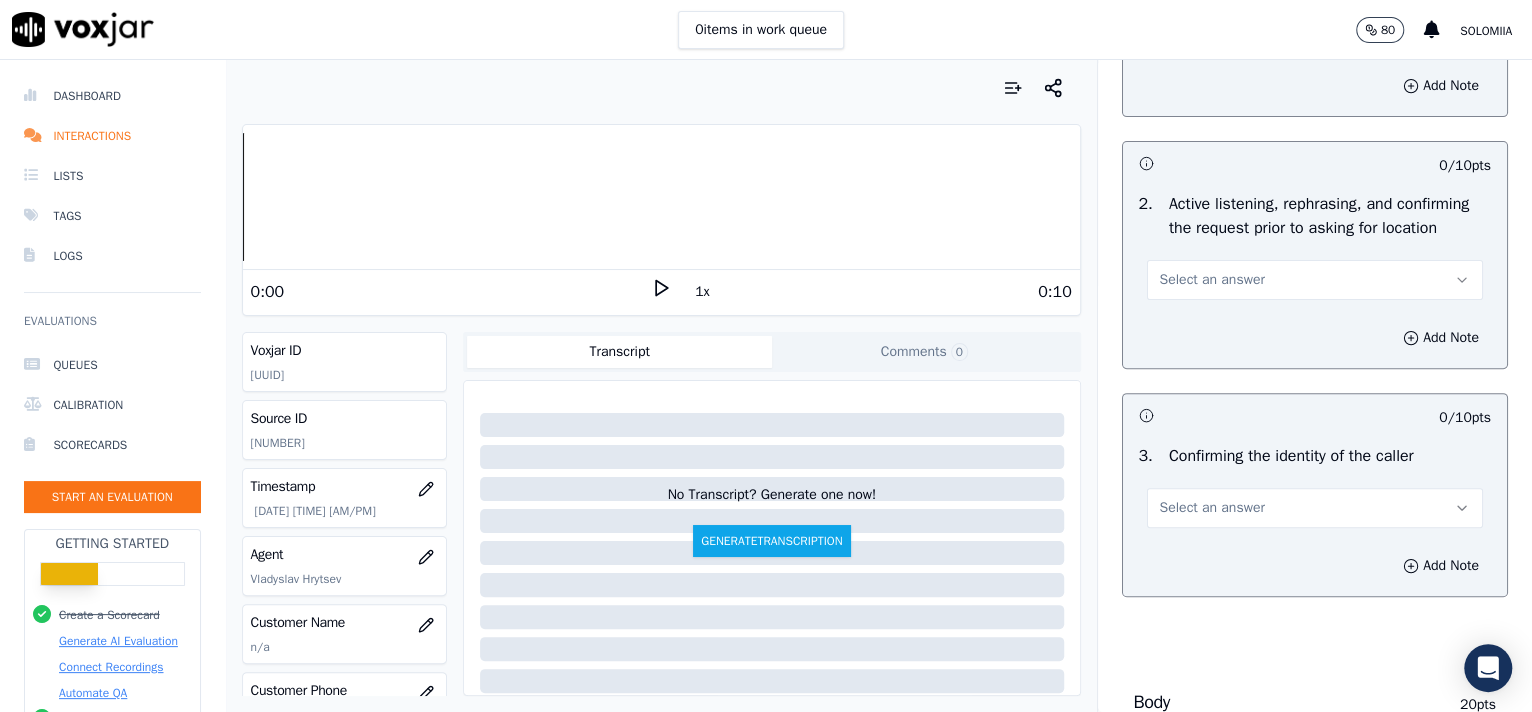 scroll, scrollTop: 351, scrollLeft: 0, axis: vertical 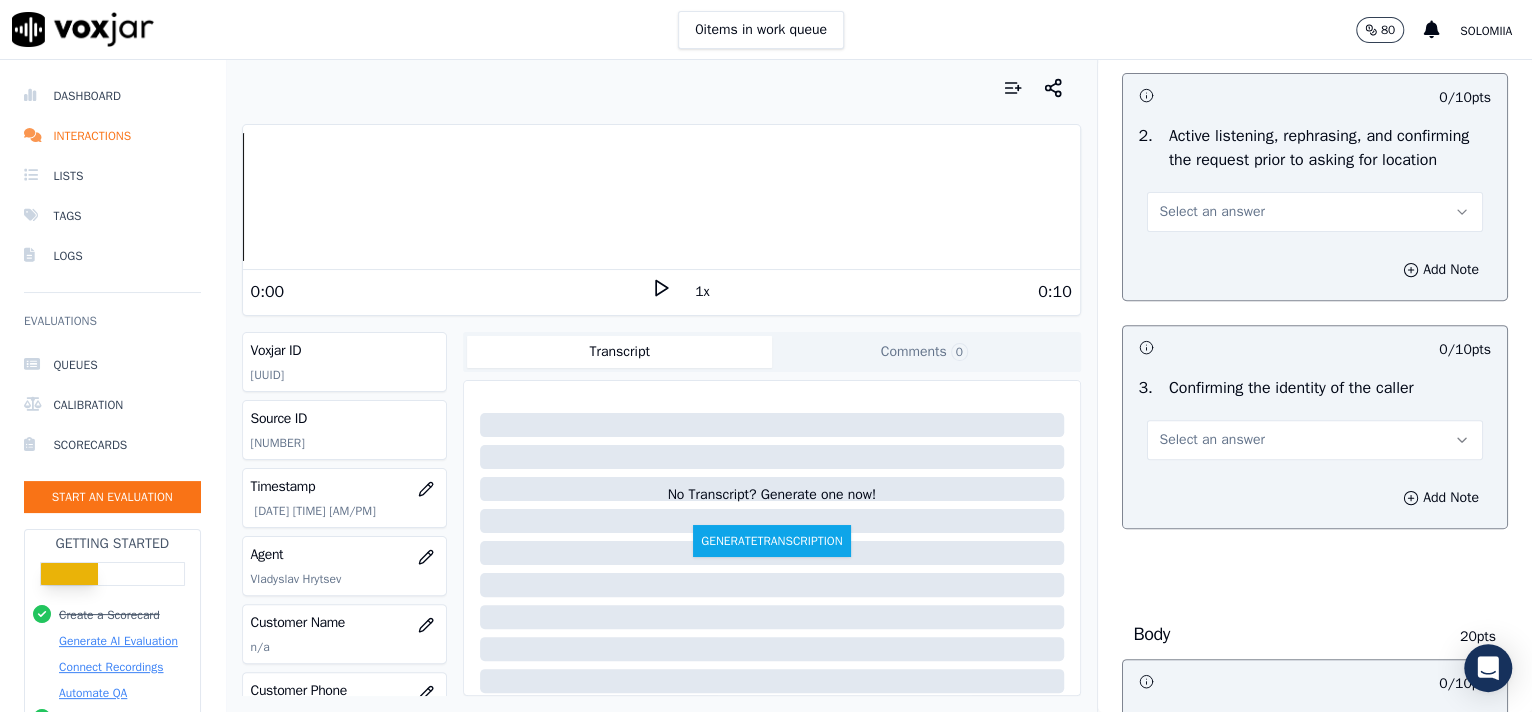 drag, startPoint x: 1181, startPoint y: 255, endPoint x: 1171, endPoint y: 242, distance: 16.40122 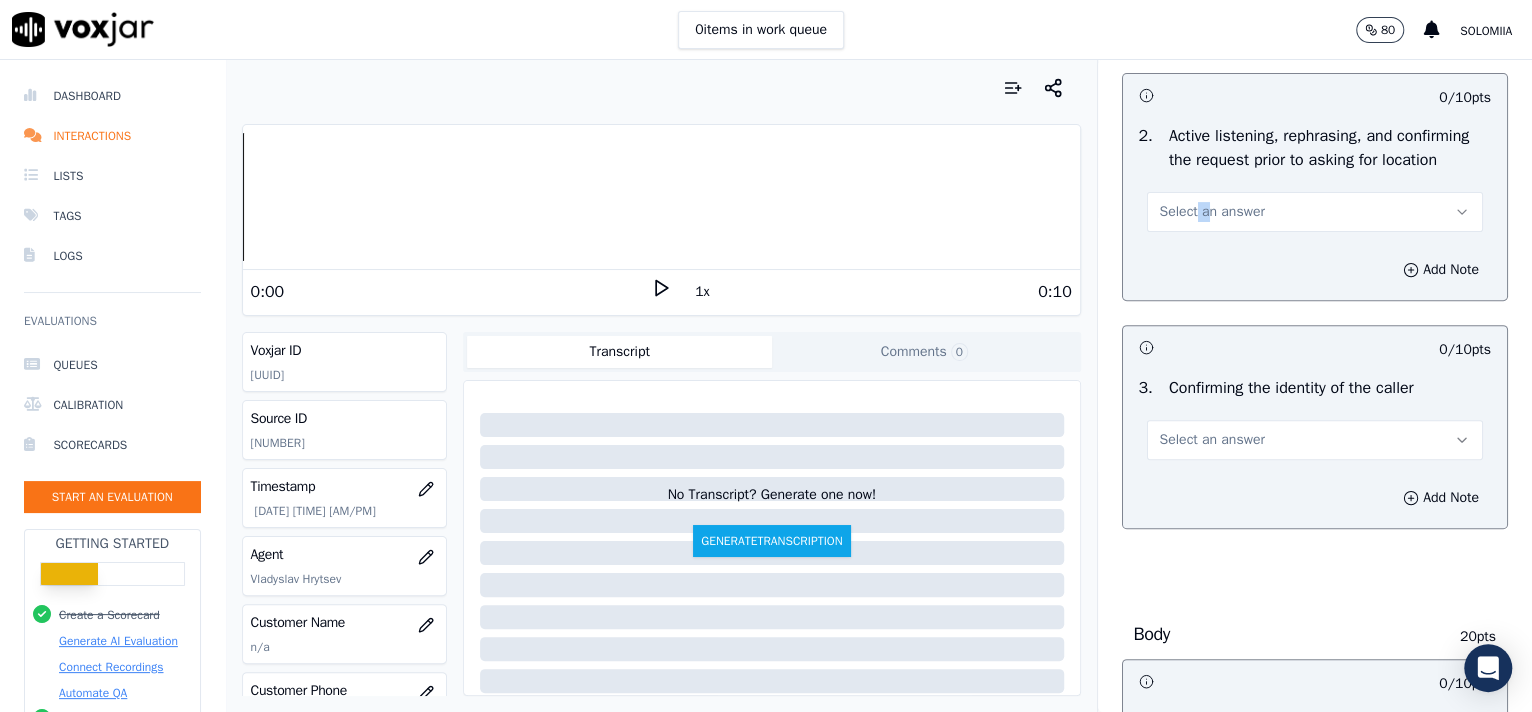 click on "Select an answer" at bounding box center [1212, 212] 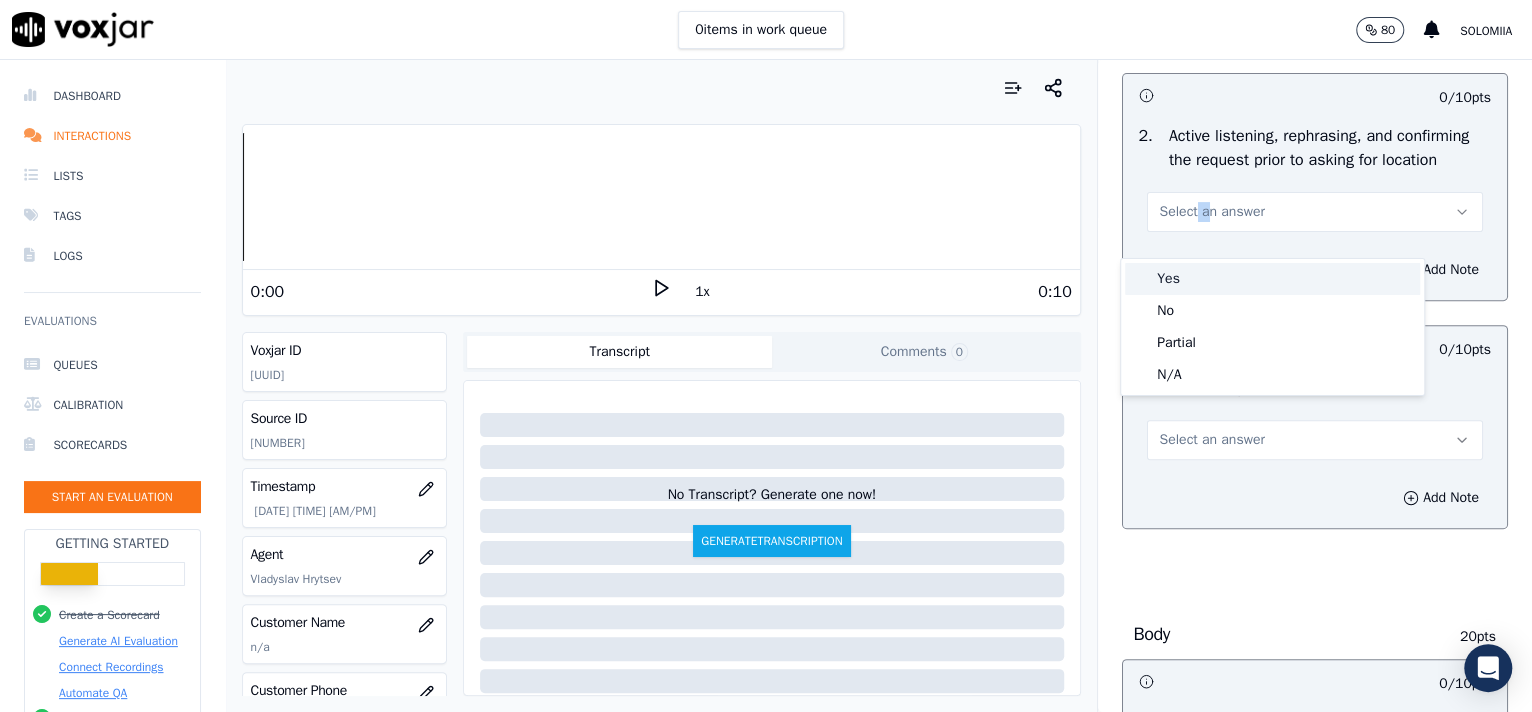 click on "Yes" at bounding box center (1272, 279) 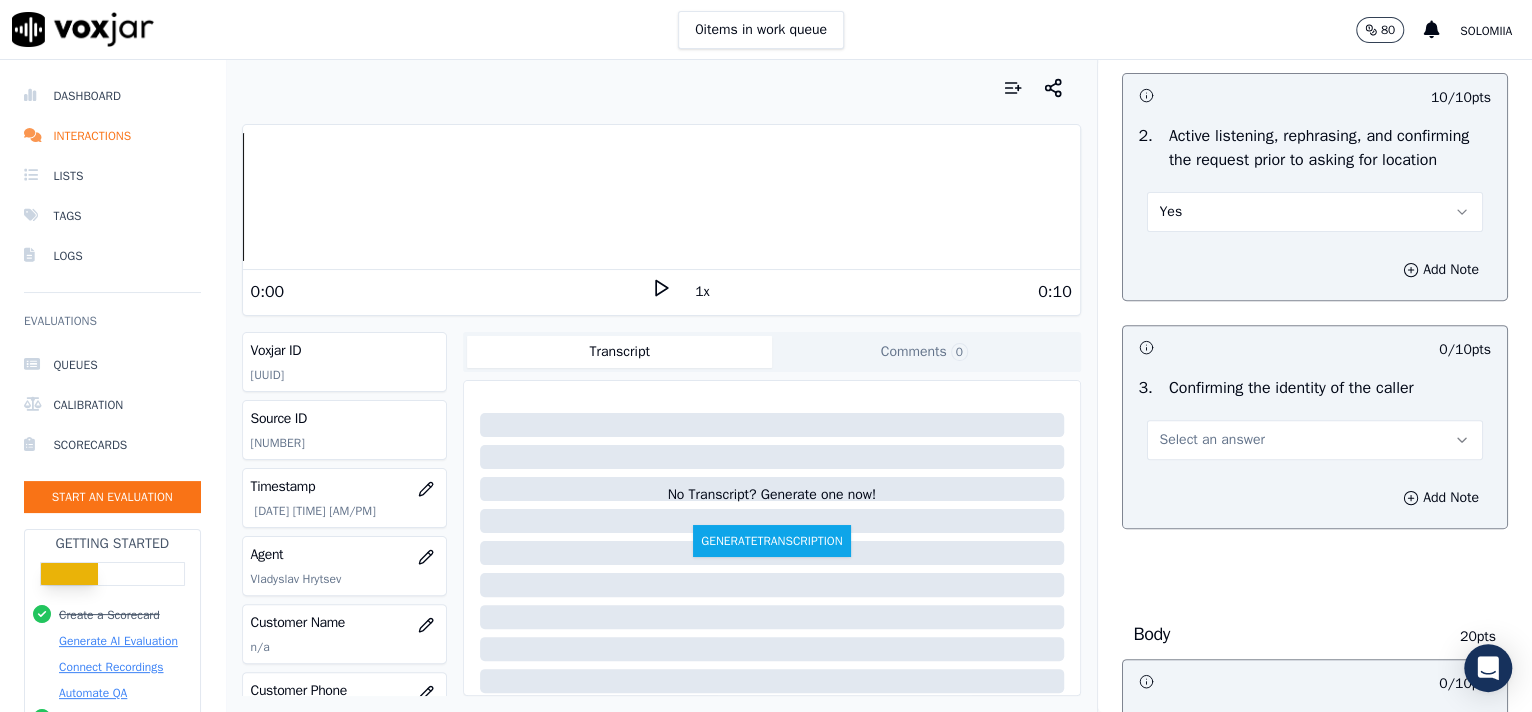 click on "Select an answer" at bounding box center [1315, 440] 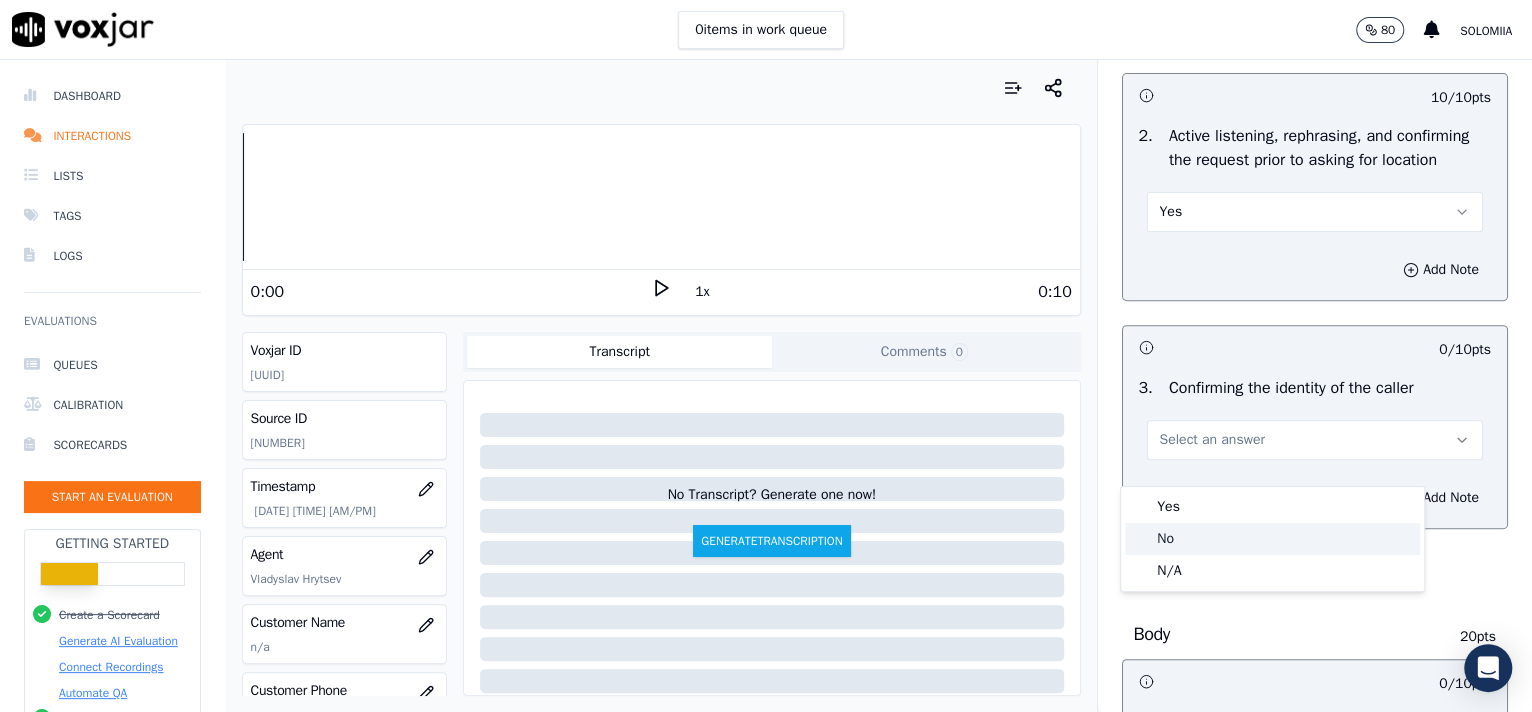 click on "No" 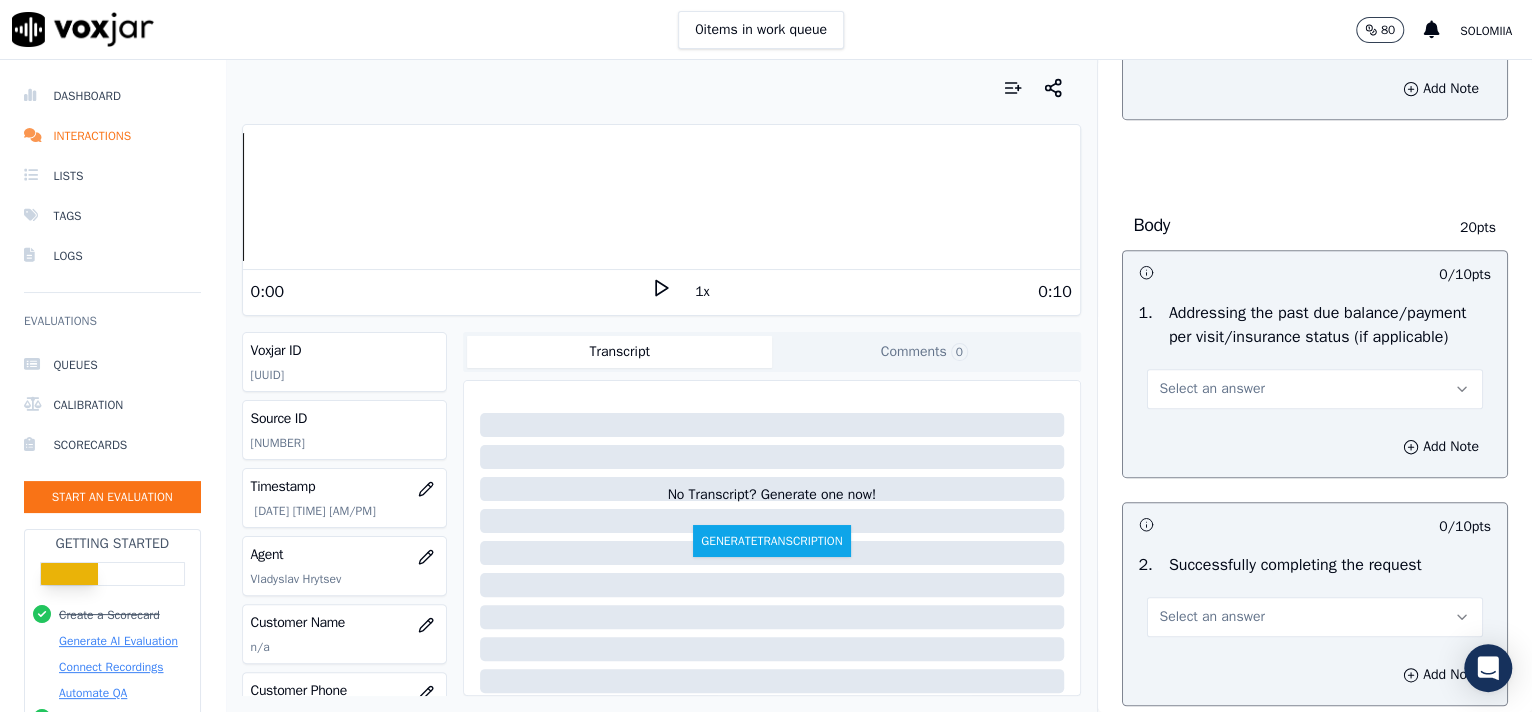scroll, scrollTop: 935, scrollLeft: 0, axis: vertical 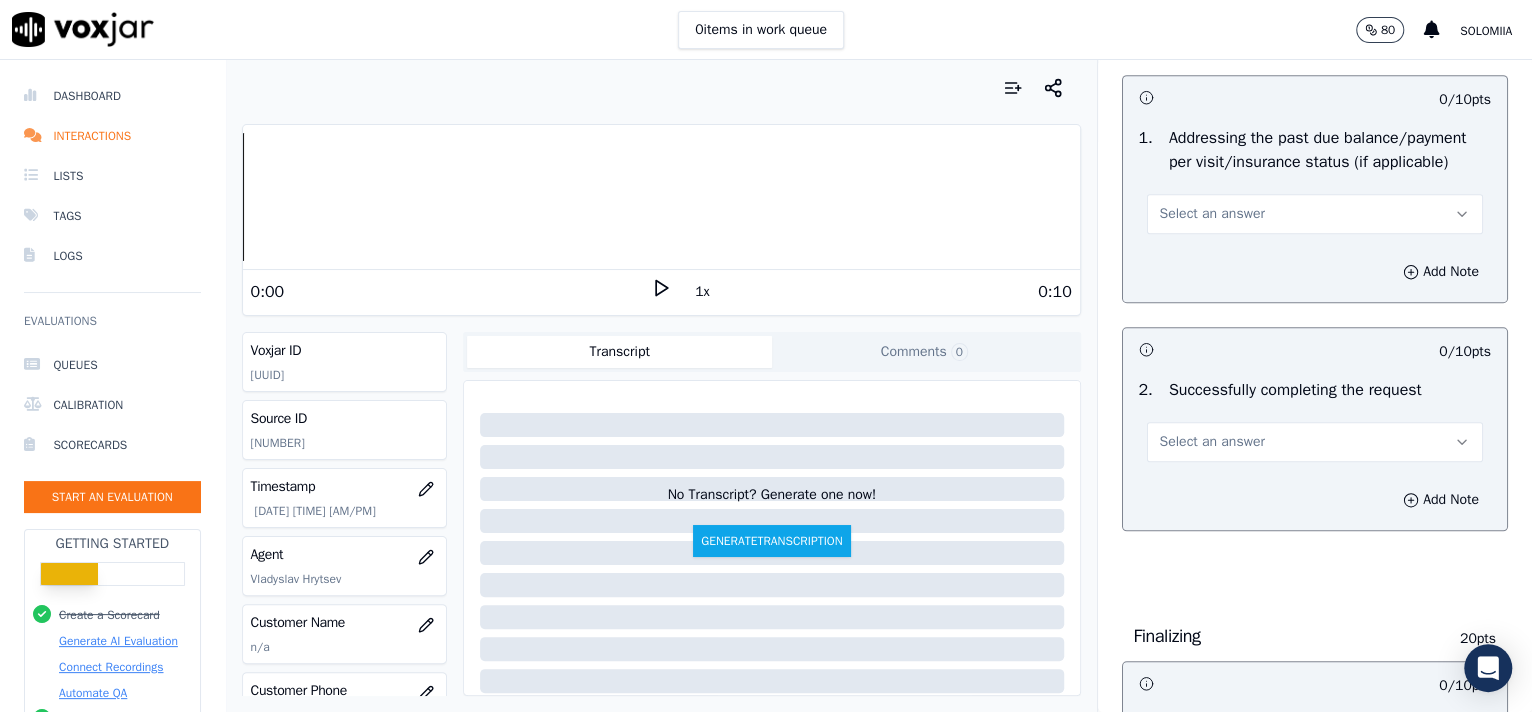 click on "Select an answer" at bounding box center (1212, 214) 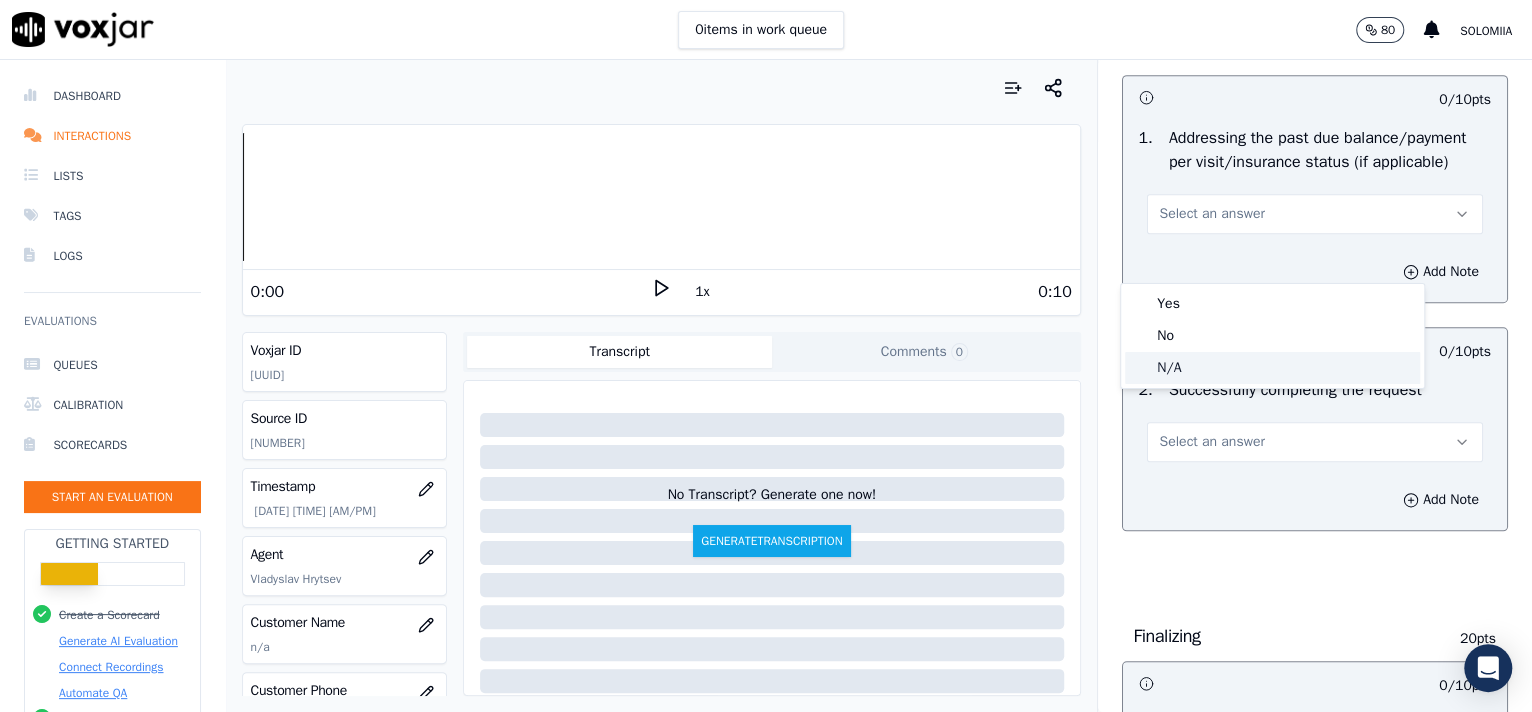 click on "N/A" 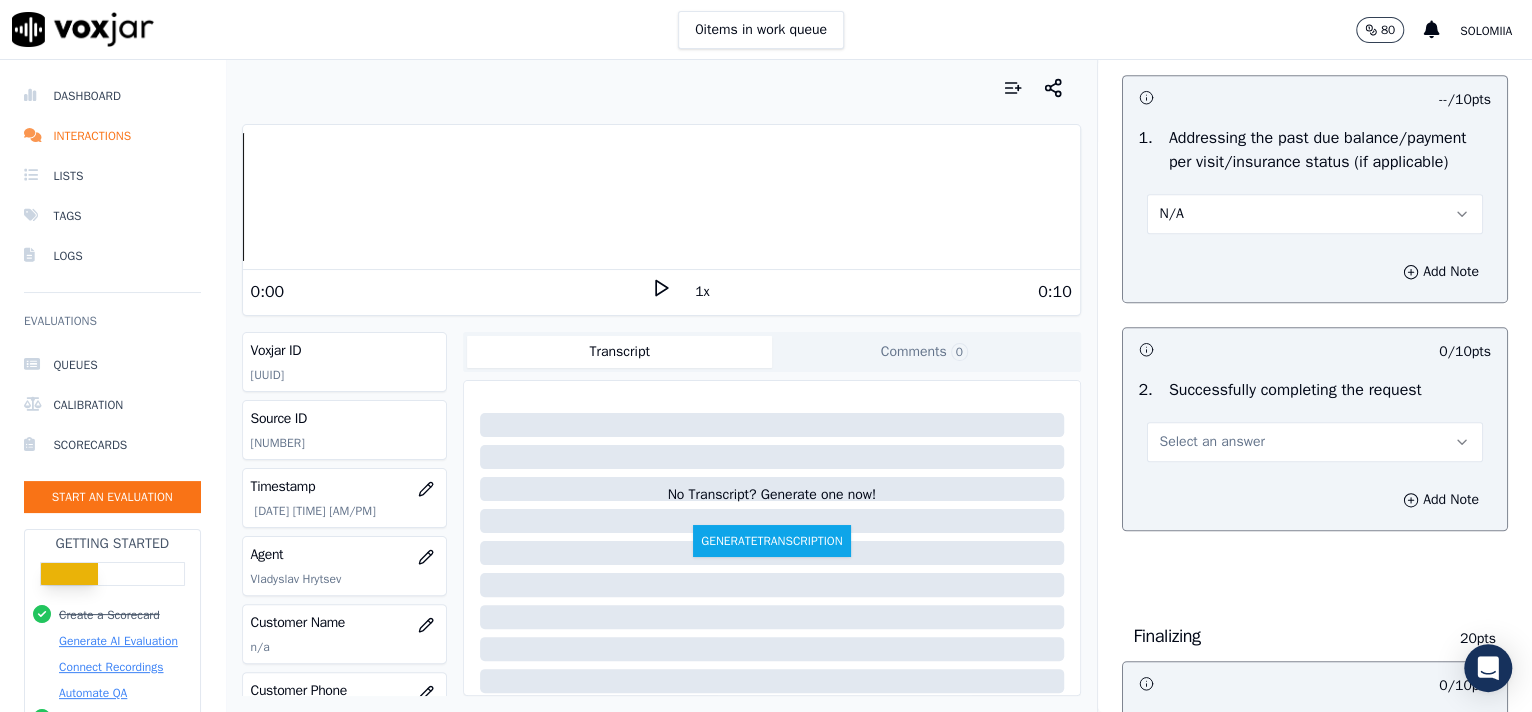 drag, startPoint x: 1214, startPoint y: 473, endPoint x: 1247, endPoint y: 524, distance: 60.74537 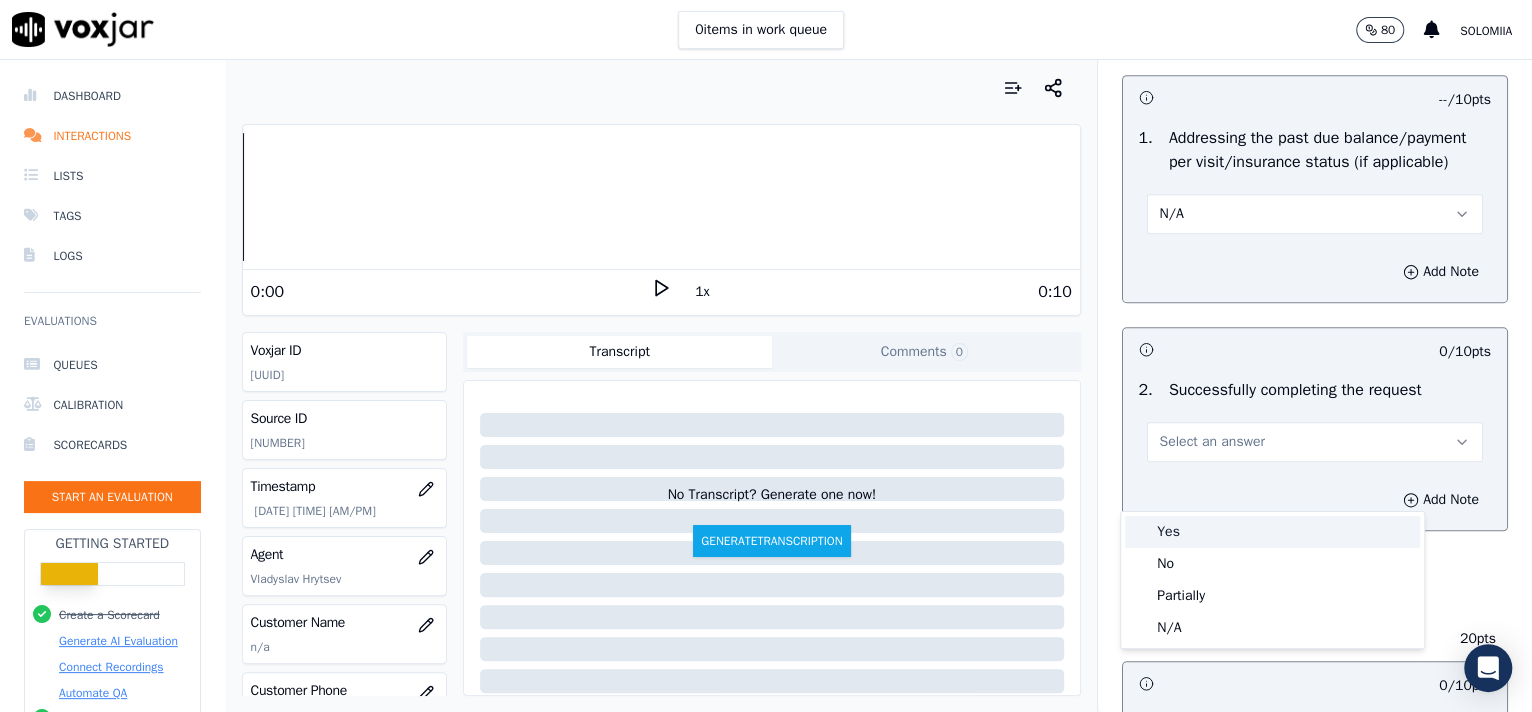 click on "Yes" at bounding box center (1272, 532) 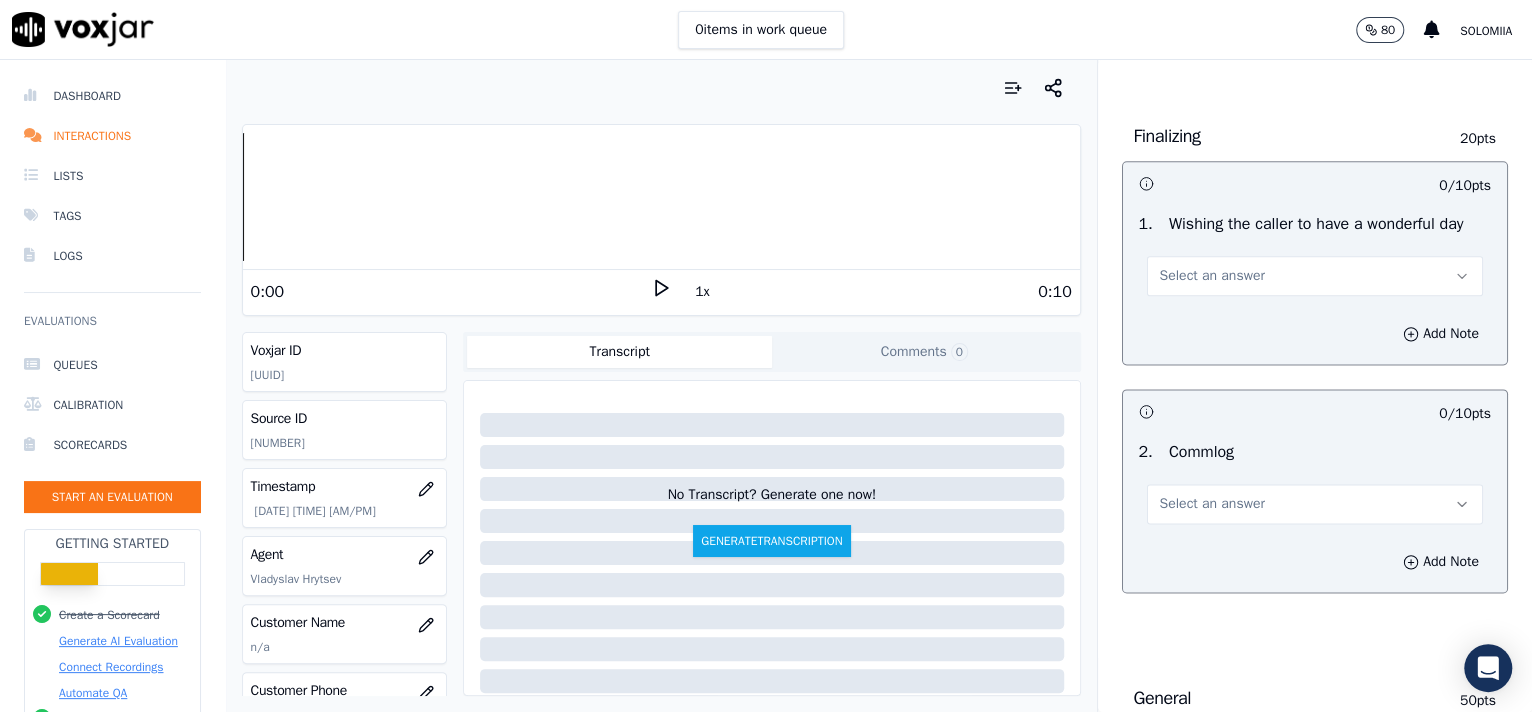 scroll, scrollTop: 1497, scrollLeft: 0, axis: vertical 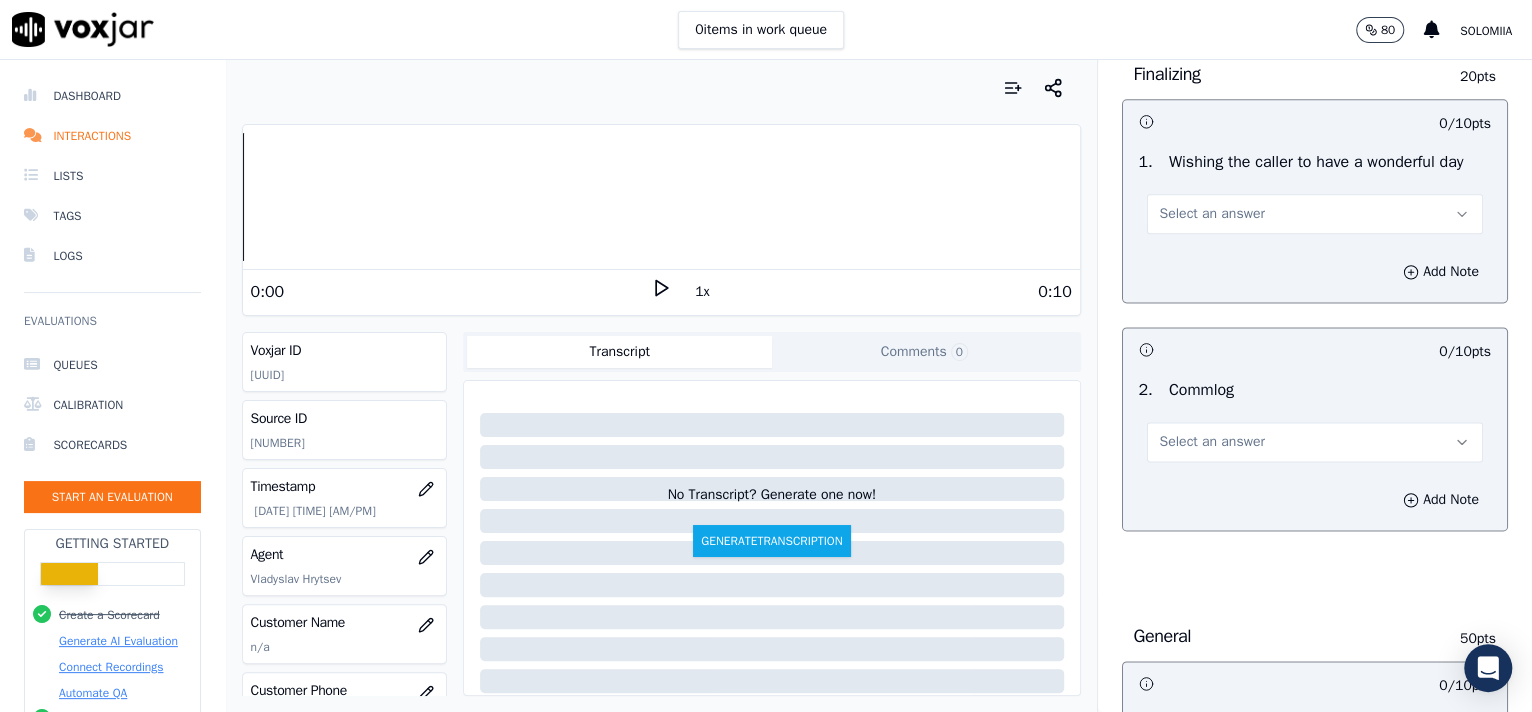 click on "Select an answer" at bounding box center (1315, 214) 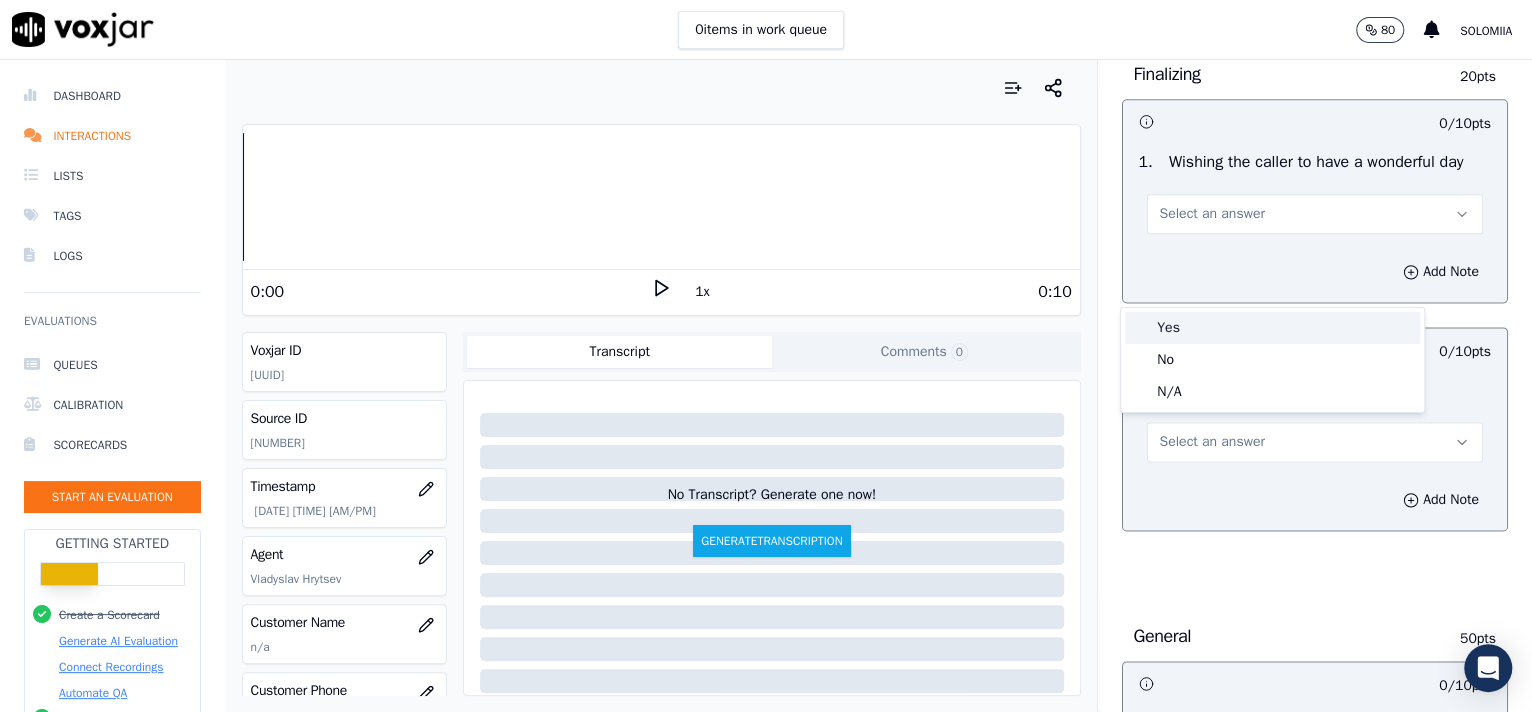 click on "Yes" at bounding box center [1272, 328] 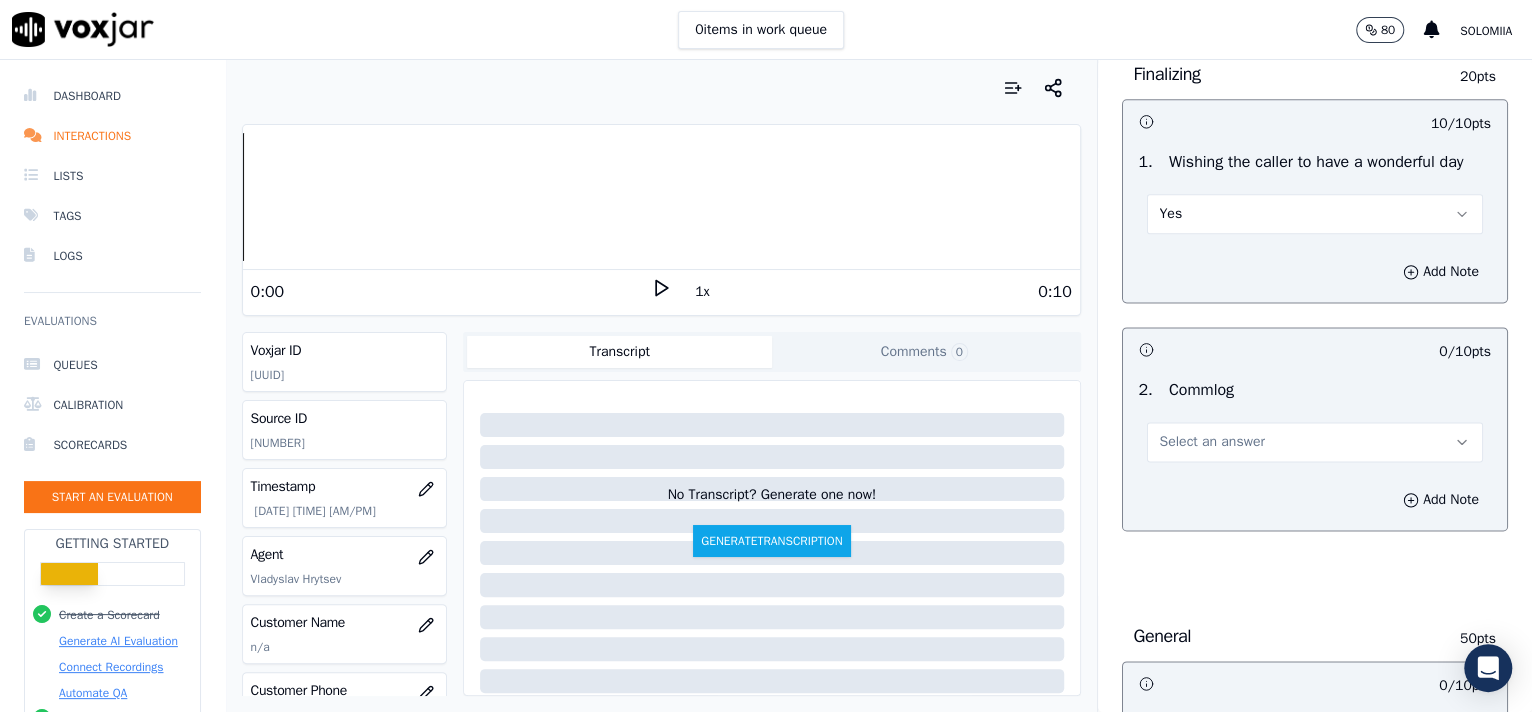 click on "Select an answer" at bounding box center (1212, 442) 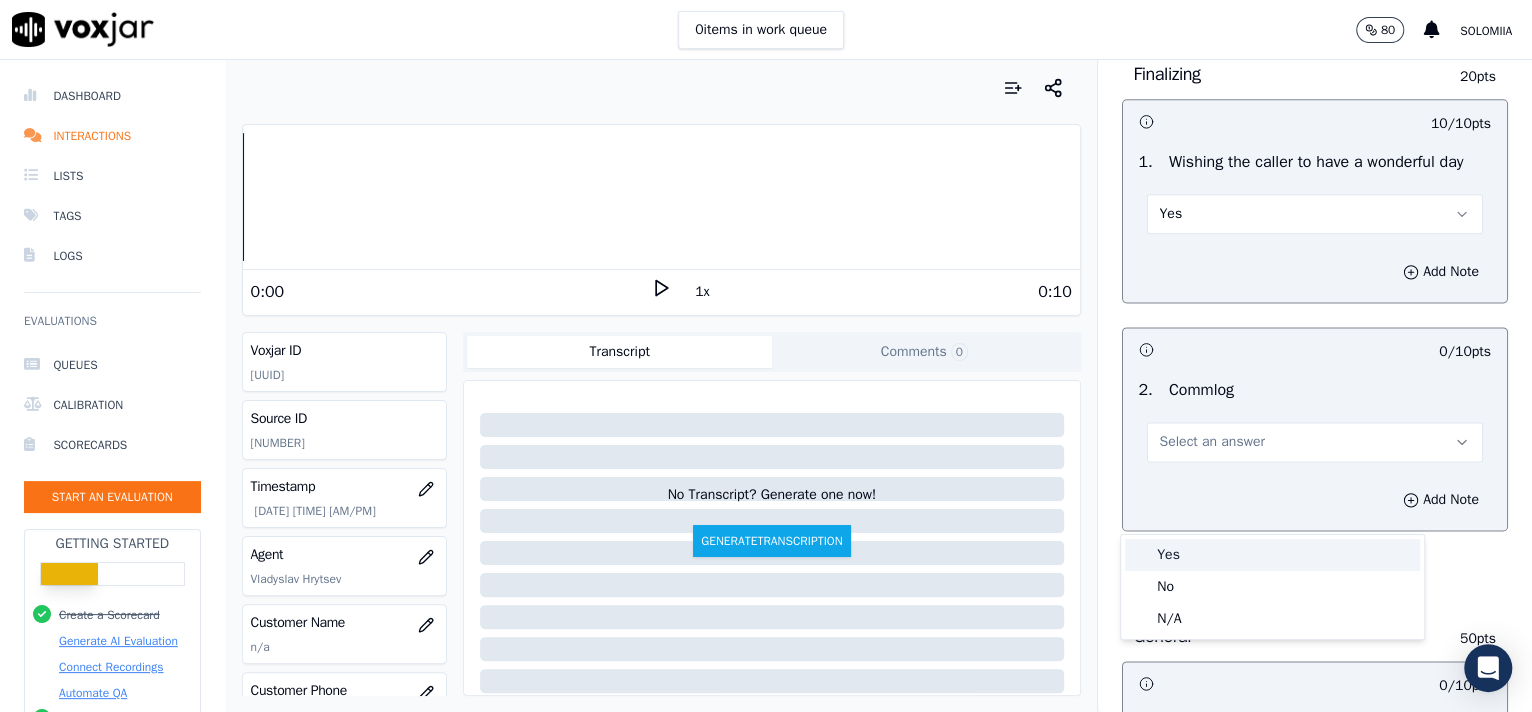 click on "Yes" at bounding box center [1272, 555] 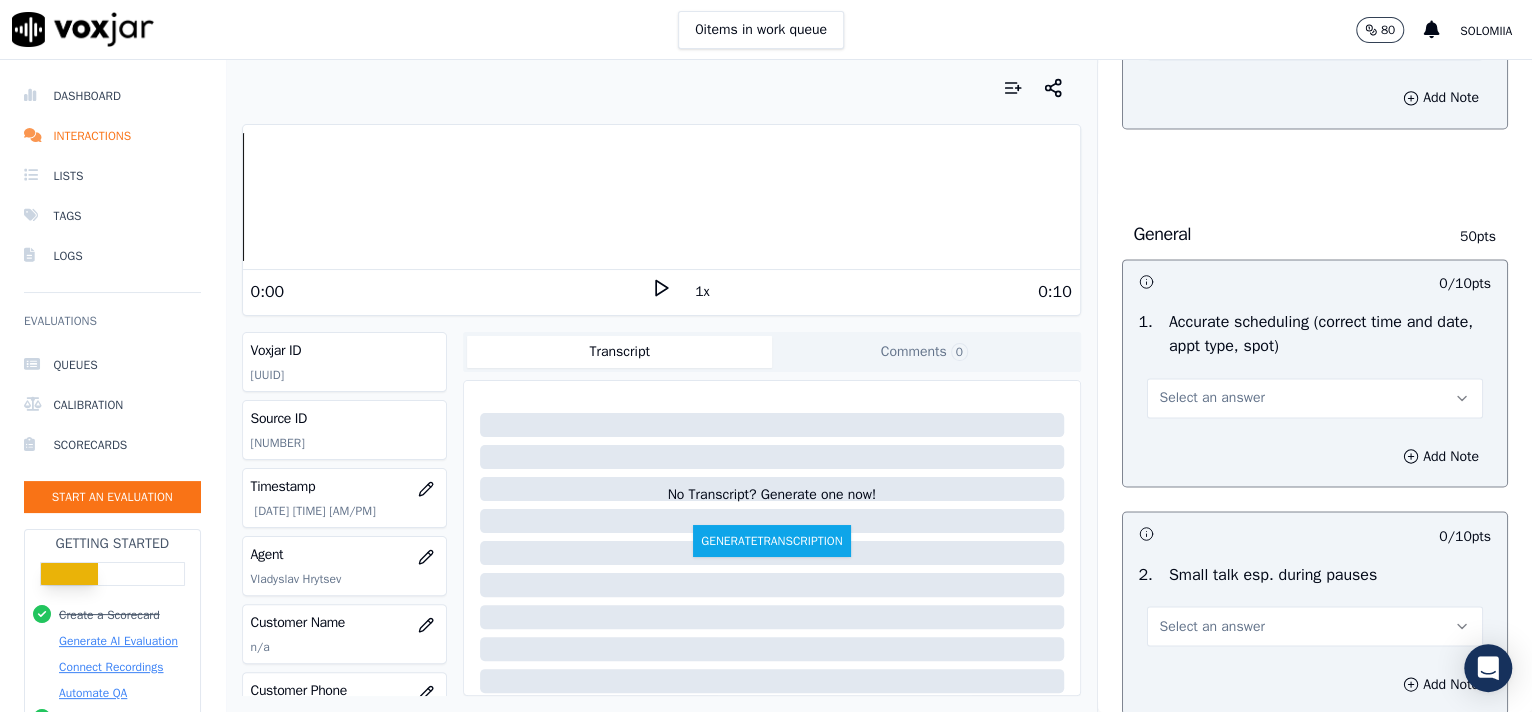 scroll, scrollTop: 1934, scrollLeft: 0, axis: vertical 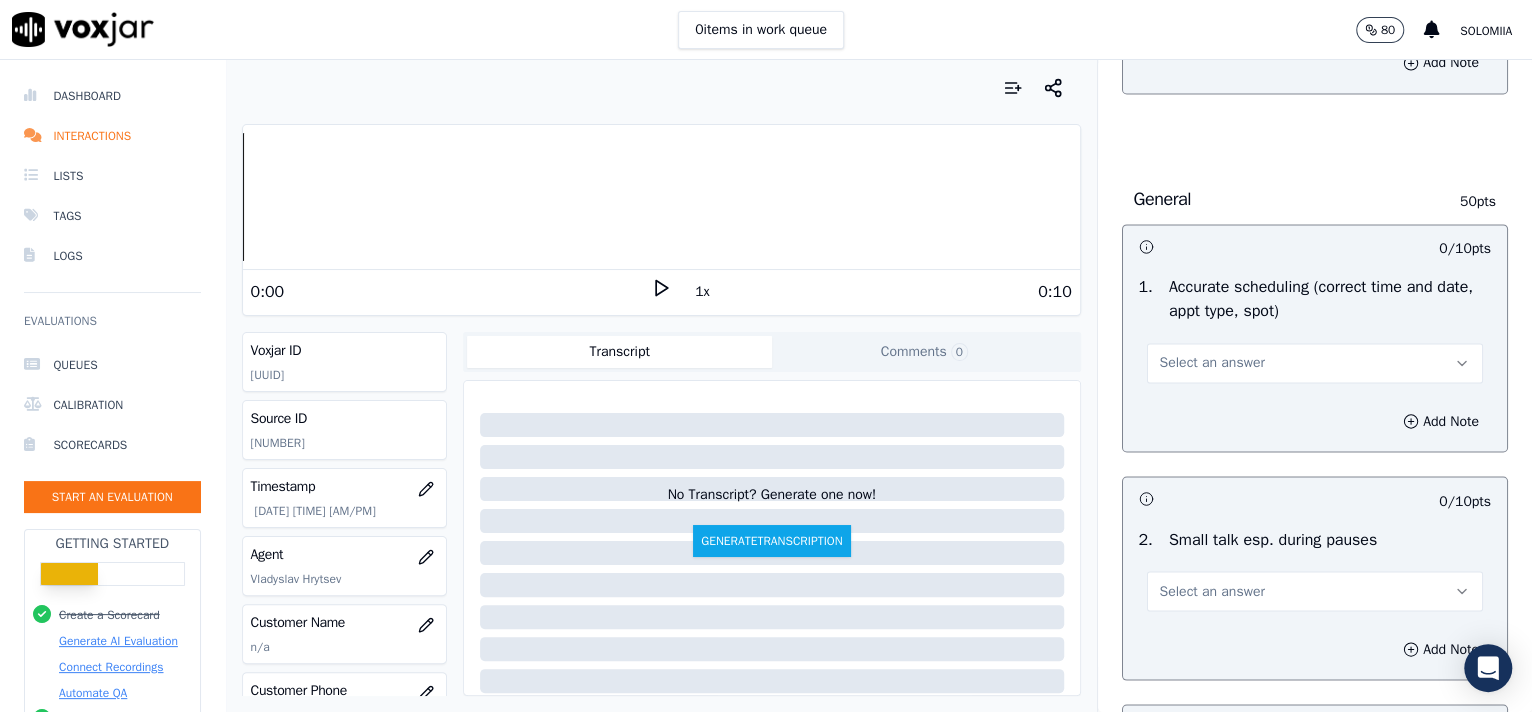 click on "Select an answer" at bounding box center (1212, 363) 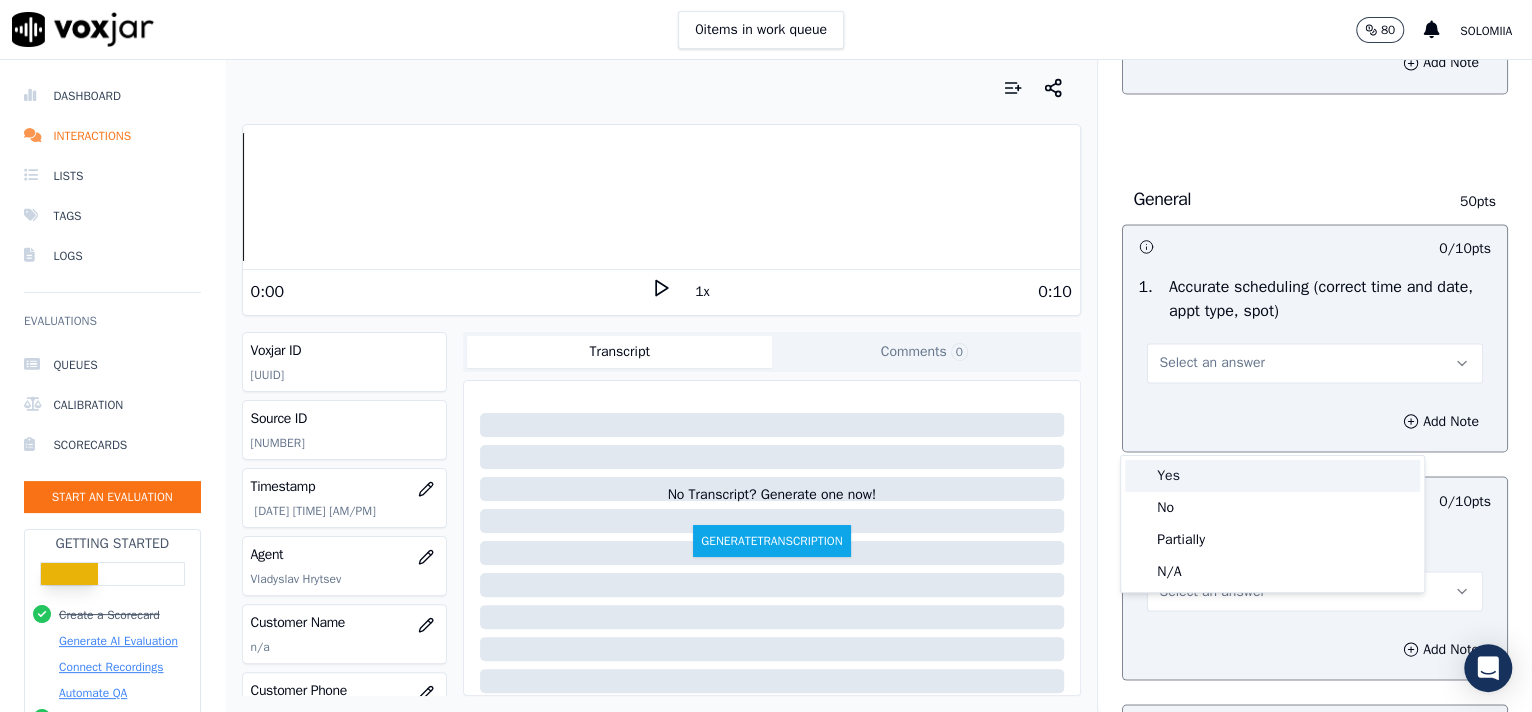 click on "Yes" at bounding box center [1272, 476] 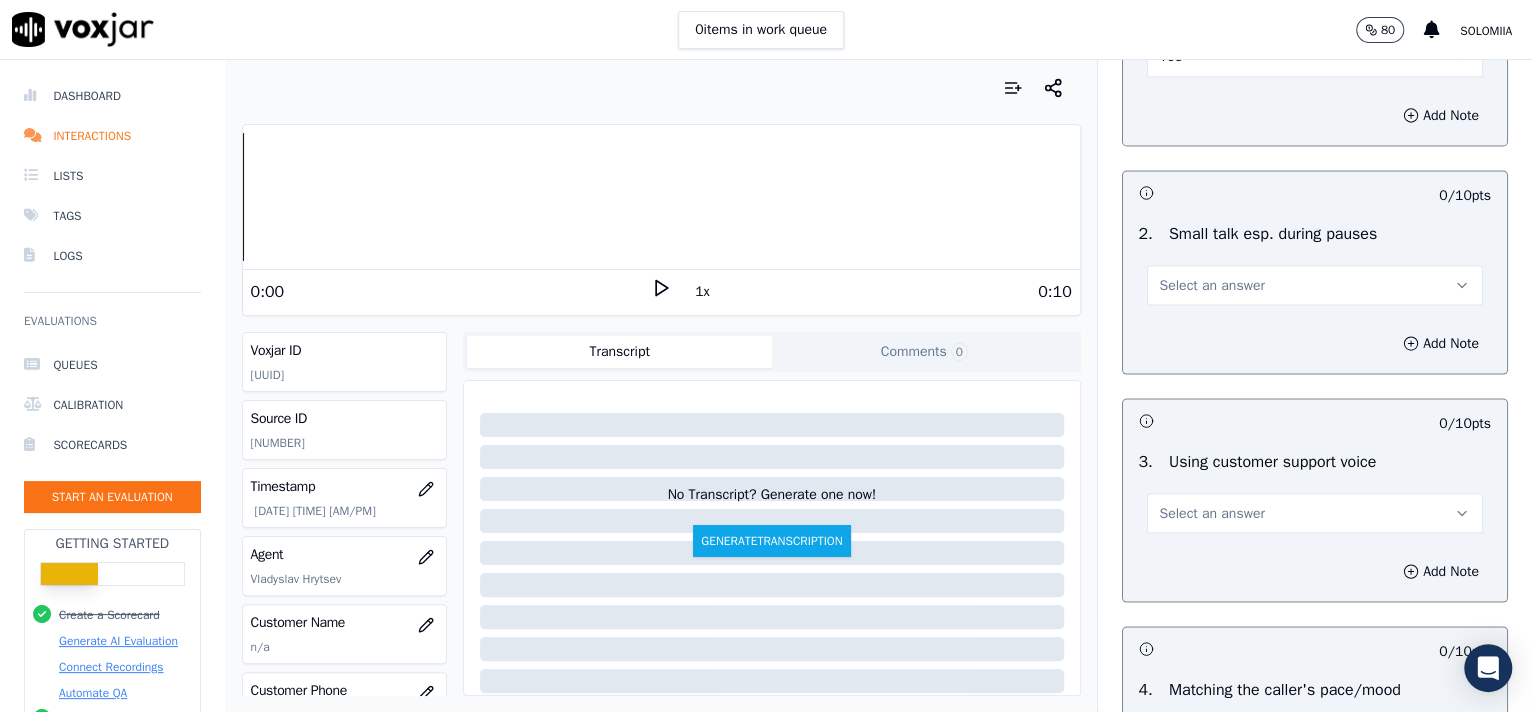 scroll, scrollTop: 2246, scrollLeft: 0, axis: vertical 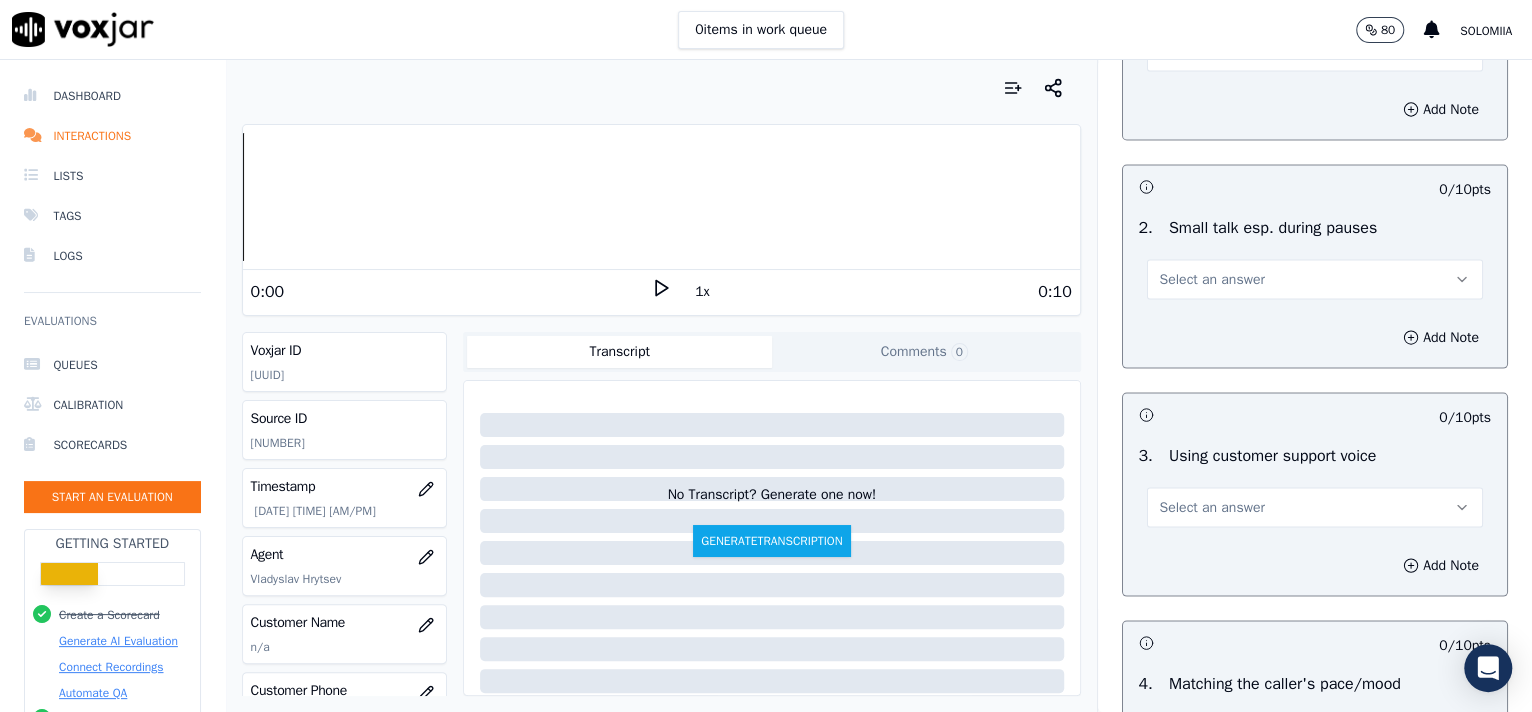 click on "Select an answer" at bounding box center (1315, 279) 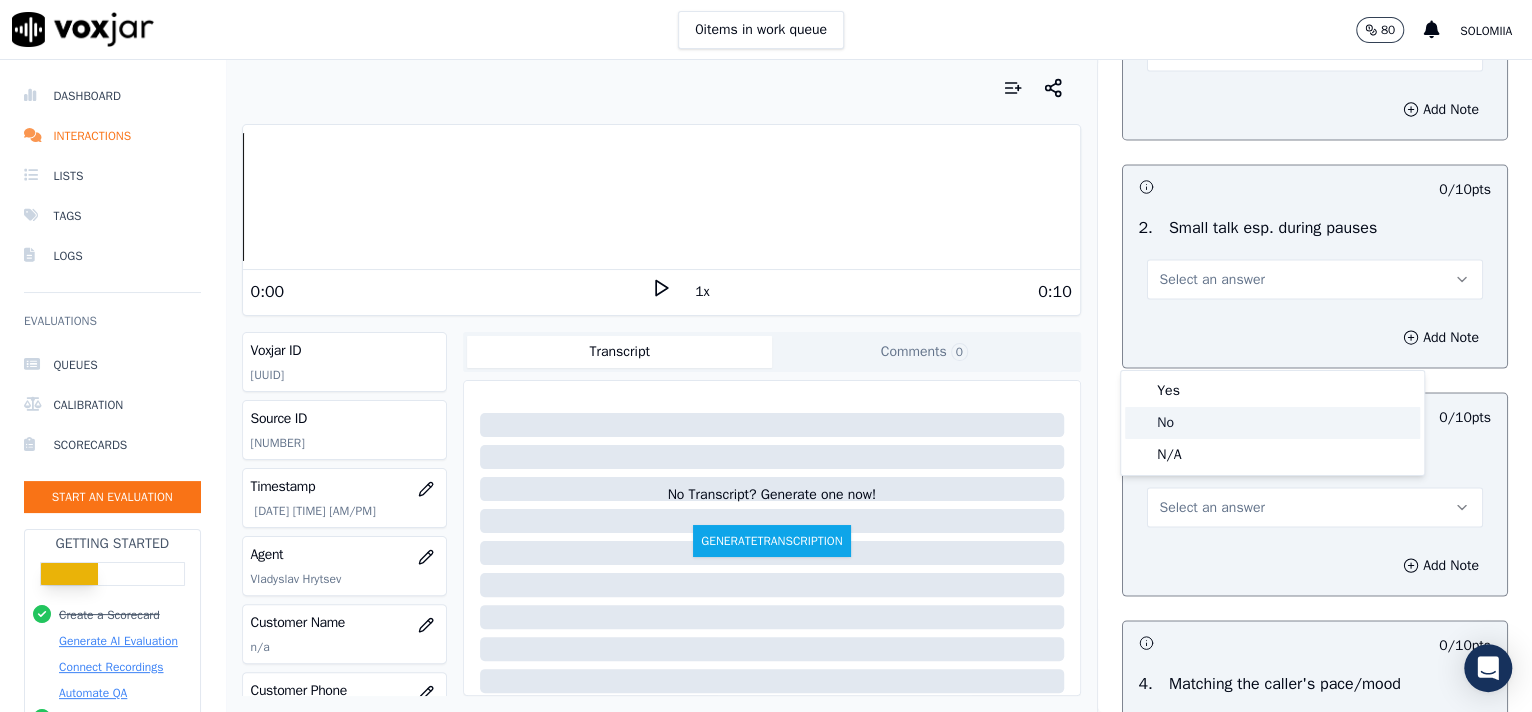 click on "No" 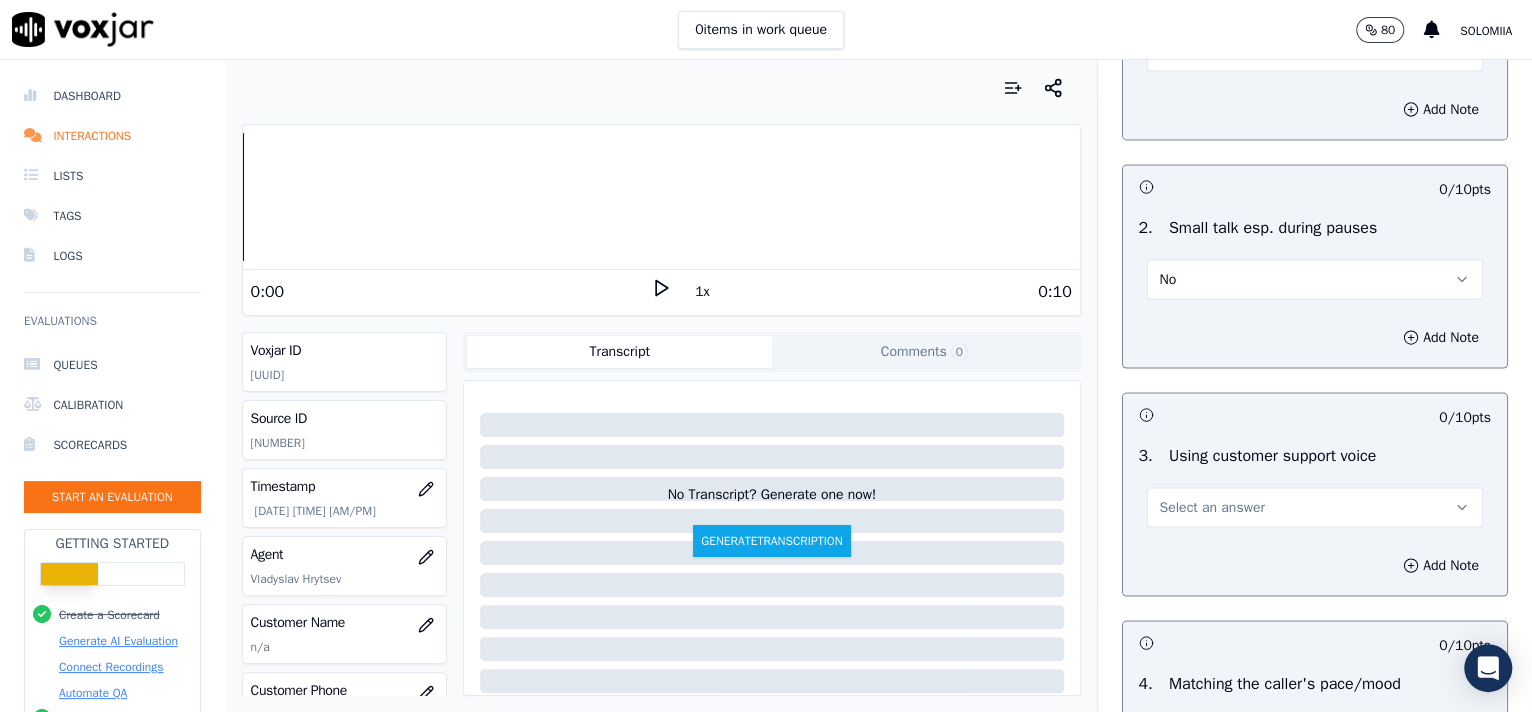 scroll, scrollTop: 2467, scrollLeft: 0, axis: vertical 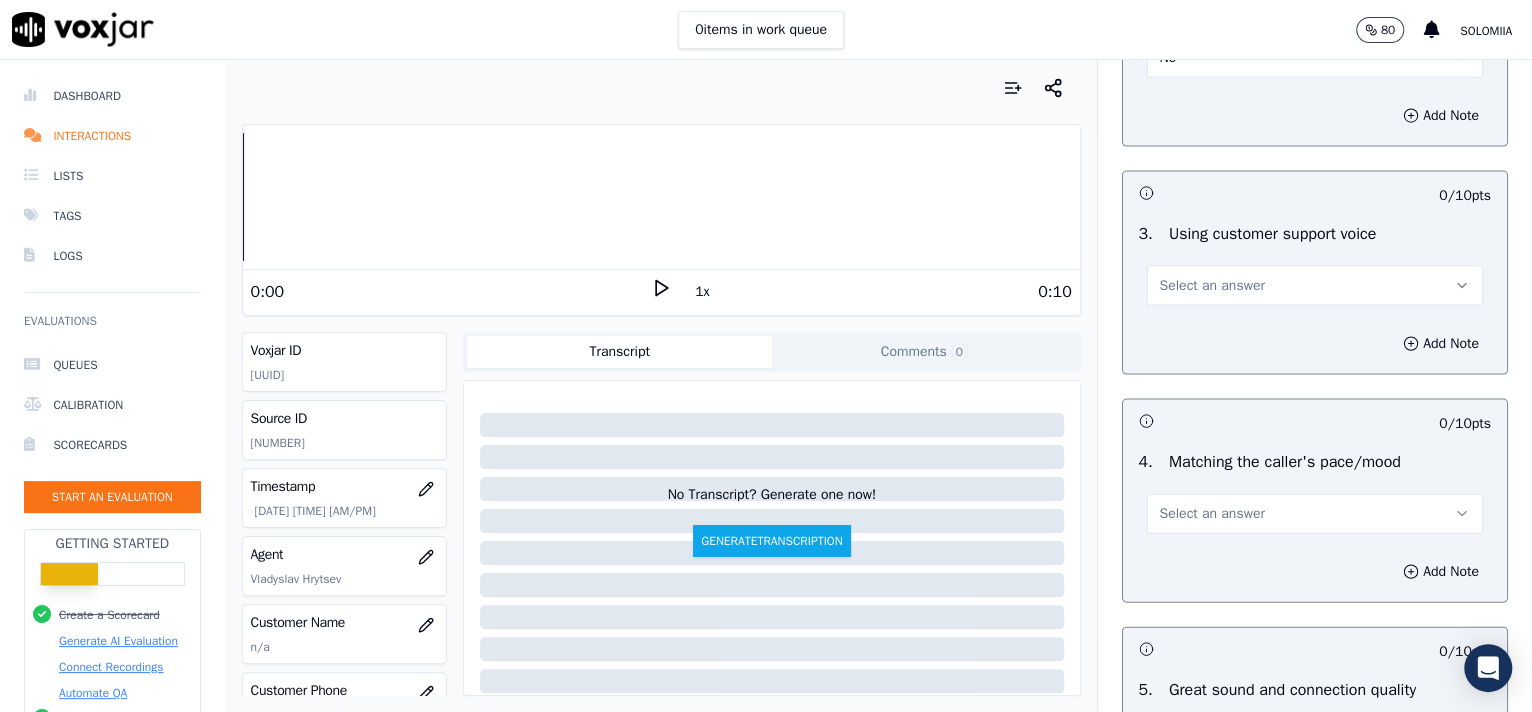 click on "Select an answer" at bounding box center [1212, 286] 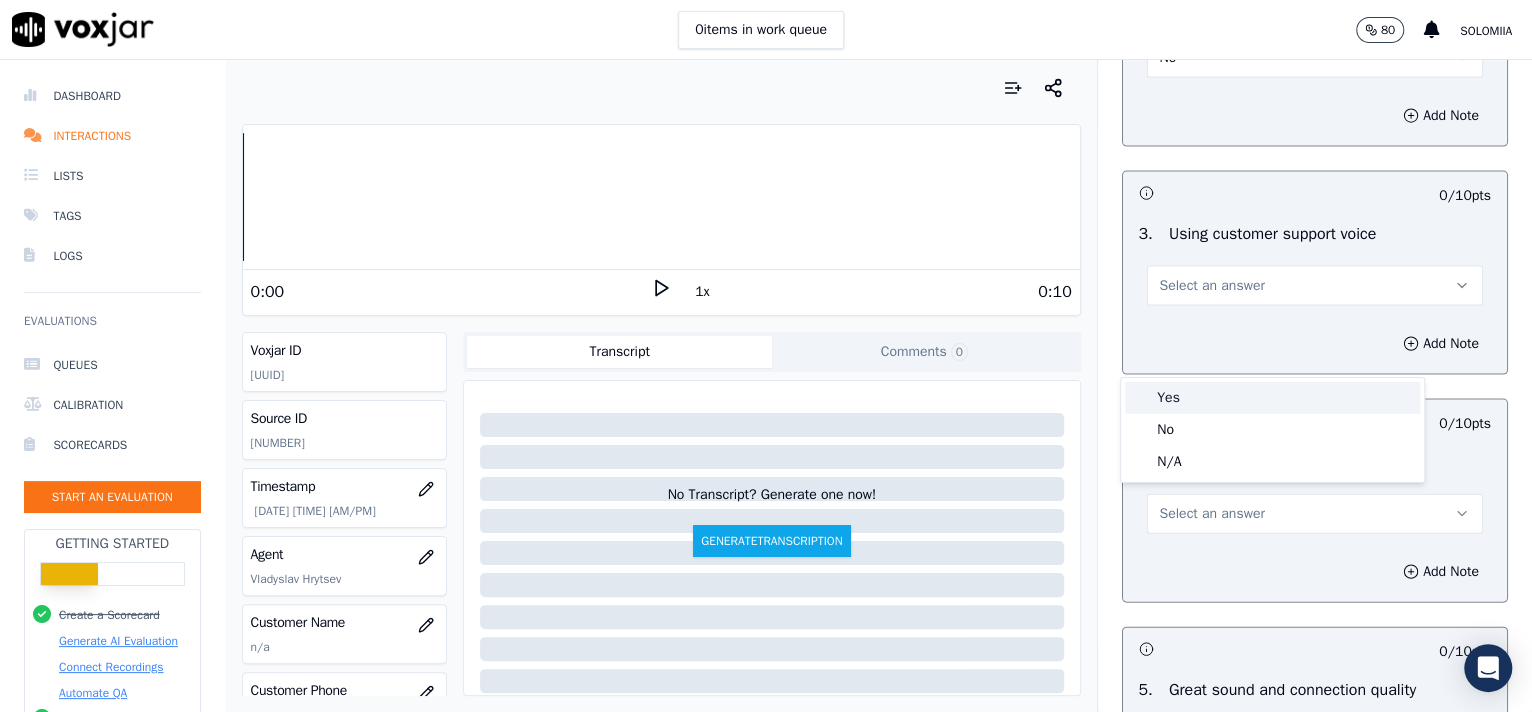 click on "Yes" at bounding box center [1272, 398] 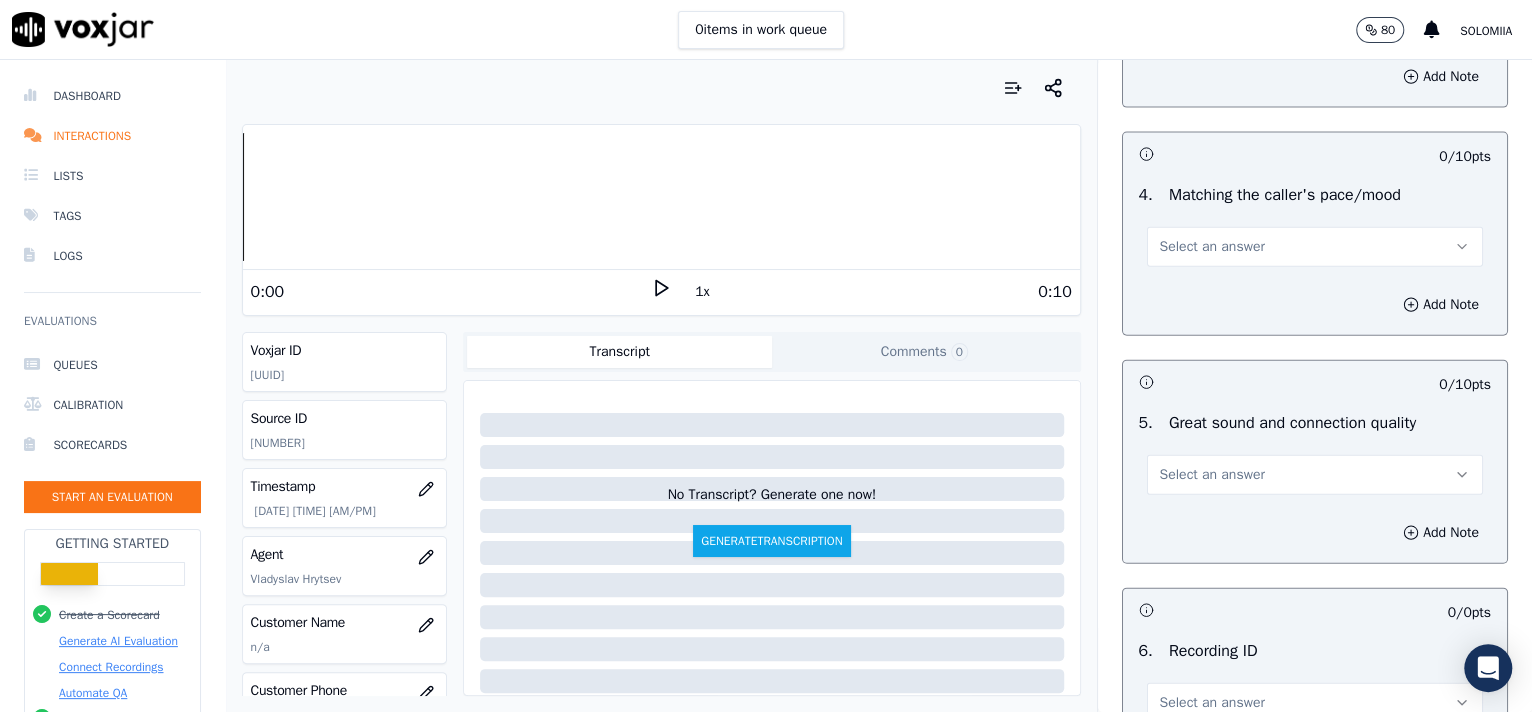 scroll, scrollTop: 2750, scrollLeft: 0, axis: vertical 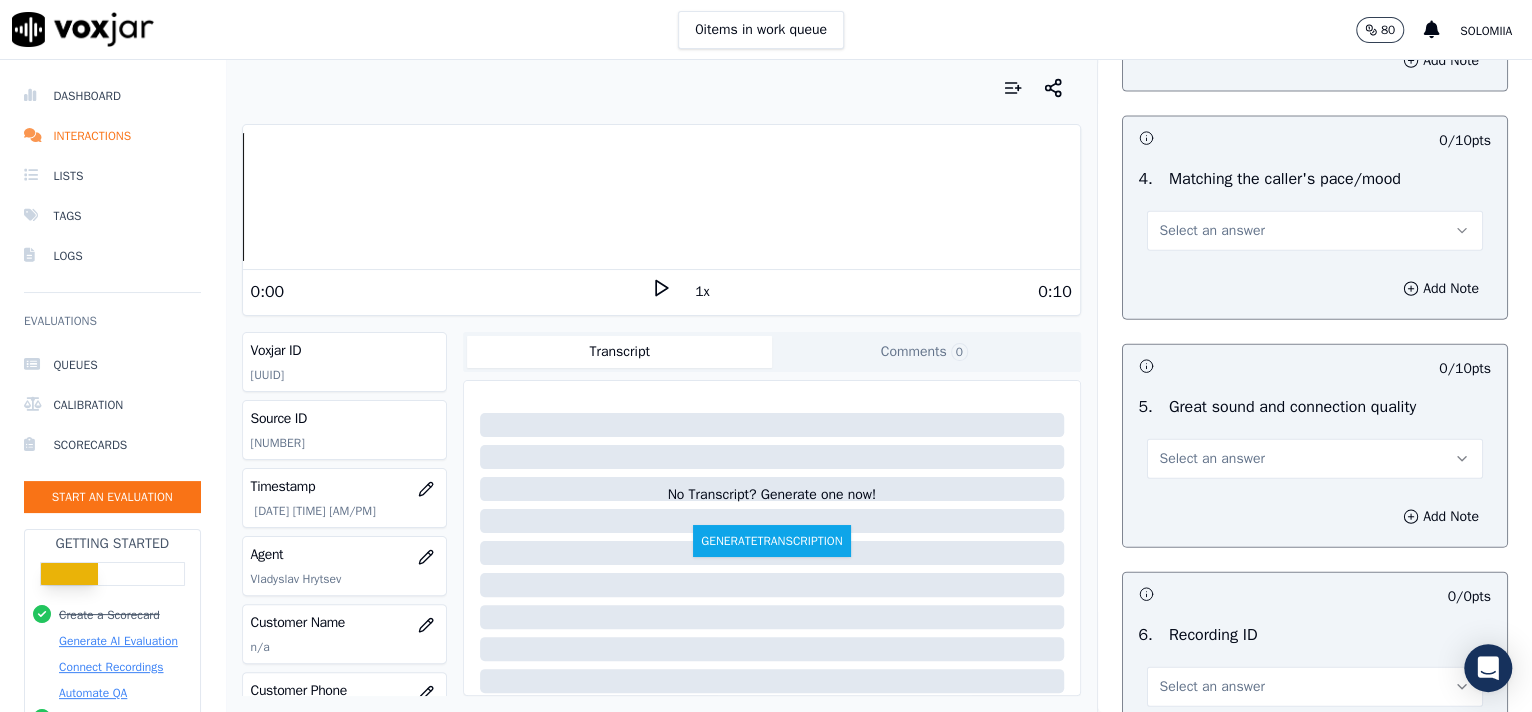 click on "Select an answer" at bounding box center [1315, 231] 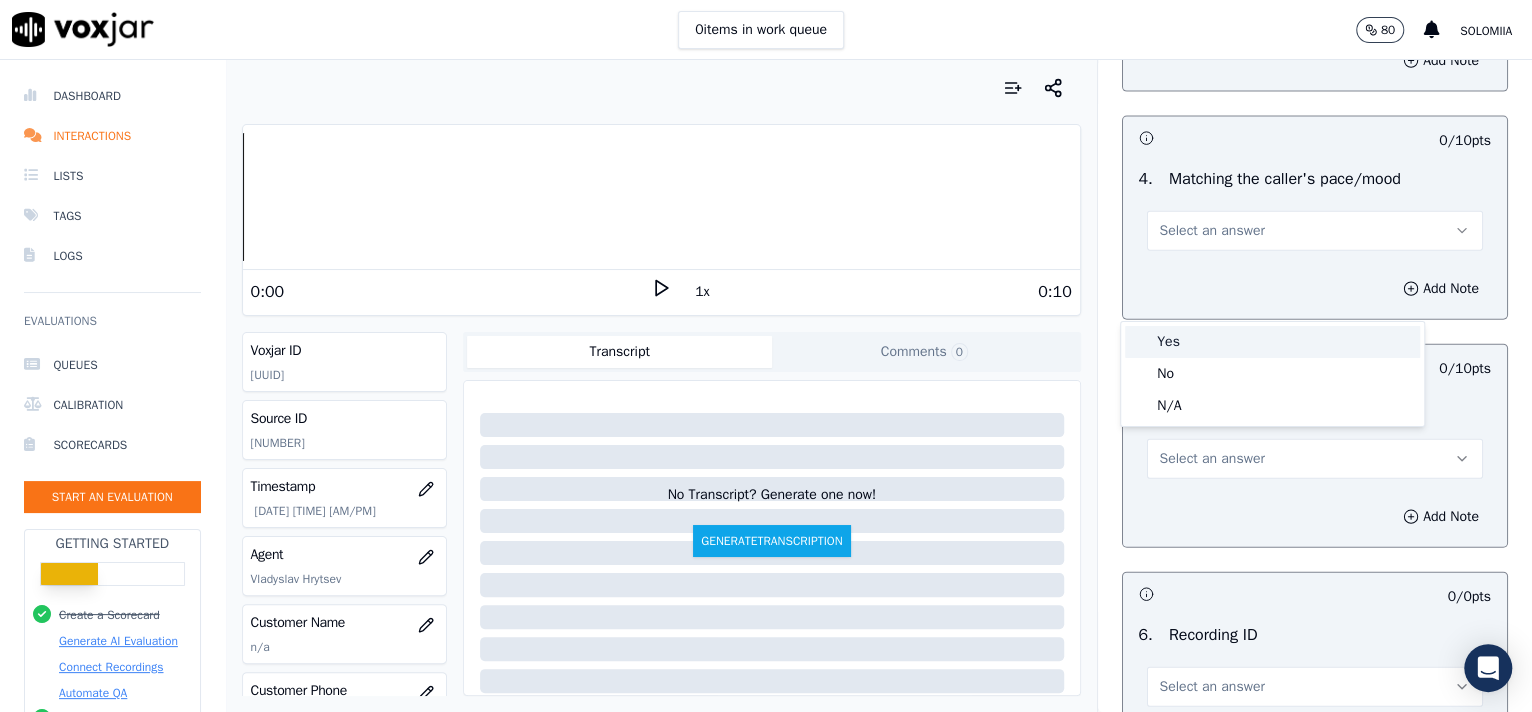 click on "Yes" at bounding box center [1272, 342] 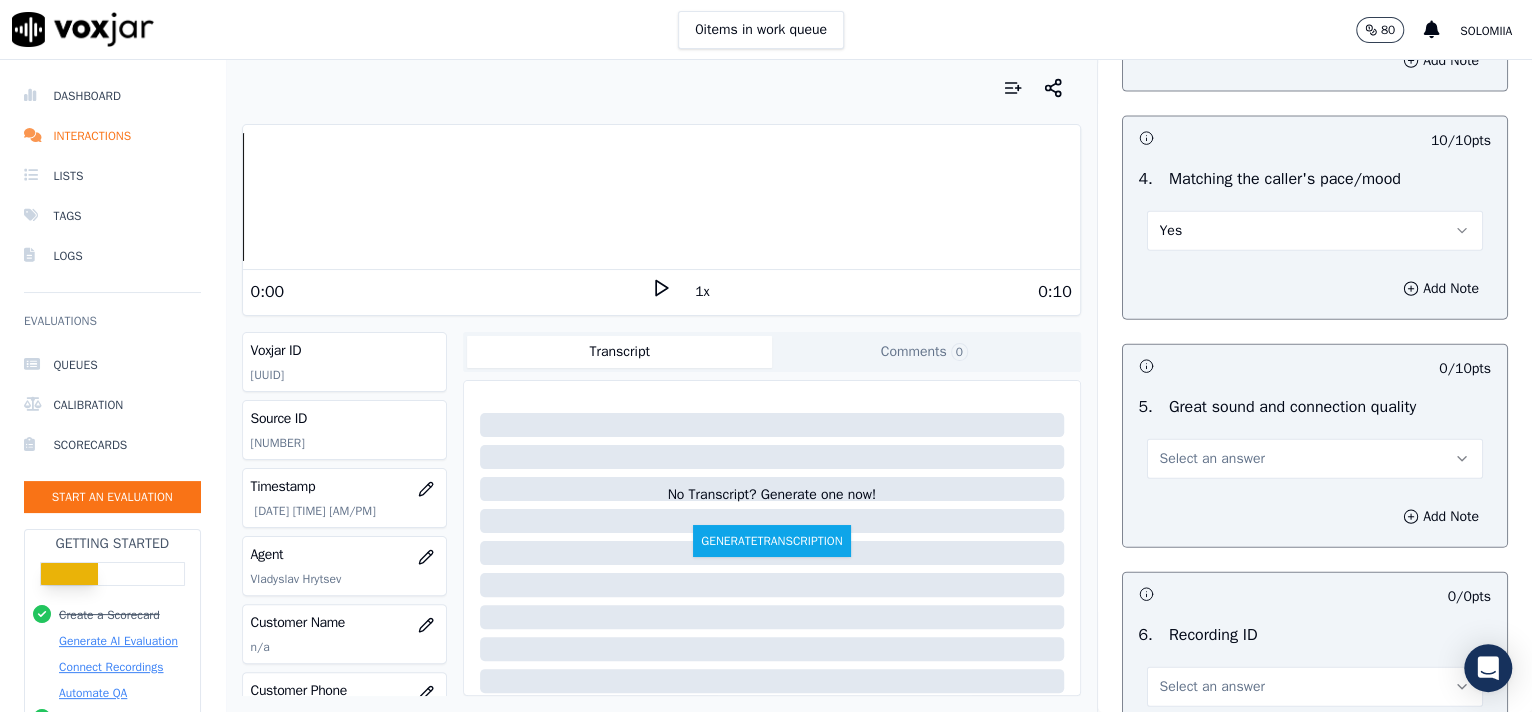 click on "Select an answer" at bounding box center [1315, 459] 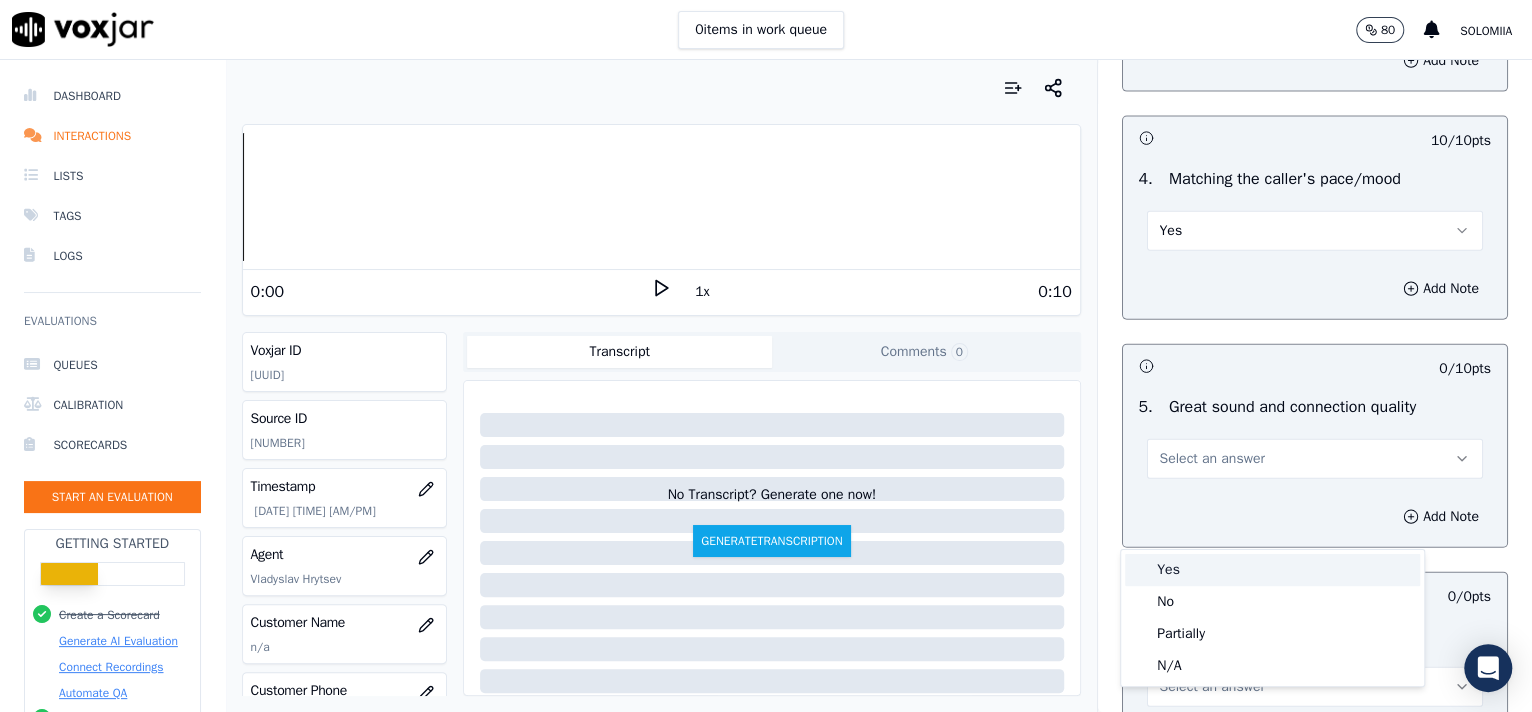 click on "Yes" at bounding box center (1272, 570) 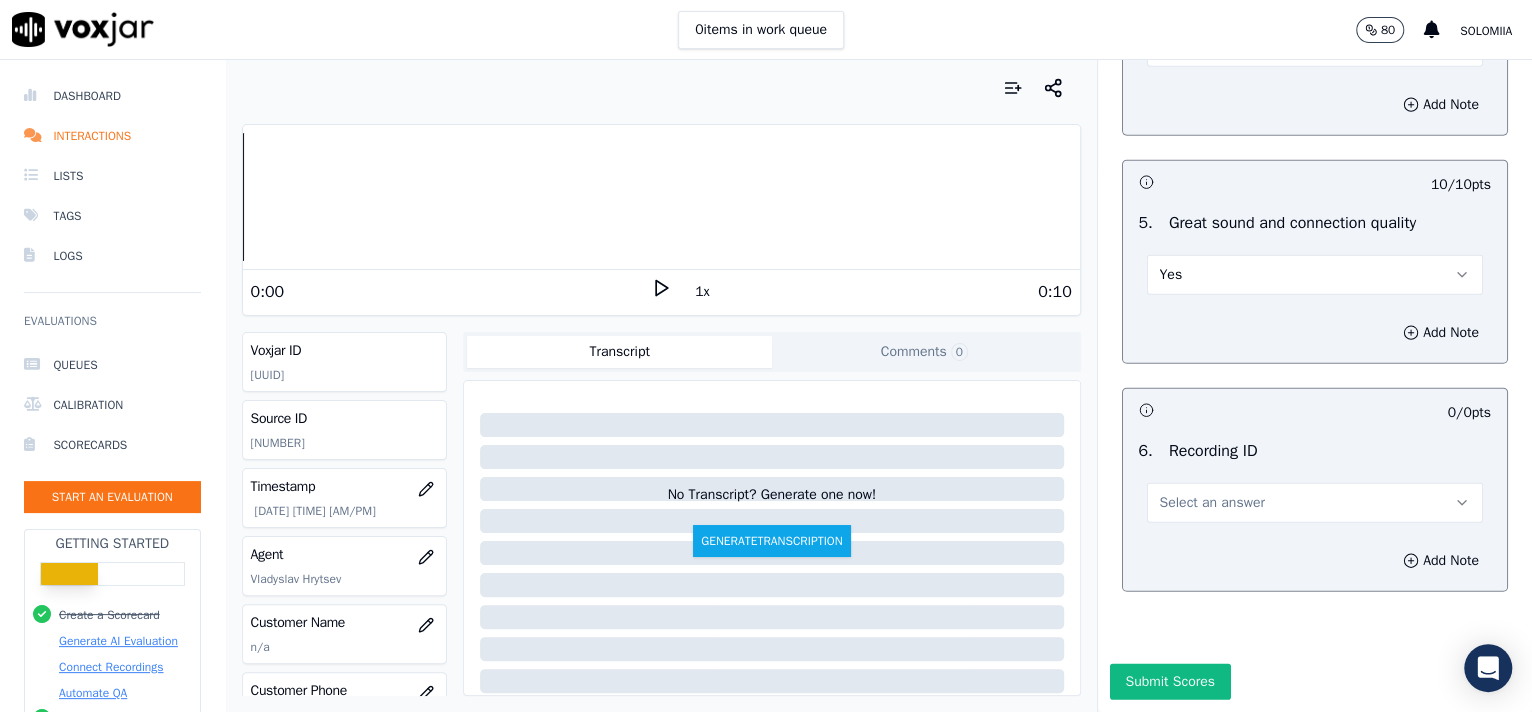 scroll, scrollTop: 3045, scrollLeft: 0, axis: vertical 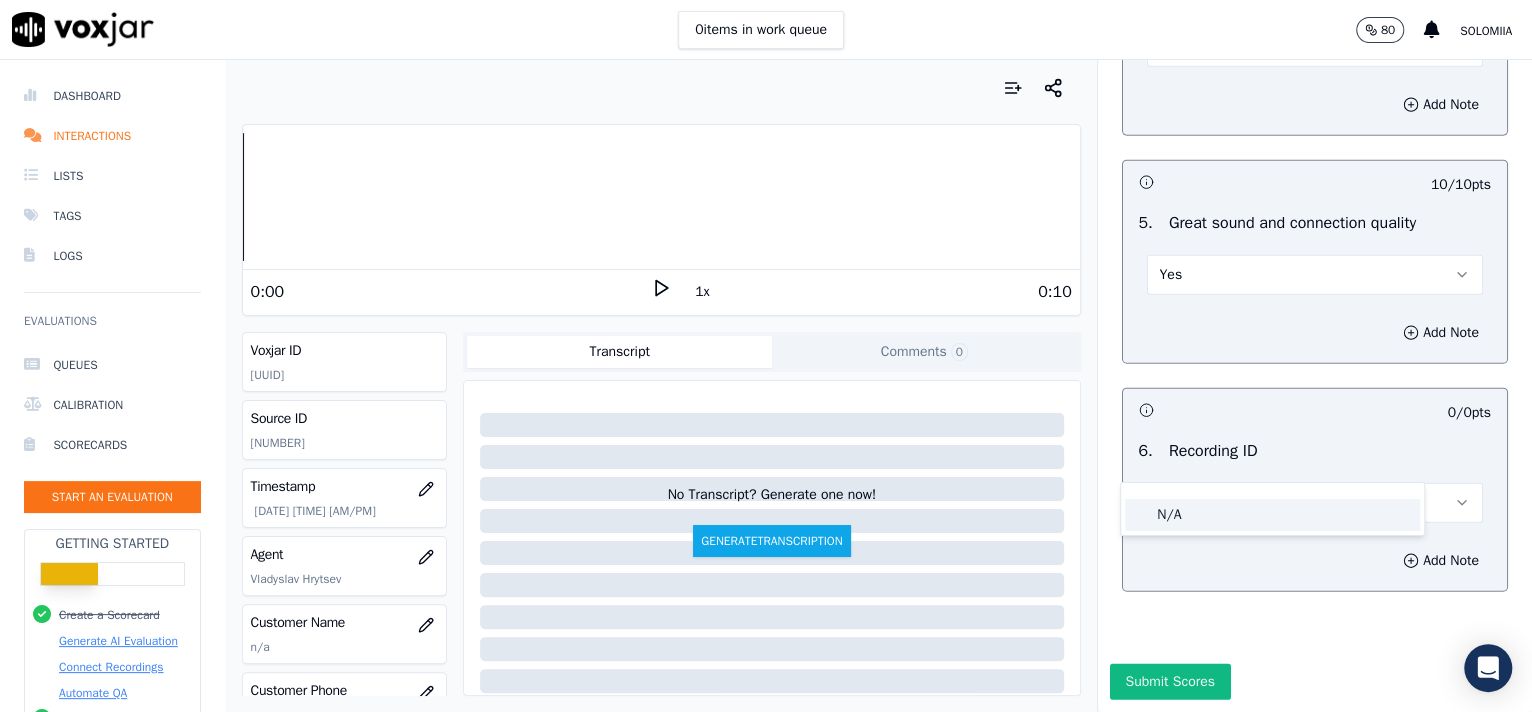 click on "N/A" 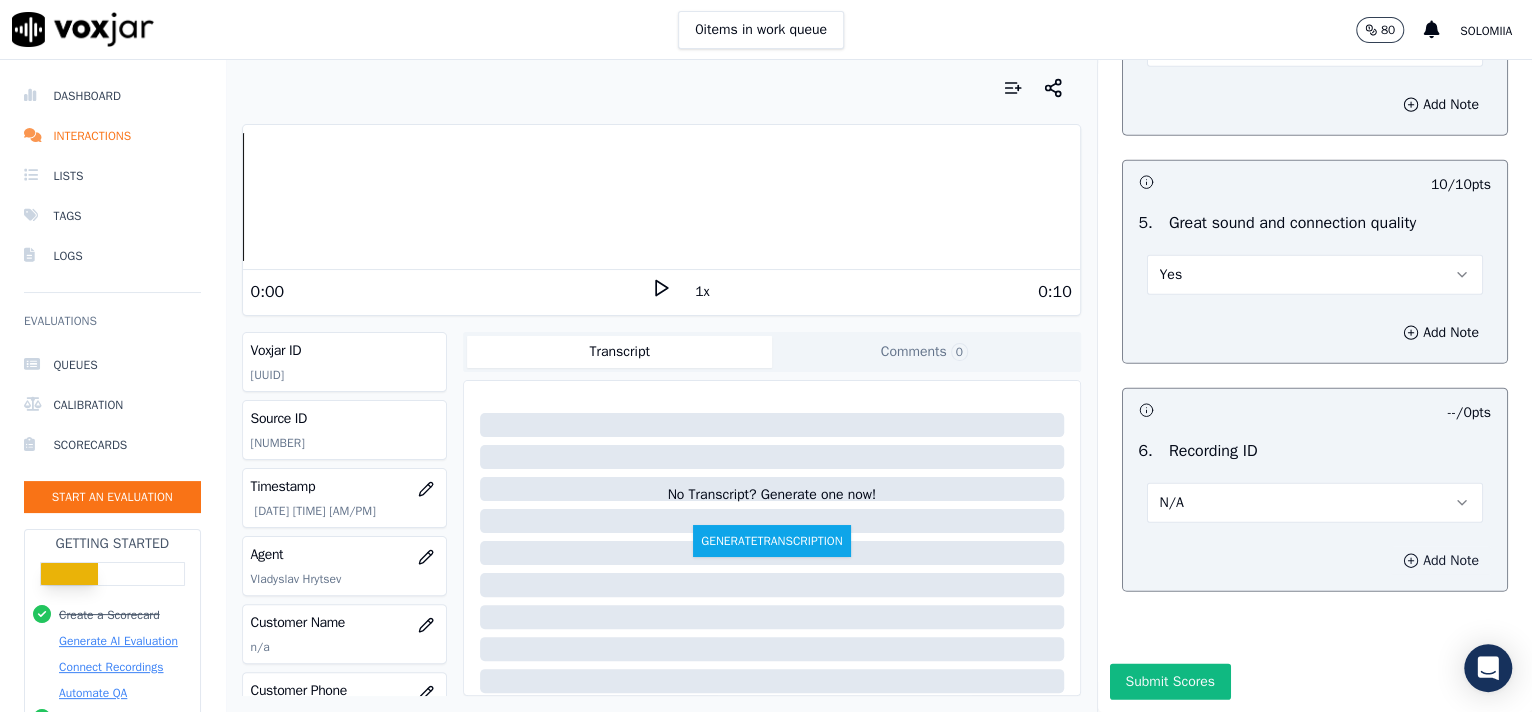click 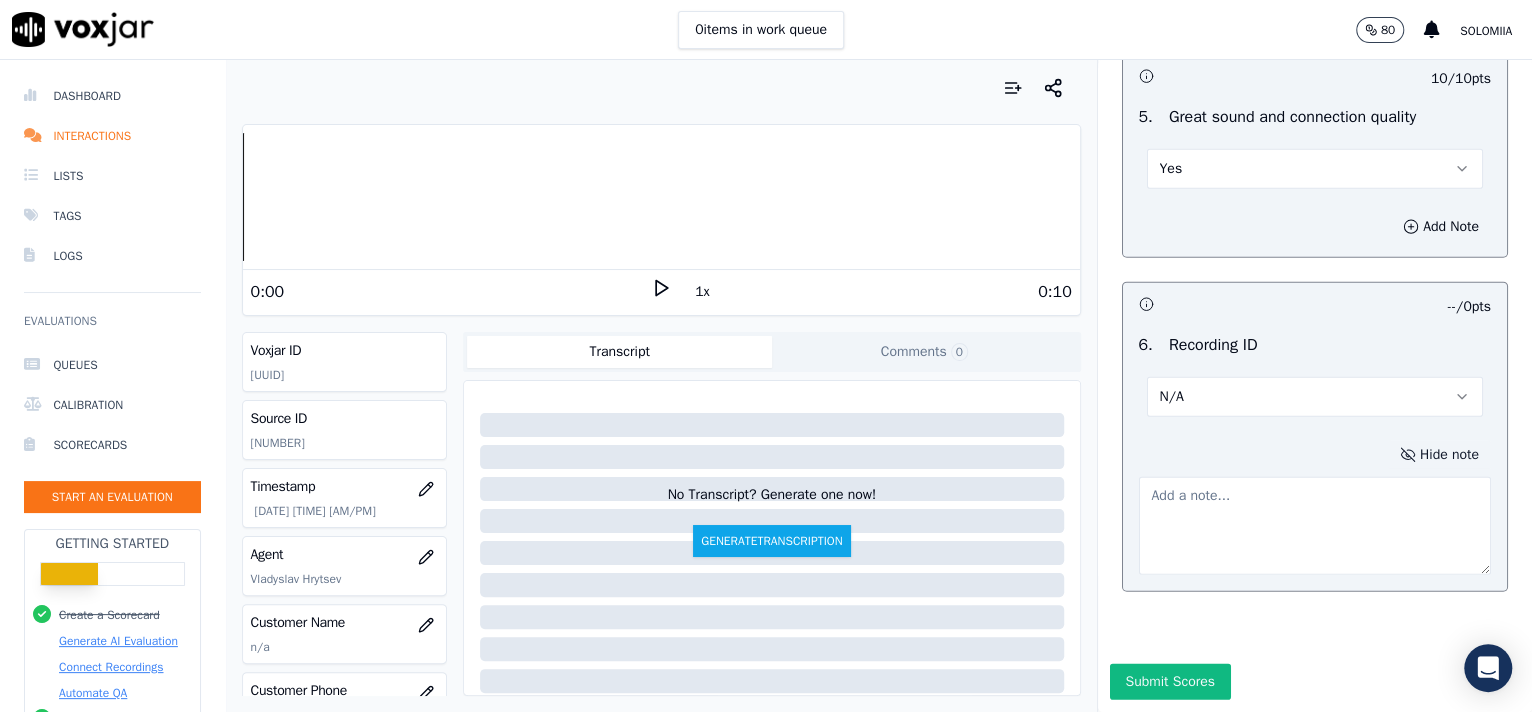 click at bounding box center [1315, 526] 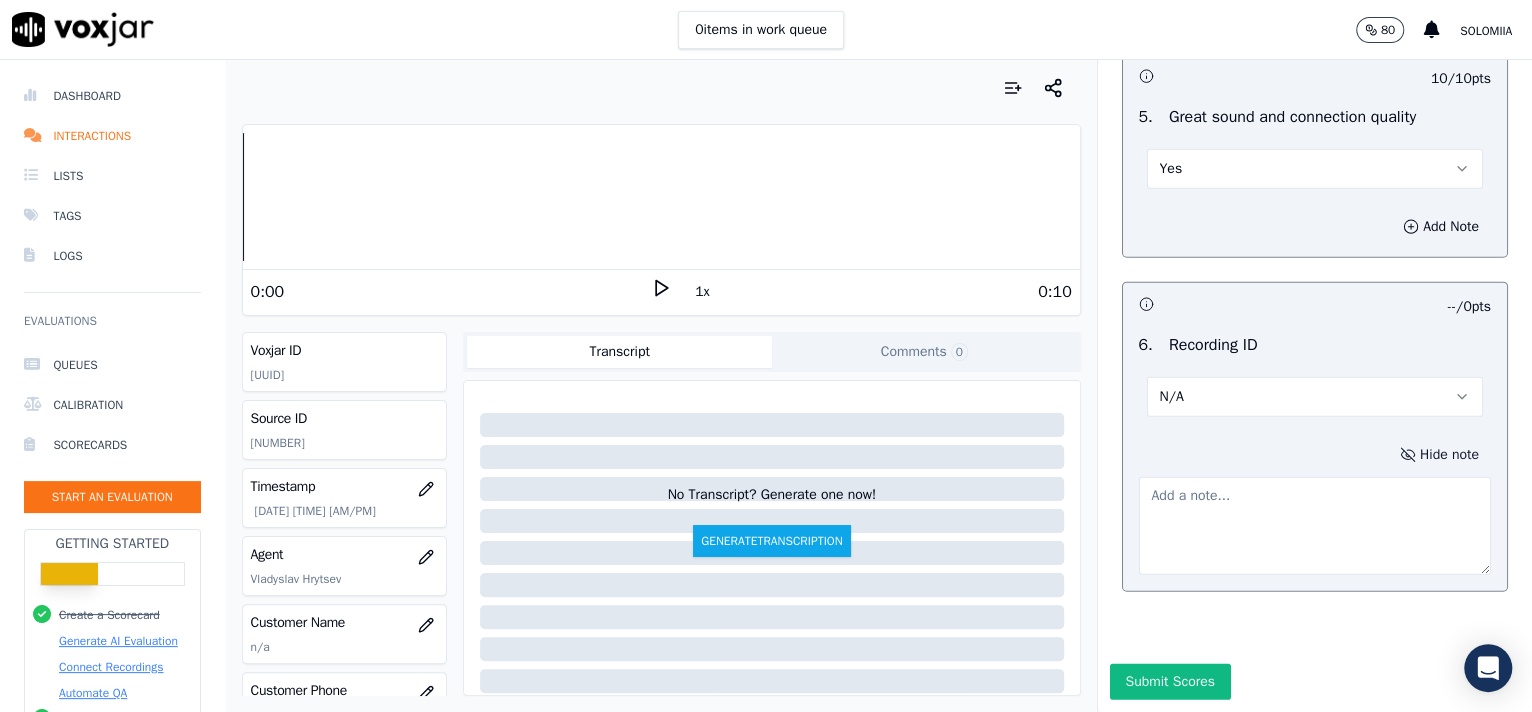 paste on "[NUMBER]" 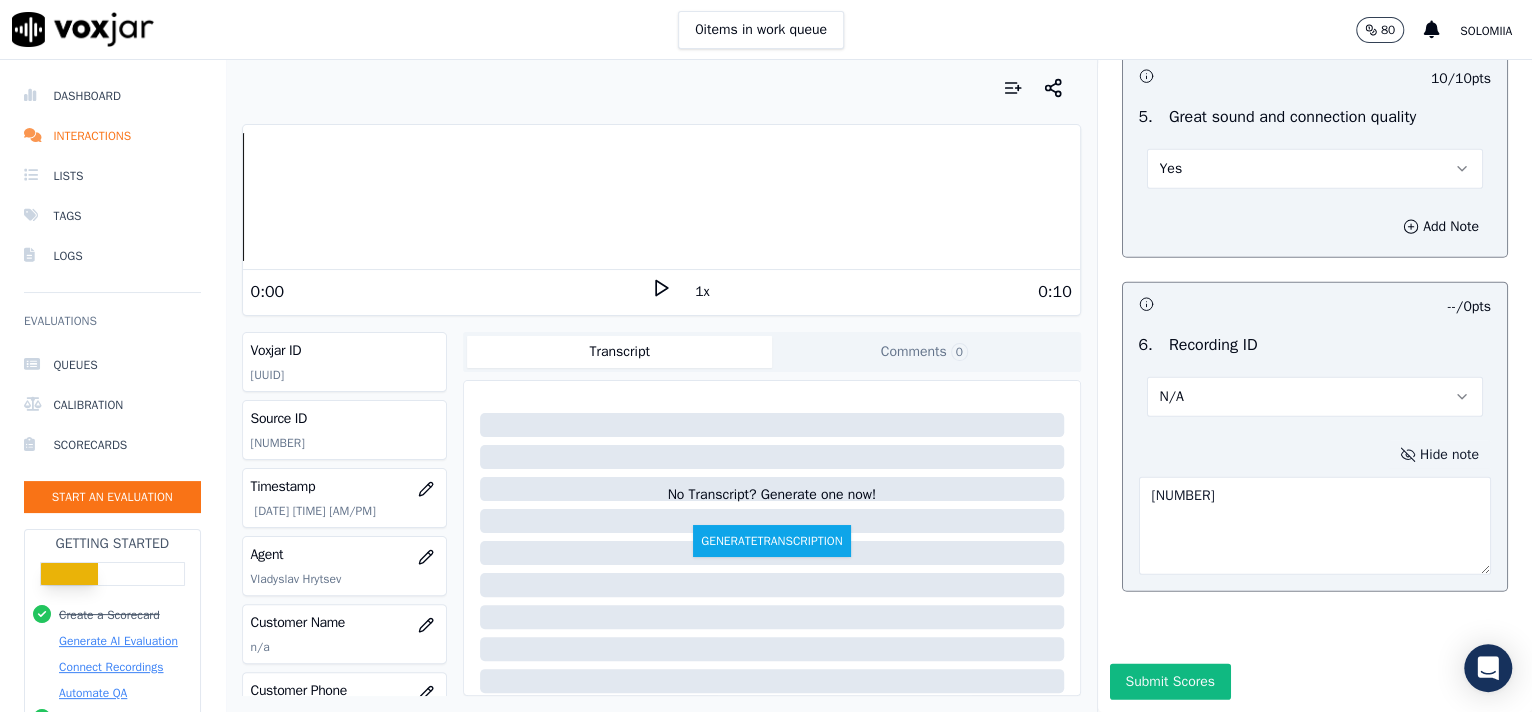 scroll, scrollTop: 3162, scrollLeft: 0, axis: vertical 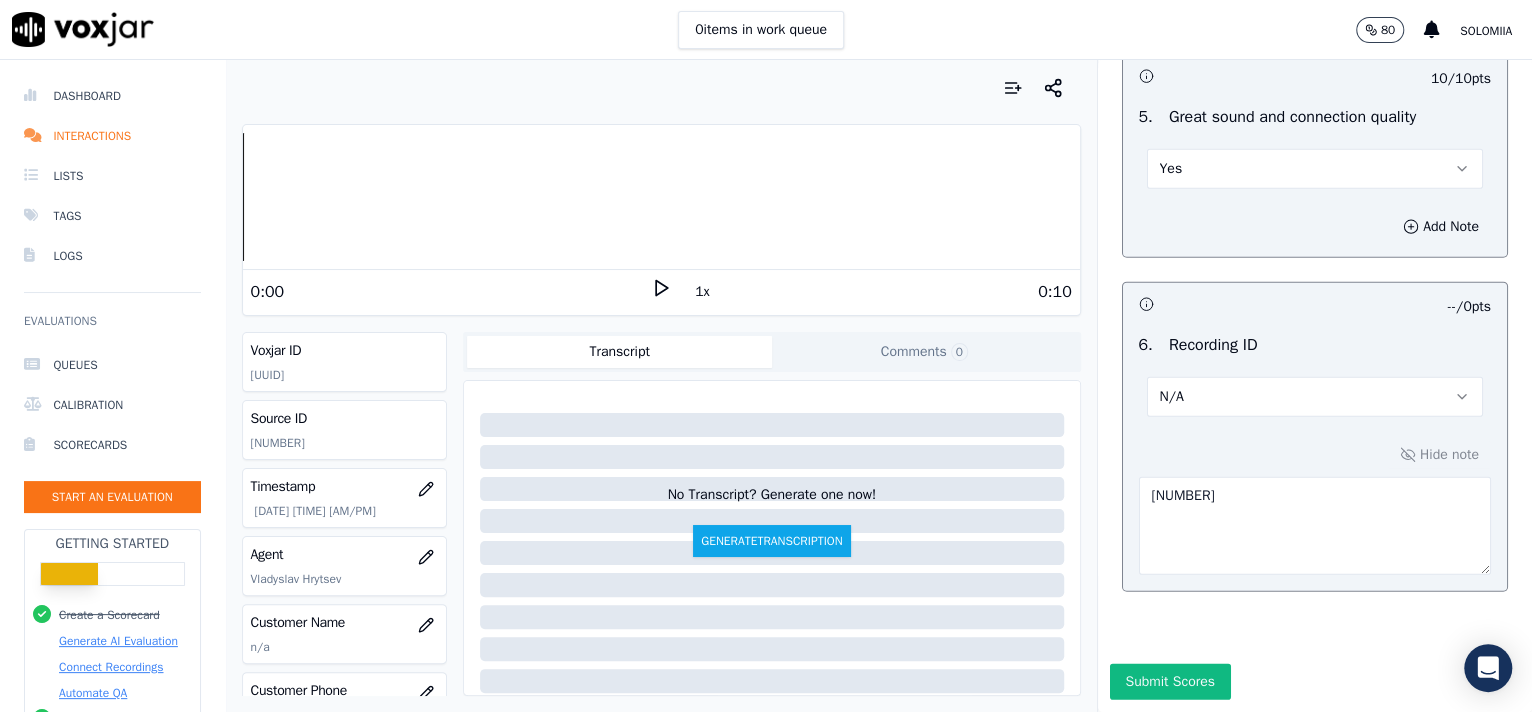 click on "Opening     30  pts                 10 / 10  pts     1 .   Proper greeting/introduction    Yes          Add Note                           10 / 10  pts     2 .   Active listening, rephrasing, and confirming the request prior to asking for location    Yes          Add Note                           0 / 10  pts     3 .   Confirming the identity of the caller    No          Add Note             Body     20  pts                 -- / 10  pts     1 .   Addressing the past due balance/payment per visit/insurance status (if applicable)     N/A          Add Note                           10 / 10  pts     2 .   Successfully completing the request    Yes          Add Note             Finalizing     20  pts                 10 / 10  pts     1 .   Wishing the caller to have a wonderful day    Yes          Add Note                           10 / 10  pts     2 .   Commlog    Yes          Add Note             General     50  pts                 10 / 10  pts     1 .     Yes          Add Note                           0 / 10" at bounding box center [1315, -1123] 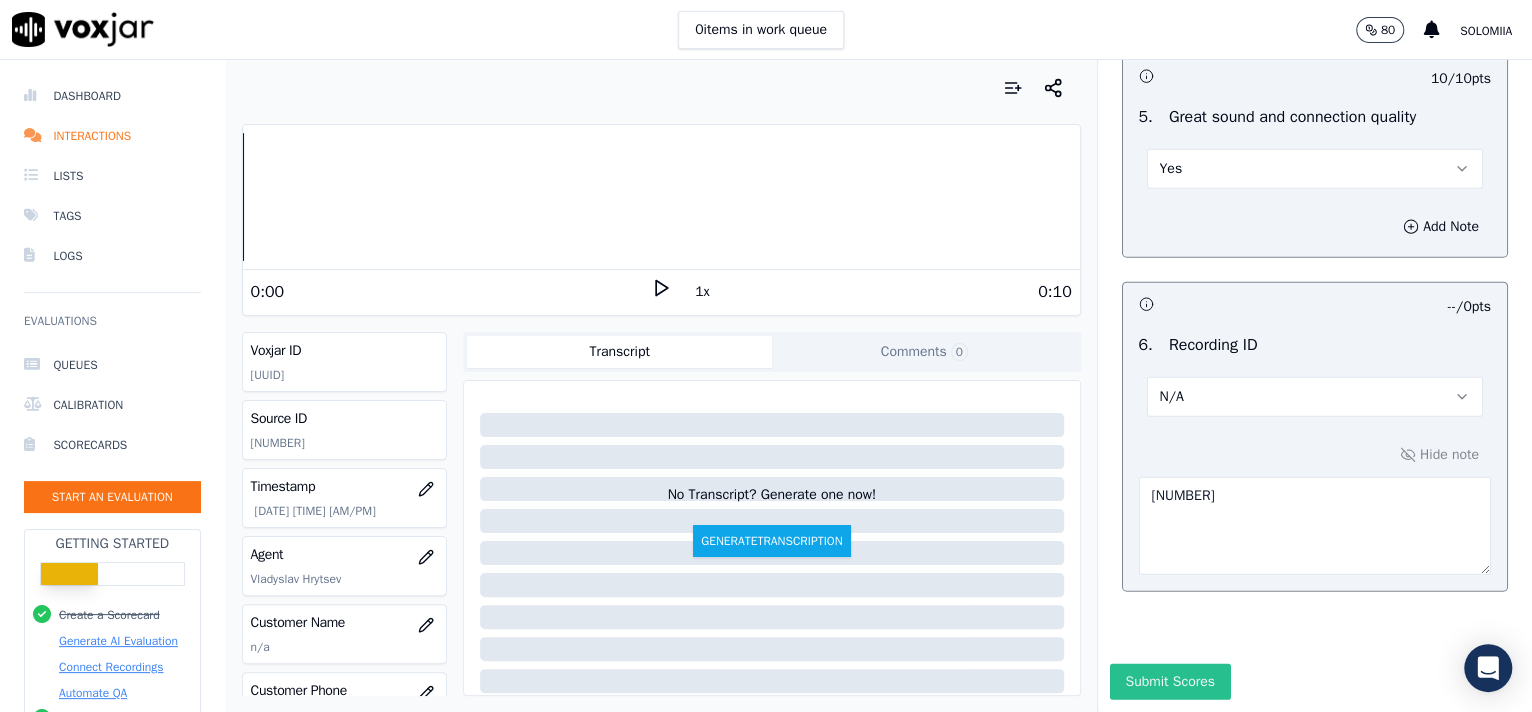 click on "Submit Scores" at bounding box center (1170, 682) 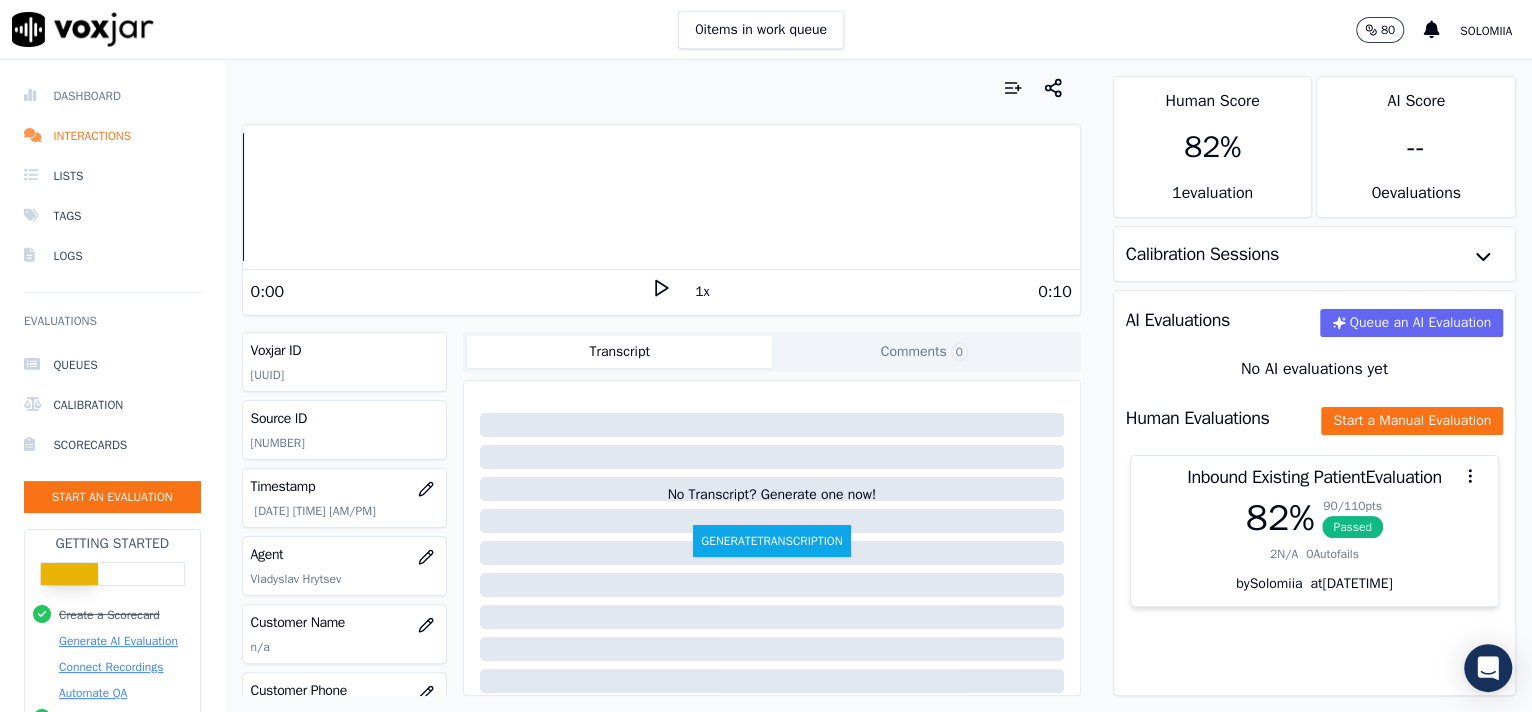 click on "Dashboard" at bounding box center [112, 96] 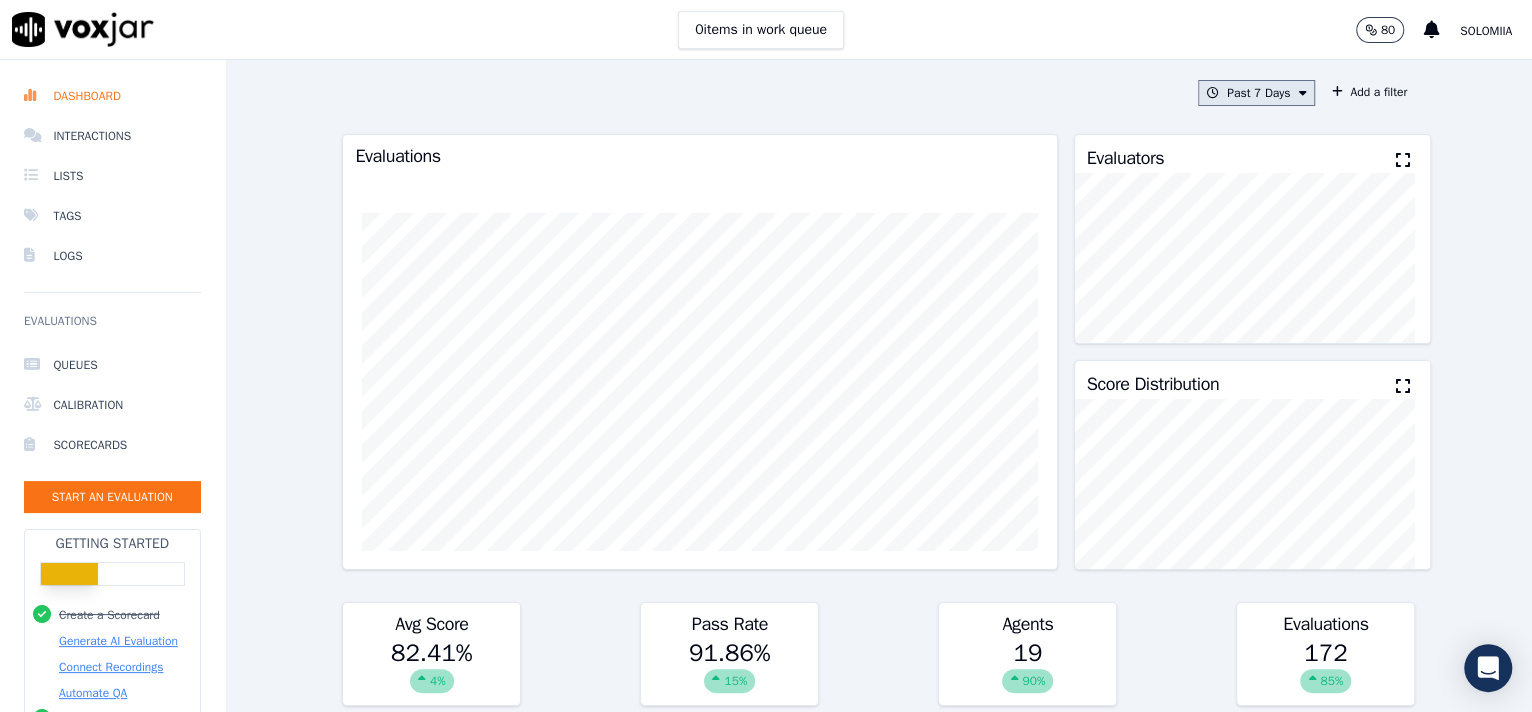 click on "Past 7 Days" at bounding box center (1256, 93) 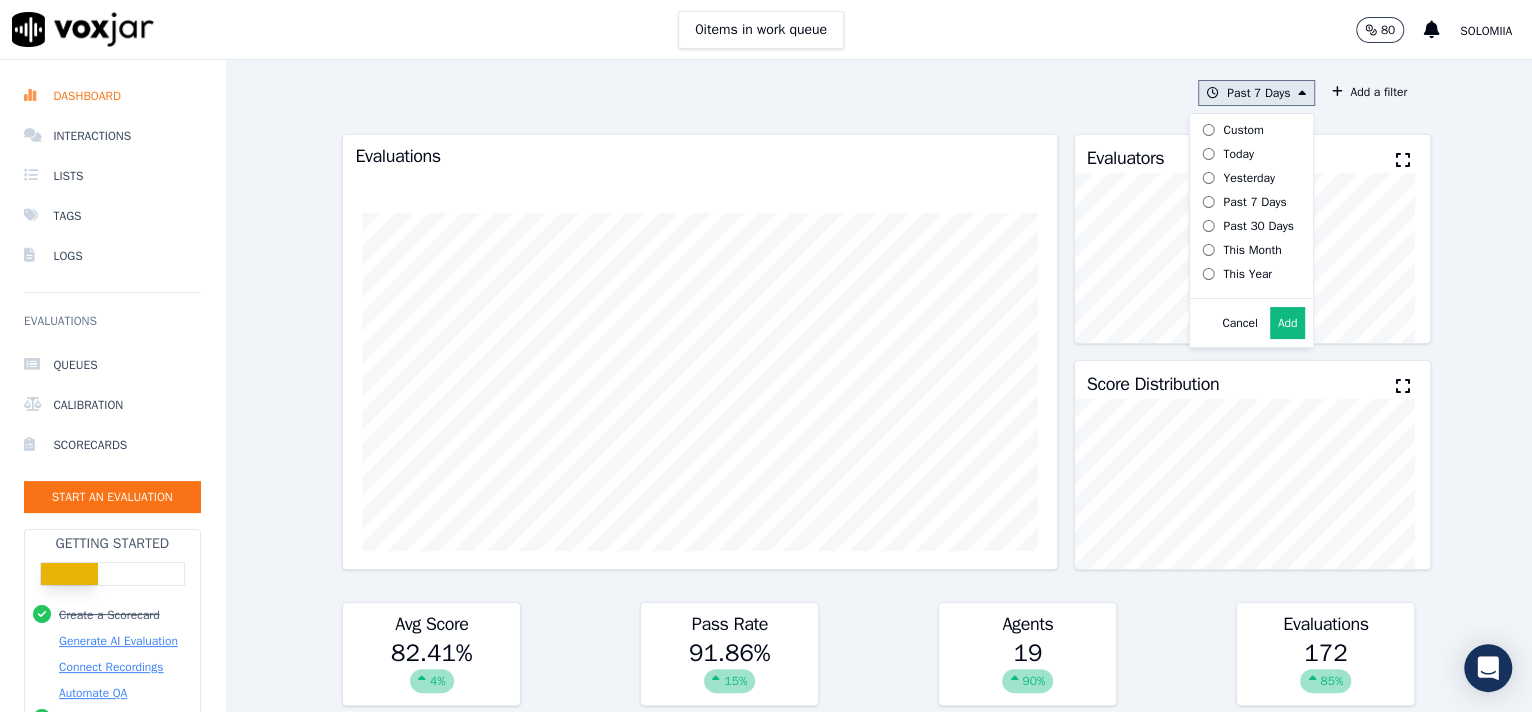 click on "This Year" at bounding box center [1247, 274] 